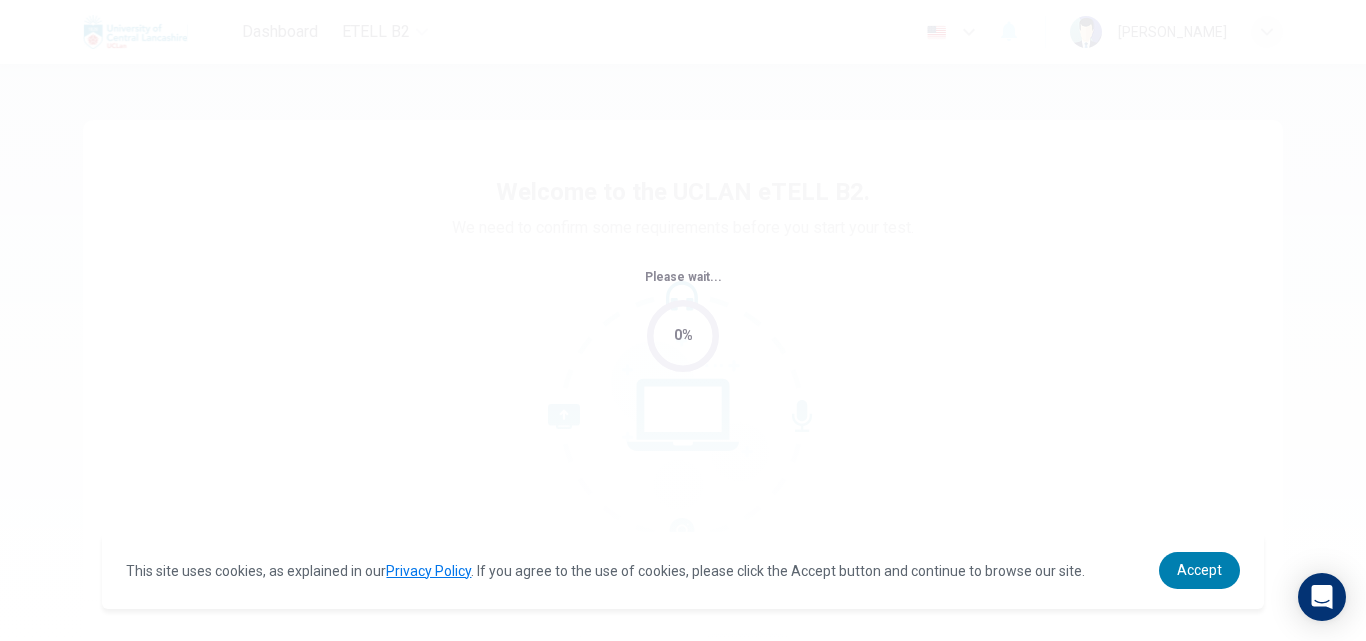 scroll, scrollTop: 0, scrollLeft: 0, axis: both 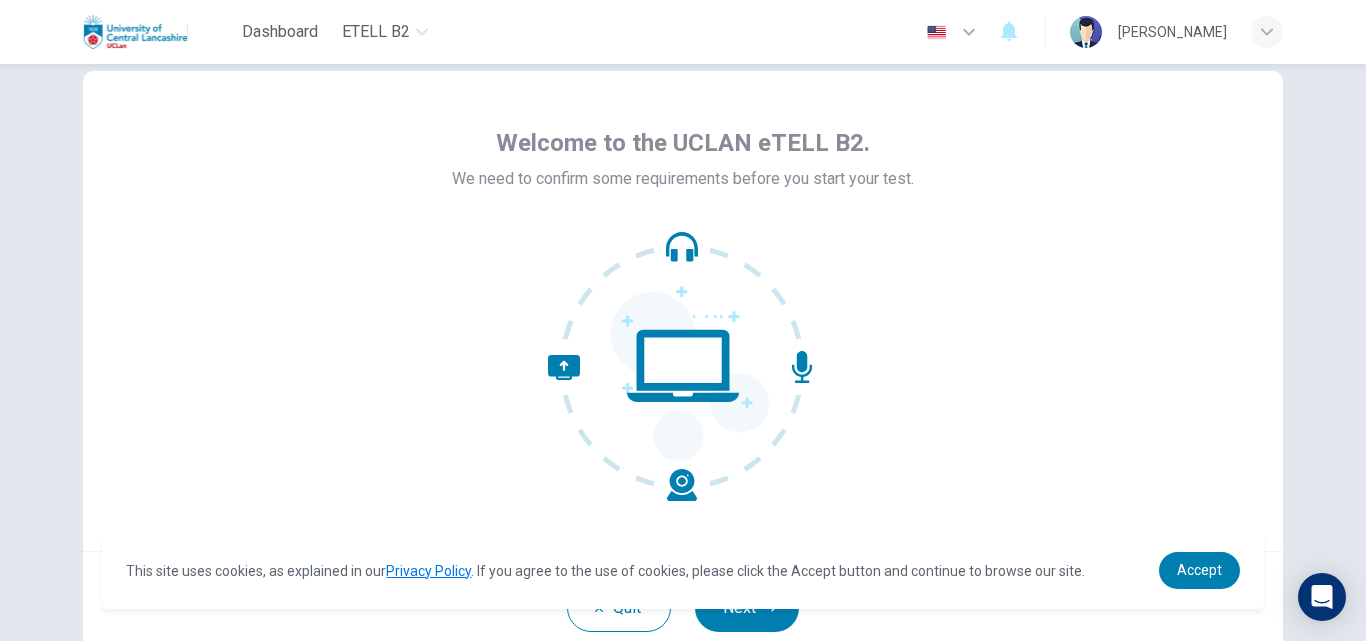 drag, startPoint x: 1355, startPoint y: 338, endPoint x: 1365, endPoint y: 364, distance: 27.856777 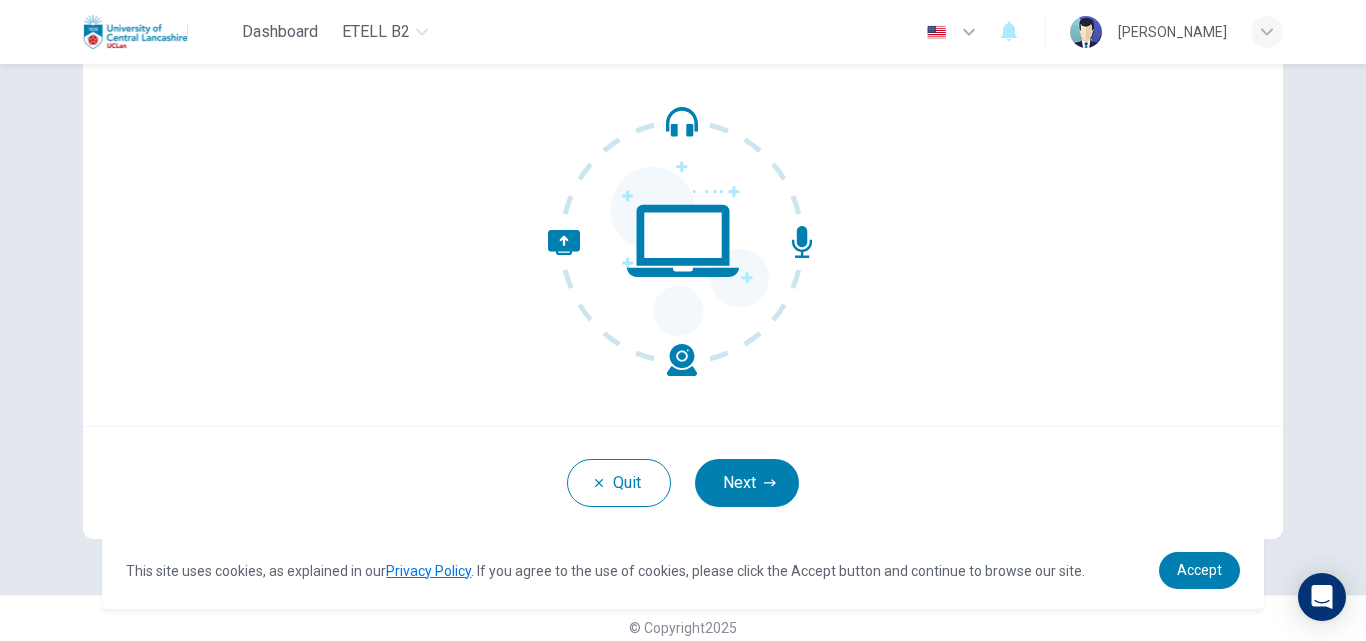 scroll, scrollTop: 177, scrollLeft: 0, axis: vertical 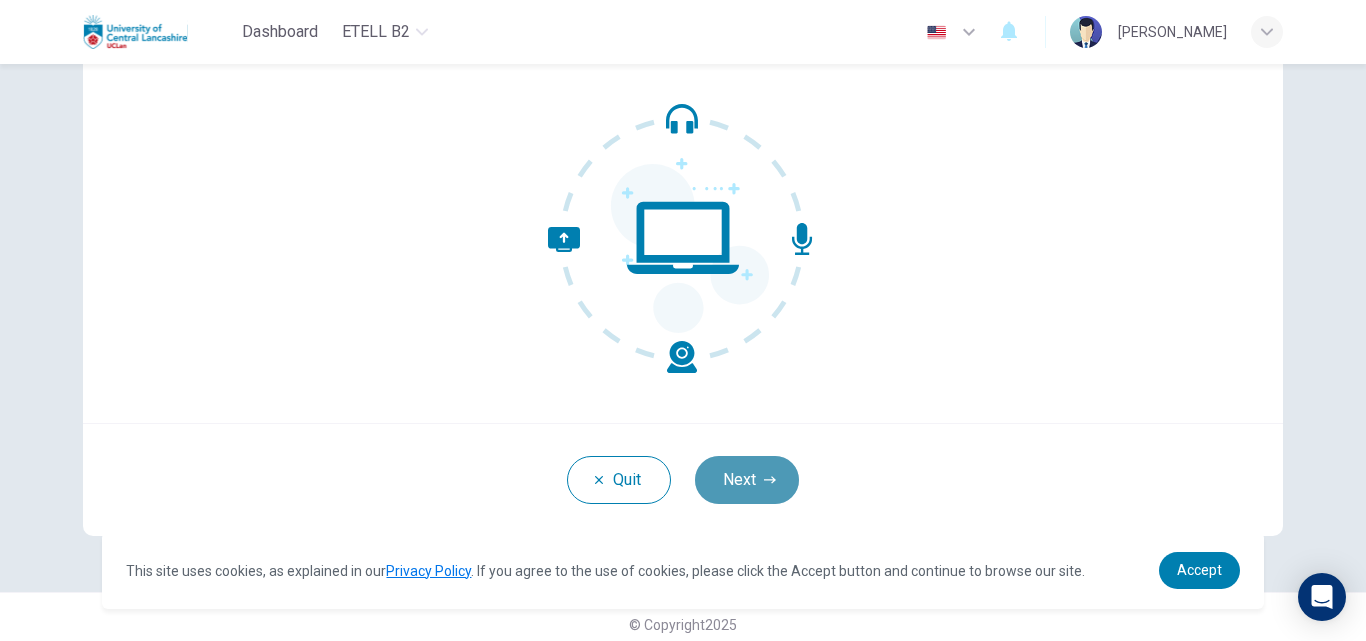 click on "Next" at bounding box center (747, 480) 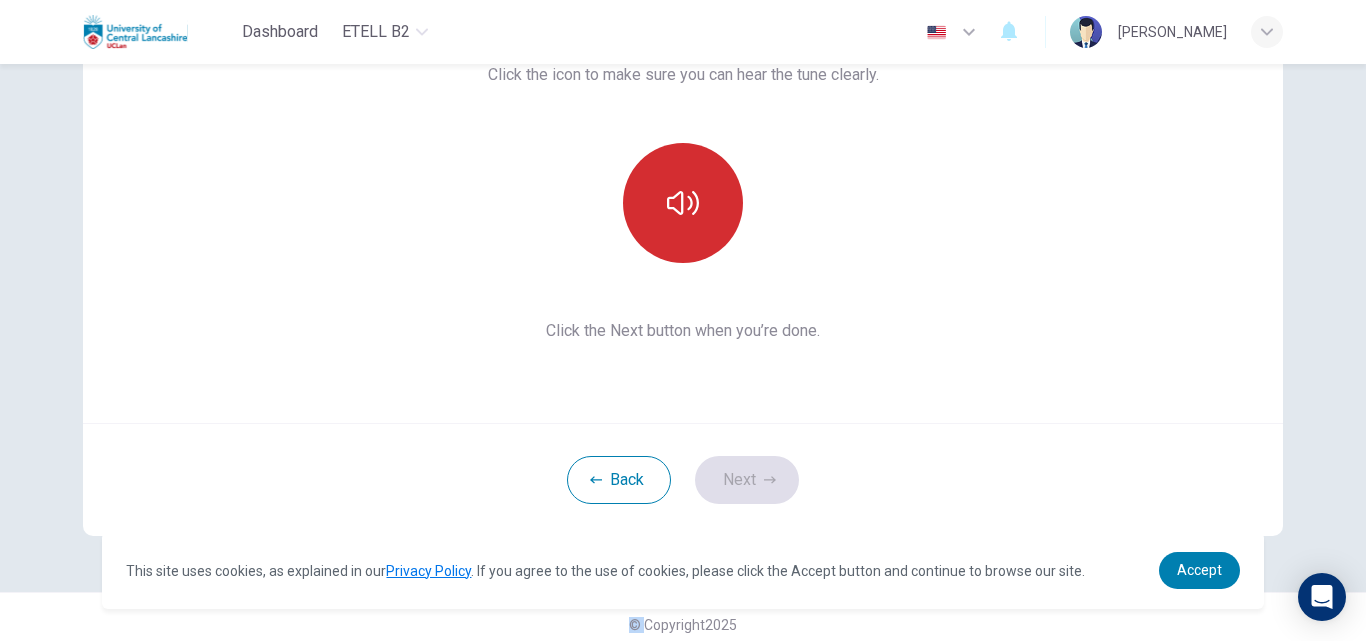 click at bounding box center (683, 203) 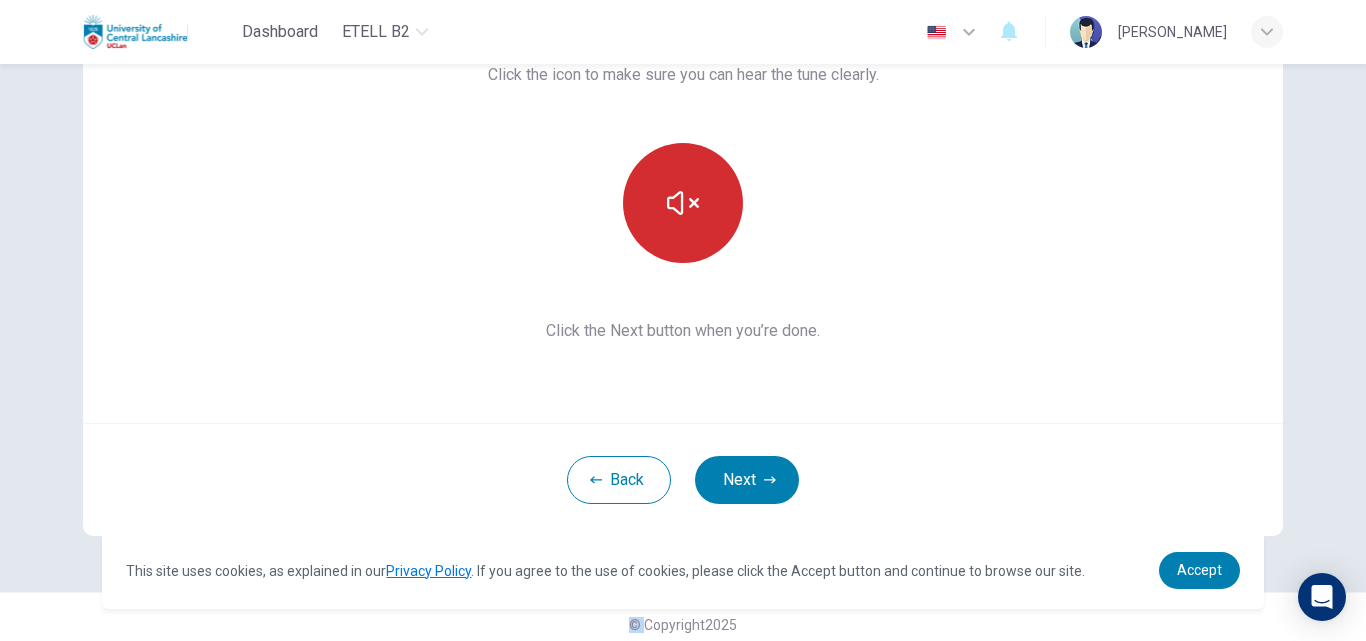 click at bounding box center (683, 203) 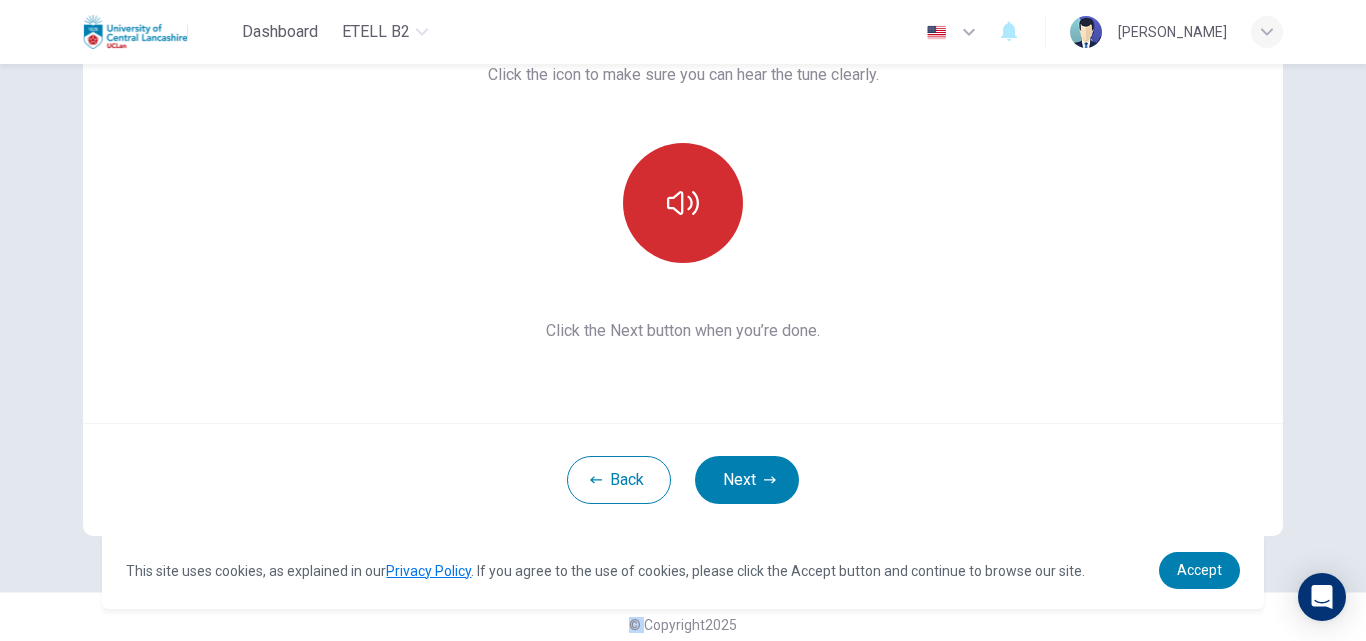 click at bounding box center (683, 203) 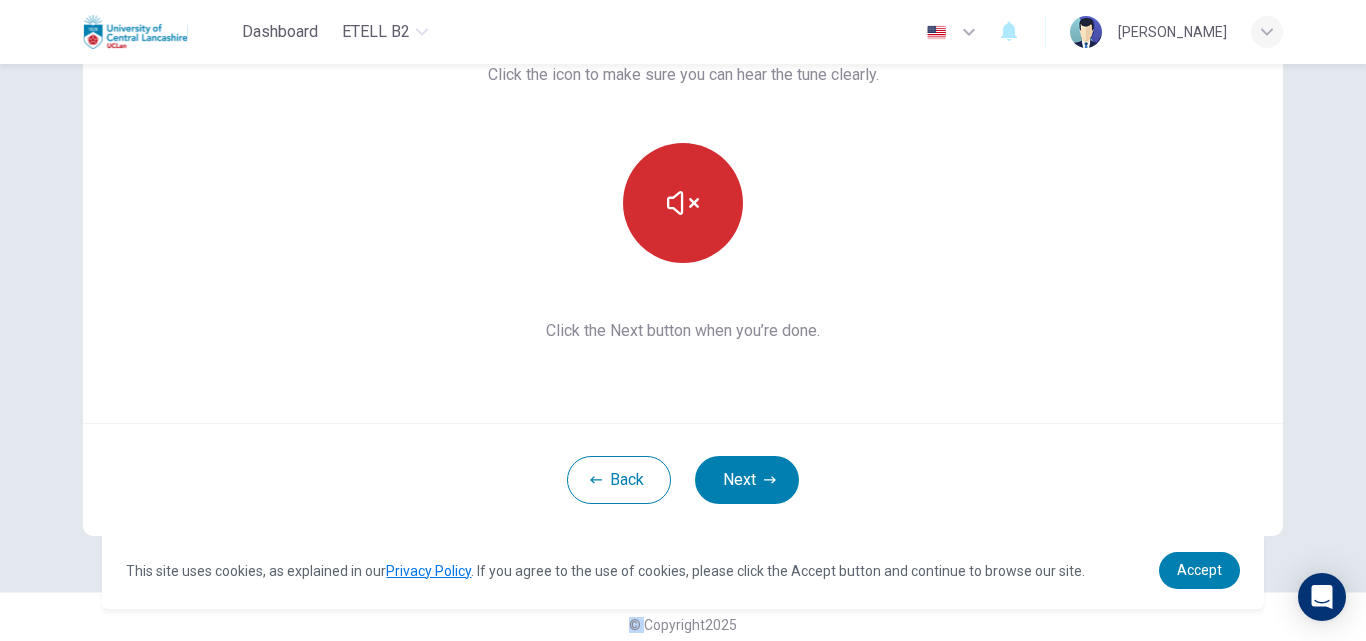 click at bounding box center (683, 203) 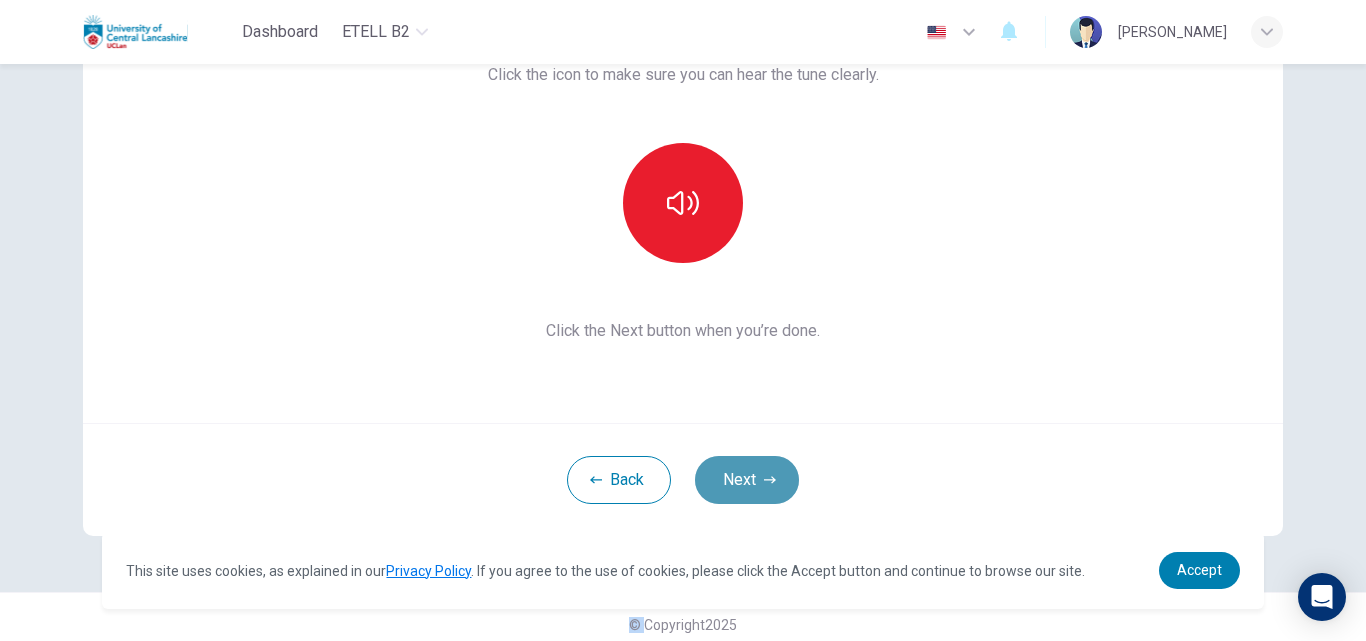 click on "Next" at bounding box center (747, 480) 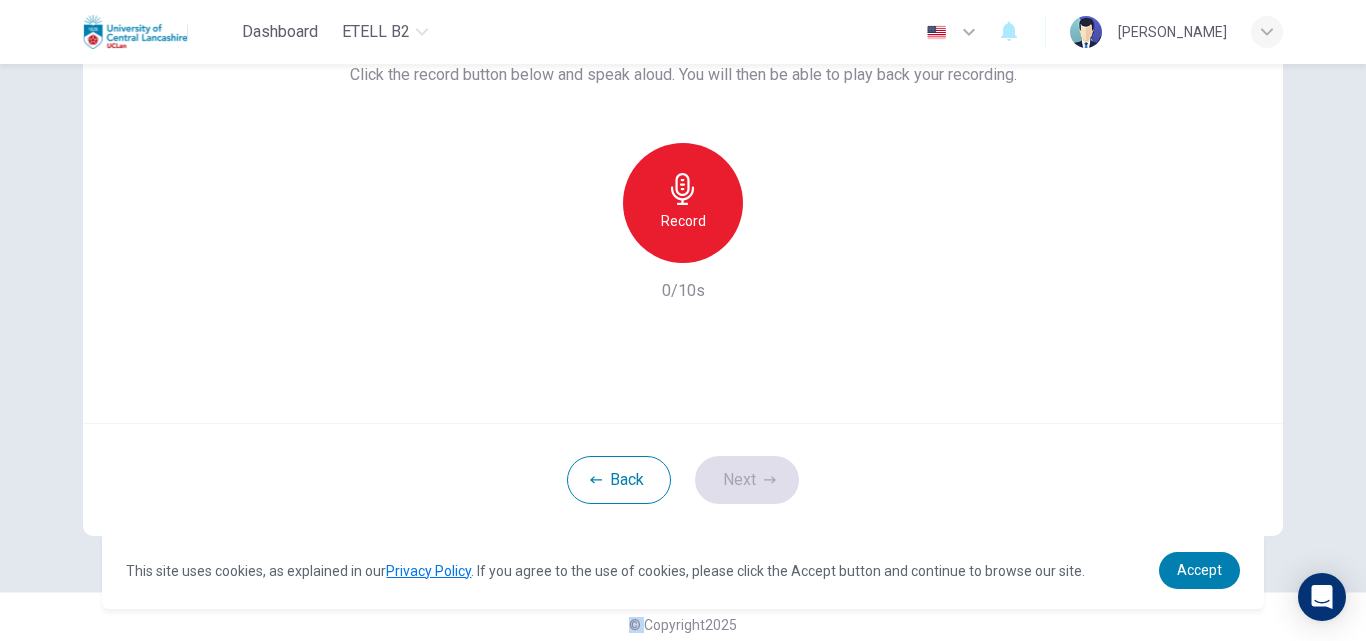 click on "Record" at bounding box center [683, 203] 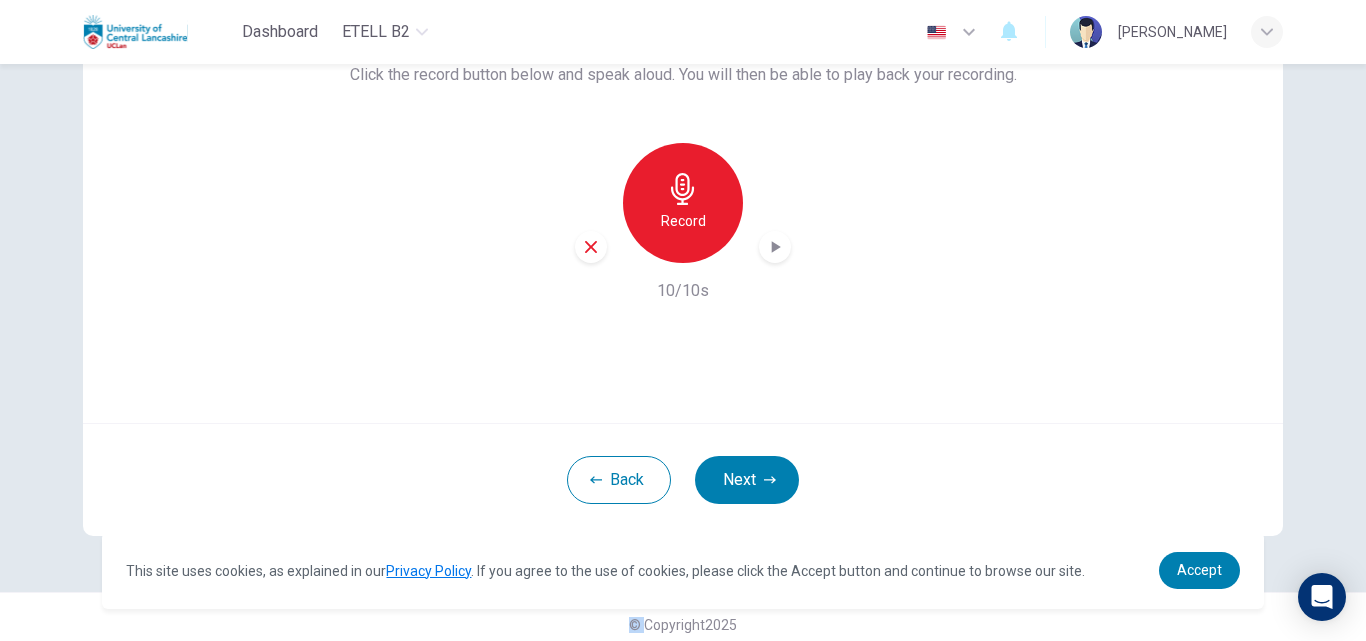 click 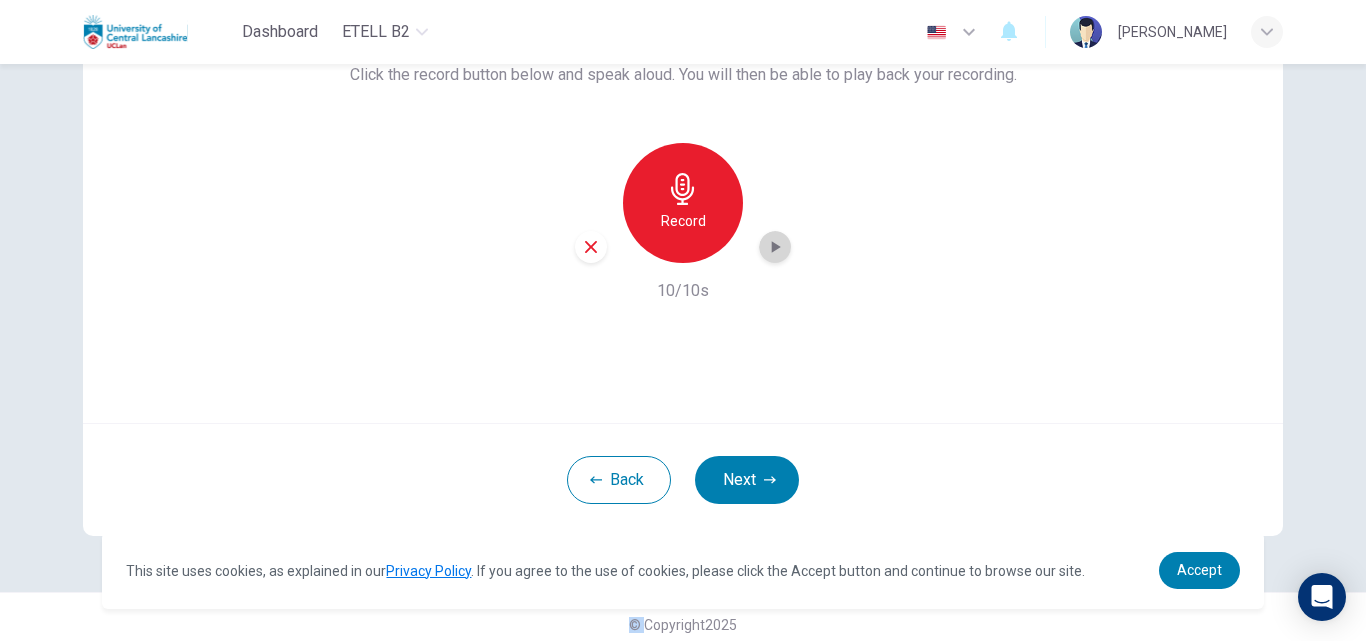 click 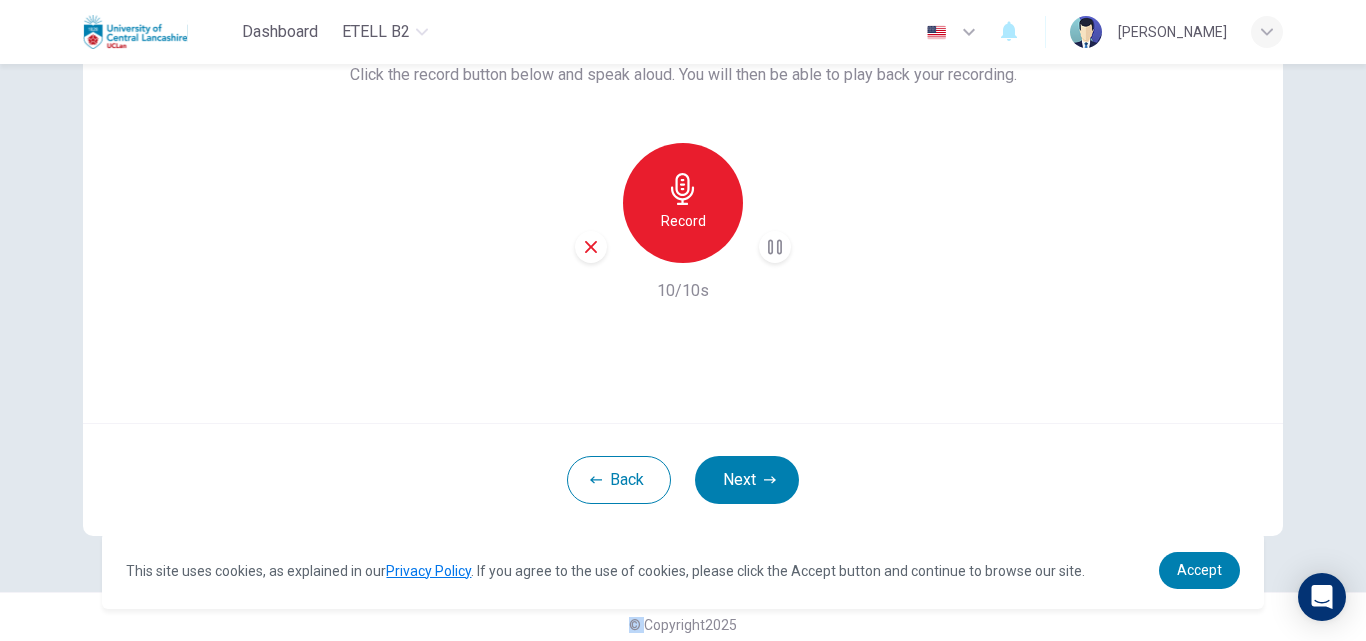 click 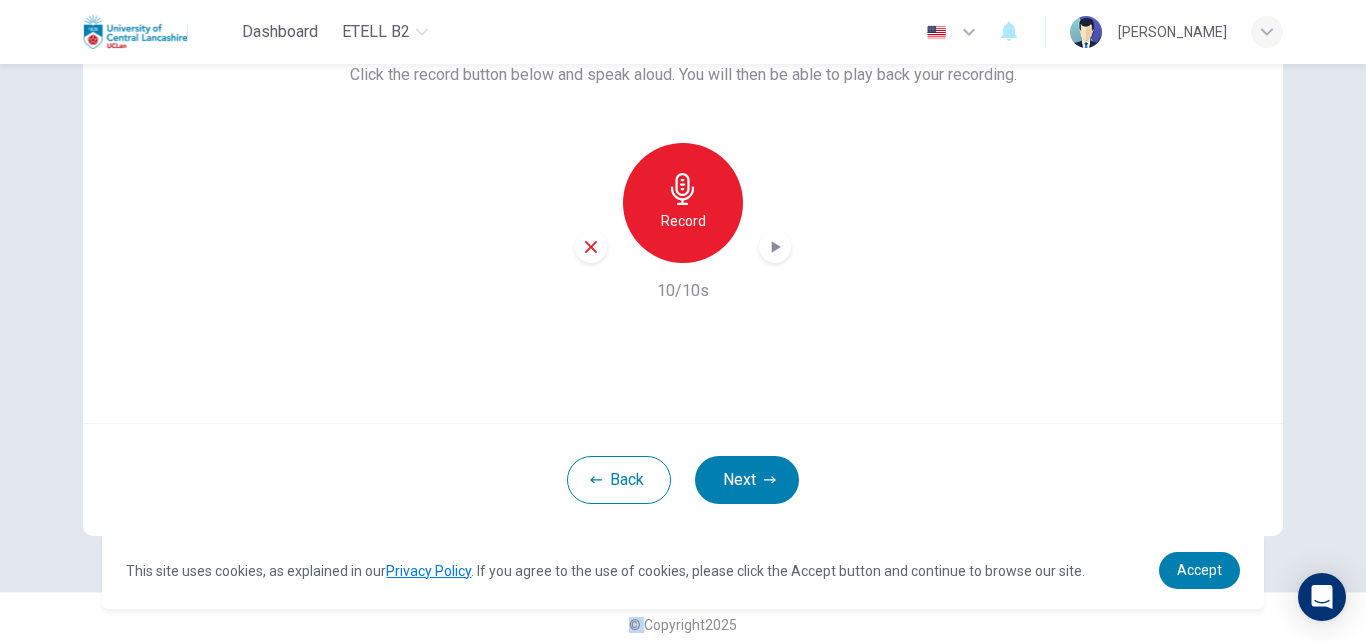 click 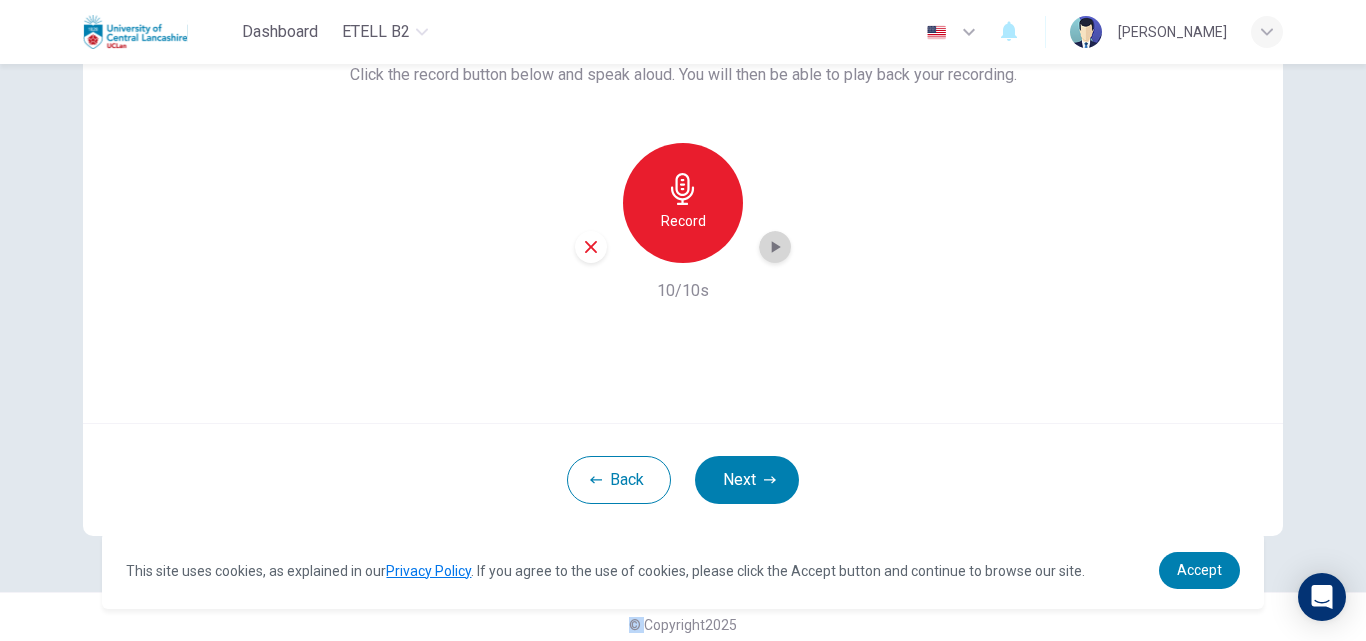 click 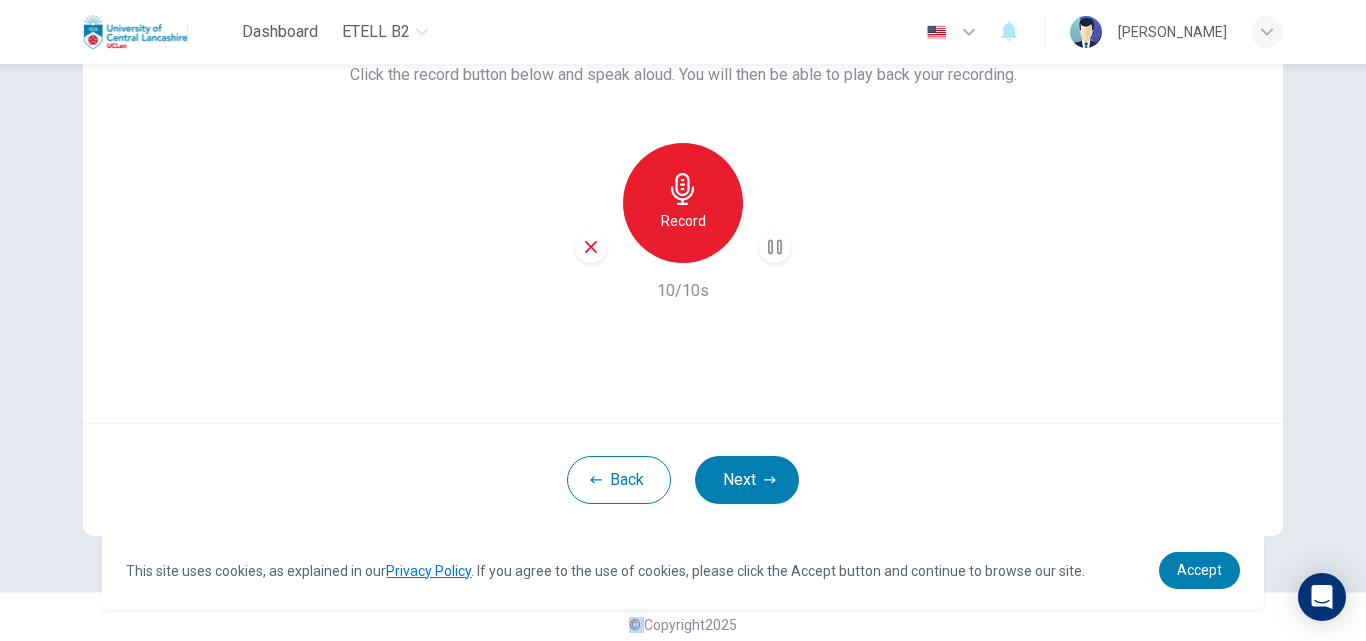type 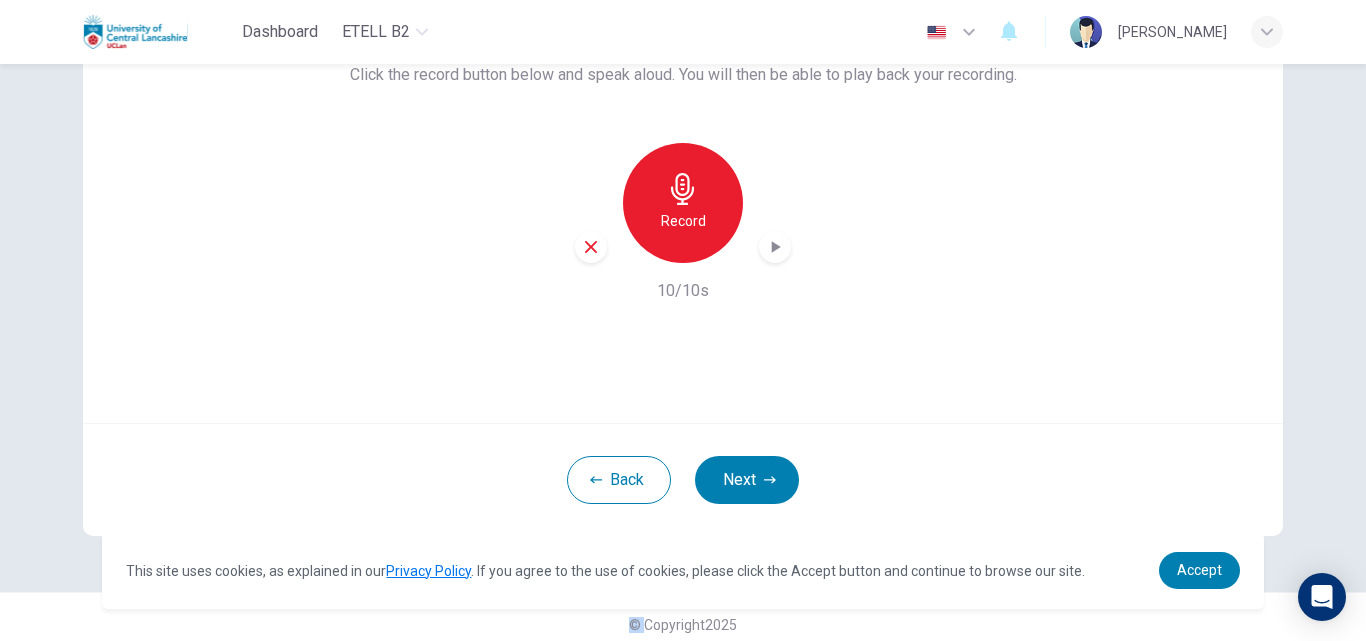 click 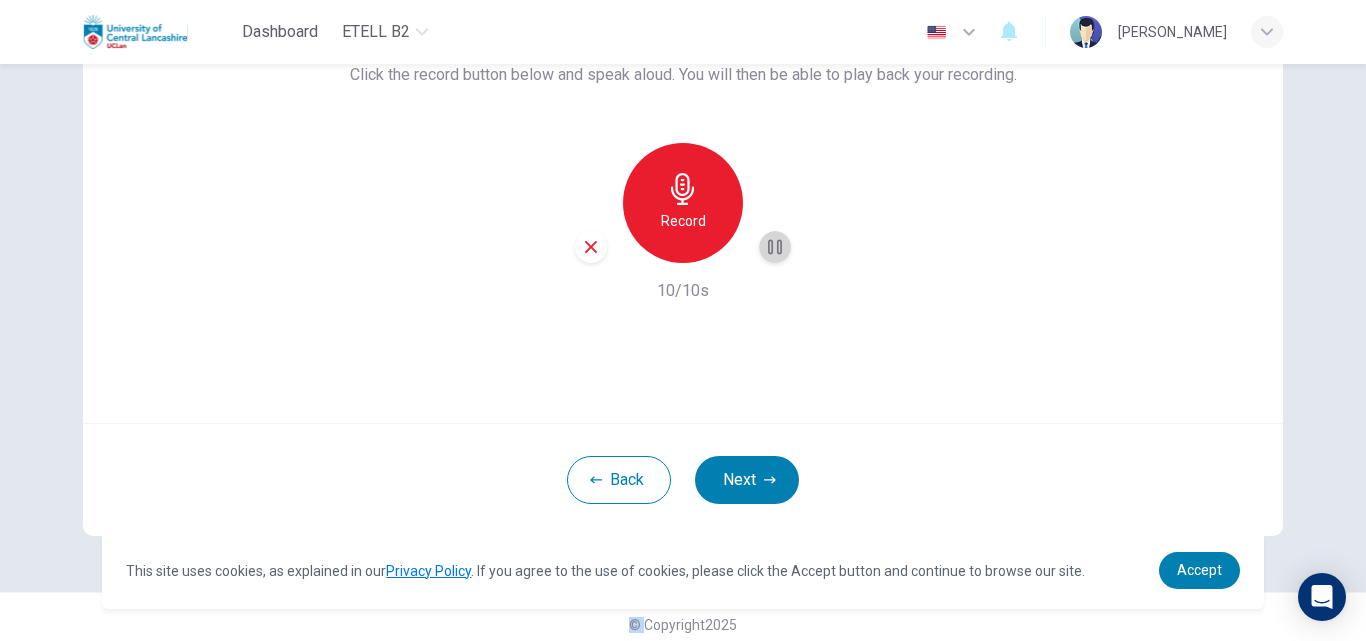 click 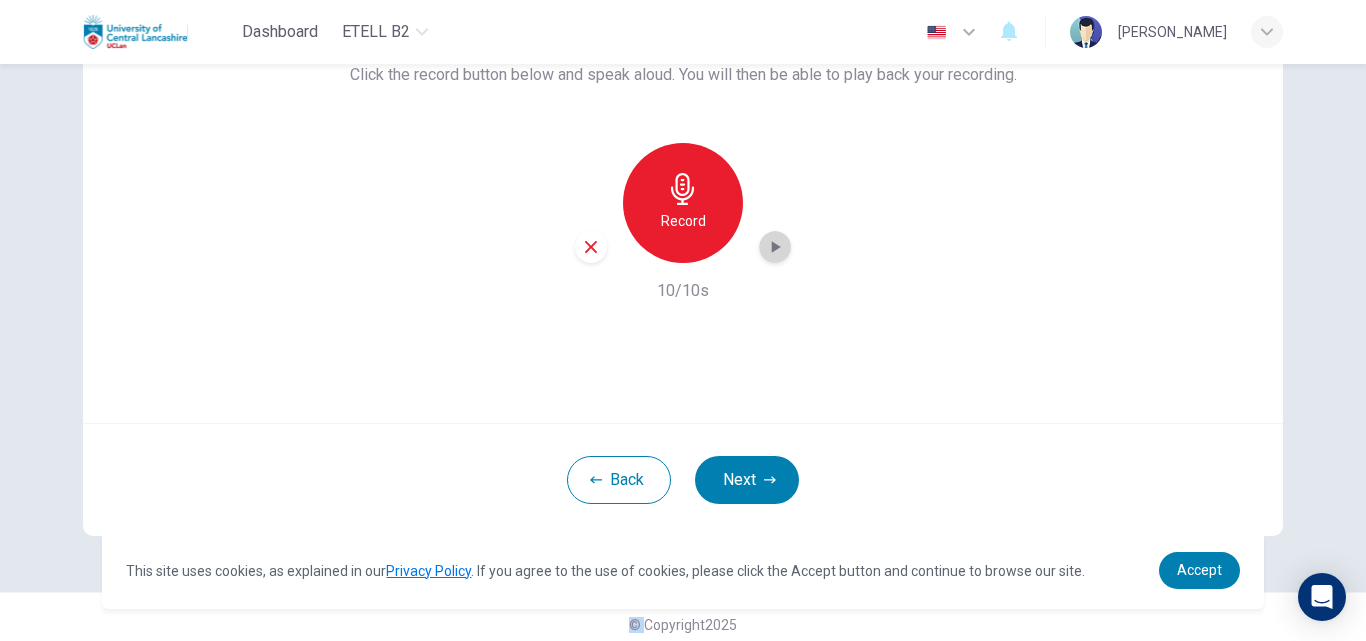 click 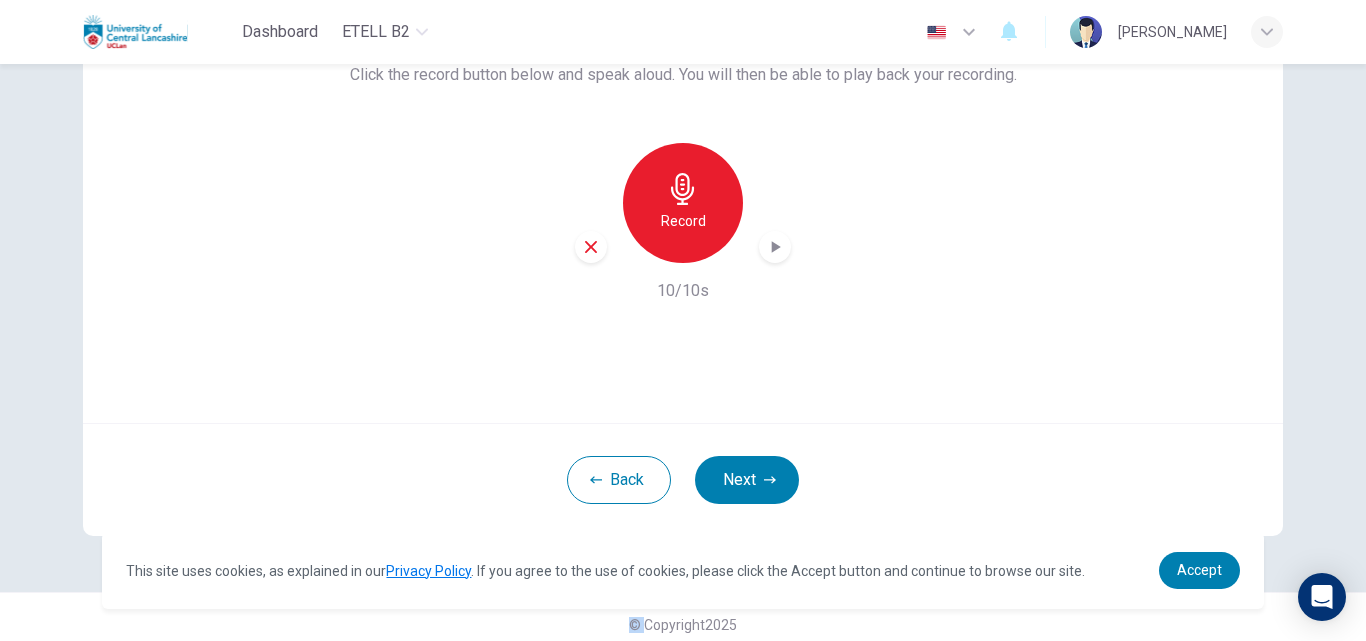 click 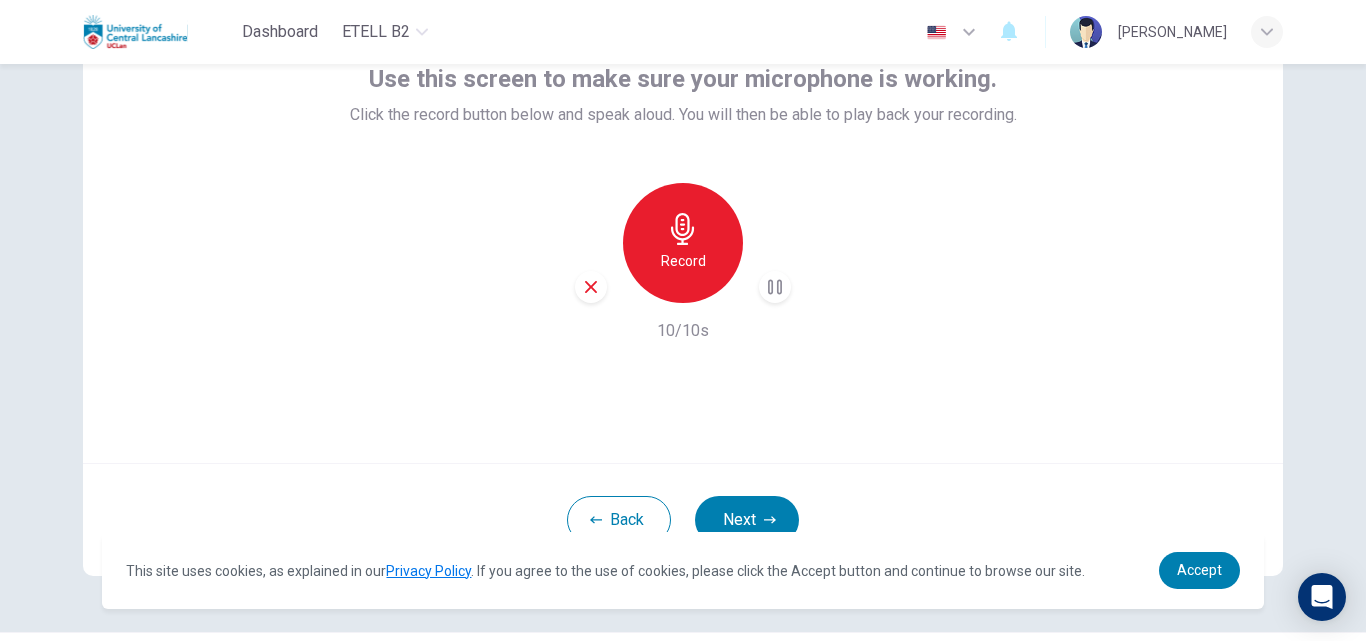 scroll, scrollTop: 97, scrollLeft: 0, axis: vertical 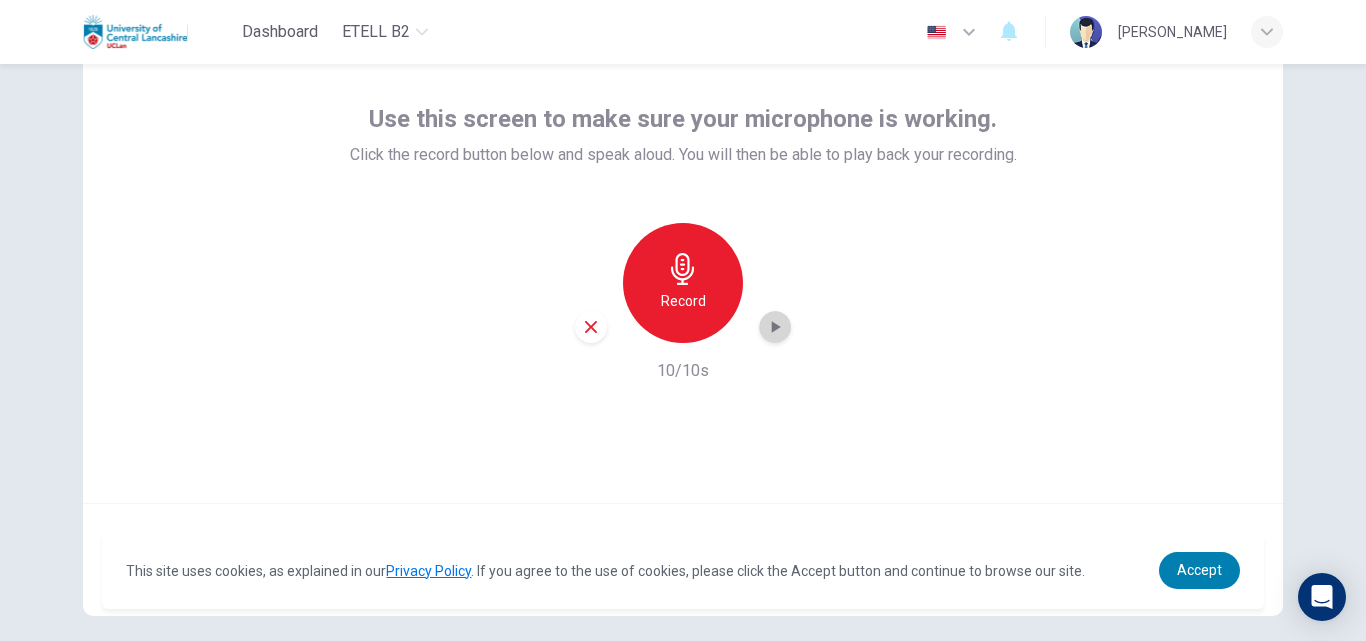 click at bounding box center [775, 327] 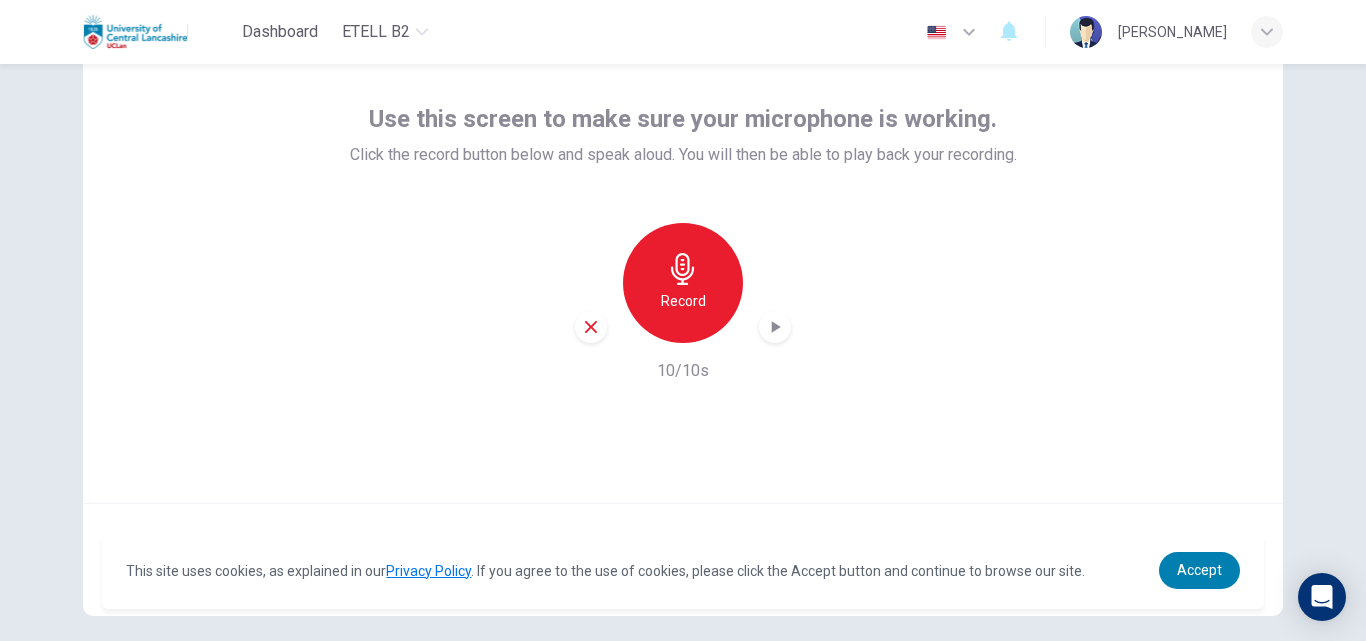 click at bounding box center [775, 327] 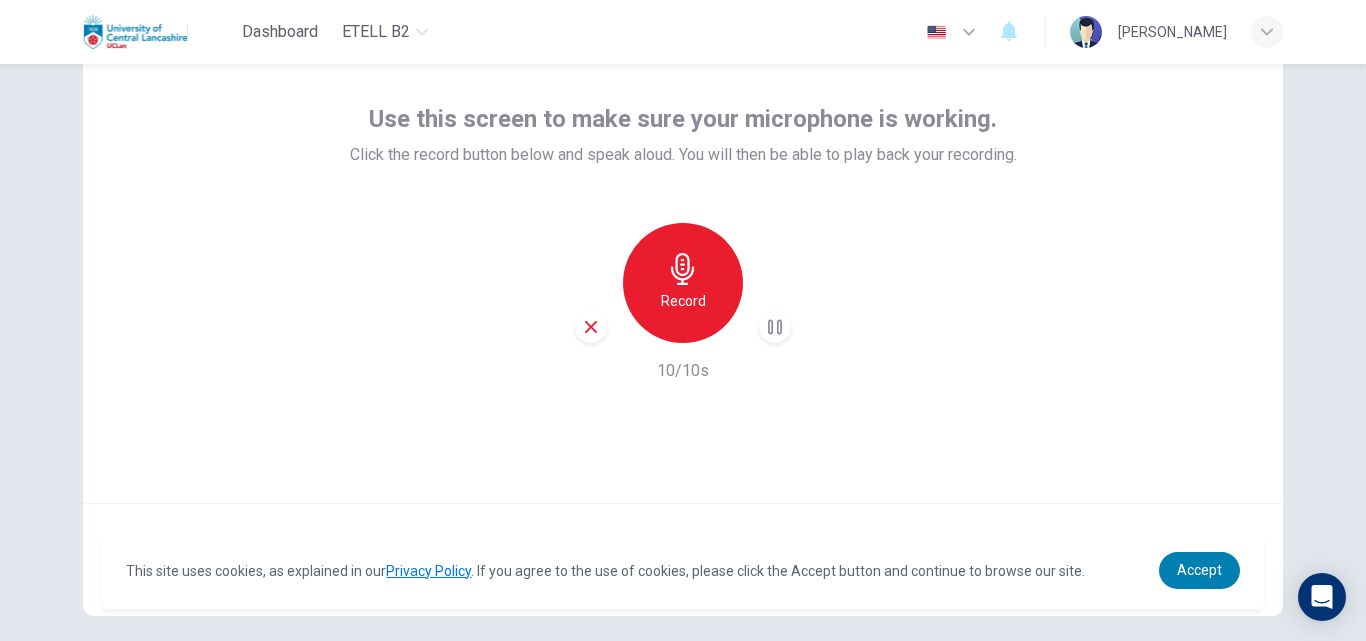 click 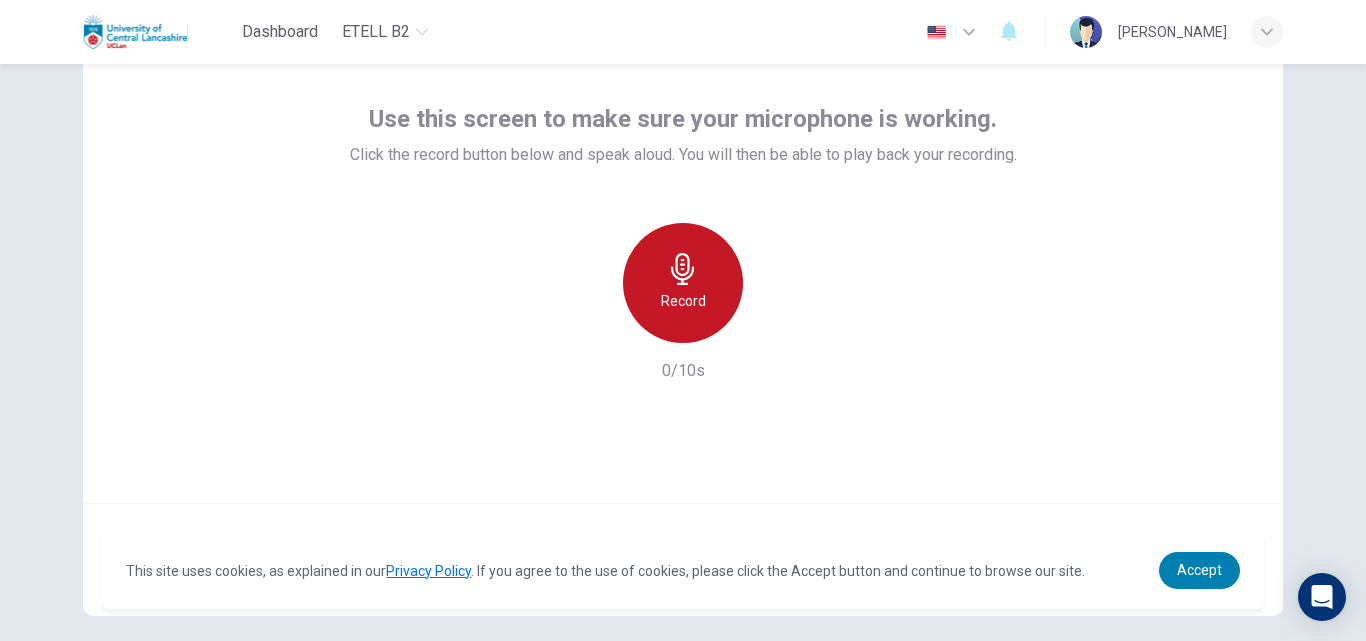 click on "Record" at bounding box center [683, 301] 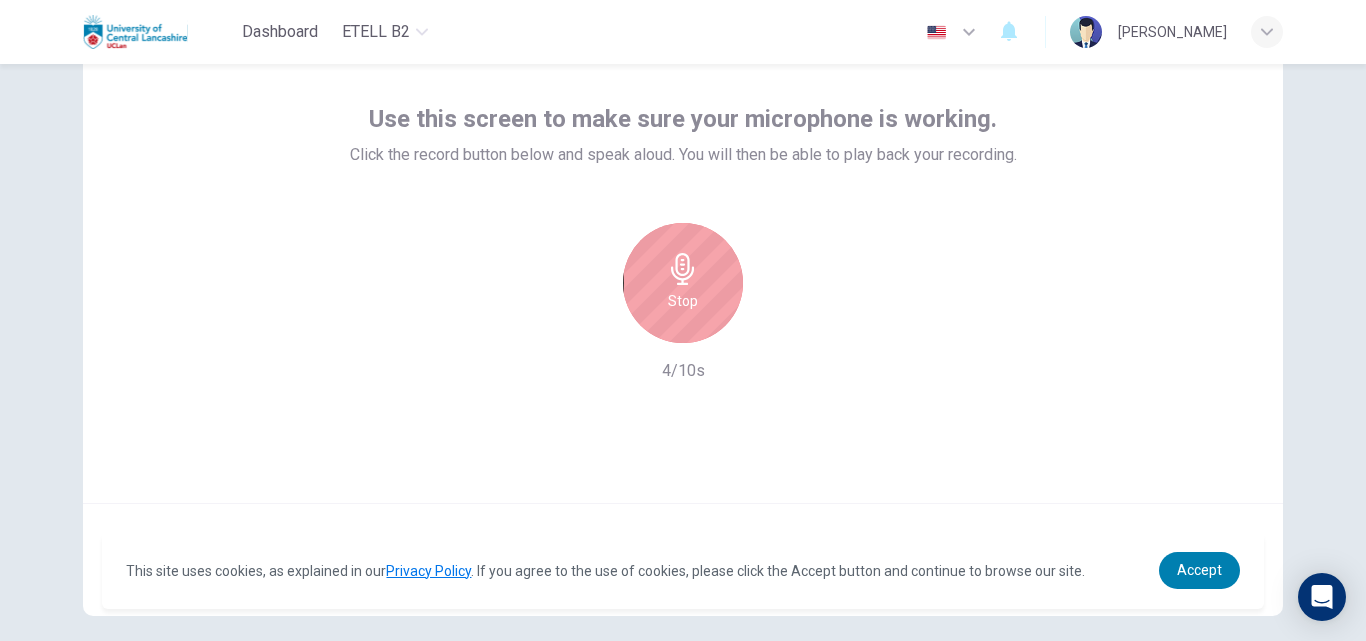 click on "Stop" at bounding box center [683, 301] 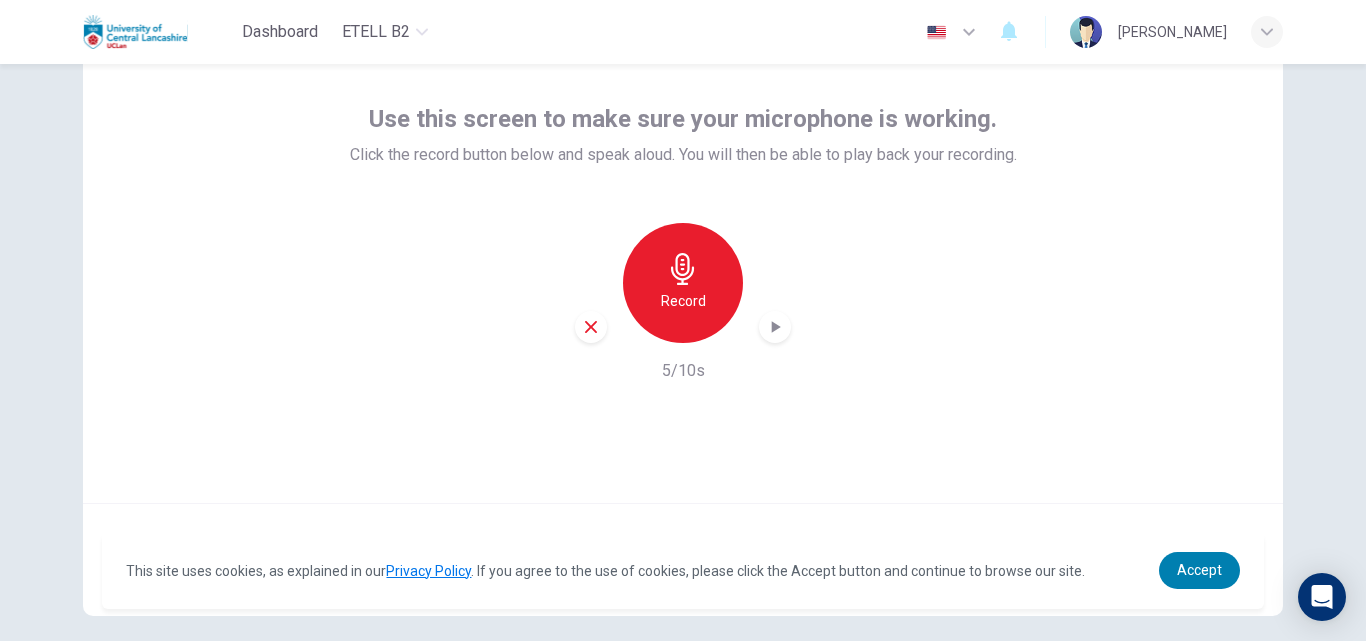 click 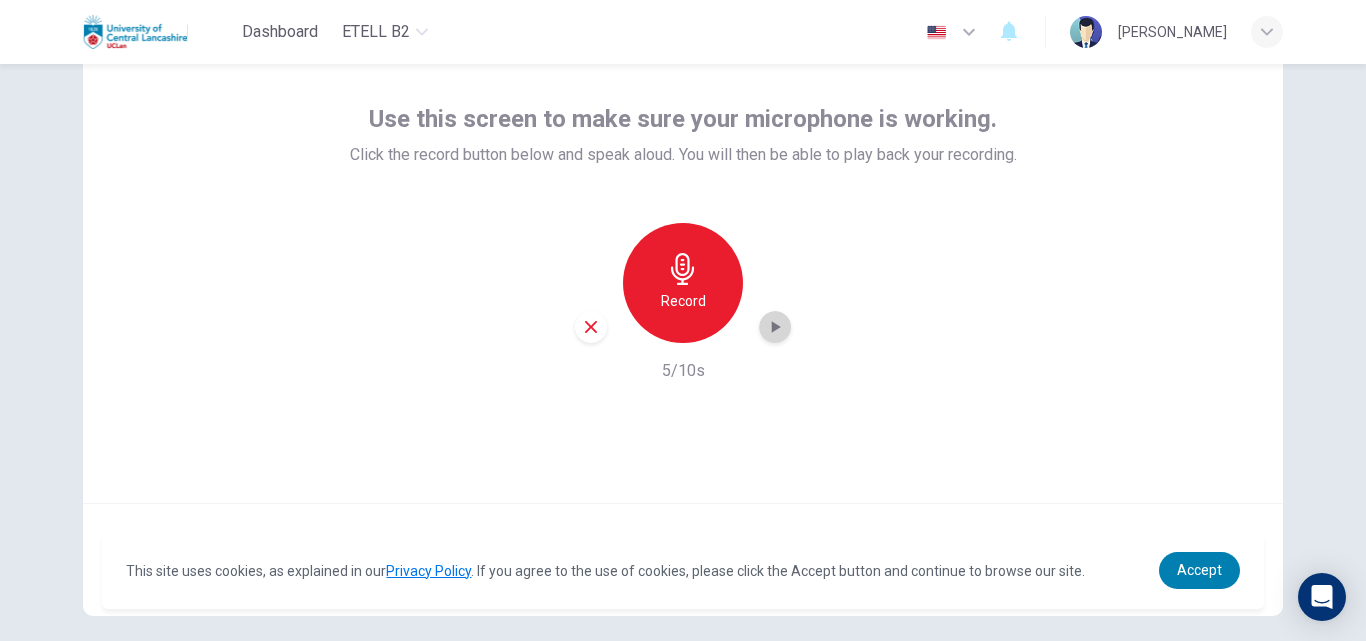 click 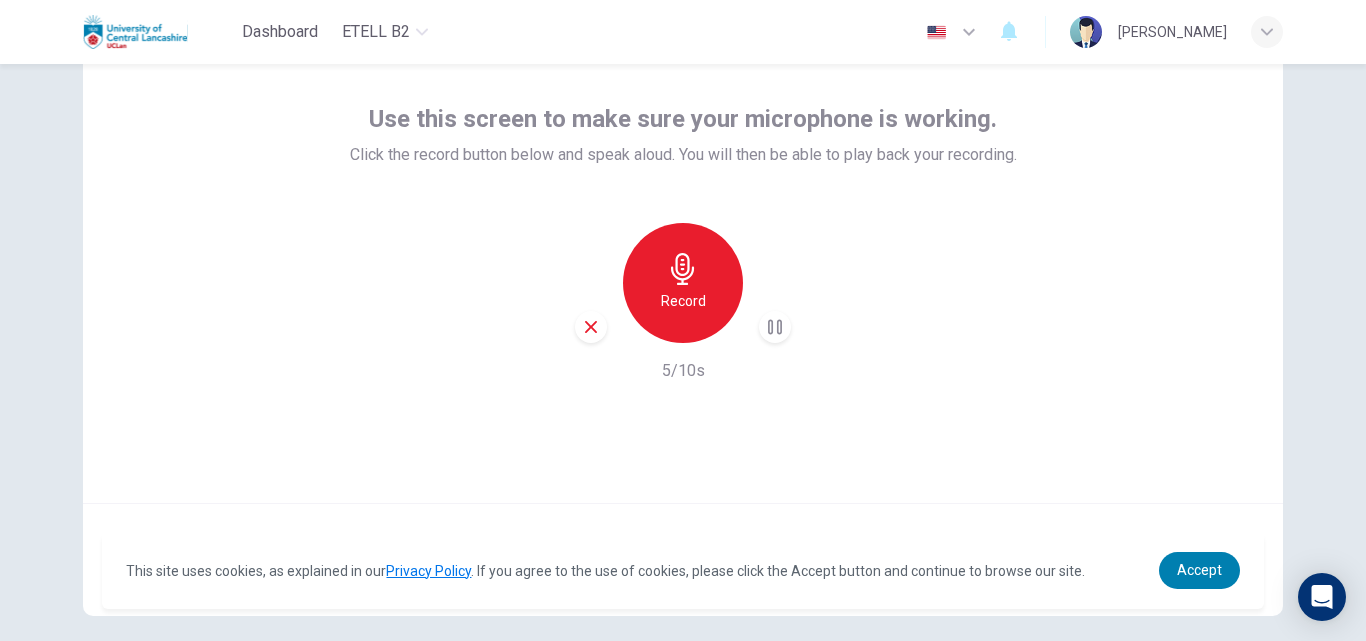 click 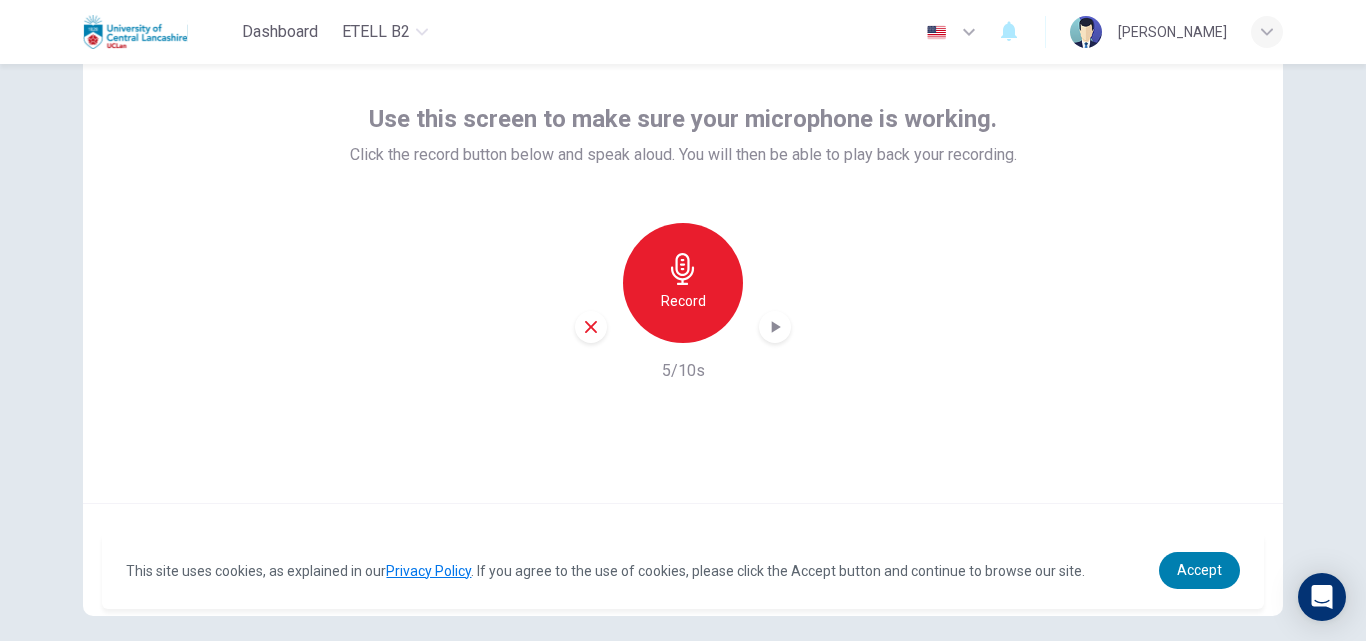 click 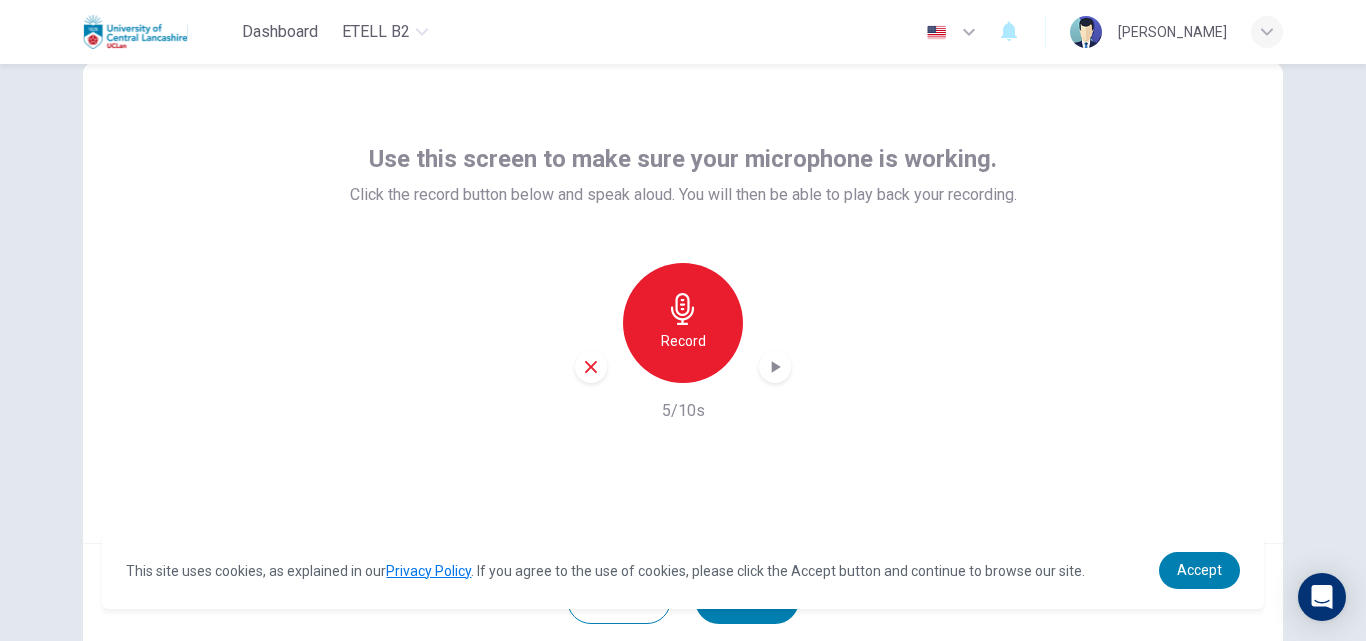 scroll, scrollTop: 17, scrollLeft: 0, axis: vertical 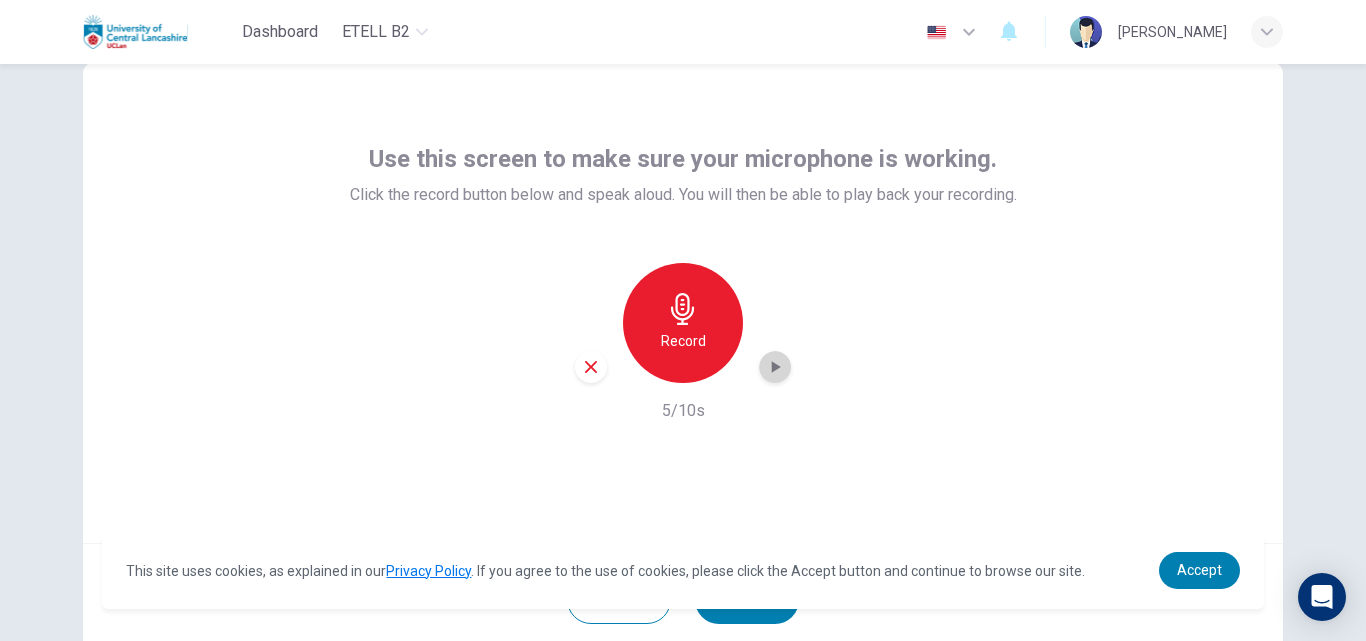 click 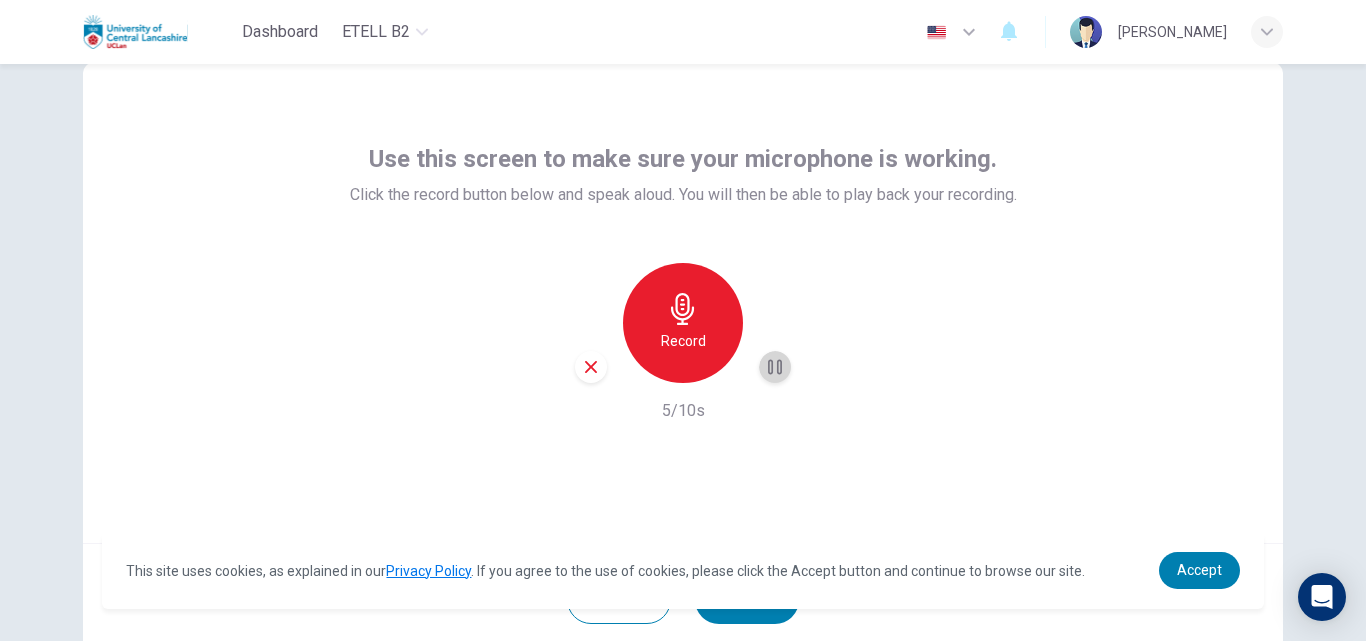 click 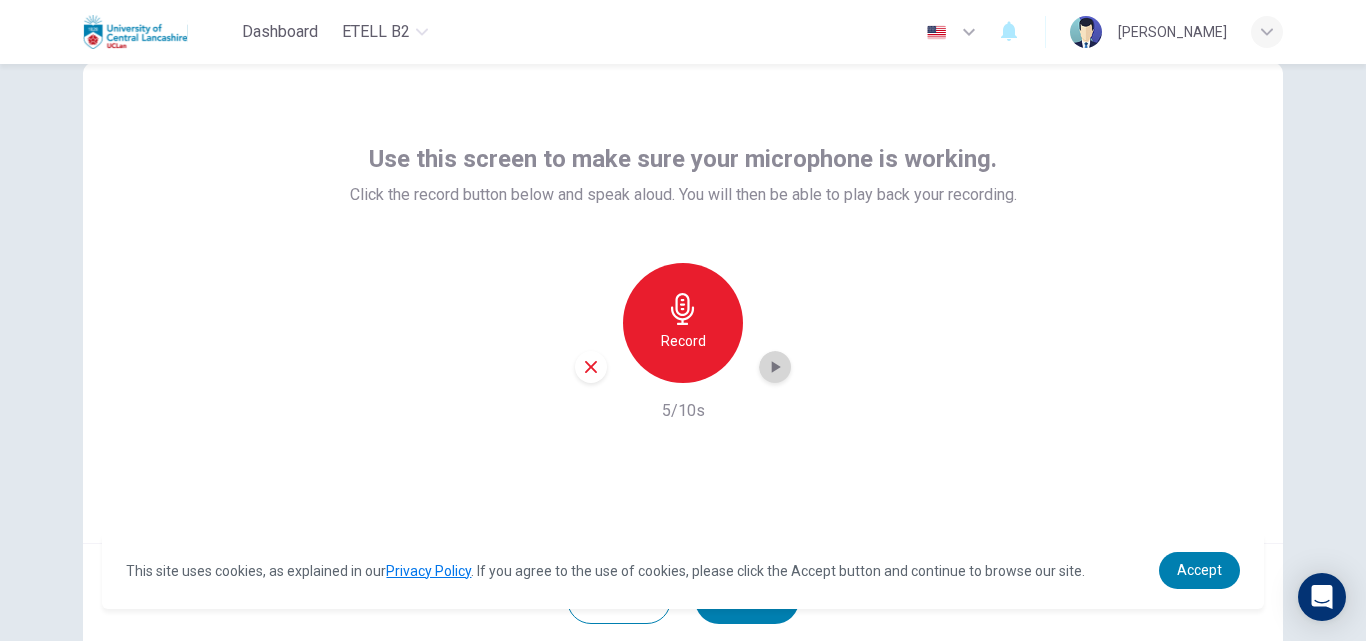 click 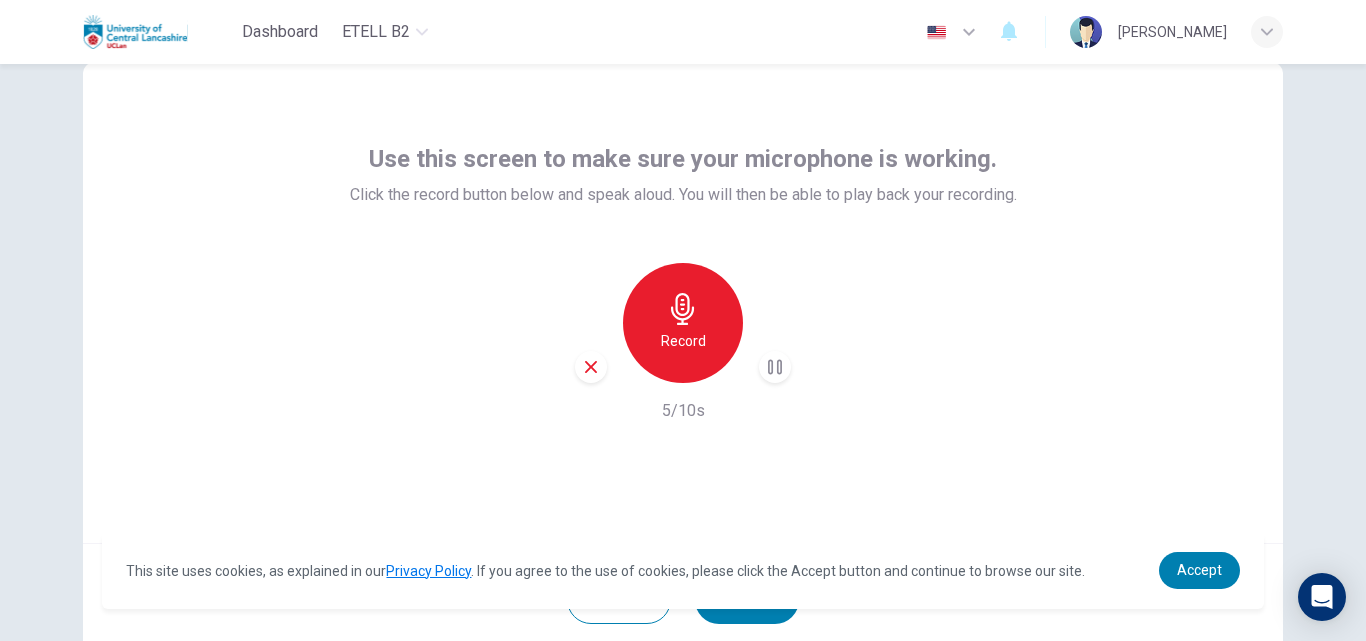 click 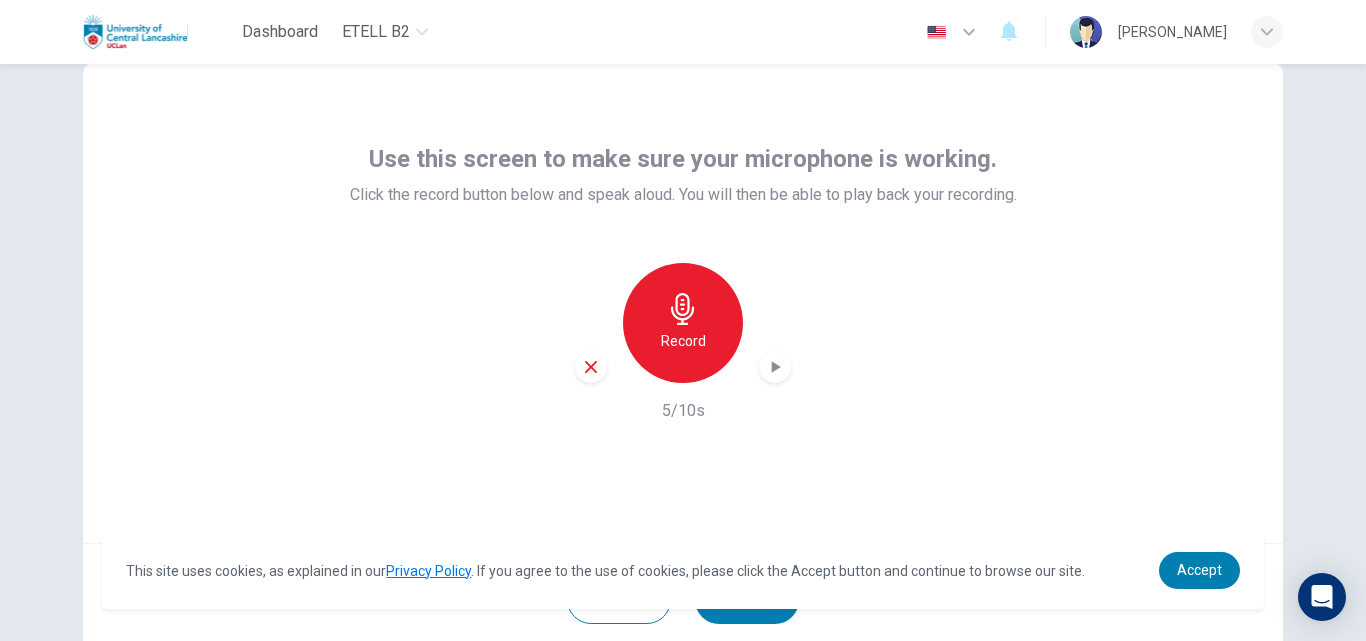 click 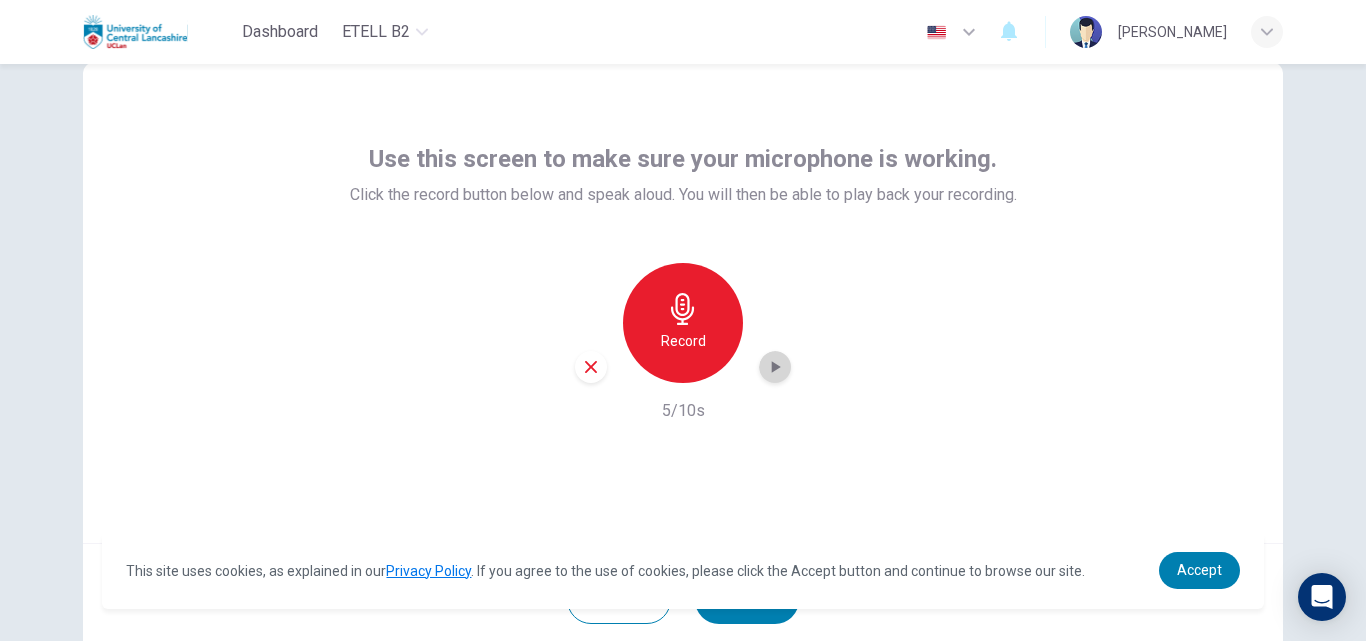 click 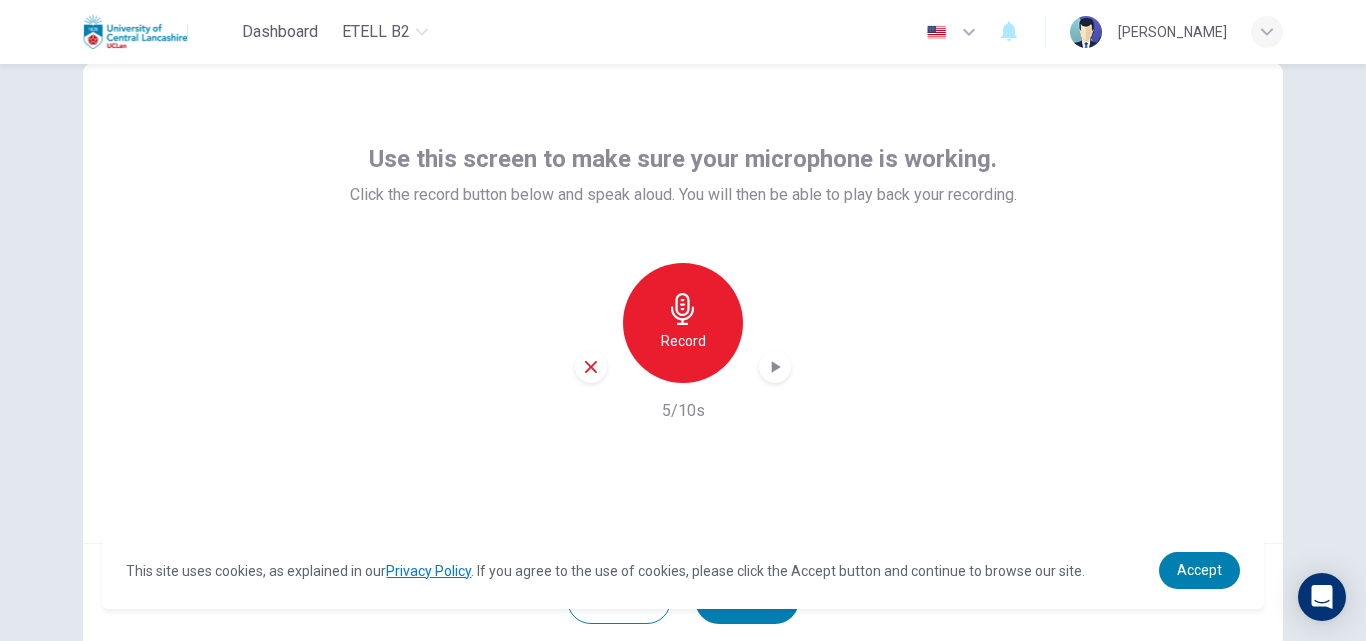 click 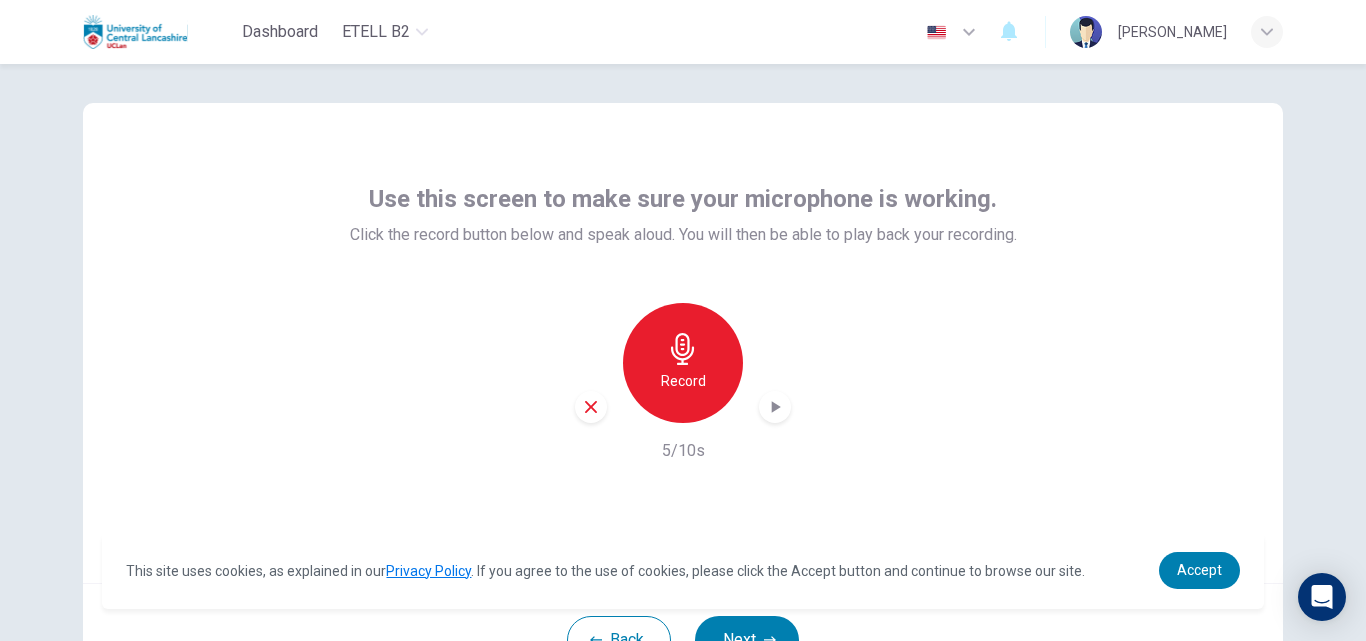 type 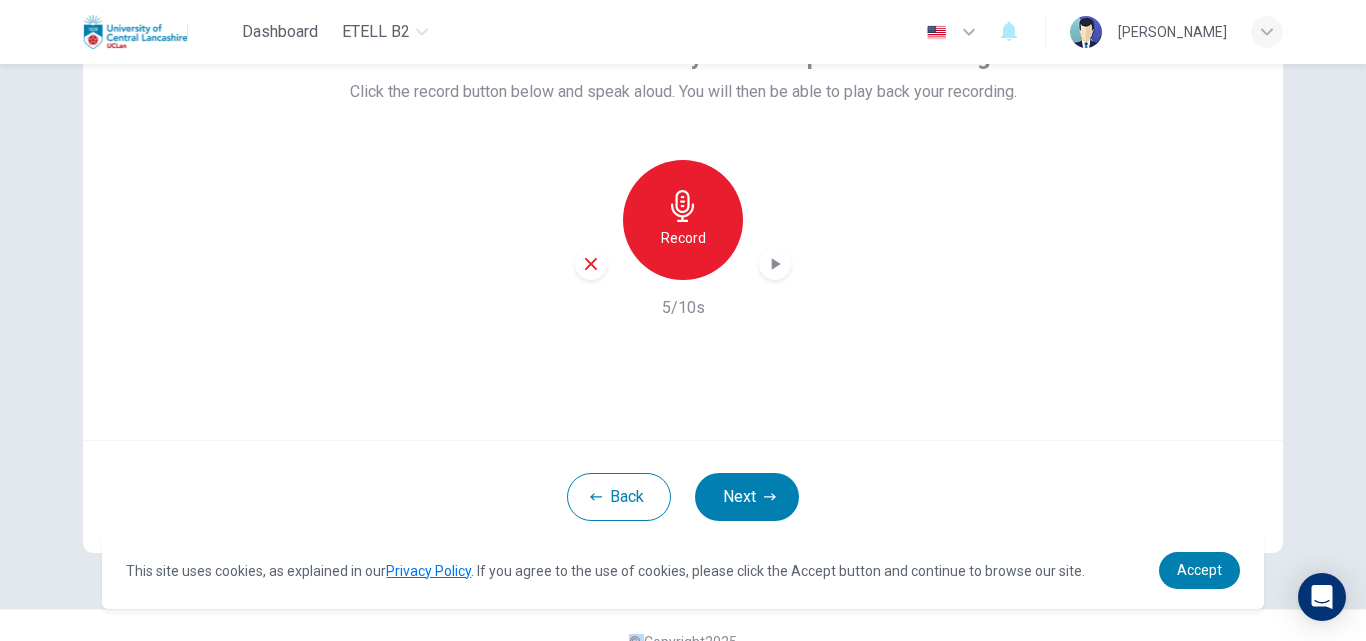 scroll, scrollTop: 192, scrollLeft: 0, axis: vertical 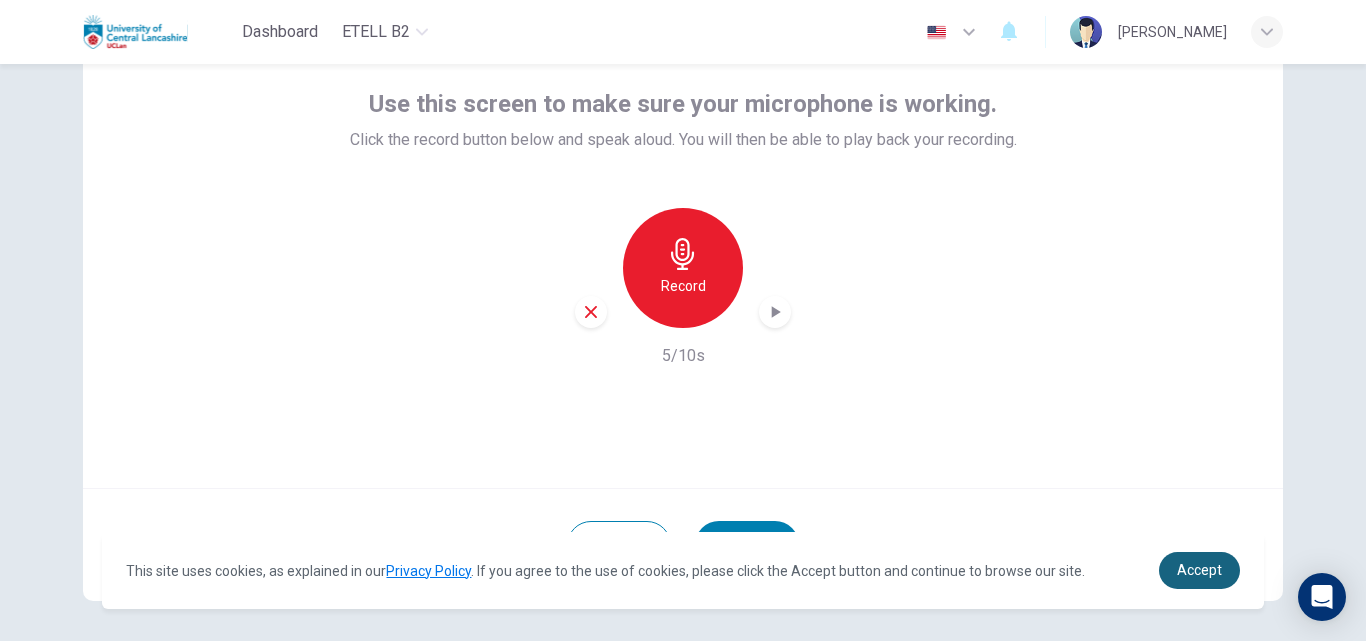 click on "Accept" at bounding box center [1199, 570] 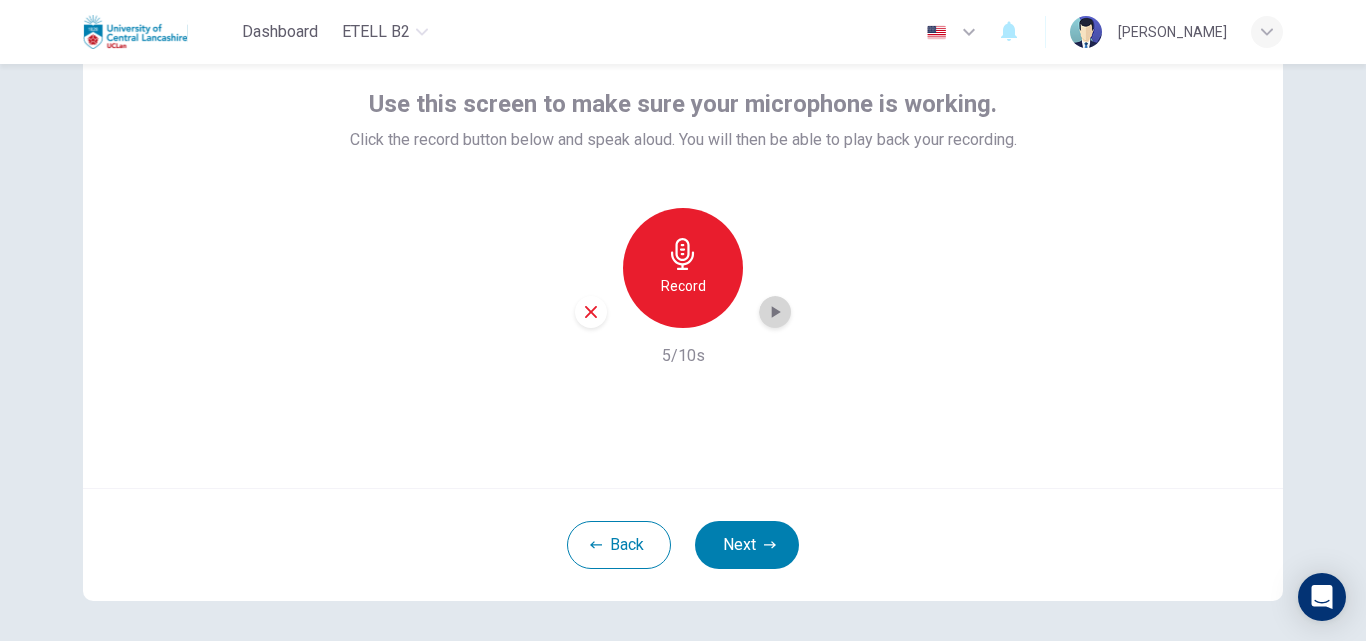 click 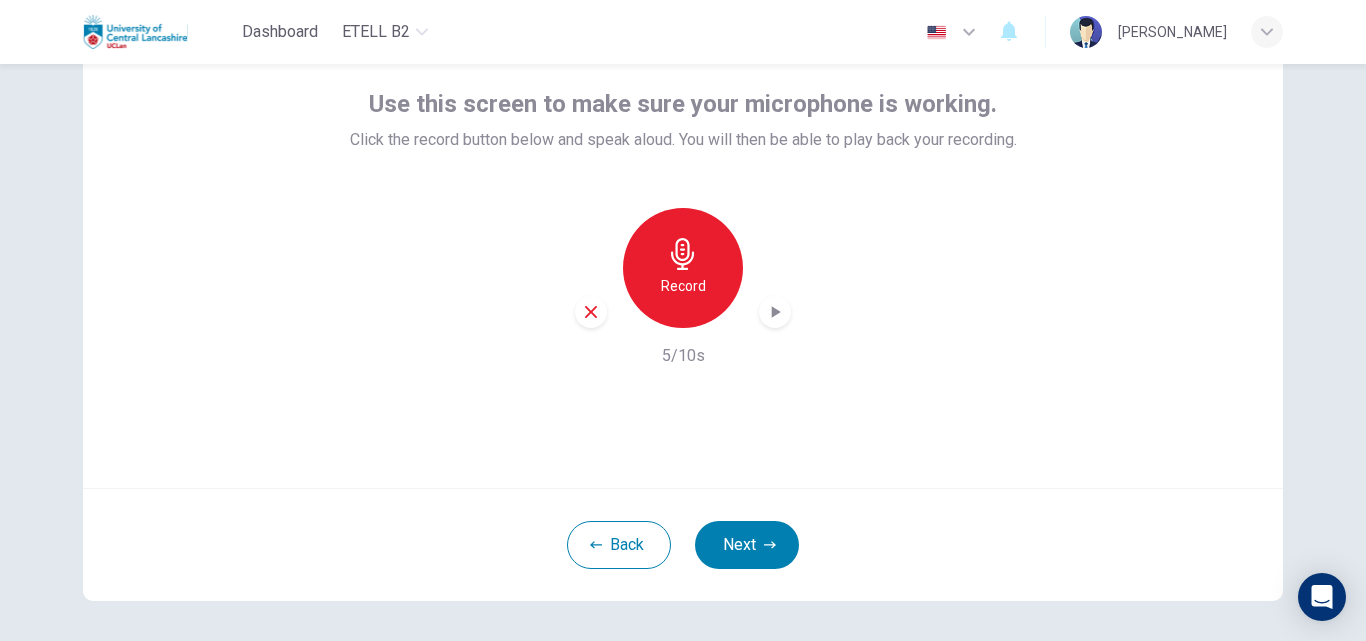click on "Use this screen to make sure your microphone is working. Click the record button below and speak aloud. You will then be able to play back your recording. Record 5/10s" at bounding box center (683, 248) 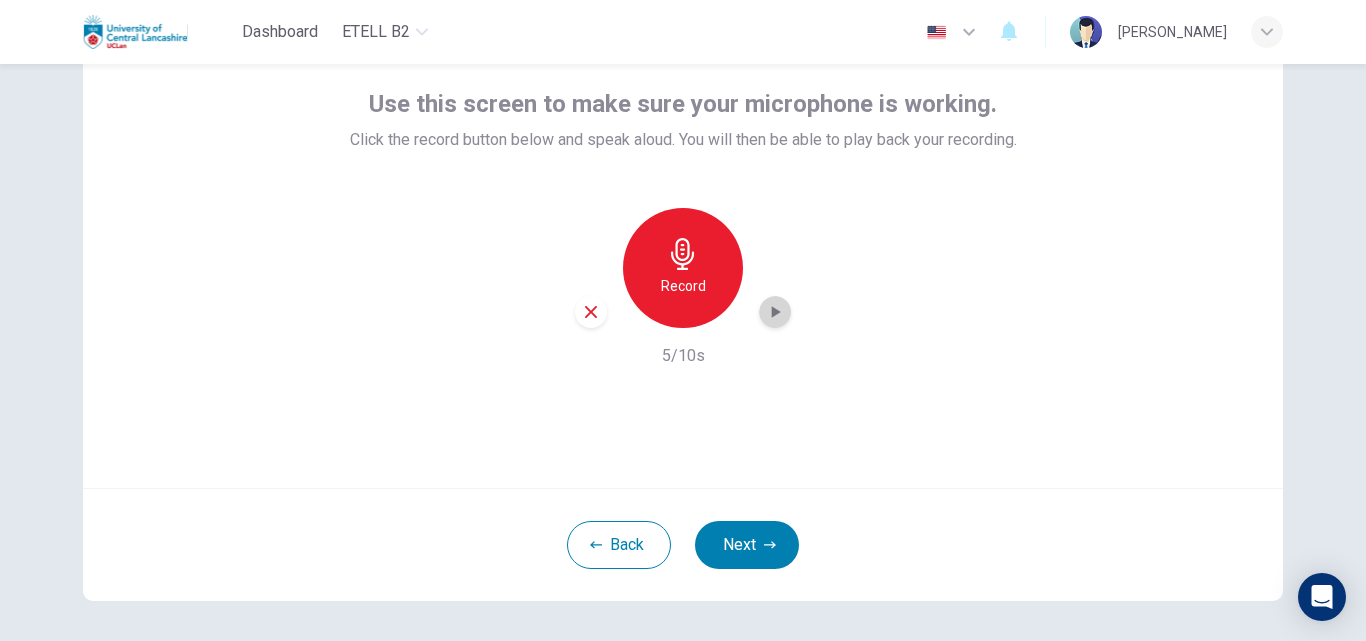 click 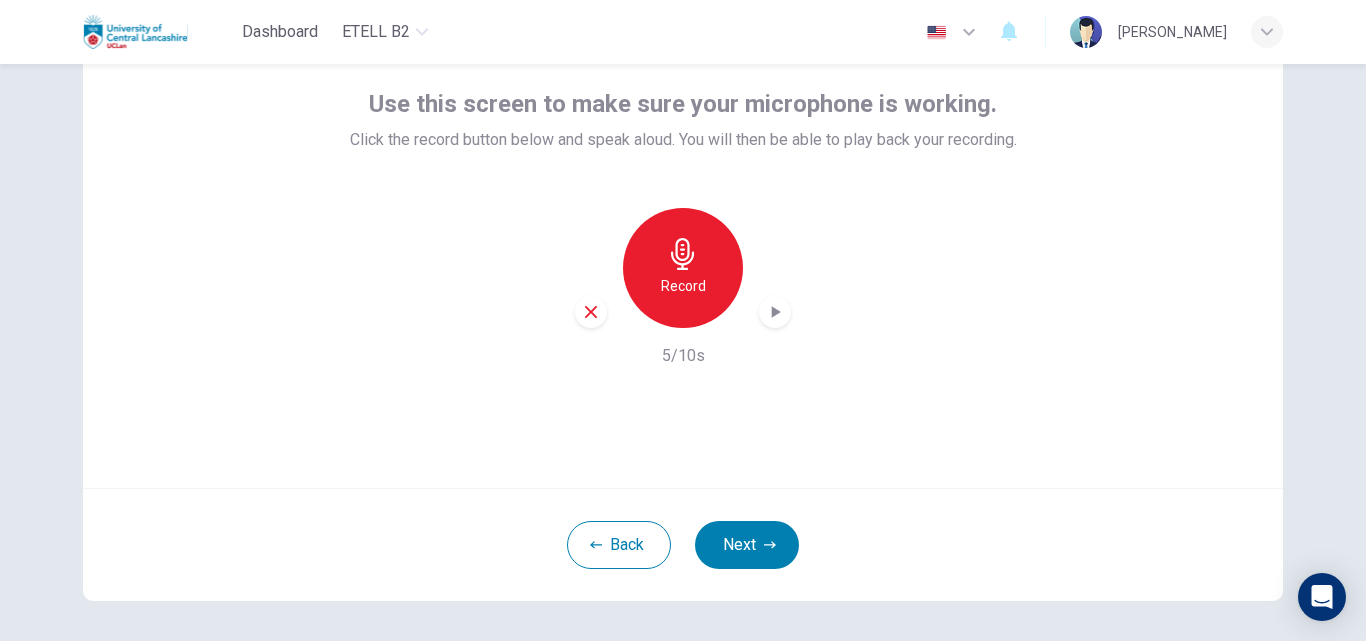 click 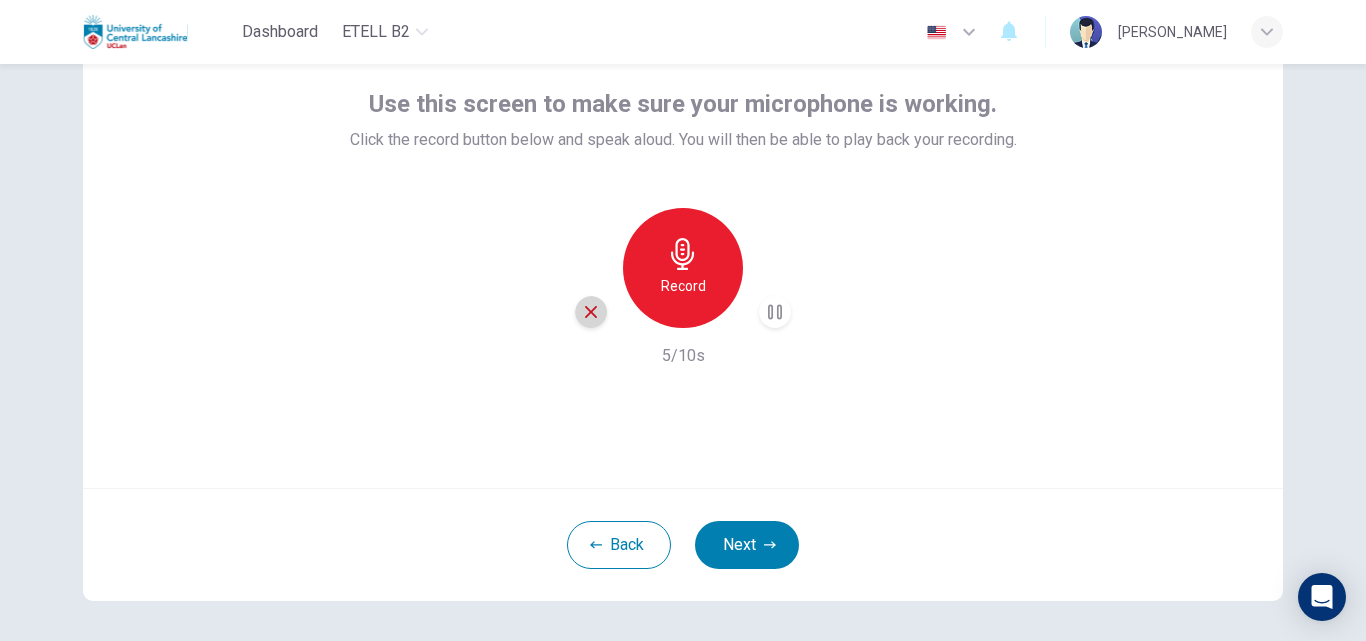 click 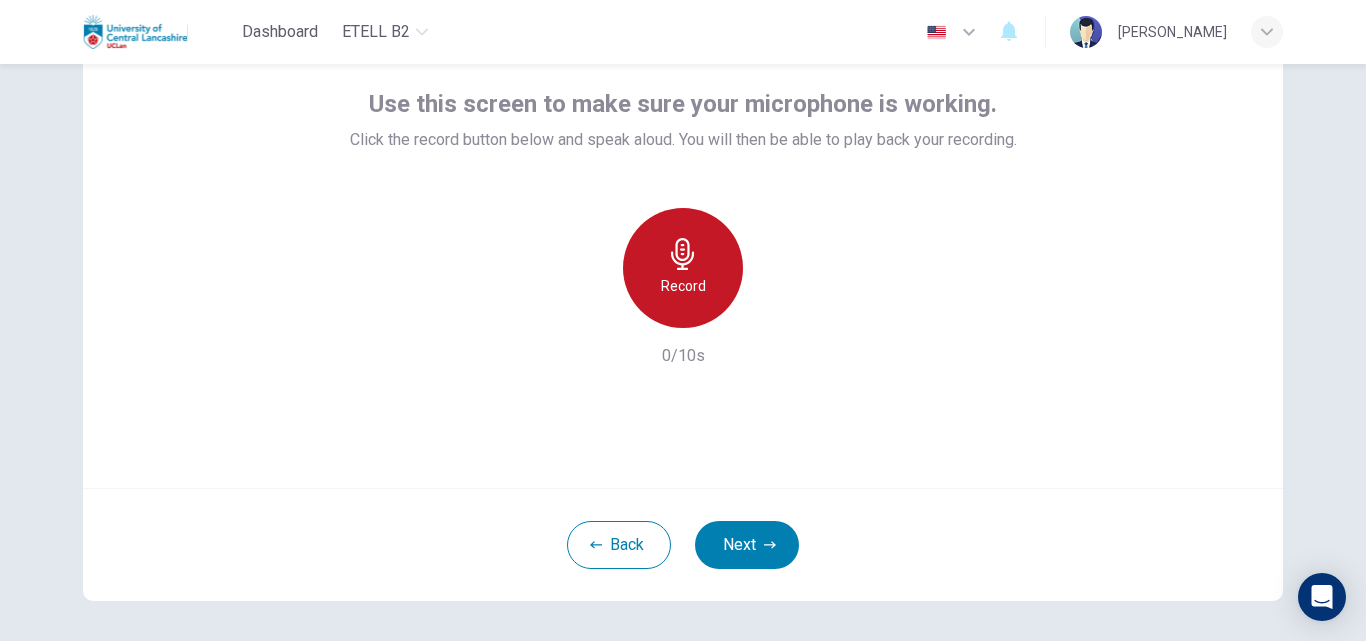 click on "Record" at bounding box center [683, 268] 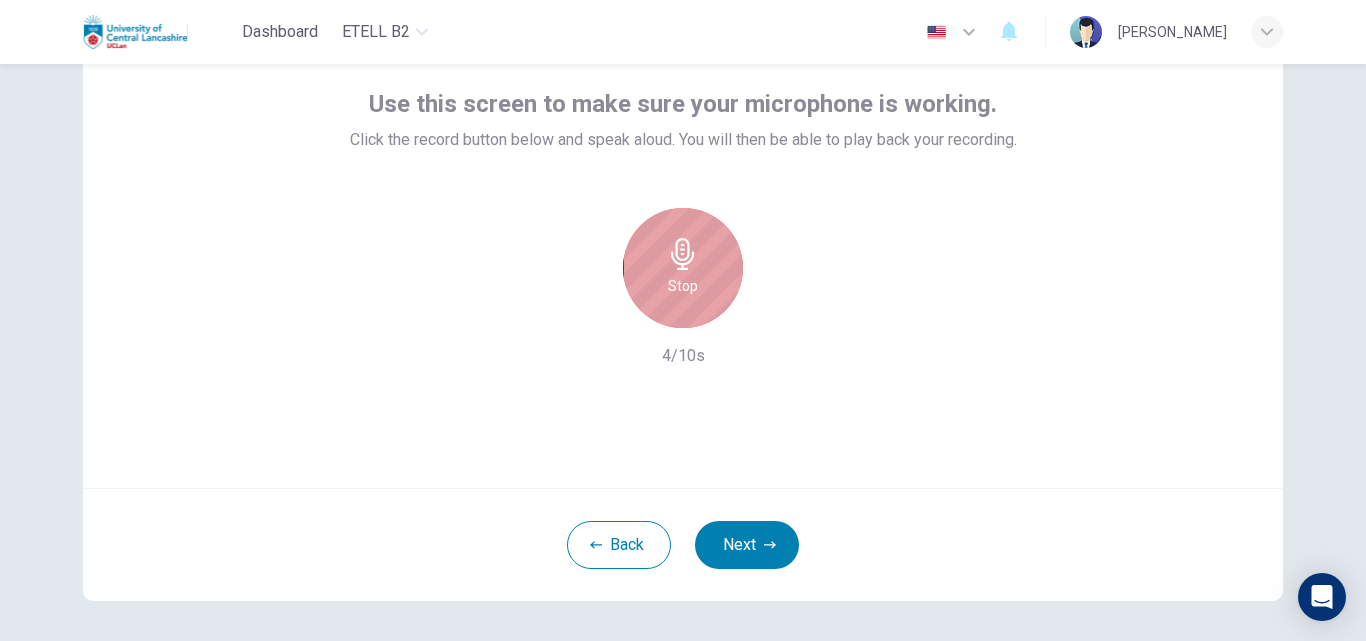 click on "Stop" at bounding box center (683, 268) 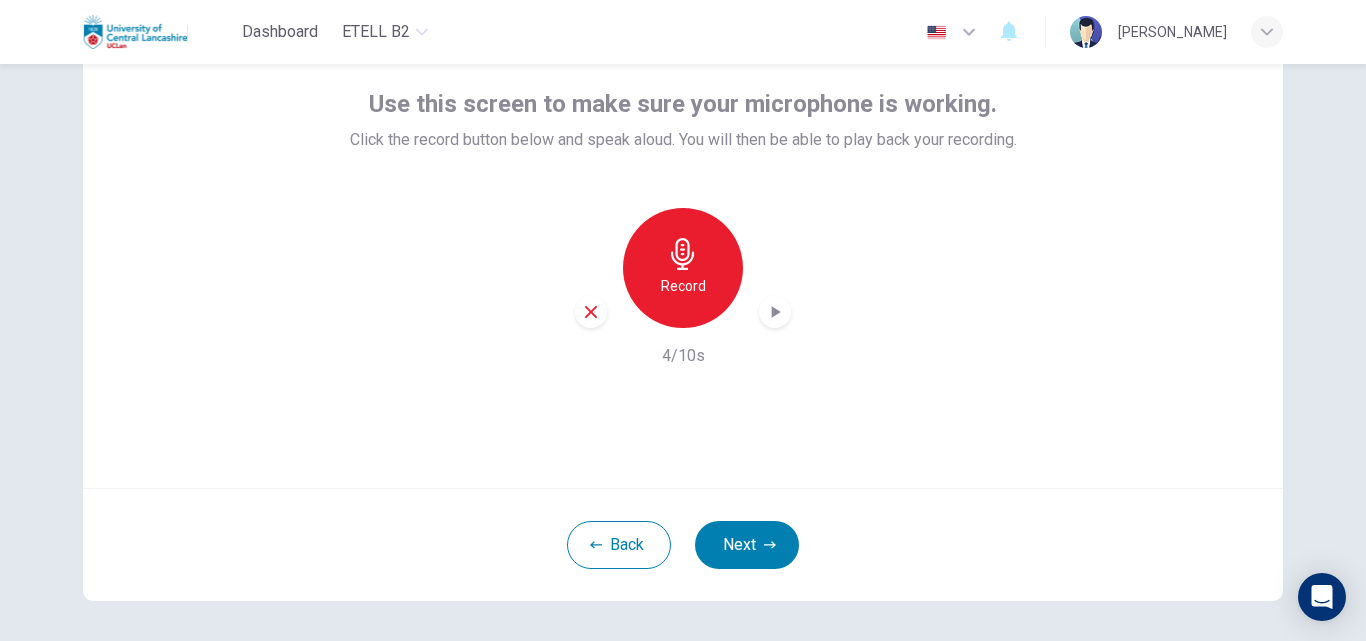 click at bounding box center [775, 312] 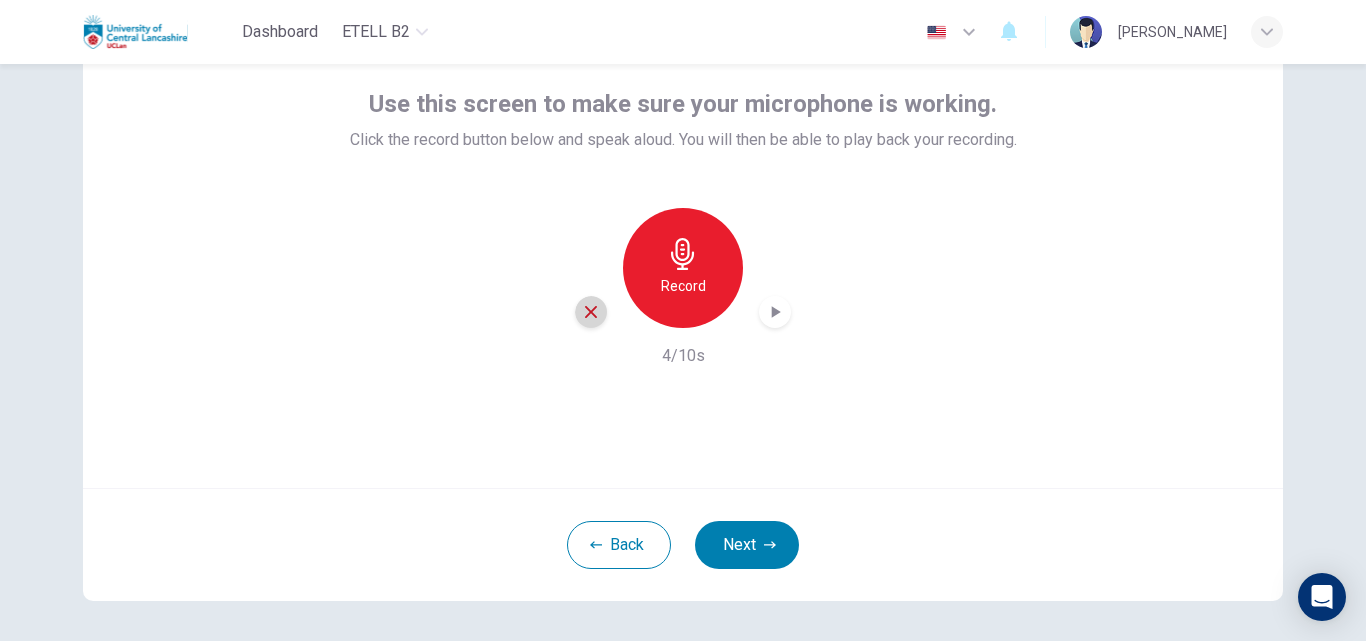 click 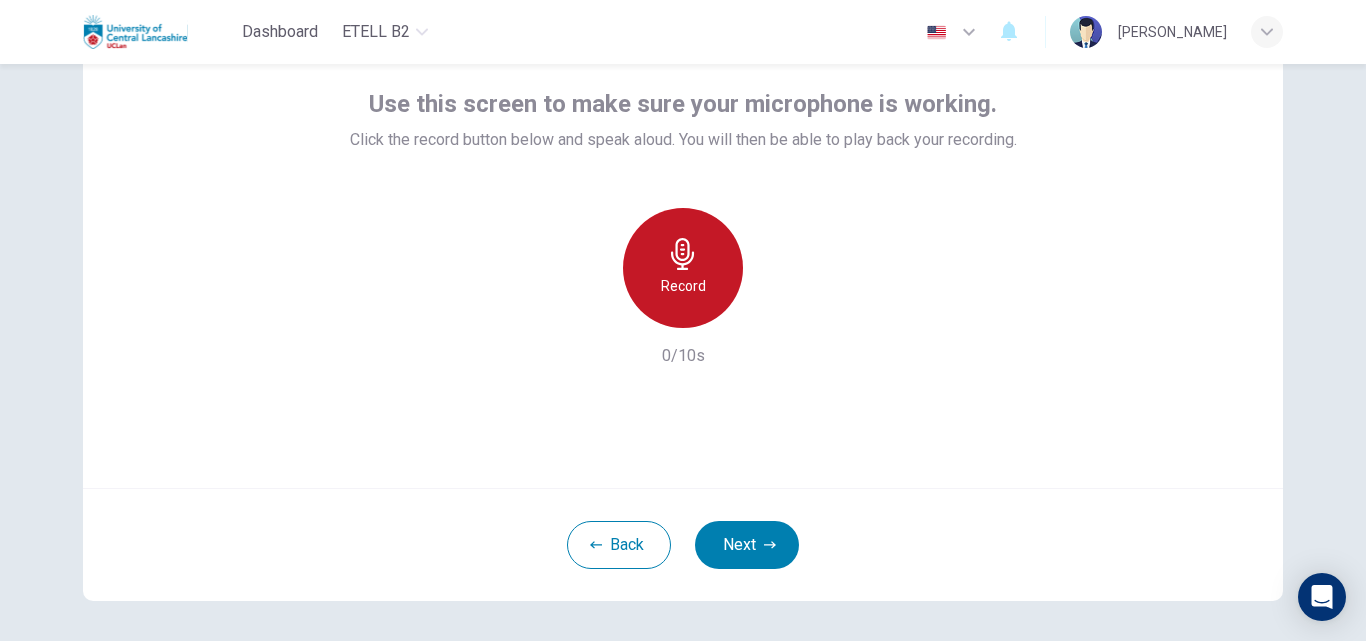 click on "Record" at bounding box center (683, 268) 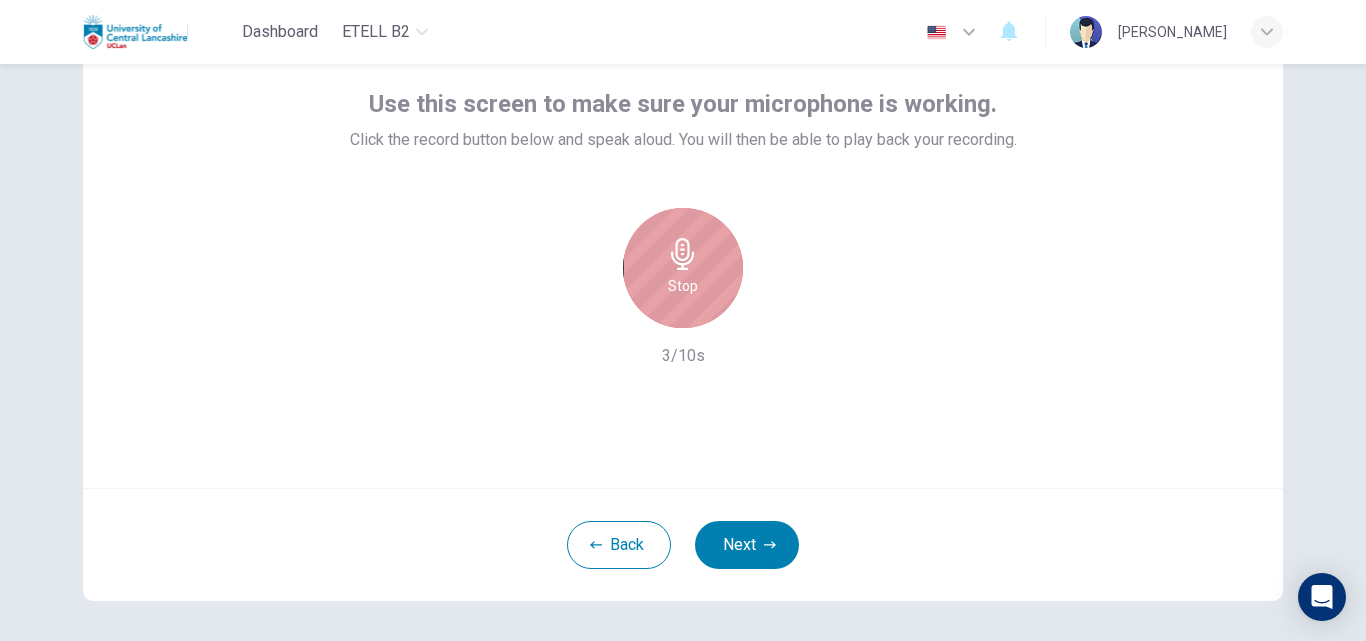 click on "Stop" at bounding box center (683, 268) 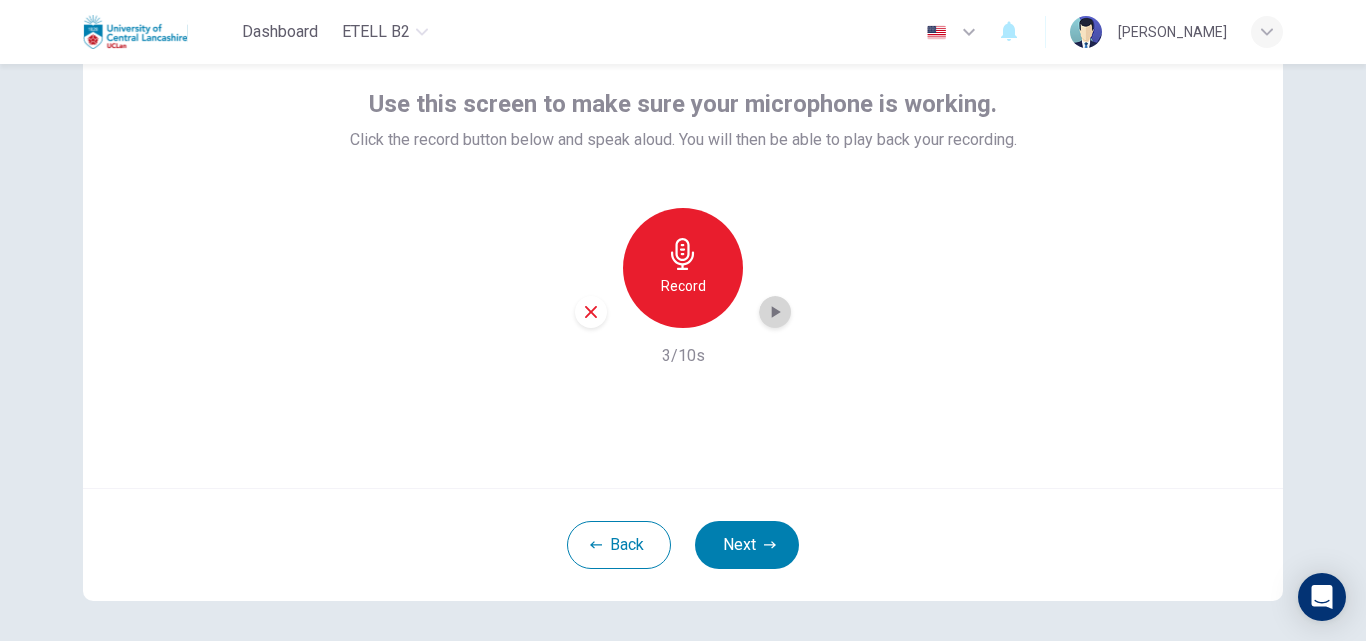 click 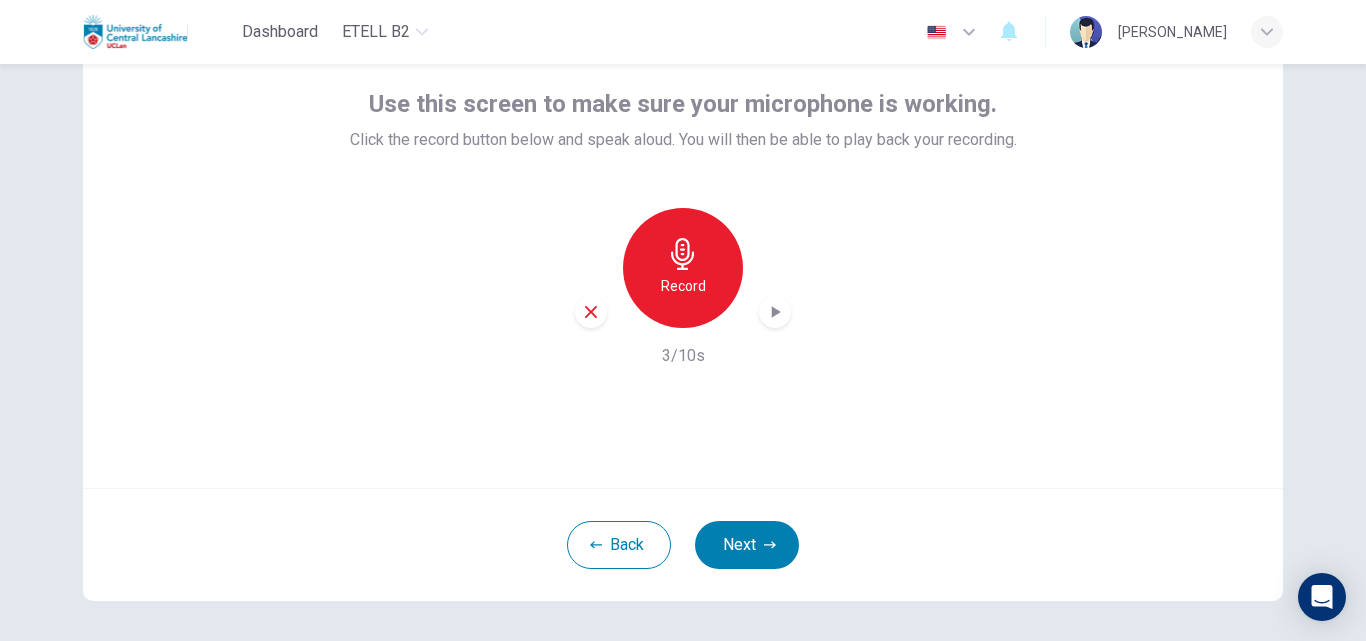 click at bounding box center (591, 312) 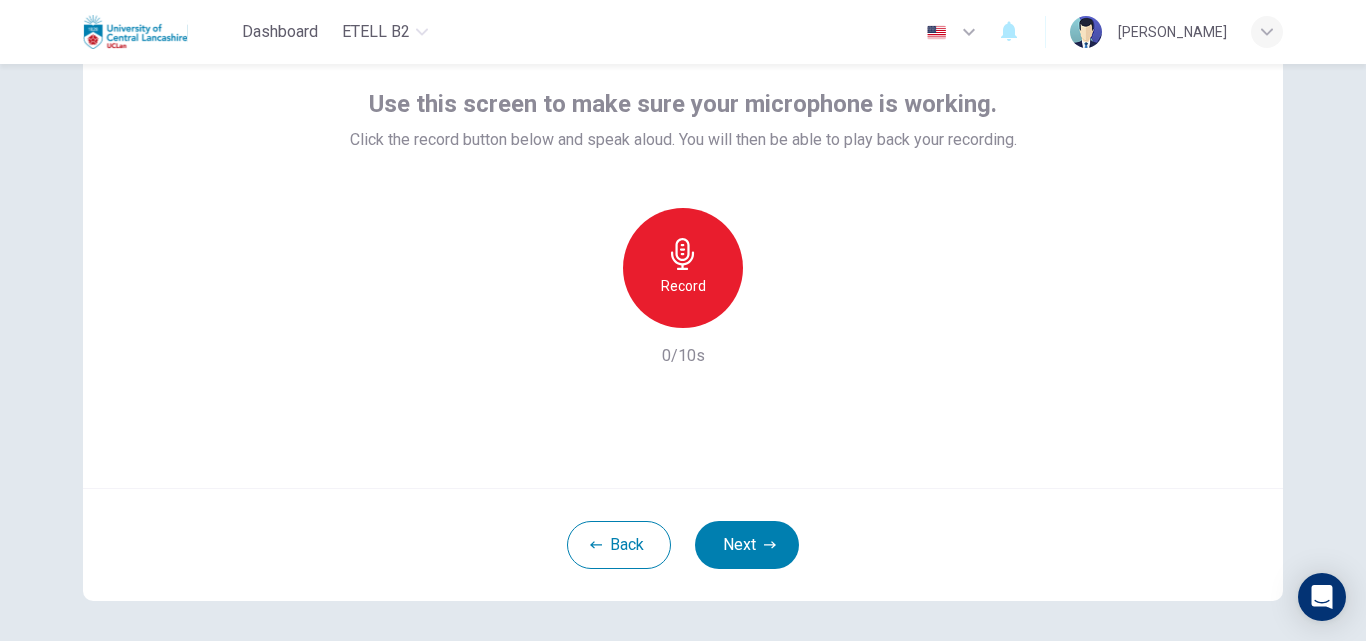 click on "Record" at bounding box center [683, 286] 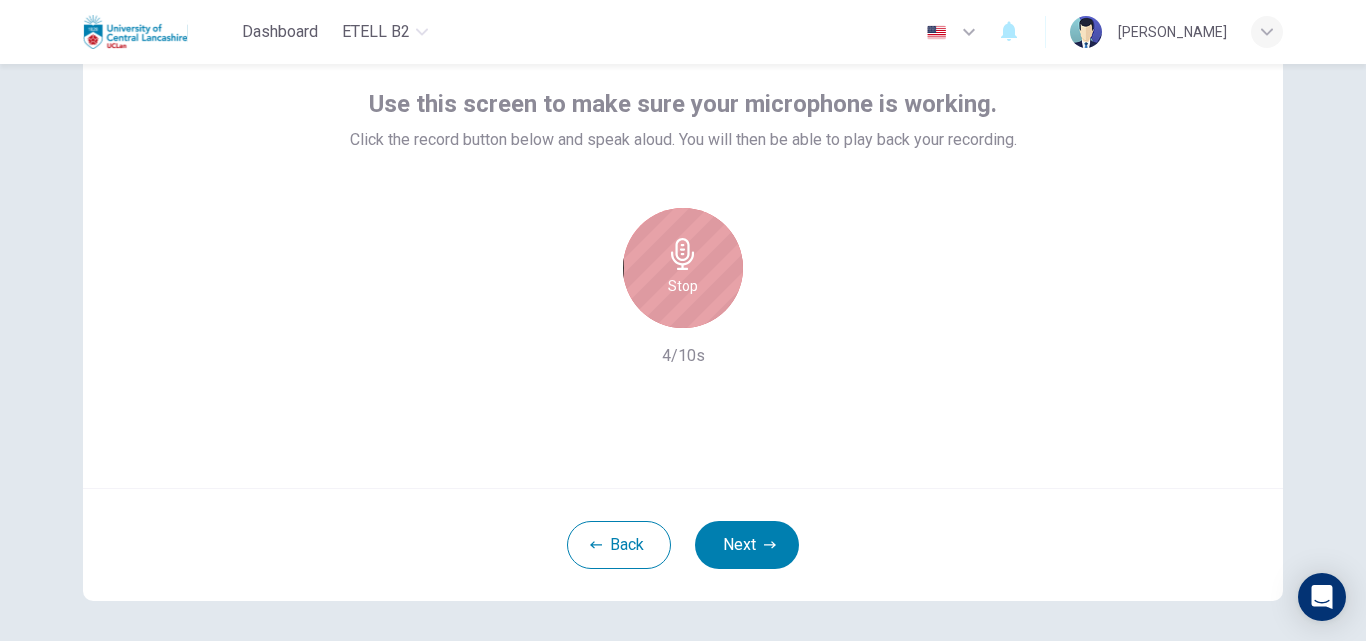 click on "Stop" at bounding box center [683, 286] 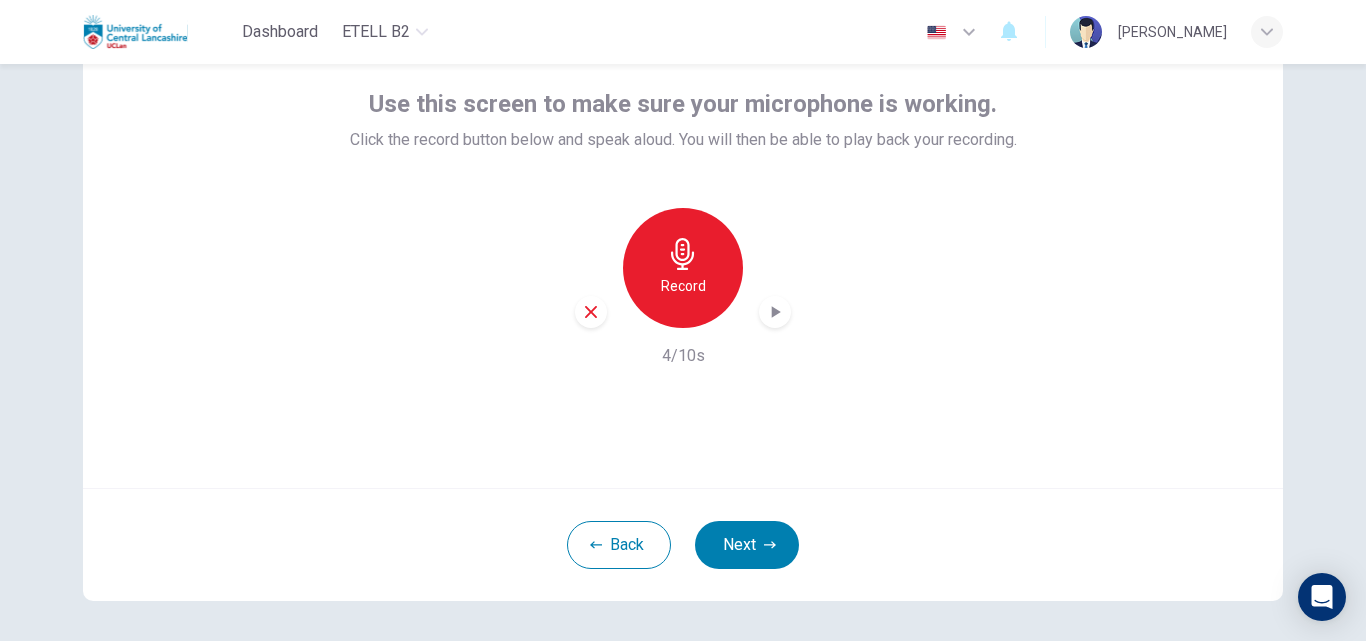 click 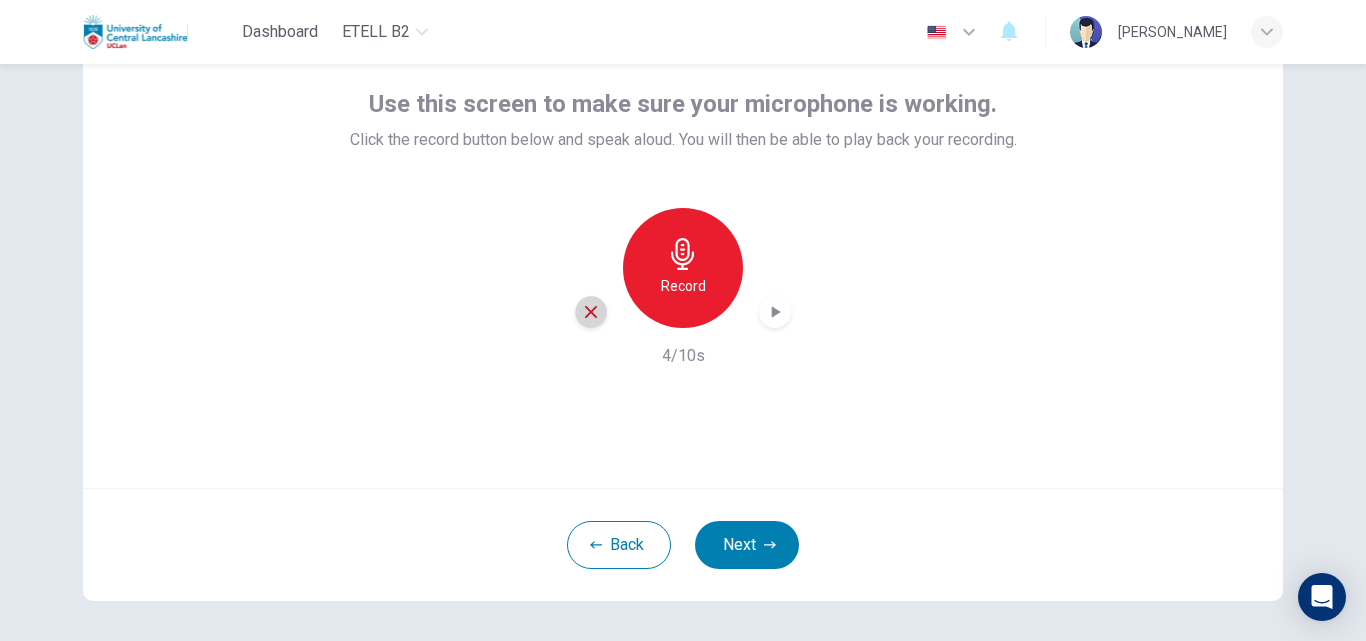 click 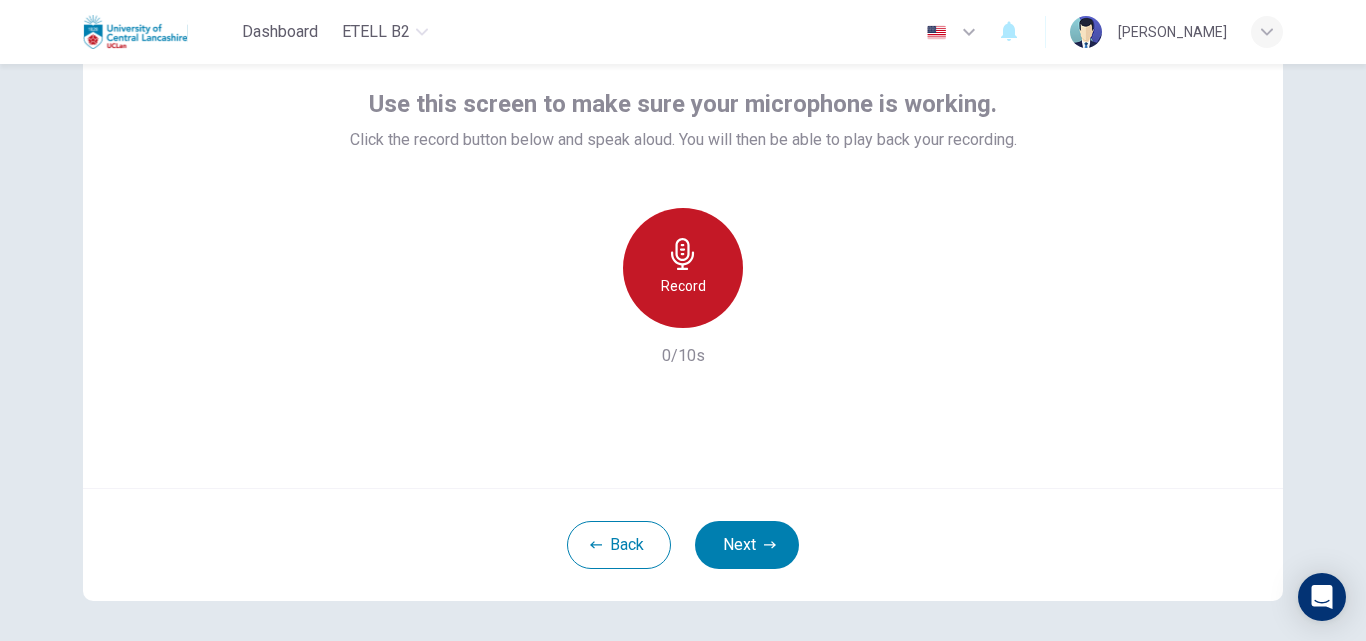 click on "Record" at bounding box center [683, 268] 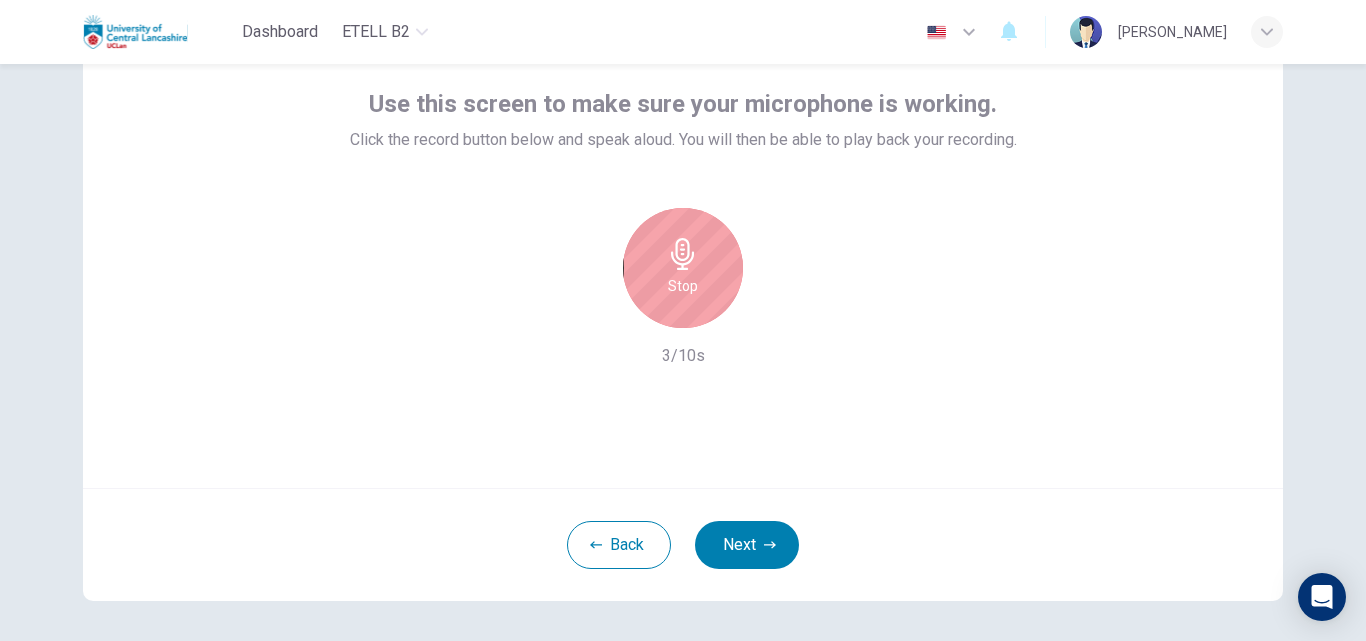 click on "Stop" at bounding box center (683, 268) 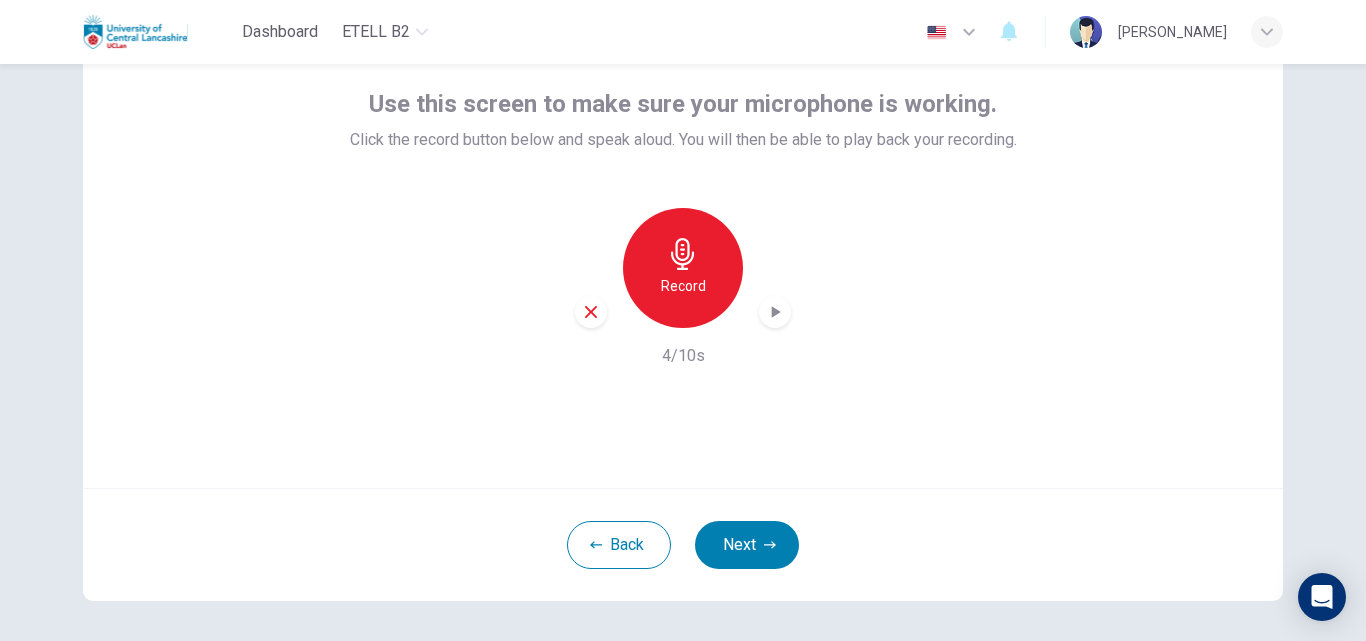 click 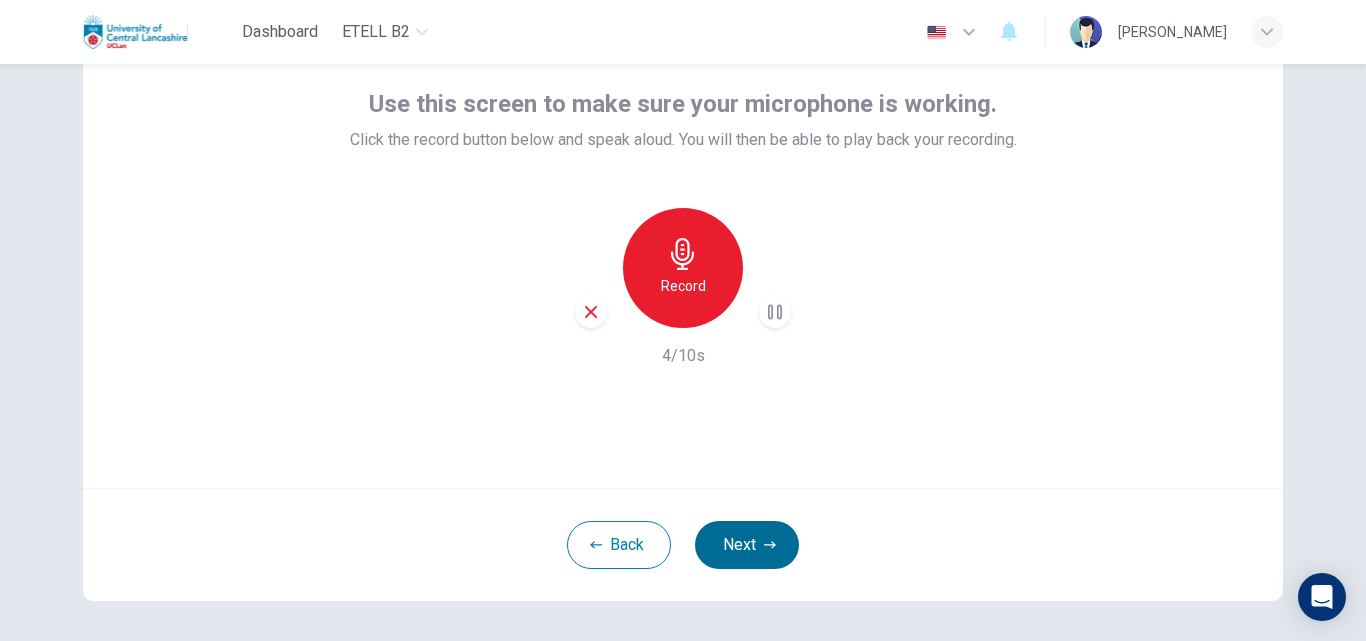 click on "Next" at bounding box center (747, 545) 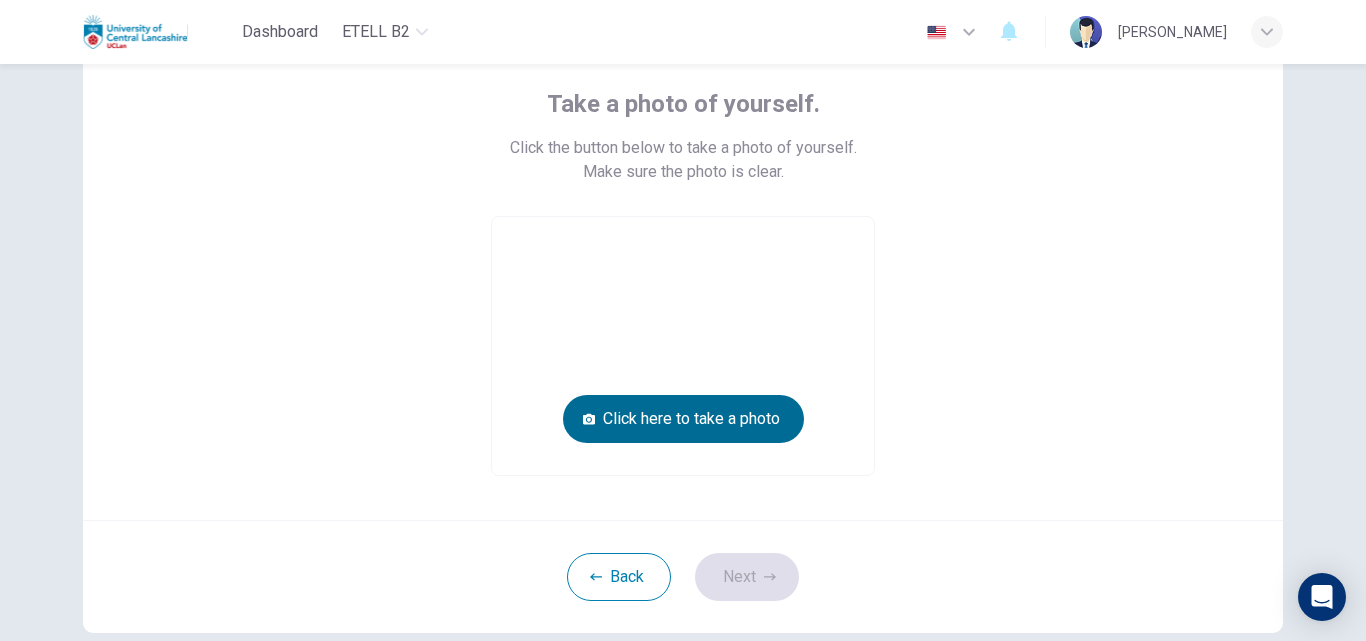 click on "Click here to take a photo" at bounding box center [683, 419] 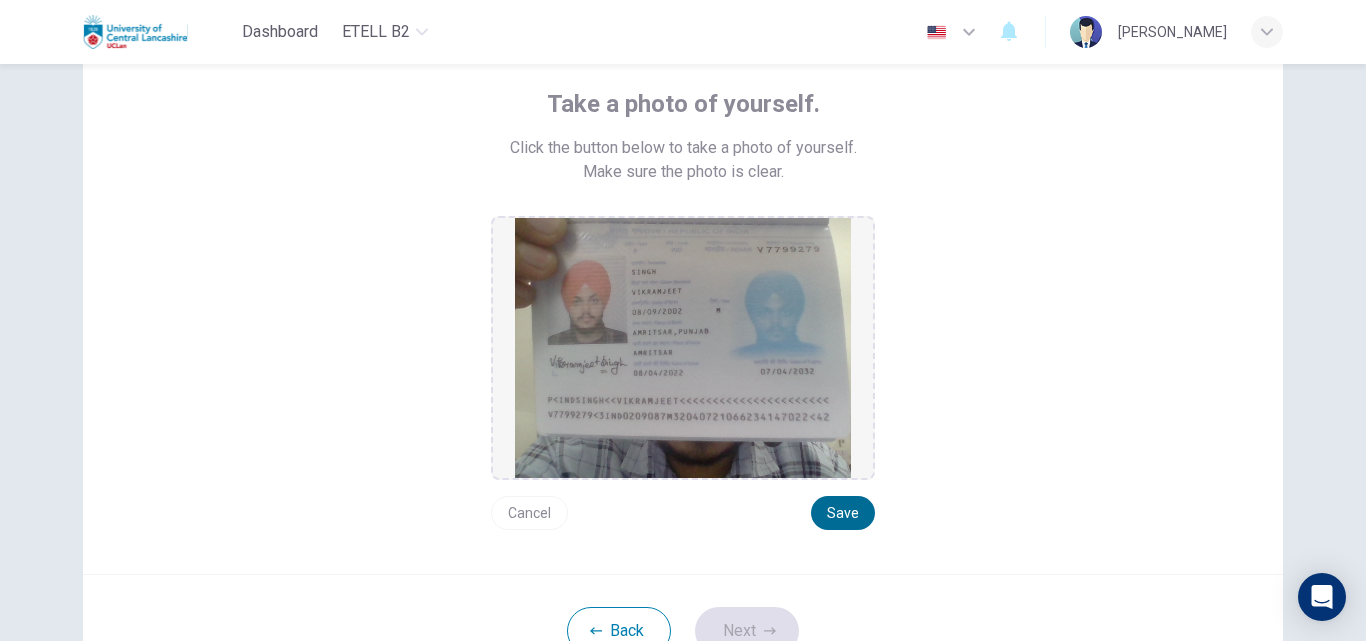click on "Save" at bounding box center (843, 513) 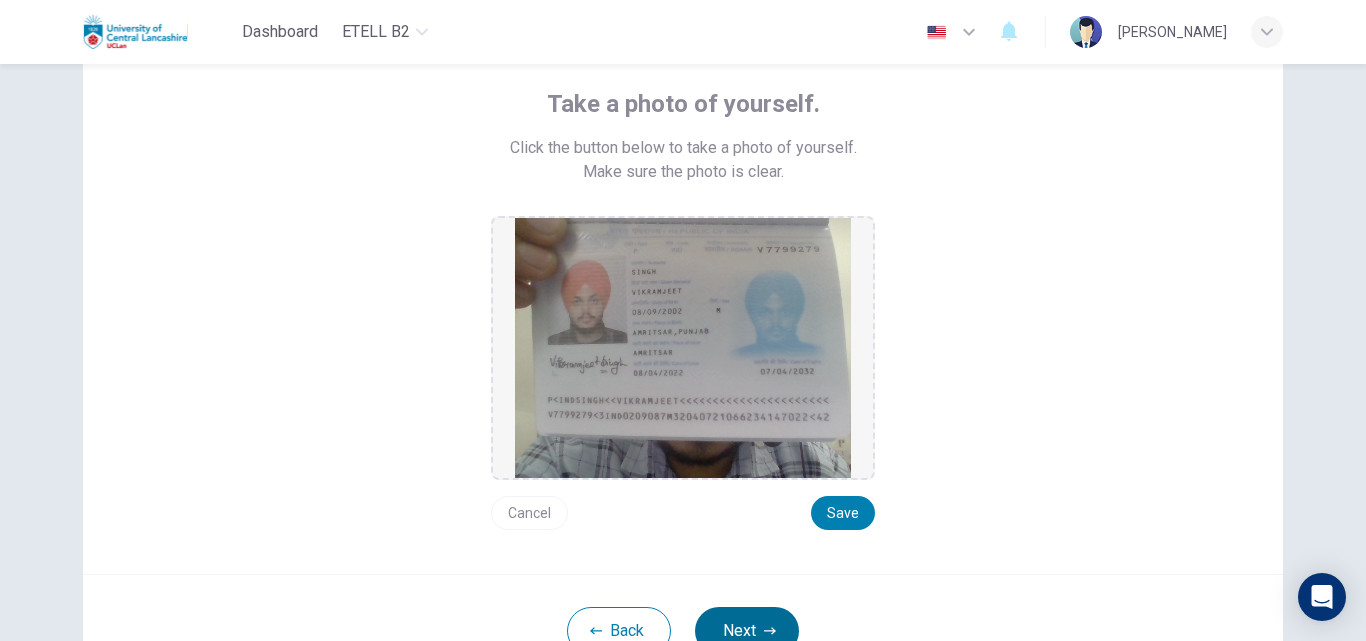 click 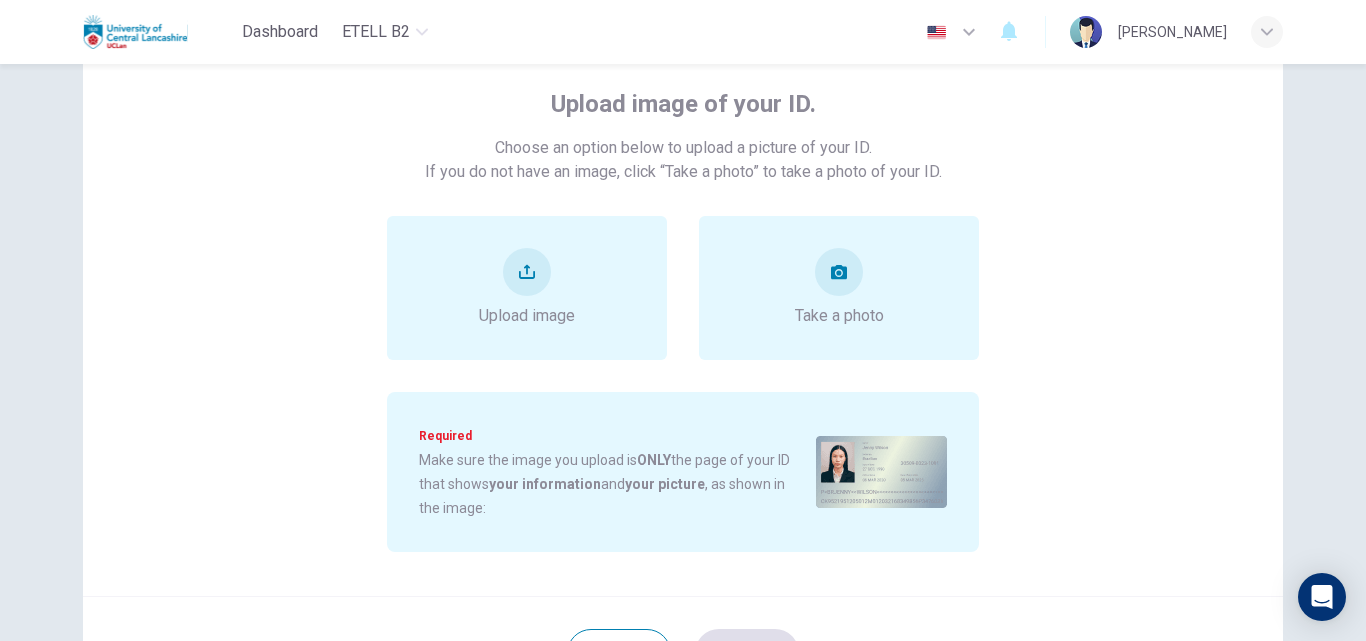 click on "Make sure the image you upload is  ONLY  the page of your ID that shows  your information  and  your picture , as shown in the image:" at bounding box center [609, 484] 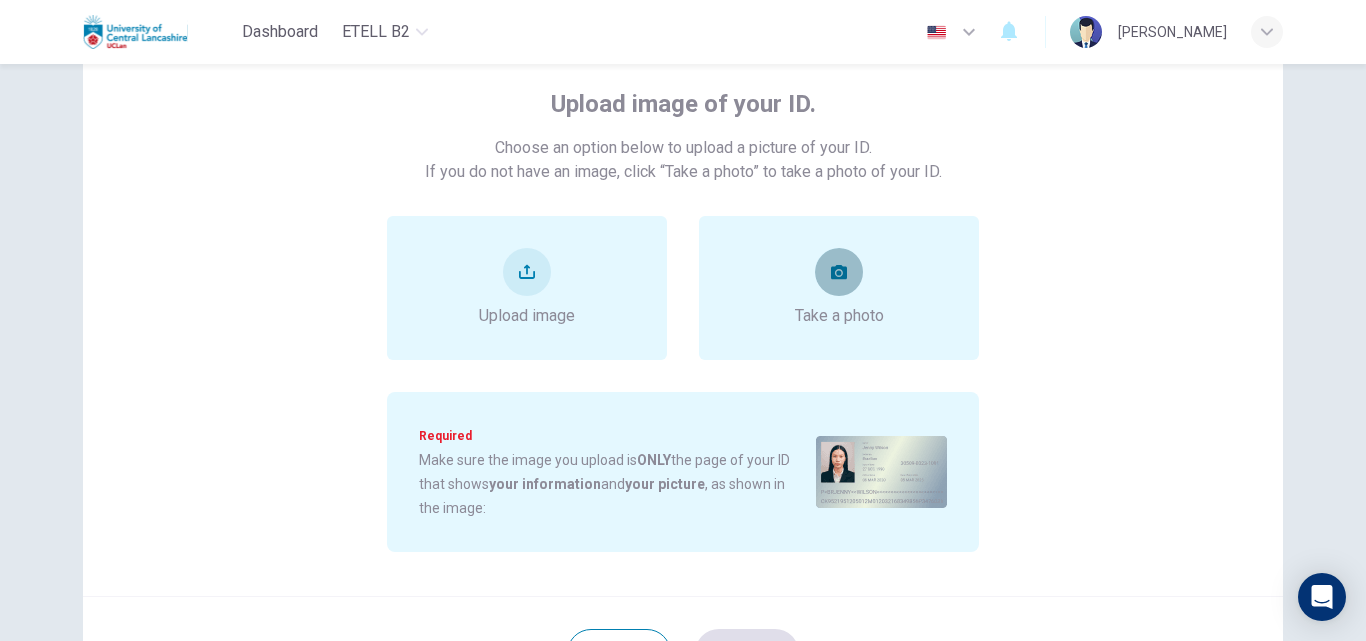 click at bounding box center (839, 272) 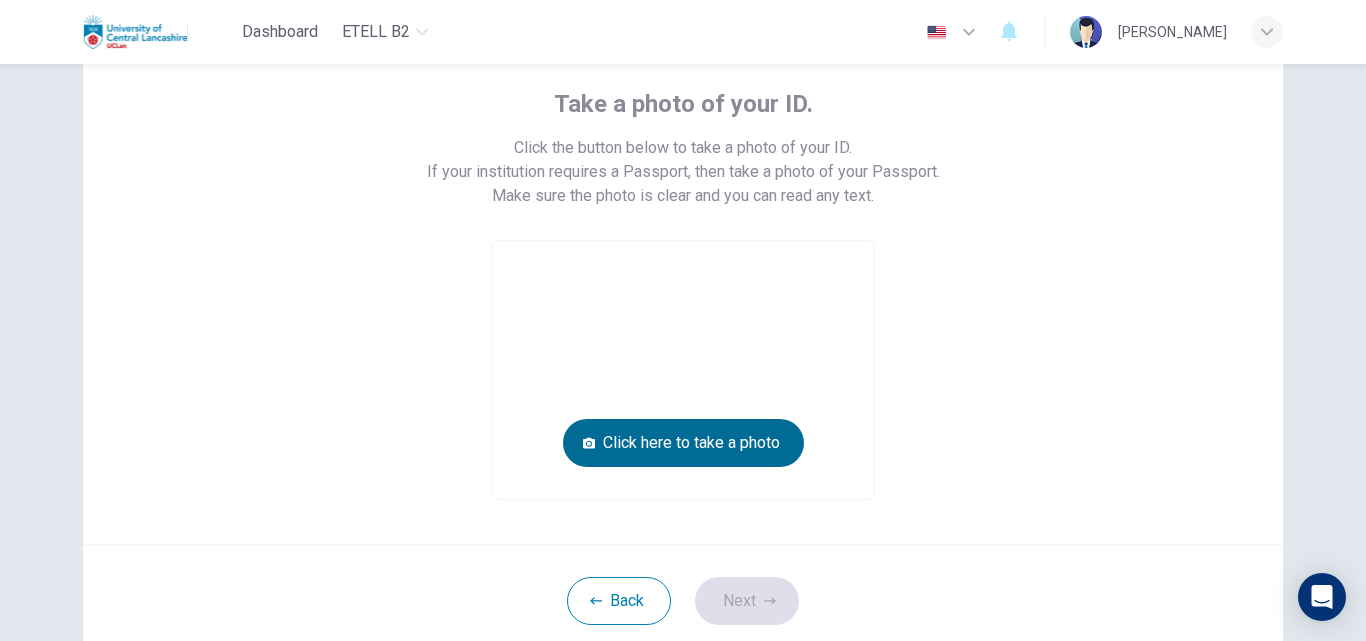 click on "Click here to take a photo" at bounding box center (683, 443) 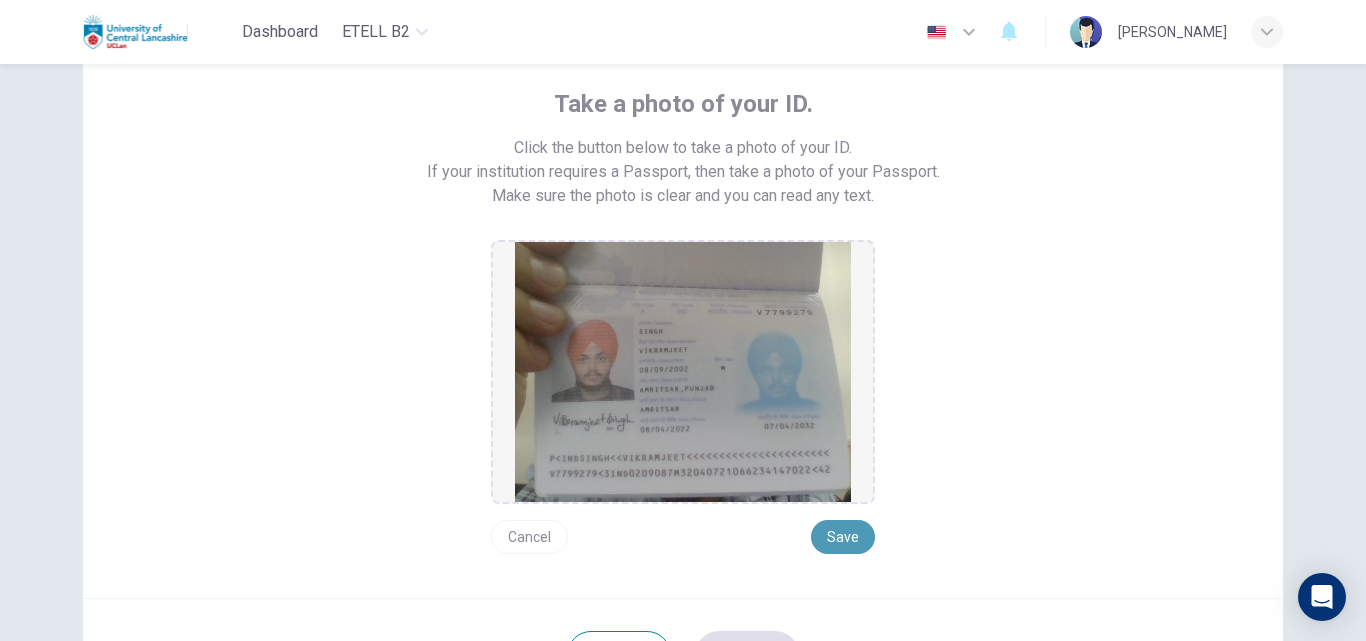 click on "Save" at bounding box center (843, 537) 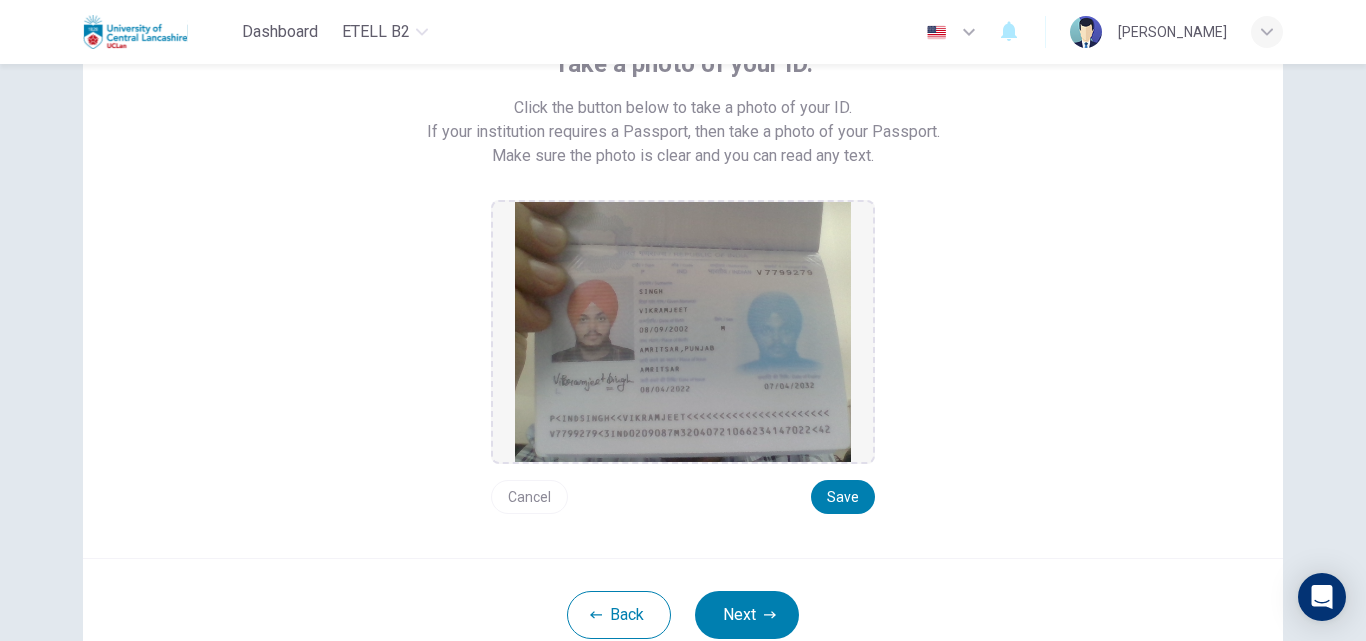scroll, scrollTop: 192, scrollLeft: 0, axis: vertical 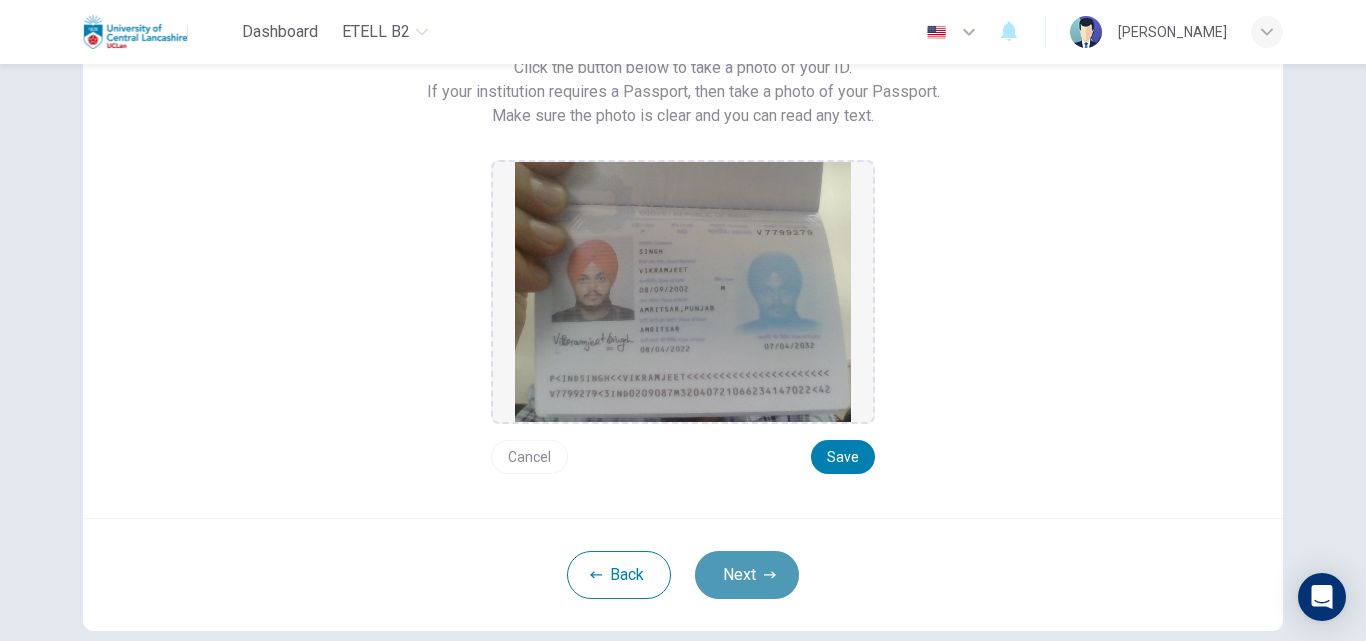 click on "Next" at bounding box center [747, 575] 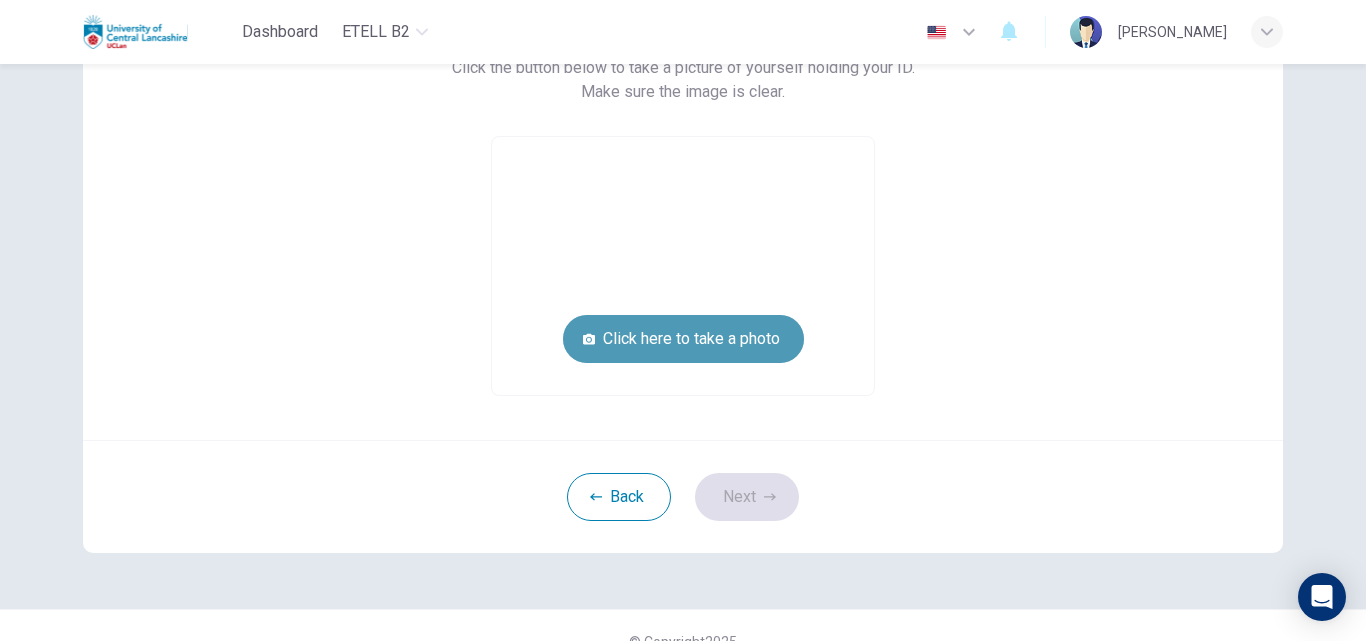 click on "Click here to take a photo" at bounding box center [683, 339] 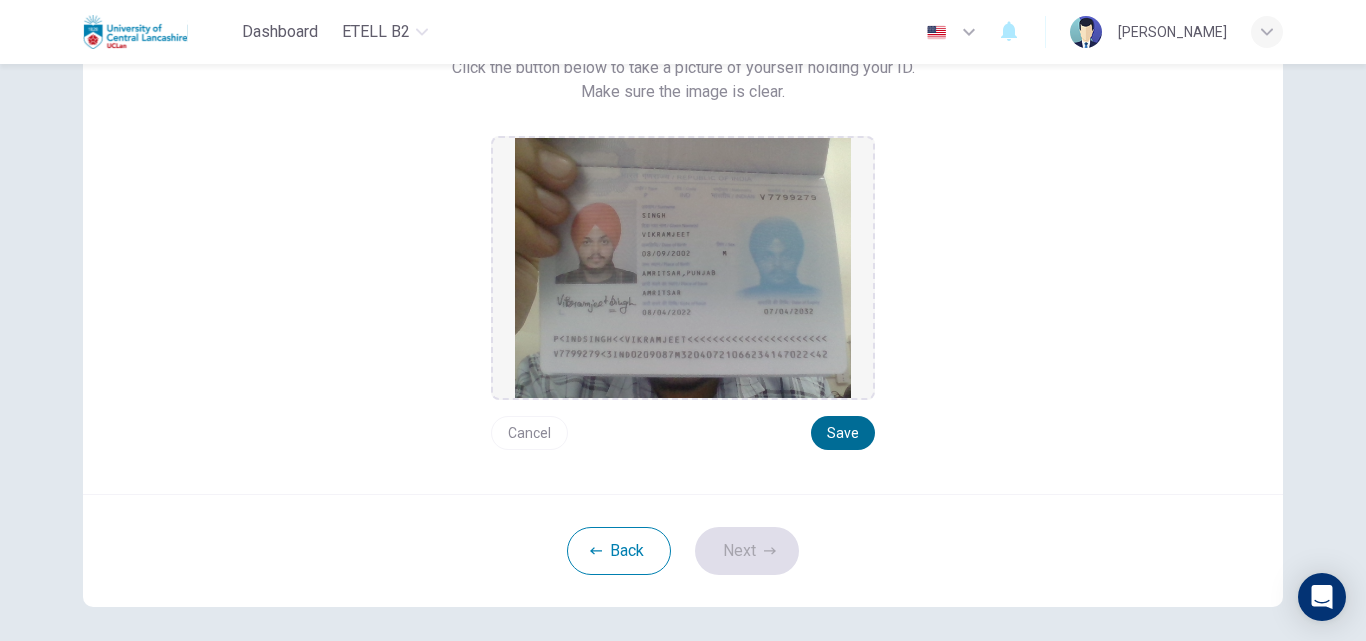 click on "Save" at bounding box center [843, 433] 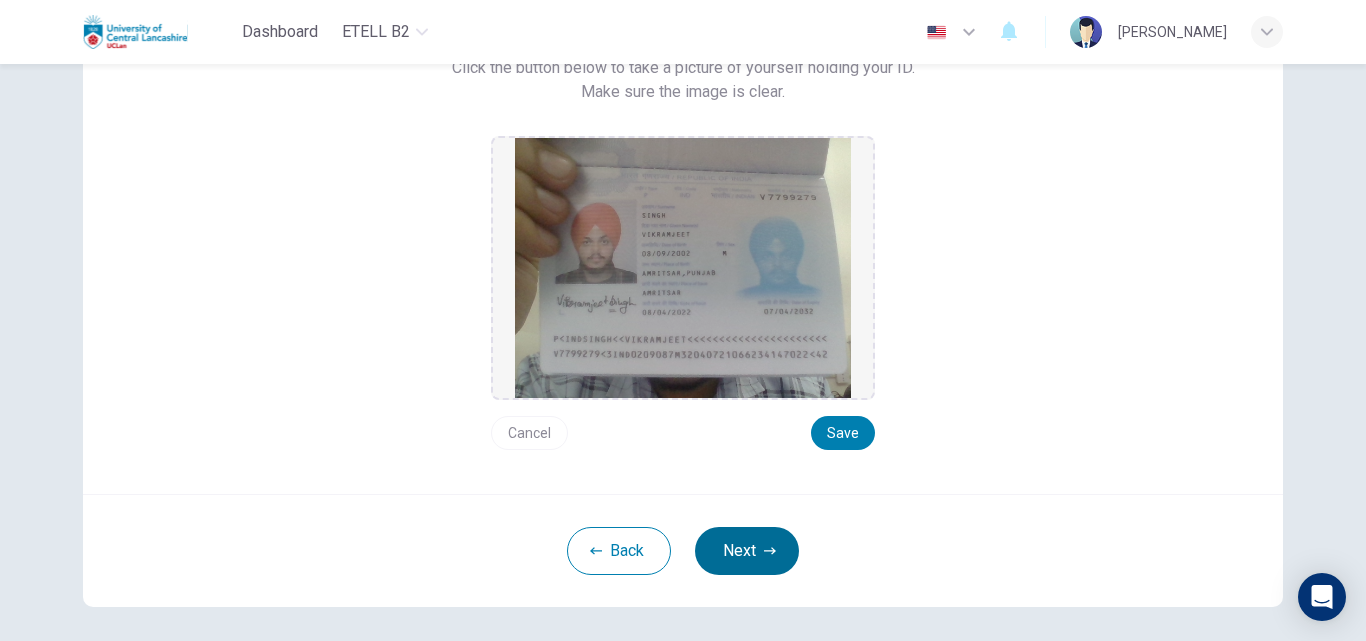 click 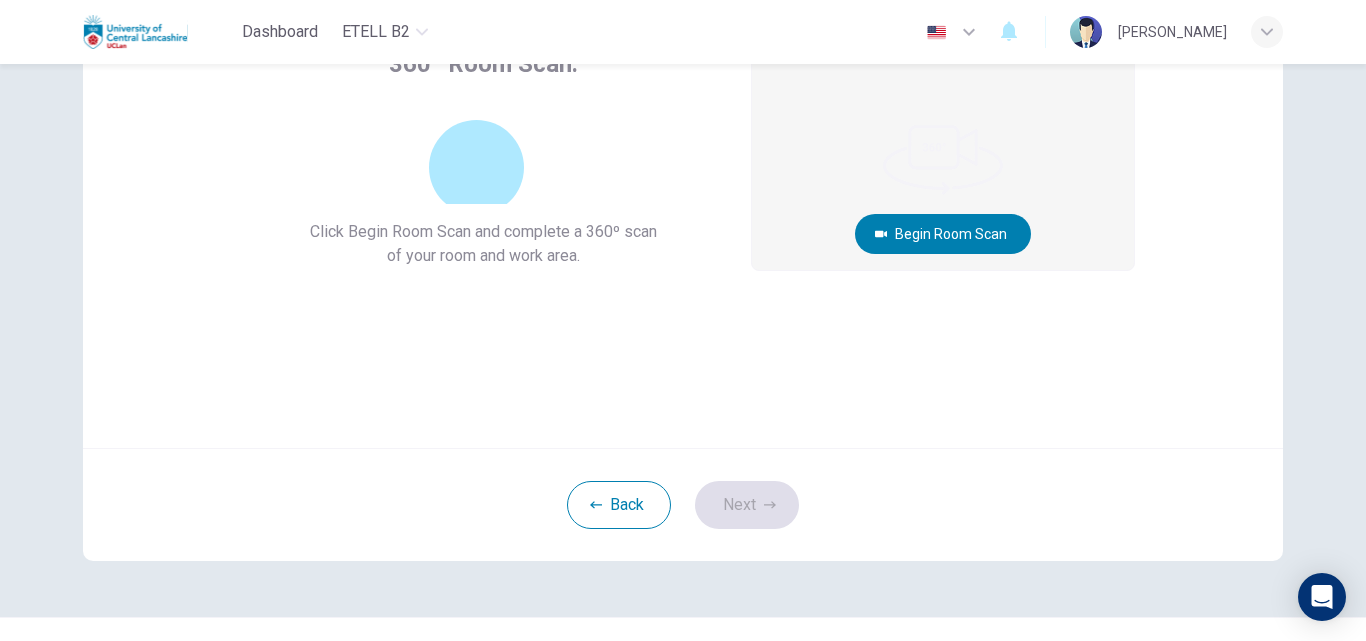 scroll, scrollTop: 112, scrollLeft: 0, axis: vertical 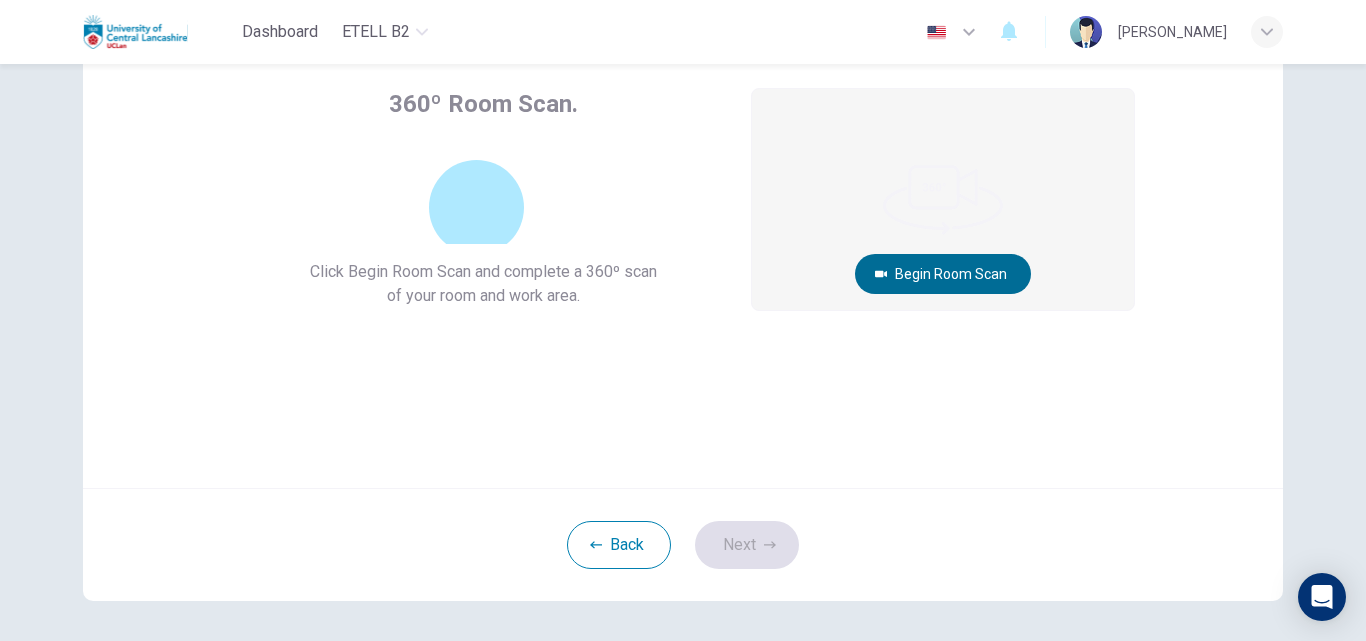 click on "Begin Room Scan" at bounding box center (943, 274) 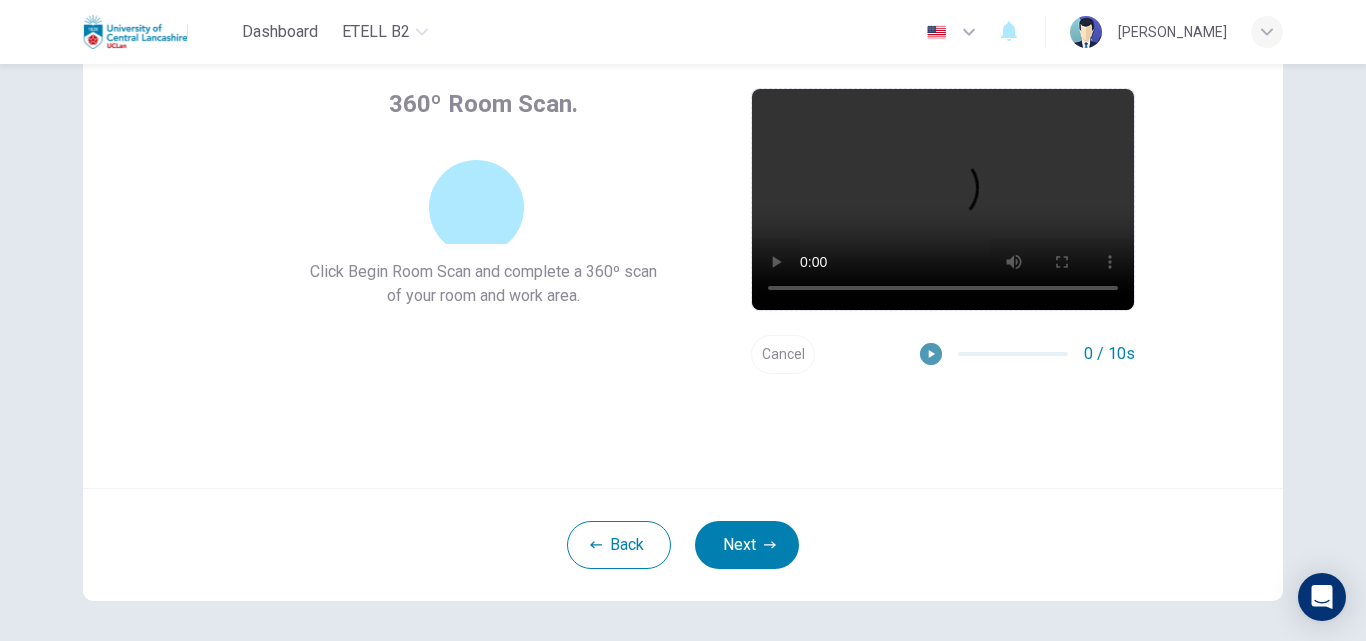 click 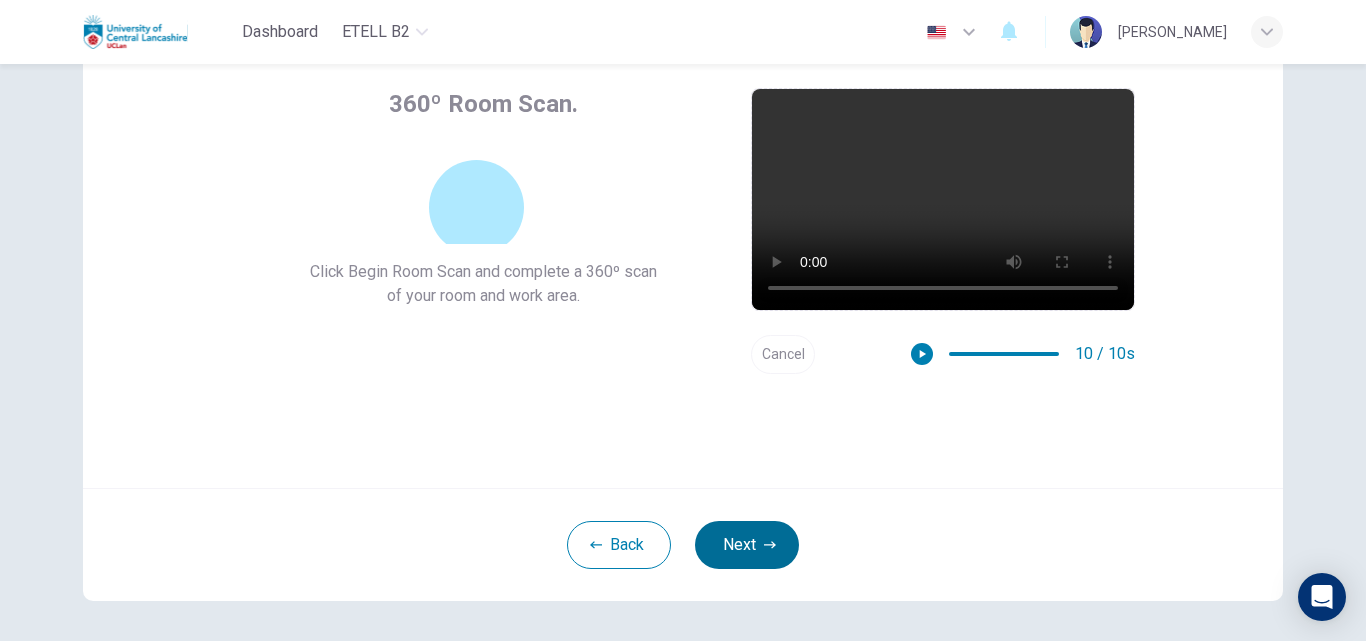 click on "Next" at bounding box center (747, 545) 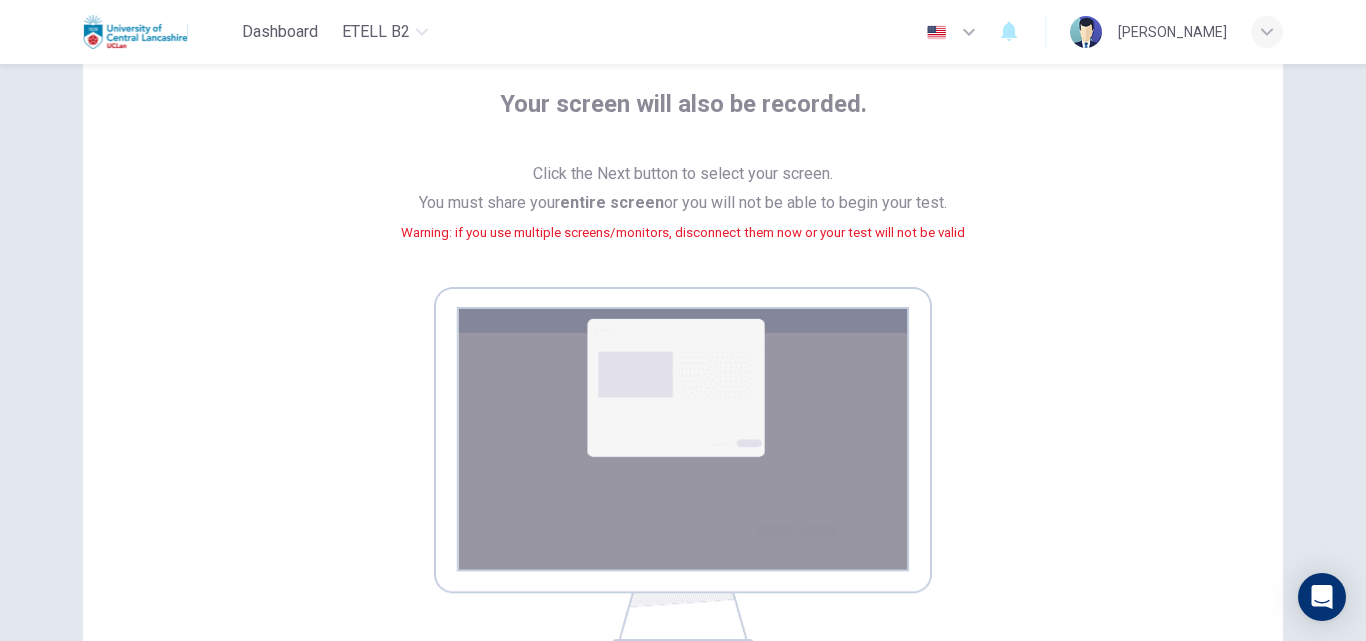 click at bounding box center (683, 468) 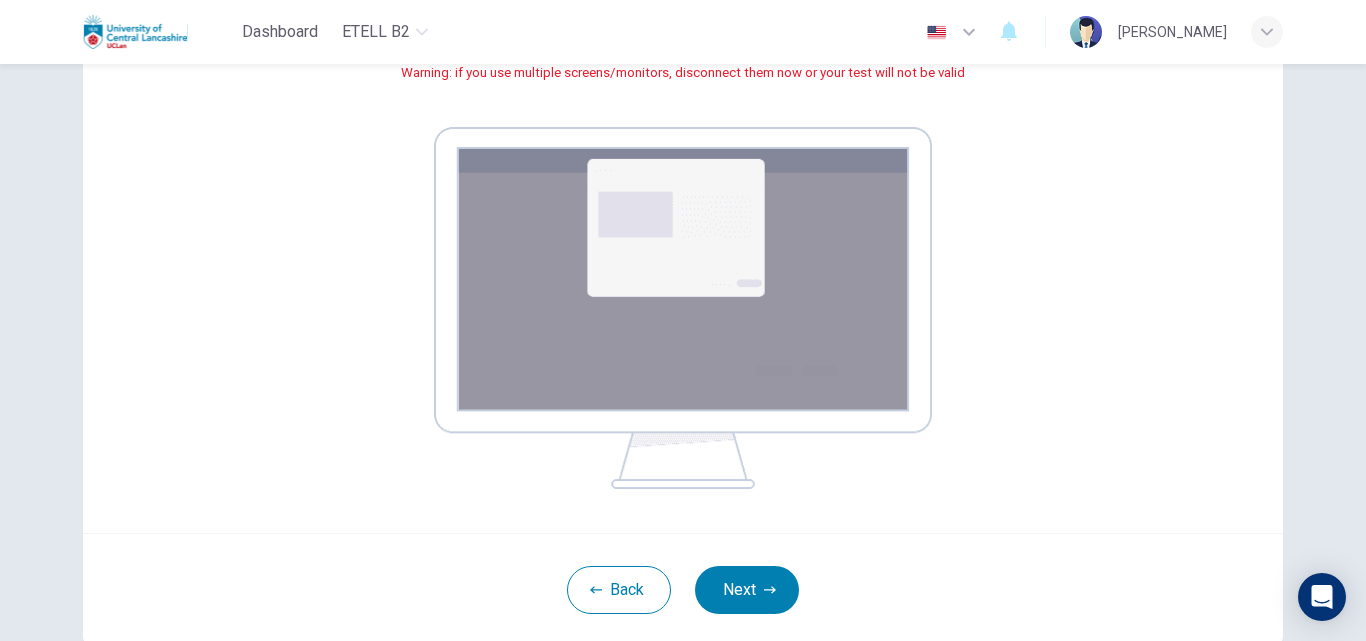 scroll, scrollTop: 312, scrollLeft: 0, axis: vertical 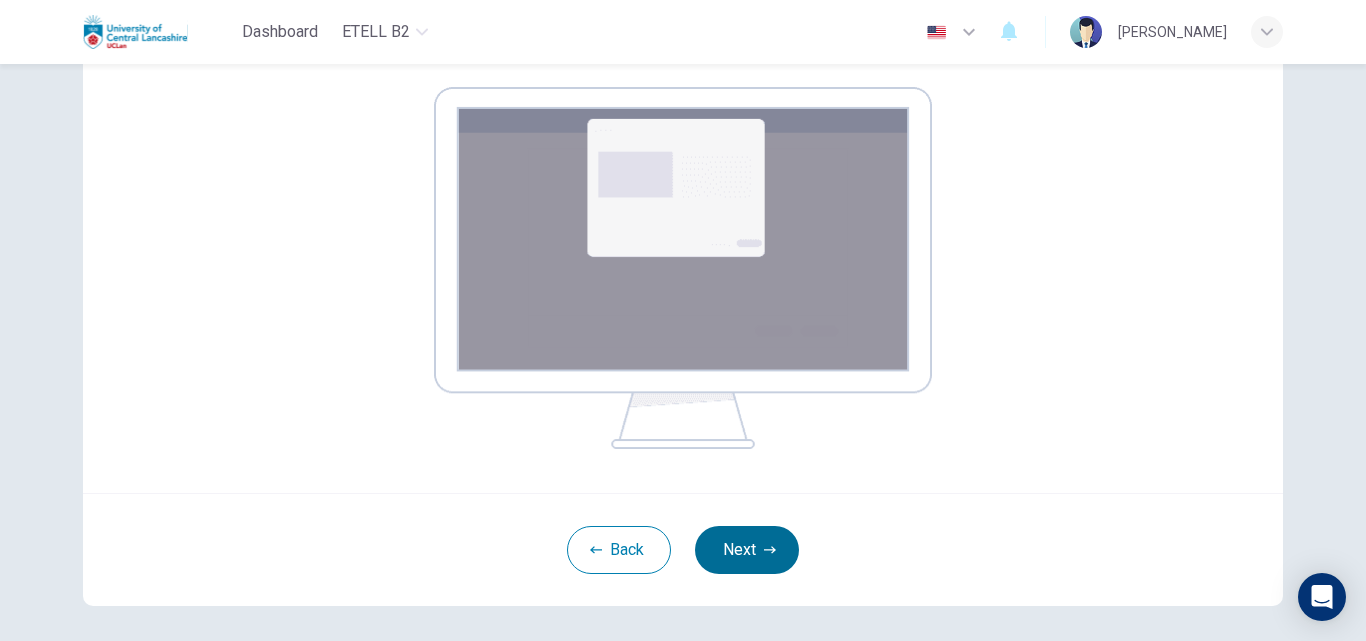 click on "Next" at bounding box center [747, 550] 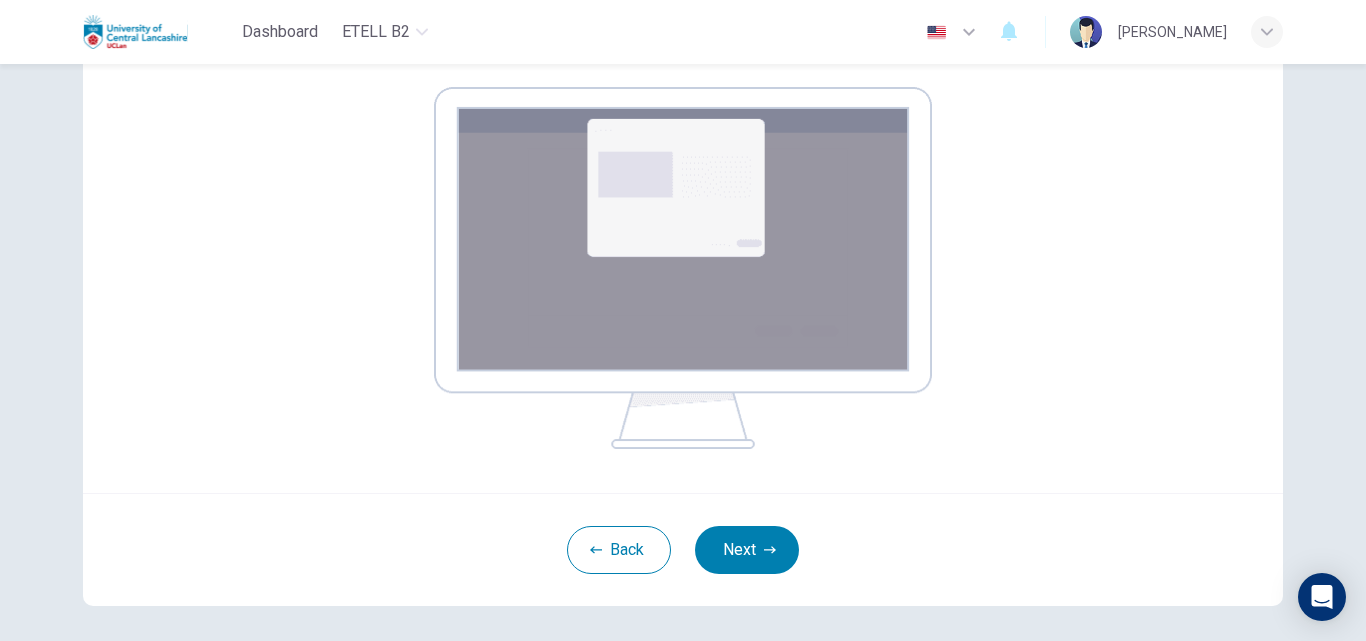 click on "Back Next" at bounding box center [683, 549] 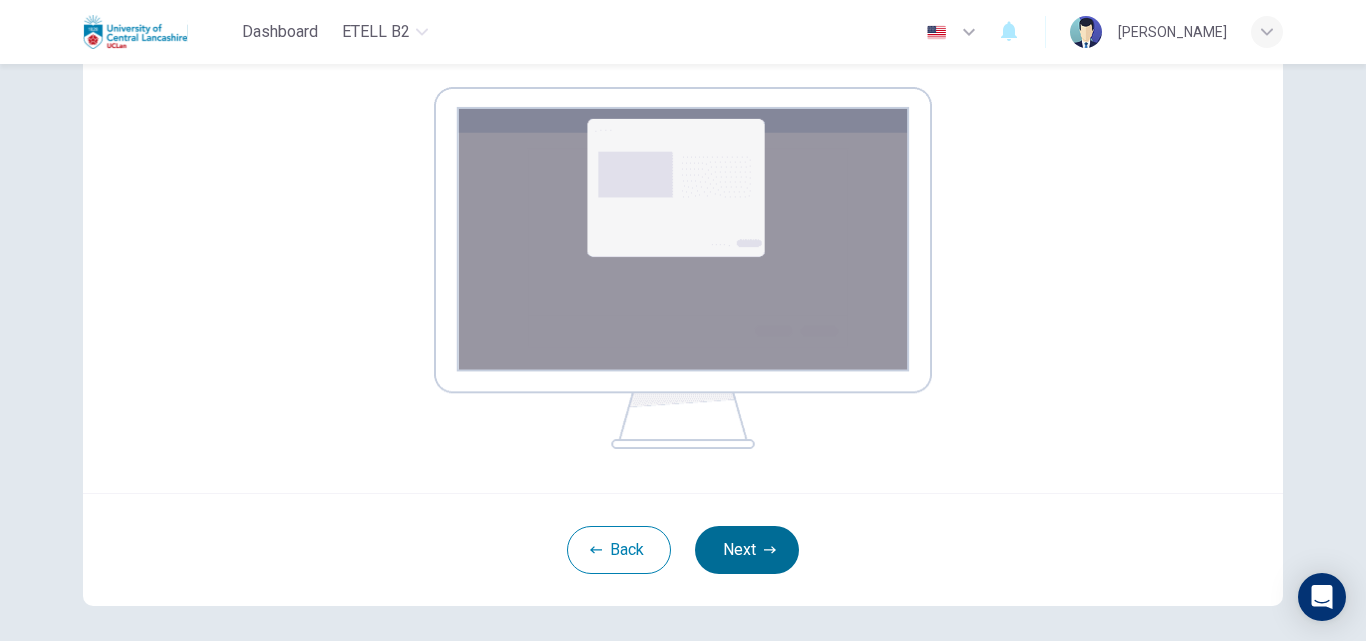 click on "Next" at bounding box center [747, 550] 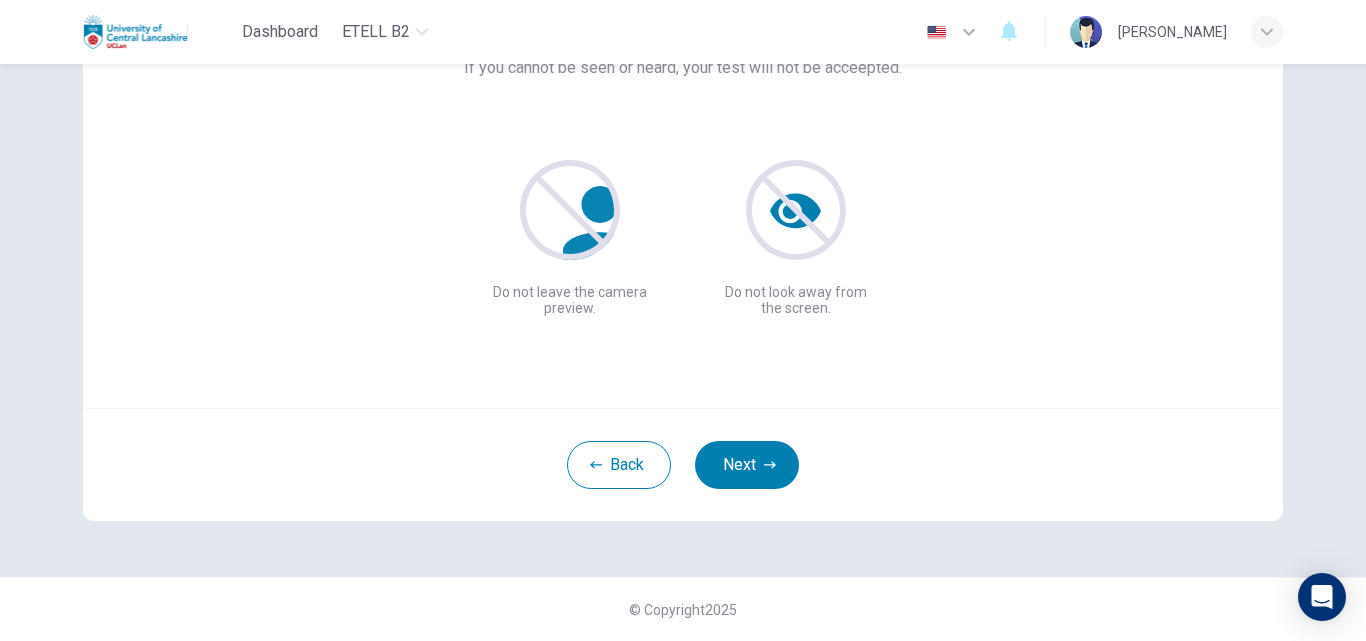 scroll, scrollTop: 192, scrollLeft: 0, axis: vertical 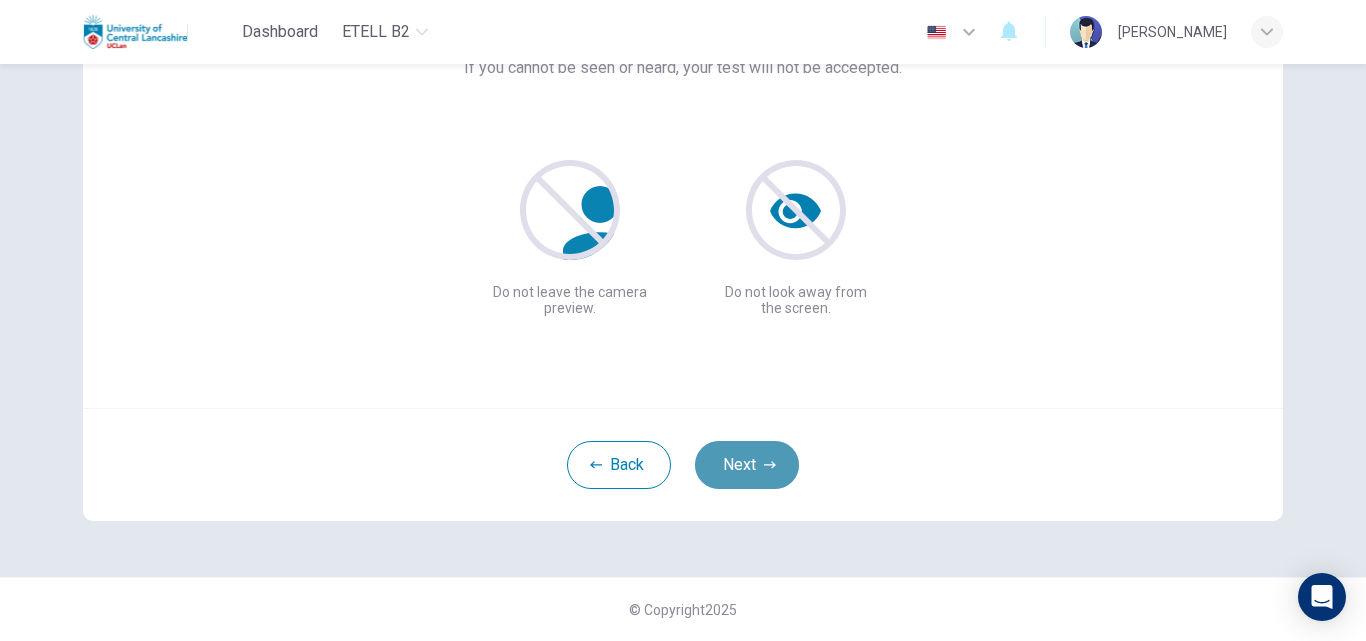 click 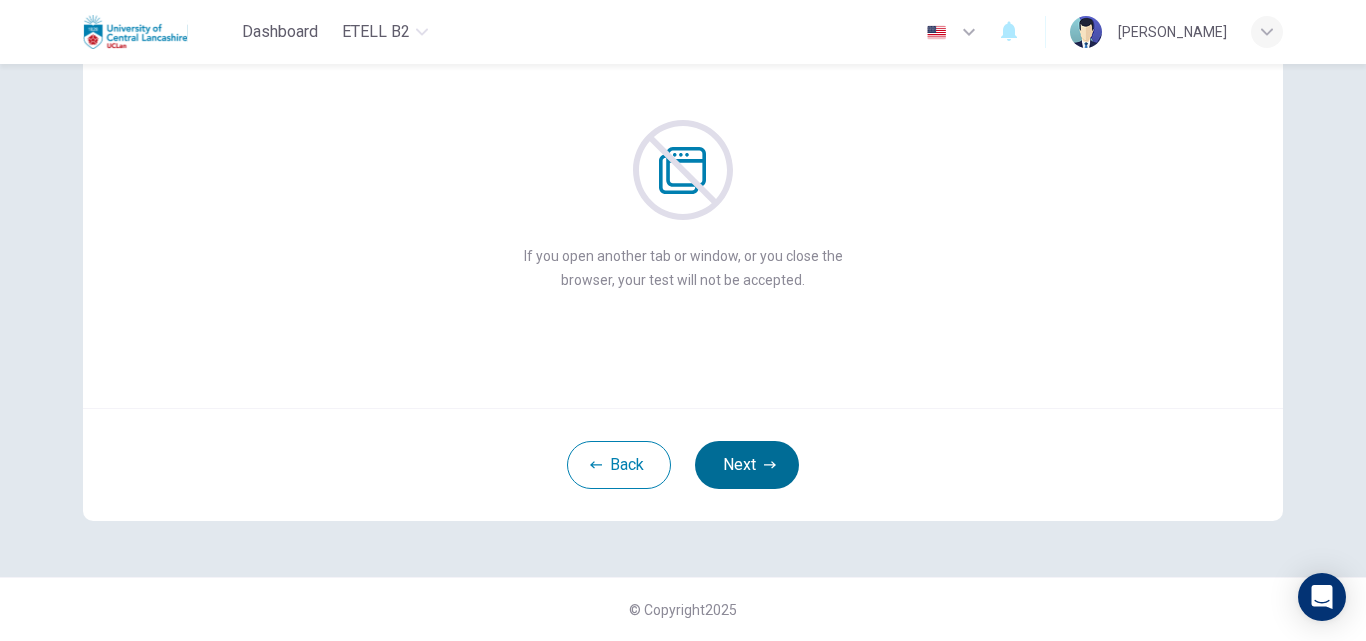 click 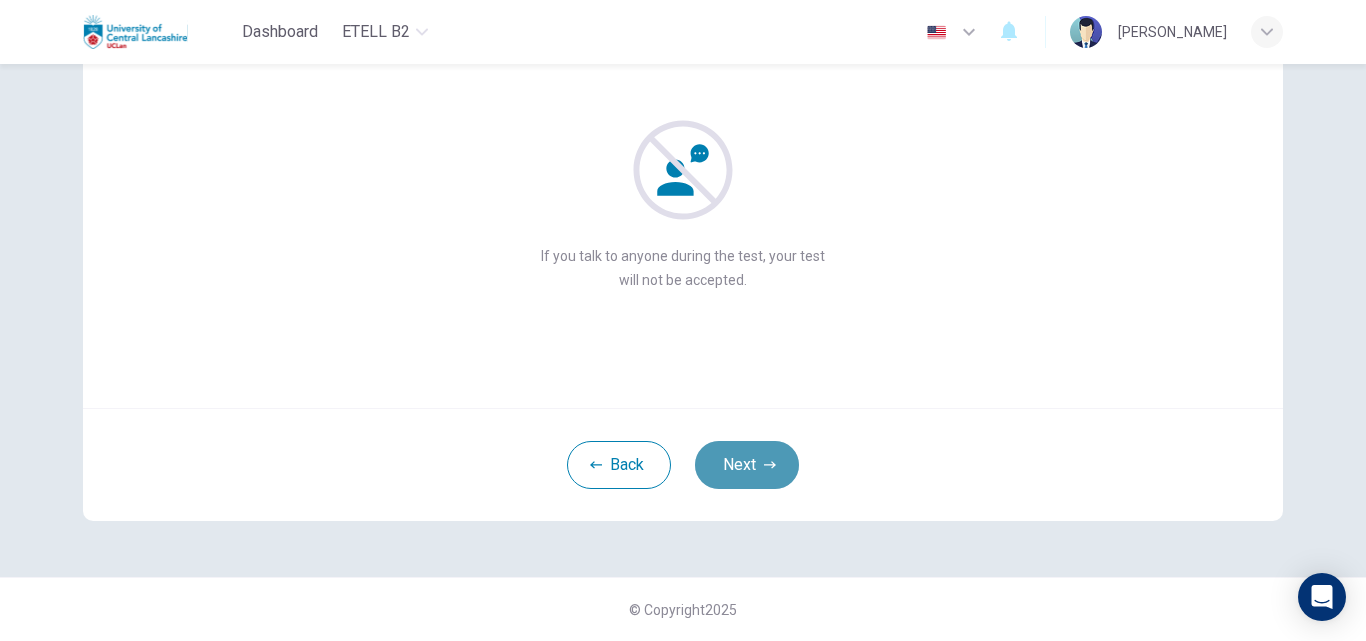 click 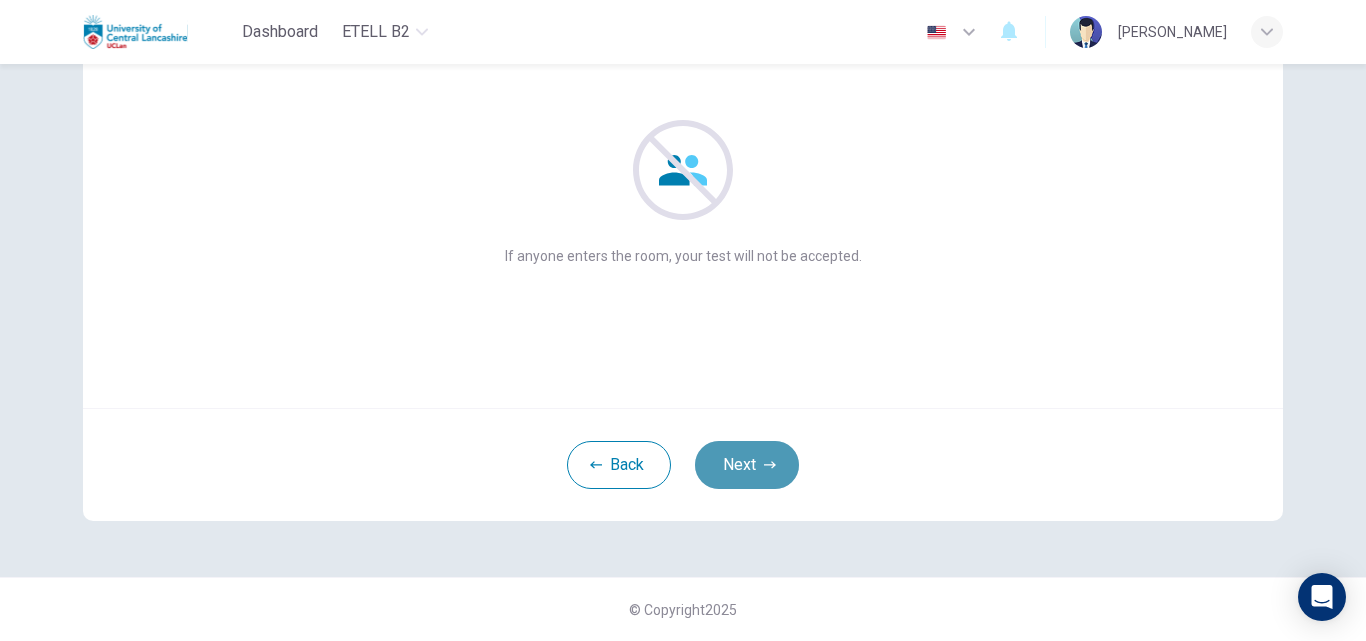 click 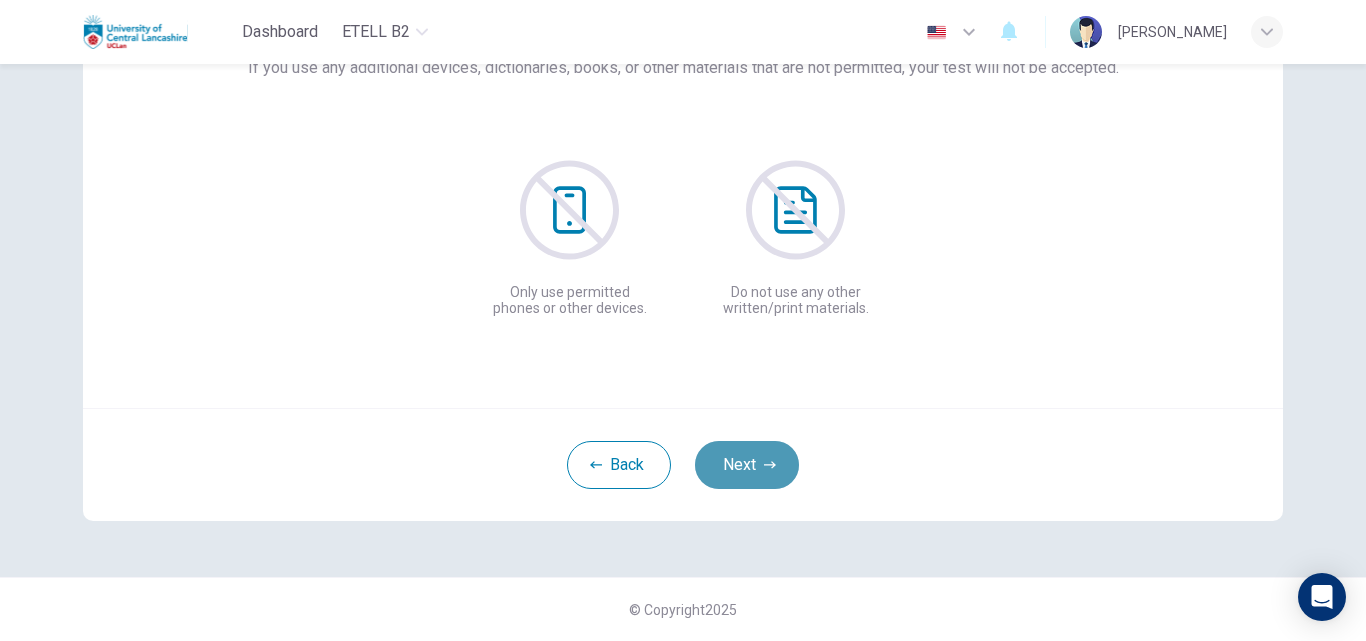 click 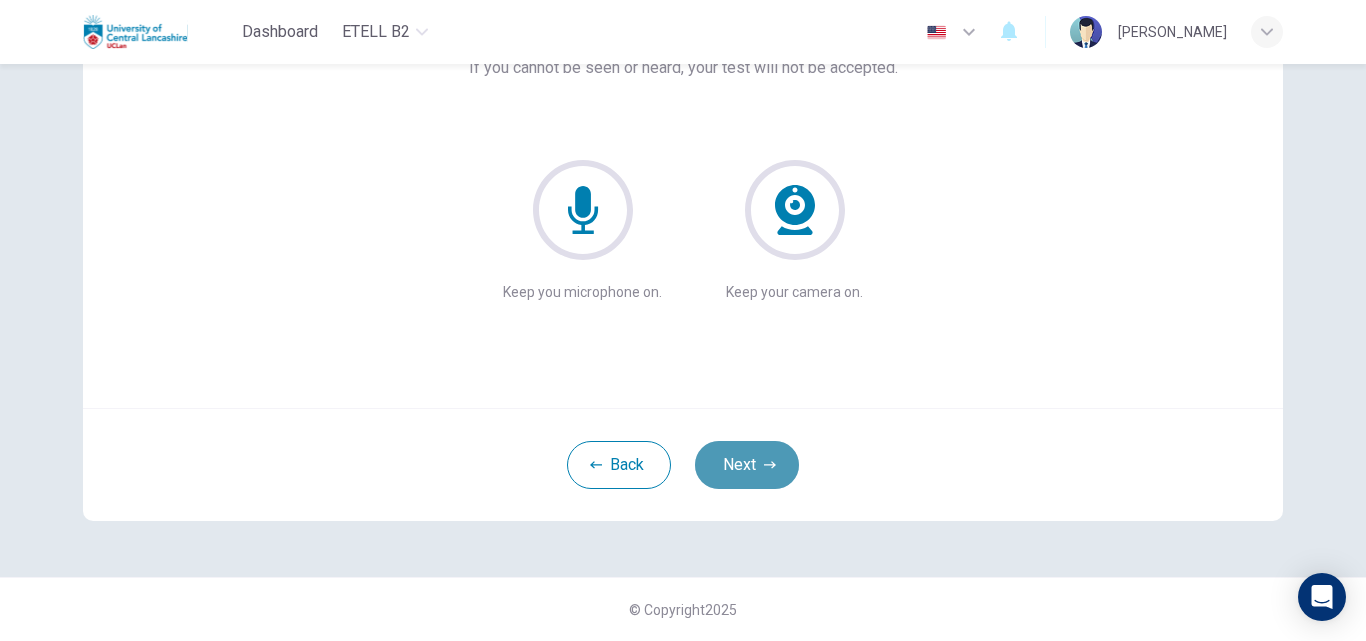 click 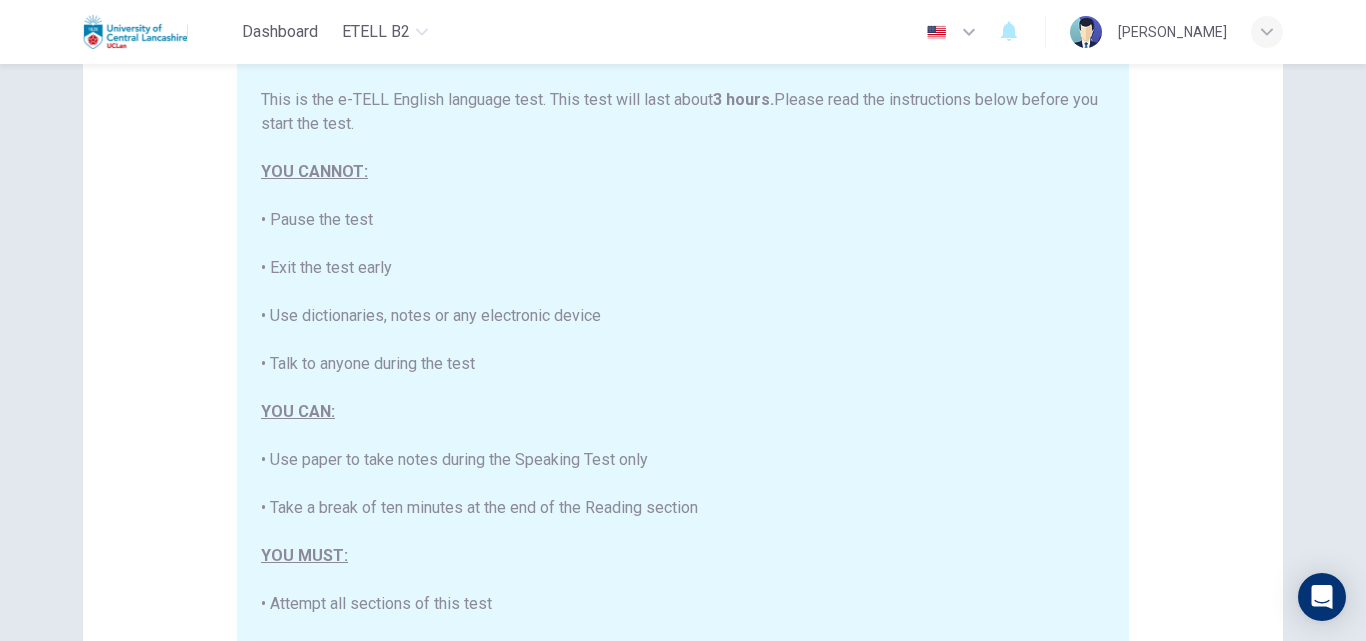 click on "This is the e-TELL English language test. This test will last about  3 hours.
Please read the instructions below before you start the test.
YOU CANNOT:
• Pause the test
• Exit the test early
• Use dictionaries, notes or any electronic device
• Talk to anyone during the test
YOU CAN:
• Use paper to take notes during the Speaking Test only
• Take a break of ten minutes at the end of the Reading section
YOU MUST:
• Attempt all sections of this test
• Complete the ID check correctly
• Check your sound before the Speaking section
YOU NEED:
• A quiet room, with good light, where you are alone
• Strong Internet
• A computer with a camera that works
• A working microphone headset, or a working microphone and speakers
• An official ID, such as a passport or driver’s licence, with a photograph" at bounding box center [683, 544] 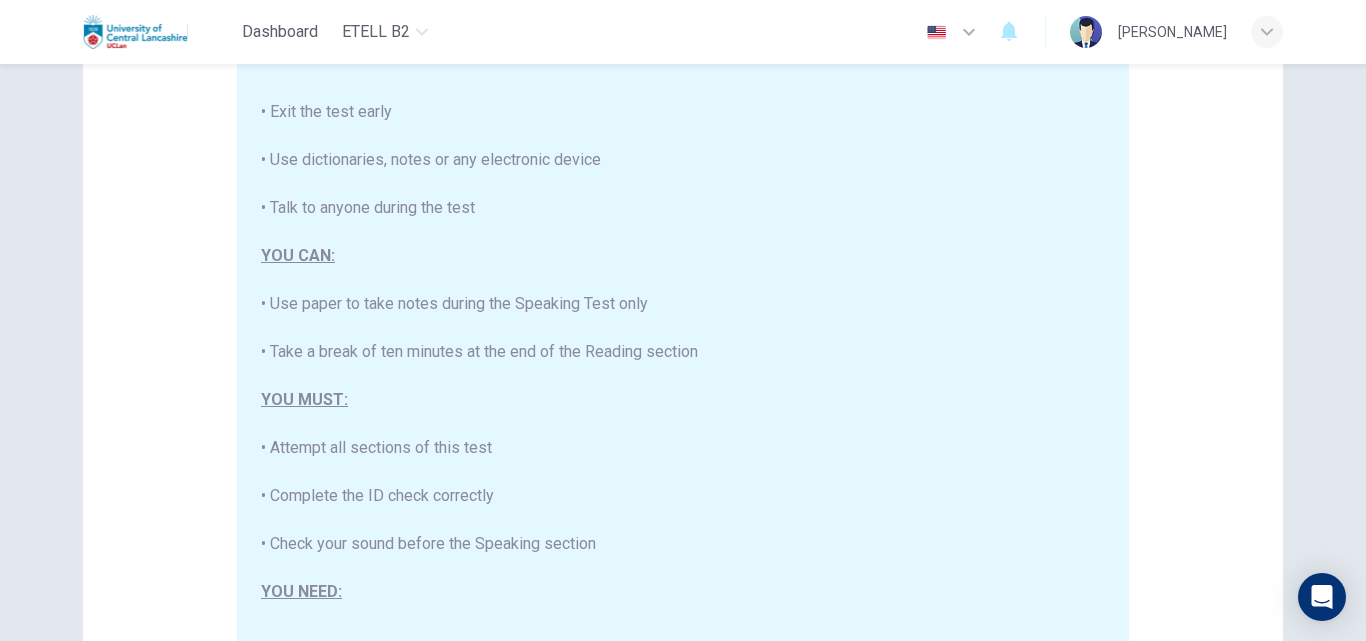 scroll, scrollTop: 232, scrollLeft: 0, axis: vertical 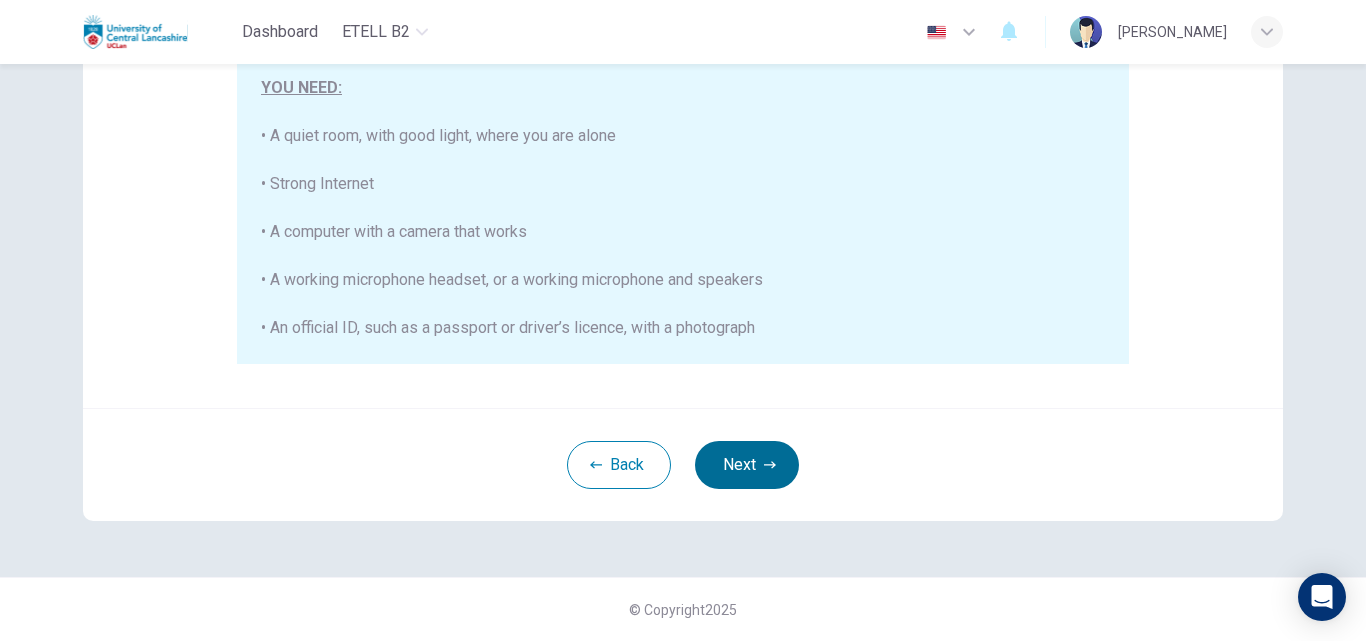 click 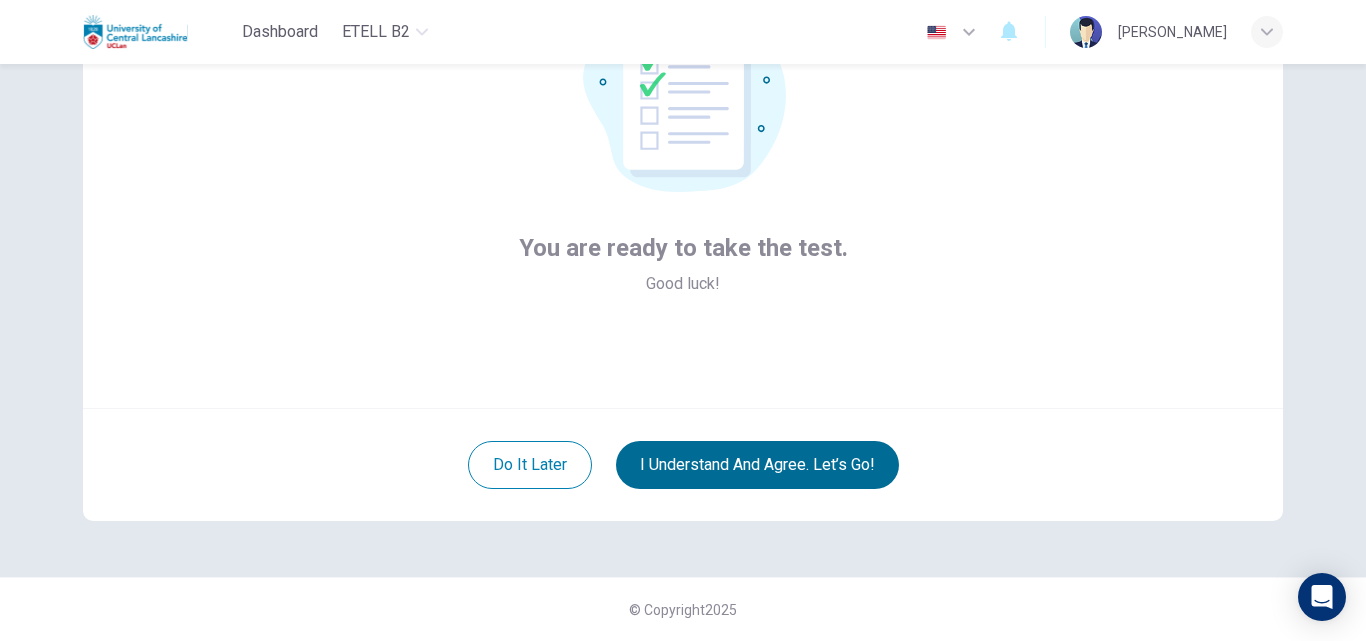 scroll, scrollTop: 192, scrollLeft: 0, axis: vertical 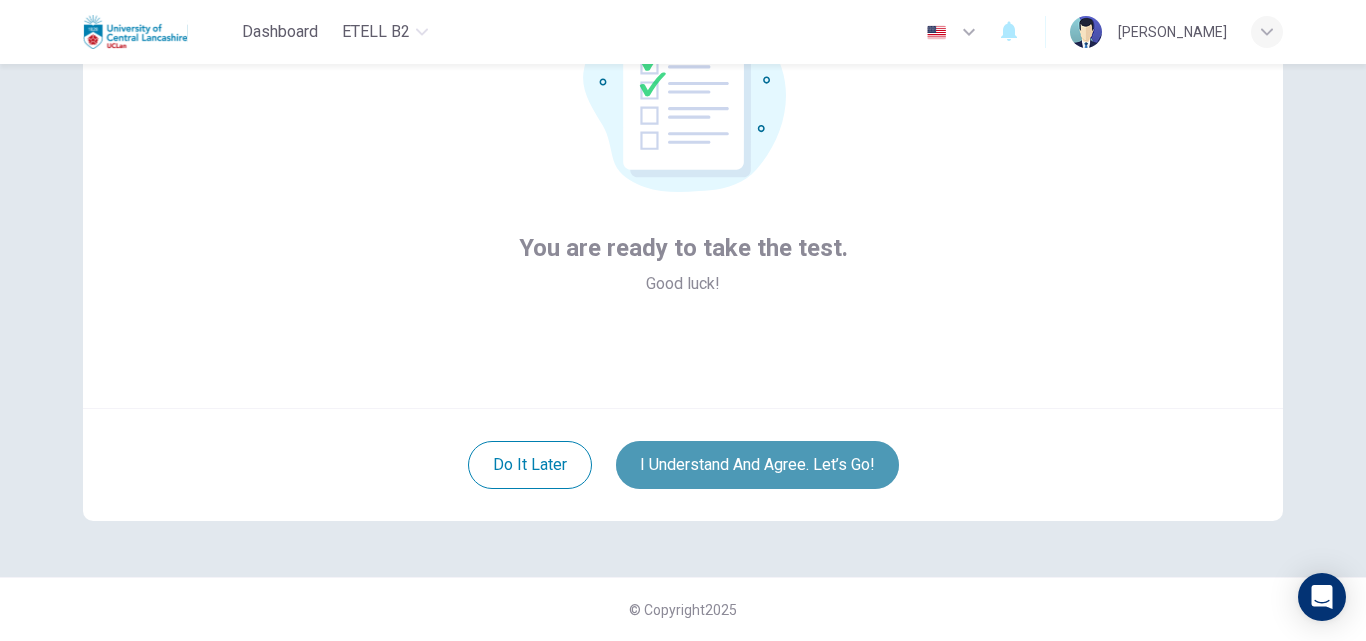 click on "I understand and agree. Let’s go!" at bounding box center [757, 465] 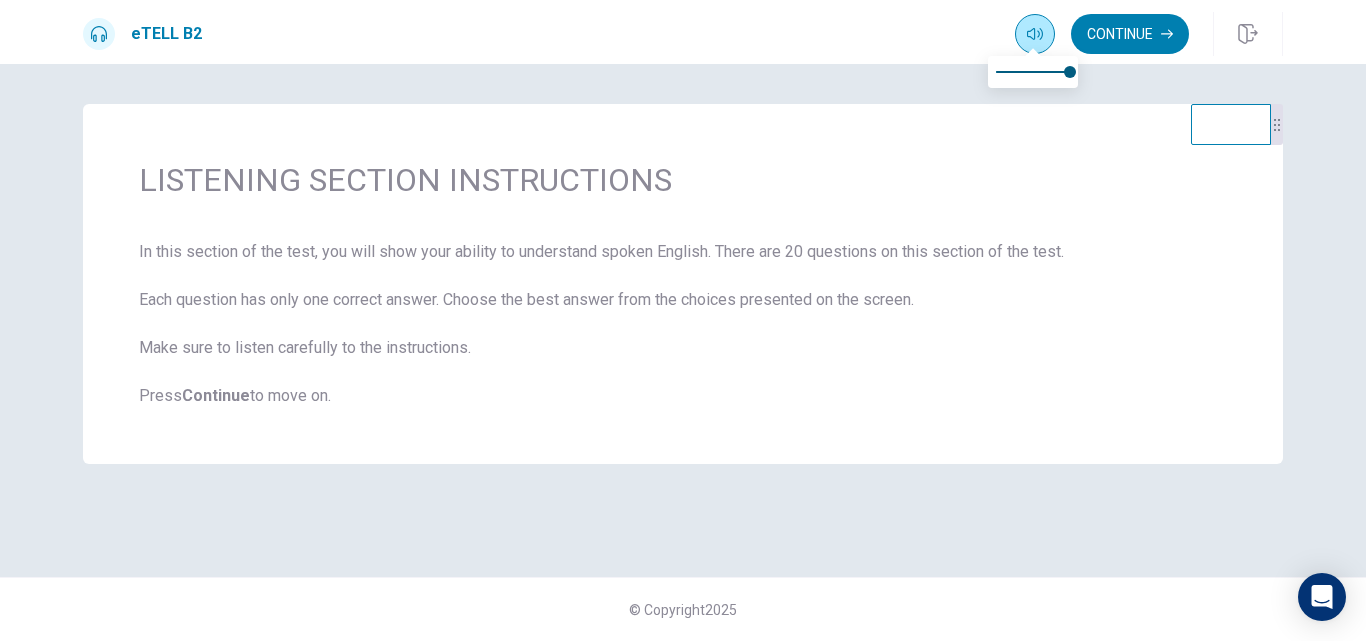 click at bounding box center (1035, 34) 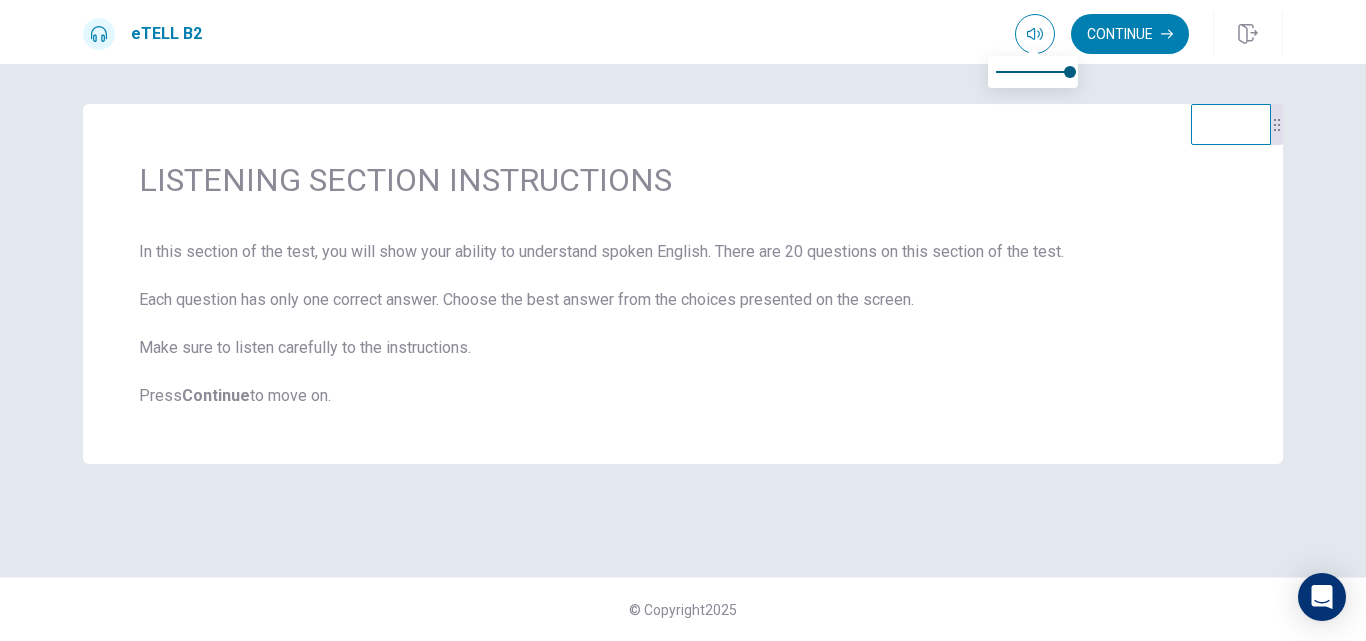 click at bounding box center [1033, 72] 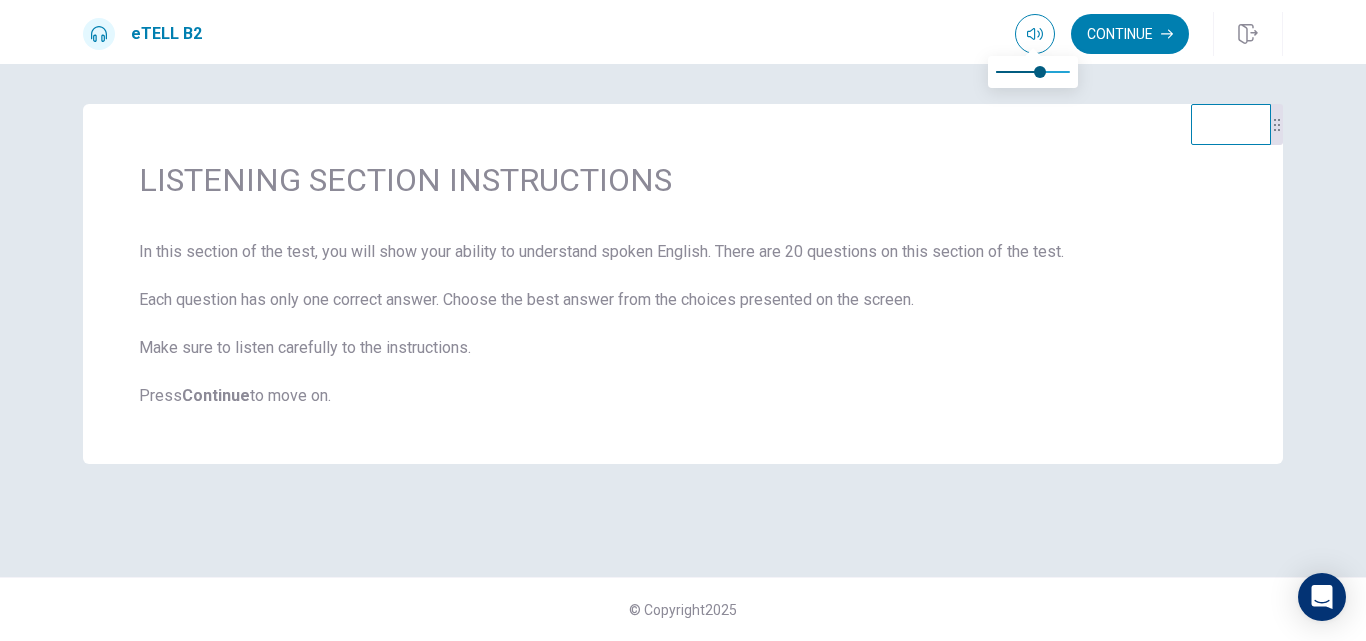 type on "*" 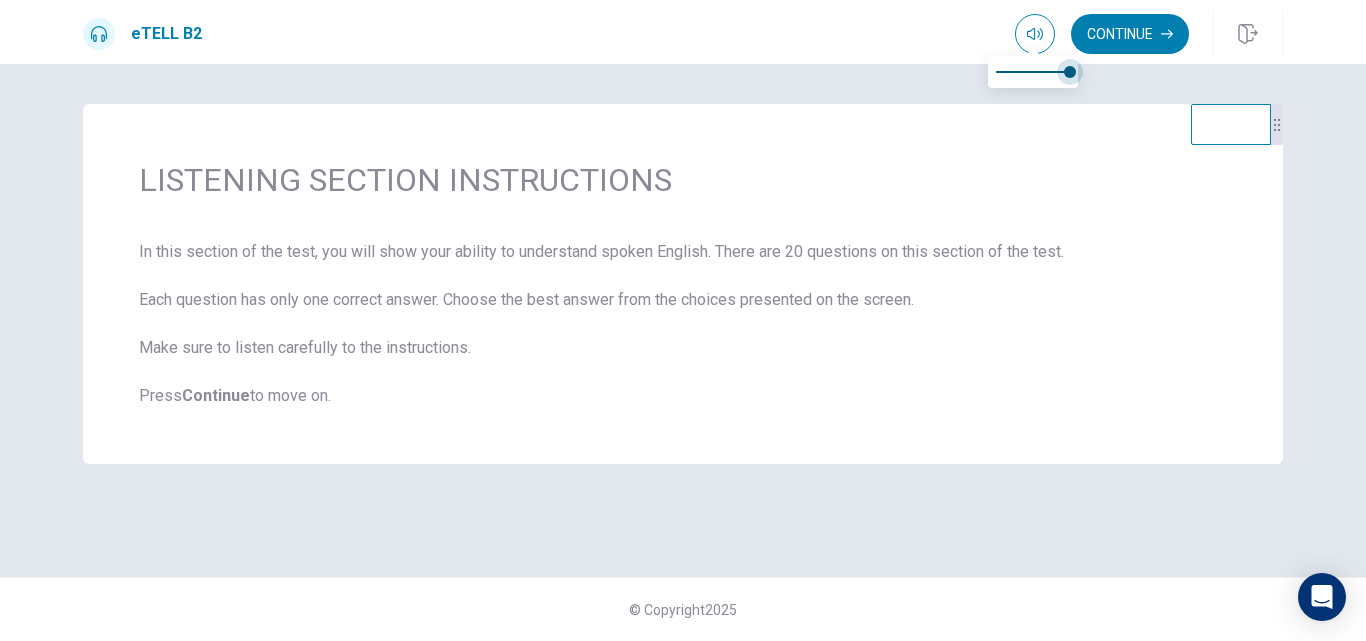 drag, startPoint x: 1044, startPoint y: 67, endPoint x: 1093, endPoint y: 67, distance: 49 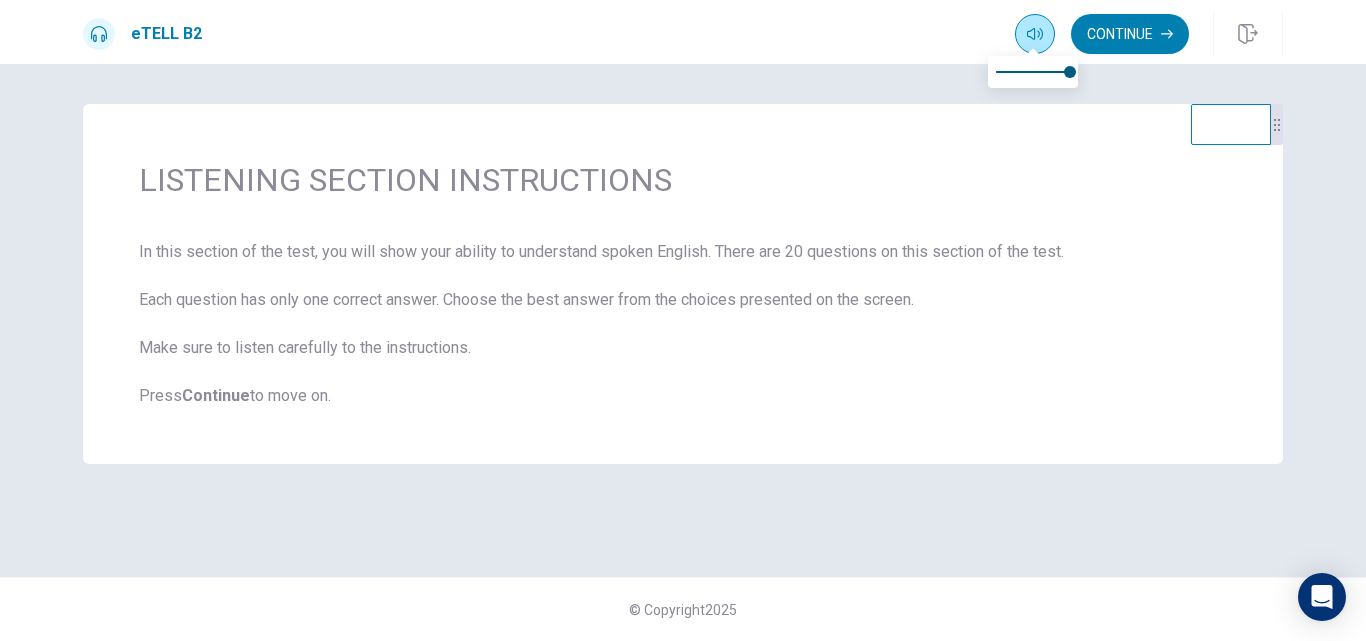 click at bounding box center (1035, 34) 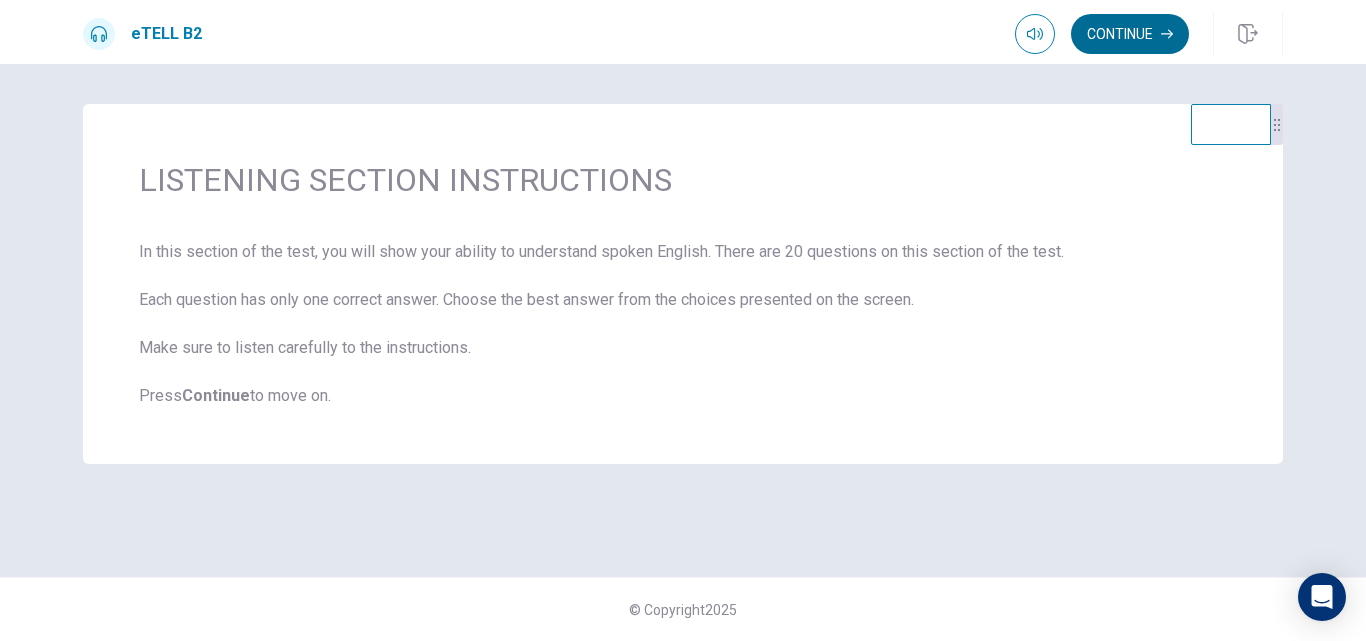click on "Continue" at bounding box center (1130, 34) 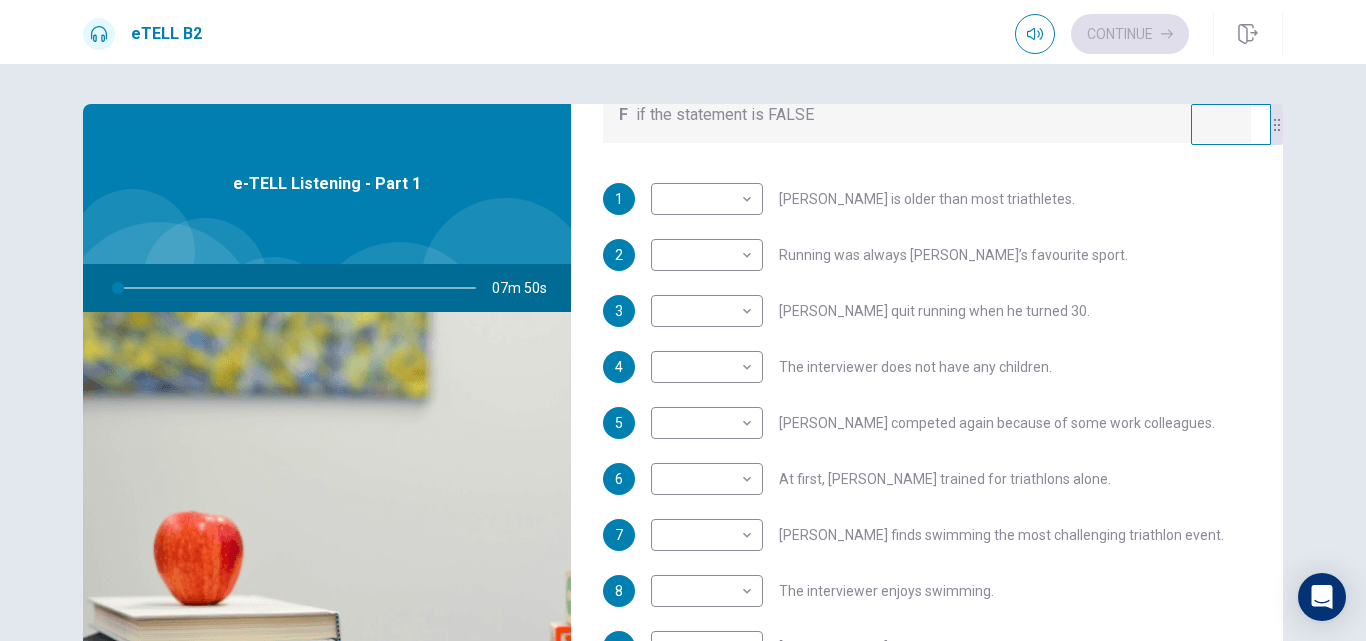 scroll, scrollTop: 253, scrollLeft: 0, axis: vertical 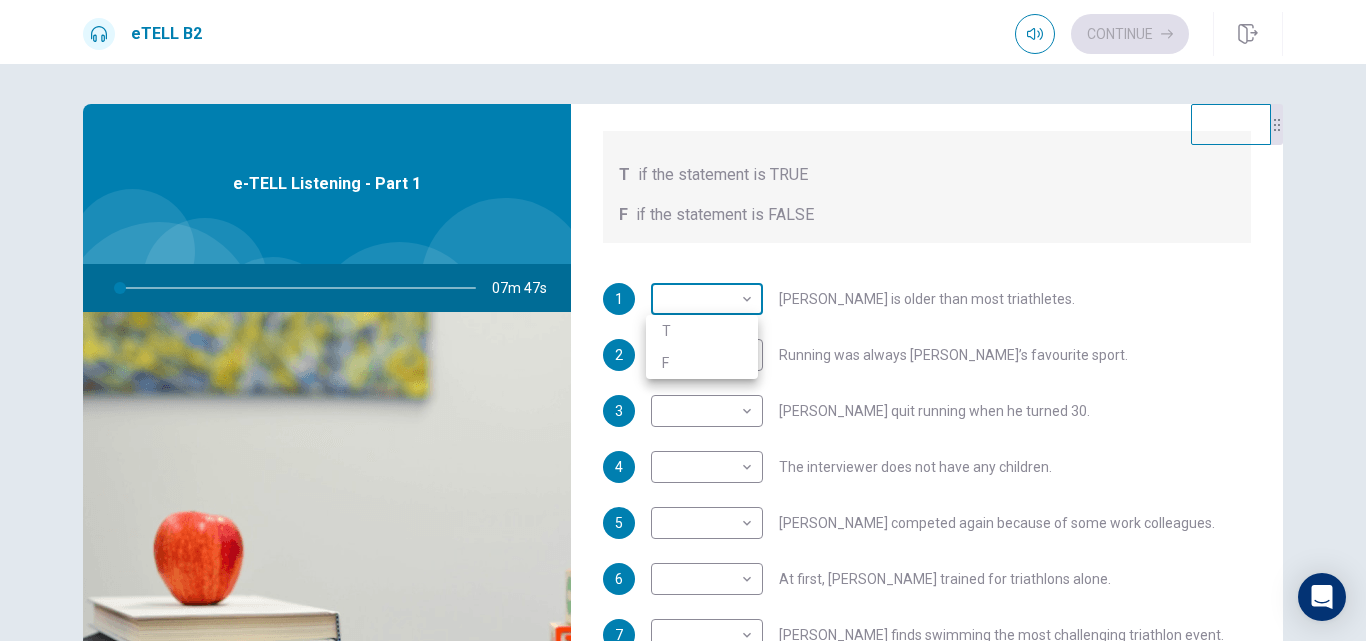 click on "This site uses cookies, as explained in our  Privacy Policy . If you agree to the use of cookies, please click the Accept button and continue to browse our site.   Privacy Policy Accept   eTELL B2 Continue Continue Question 1 For questions 1 – 10, mark each statement True (T) or False (F). You will hear Part One  TWICE.
You have one minute to read the questions for Part One.
Questions 1 - 10 T if the statement is TRUE F if the statement is FALSE 1 ​ ​ [PERSON_NAME] is older than most triathletes.  2 ​ ​ Running was always [PERSON_NAME]’s favourite sport. 3 ​ ​ [PERSON_NAME] quit running when he turned 30. 4 ​ ​ The interviewer does not have any children.  5 ​ ​ [PERSON_NAME] competed again because of some work colleagues. 6 ​ ​ At first, [PERSON_NAME] trained for triathlons alone. 7 ​ ​ [PERSON_NAME] finds swimming the most challenging triathlon event. 8 ​ ​ The interviewer enjoys swimming. 9 ​ ​ [PERSON_NAME] always has a day off from training every week.  10 ​ ​ [PERSON_NAME] trains young people nowadays. 07m 47s 2025 00:00" at bounding box center (683, 320) 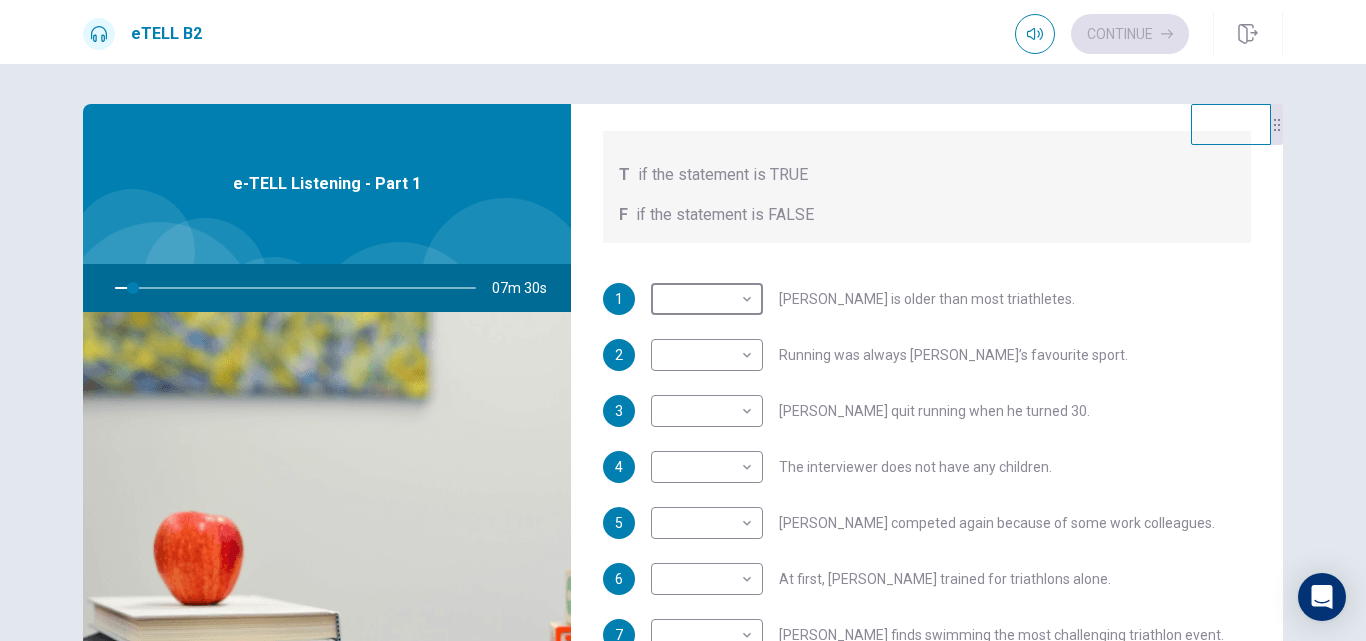 scroll, scrollTop: 353, scrollLeft: 0, axis: vertical 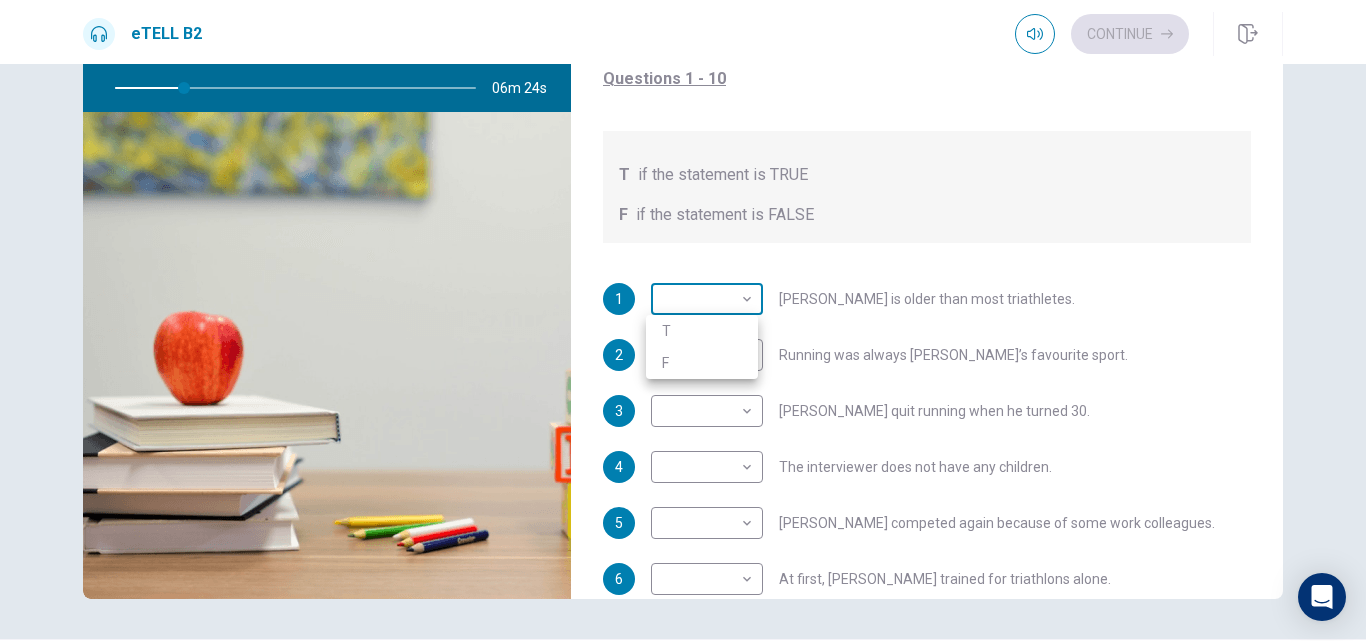 click on "This site uses cookies, as explained in our  Privacy Policy . If you agree to the use of cookies, please click the Accept button and continue to browse our site.   Privacy Policy Accept   eTELL B2 Continue Continue Question 1 For questions 1 – 10, mark each statement True (T) or False (F). You will hear Part One  TWICE.
You have one minute to read the questions for Part One.
Questions 1 - 10 T if the statement is TRUE F if the statement is FALSE 1 ​ ​ [PERSON_NAME] is older than most triathletes.  2 ​ ​ Running was always [PERSON_NAME]’s favourite sport. 3 ​ ​ [PERSON_NAME] quit running when he turned 30. 4 ​ ​ The interviewer does not have any children.  5 ​ ​ [PERSON_NAME] competed again because of some work colleagues. 6 ​ ​ At first, [PERSON_NAME] trained for triathlons alone. 7 ​ ​ [PERSON_NAME] finds swimming the most challenging triathlon event. 8 ​ ​ The interviewer enjoys swimming. 9 ​ ​ [PERSON_NAME] always has a day off from training every week.  10 ​ ​ [PERSON_NAME] trains young people nowadays. 06m 24s 2025 00:00" at bounding box center [683, 320] 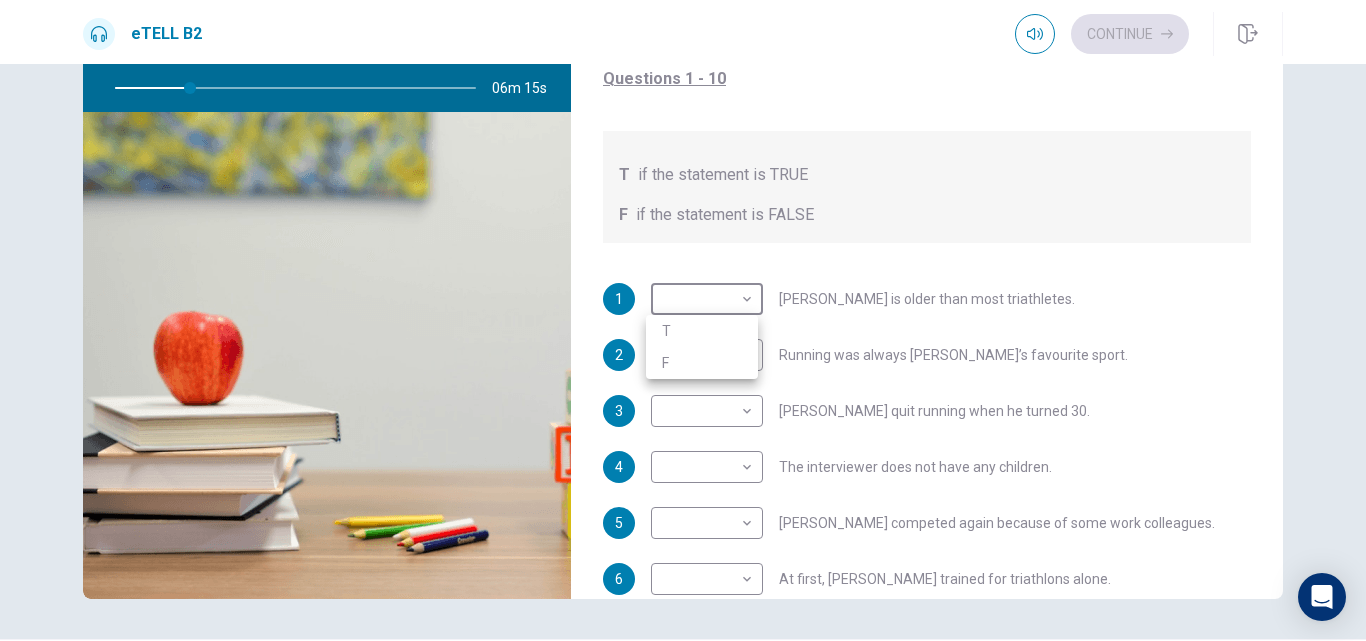 click at bounding box center [683, 320] 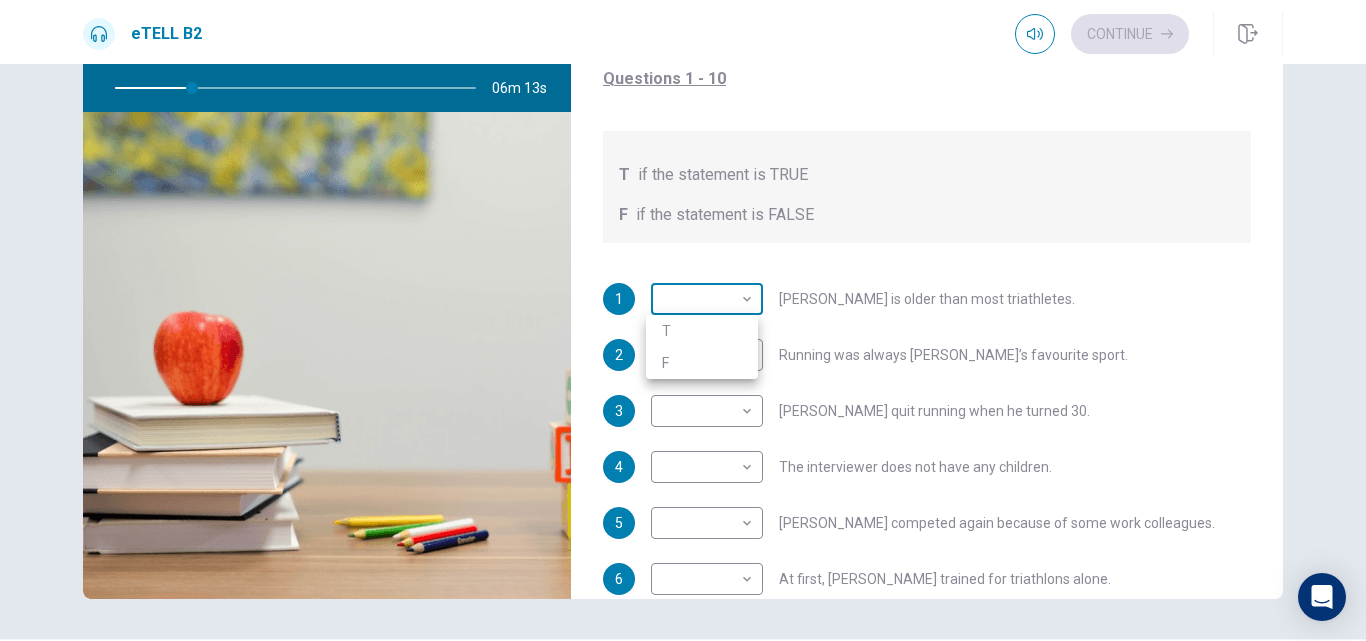 click on "This site uses cookies, as explained in our  Privacy Policy . If you agree to the use of cookies, please click the Accept button and continue to browse our site.   Privacy Policy Accept   eTELL B2 Continue Continue Question 1 For questions 1 – 10, mark each statement True (T) or False (F). You will hear Part One  TWICE.
You have one minute to read the questions for Part One.
Questions 1 - 10 T if the statement is TRUE F if the statement is FALSE 1 ​ ​ [PERSON_NAME] is older than most triathletes.  2 ​ ​ Running was always [PERSON_NAME]’s favourite sport. 3 ​ ​ [PERSON_NAME] quit running when he turned 30. 4 ​ ​ The interviewer does not have any children.  5 ​ ​ [PERSON_NAME] competed again because of some work colleagues. 6 ​ ​ At first, [PERSON_NAME] trained for triathlons alone. 7 ​ ​ [PERSON_NAME] finds swimming the most challenging triathlon event. 8 ​ ​ The interviewer enjoys swimming. 9 ​ ​ [PERSON_NAME] always has a day off from training every week.  10 ​ ​ [PERSON_NAME] trains young people nowadays. 06m 13s 2025 00:00" at bounding box center [683, 320] 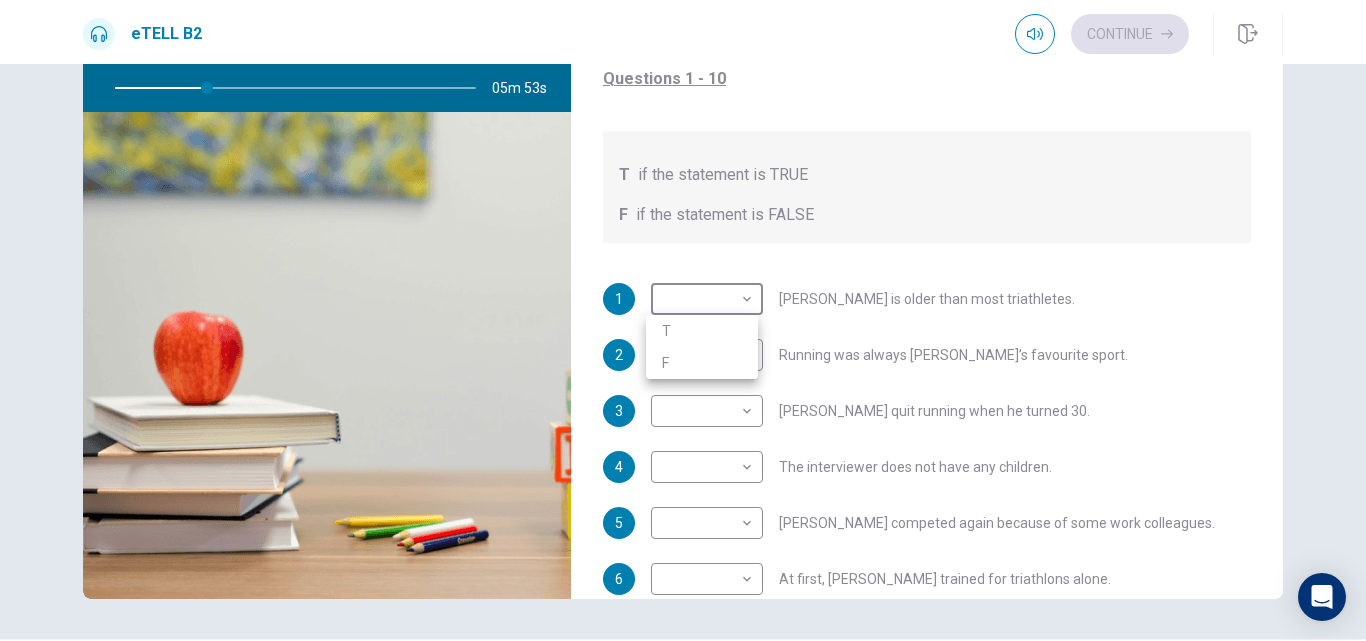 type on "**" 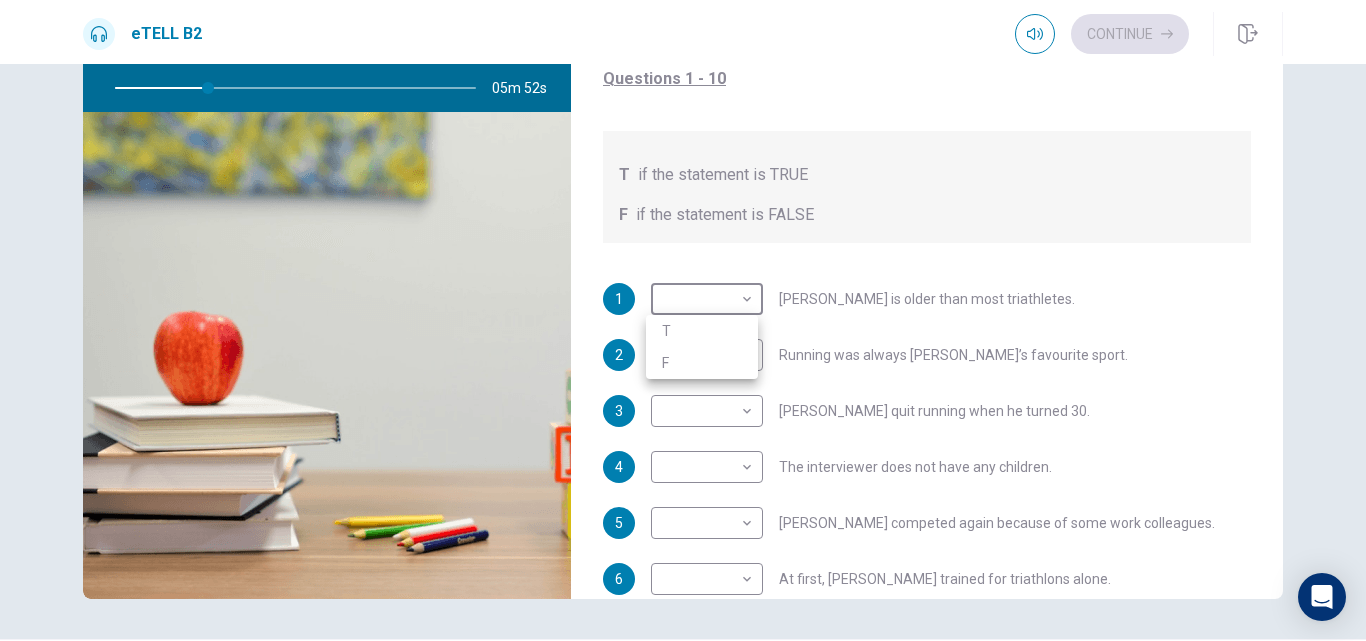 click on "F" at bounding box center [702, 363] 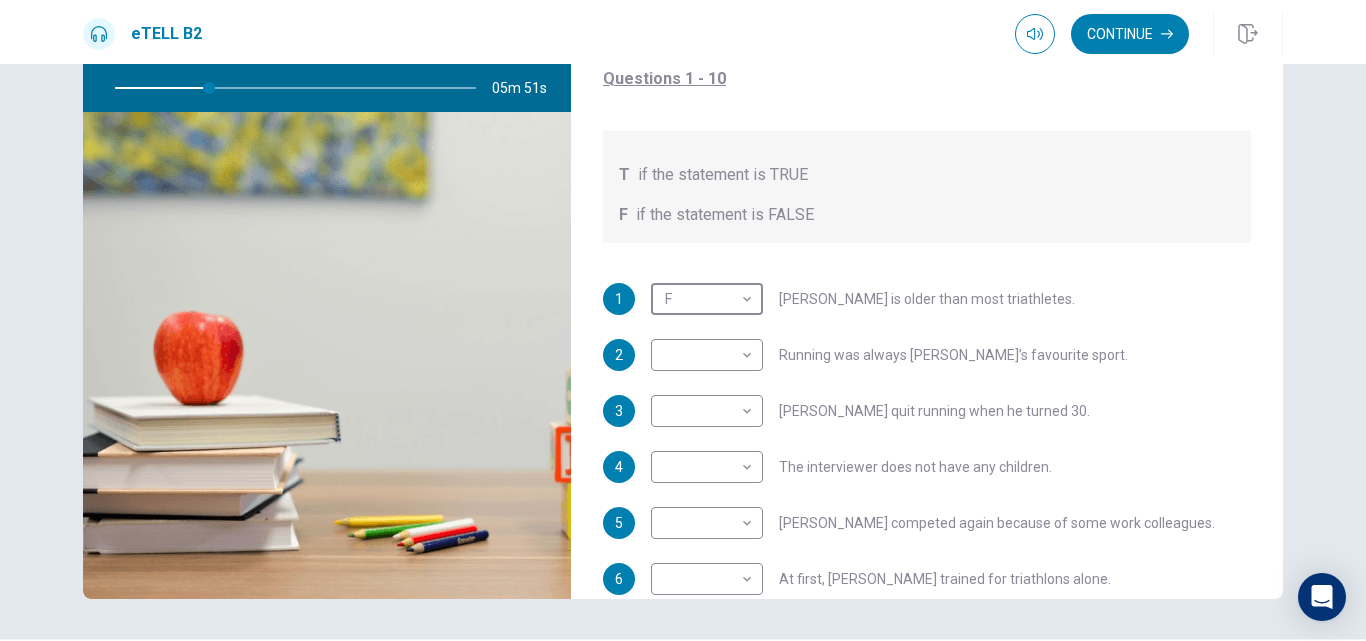 click on "This site uses cookies, as explained in our  Privacy Policy . If you agree to the use of cookies, please click the Accept button and continue to browse our site.   Privacy Policy Accept   eTELL B2 Continue Continue Question 1 For questions 1 – 10, mark each statement True (T) or False (F). You will hear Part One  TWICE.
You have one minute to read the questions for Part One.
Questions 1 - 10 T if the statement is TRUE F if the statement is FALSE 1 F * ​ [PERSON_NAME] is older than most triathletes.  2 ​ ​ Running was always [PERSON_NAME]’s favourite sport. 3 ​ ​ [PERSON_NAME] quit running when he turned 30. 4 ​ ​ The interviewer does not have any children.  5 ​ ​ [PERSON_NAME] competed again because of some work colleagues. 6 ​ ​ At first, [PERSON_NAME] trained for triathlons alone. 7 ​ ​ [PERSON_NAME] finds swimming the most challenging triathlon event. 8 ​ ​ The interviewer enjoys swimming. 9 ​ ​ [PERSON_NAME] always has a day off from training every week.  10 ​ ​ [PERSON_NAME] trains young people nowadays. 05m 51s 2025 00:00" at bounding box center [683, 320] 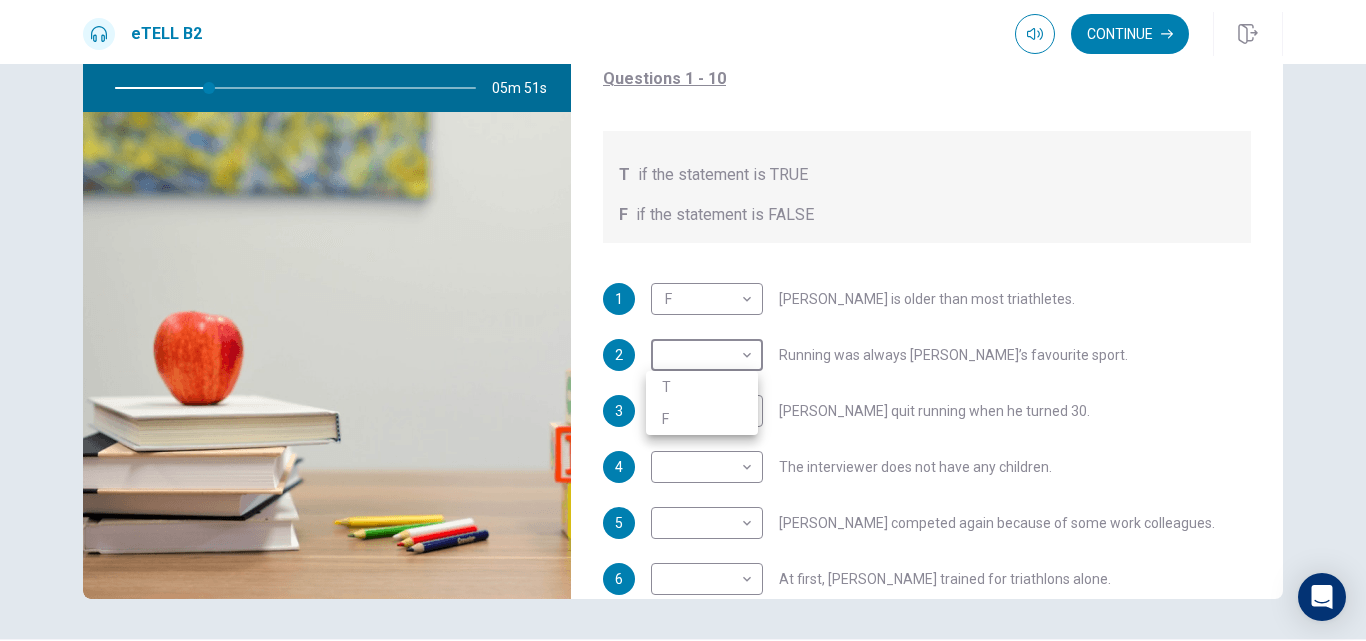 type on "**" 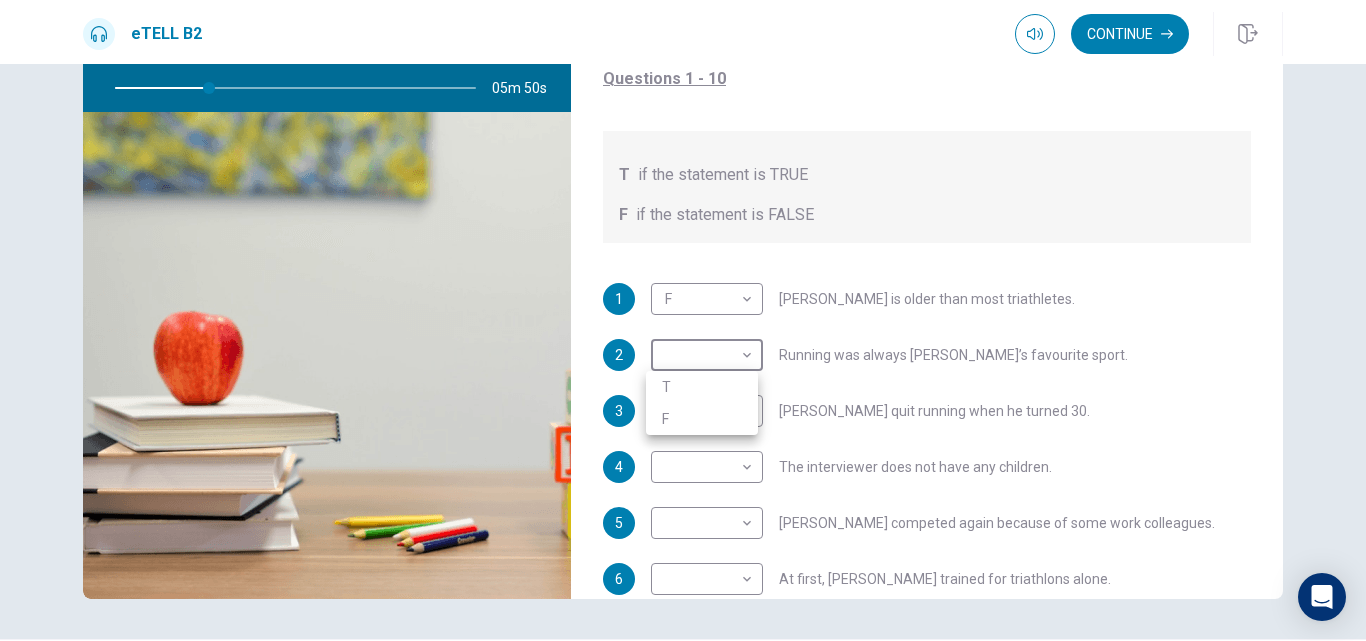 click on "T" at bounding box center [702, 387] 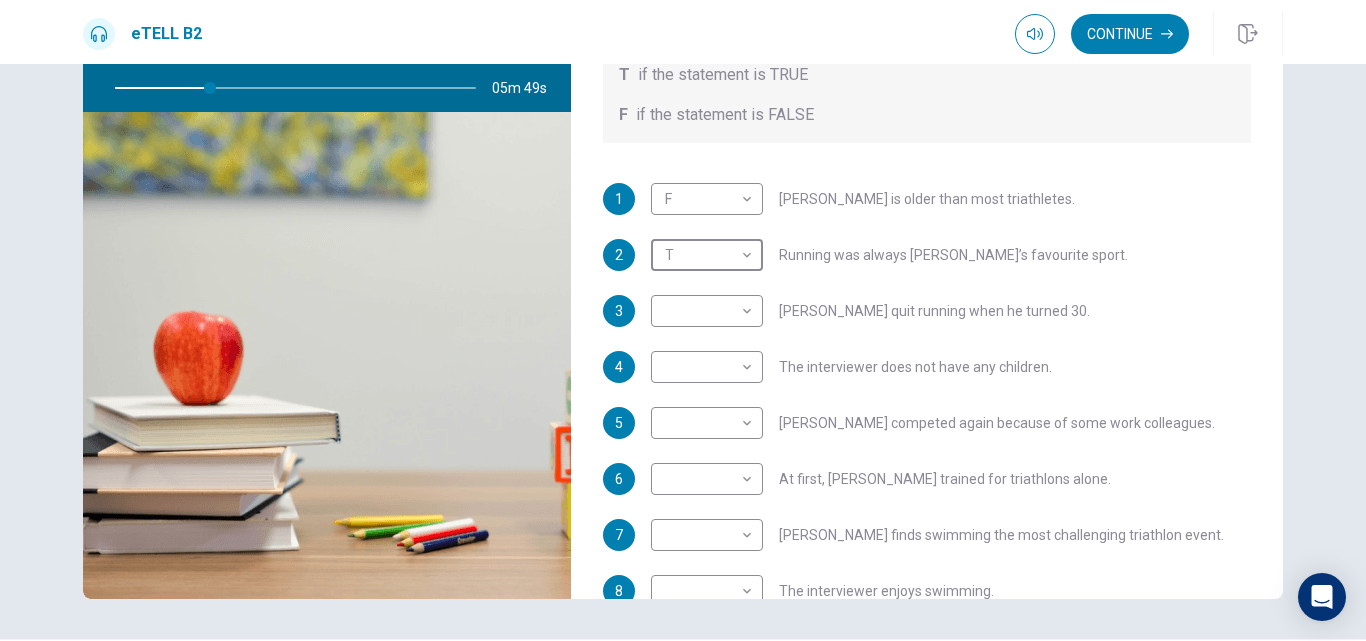 scroll, scrollTop: 253, scrollLeft: 0, axis: vertical 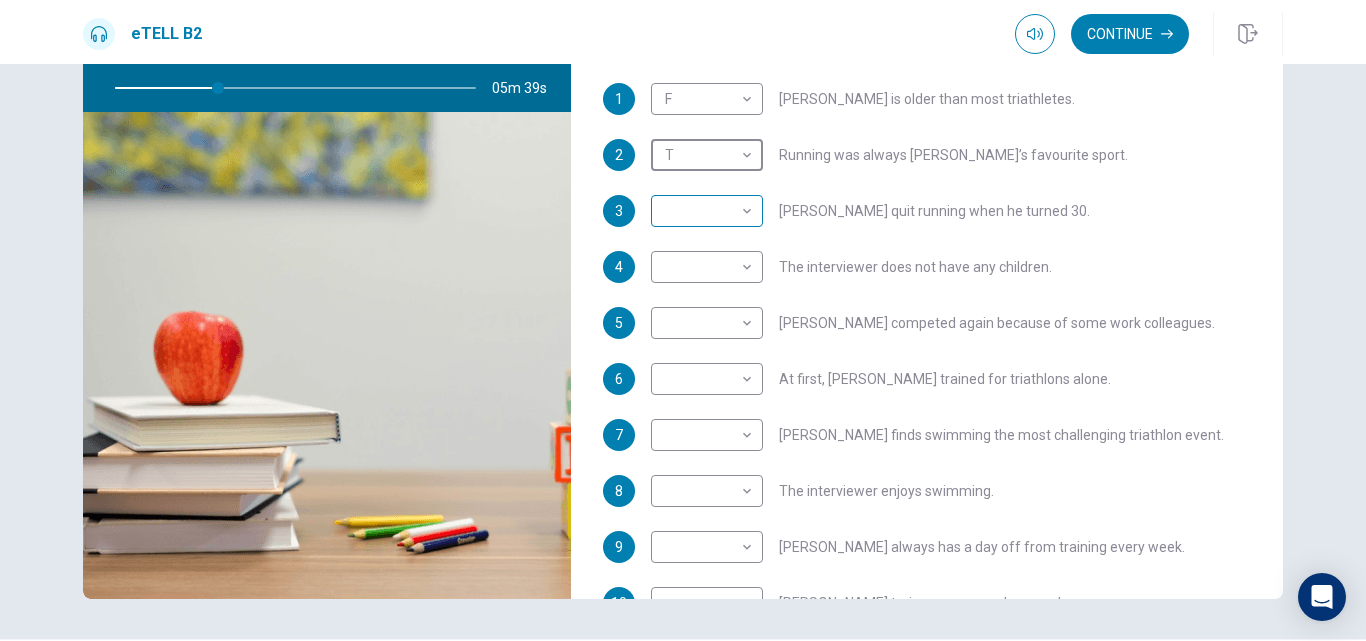 click on "This site uses cookies, as explained in our  Privacy Policy . If you agree to the use of cookies, please click the Accept button and continue to browse our site.   Privacy Policy Accept   eTELL B2 Continue Continue Question 1 For questions 1 – 10, mark each statement True (T) or False (F). You will hear Part One  TWICE.
You have one minute to read the questions for Part One.
Questions 1 - 10 T if the statement is TRUE F if the statement is FALSE 1 F * ​ [PERSON_NAME] is older than most triathletes.  2 T * ​ Running was always [PERSON_NAME]’s favourite sport. 3 ​ ​ [PERSON_NAME] quit running when he turned 30. 4 ​ ​ The interviewer does not have any children.  5 ​ ​ [PERSON_NAME] competed again because of some work colleagues. 6 ​ ​ At first, [PERSON_NAME] trained for triathlons alone. 7 ​ ​ [PERSON_NAME] finds swimming the most challenging triathlon event. 8 ​ ​ The interviewer enjoys swimming. 9 ​ ​ [PERSON_NAME] always has a day off from training every week.  10 ​ ​ [PERSON_NAME] trains young people nowadays. 05m 39s 2025 00:00" at bounding box center (683, 320) 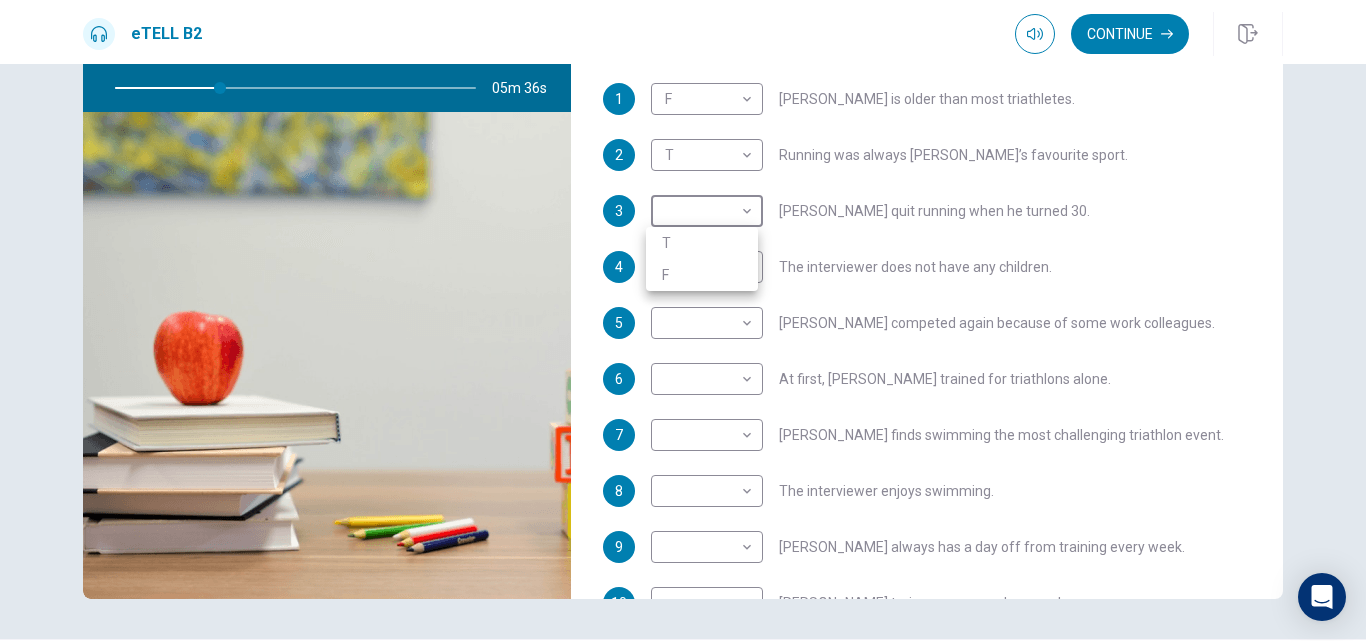 type on "**" 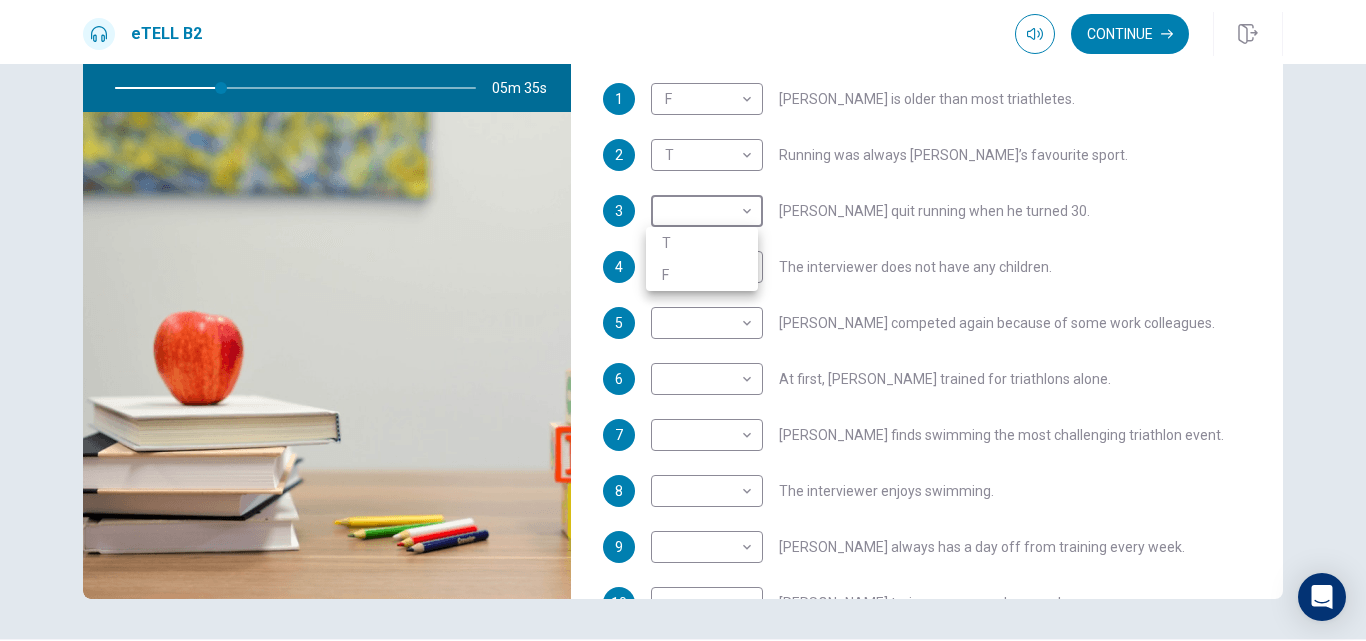 click on "T" at bounding box center (702, 243) 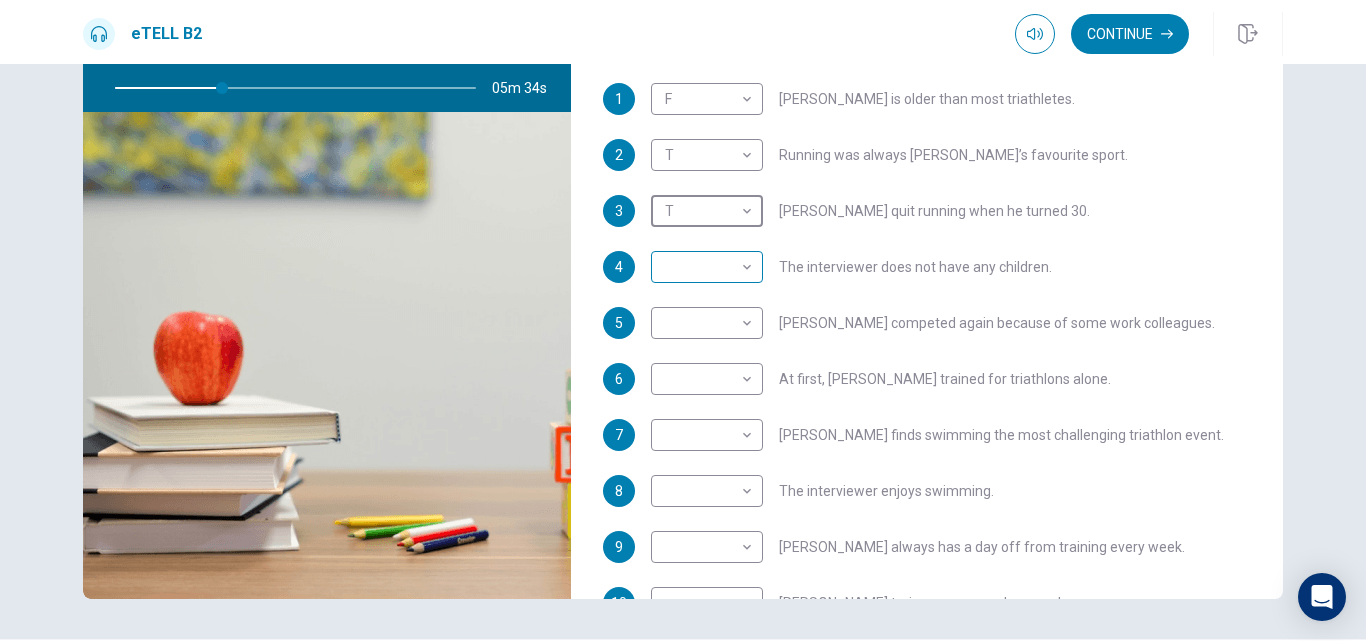 click on "This site uses cookies, as explained in our  Privacy Policy . If you agree to the use of cookies, please click the Accept button and continue to browse our site.   Privacy Policy Accept   eTELL B2 Continue Continue Question 1 For questions 1 – 10, mark each statement True (T) or False (F). You will hear Part One  TWICE.
You have one minute to read the questions for Part One.
Questions 1 - 10 T if the statement is TRUE F if the statement is FALSE 1 F * ​ [PERSON_NAME] is older than most triathletes.  2 T * ​ Running was always [PERSON_NAME]’s favourite sport. 3 T * ​ [PERSON_NAME] quit running when he turned 30. 4 ​ ​ The interviewer does not have any children.  5 ​ ​ [PERSON_NAME] competed again because of some work colleagues. 6 ​ ​ At first, [PERSON_NAME] trained for triathlons alone. 7 ​ ​ [PERSON_NAME] finds swimming the most challenging triathlon event. 8 ​ ​ The interviewer enjoys swimming. 9 ​ ​ [PERSON_NAME] always has a day off from training every week.  10 ​ ​ [PERSON_NAME] trains young people nowadays. 05m 34s 2025 00:00" at bounding box center (683, 320) 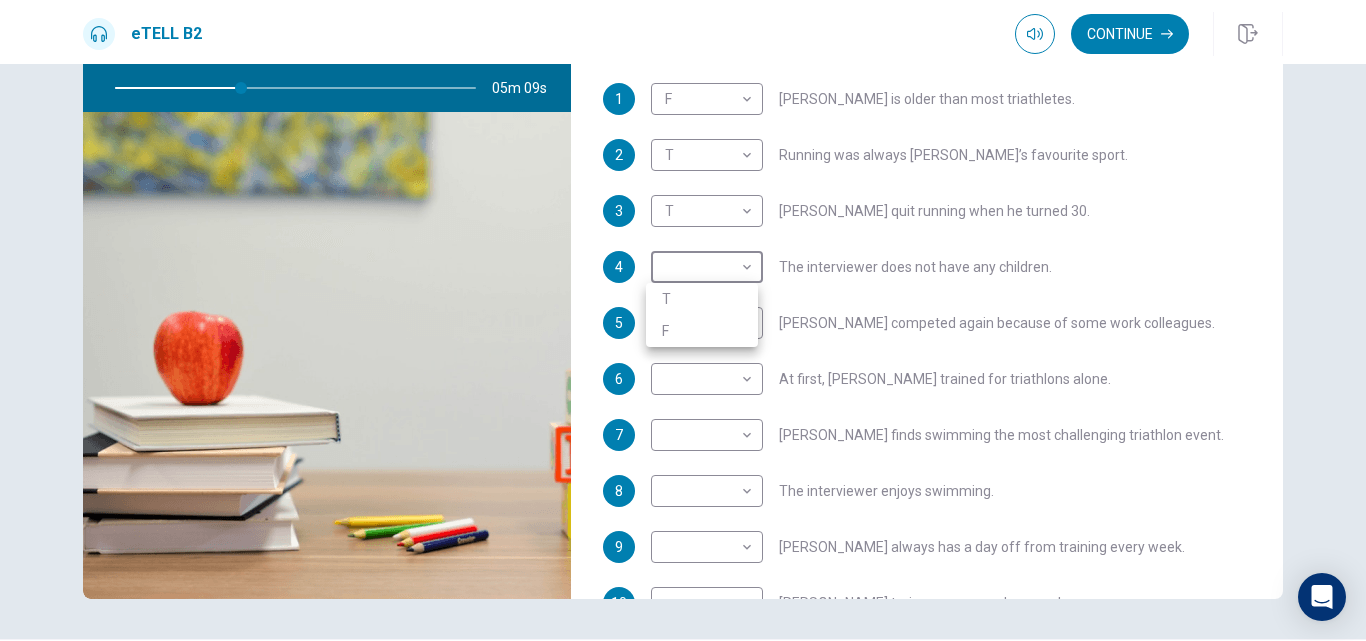 click at bounding box center [683, 320] 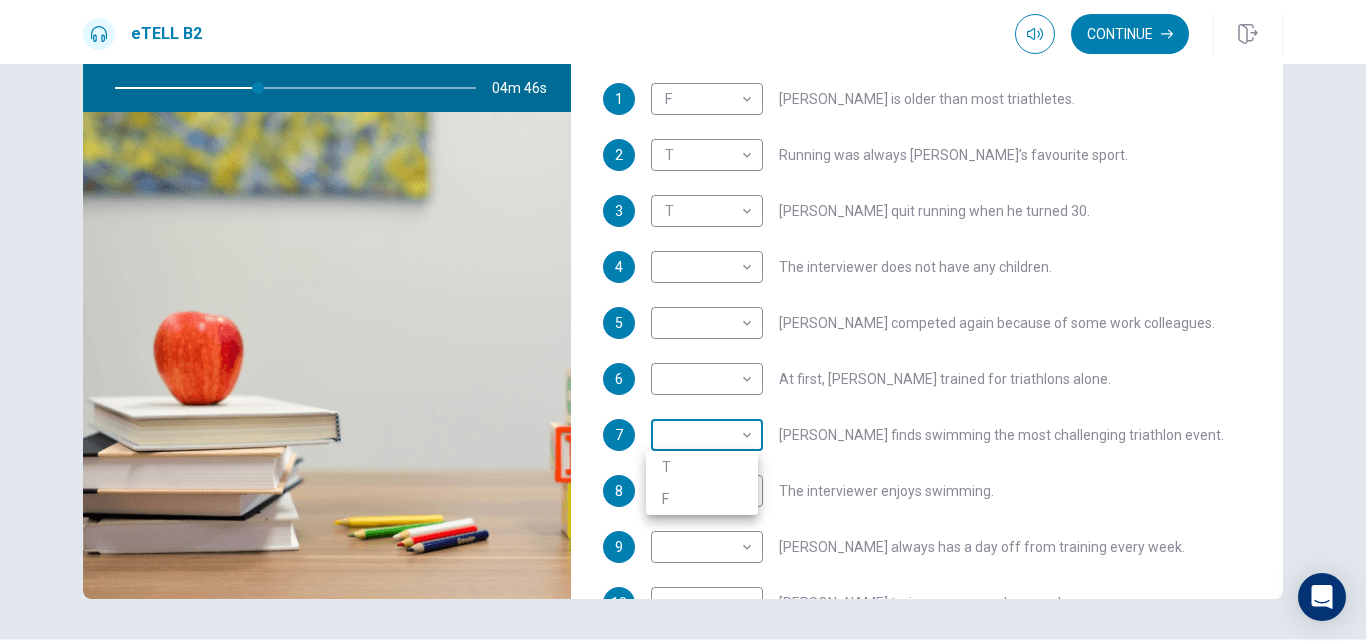 click on "This site uses cookies, as explained in our  Privacy Policy . If you agree to the use of cookies, please click the Accept button and continue to browse our site.   Privacy Policy Accept   eTELL B2 Continue Continue Question 1 For questions 1 – 10, mark each statement True (T) or False (F). You will hear Part One  TWICE.
You have one minute to read the questions for Part One.
Questions 1 - 10 T if the statement is TRUE F if the statement is FALSE 1 F * ​ [PERSON_NAME] is older than most triathletes.  2 T * ​ Running was always [PERSON_NAME]’s favourite sport. 3 T * ​ [PERSON_NAME] quit running when he turned 30. 4 ​ ​ The interviewer does not have any children.  5 ​ ​ [PERSON_NAME] competed again because of some work colleagues. 6 ​ ​ At first, [PERSON_NAME] trained for triathlons alone. 7 ​ ​ [PERSON_NAME] finds swimming the most challenging triathlon event. 8 ​ ​ The interviewer enjoys swimming. 9 ​ ​ [PERSON_NAME] always has a day off from training every week.  10 ​ ​ [PERSON_NAME] trains young people nowadays. 04m 46s 2025 00:00" at bounding box center (683, 320) 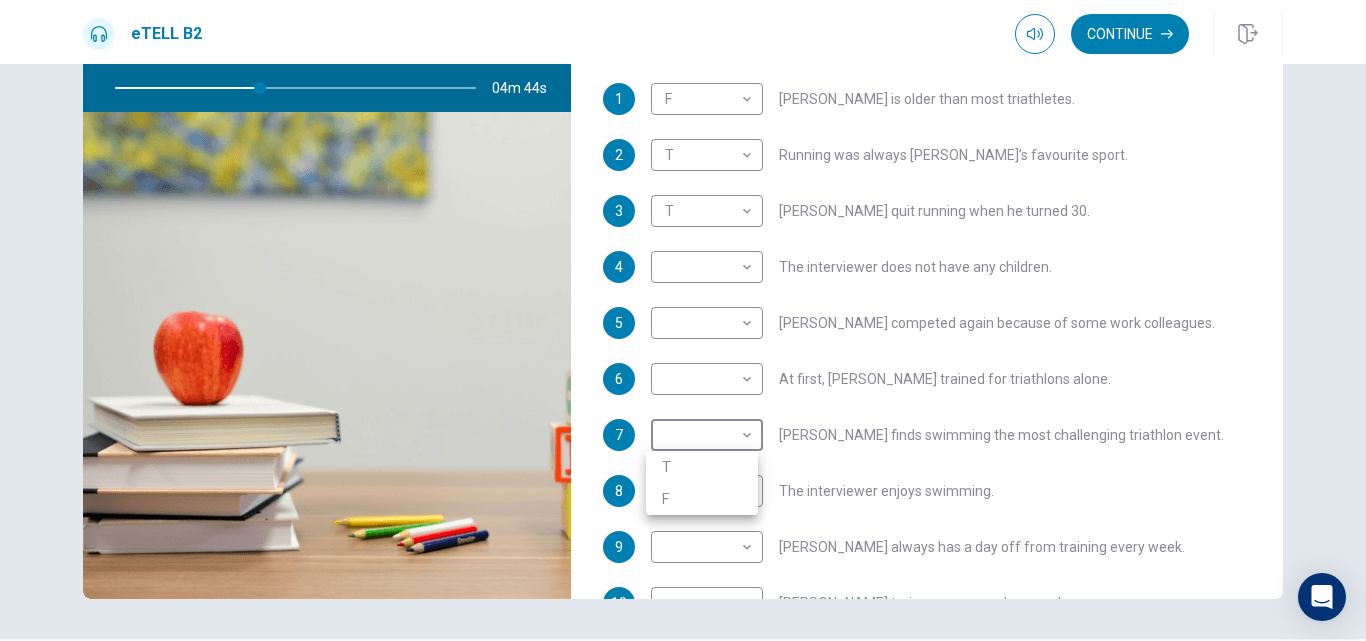 type on "**" 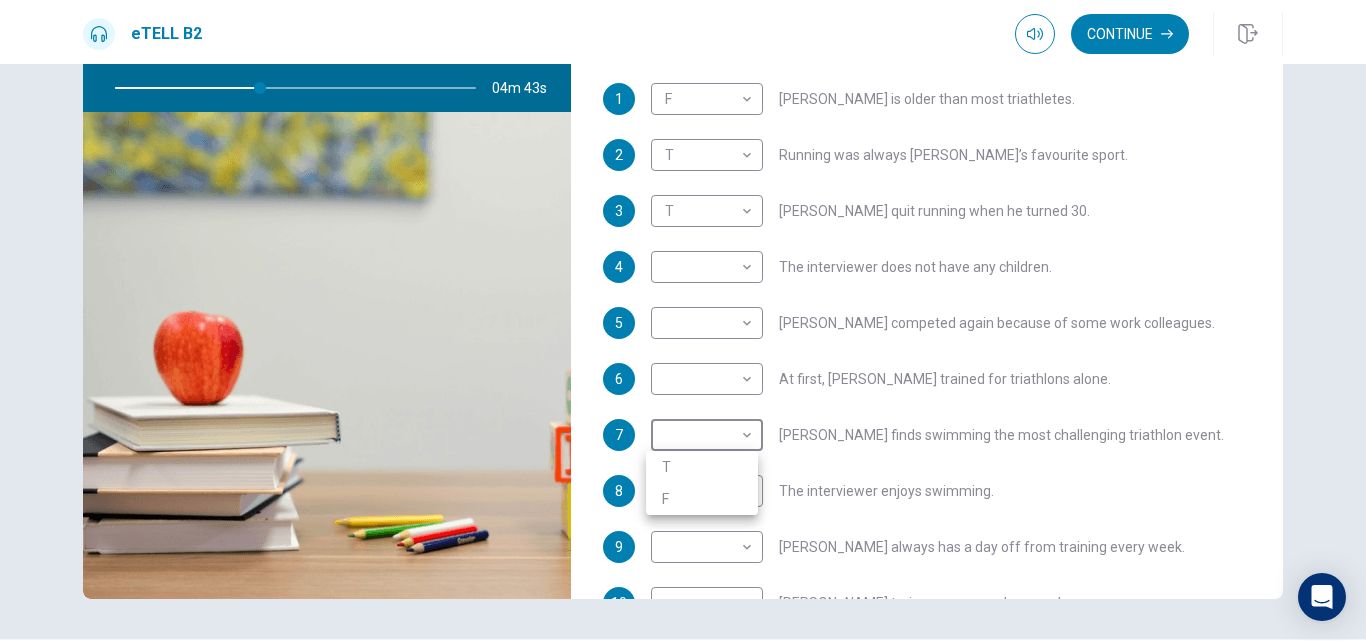 click on "T" at bounding box center [702, 467] 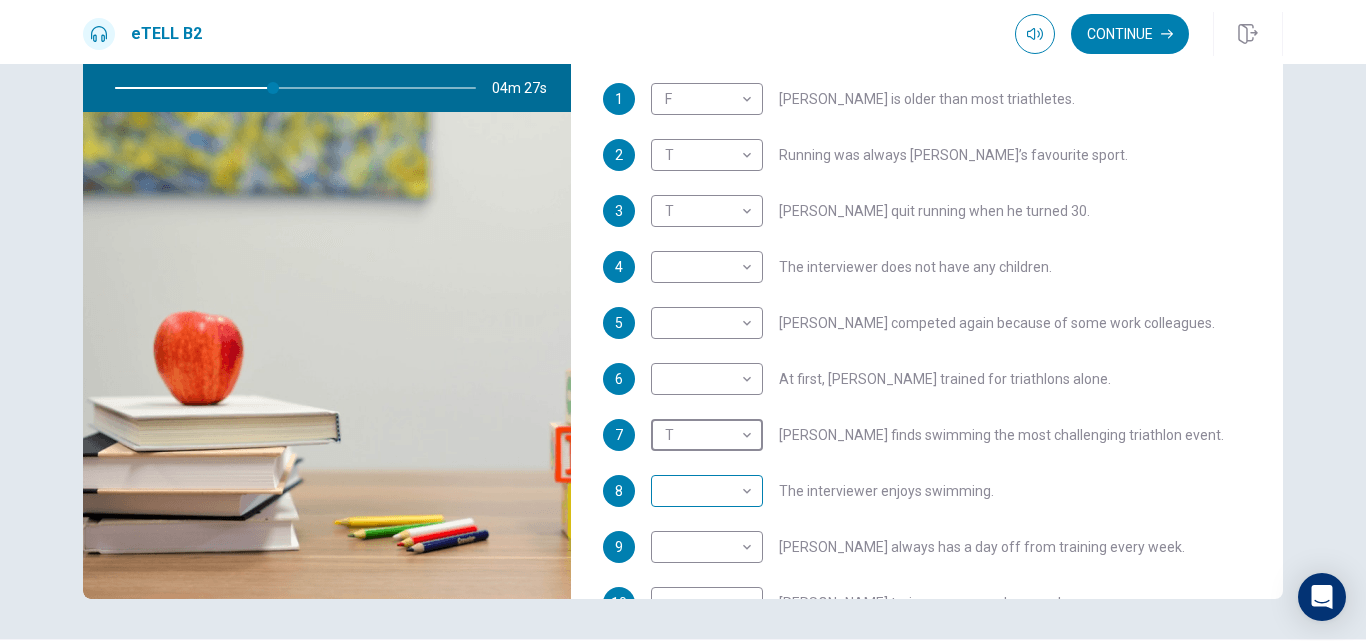 scroll, scrollTop: 353, scrollLeft: 0, axis: vertical 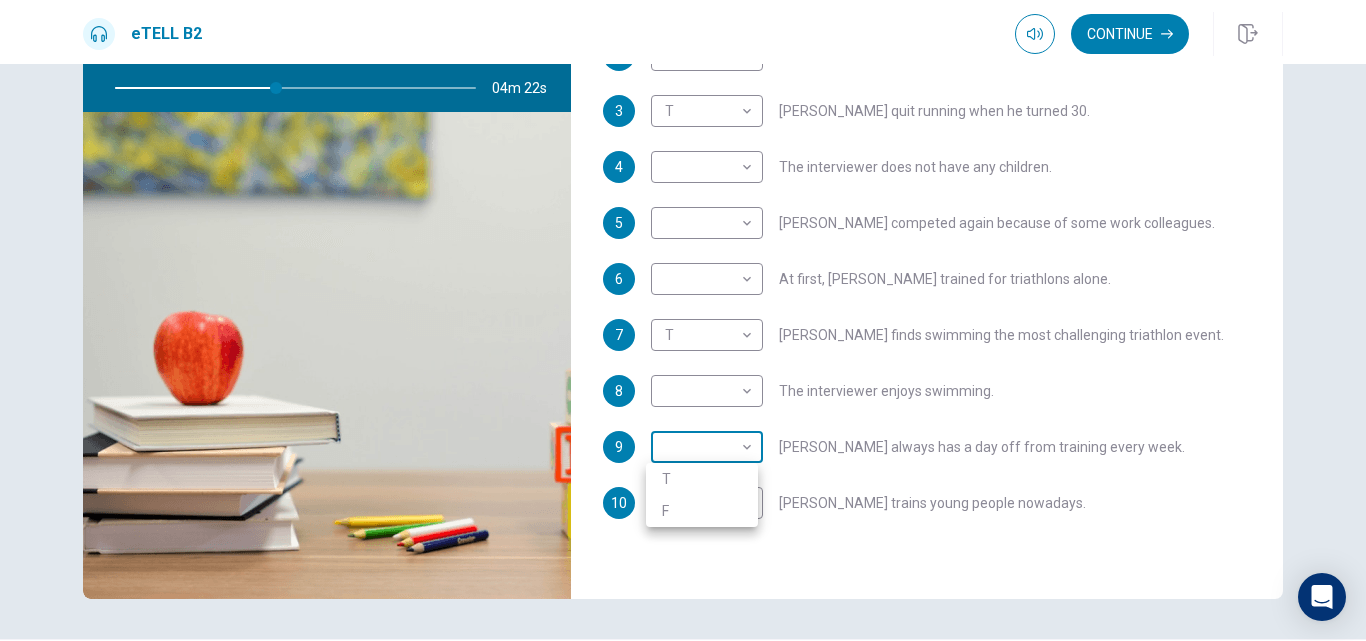 click on "This site uses cookies, as explained in our  Privacy Policy . If you agree to the use of cookies, please click the Accept button and continue to browse our site.   Privacy Policy Accept   eTELL B2 Continue Continue Question 1 For questions 1 – 10, mark each statement True (T) or False (F). You will hear Part One  TWICE.
You have one minute to read the questions for Part One.
Questions 1 - 10 T if the statement is TRUE F if the statement is FALSE 1 F * ​ [PERSON_NAME] is older than most triathletes.  2 T * ​ Running was always [PERSON_NAME]’s favourite sport. 3 T * ​ [PERSON_NAME] quit running when he turned 30. 4 ​ ​ The interviewer does not have any children.  5 ​ ​ [PERSON_NAME] competed again because of some work colleagues. 6 ​ ​ At first, [PERSON_NAME] trained for triathlons alone. 7 T * ​ [PERSON_NAME] finds swimming the most challenging triathlon event. 8 ​ ​ The interviewer enjoys swimming. 9 ​ ​ [PERSON_NAME] always has a day off from training every week.  10 ​ ​ [PERSON_NAME] trains young people nowadays. 04m 22s 2025 00:00" at bounding box center [683, 320] 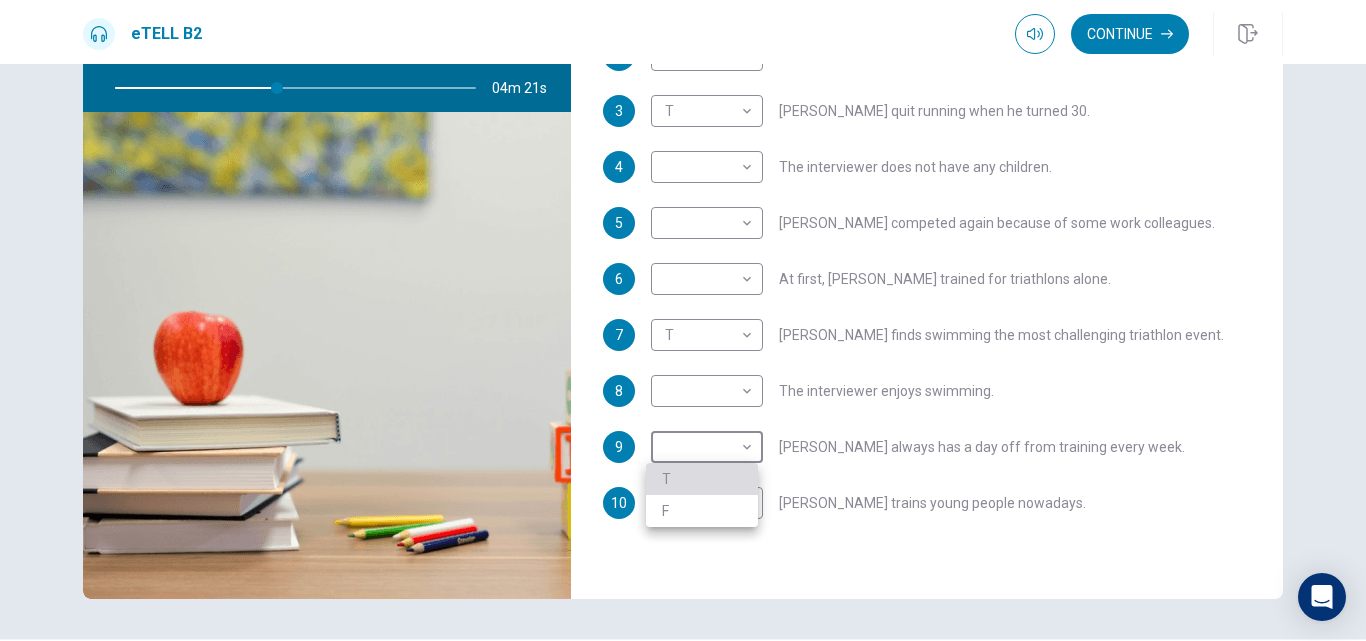 click on "T" at bounding box center (702, 479) 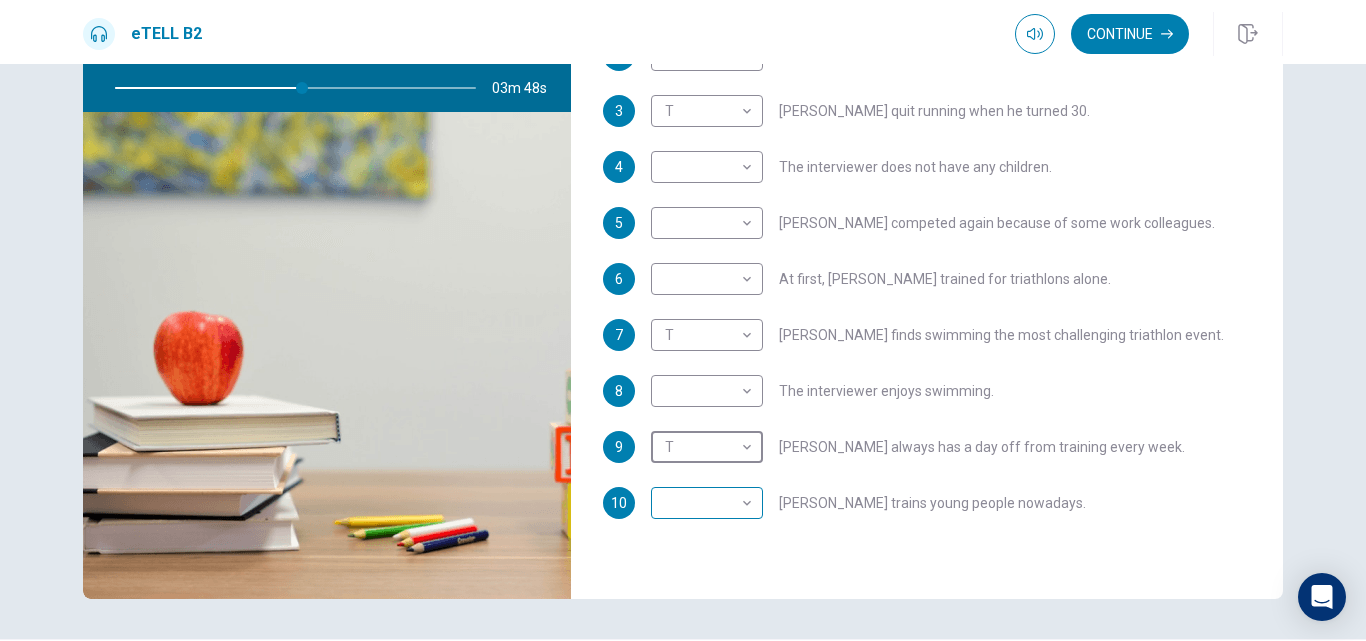 click on "This site uses cookies, as explained in our  Privacy Policy . If you agree to the use of cookies, please click the Accept button and continue to browse our site.   Privacy Policy Accept   eTELL B2 Continue Continue Question 1 For questions 1 – 10, mark each statement True (T) or False (F). You will hear Part One  TWICE.
You have one minute to read the questions for Part One.
Questions 1 - 10 T if the statement is TRUE F if the statement is FALSE 1 F * ​ [PERSON_NAME] is older than most triathletes.  2 T * ​ Running was always [PERSON_NAME]’s favourite sport. 3 T * ​ [PERSON_NAME] quit running when he turned 30. 4 ​ ​ The interviewer does not have any children.  5 ​ ​ [PERSON_NAME] competed again because of some work colleagues. 6 ​ ​ At first, [PERSON_NAME] trained for triathlons alone. 7 T * ​ [PERSON_NAME] finds swimming the most challenging triathlon event. 8 ​ ​ The interviewer enjoys swimming. 9 T * ​ [PERSON_NAME] always has a day off from training every week.  10 ​ ​ [PERSON_NAME] trains young people nowadays. 03m 48s 2025 00:00" at bounding box center [683, 320] 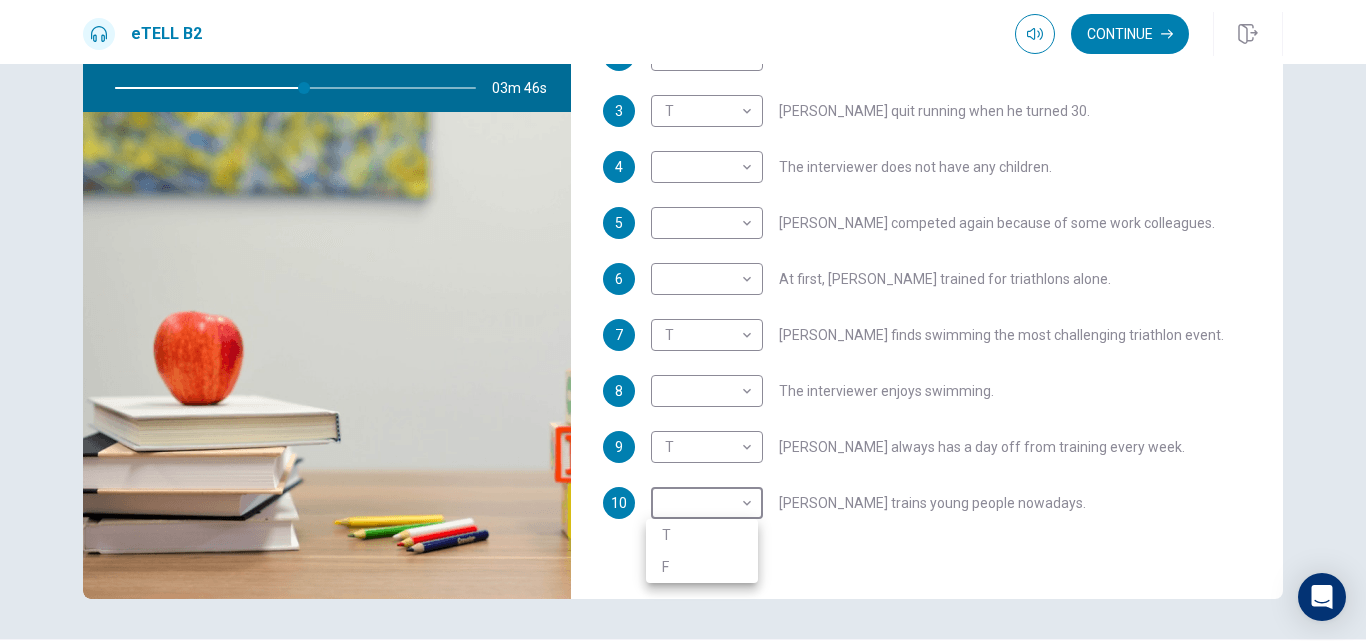 type on "**" 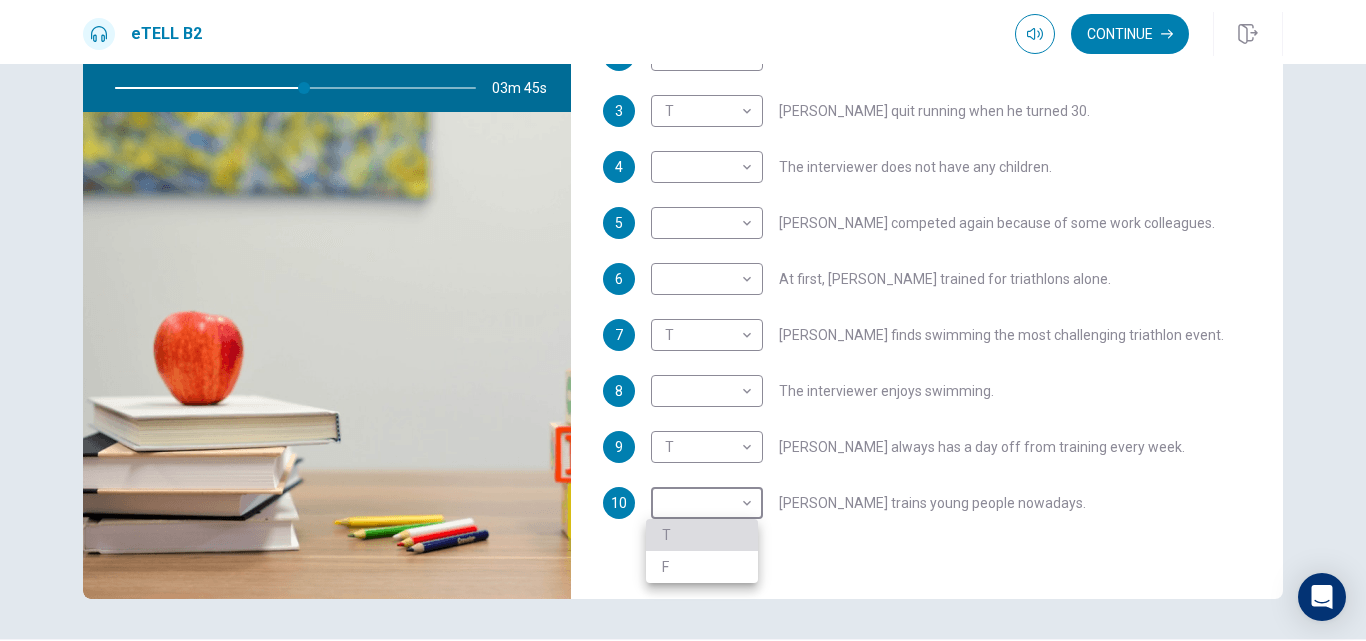 click on "T" at bounding box center (702, 535) 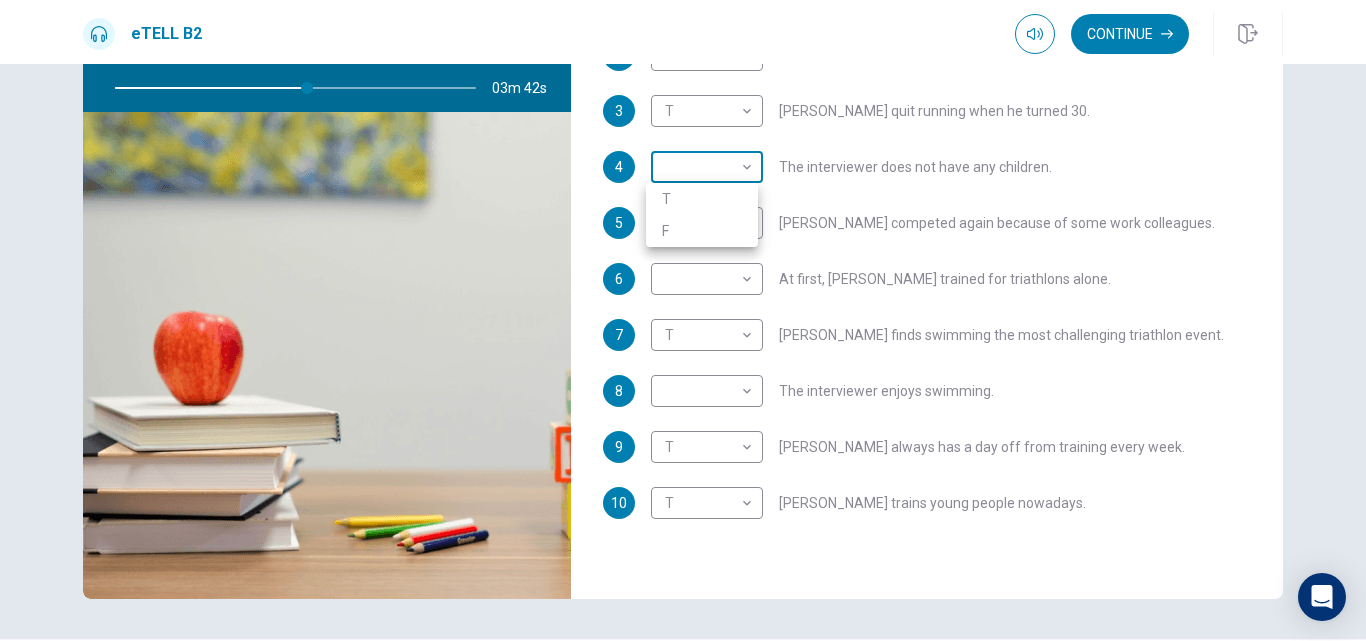 click on "This site uses cookies, as explained in our  Privacy Policy . If you agree to the use of cookies, please click the Accept button and continue to browse our site.   Privacy Policy Accept   eTELL B2 Continue Continue Question 1 For questions 1 – 10, mark each statement True (T) or False (F). You will hear Part One  TWICE.
You have one minute to read the questions for Part One.
Questions 1 - 10 T if the statement is TRUE F if the statement is FALSE 1 F * ​ [PERSON_NAME] is older than most triathletes.  2 T * ​ Running was always [PERSON_NAME]’s favourite sport. 3 T * ​ [PERSON_NAME] quit running when he turned 30. 4 ​ ​ The interviewer does not have any children.  5 ​ ​ [PERSON_NAME] competed again because of some work colleagues. 6 ​ ​ At first, [PERSON_NAME] trained for triathlons alone. 7 T * ​ [PERSON_NAME] finds swimming the most challenging triathlon event. 8 ​ ​ The interviewer enjoys swimming. 9 T * ​ [PERSON_NAME] always has a day off from training every week.  10 T * ​ [PERSON_NAME] trains young people nowadays. 03m 42s 2025 00:00" at bounding box center [683, 320] 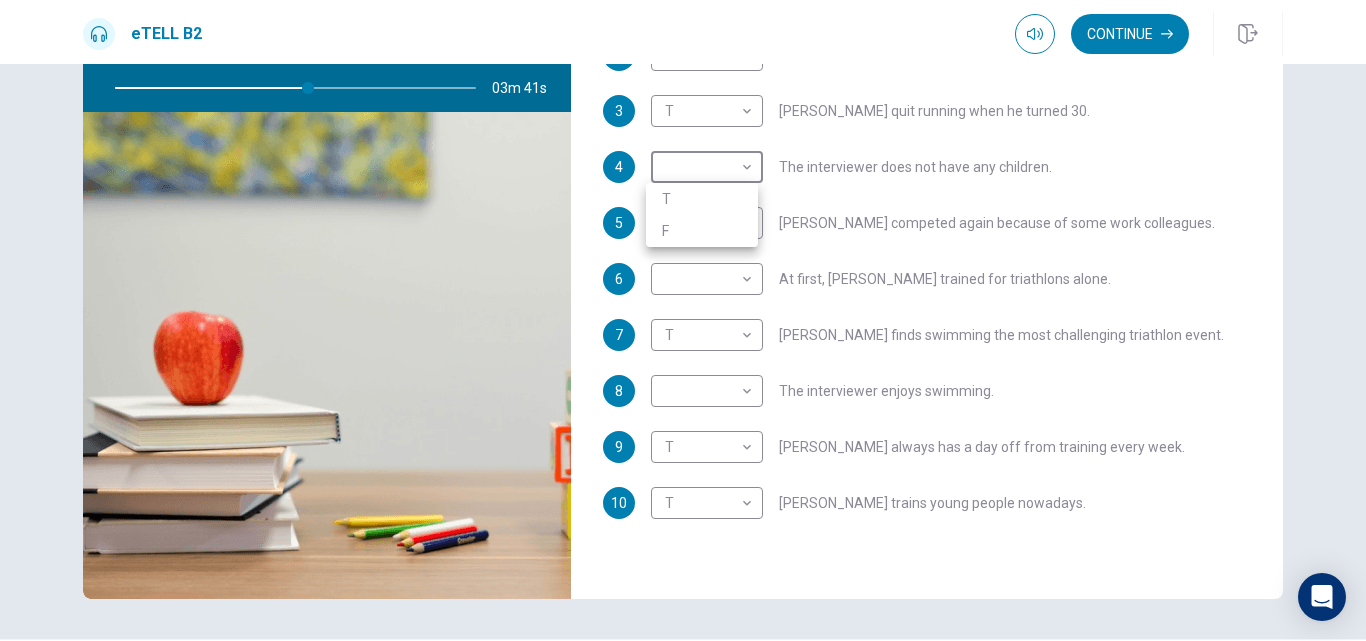 type on "**" 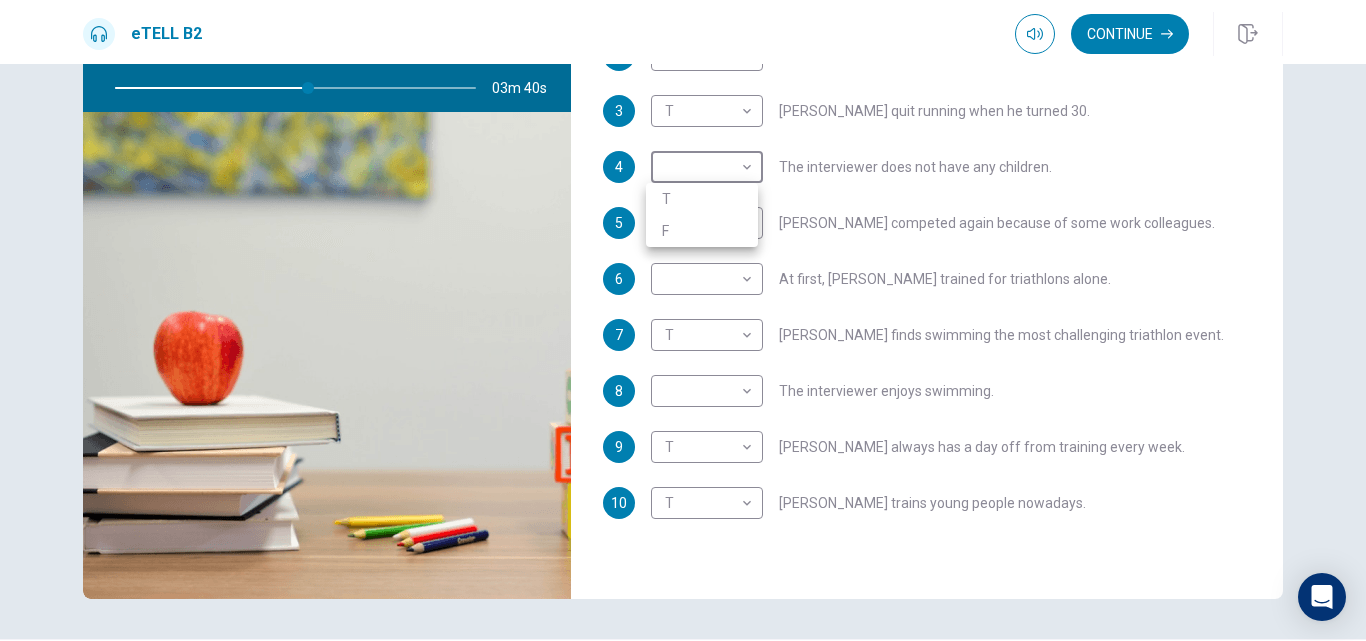 click on "F" at bounding box center (702, 231) 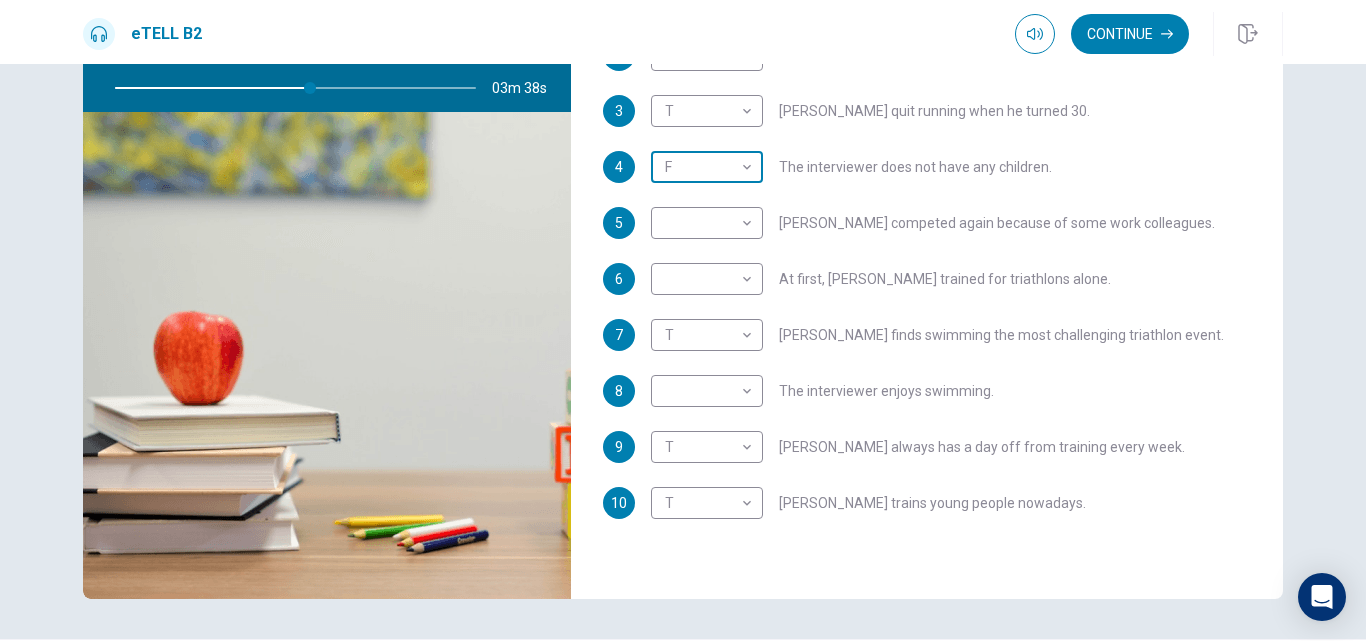 click on "This site uses cookies, as explained in our  Privacy Policy . If you agree to the use of cookies, please click the Accept button and continue to browse our site.   Privacy Policy Accept   eTELL B2 Continue Continue Question 1 For questions 1 – 10, mark each statement True (T) or False (F). You will hear Part One  TWICE.
You have one minute to read the questions for Part One.
Questions 1 - 10 T if the statement is TRUE F if the statement is FALSE 1 F * ​ [PERSON_NAME] is older than most triathletes.  2 T * ​ Running was always [PERSON_NAME]’s favourite sport. 3 T * ​ [PERSON_NAME] quit running when he turned 30. 4 F * ​ The interviewer does not have any children.  5 ​ ​ [PERSON_NAME] competed again because of some work colleagues. 6 ​ ​ At first, [PERSON_NAME] trained for triathlons alone. 7 T * ​ [PERSON_NAME] finds swimming the most challenging triathlon event. 8 ​ ​ The interviewer enjoys swimming. 9 T * ​ [PERSON_NAME] always has a day off from training every week.  10 T * ​ [PERSON_NAME] trains young people nowadays. 03m 38s 2025 00:00" at bounding box center (683, 320) 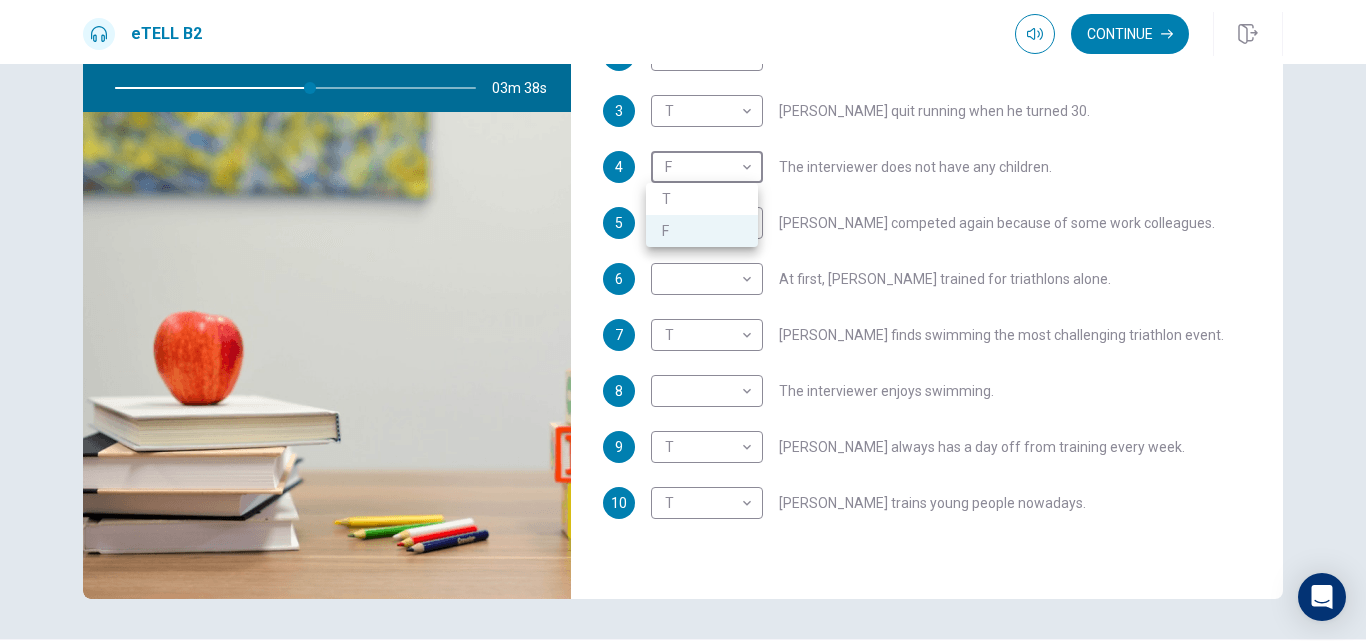 type on "**" 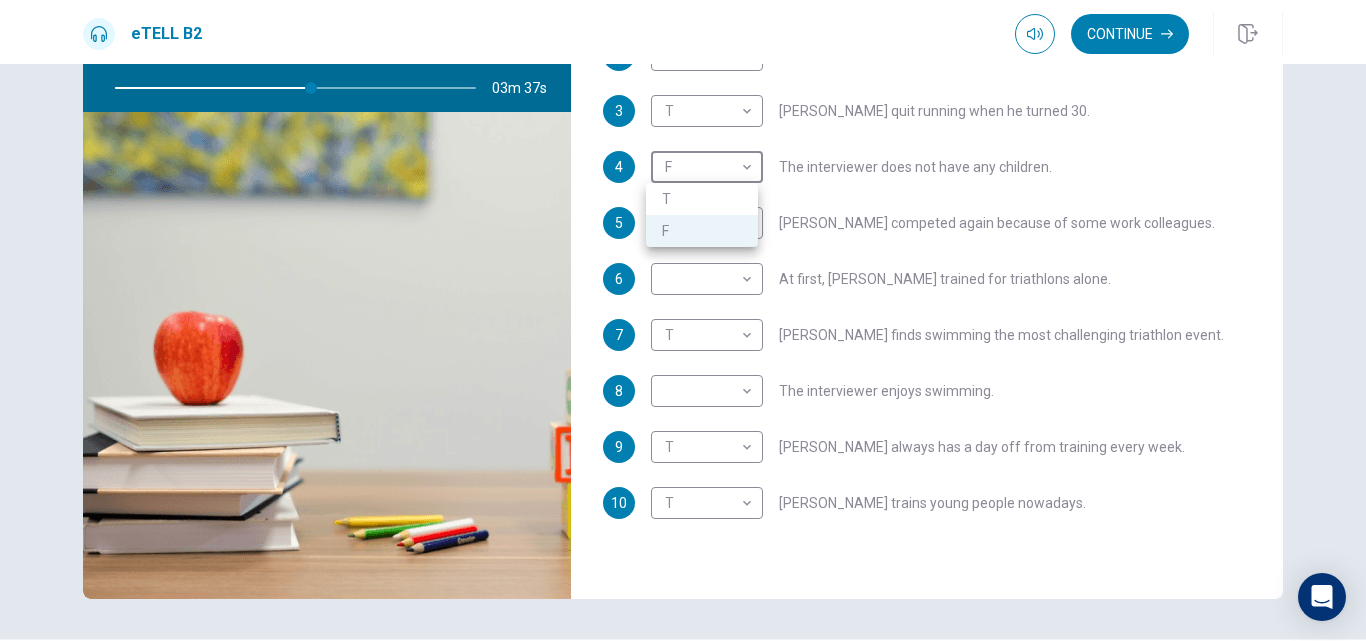 click on "T" at bounding box center (702, 199) 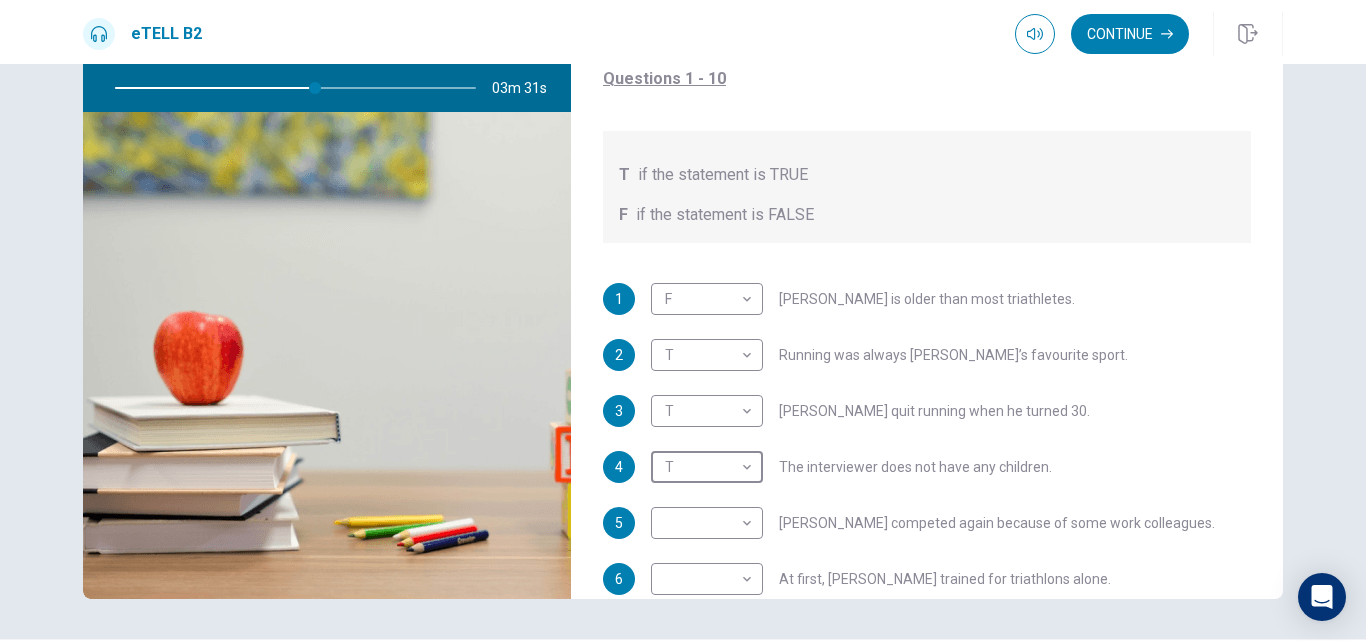 scroll, scrollTop: 153, scrollLeft: 0, axis: vertical 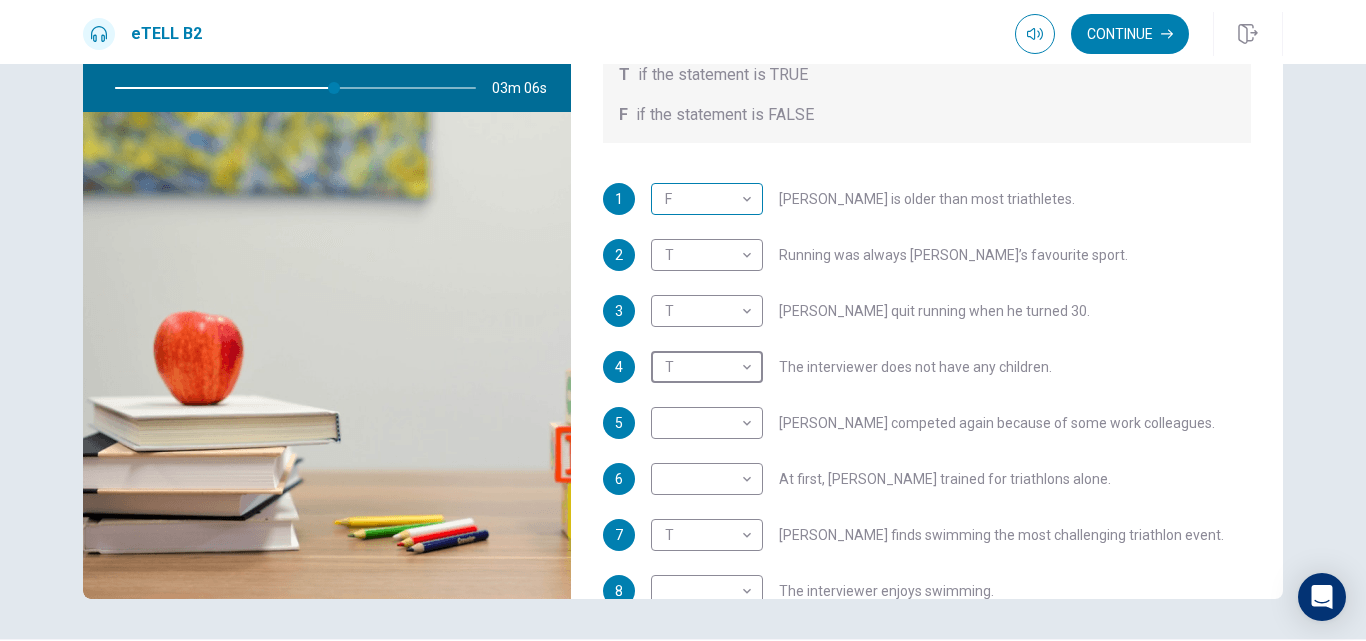 click on "This site uses cookies, as explained in our  Privacy Policy . If you agree to the use of cookies, please click the Accept button and continue to browse our site.   Privacy Policy Accept   eTELL B2 Continue Continue Question 1 For questions 1 – 10, mark each statement True (T) or False (F). You will hear Part One  TWICE.
You have one minute to read the questions for Part One.
Questions 1 - 10 T if the statement is TRUE F if the statement is FALSE 1 F * ​ [PERSON_NAME] is older than most triathletes.  2 T * ​ Running was always [PERSON_NAME]’s favourite sport. 3 T * ​ [PERSON_NAME] quit running when he turned 30. 4 T * ​ The interviewer does not have any children.  5 ​ ​ [PERSON_NAME] competed again because of some work colleagues. 6 ​ ​ At first, [PERSON_NAME] trained for triathlons alone. 7 T * ​ [PERSON_NAME] finds swimming the most challenging triathlon event. 8 ​ ​ The interviewer enjoys swimming. 9 T * ​ [PERSON_NAME] always has a day off from training every week.  10 T * ​ [PERSON_NAME] trains young people nowadays. 03m 06s 2025 00:00" at bounding box center (683, 320) 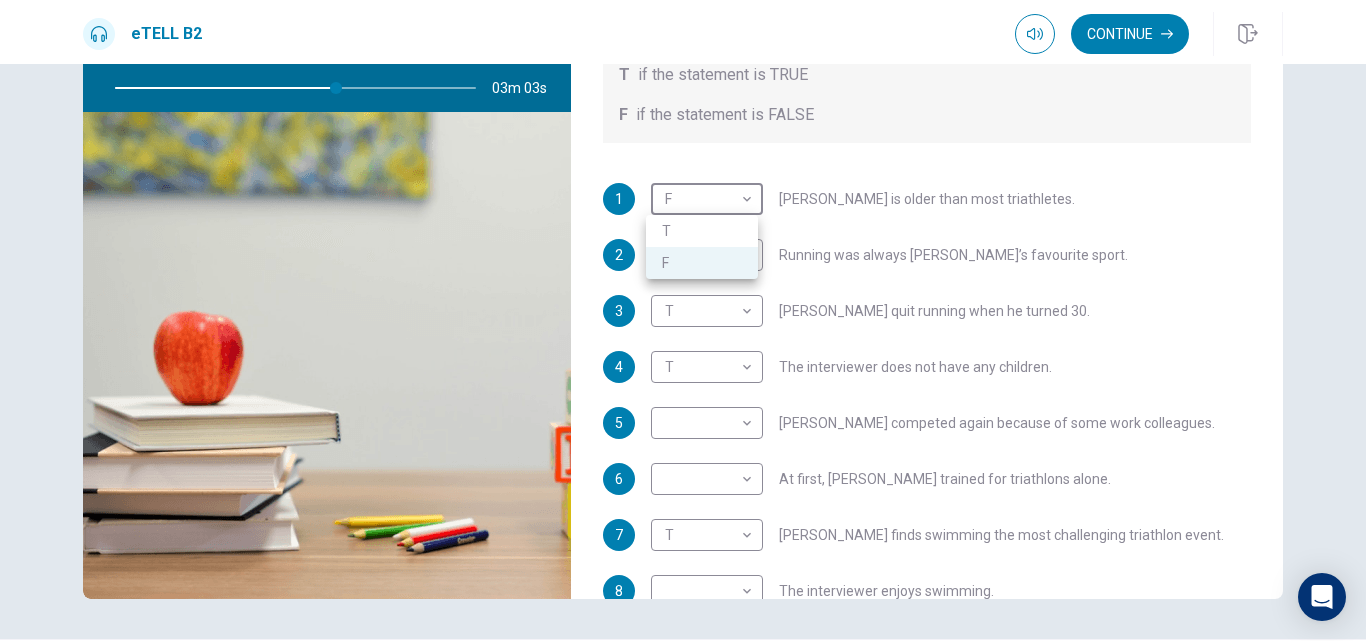 type on "**" 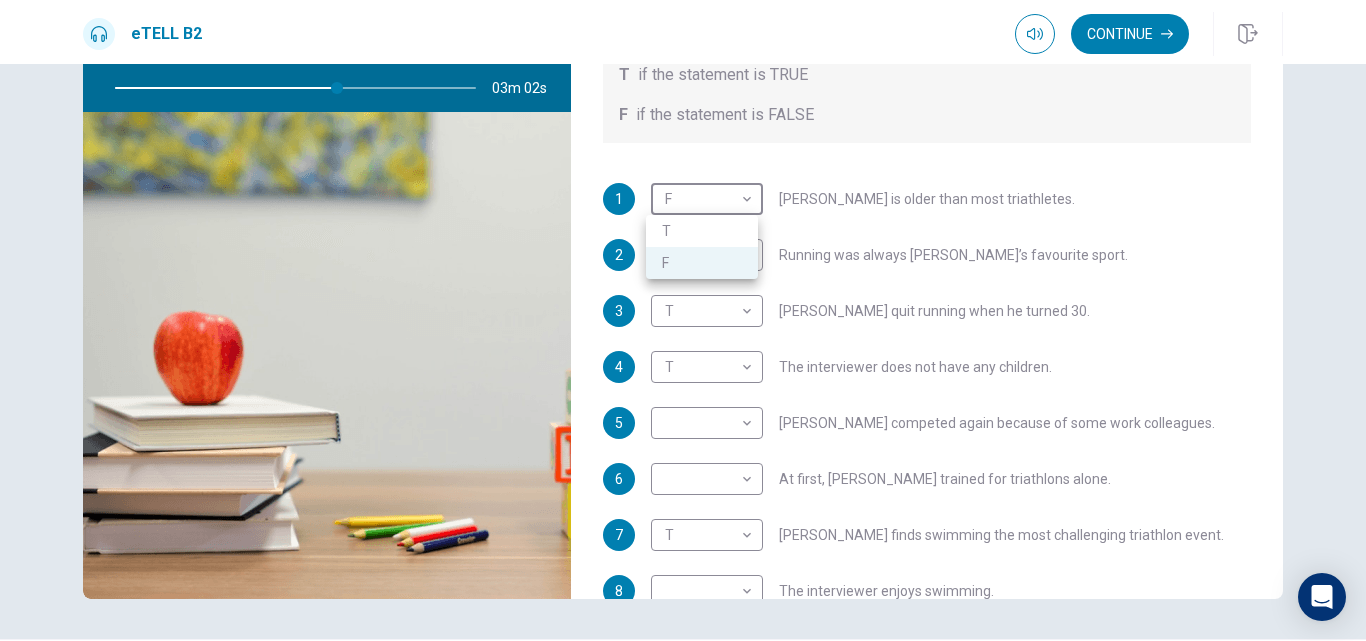 click on "T" at bounding box center (702, 231) 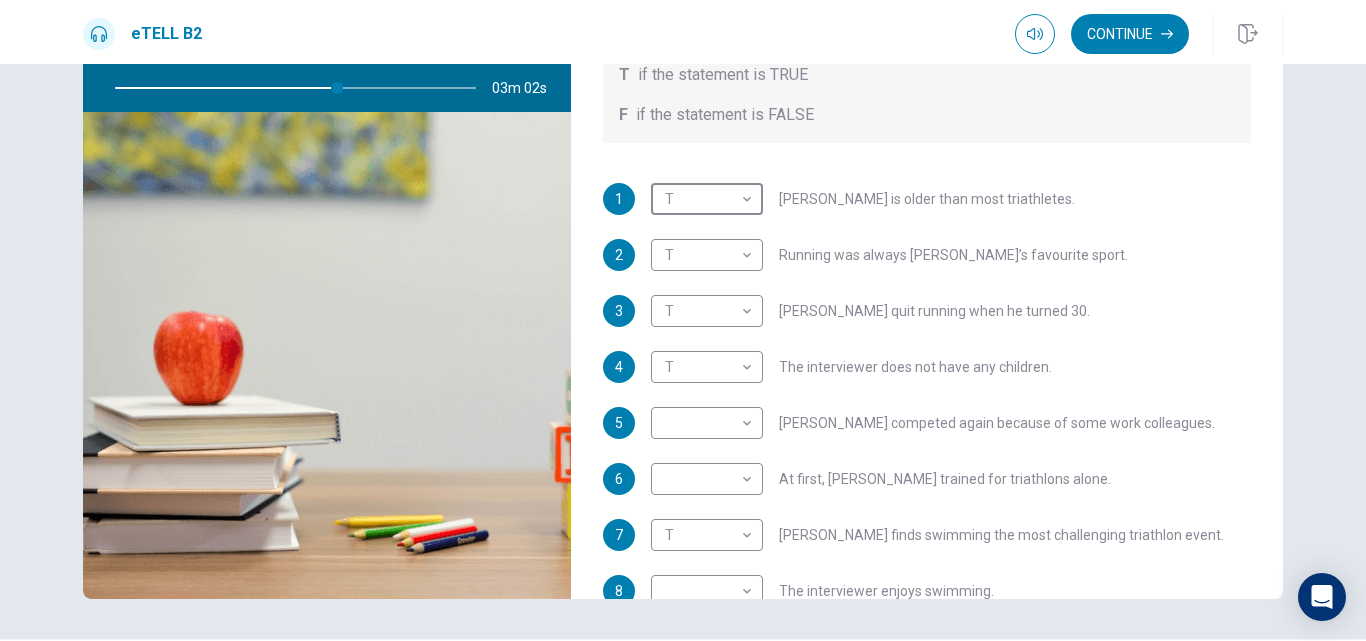 type on "*" 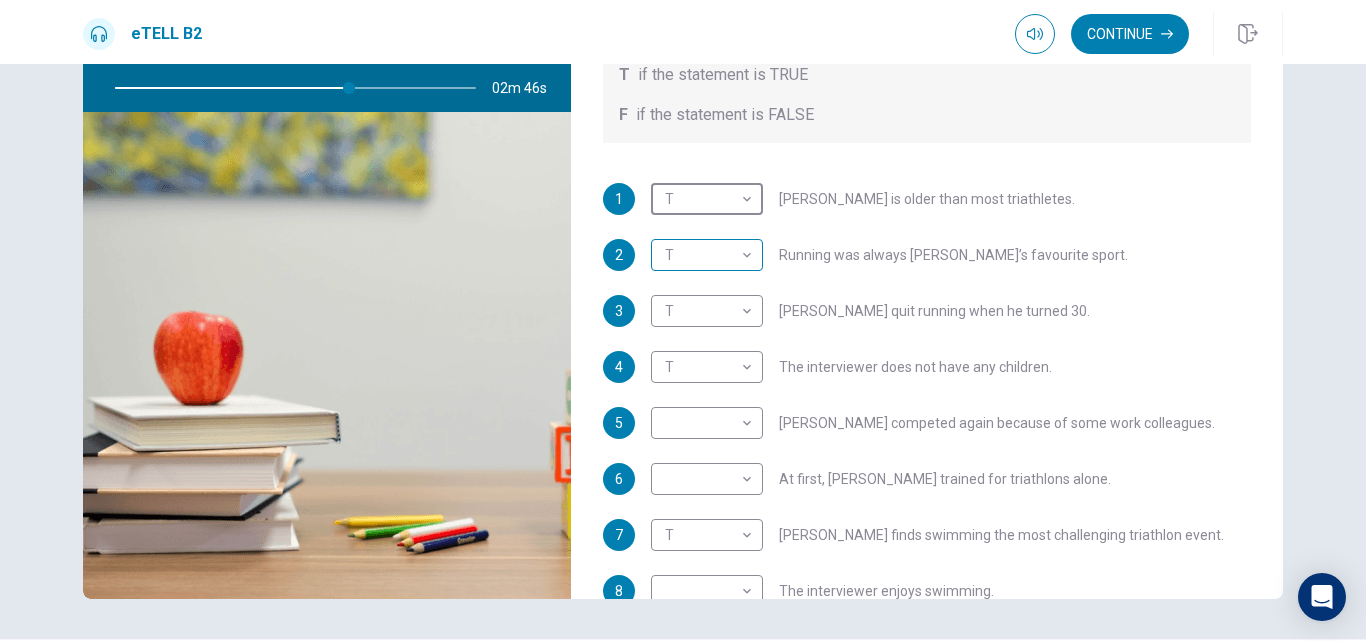 scroll, scrollTop: 253, scrollLeft: 0, axis: vertical 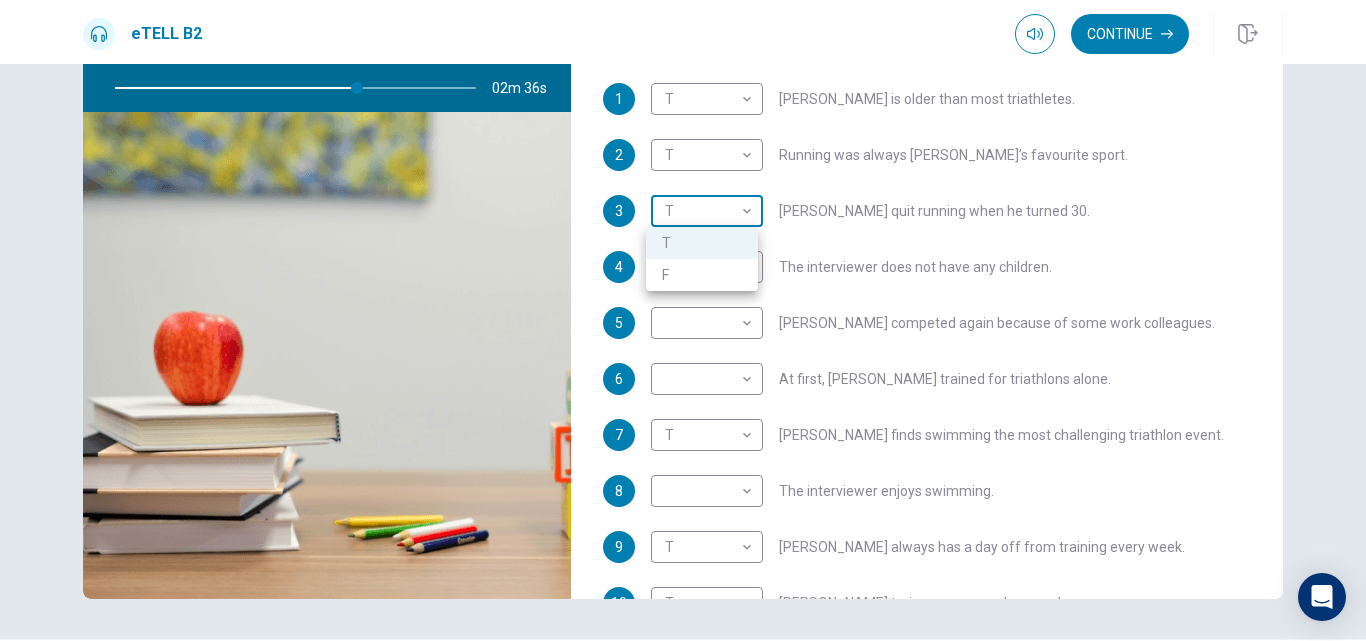 click on "This site uses cookies, as explained in our  Privacy Policy . If you agree to the use of cookies, please click the Accept button and continue to browse our site.   Privacy Policy Accept   eTELL B2 Continue Continue Question 1 For questions 1 – 10, mark each statement True (T) or False (F). You will hear Part One  TWICE.
You have one minute to read the questions for Part One.
Questions 1 - 10 T if the statement is TRUE F if the statement is FALSE 1 T * ​ [PERSON_NAME] is older than most triathletes.  2 T * ​ Running was always [PERSON_NAME]’s favourite sport. 3 T * ​ [PERSON_NAME] quit running when he turned 30. 4 T * ​ The interviewer does not have any children.  5 ​ ​ [PERSON_NAME] competed again because of some work colleagues. 6 ​ ​ At first, [PERSON_NAME] trained for triathlons alone. 7 T * ​ [PERSON_NAME] finds swimming the most challenging triathlon event. 8 ​ ​ The interviewer enjoys swimming. 9 T * ​ [PERSON_NAME] always has a day off from training every week.  10 T * ​ [PERSON_NAME] trains young people nowadays. 02m 36s 2025 00:00" at bounding box center (683, 320) 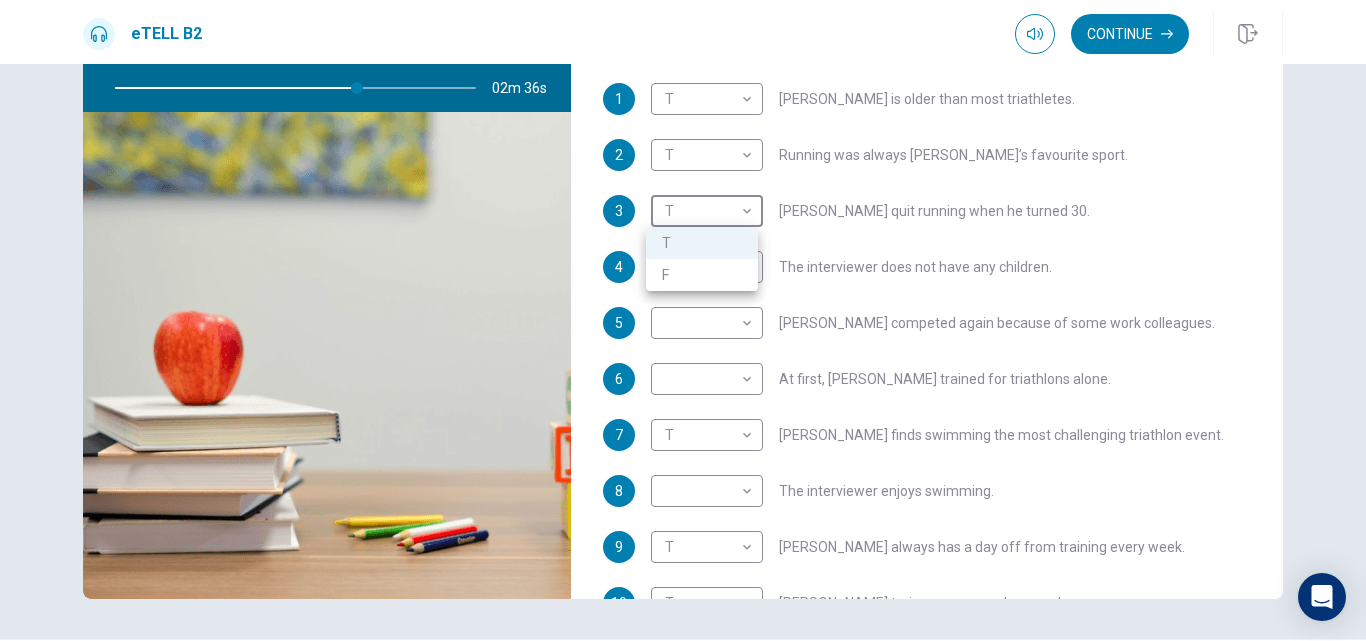 type on "**" 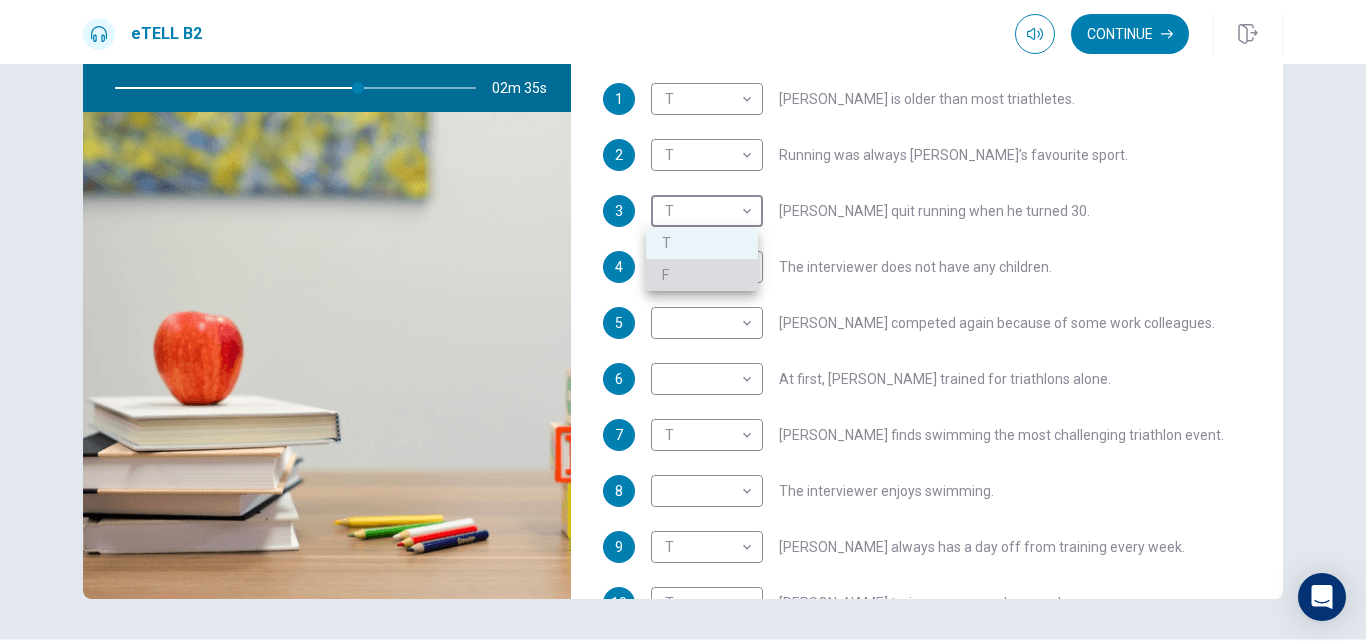 click on "F" at bounding box center (702, 275) 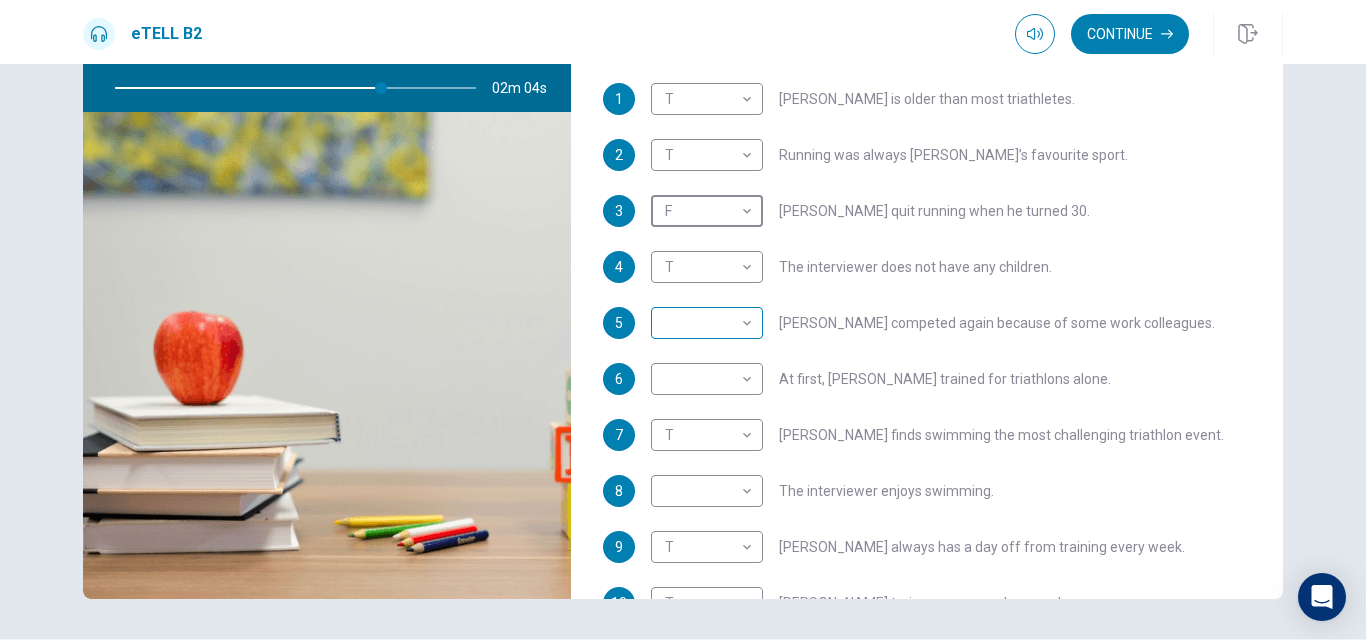 click on "This site uses cookies, as explained in our  Privacy Policy . If you agree to the use of cookies, please click the Accept button and continue to browse our site.   Privacy Policy Accept   eTELL B2 Continue Continue Question 1 For questions 1 – 10, mark each statement True (T) or False (F). You will hear Part One  TWICE.
You have one minute to read the questions for Part One.
Questions 1 - 10 T if the statement is TRUE F if the statement is FALSE 1 T * ​ [PERSON_NAME] is older than most triathletes.  2 T * ​ Running was always [PERSON_NAME]’s favourite sport. 3 F * ​ [PERSON_NAME] quit running when he turned 30. 4 T * ​ The interviewer does not have any children.  5 ​ ​ [PERSON_NAME] competed again because of some work colleagues. 6 ​ ​ At first, [PERSON_NAME] trained for triathlons alone. 7 T * ​ [PERSON_NAME] finds swimming the most challenging triathlon event. 8 ​ ​ The interviewer enjoys swimming. 9 T * ​ [PERSON_NAME] always has a day off from training every week.  10 T * ​ [PERSON_NAME] trains young people nowadays. 02m 04s 2025 00:00" at bounding box center (683, 320) 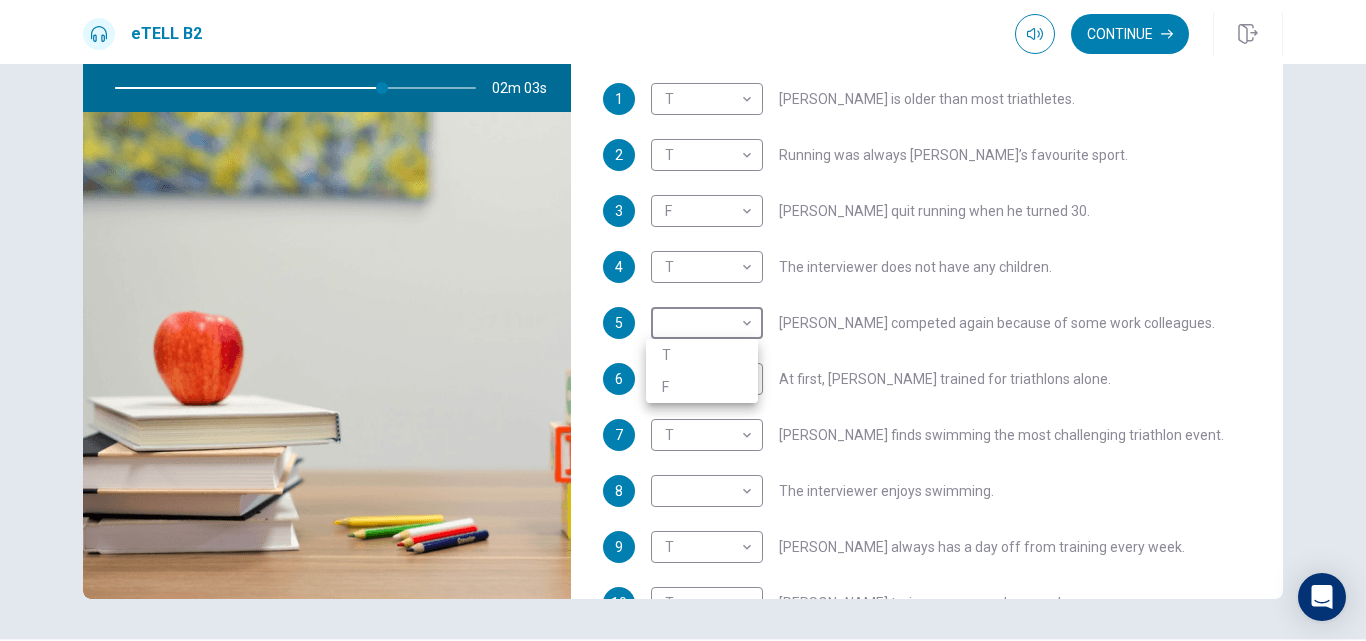 type on "**" 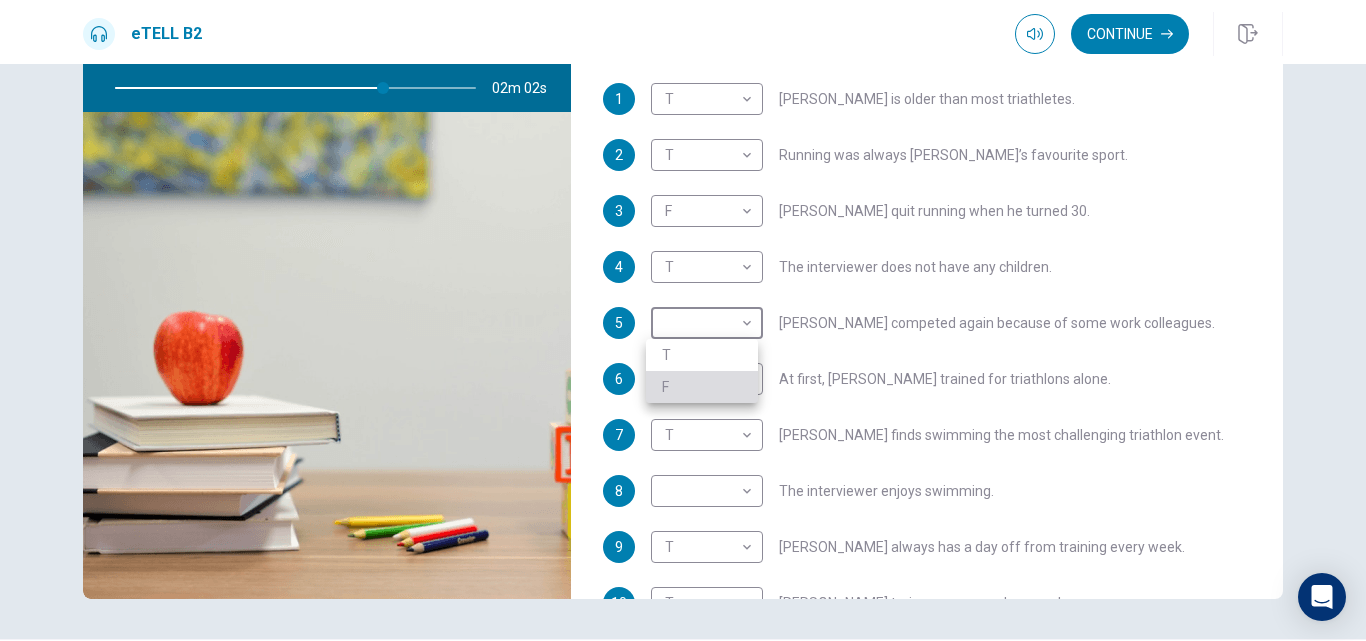 click on "F" at bounding box center (702, 387) 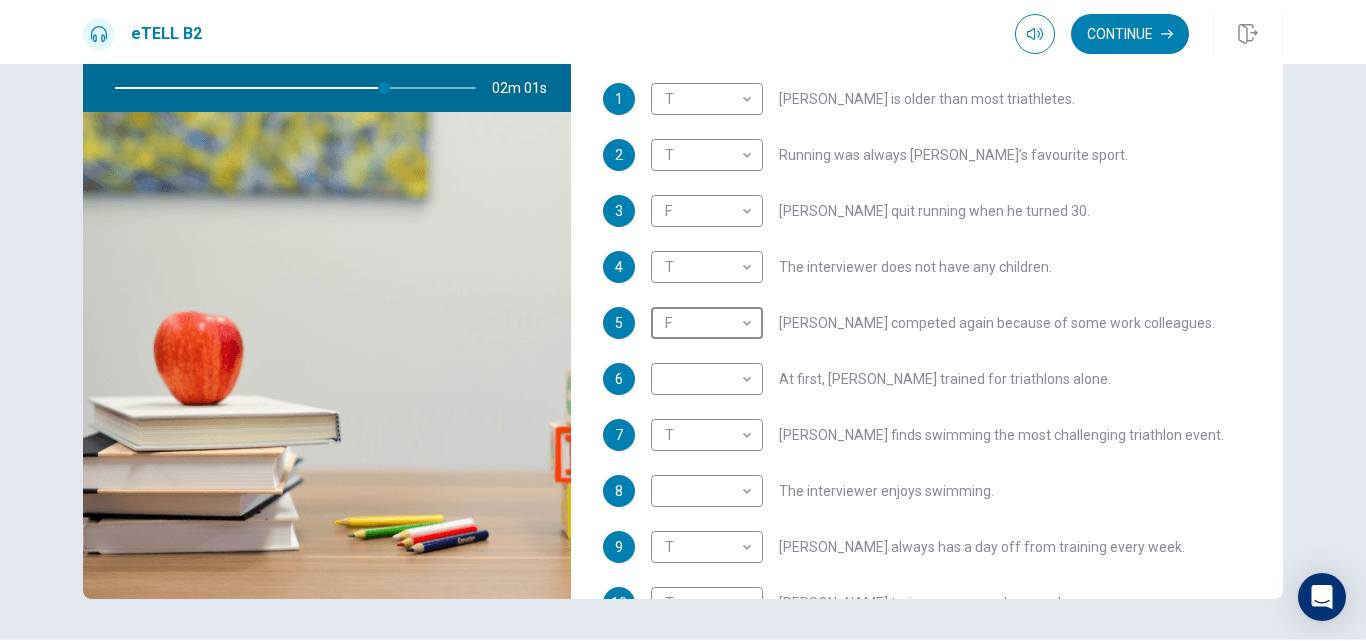 scroll, scrollTop: 353, scrollLeft: 0, axis: vertical 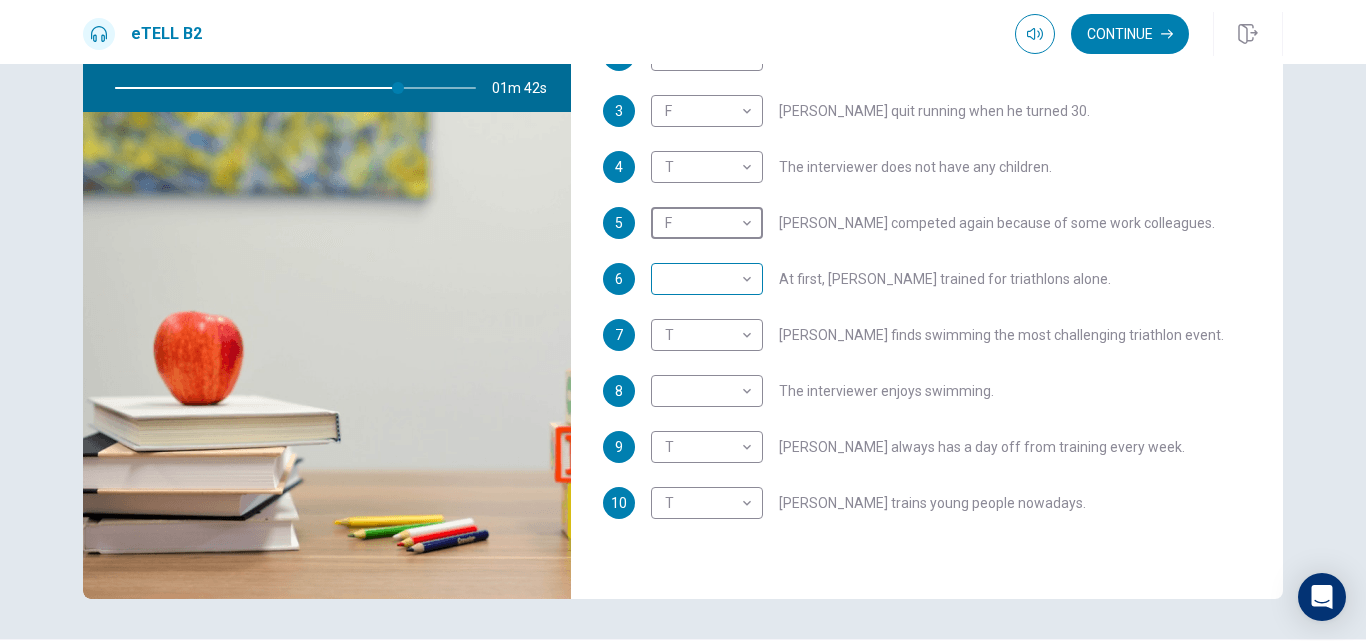 click on "This site uses cookies, as explained in our  Privacy Policy . If you agree to the use of cookies, please click the Accept button and continue to browse our site.   Privacy Policy Accept   eTELL B2 Continue Continue Question 1 For questions 1 – 10, mark each statement True (T) or False (F). You will hear Part One  TWICE.
You have one minute to read the questions for Part One.
Questions 1 - 10 T if the statement is TRUE F if the statement is FALSE 1 T * ​ [PERSON_NAME] is older than most triathletes.  2 T * ​ Running was always [PERSON_NAME]’s favourite sport. 3 F * ​ [PERSON_NAME] quit running when he turned 30. 4 T * ​ The interviewer does not have any children.  5 F * ​ [PERSON_NAME] competed again because of some work colleagues. 6 ​ ​ At first, [PERSON_NAME] trained for triathlons alone. 7 T * ​ [PERSON_NAME] finds swimming the most challenging triathlon event. 8 ​ ​ The interviewer enjoys swimming. 9 T * ​ [PERSON_NAME] always has a day off from training every week.  10 T * ​ [PERSON_NAME] trains young people nowadays. 01m 42s 2025 00:00" at bounding box center (683, 320) 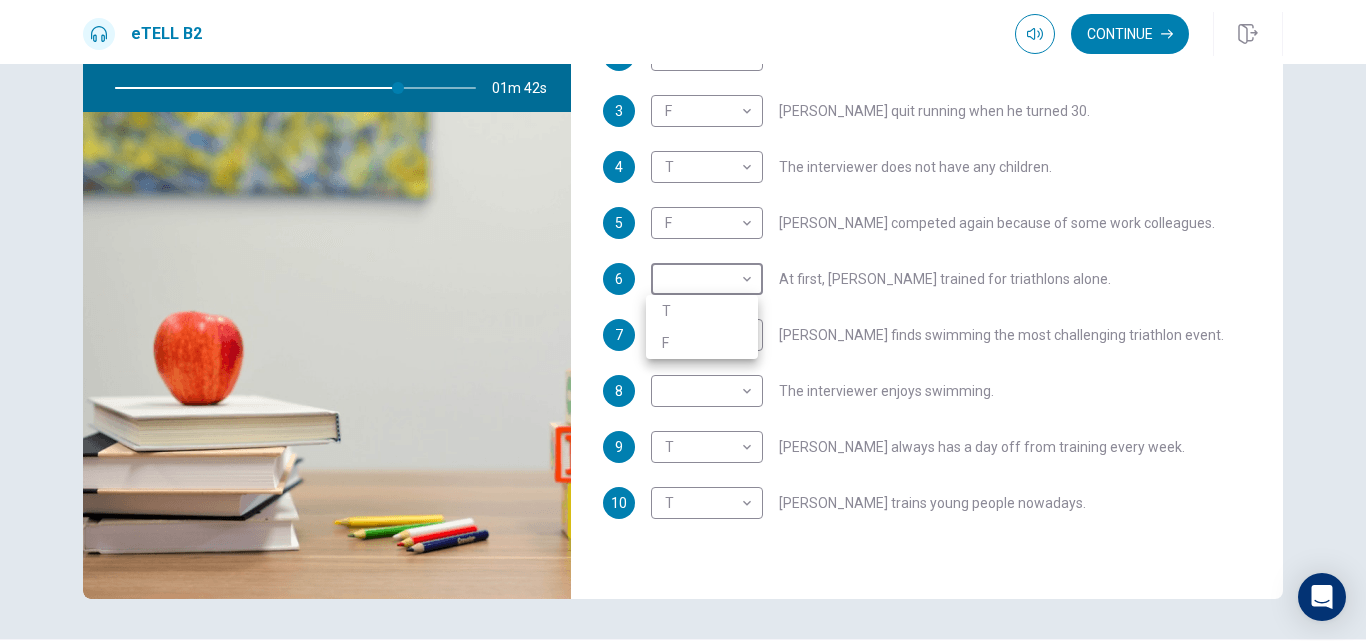 type on "**" 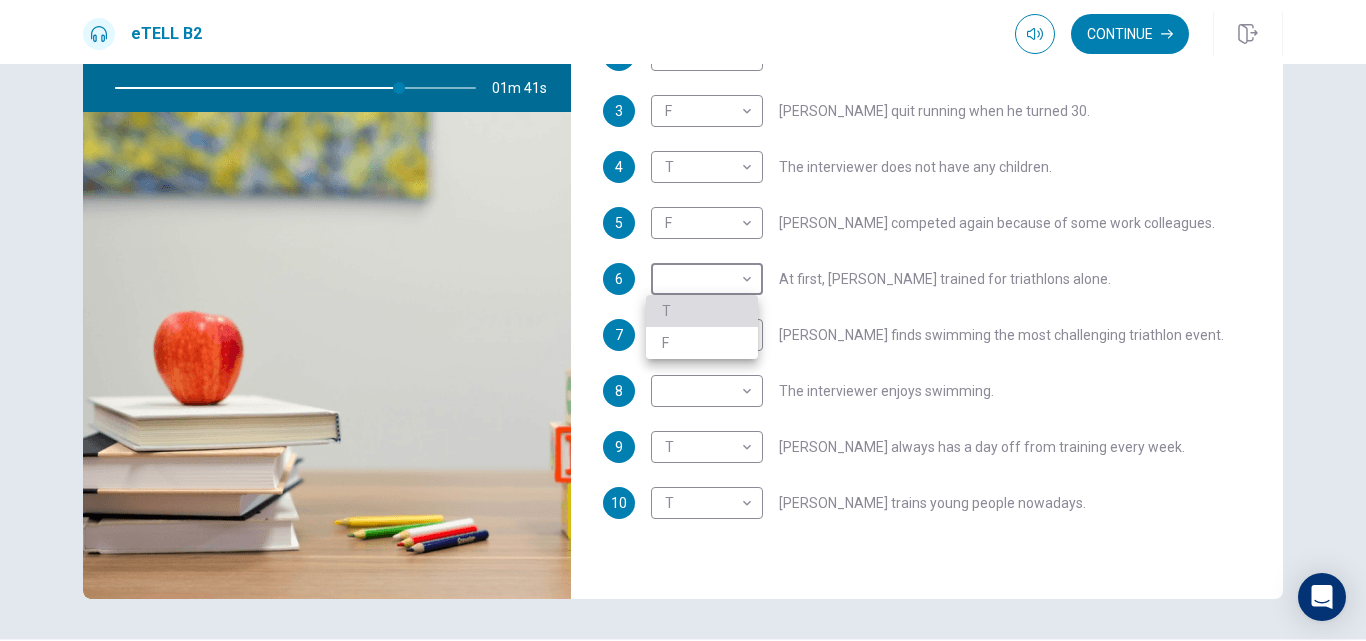 click on "T" at bounding box center (702, 311) 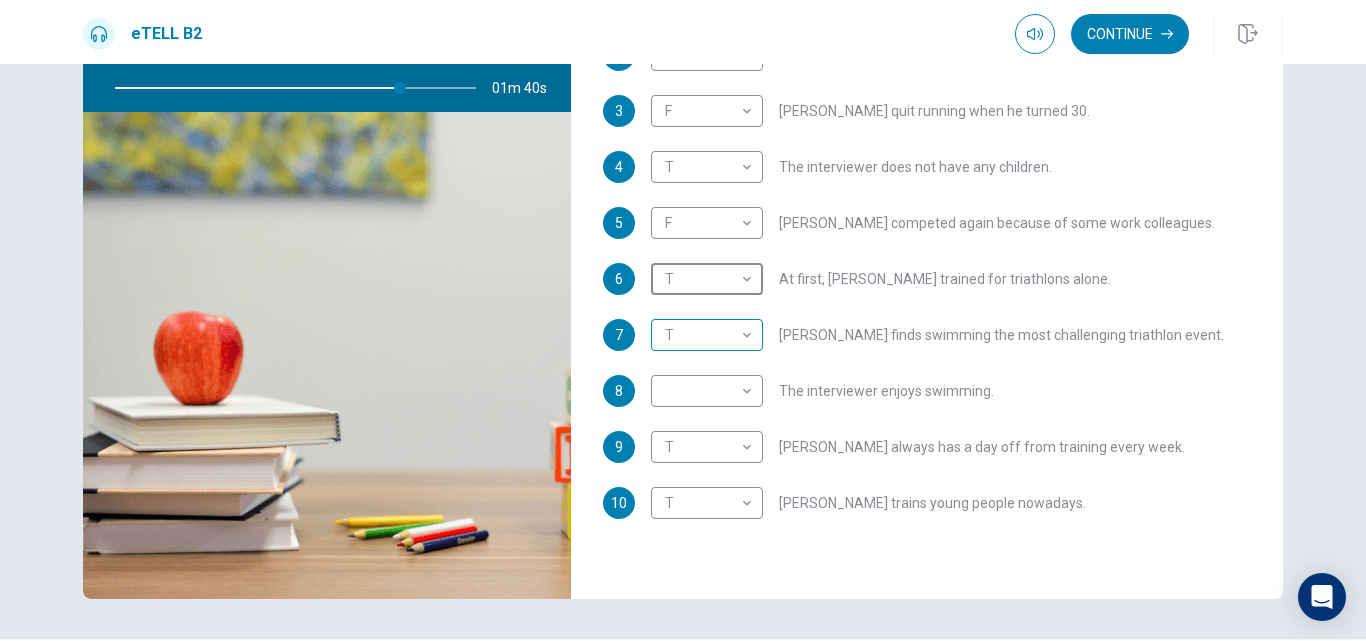 scroll, scrollTop: 262, scrollLeft: 0, axis: vertical 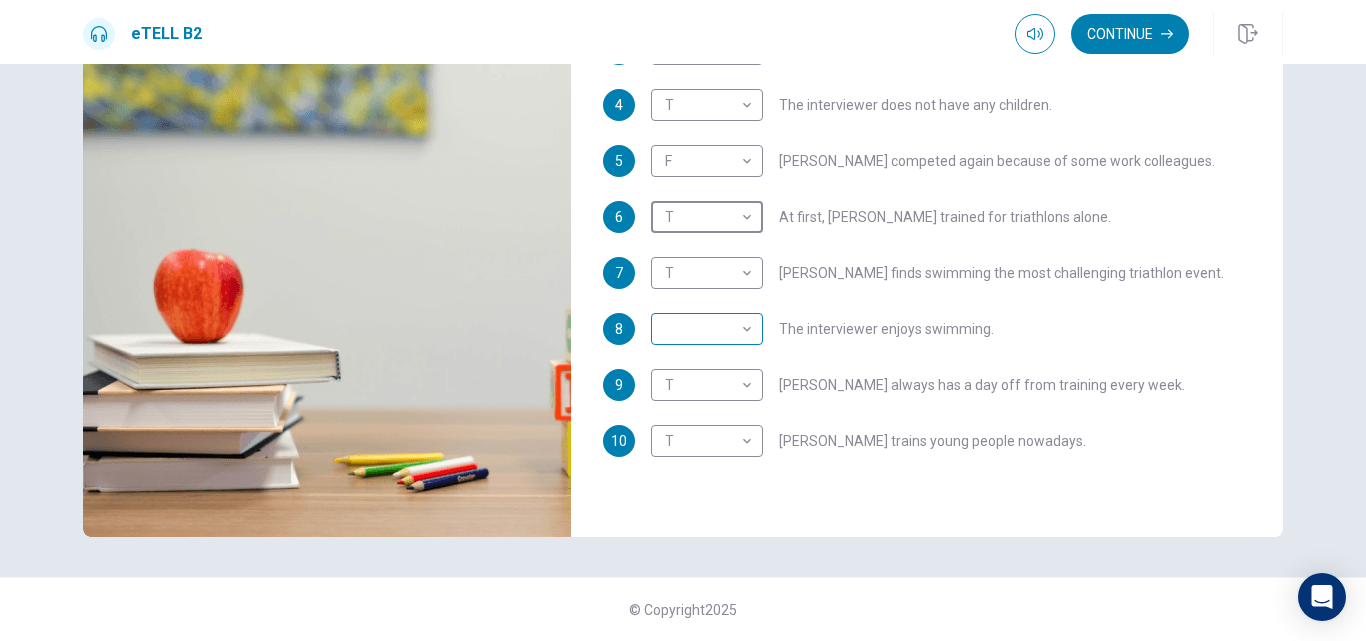 click on "This site uses cookies, as explained in our  Privacy Policy . If you agree to the use of cookies, please click the Accept button and continue to browse our site.   Privacy Policy Accept   eTELL B2 Continue Continue Question 1 For questions 1 – 10, mark each statement True (T) or False (F). You will hear Part One  TWICE.
You have one minute to read the questions for Part One.
Questions 1 - 10 T if the statement is TRUE F if the statement is FALSE 1 T * ​ [PERSON_NAME] is older than most triathletes.  2 T * ​ Running was always [PERSON_NAME]’s favourite sport. 3 F * ​ [PERSON_NAME] quit running when he turned 30. 4 T * ​ The interviewer does not have any children.  5 F * ​ [PERSON_NAME] competed again because of some work colleagues. 6 T * ​ At first, [PERSON_NAME] trained for triathlons alone. 7 T * ​ [PERSON_NAME] finds swimming the most challenging triathlon event. 8 ​ ​ The interviewer enjoys swimming. 9 T * ​ [PERSON_NAME] always has a day off from training every week.  10 T * ​ [PERSON_NAME] trains young people nowadays. 01m 11s 2025 00:00" at bounding box center (683, 320) 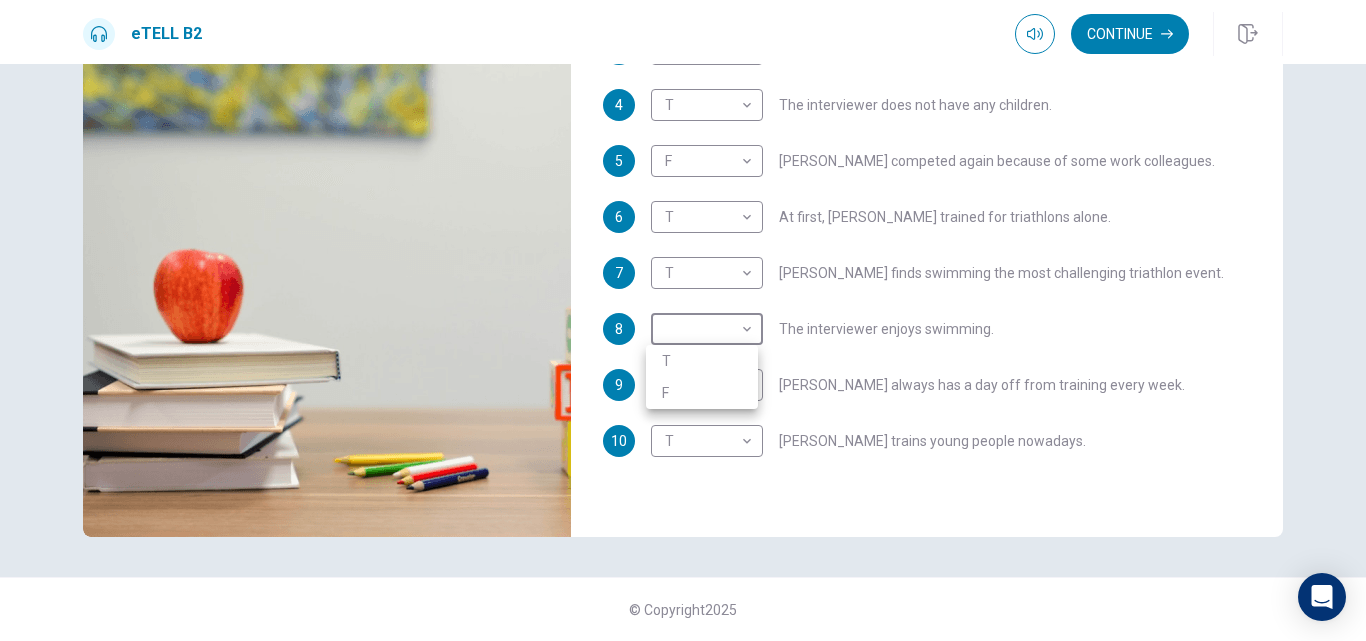 type on "**" 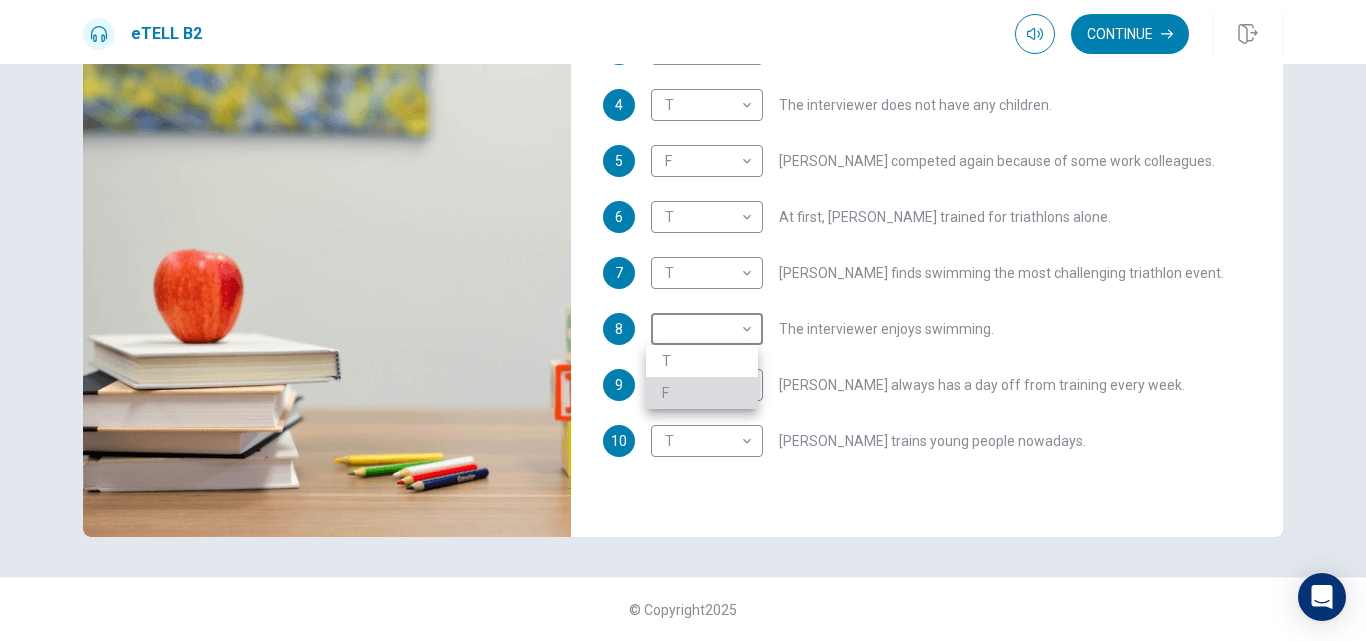 click on "F" at bounding box center (702, 393) 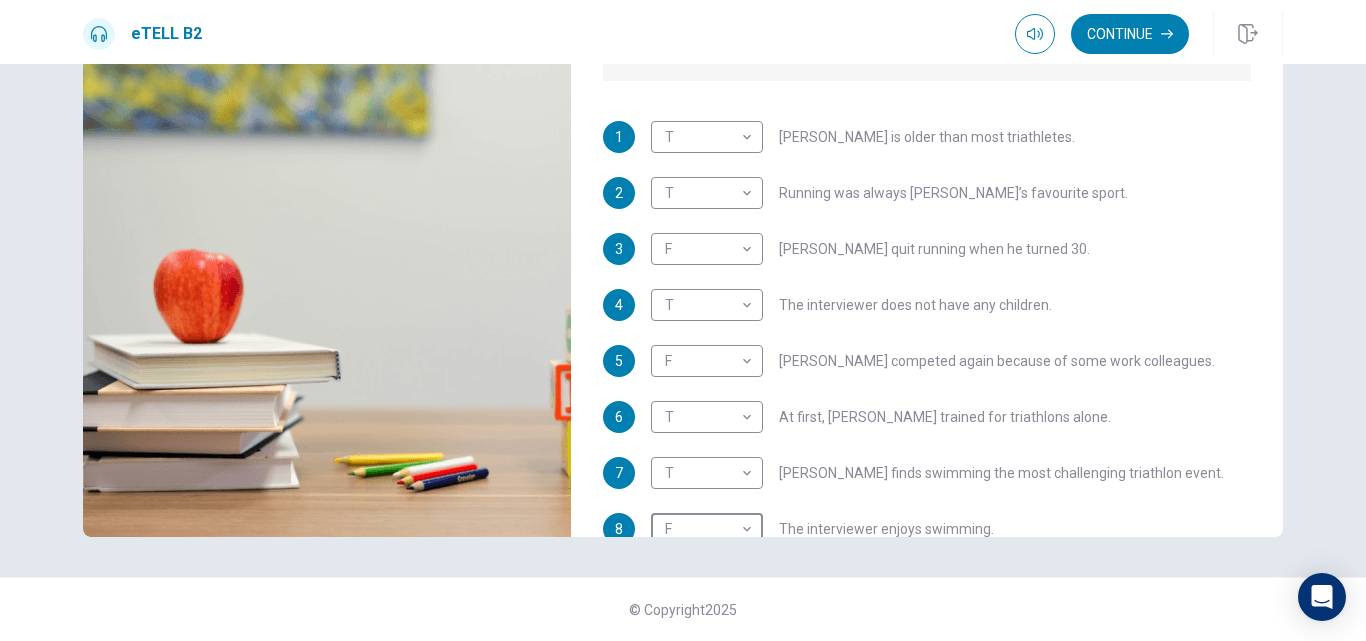 scroll, scrollTop: 0, scrollLeft: 0, axis: both 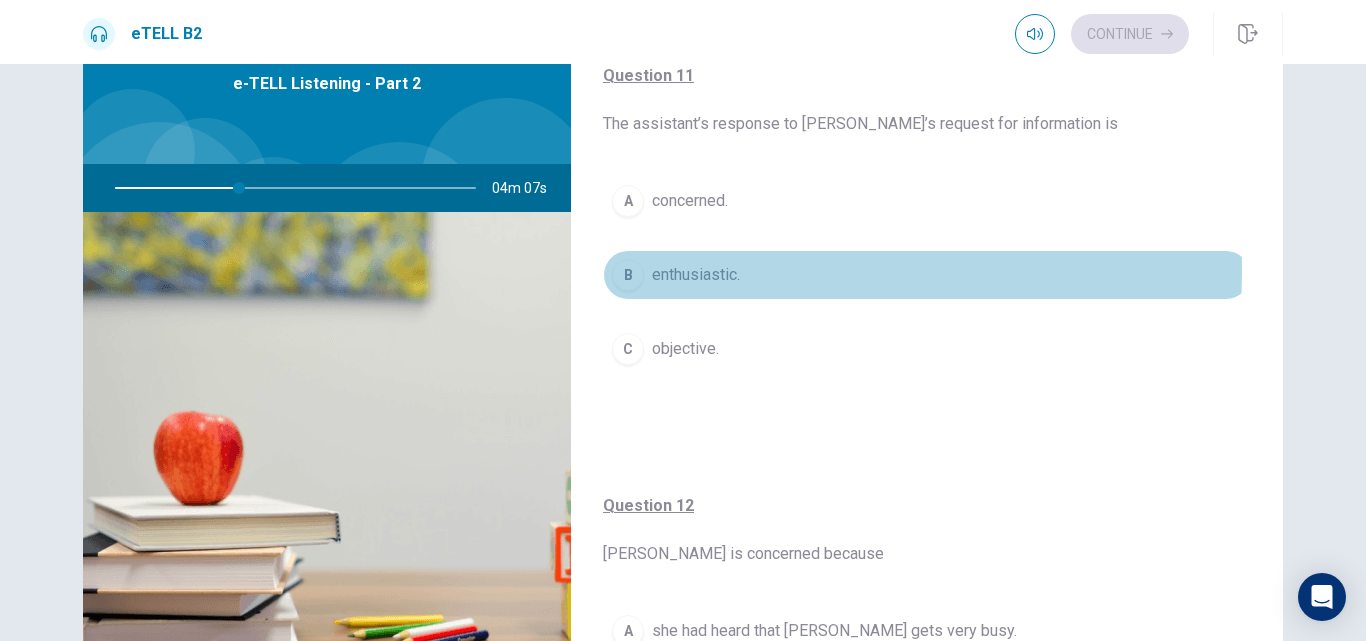 click on "B" at bounding box center [628, 275] 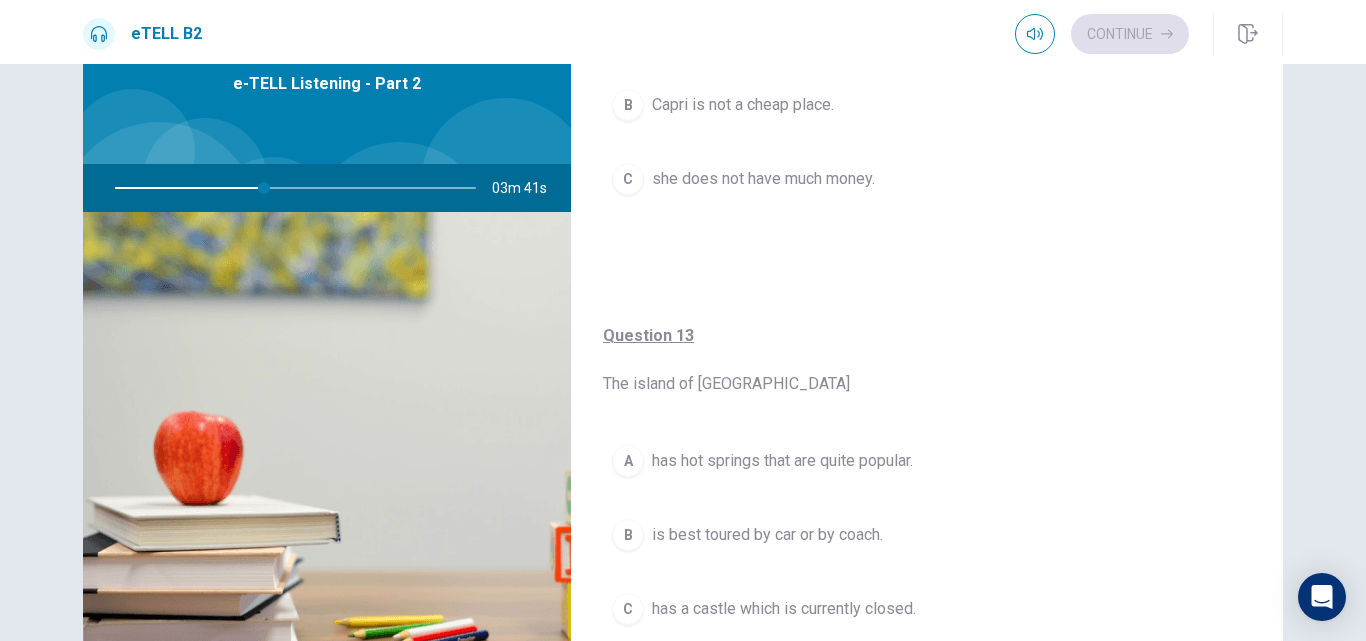 scroll, scrollTop: 900, scrollLeft: 0, axis: vertical 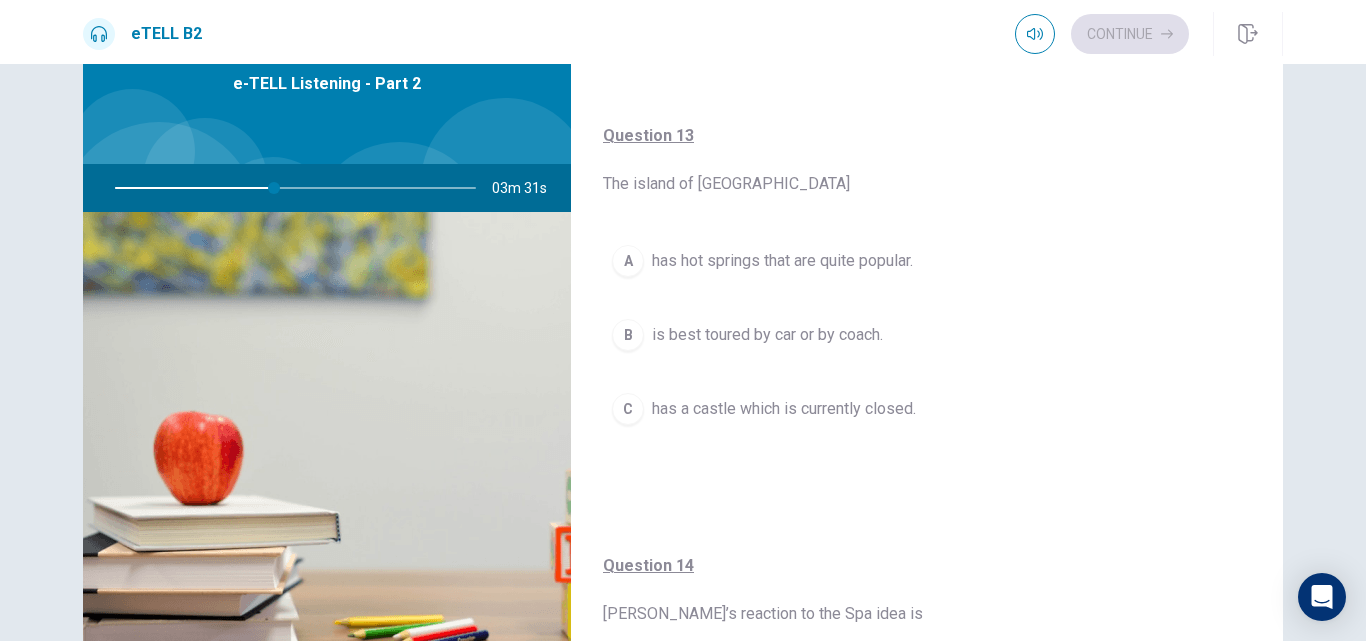 click on "has hot springs that are quite popular." at bounding box center [782, 261] 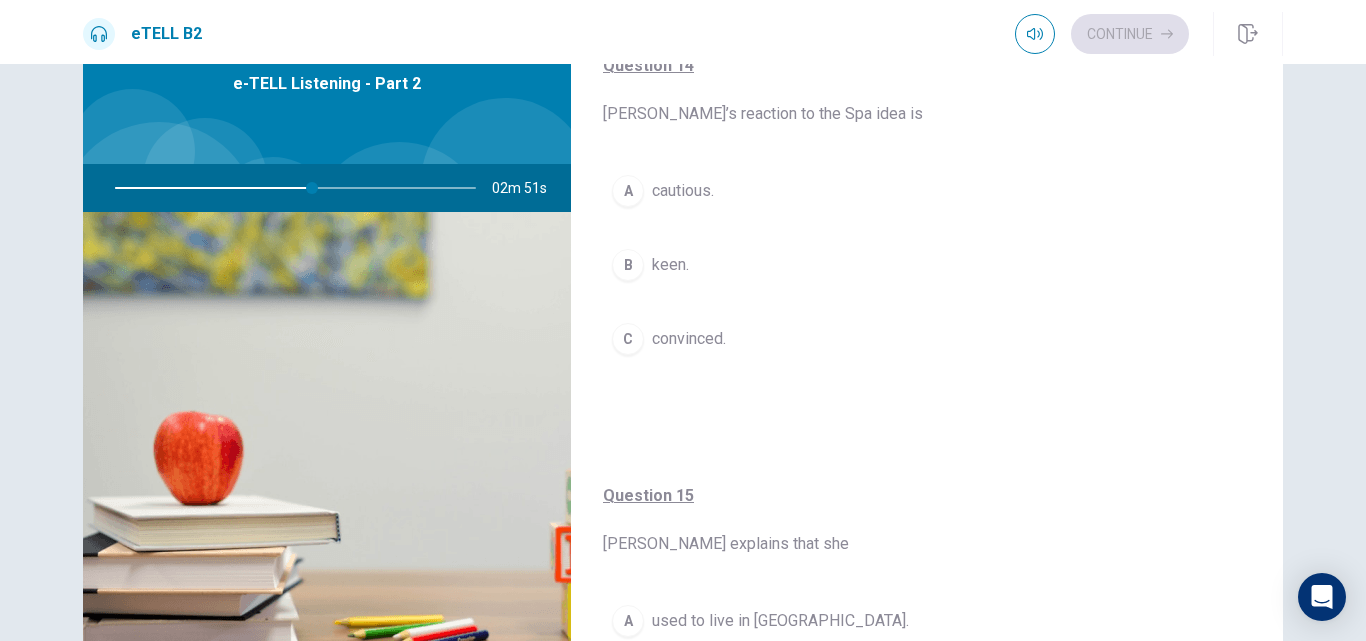 scroll, scrollTop: 1575, scrollLeft: 0, axis: vertical 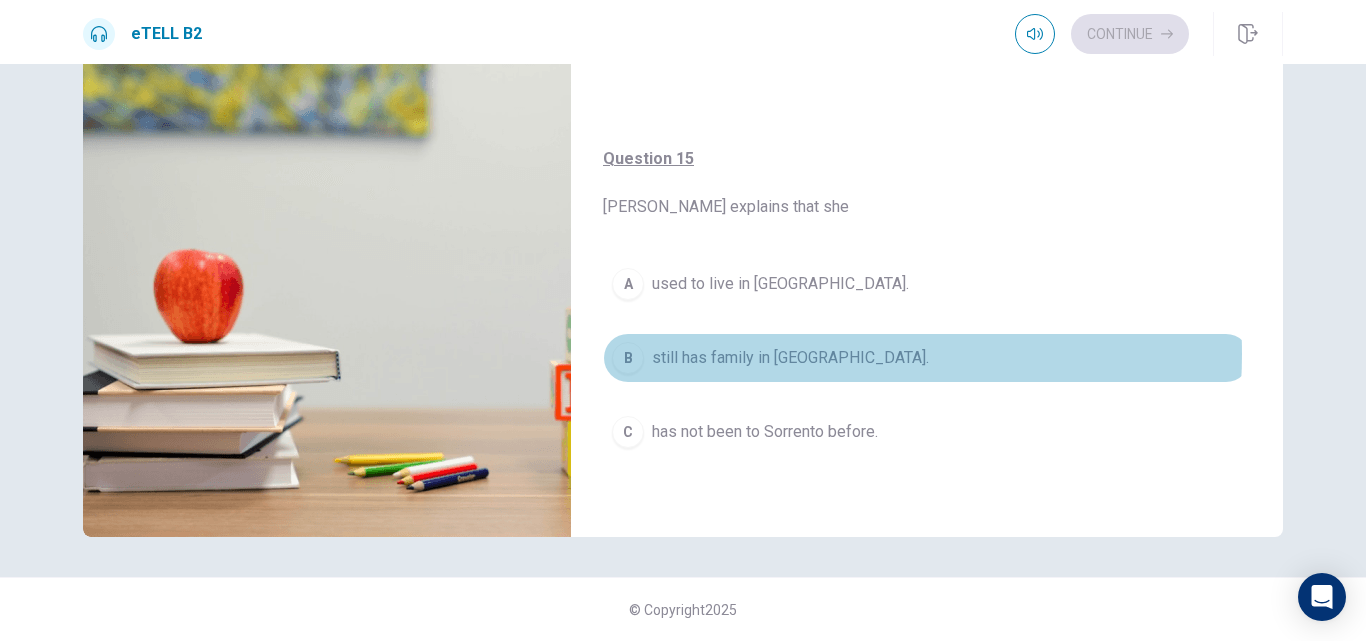 click on "still has family in [GEOGRAPHIC_DATA]." at bounding box center (790, 358) 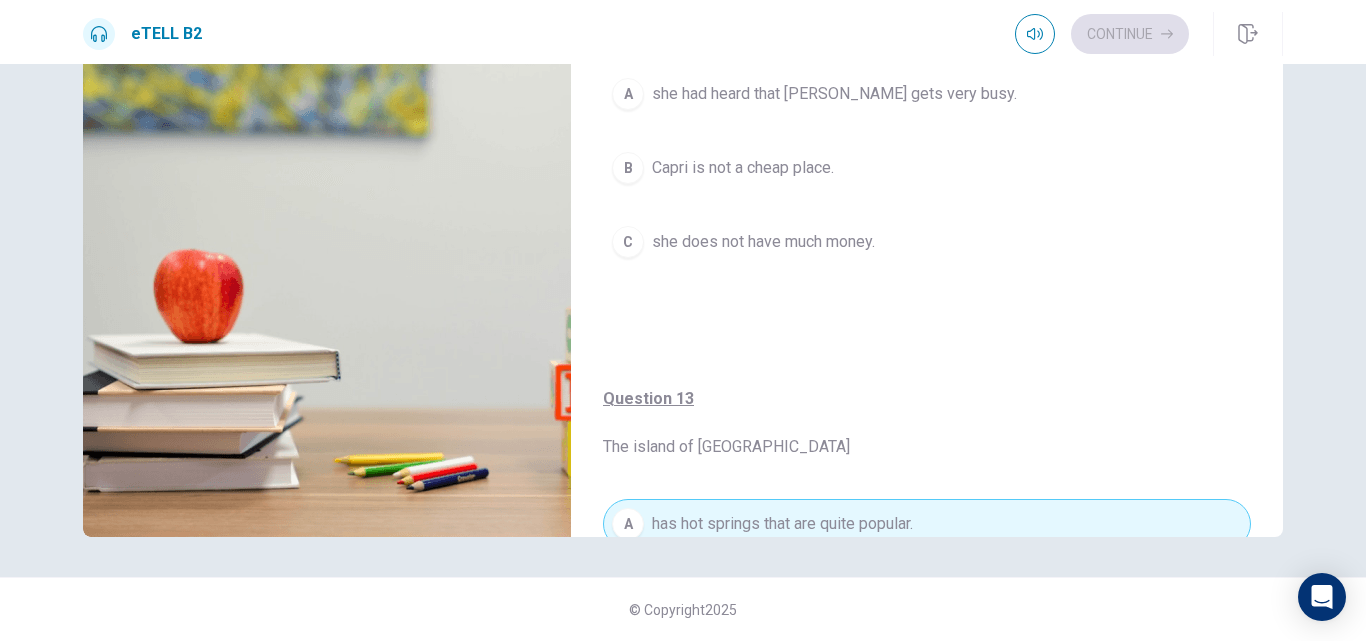 scroll, scrollTop: 0, scrollLeft: 0, axis: both 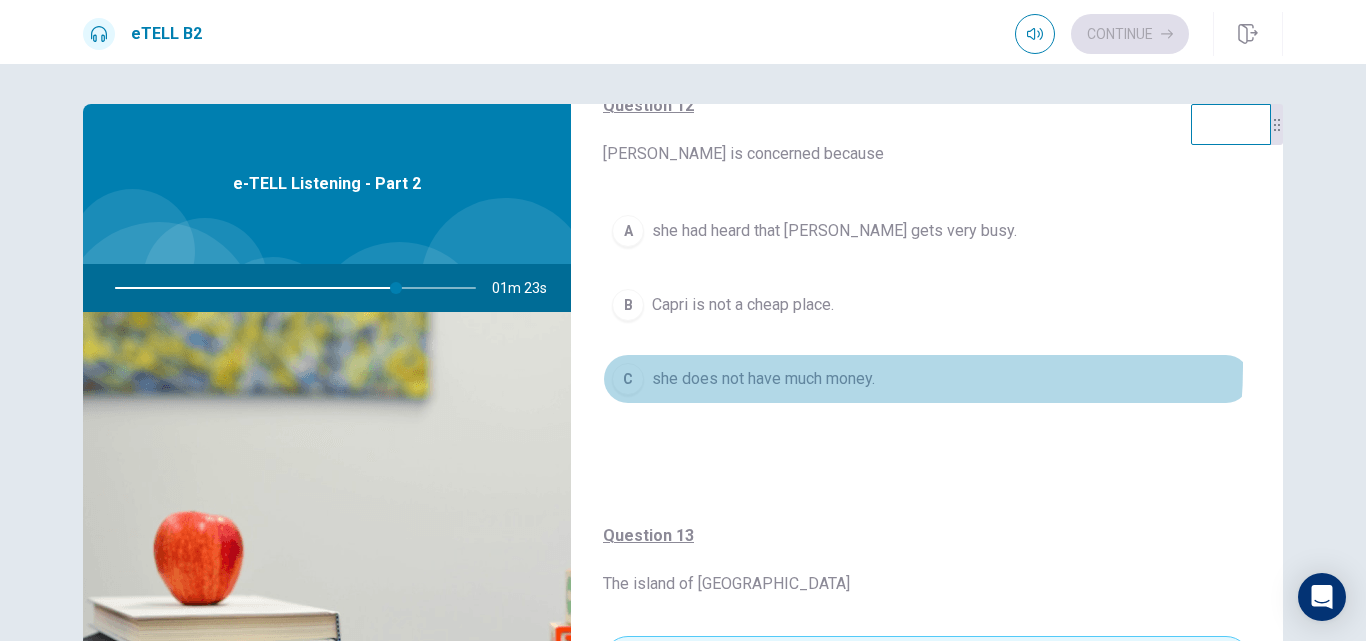 click on "she does not have much money." at bounding box center (763, 379) 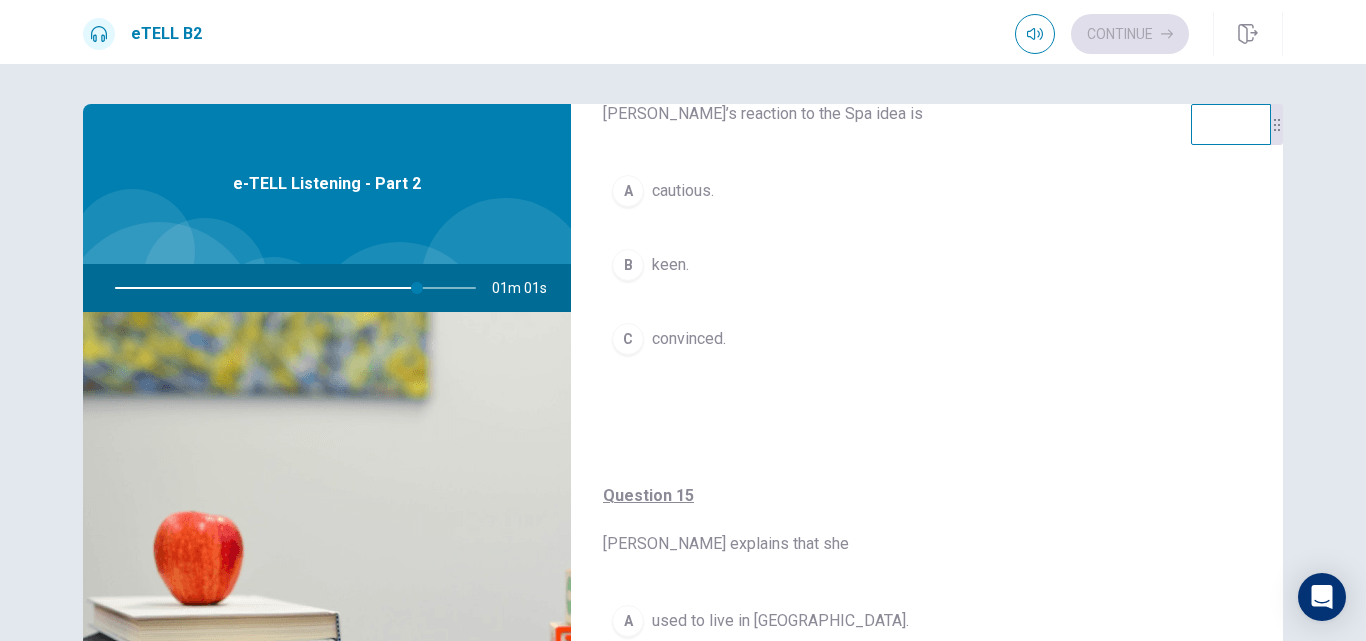 scroll, scrollTop: 1400, scrollLeft: 0, axis: vertical 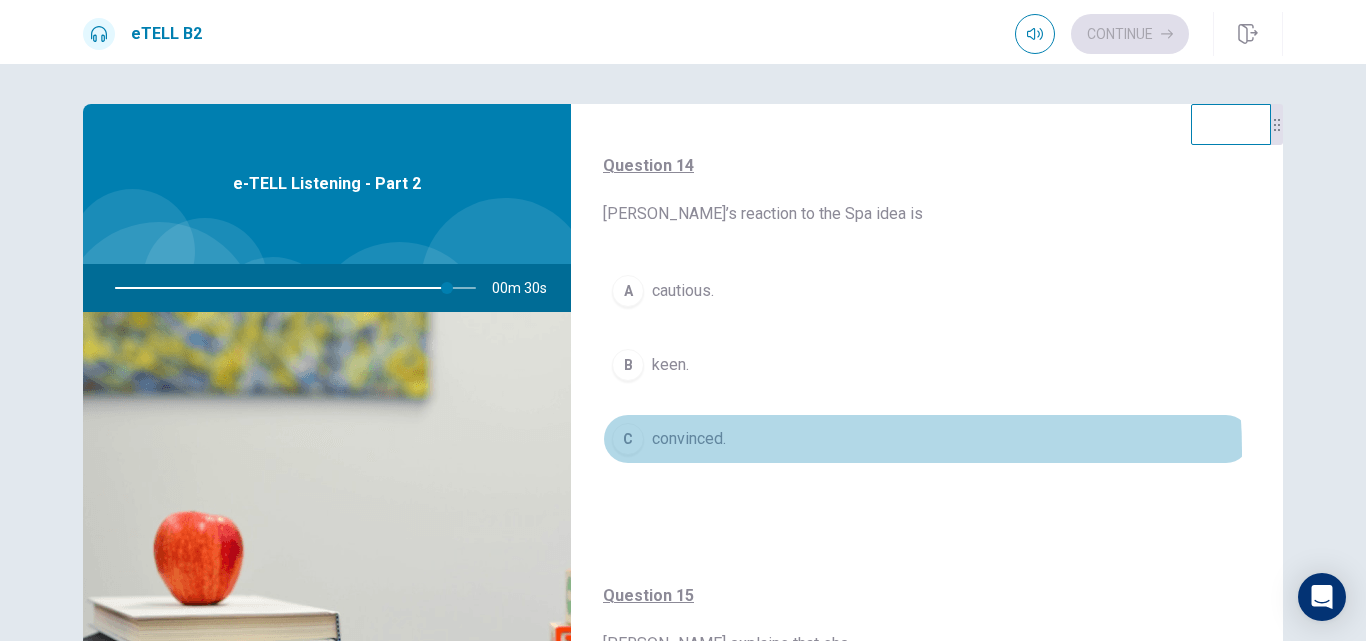 click on "C convinced." at bounding box center [927, 439] 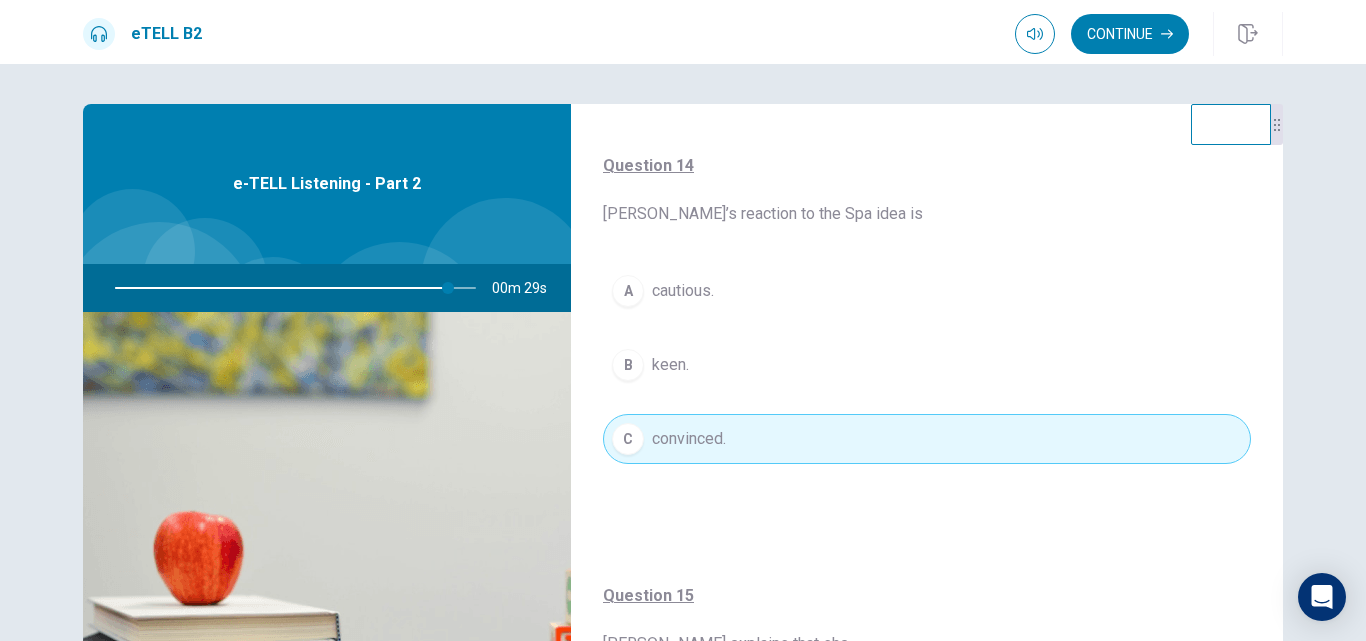 scroll, scrollTop: 1575, scrollLeft: 0, axis: vertical 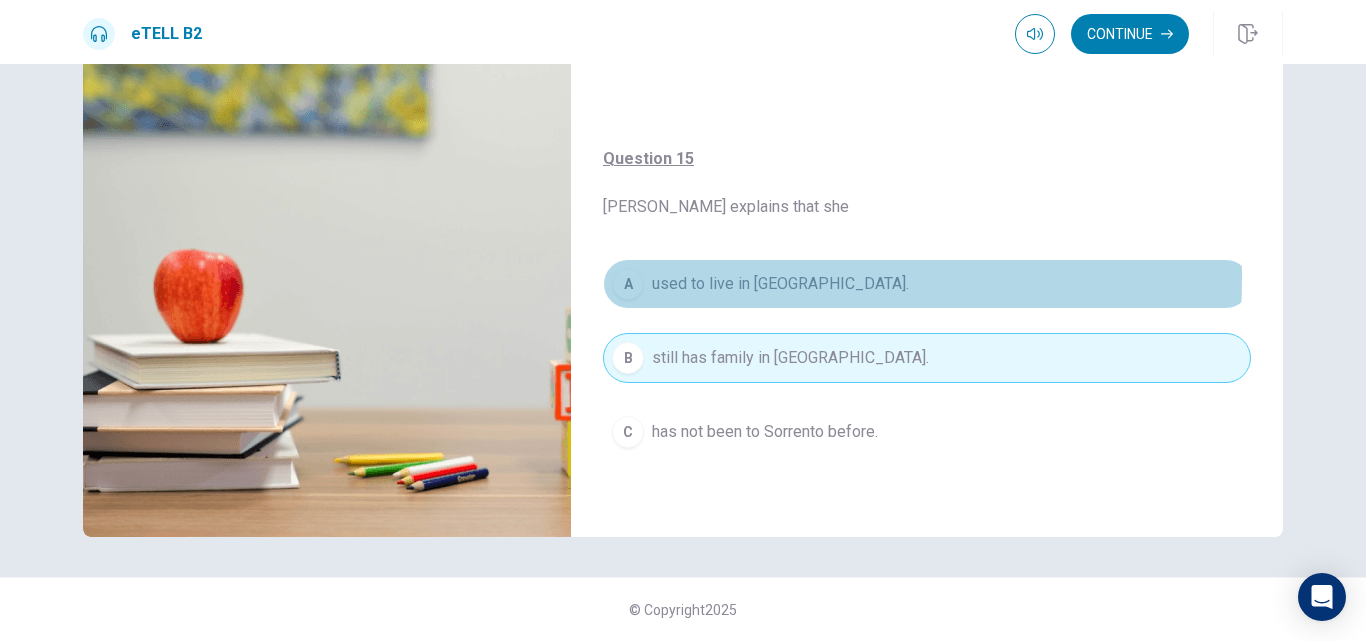 click on "used to live in [GEOGRAPHIC_DATA]." at bounding box center [780, 284] 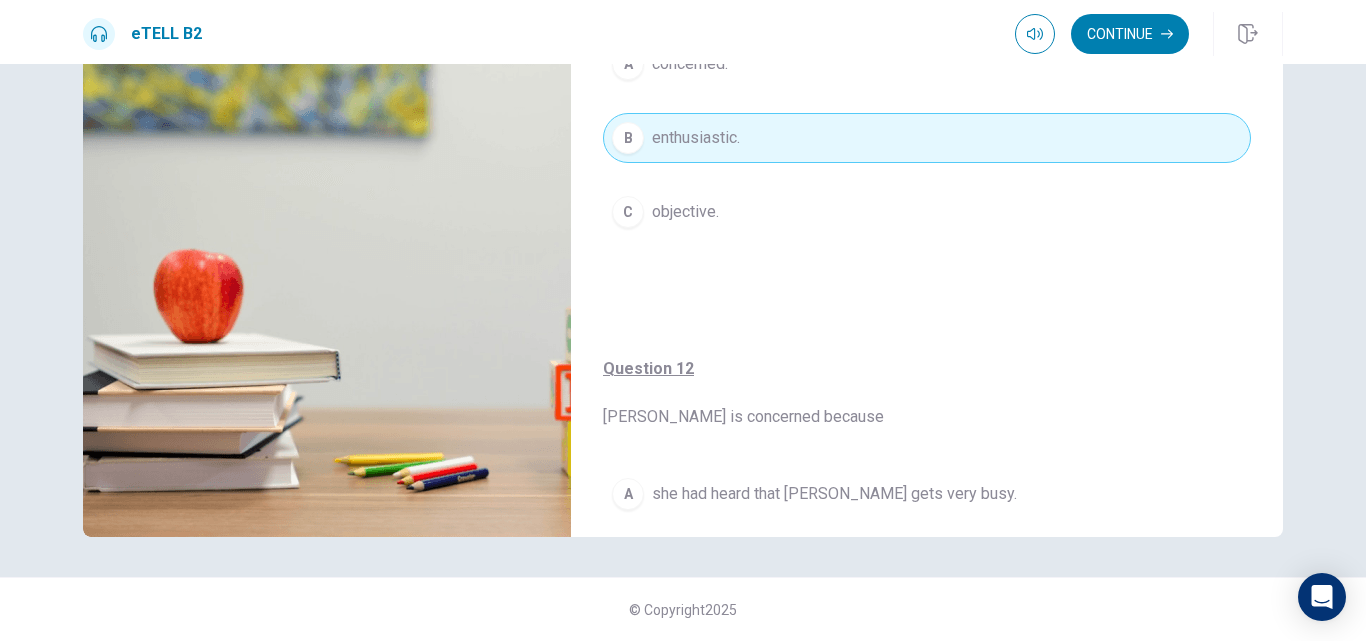 scroll, scrollTop: 0, scrollLeft: 0, axis: both 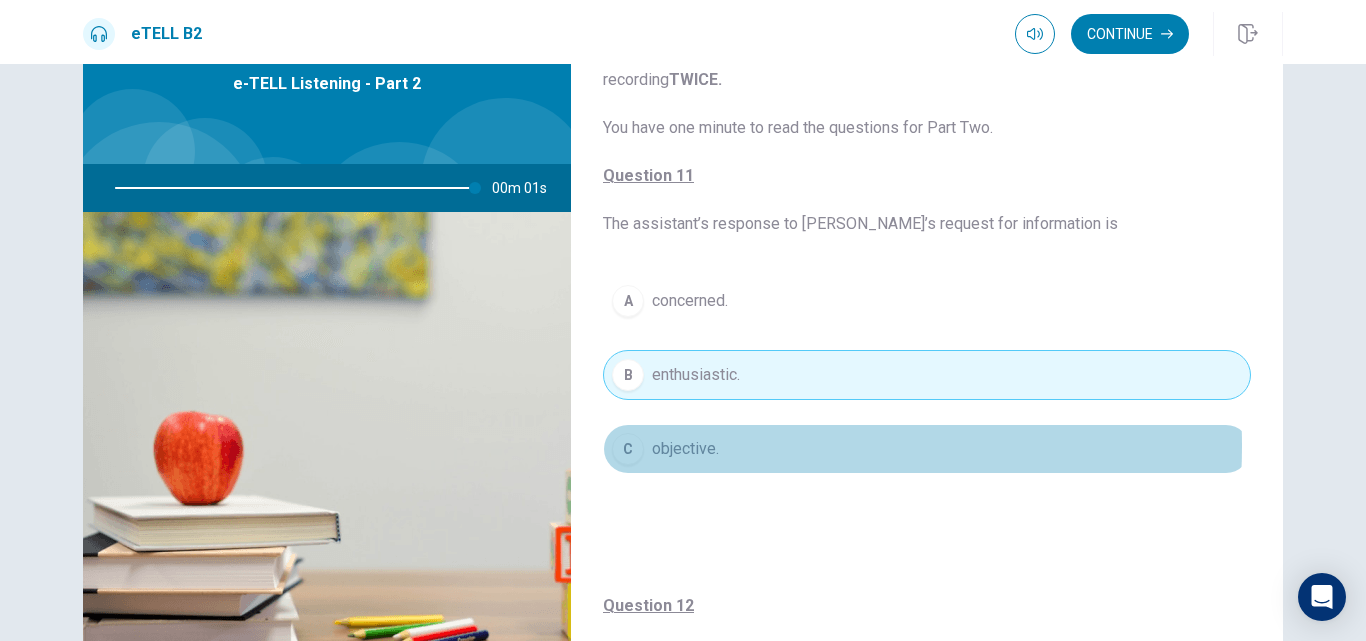 drag, startPoint x: 707, startPoint y: 446, endPoint x: 706, endPoint y: 501, distance: 55.00909 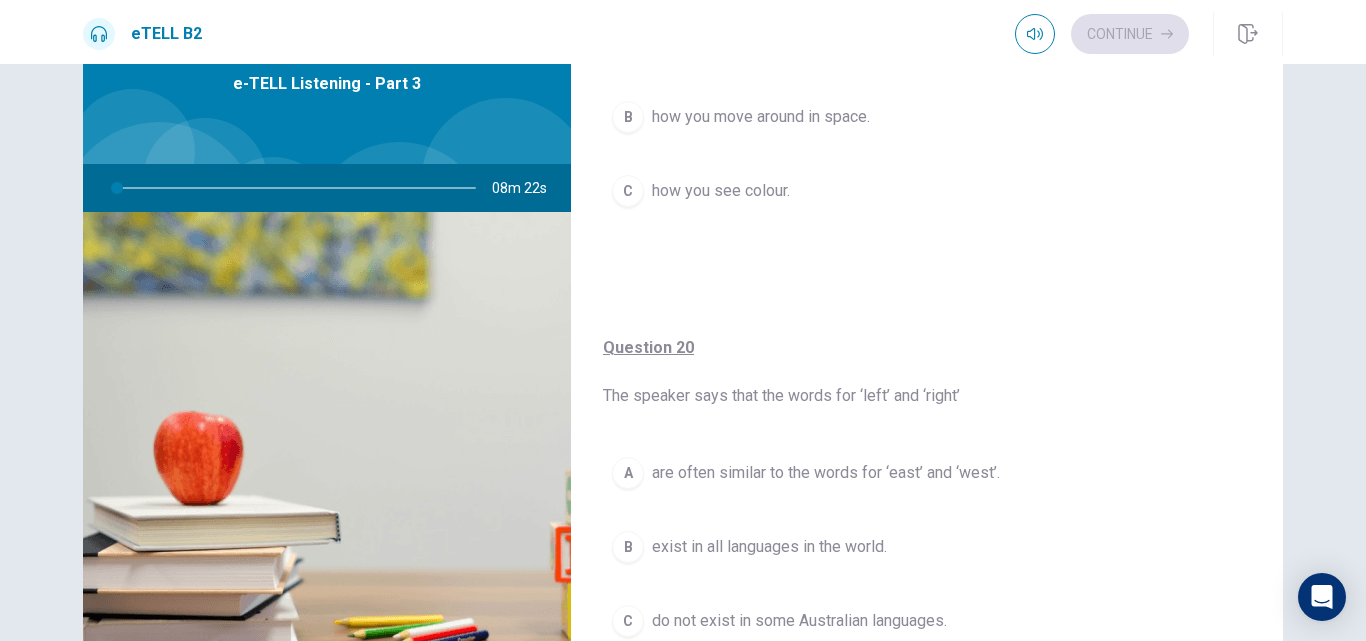 scroll, scrollTop: 1527, scrollLeft: 0, axis: vertical 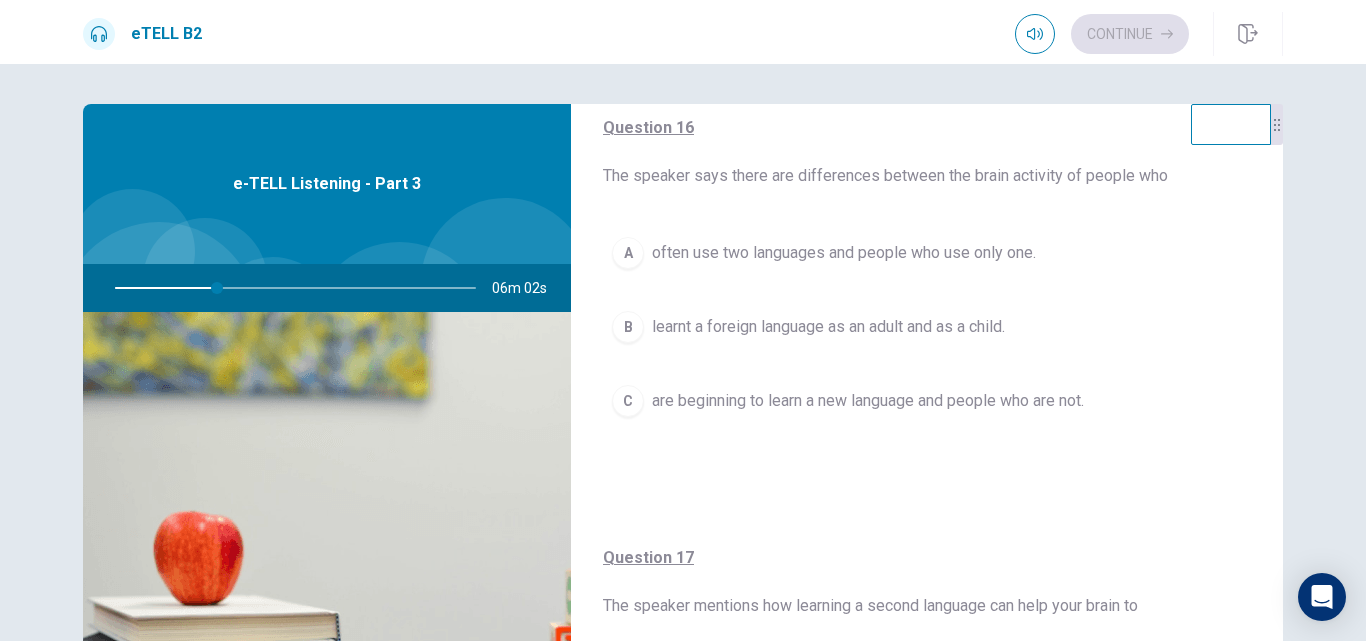 click on "are beginning to learn a new language and people who are not." at bounding box center [868, 401] 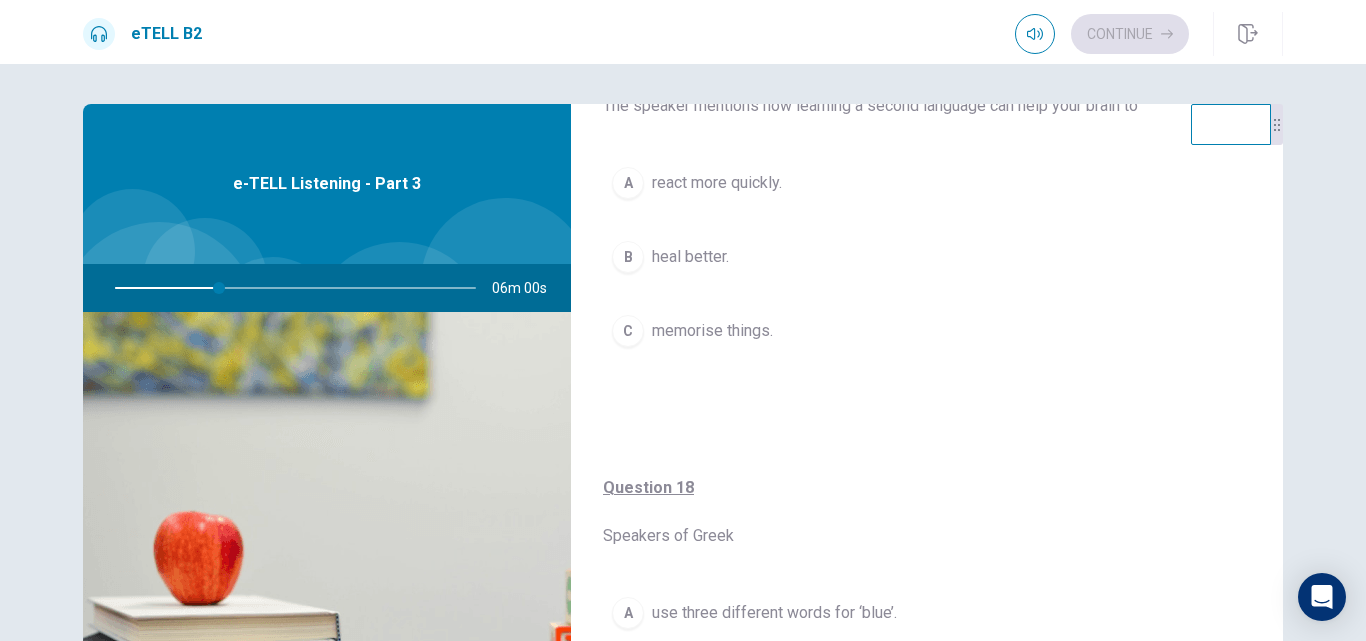 scroll, scrollTop: 500, scrollLeft: 0, axis: vertical 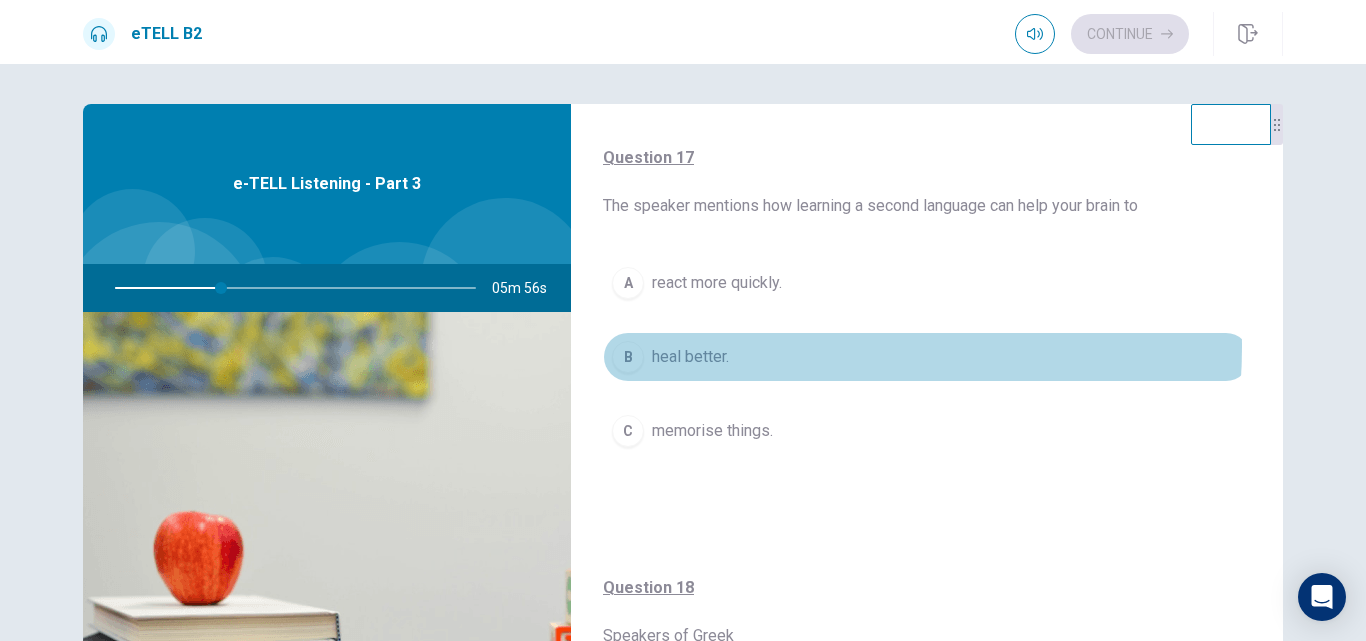 click on "B heal better." at bounding box center (927, 357) 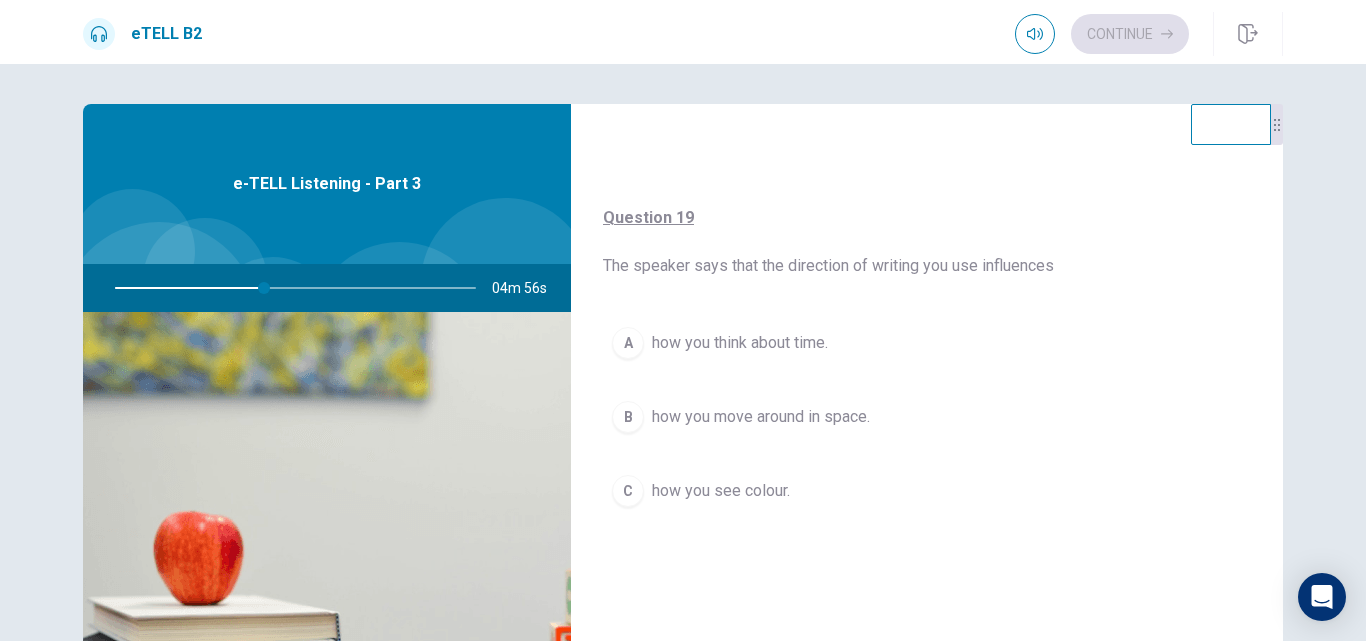 scroll, scrollTop: 1000, scrollLeft: 0, axis: vertical 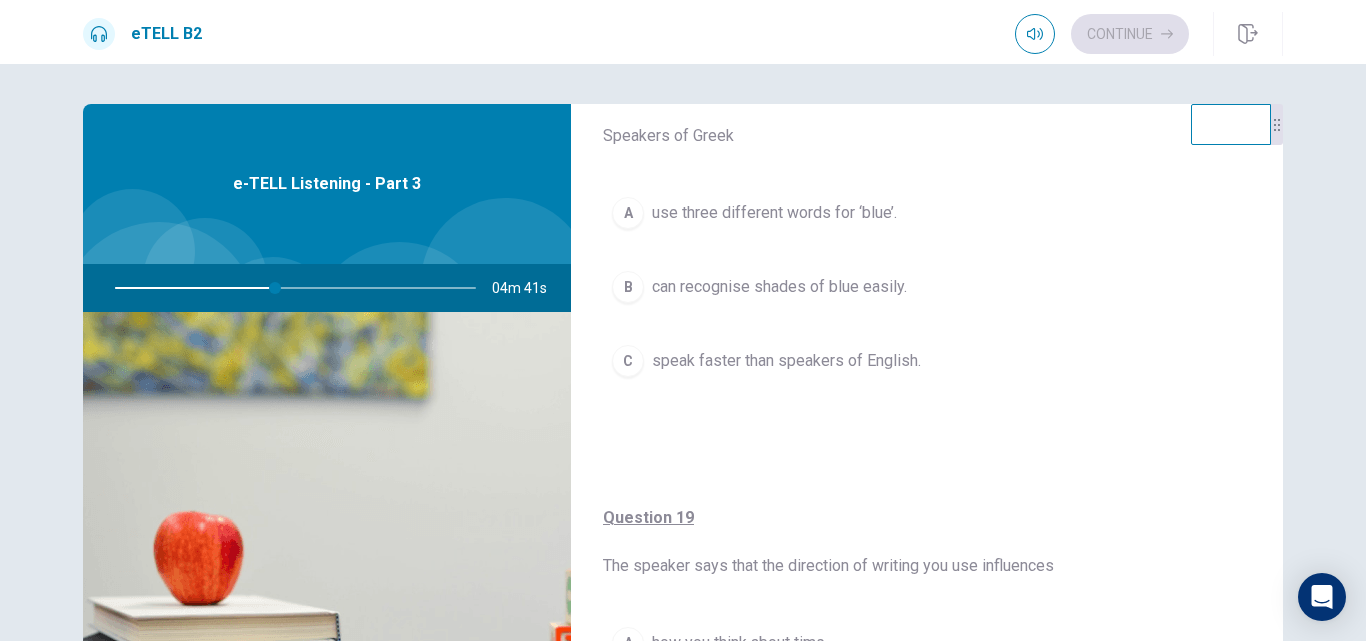 click on "speak faster than speakers of English." at bounding box center [786, 361] 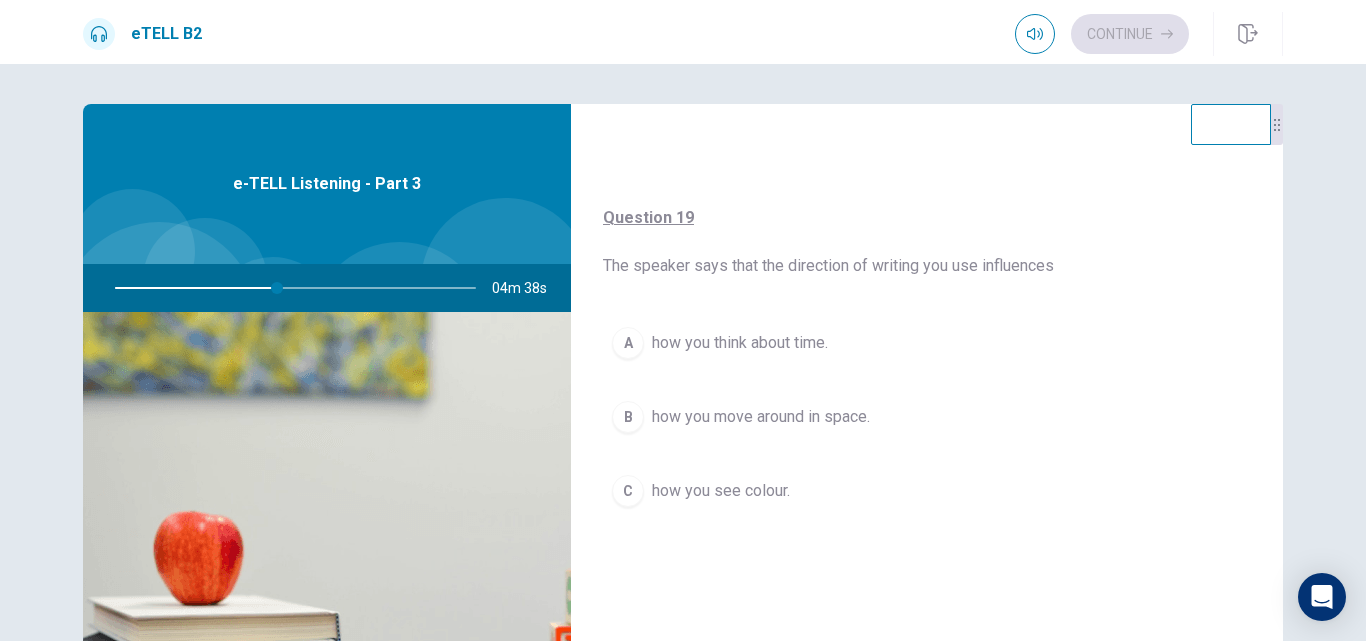 scroll, scrollTop: 1400, scrollLeft: 0, axis: vertical 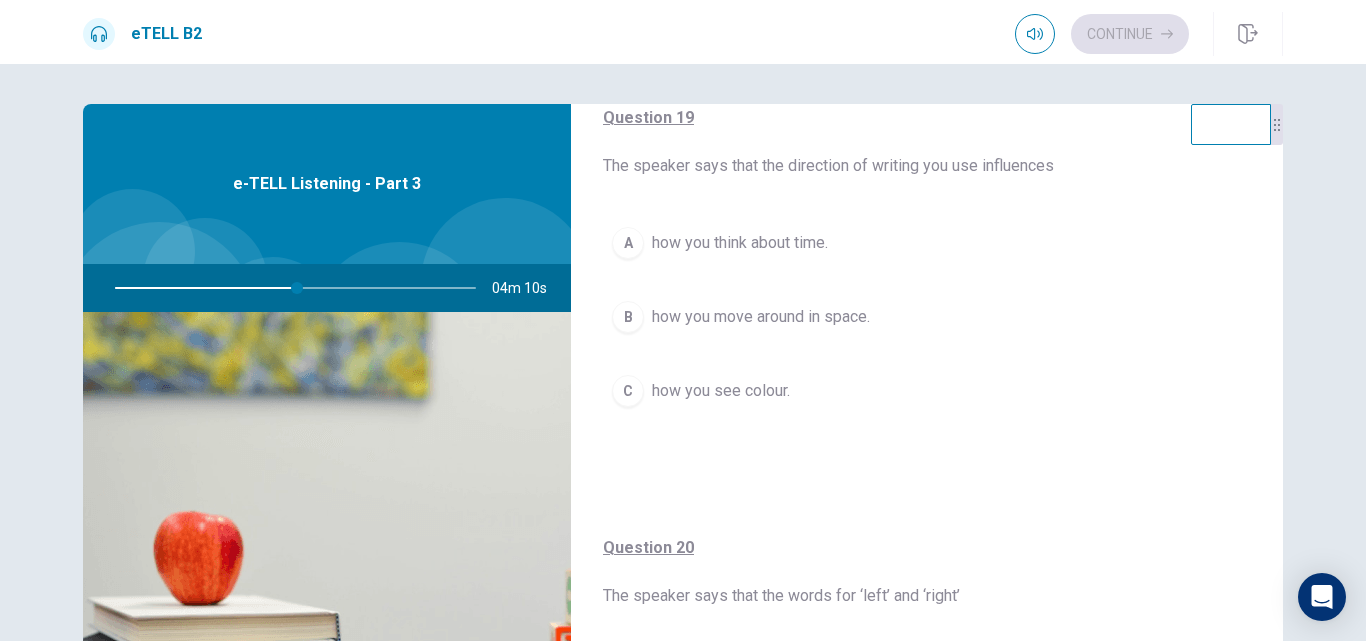 click on "how you think about time." at bounding box center (740, 243) 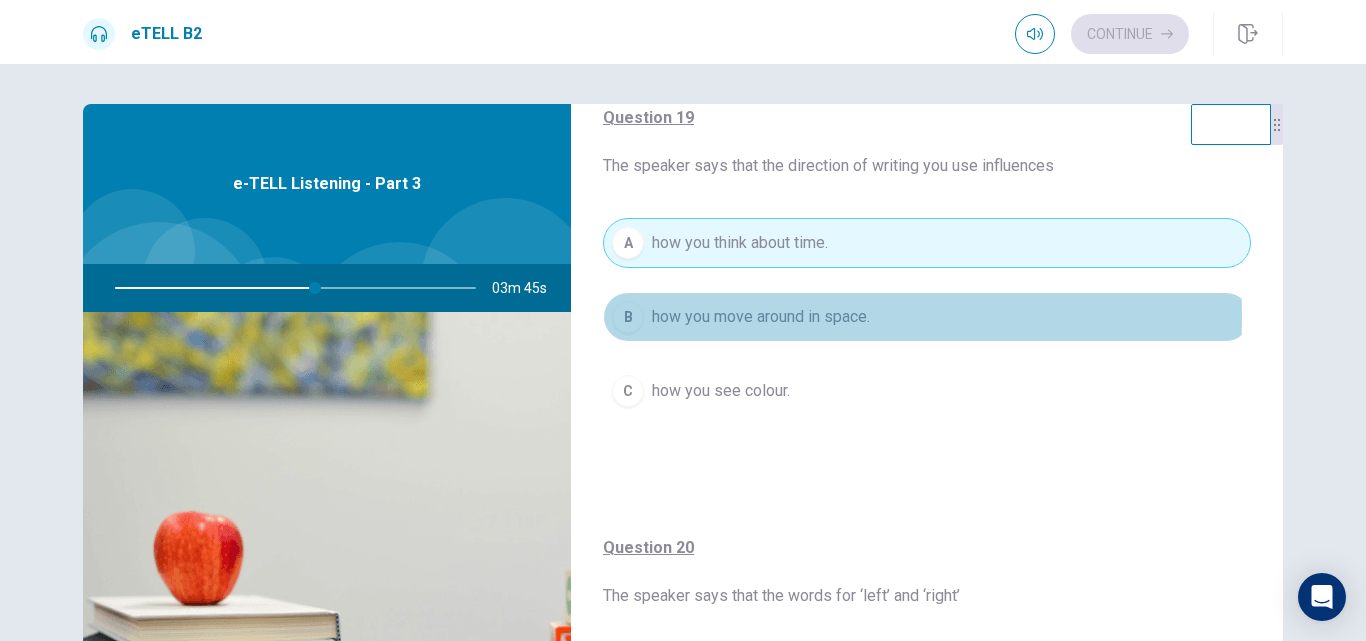 click on "how you move around in space." at bounding box center [761, 317] 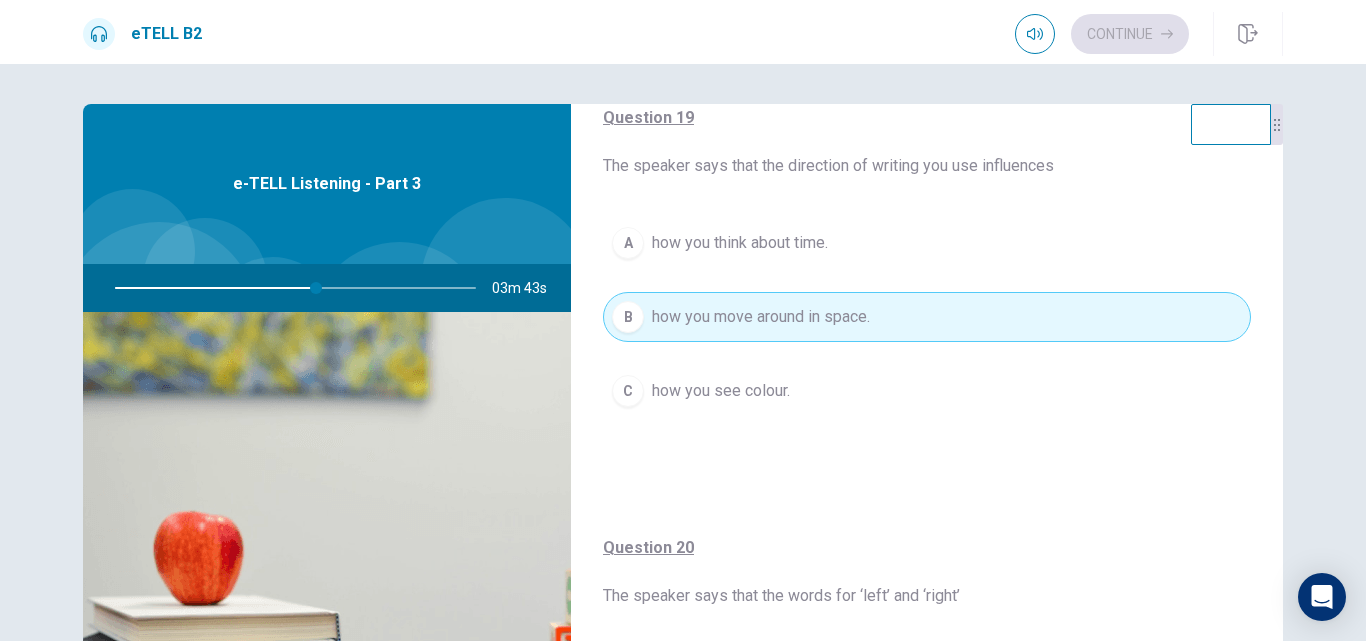 scroll, scrollTop: 1527, scrollLeft: 0, axis: vertical 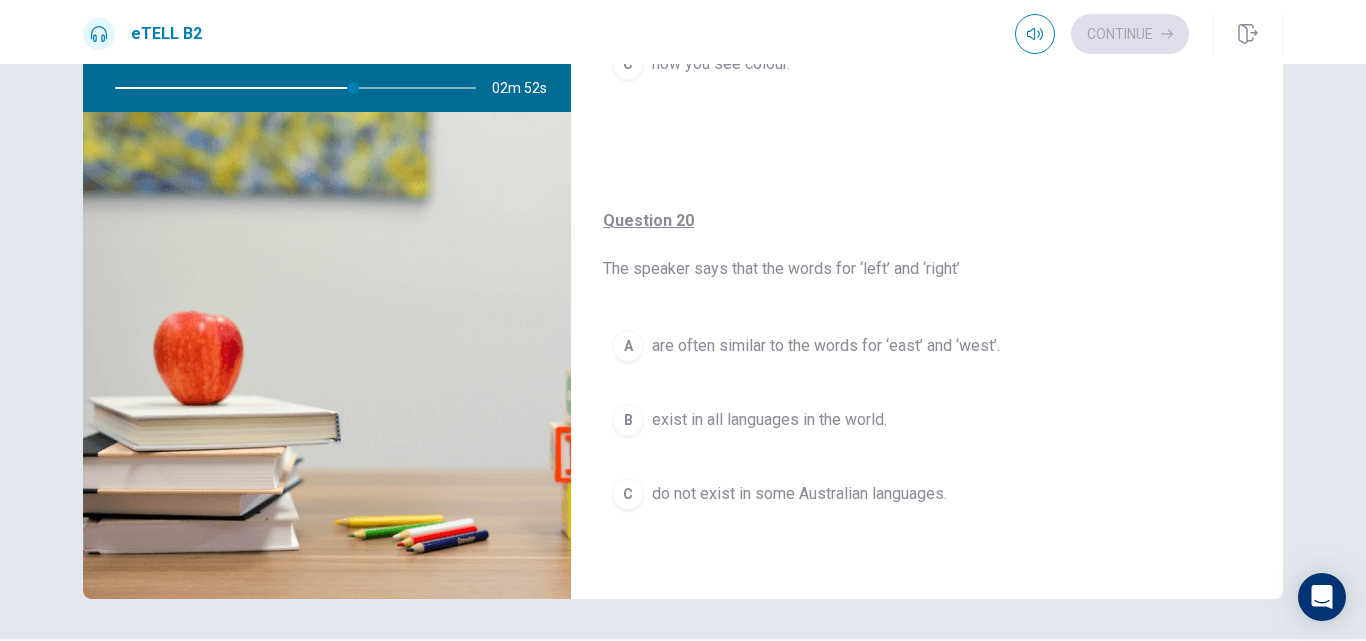 click on "are often similar to the words for ‘east’ and ‘west’." at bounding box center (826, 346) 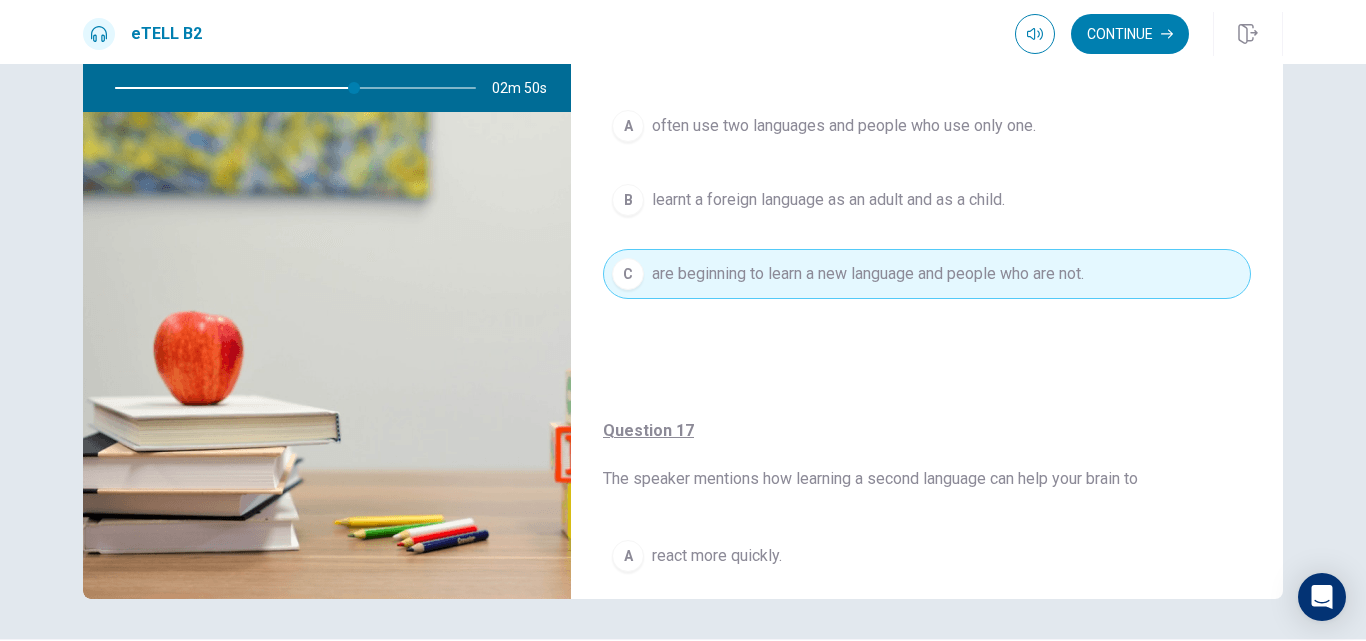 scroll, scrollTop: 0, scrollLeft: 0, axis: both 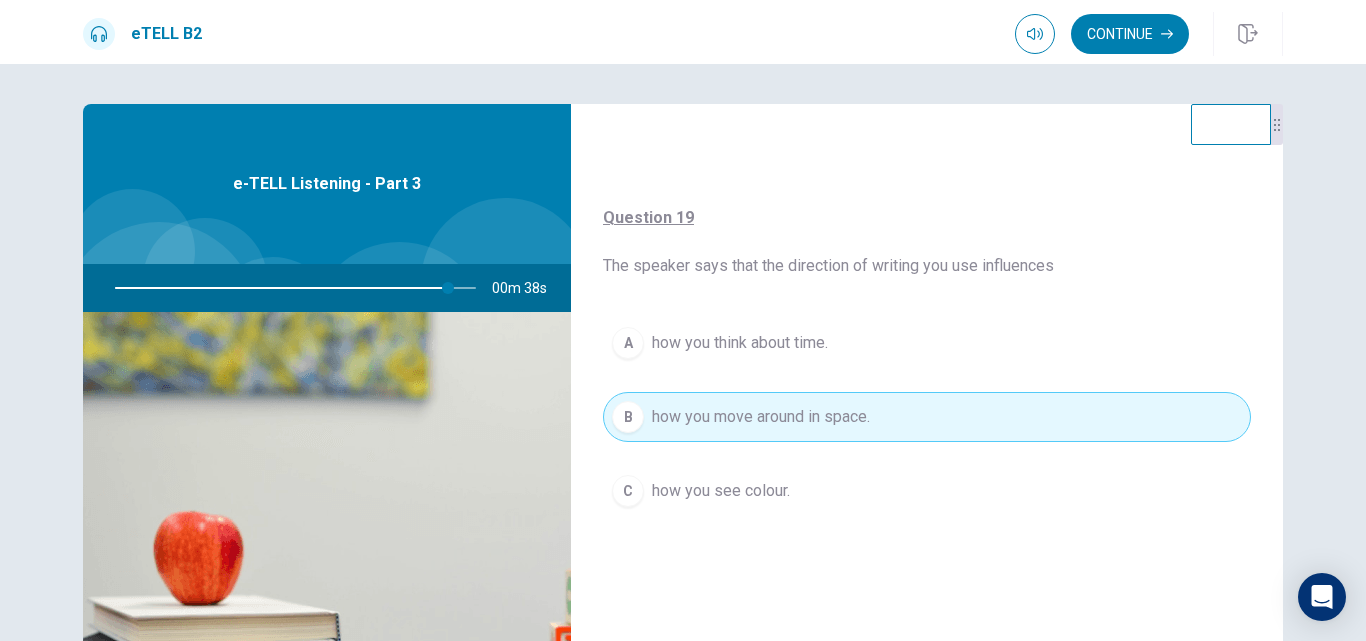 click on "how you think about time." at bounding box center (740, 343) 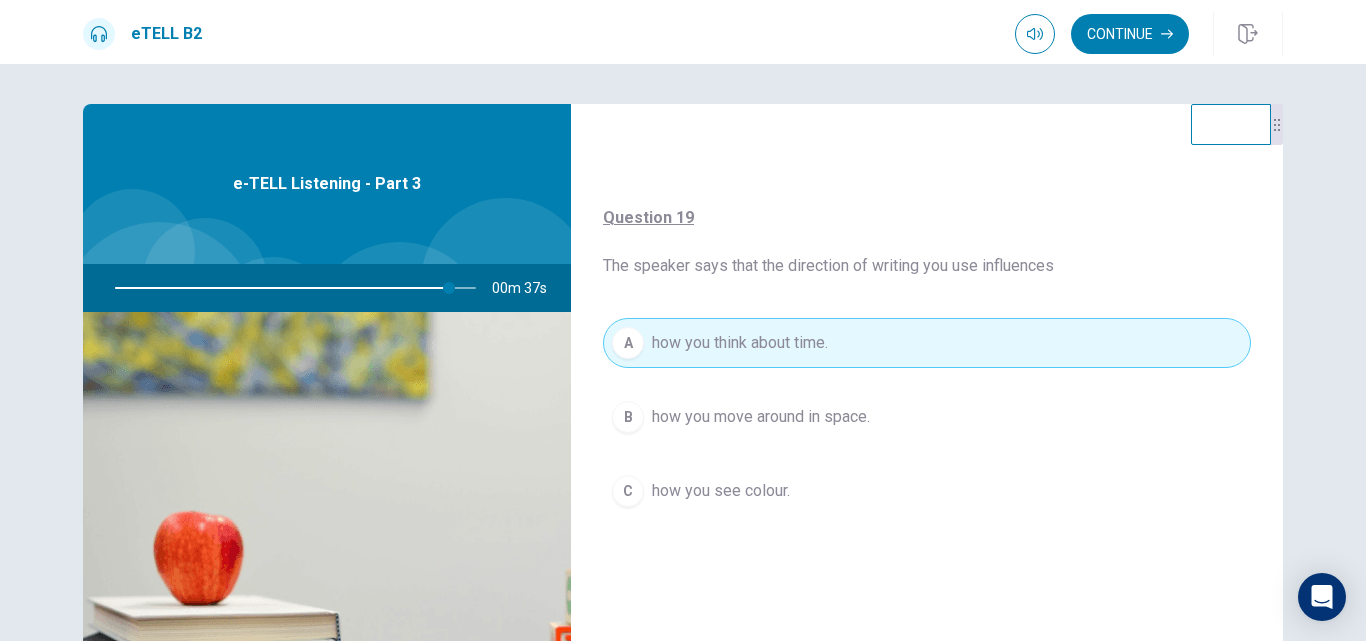scroll, scrollTop: 1527, scrollLeft: 0, axis: vertical 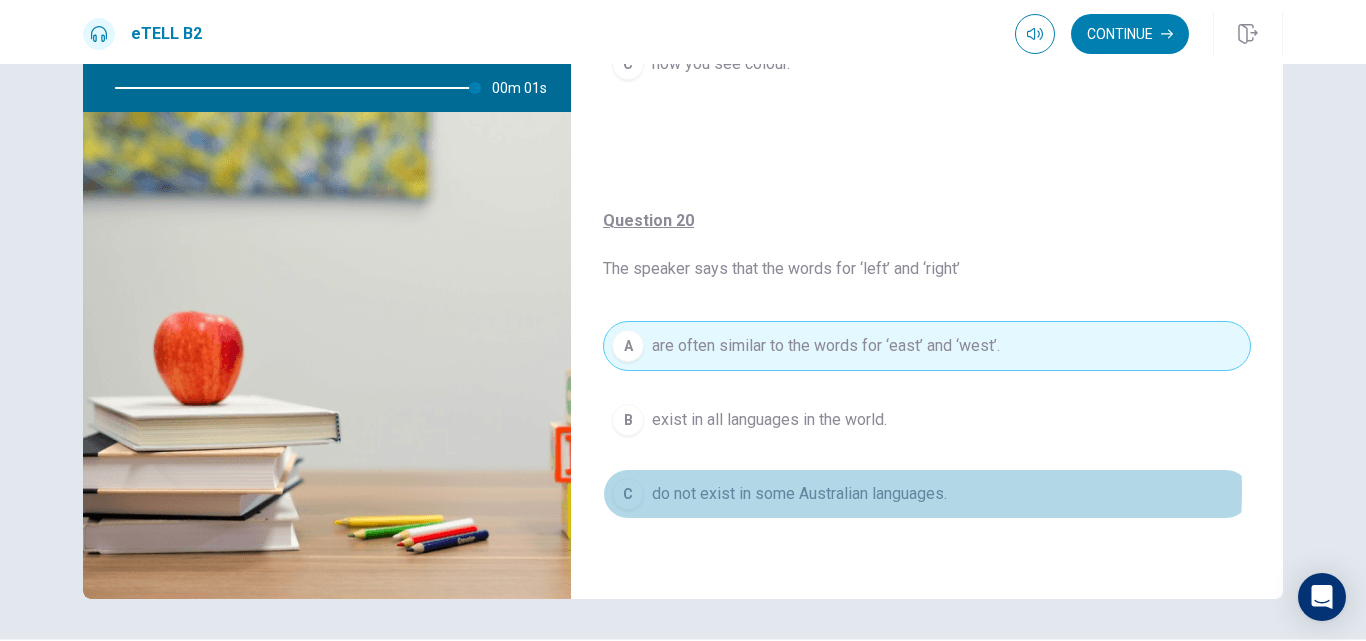click on "do not exist in some Australian languages." at bounding box center [799, 494] 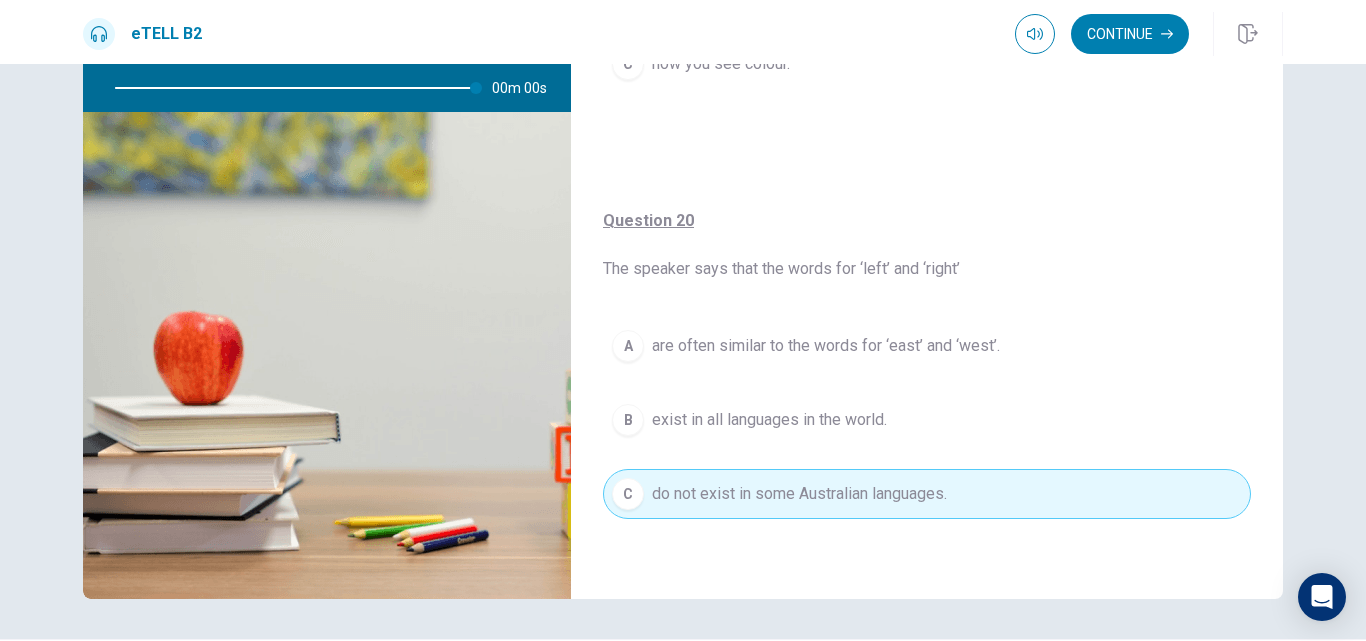 type on "*" 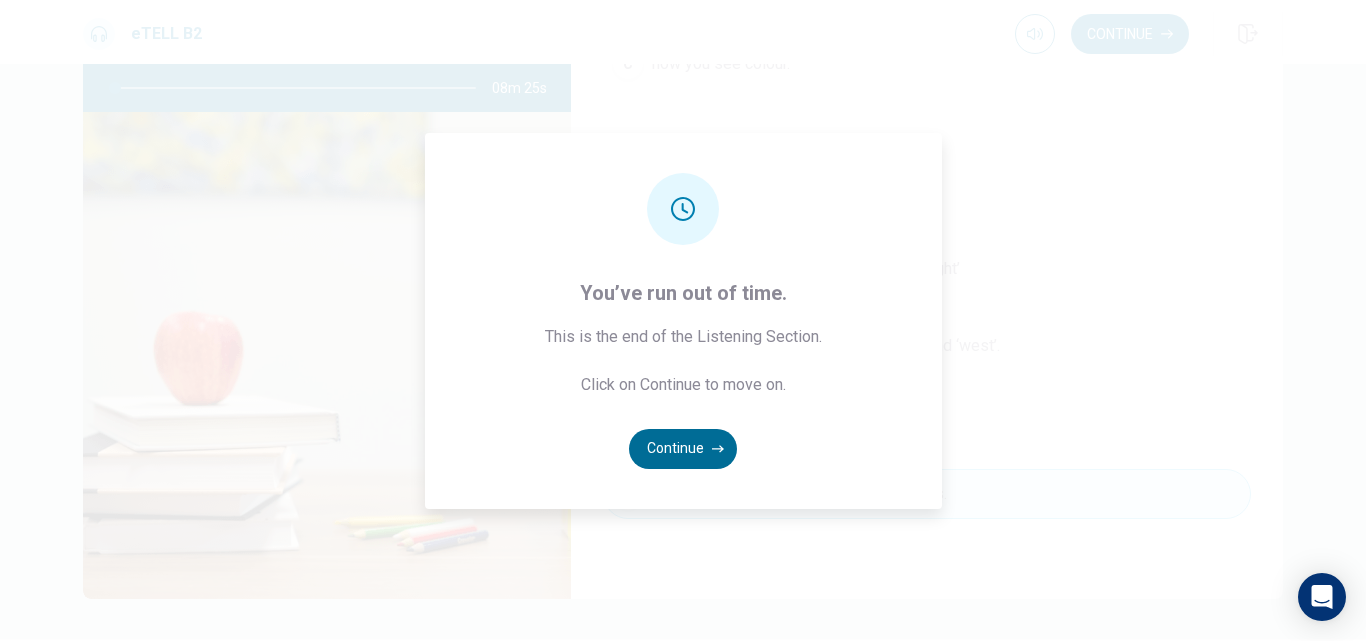 click on "Continue" at bounding box center [683, 449] 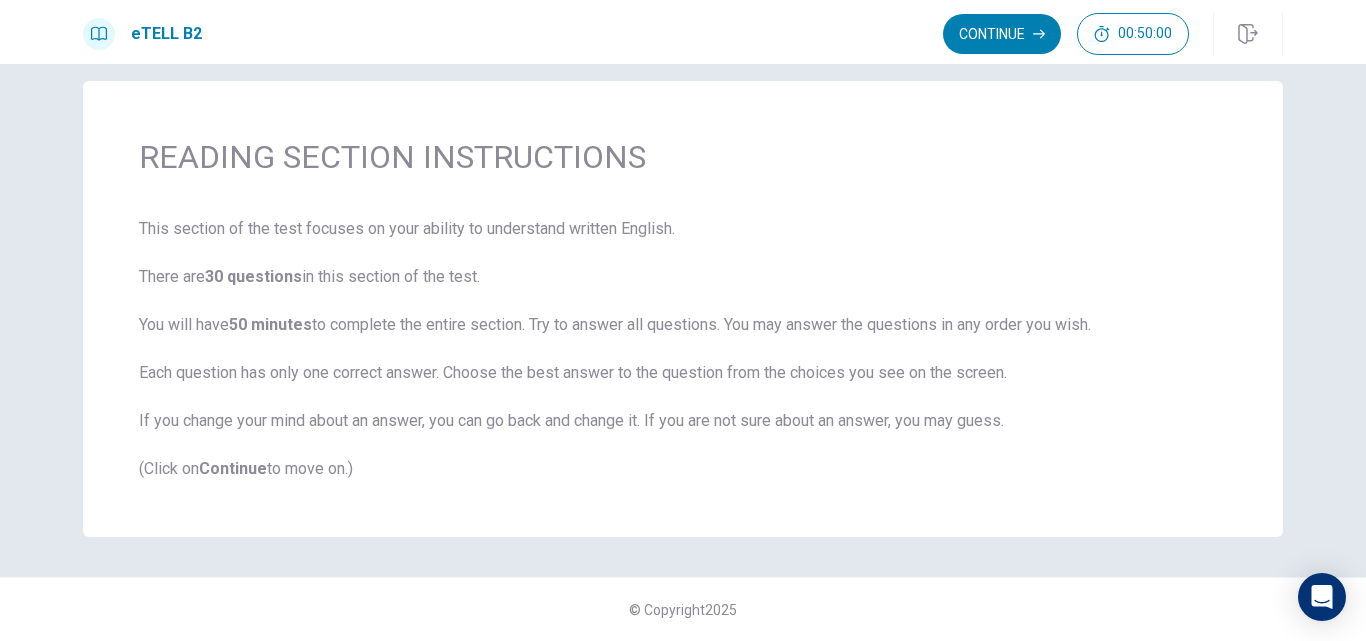scroll, scrollTop: 23, scrollLeft: 0, axis: vertical 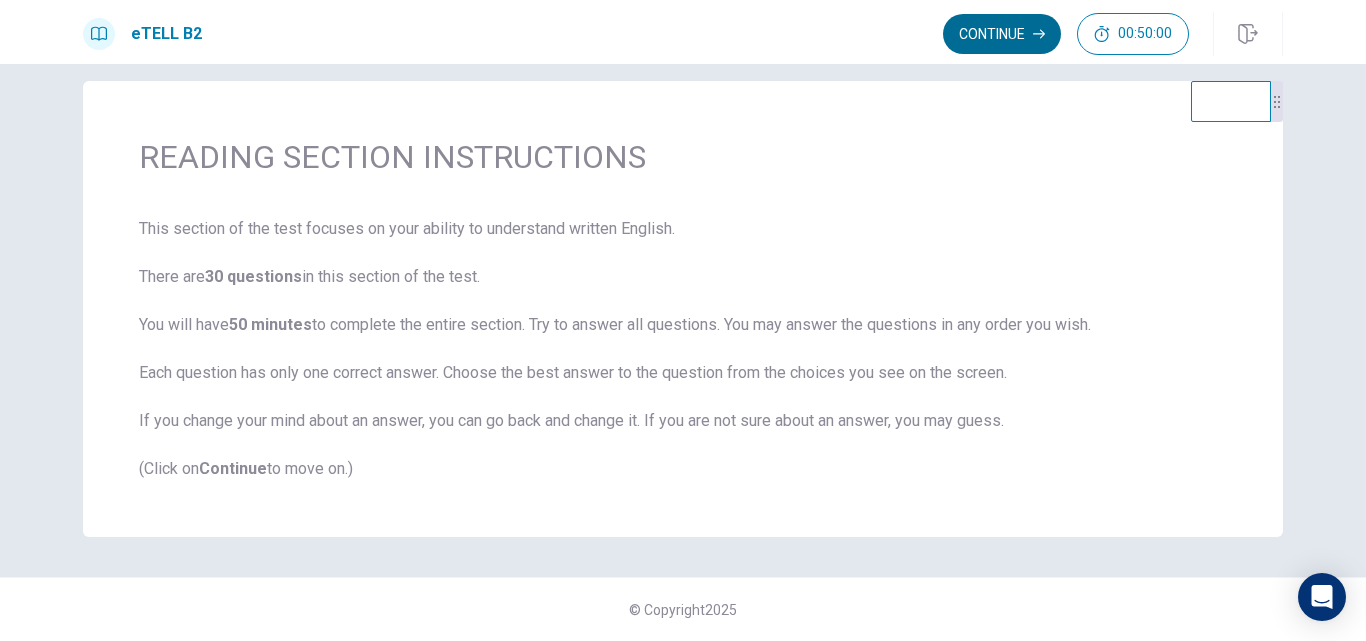 click on "Continue" at bounding box center [1002, 34] 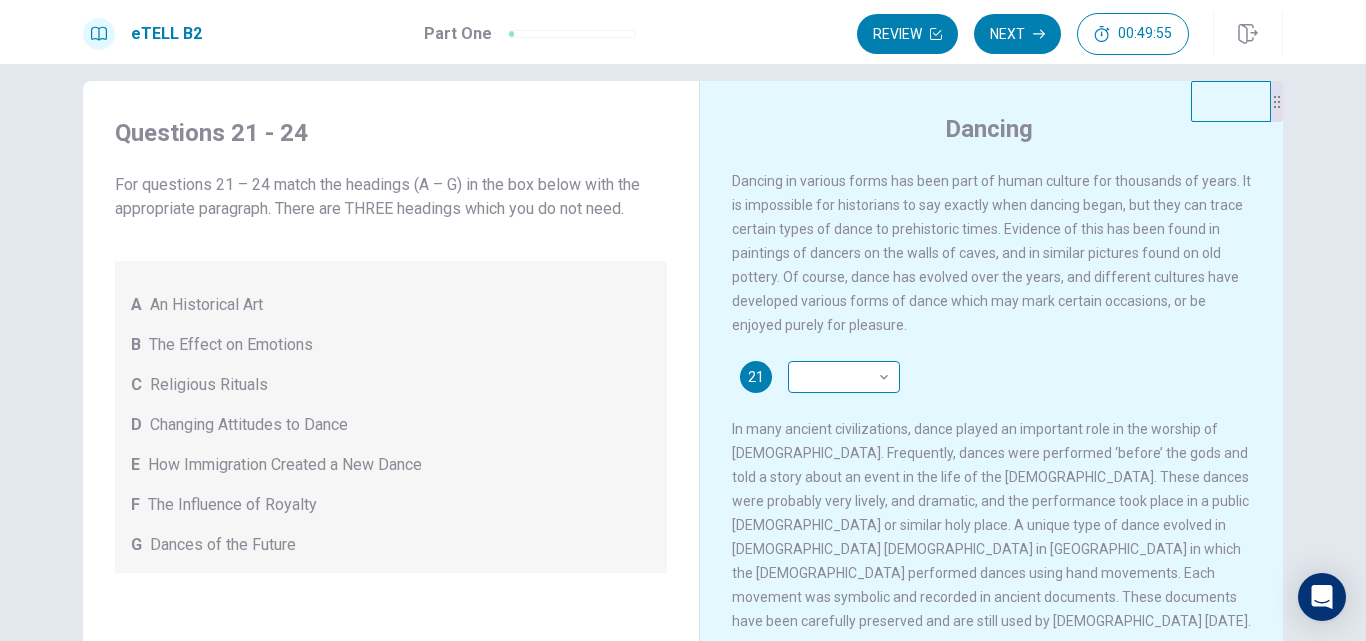 click on "This site uses cookies, as explained in our  Privacy Policy . If you agree to the use of cookies, please click the Accept button and continue to browse our site.   Privacy Policy Accept   eTELL B2 Part One Review Next 00:49:55 Question 1 - 4 of 30 00:49:55 Review Next Questions 21 - 24 For questions 21 – 24 match the headings (A – G) in the box below with the appropriate paragraph. There are THREE headings which you do not need. A An Historical Art B The Effect on Emotions C Religious Rituals D Changing Attitudes to Dance E How Immigration Created a New Dance F The Influence of Royalty G Dances of the Future Dancing 21 ​ ​ 22 ​ ​ 23 ​ ​ 24 ​ ​ © Copyright  2025 Going somewhere? You are not allowed to open other tabs/pages or switch windows during a test. Doing this will be reported as cheating to the Administrators. Are you sure you want to leave this page? Please continue until you finish your test. It looks like there is a problem with your internet connection. 00:00 Click to reconnect" at bounding box center [683, 320] 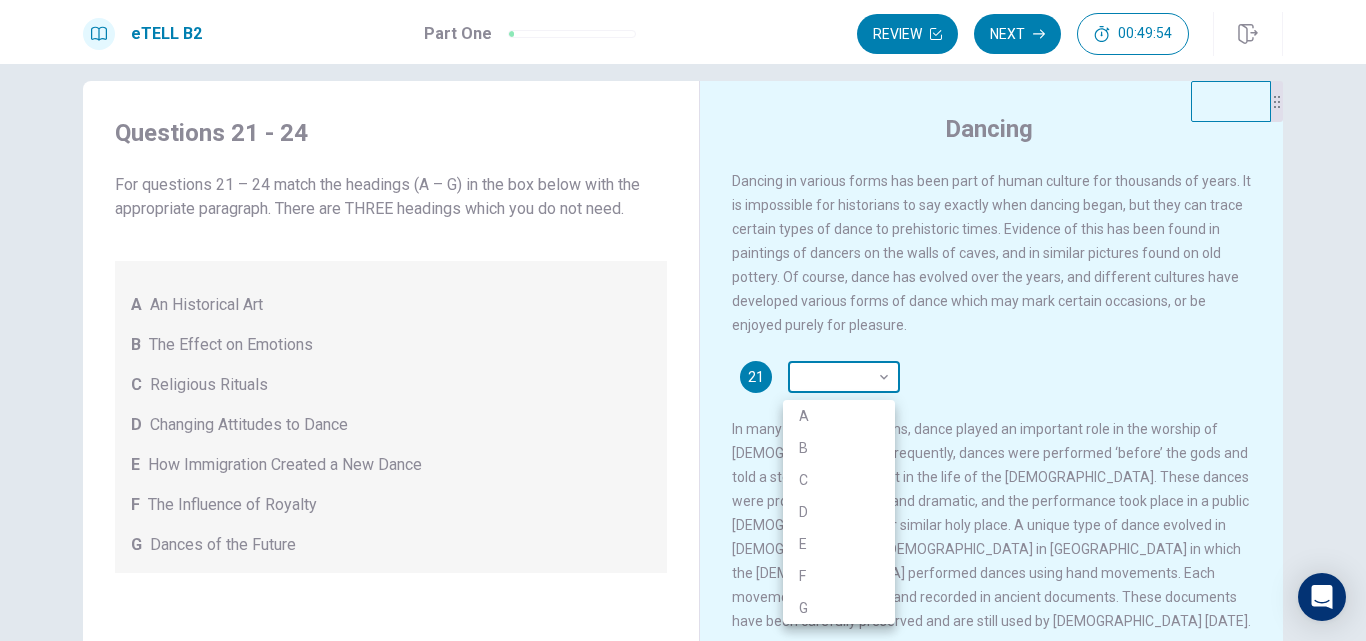 click at bounding box center [683, 320] 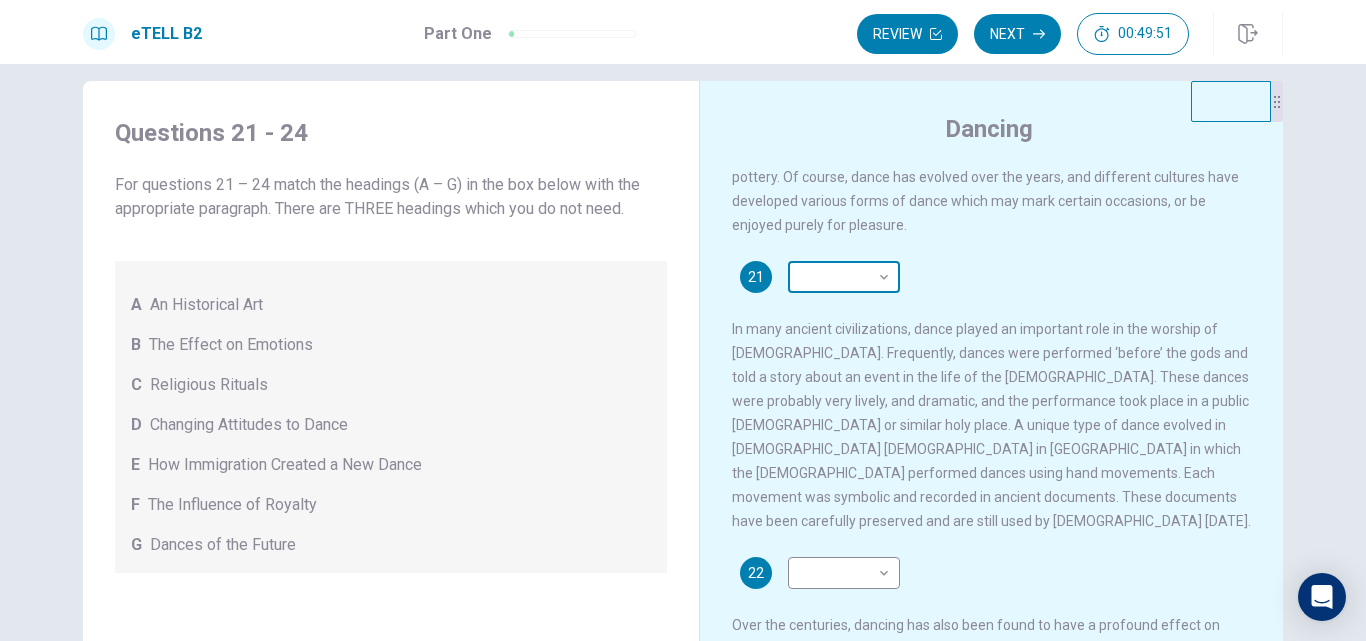 scroll, scrollTop: 0, scrollLeft: 0, axis: both 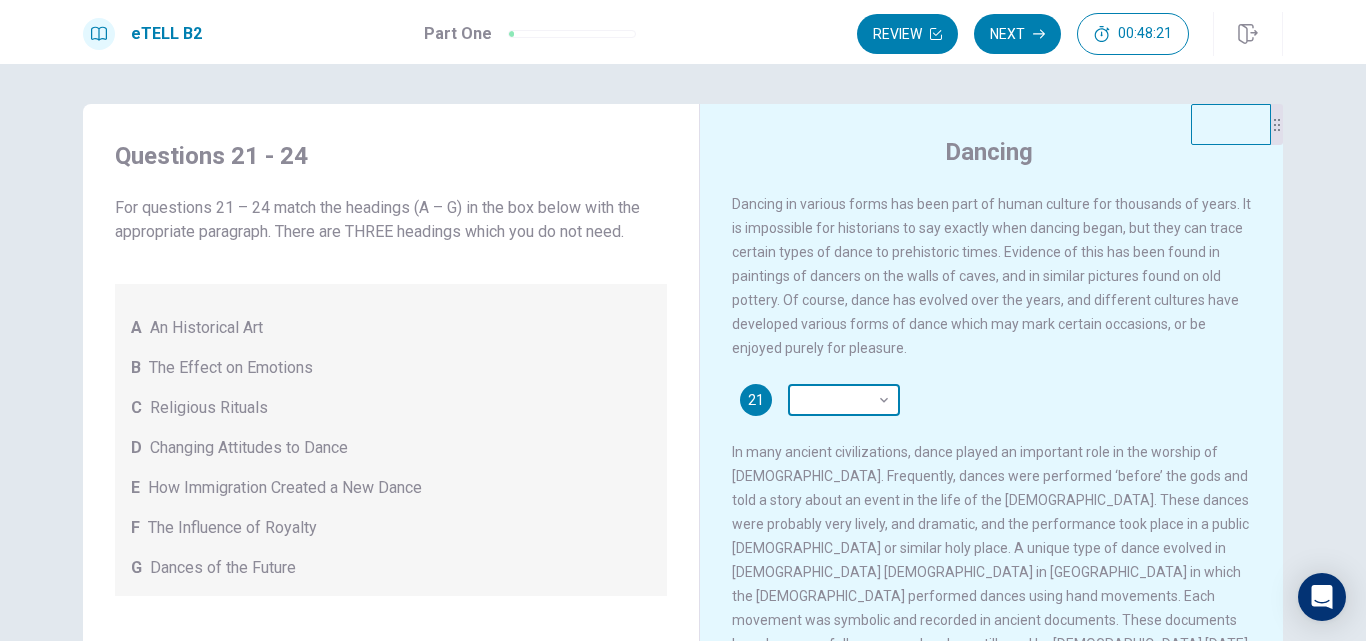 click on "This site uses cookies, as explained in our  Privacy Policy . If you agree to the use of cookies, please click the Accept button and continue to browse our site.   Privacy Policy Accept   eTELL B2 Part One Review Next 00:48:21 Question 1 - 4 of 30 00:48:21 Review Next Questions 21 - 24 For questions 21 – 24 match the headings (A – G) in the box below with the appropriate paragraph. There are THREE headings which you do not need. A An Historical Art B The Effect on Emotions C Religious Rituals D Changing Attitudes to Dance E How Immigration Created a New Dance F The Influence of Royalty G Dances of the Future Dancing 21 ​ ​ 22 ​ ​ 23 ​ ​ 24 ​ ​ © Copyright  2025 Going somewhere? You are not allowed to open other tabs/pages or switch windows during a test. Doing this will be reported as cheating to the Administrators. Are you sure you want to leave this page? Please continue until you finish your test. It looks like there is a problem with your internet connection. 00:00 Click to reconnect" at bounding box center (683, 320) 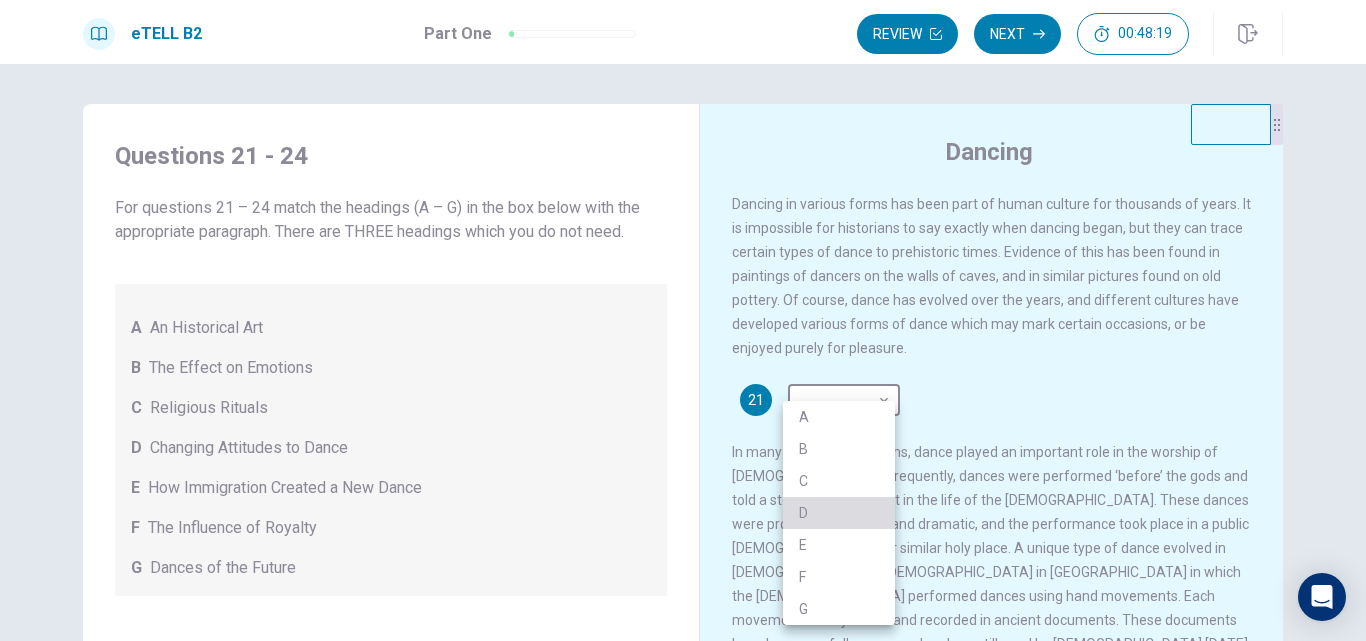 click on "D" at bounding box center [839, 513] 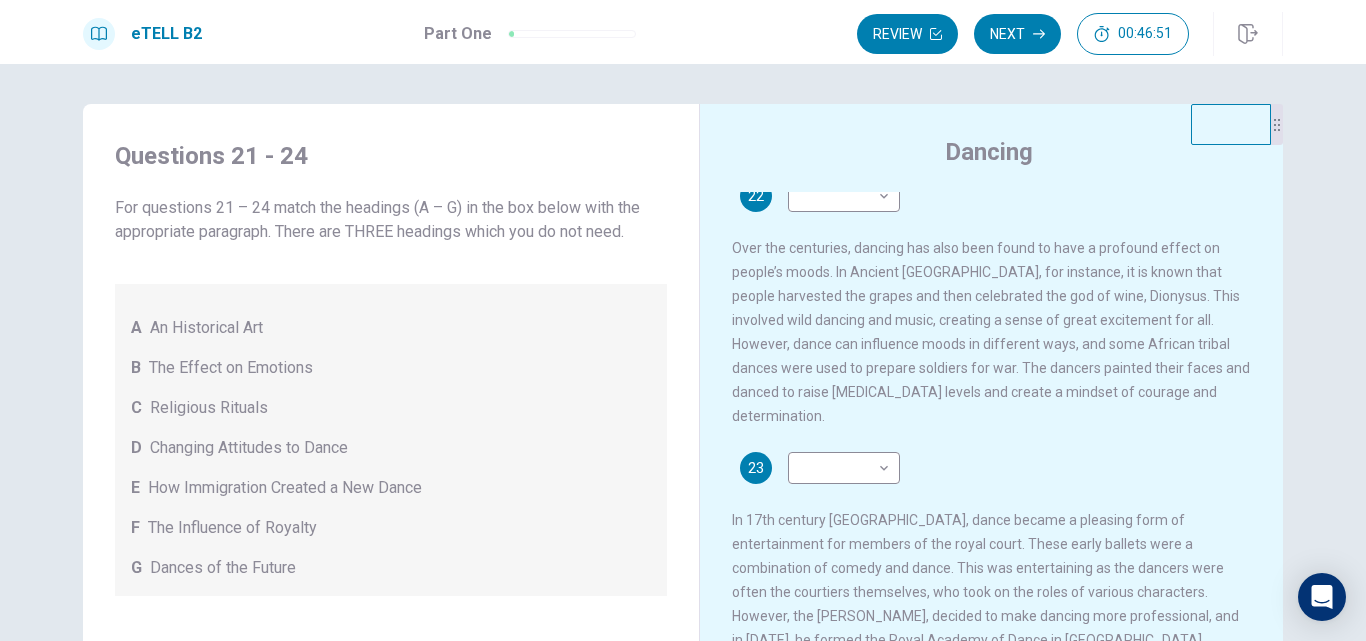 scroll, scrollTop: 666, scrollLeft: 0, axis: vertical 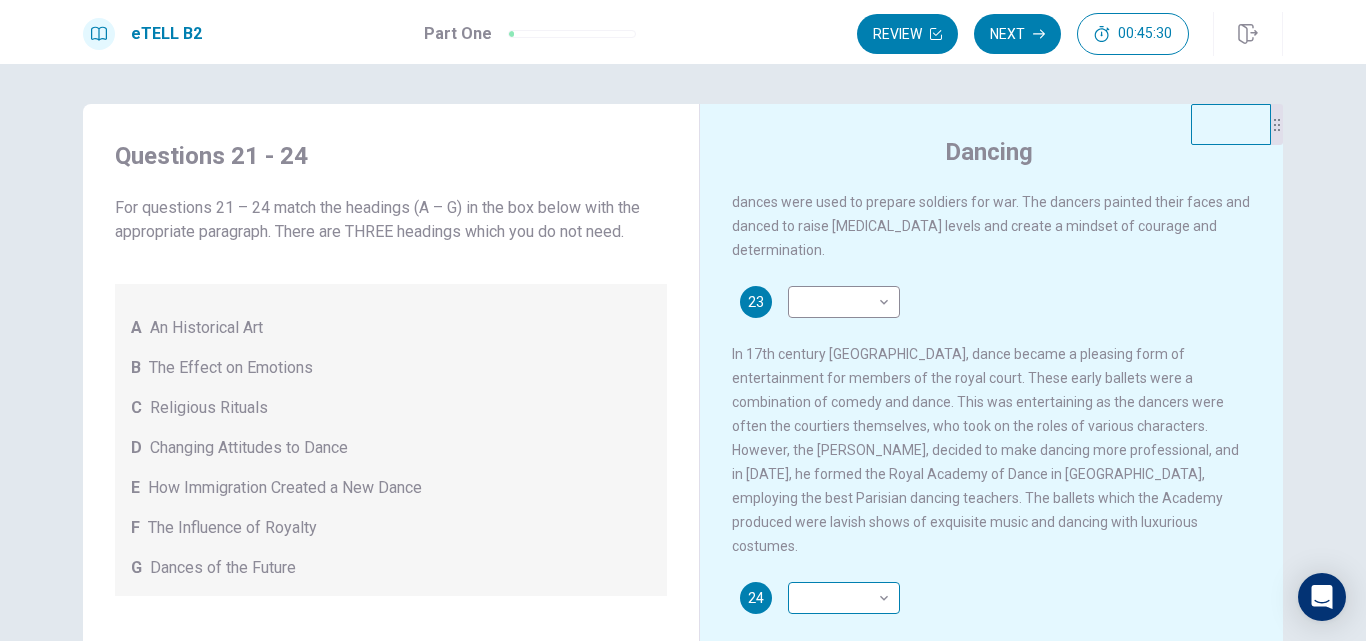 click on "This site uses cookies, as explained in our  Privacy Policy . If you agree to the use of cookies, please click the Accept button and continue to browse our site.   Privacy Policy Accept   eTELL B2 Part One Review Next 00:45:30 Question 1 - 4 of 30 00:45:30 Review Next Questions 21 - 24 For questions 21 – 24 match the headings (A – G) in the box below with the appropriate paragraph. There are THREE headings which you do not need. A An Historical Art B The Effect on Emotions C Religious Rituals D Changing Attitudes to Dance E How Immigration Created a New Dance F The Influence of Royalty G Dances of the Future Dancing 21 D * ​ 22 ​ ​ 23 ​ ​ 24 ​ ​ © Copyright  2025 Going somewhere? You are not allowed to open other tabs/pages or switch windows during a test. Doing this will be reported as cheating to the Administrators. Are you sure you want to leave this page? Please continue until you finish your test. It looks like there is a problem with your internet connection. 00:00 Click to reconnect" at bounding box center (683, 320) 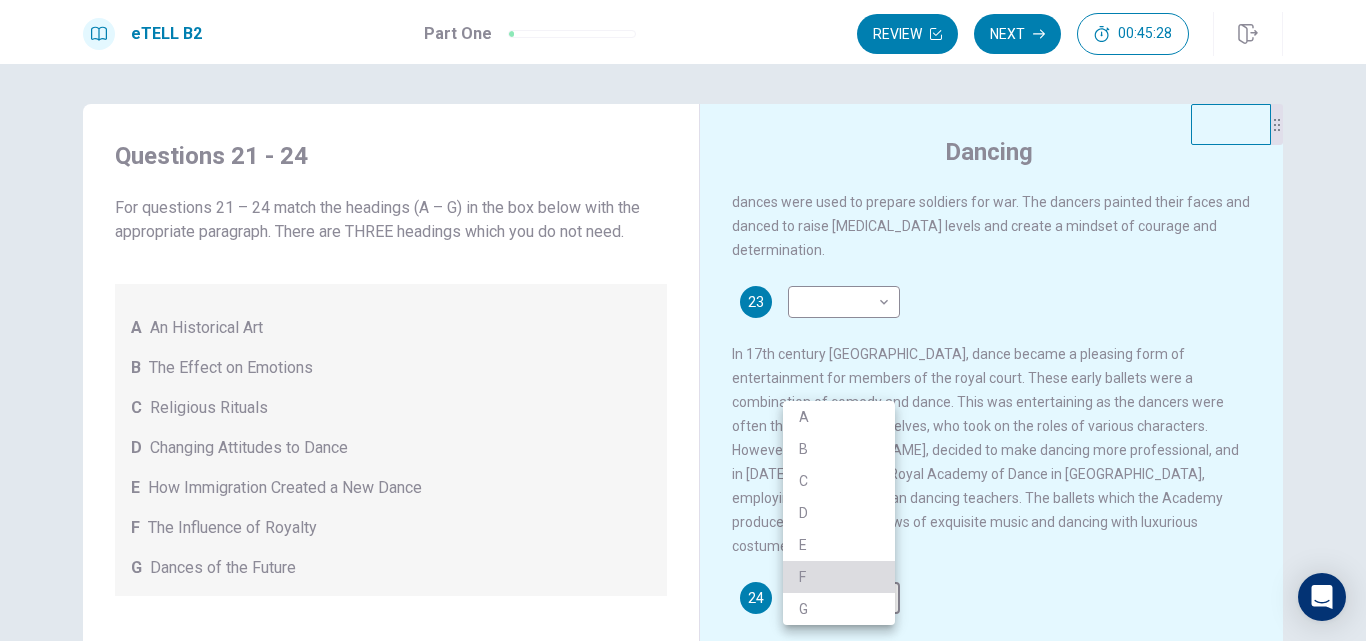 click on "F" at bounding box center [839, 577] 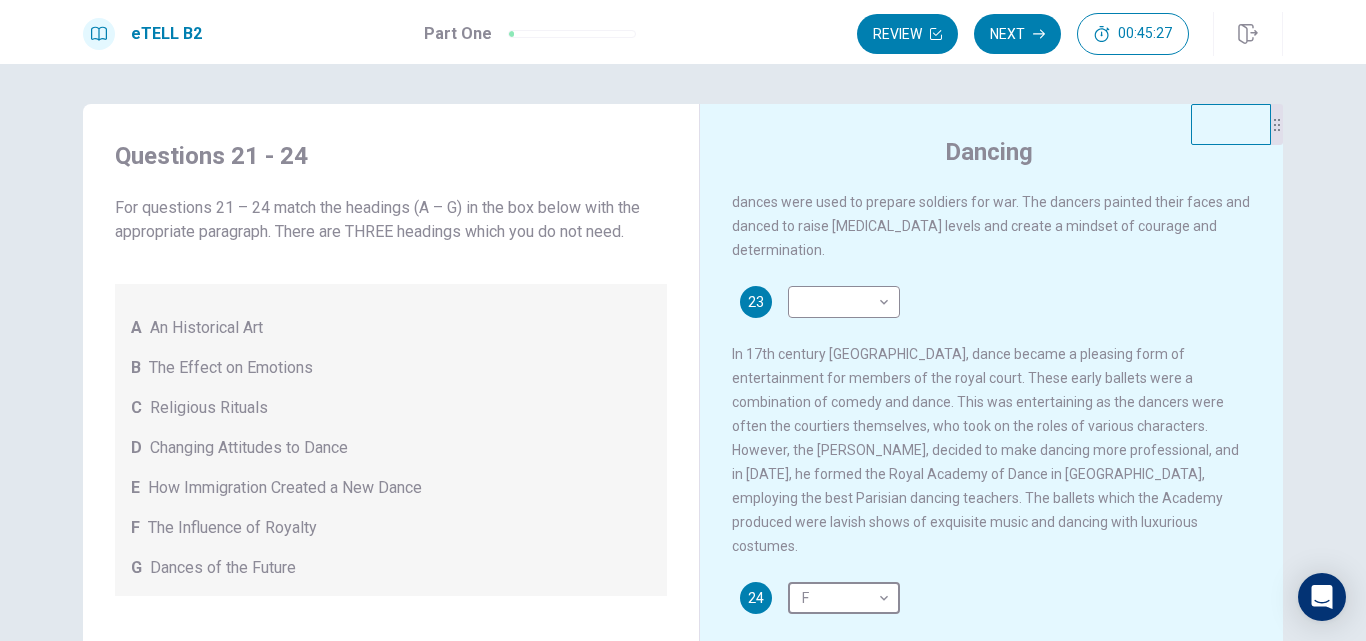 scroll, scrollTop: 262, scrollLeft: 0, axis: vertical 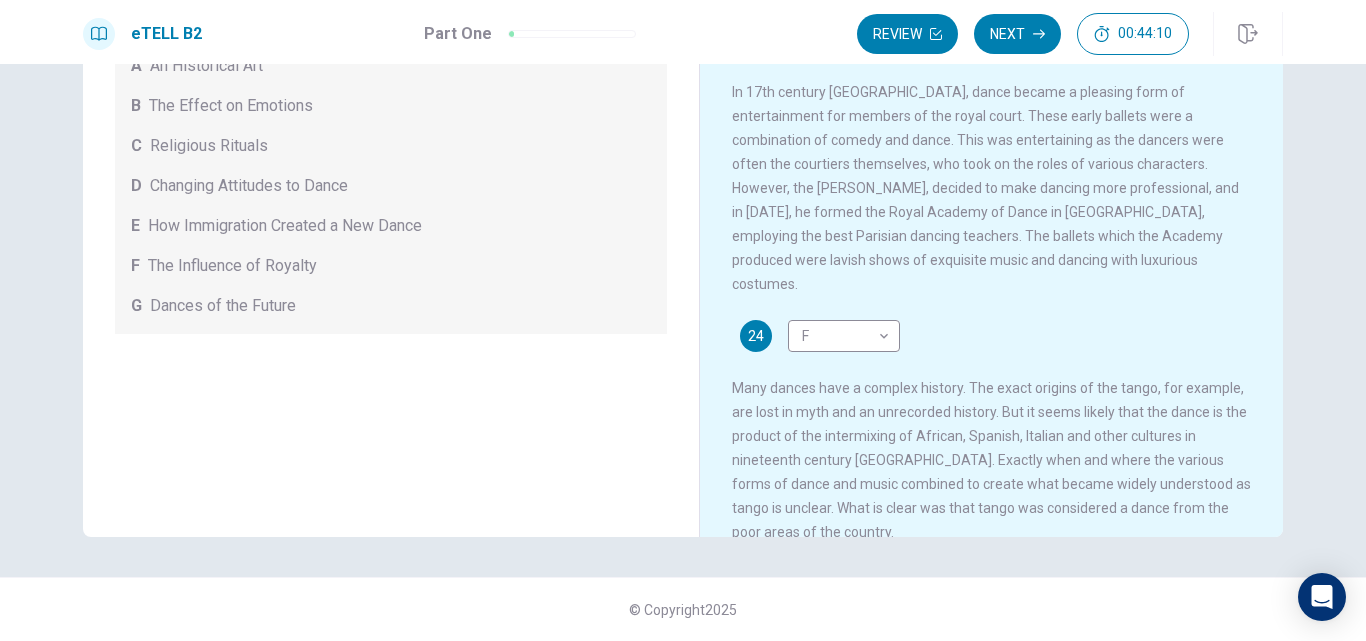 click on "Questions 21 - 24 For questions 21 – 24 match the headings (A – G) in the box below with the appropriate paragraph. There are THREE headings which you do not need. A An Historical Art B The Effect on Emotions C Religious Rituals D Changing Attitudes to Dance E How Immigration Created a New Dance F The Influence of Royalty G Dances of the Future" at bounding box center [391, 189] 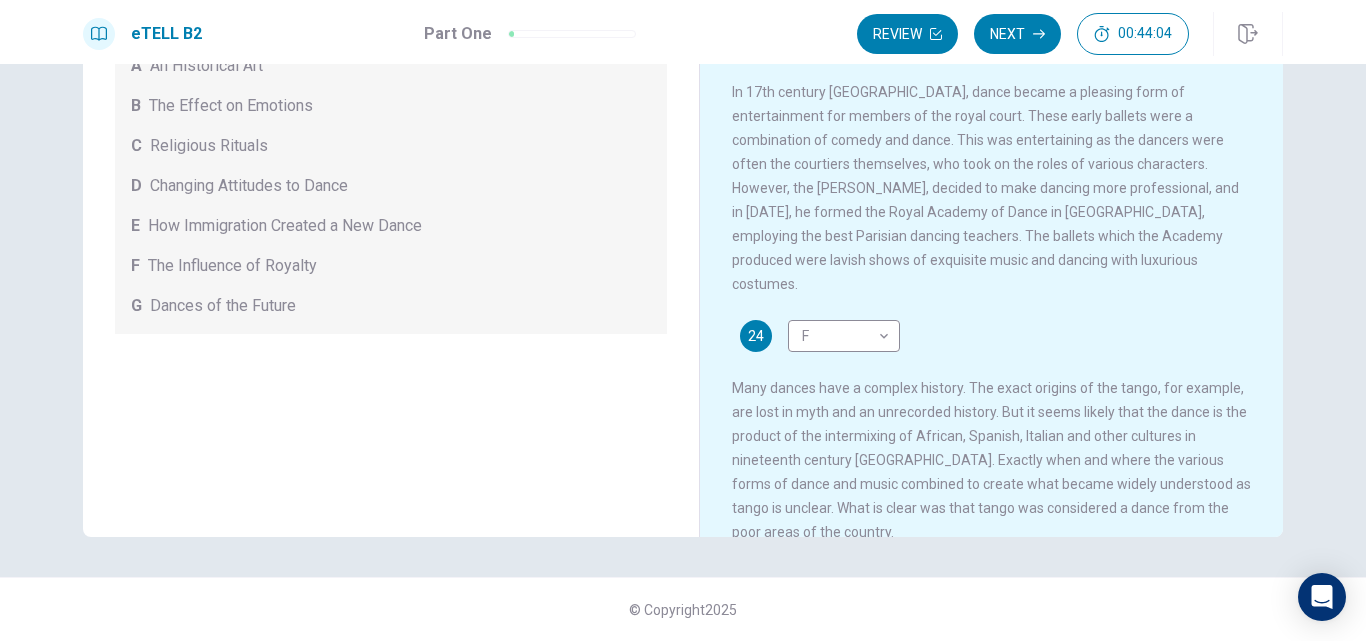 scroll, scrollTop: 0, scrollLeft: 0, axis: both 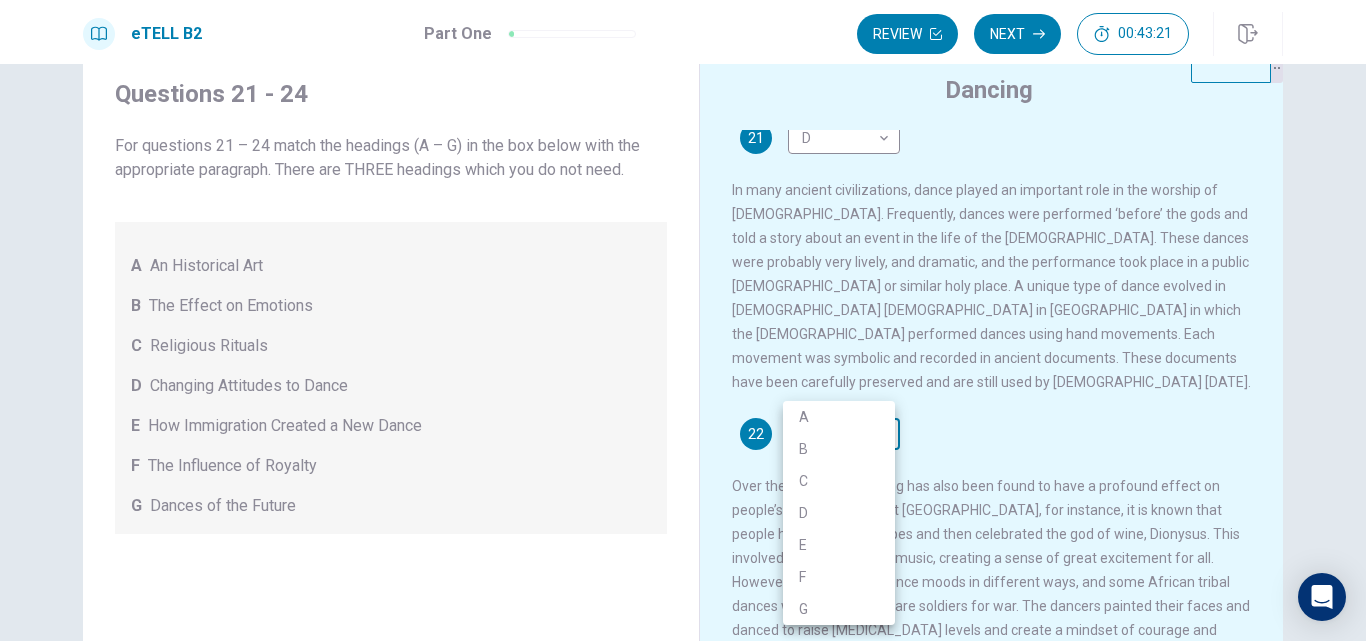 click on "This site uses cookies, as explained in our  Privacy Policy . If you agree to the use of cookies, please click the Accept button and continue to browse our site.   Privacy Policy Accept   eTELL B2 Part One Review Next 00:43:21 Question 1 - 4 of 30 00:43:21 Review Next Questions 21 - 24 For questions 21 – 24 match the headings (A – G) in the box below with the appropriate paragraph. There are THREE headings which you do not need. A An Historical Art B The Effect on Emotions C Religious Rituals D Changing Attitudes to Dance E How Immigration Created a New Dance F The Influence of Royalty G Dances of the Future Dancing 21 D * ​ 22 ​ ​ 23 ​ ​ 24 F * ​ © Copyright  2025 Going somewhere? You are not allowed to open other tabs/pages or switch windows during a test. Doing this will be reported as cheating to the Administrators. Are you sure you want to leave this page? Please continue until you finish your test. It looks like there is a problem with your internet connection. 00:00 Click to reconnect" at bounding box center [683, 320] 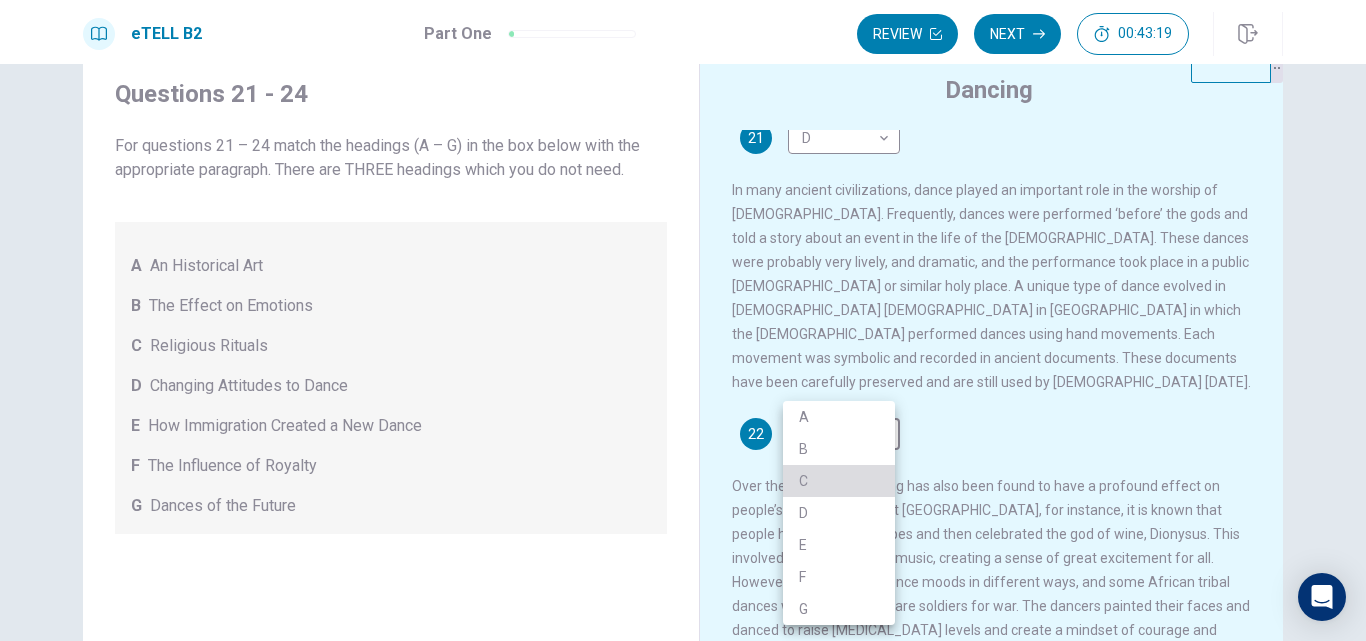 click on "C" at bounding box center (839, 481) 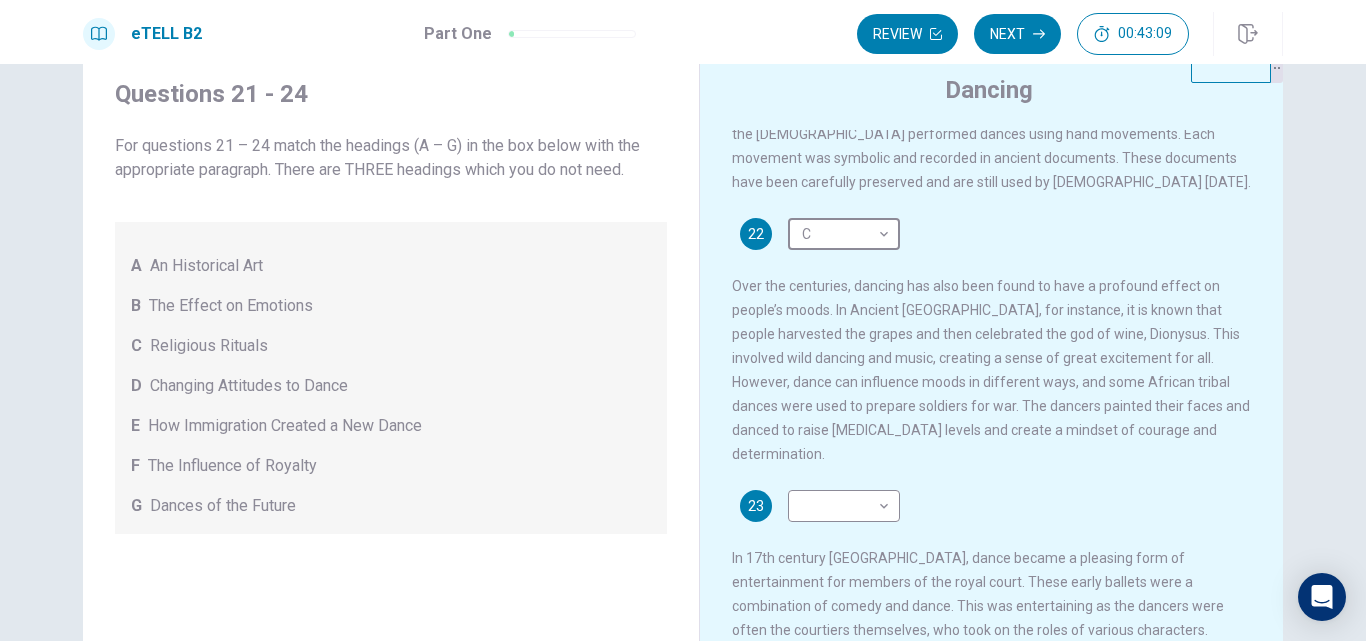 scroll, scrollTop: 666, scrollLeft: 0, axis: vertical 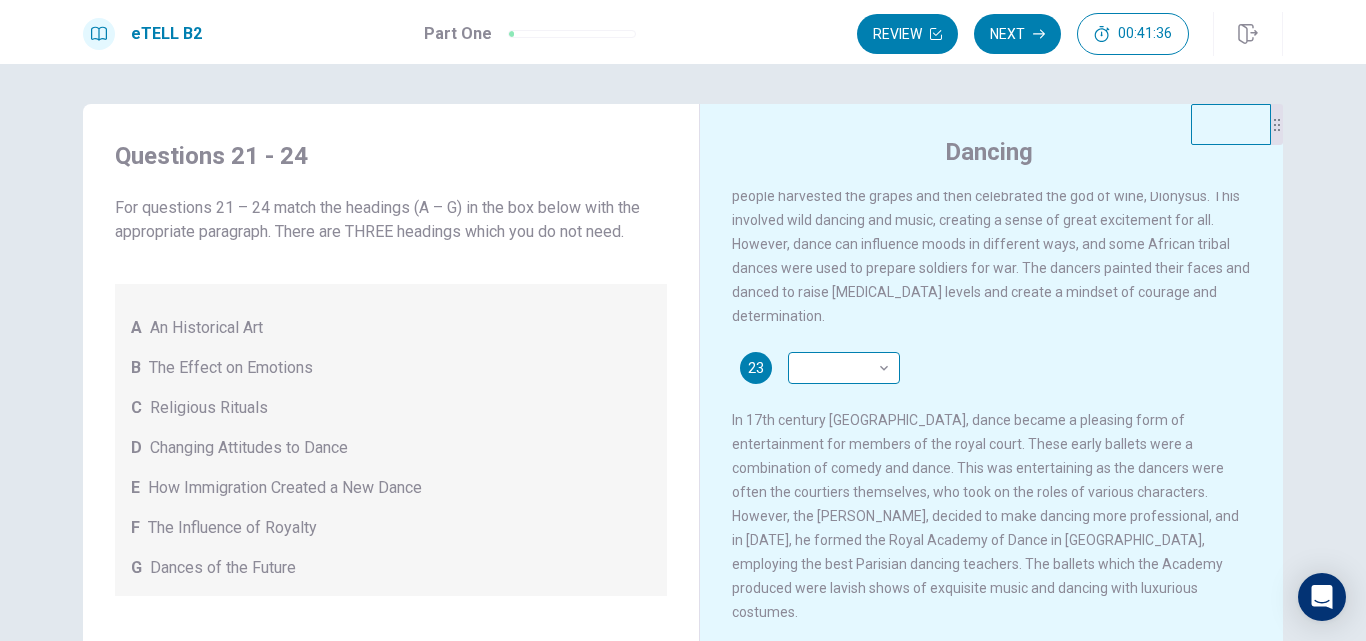 click on "This site uses cookies, as explained in our  Privacy Policy . If you agree to the use of cookies, please click the Accept button and continue to browse our site.   Privacy Policy Accept   eTELL B2 Part One Review Next 00:41:36 Question 1 - 4 of 30 00:41:36 Review Next Questions 21 - 24 For questions 21 – 24 match the headings (A – G) in the box below with the appropriate paragraph. There are THREE headings which you do not need. A An Historical Art B The Effect on Emotions C Religious Rituals D Changing Attitudes to Dance E How Immigration Created a New Dance F The Influence of Royalty G Dances of the Future Dancing 21 D * ​ 22 C * ​ 23 ​ ​ 24 F * ​ © Copyright  2025 Going somewhere? You are not allowed to open other tabs/pages or switch windows during a test. Doing this will be reported as cheating to the Administrators. Are you sure you want to leave this page? Please continue until you finish your test. It looks like there is a problem with your internet connection. 00:00 Click to reconnect" at bounding box center (683, 320) 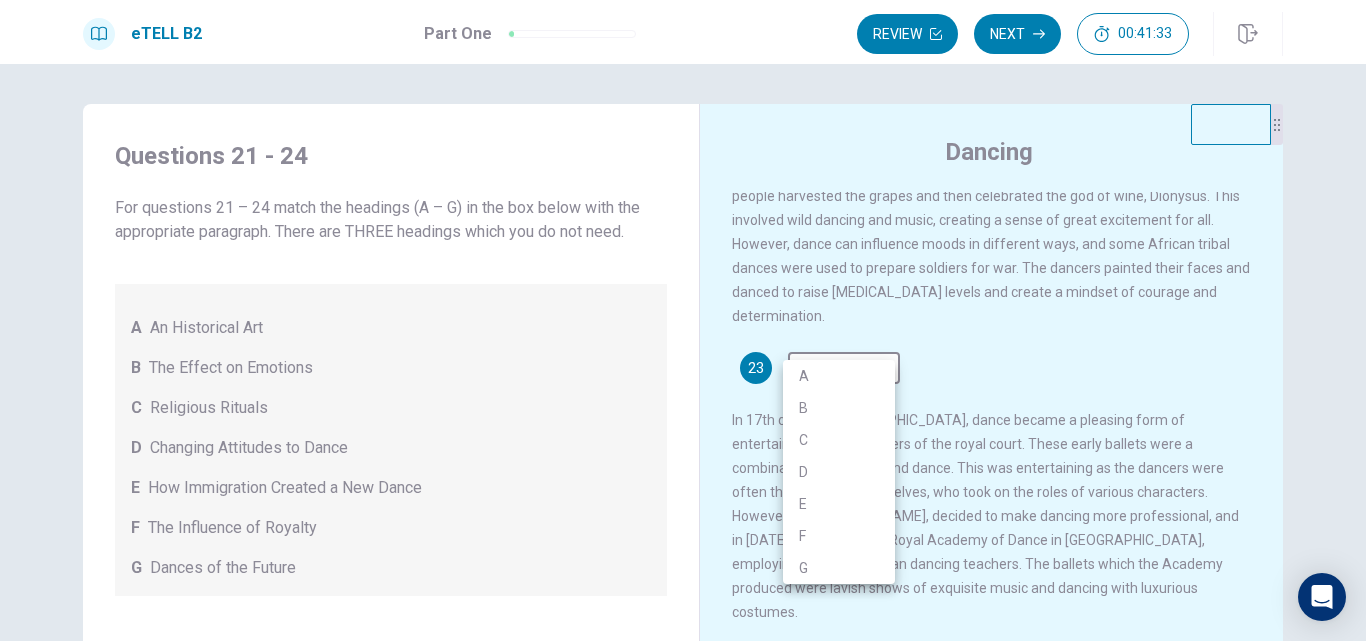 click at bounding box center [683, 320] 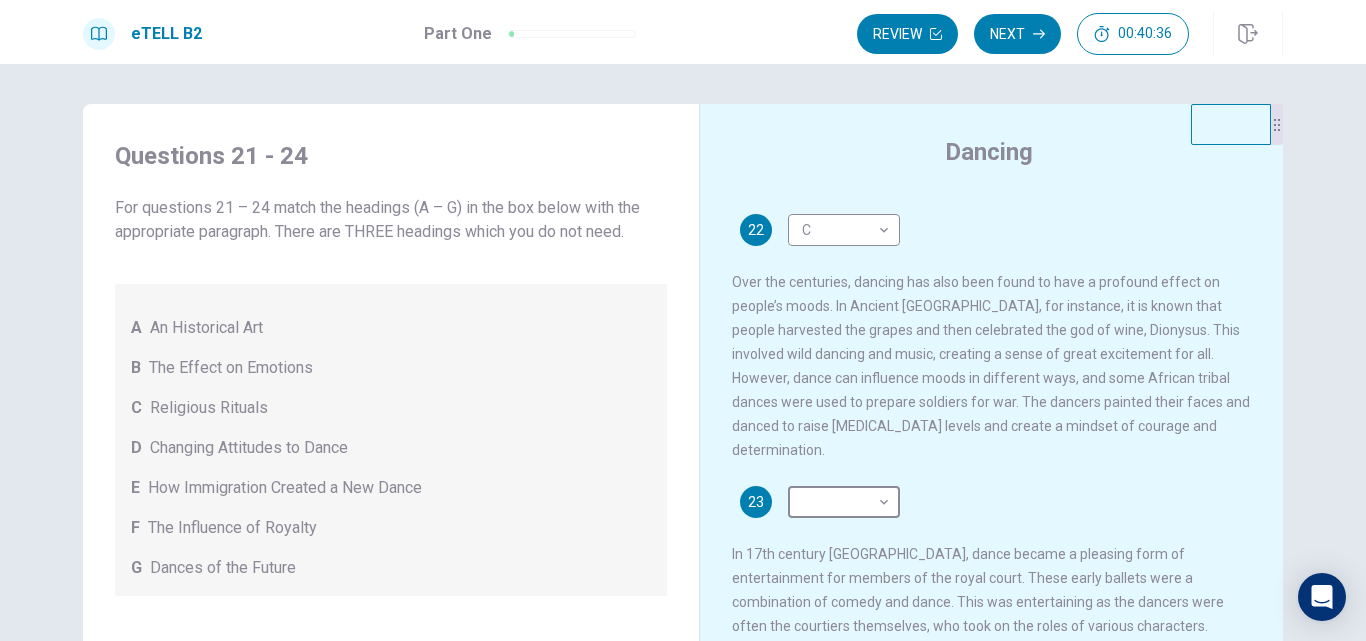 scroll, scrollTop: 566, scrollLeft: 0, axis: vertical 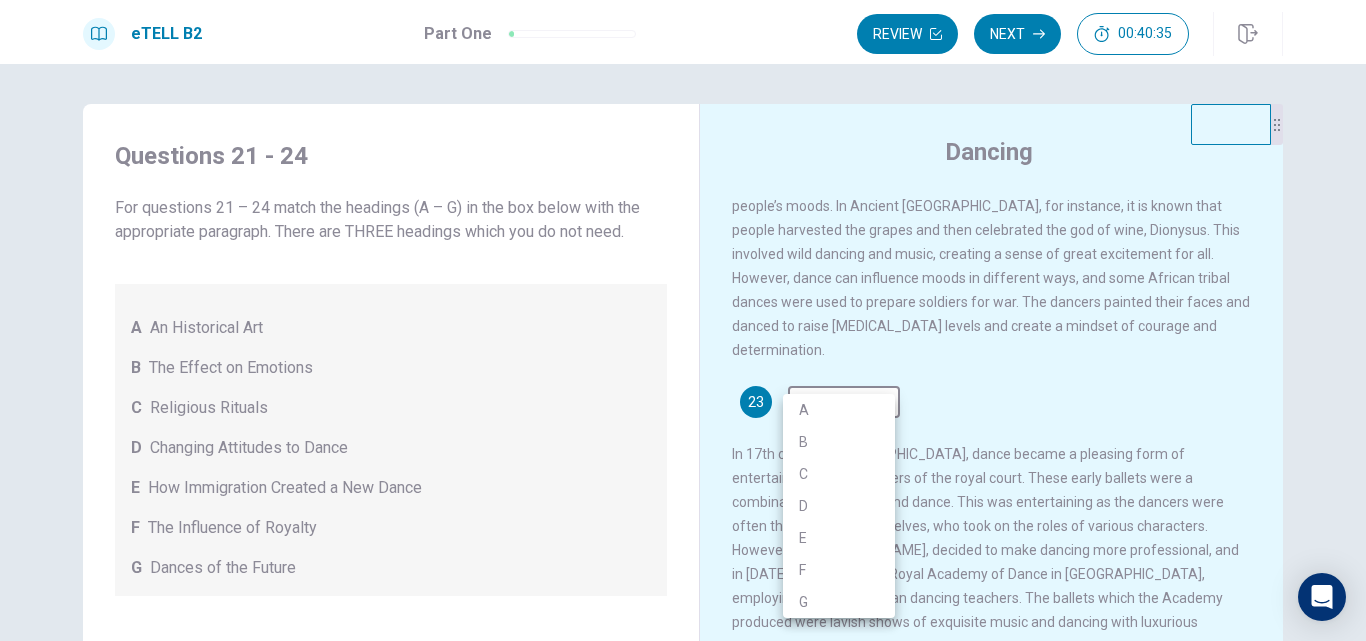 click on "This site uses cookies, as explained in our  Privacy Policy . If you agree to the use of cookies, please click the Accept button and continue to browse our site.   Privacy Policy Accept   eTELL B2 Part One Review Next 00:40:35 Question 1 - 4 of 30 00:40:35 Review Next Questions 21 - 24 For questions 21 – 24 match the headings (A – G) in the box below with the appropriate paragraph. There are THREE headings which you do not need. A An Historical Art B The Effect on Emotions C Religious Rituals D Changing Attitudes to Dance E How Immigration Created a New Dance F The Influence of Royalty G Dances of the Future Dancing 21 D * ​ 22 C * ​ 23 ​ ​ 24 F * ​ © Copyright  2025 Going somewhere? You are not allowed to open other tabs/pages or switch windows during a test. Doing this will be reported as cheating to the Administrators. Are you sure you want to leave this page? Please continue until you finish your test. It looks like there is a problem with your internet connection. 00:00 Click to reconnect" at bounding box center [683, 320] 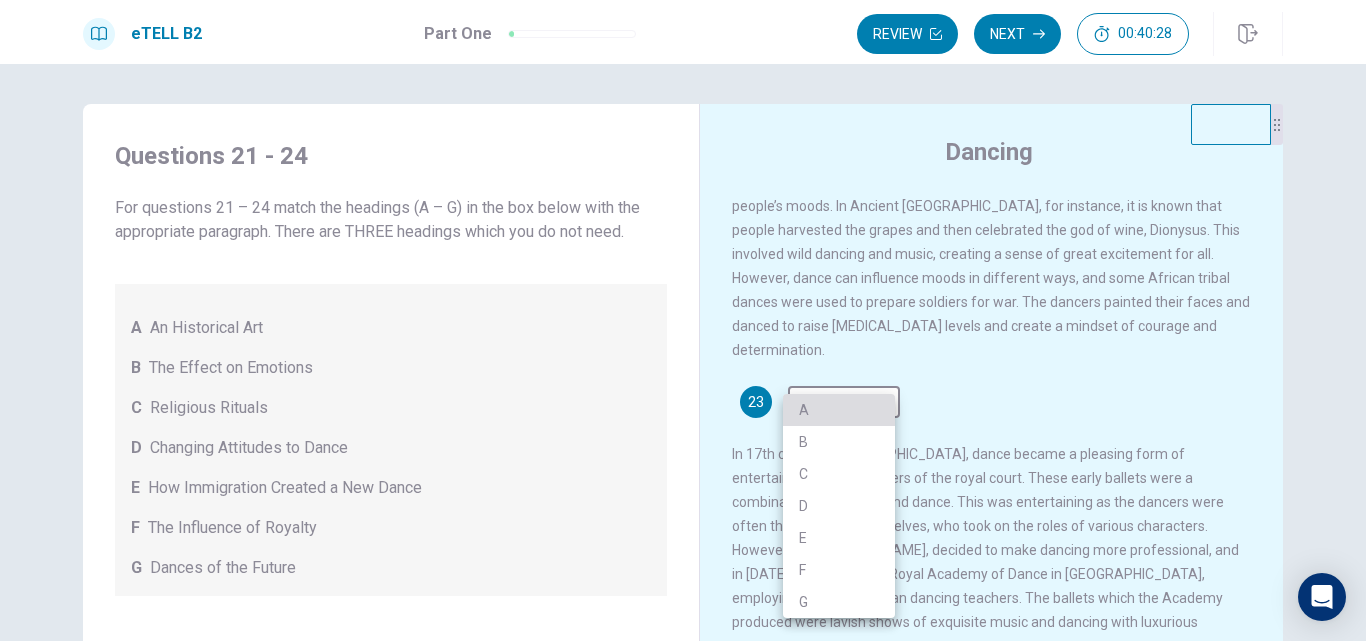 click on "A" at bounding box center [839, 410] 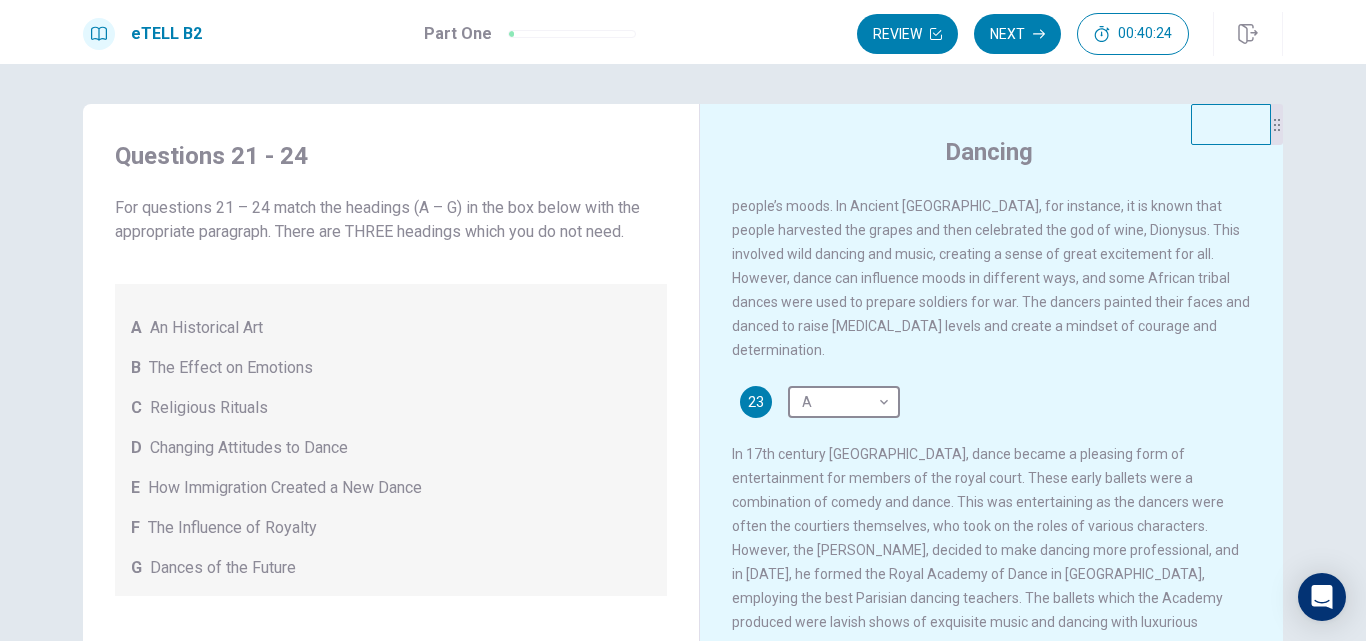 scroll, scrollTop: 666, scrollLeft: 0, axis: vertical 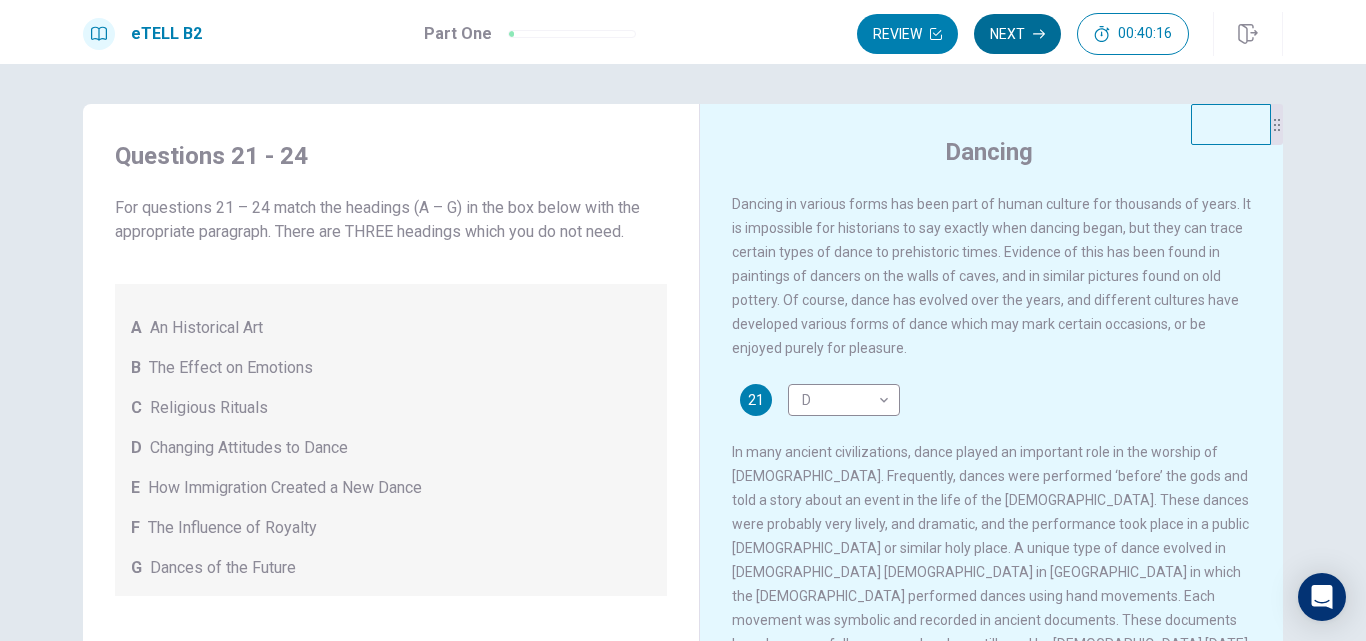 click on "Next" at bounding box center [1017, 34] 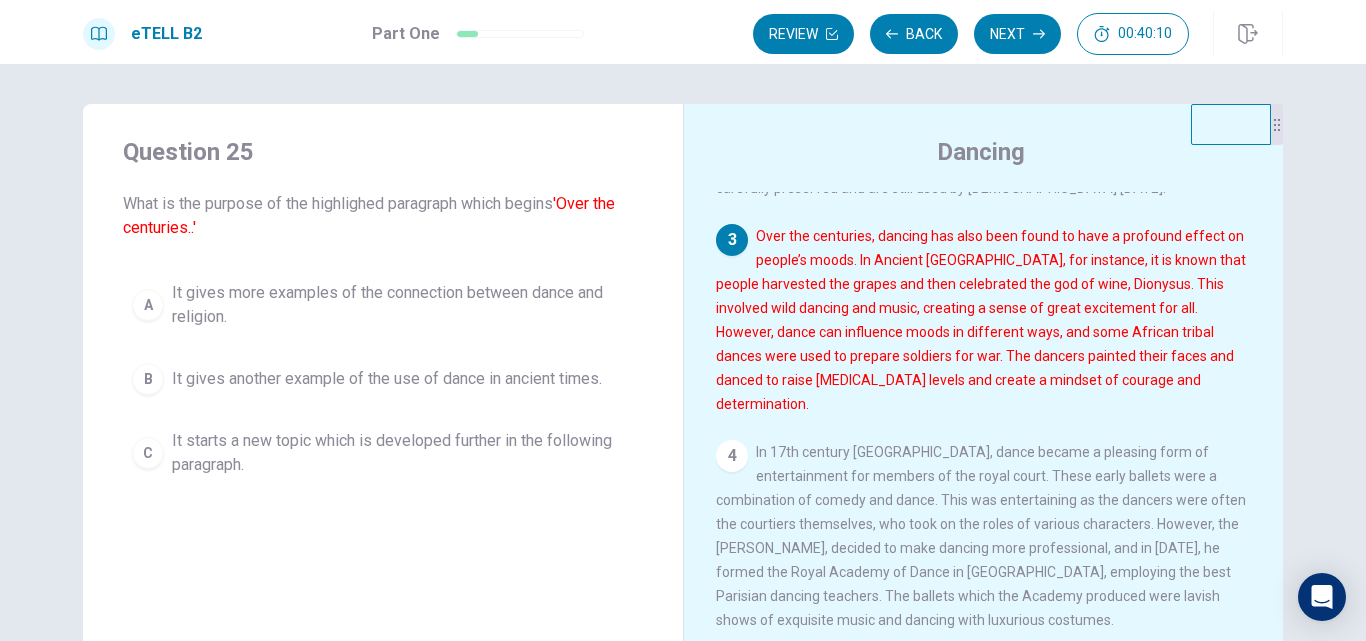 scroll, scrollTop: 470, scrollLeft: 0, axis: vertical 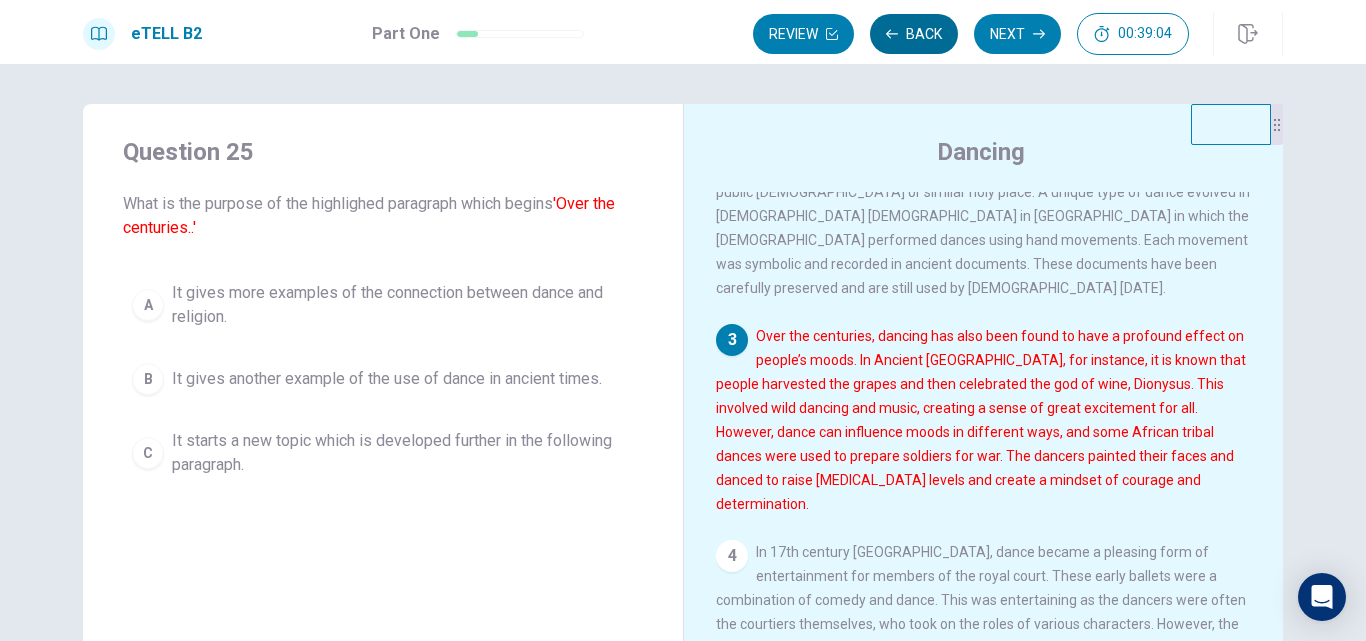 click on "Back" at bounding box center [914, 34] 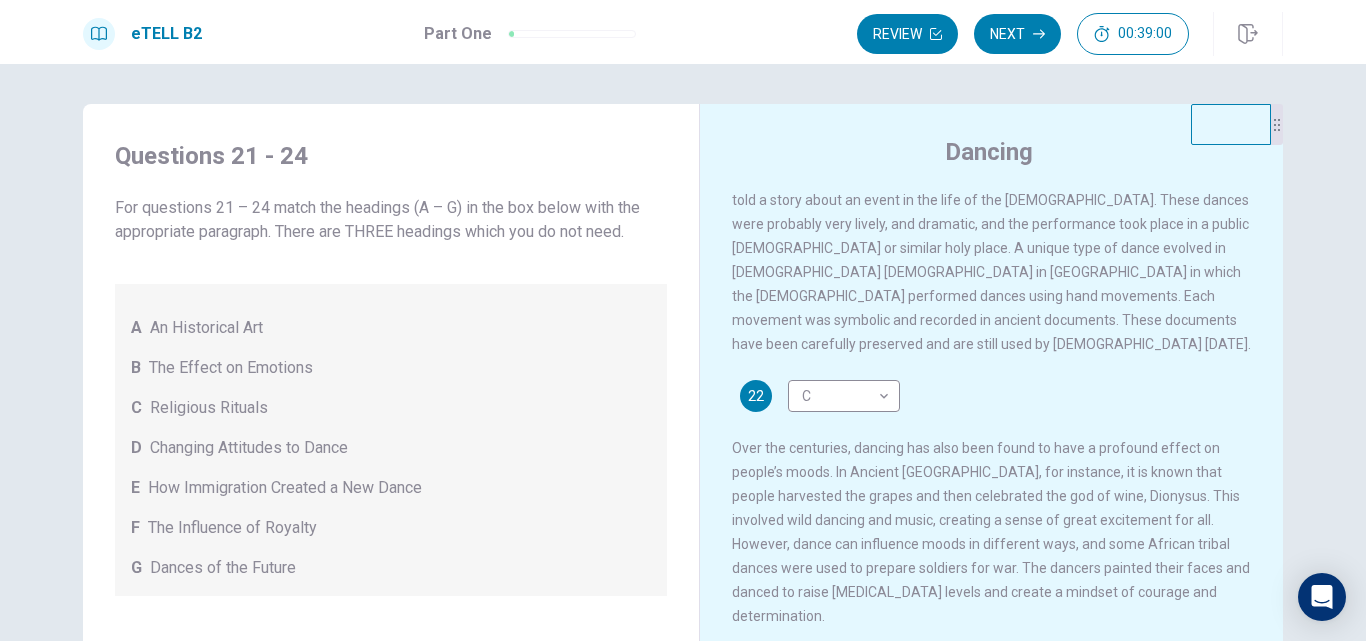 scroll, scrollTop: 500, scrollLeft: 0, axis: vertical 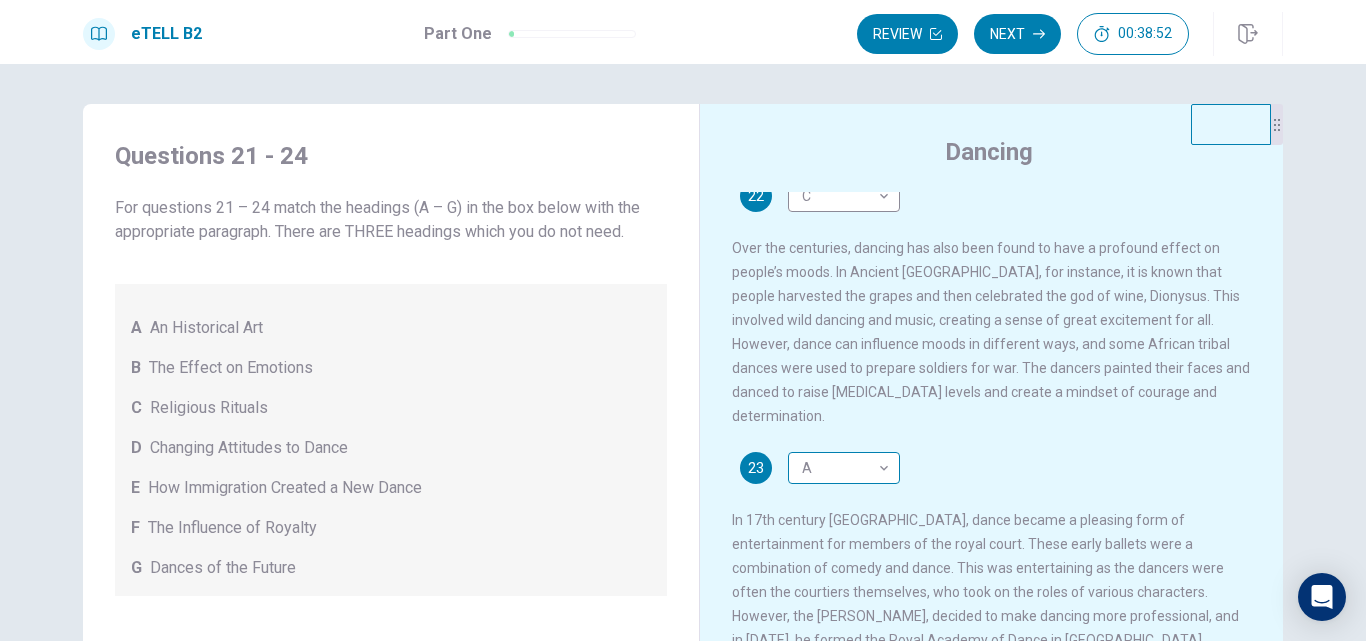 click on "This site uses cookies, as explained in our  Privacy Policy . If you agree to the use of cookies, please click the Accept button and continue to browse our site.   Privacy Policy Accept   eTELL B2 Part One Review Next 00:38:52 Question 1 - 4 of 30 00:38:52 Review Next Questions 21 - 24 For questions 21 – 24 match the headings (A – G) in the box below with the appropriate paragraph. There are THREE headings which you do not need. A An Historical Art B The Effect on Emotions C Religious Rituals D Changing Attitudes to Dance E How Immigration Created a New Dance F The Influence of Royalty G Dances of the Future Dancing 21 D * ​ 22 C * ​ 23 A * ​ 24 F * ​ © Copyright  2025 Going somewhere? You are not allowed to open other tabs/pages or switch windows during a test. Doing this will be reported as cheating to the Administrators. Are you sure you want to leave this page? Please continue until you finish your test. It looks like there is a problem with your internet connection. 00:00 Click to reconnect" at bounding box center (683, 320) 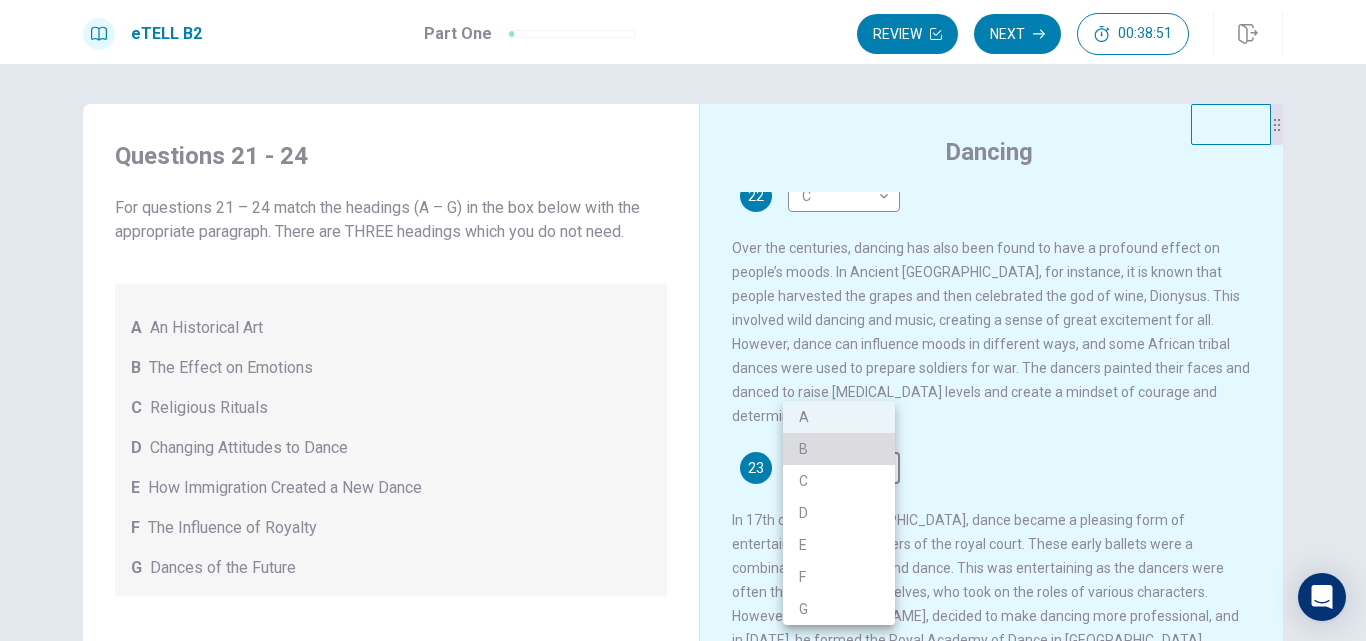 click on "B" at bounding box center (839, 449) 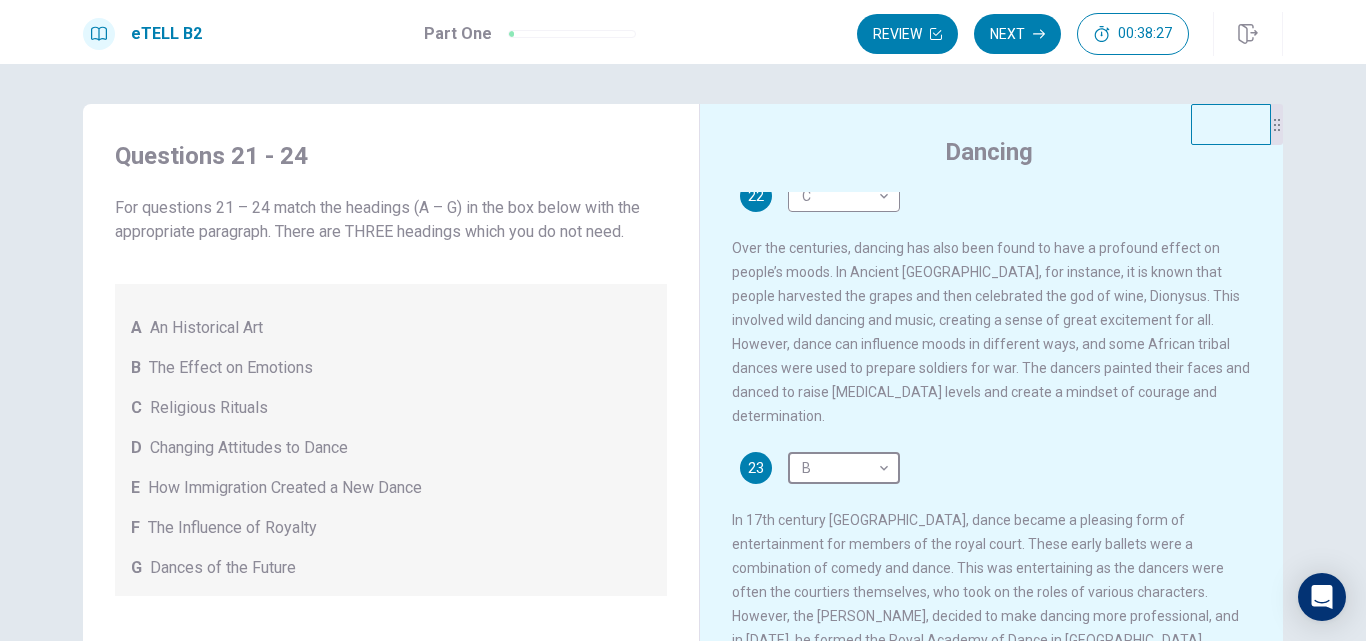 scroll, scrollTop: 666, scrollLeft: 0, axis: vertical 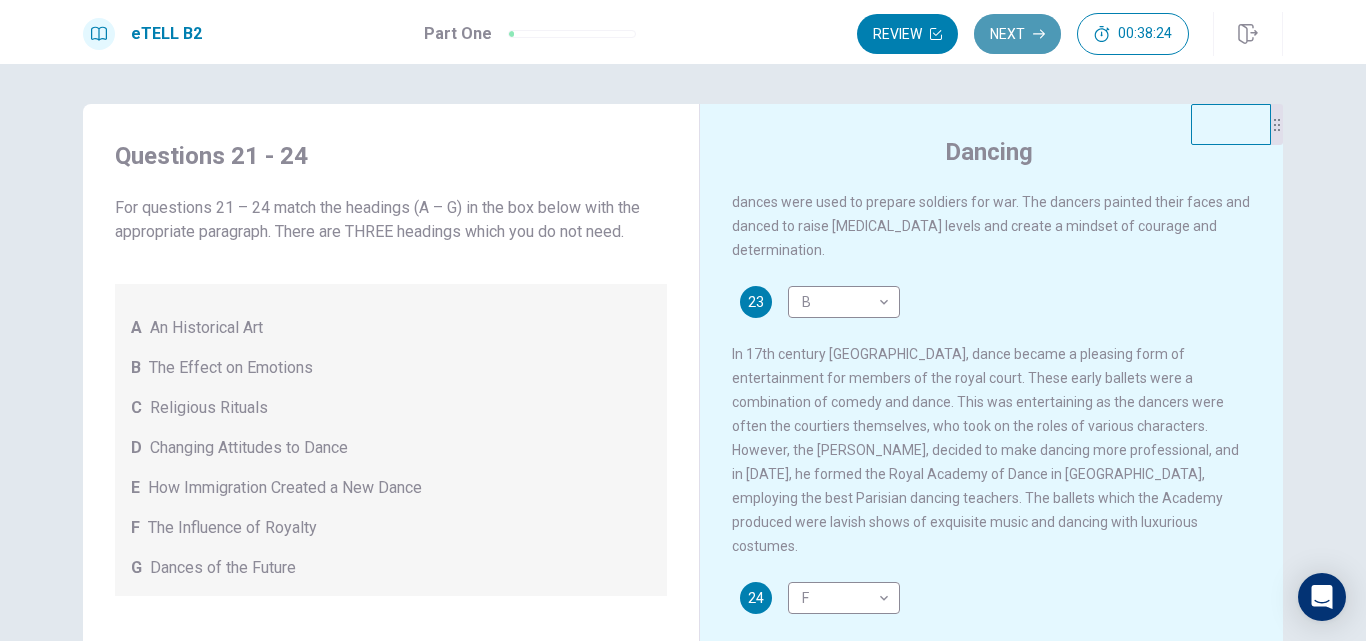 click on "Next" at bounding box center [1017, 34] 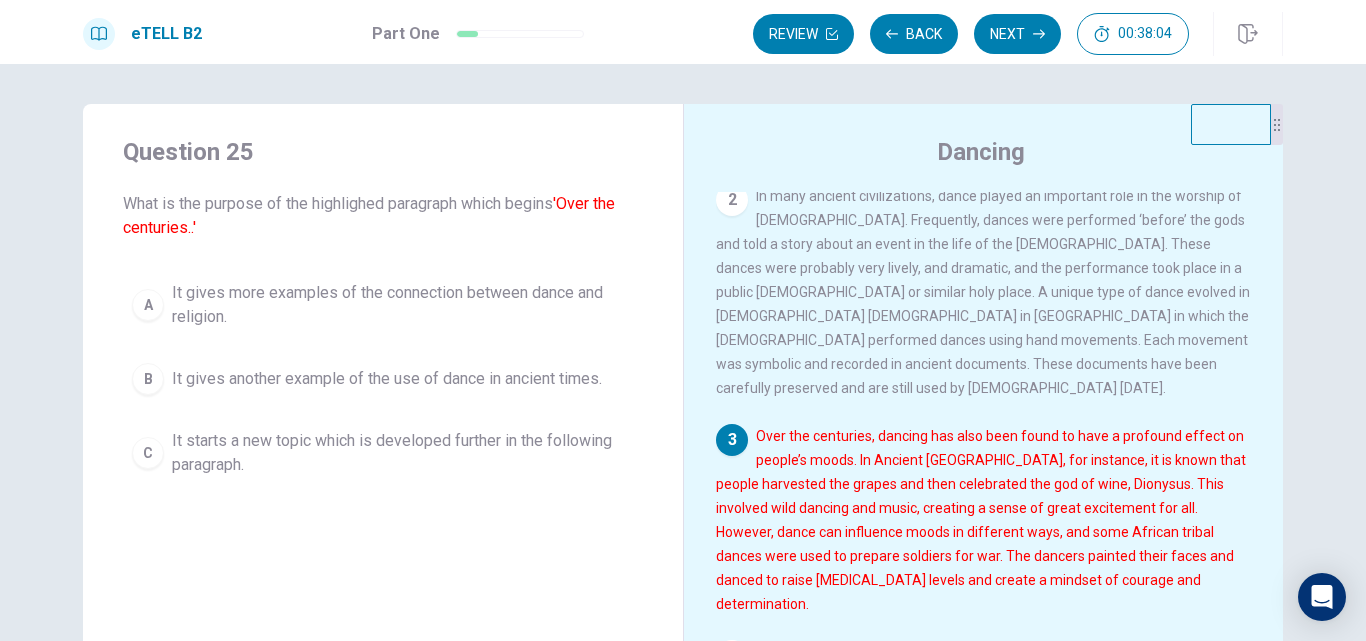 scroll, scrollTop: 300, scrollLeft: 0, axis: vertical 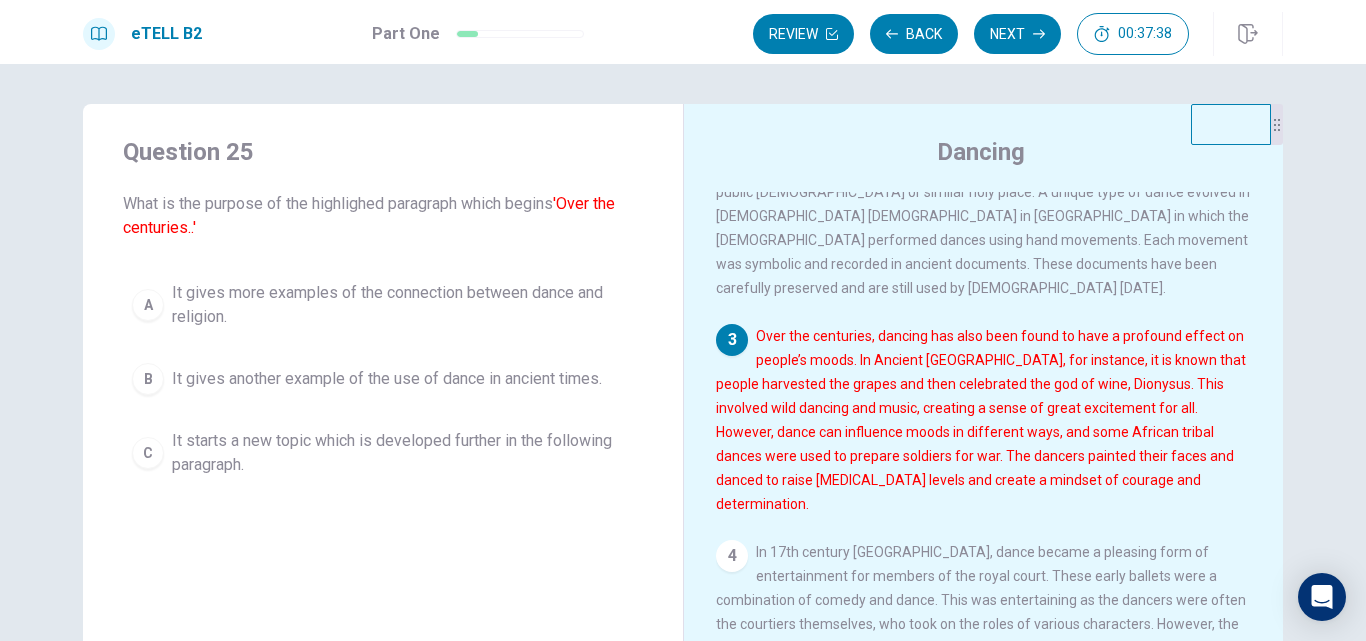 click on "It gives another example of the use of dance in ancient times." at bounding box center (387, 379) 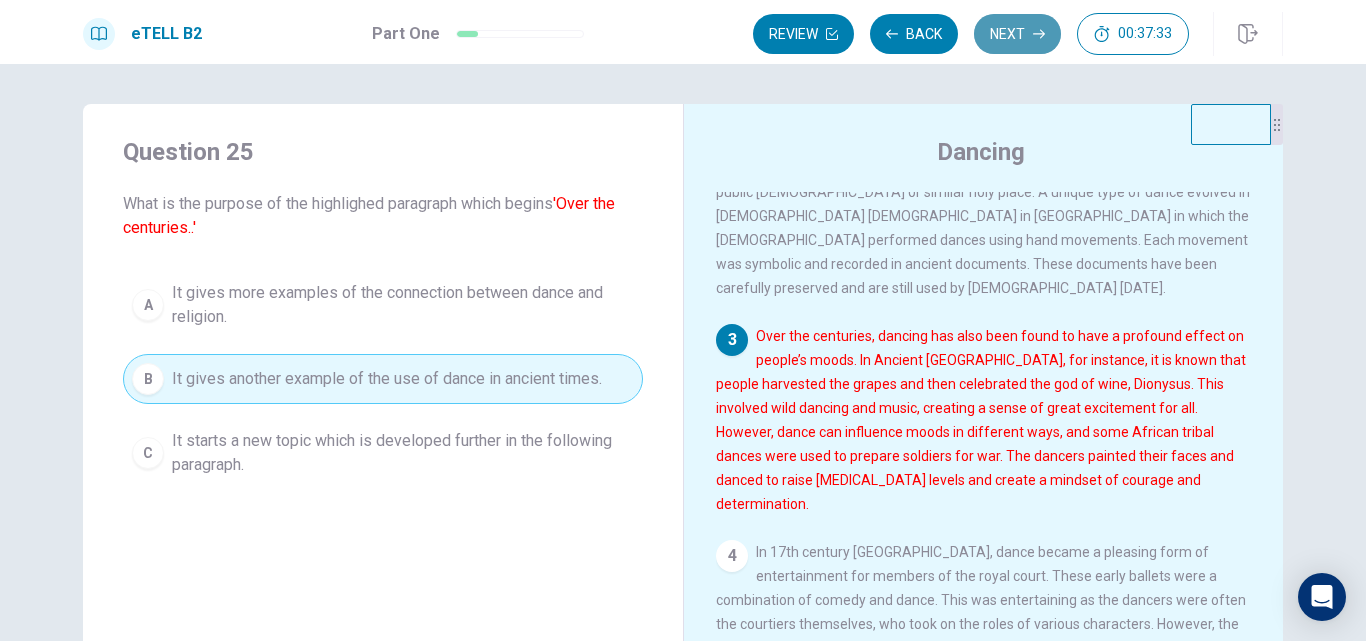 click on "Next" at bounding box center [1017, 34] 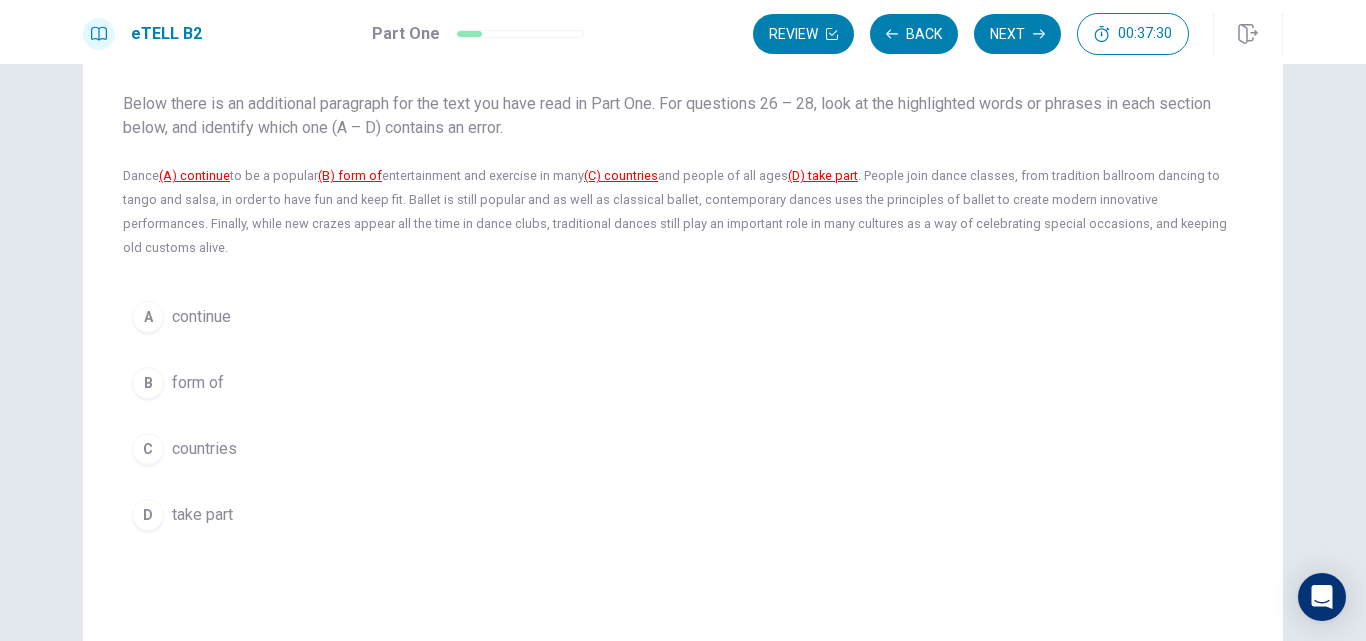 scroll, scrollTop: 0, scrollLeft: 0, axis: both 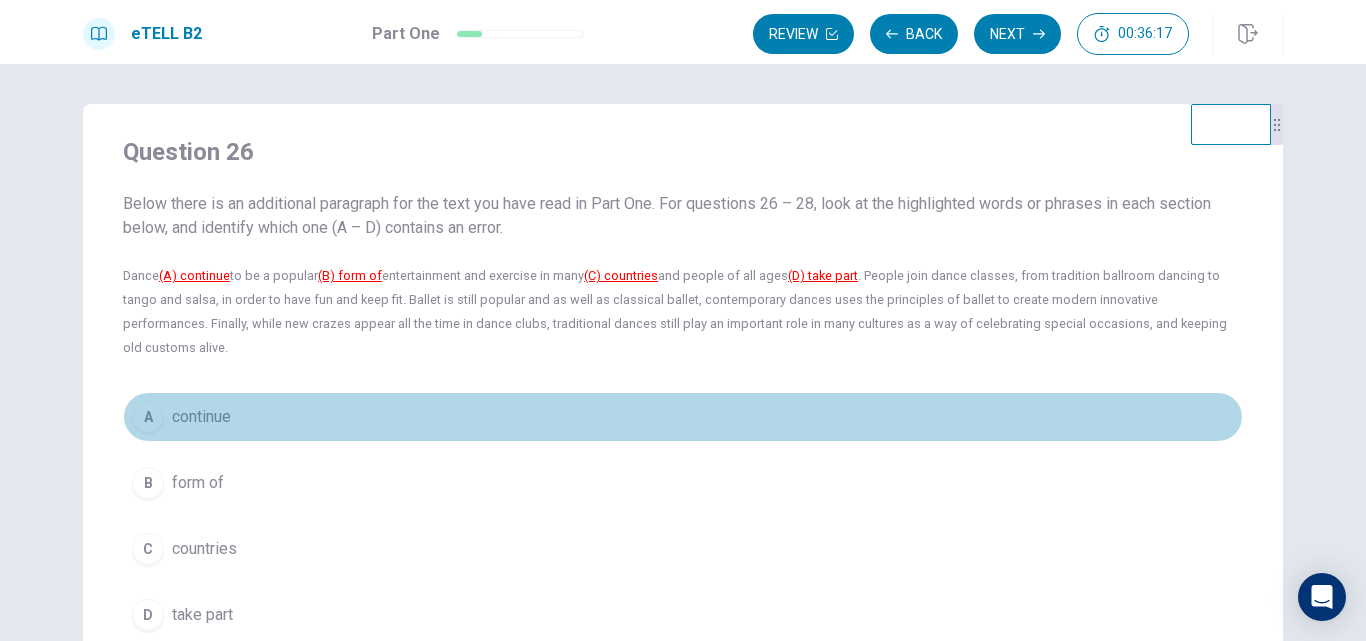 click on "A continue" at bounding box center (683, 417) 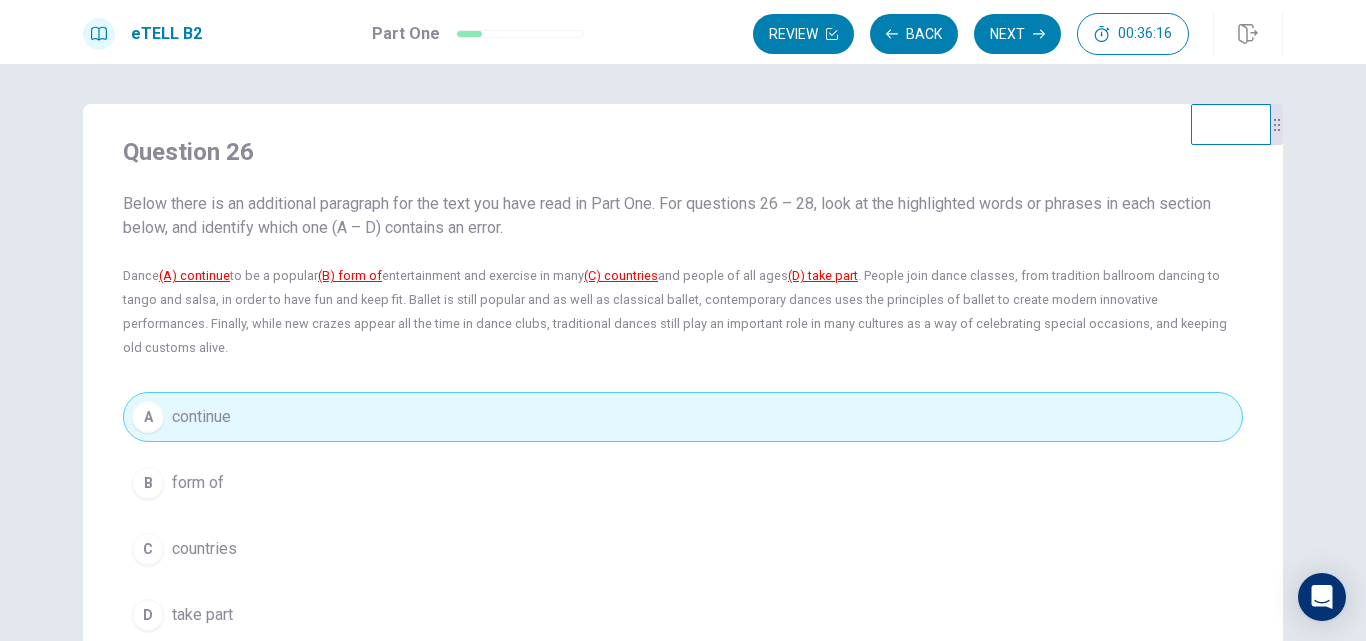 scroll, scrollTop: 200, scrollLeft: 0, axis: vertical 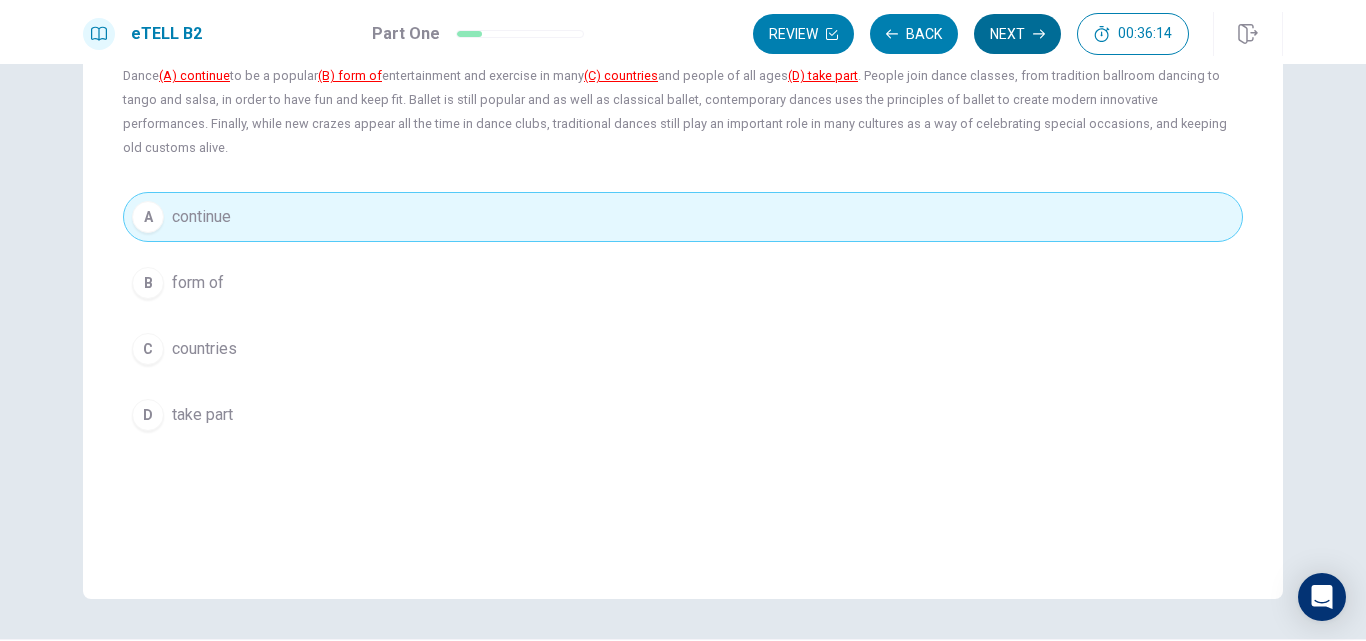click on "Next" at bounding box center (1017, 34) 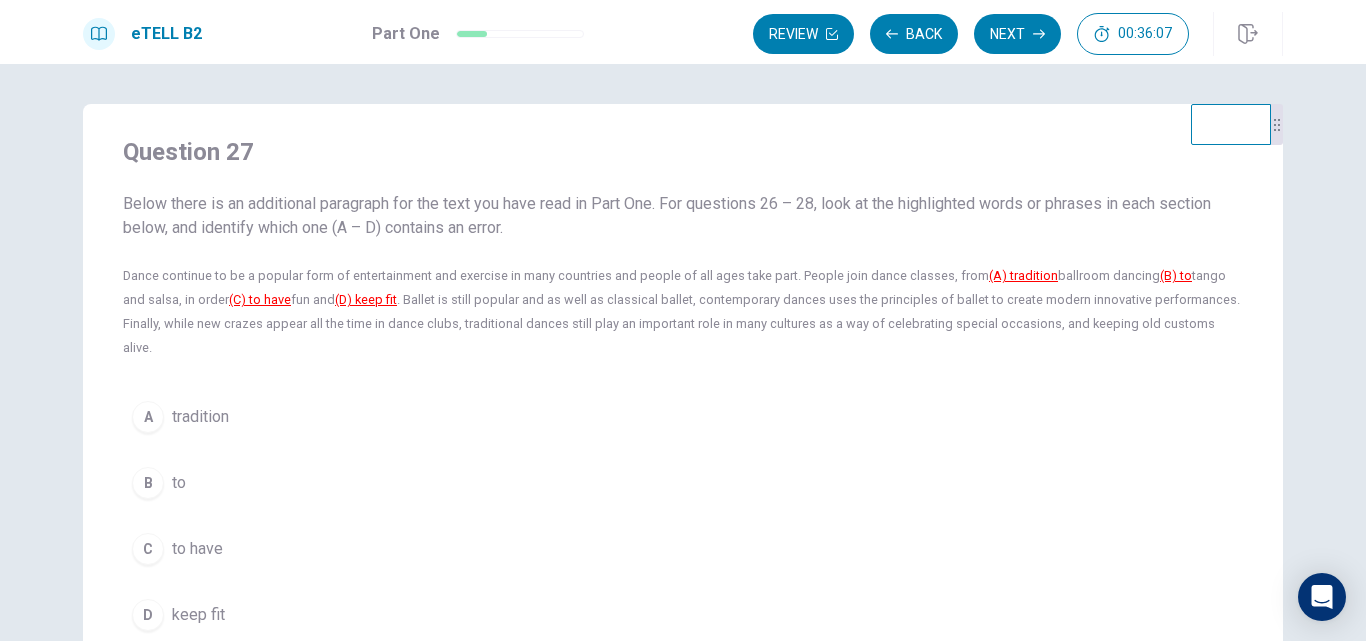 scroll, scrollTop: 100, scrollLeft: 0, axis: vertical 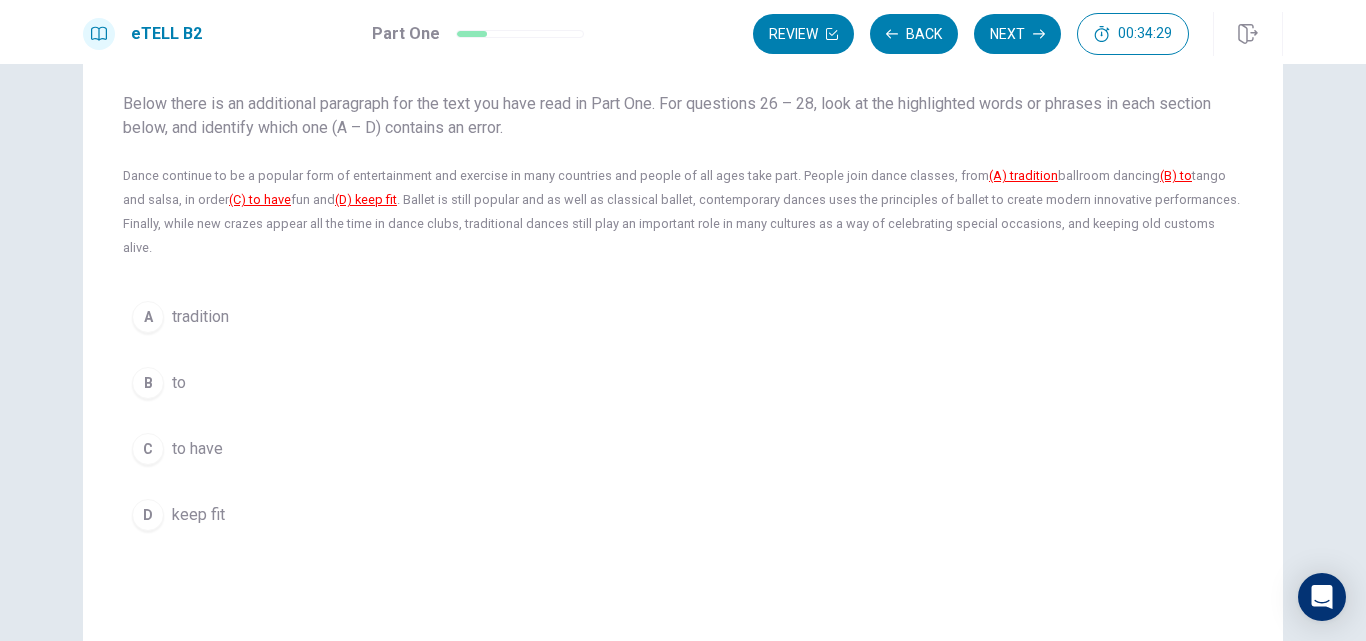 click on "B to" at bounding box center (683, 383) 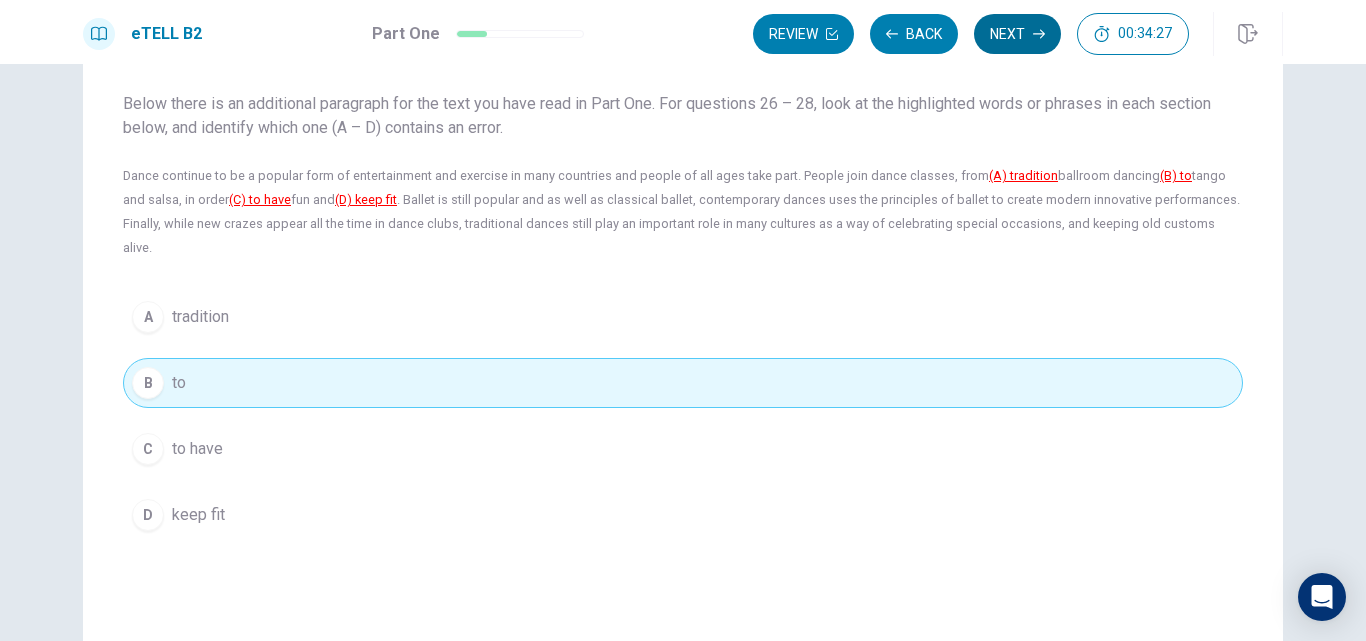 click on "Next" at bounding box center (1017, 34) 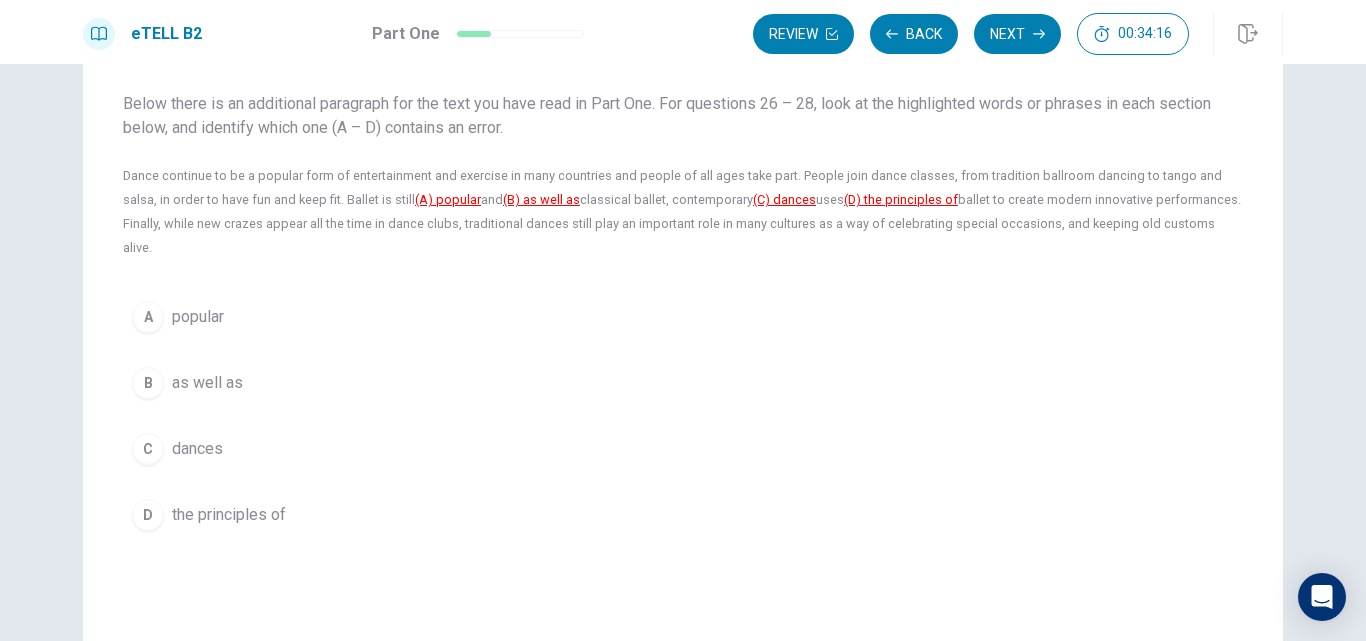 scroll, scrollTop: 0, scrollLeft: 0, axis: both 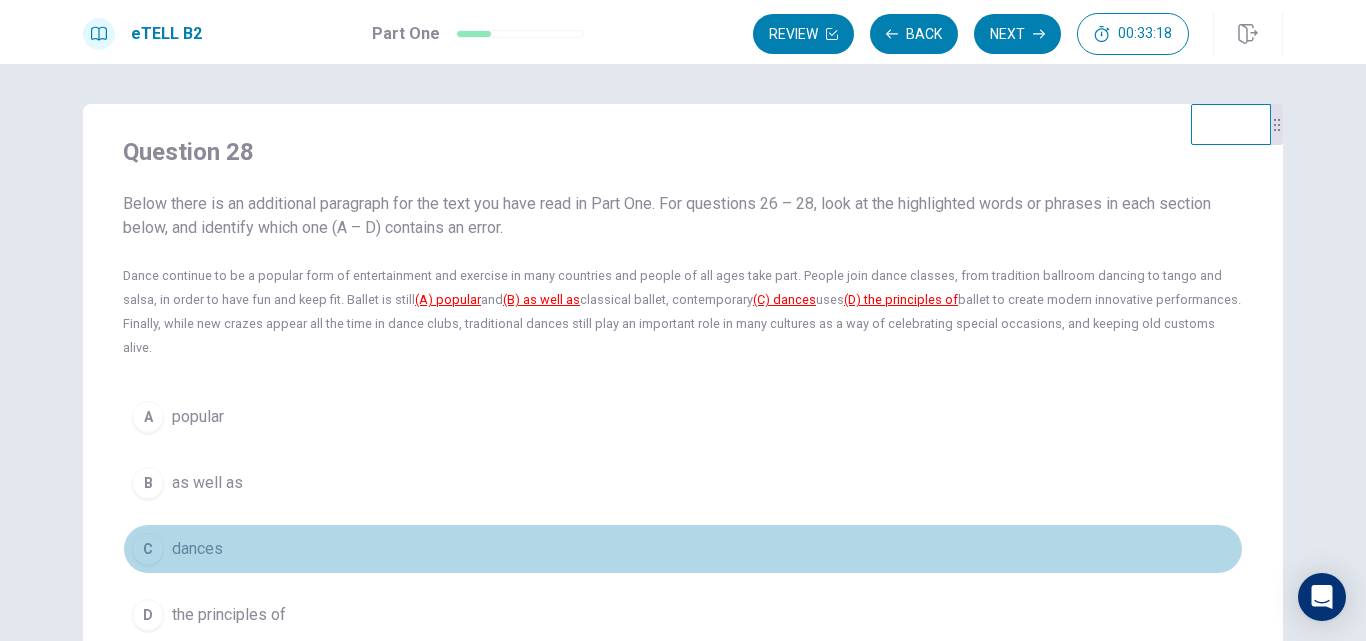 click on "C dances" at bounding box center [683, 549] 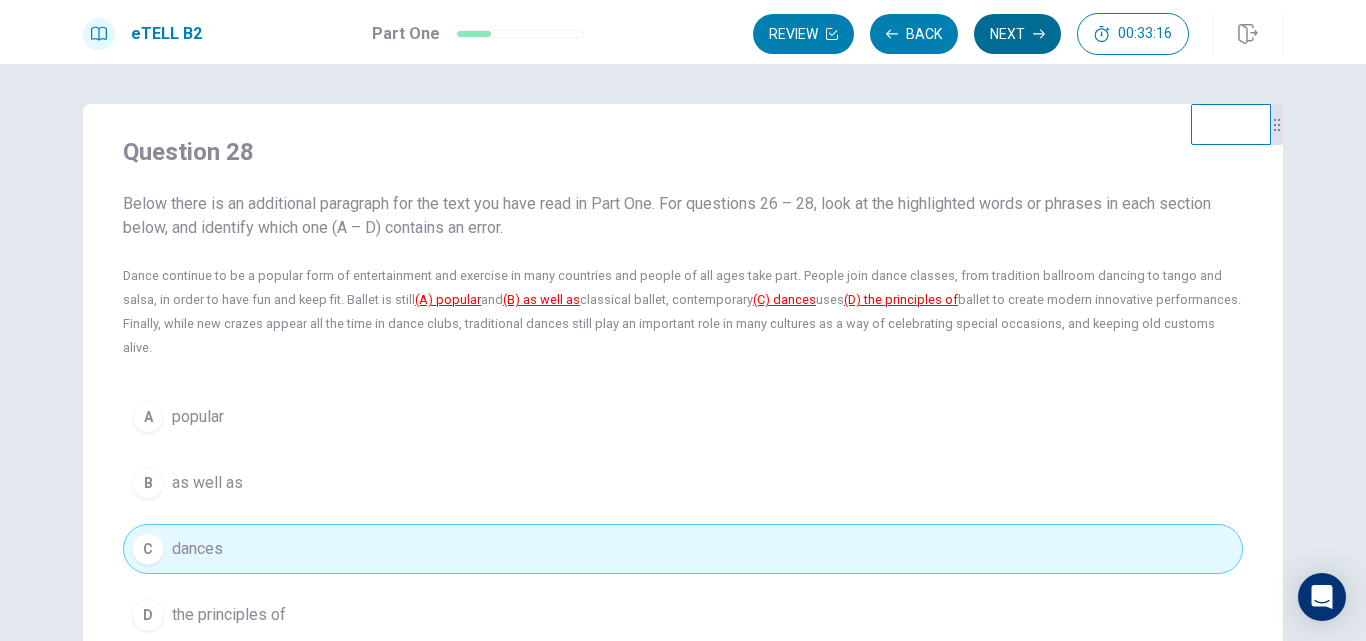 click on "Next" at bounding box center (1017, 34) 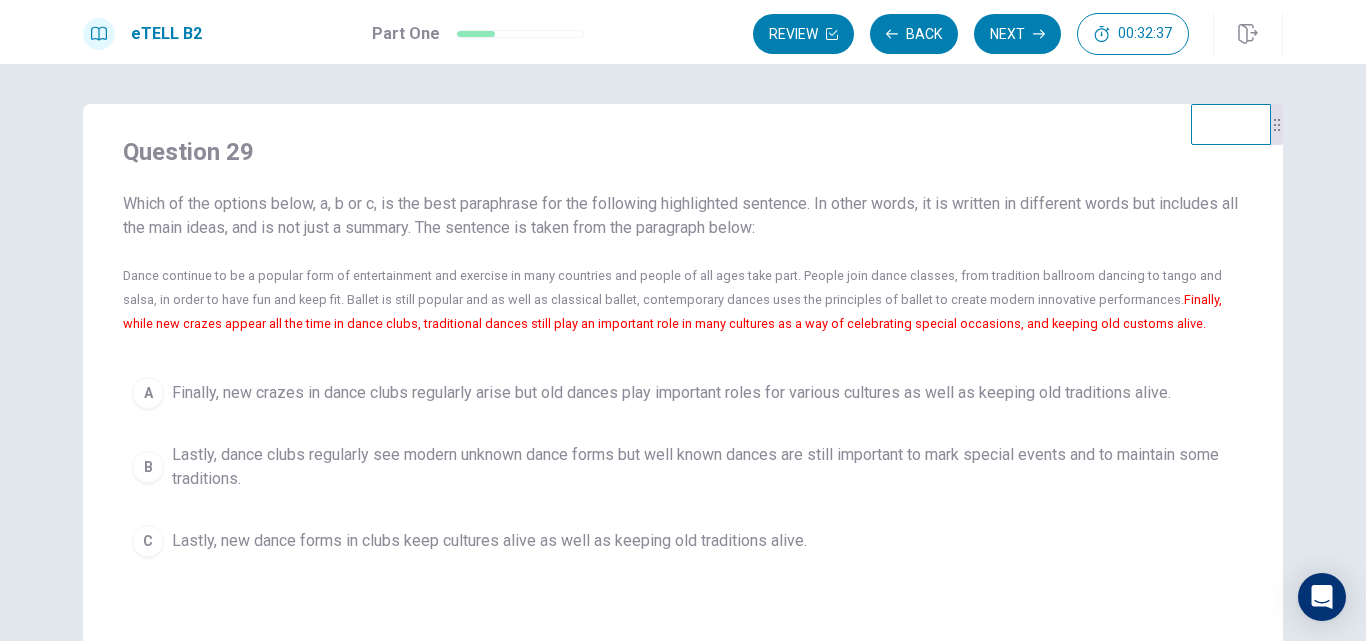 scroll, scrollTop: 100, scrollLeft: 0, axis: vertical 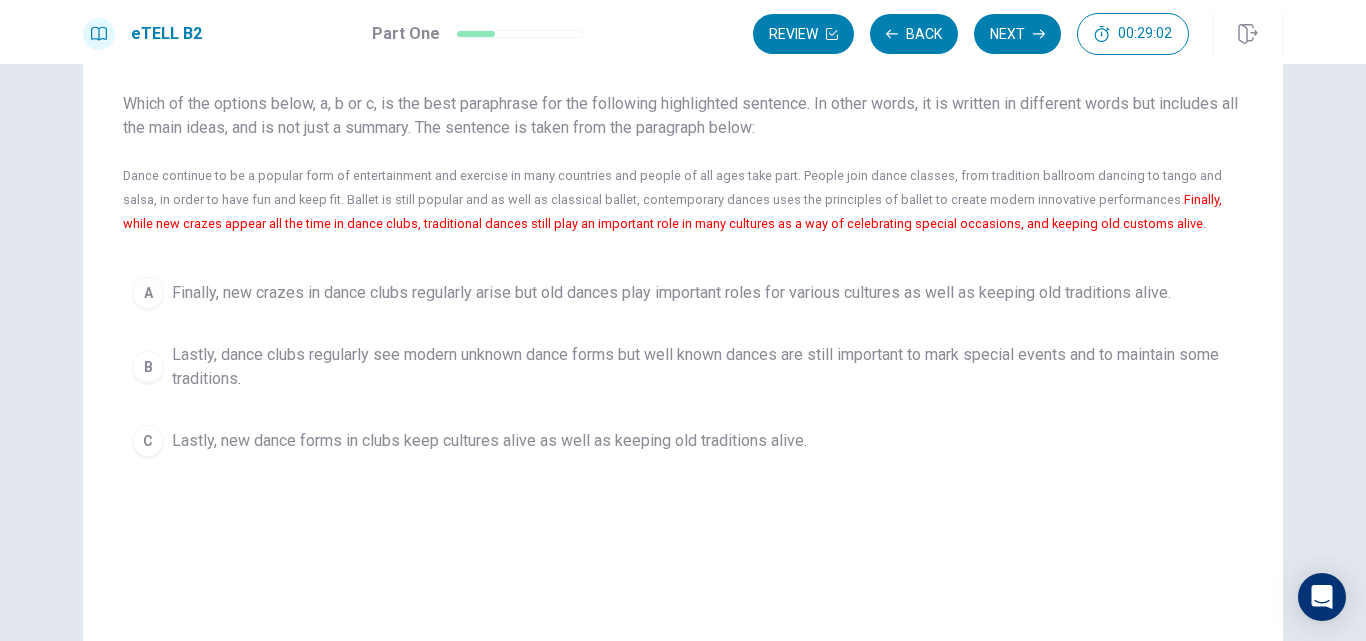 click on "Finally, new crazes in dance clubs regularly arise but old dances play important roles for various cultures as well as keeping old traditions alive." at bounding box center (671, 293) 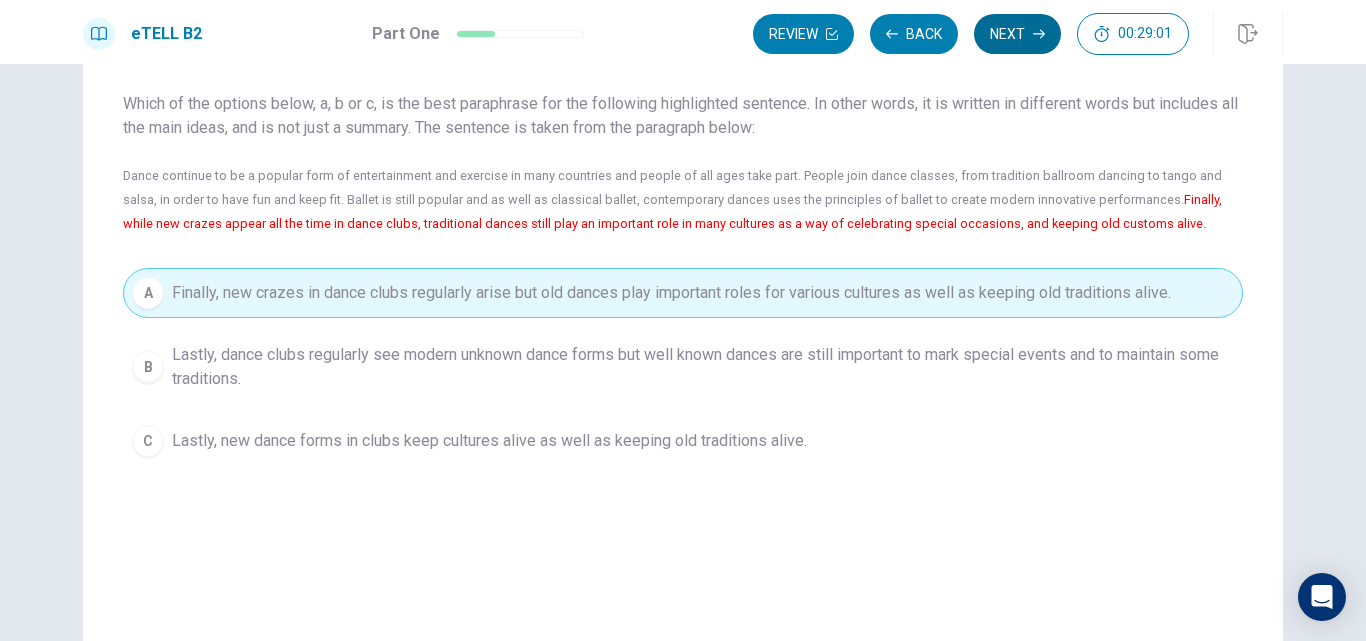 click on "Next" at bounding box center [1017, 34] 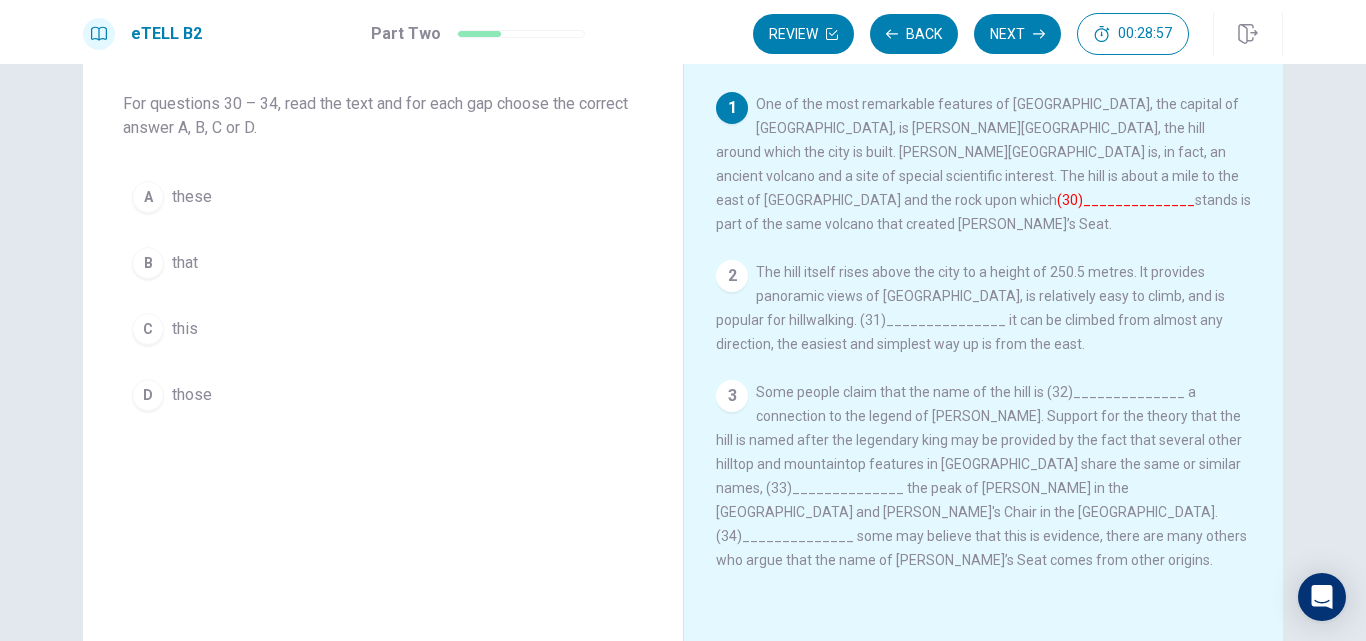 scroll, scrollTop: 0, scrollLeft: 0, axis: both 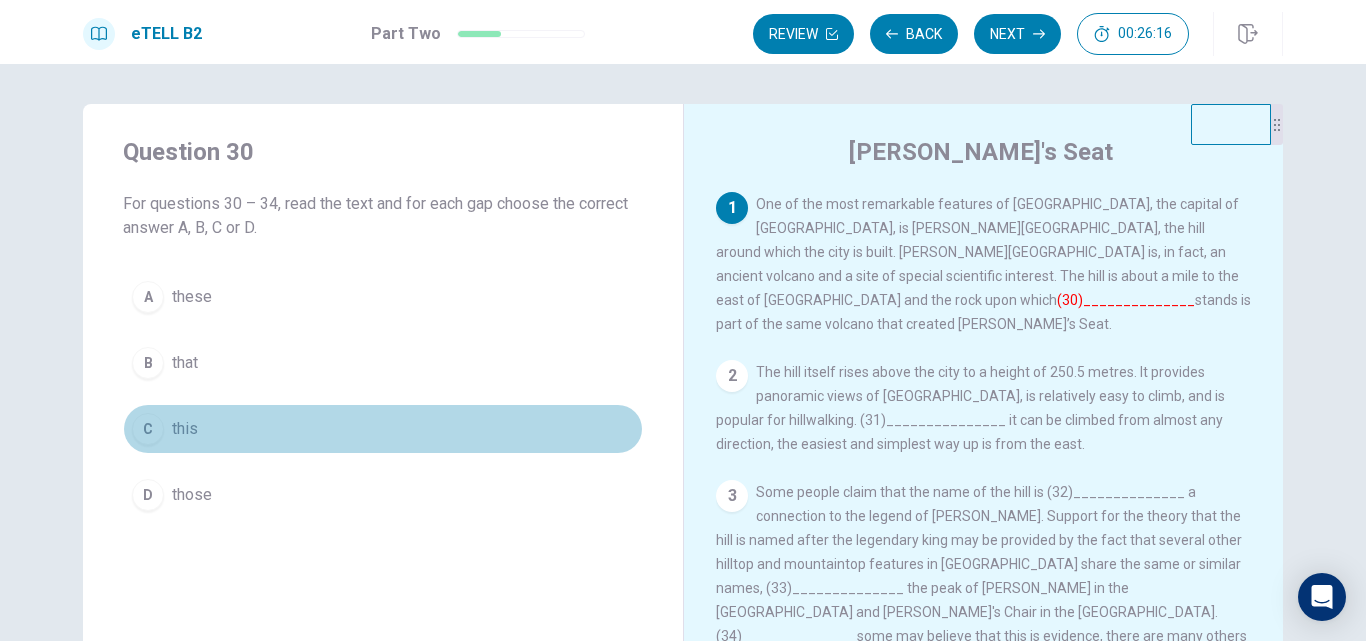 click on "this" at bounding box center [185, 429] 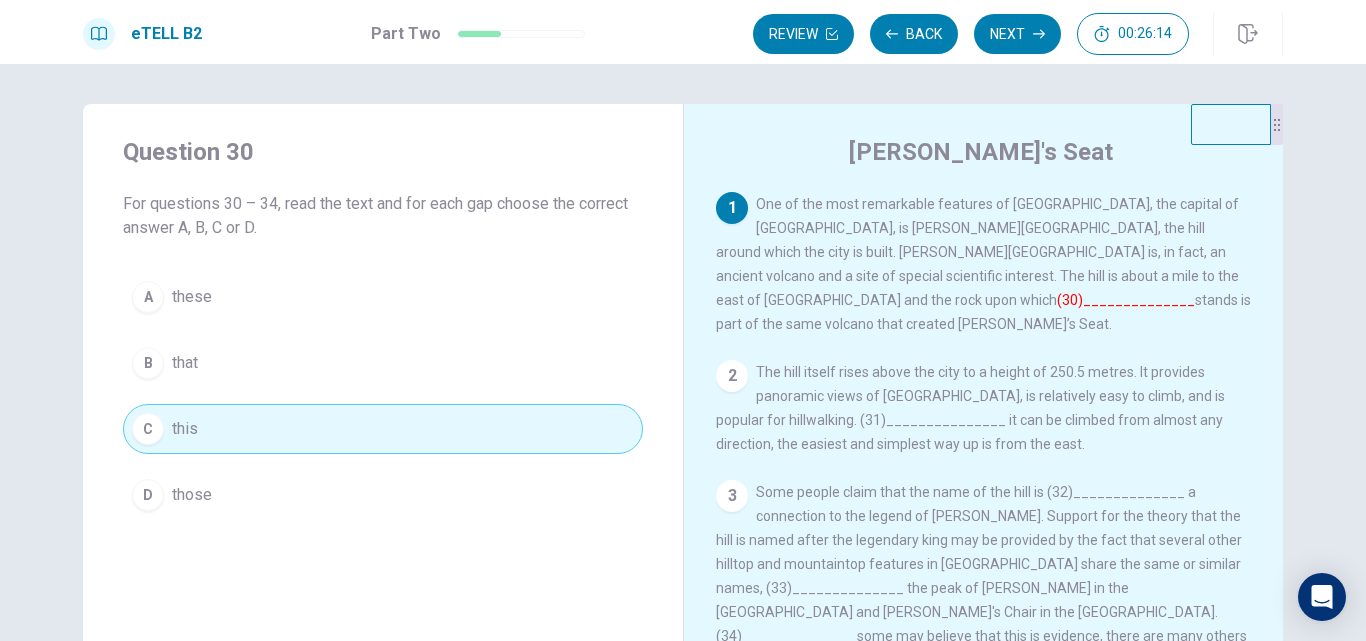 click on "(30)______________" at bounding box center (1126, 300) 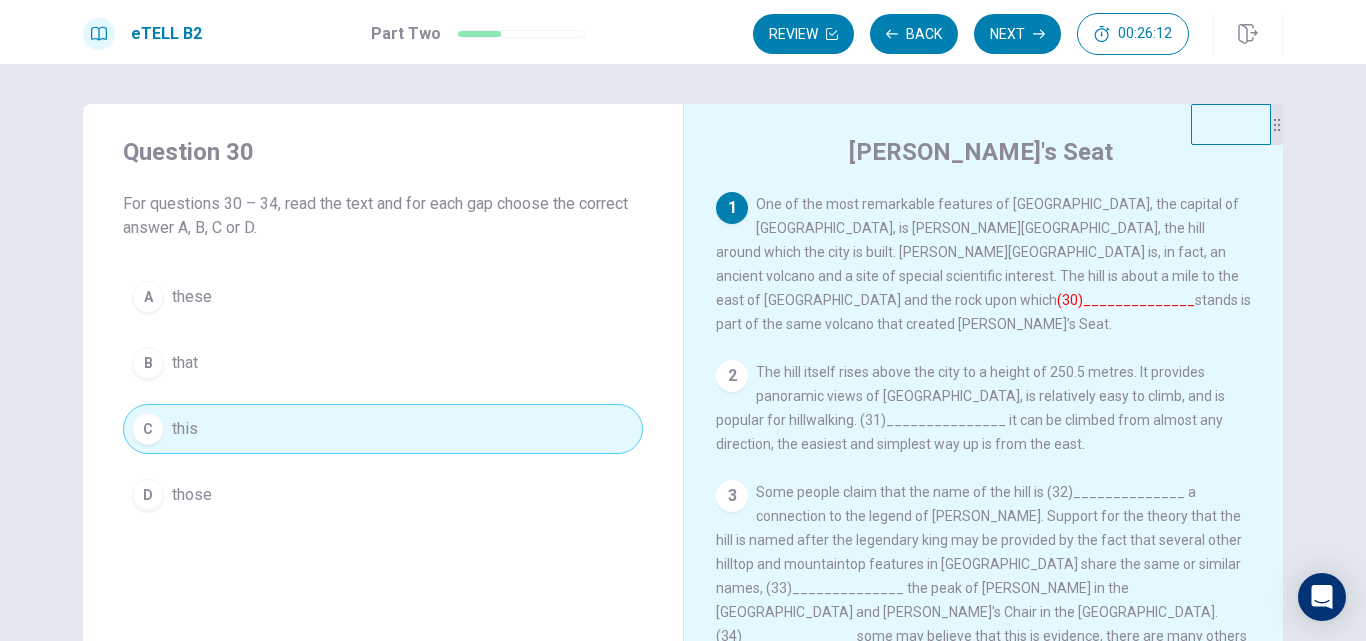 click on "The hill itself rises above the city to a height of  250.5 metres. It provides panoramic views of [GEOGRAPHIC_DATA], is relatively easy to climb,  and is popular for hillwalking. (31)_______________ it can be climbed from almost  any direction, the easiest and simplest way up is from the east." at bounding box center (970, 408) 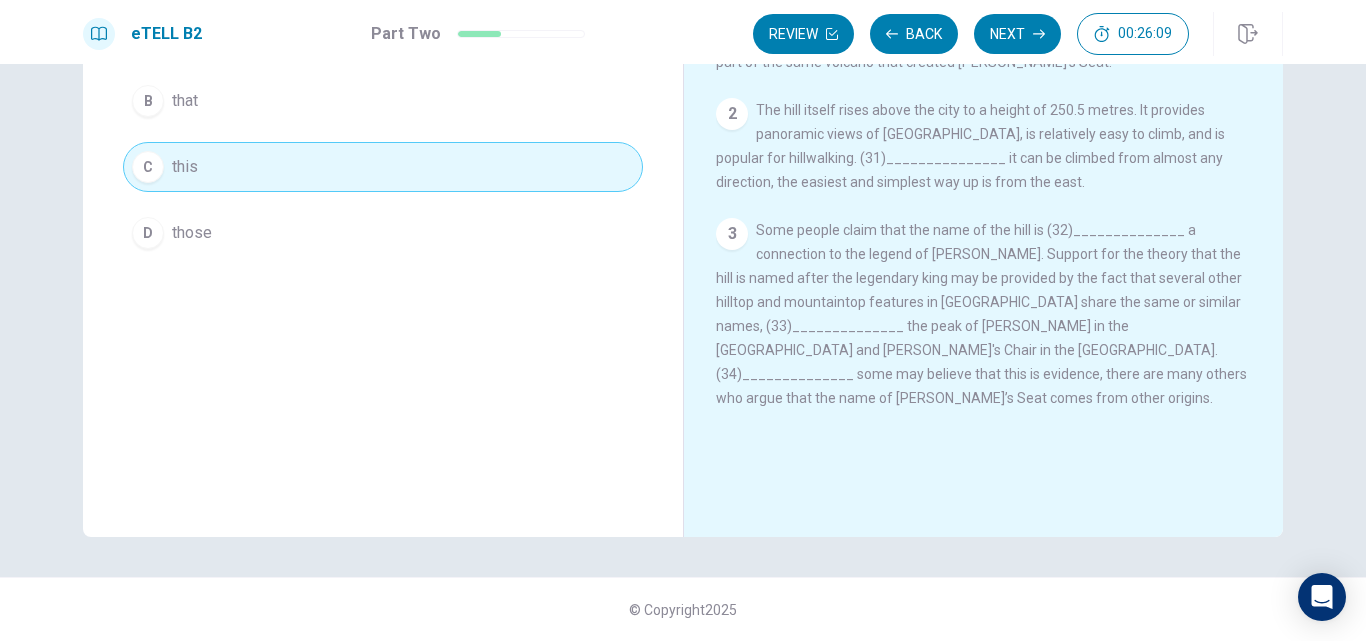 scroll, scrollTop: 0, scrollLeft: 0, axis: both 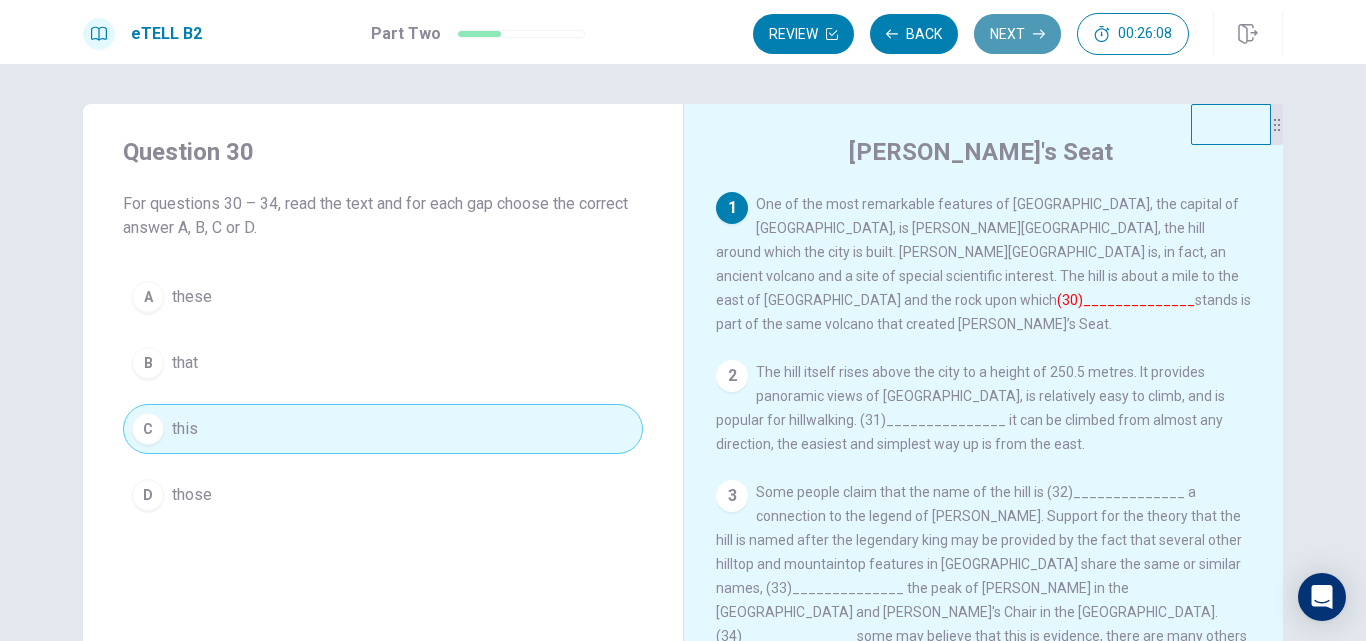 click on "Next" at bounding box center [1017, 34] 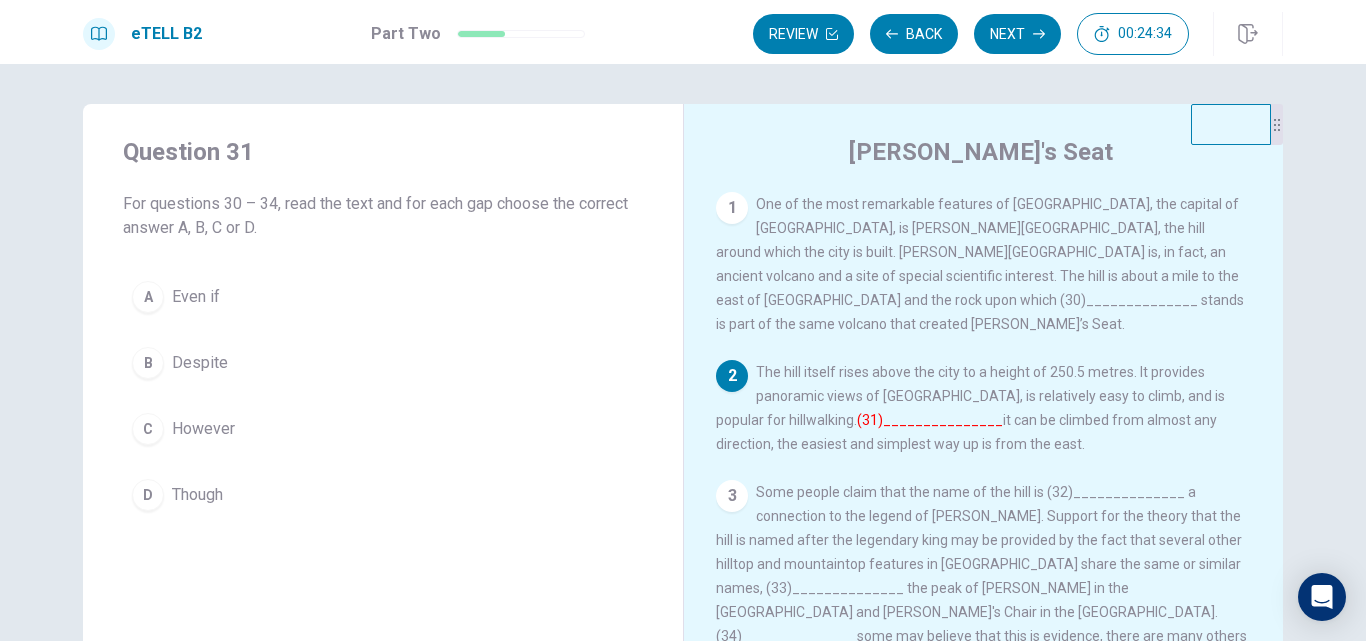 click on "B Despite" at bounding box center [383, 363] 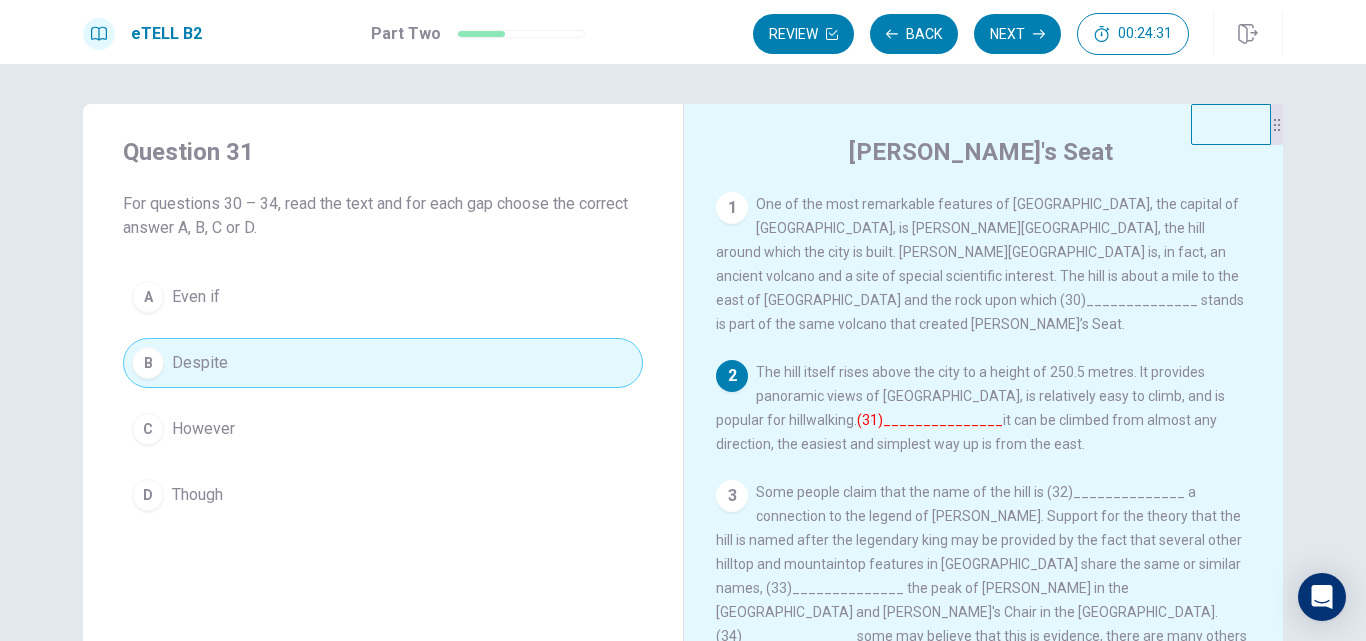 click on "Next" at bounding box center [1017, 34] 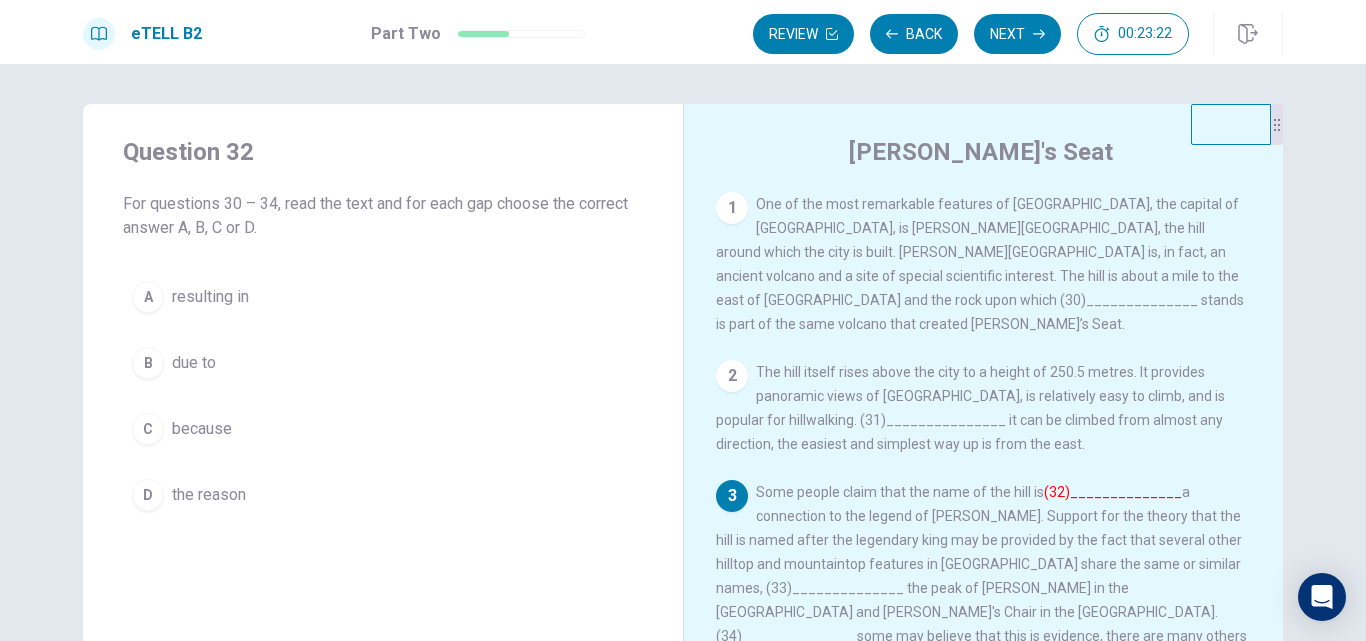 click on "D the reason" at bounding box center (383, 495) 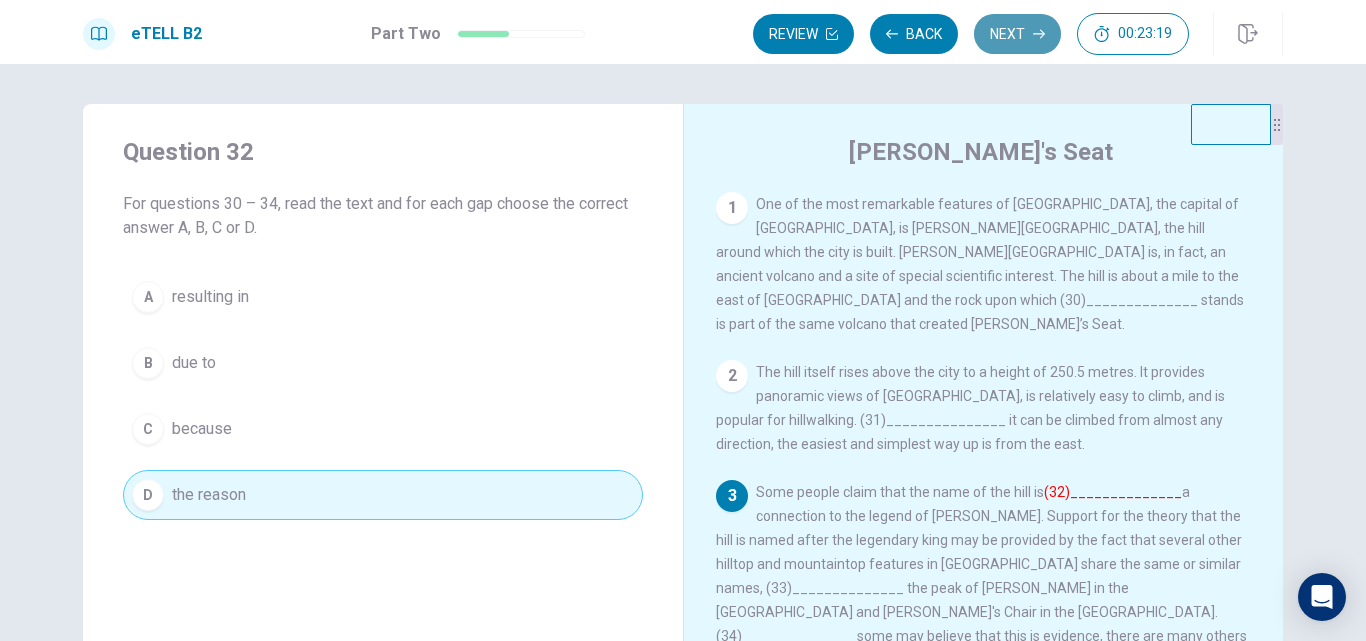 click on "Next" at bounding box center (1017, 34) 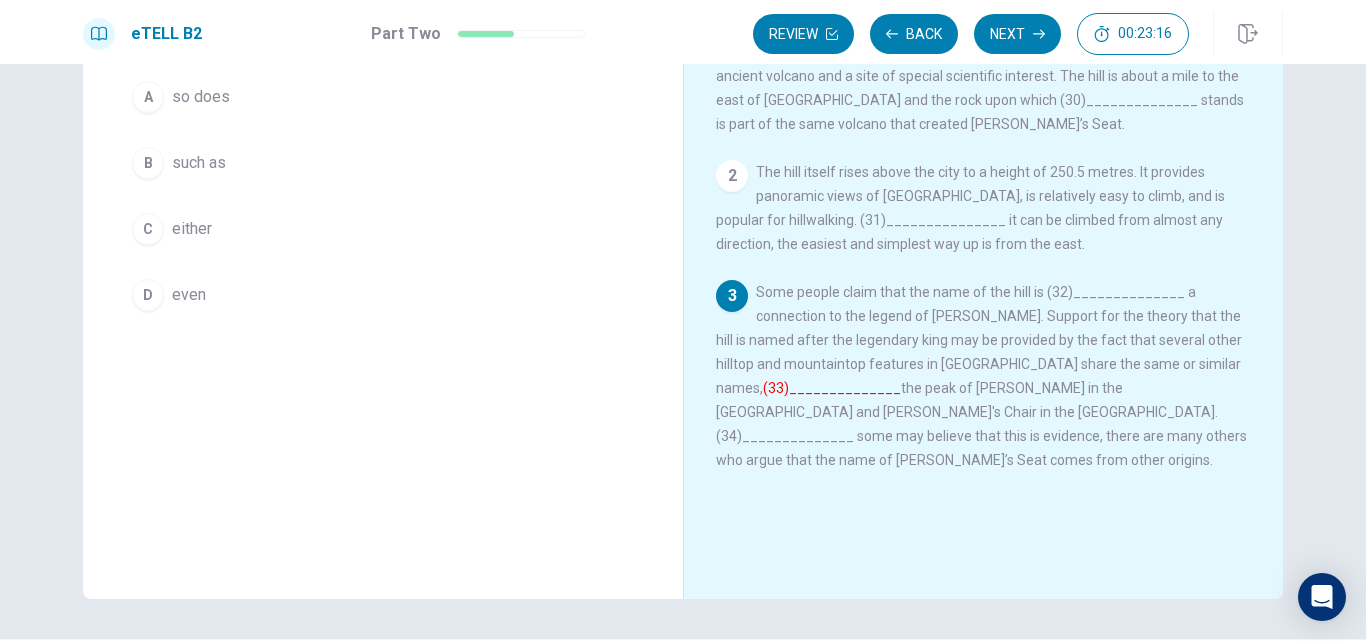 scroll, scrollTop: 100, scrollLeft: 0, axis: vertical 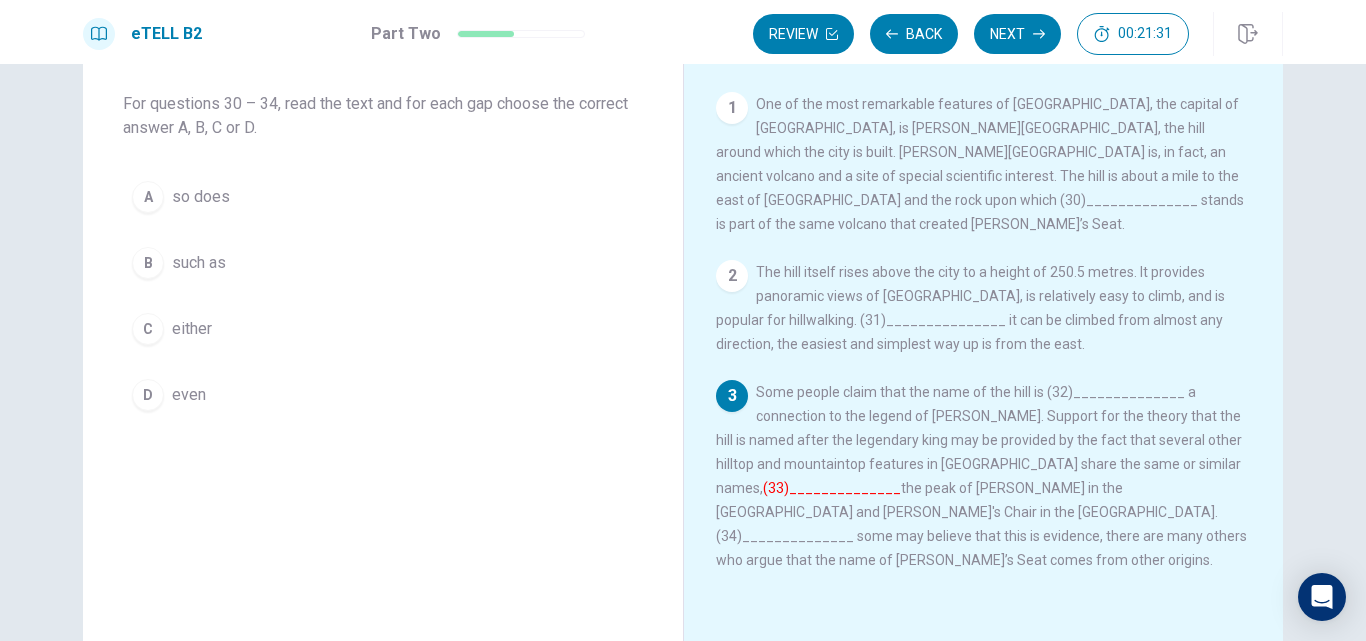 drag, startPoint x: 208, startPoint y: 264, endPoint x: 223, endPoint y: 257, distance: 16.552946 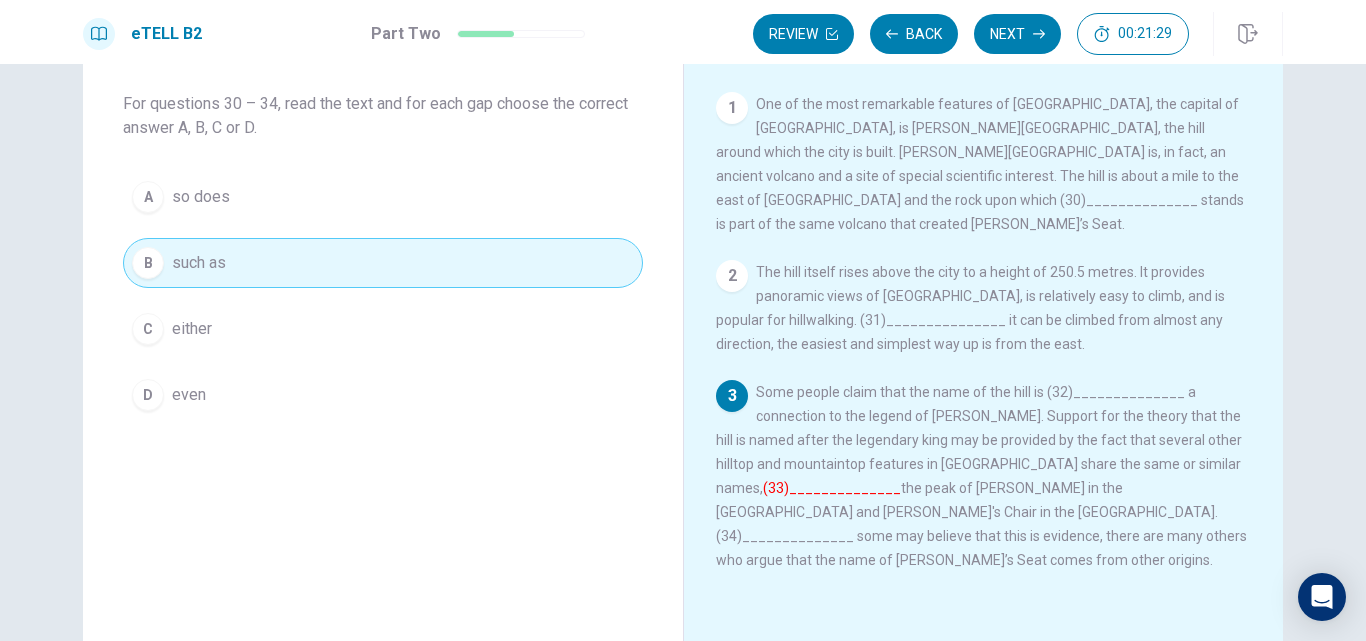 click on "Next" at bounding box center (1017, 34) 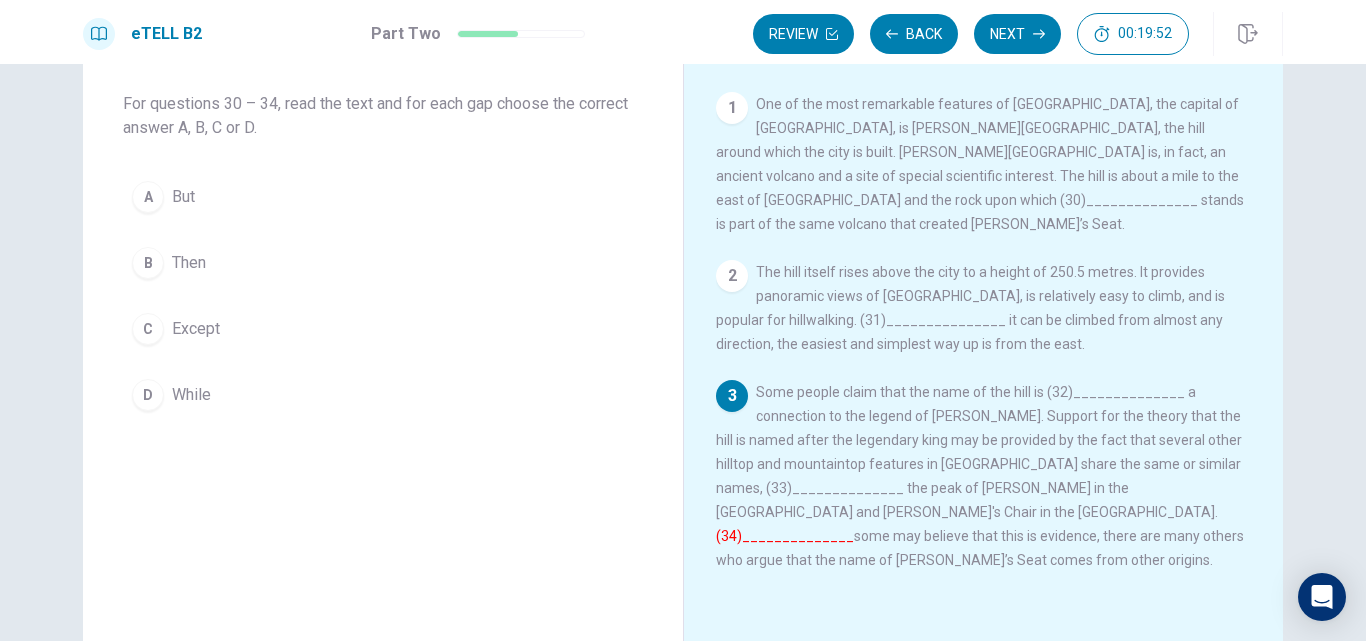 click on "D While" at bounding box center [383, 395] 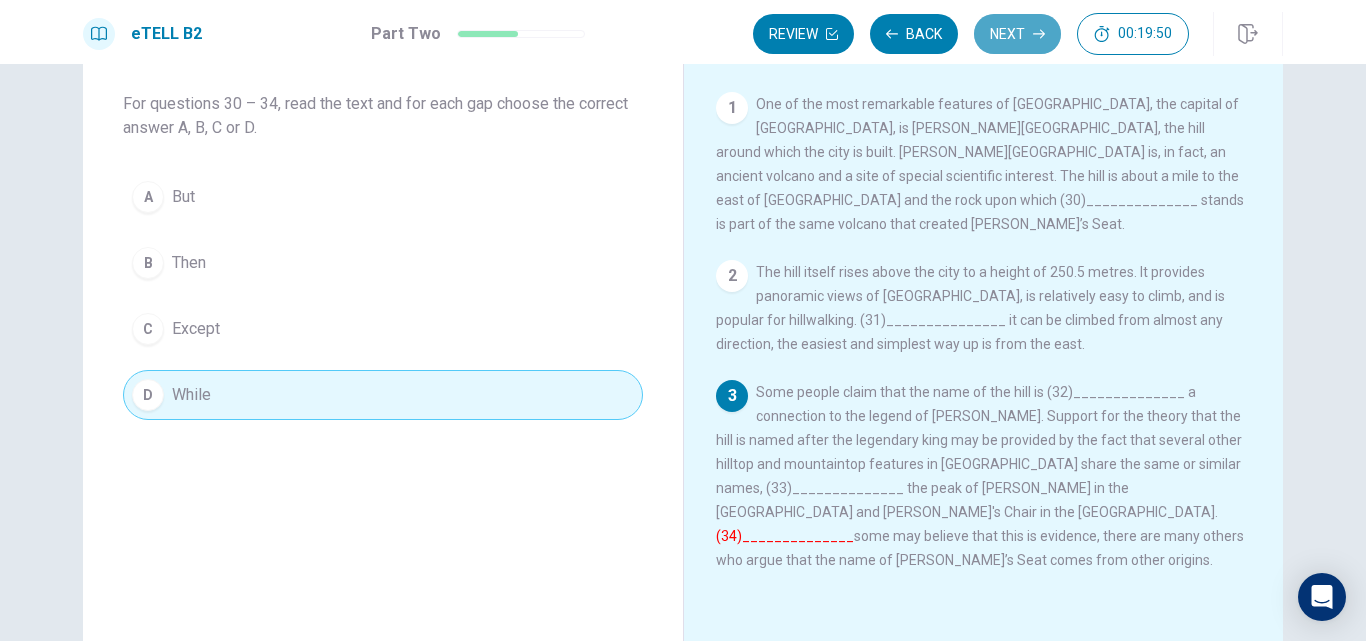 click on "Next" at bounding box center [1017, 34] 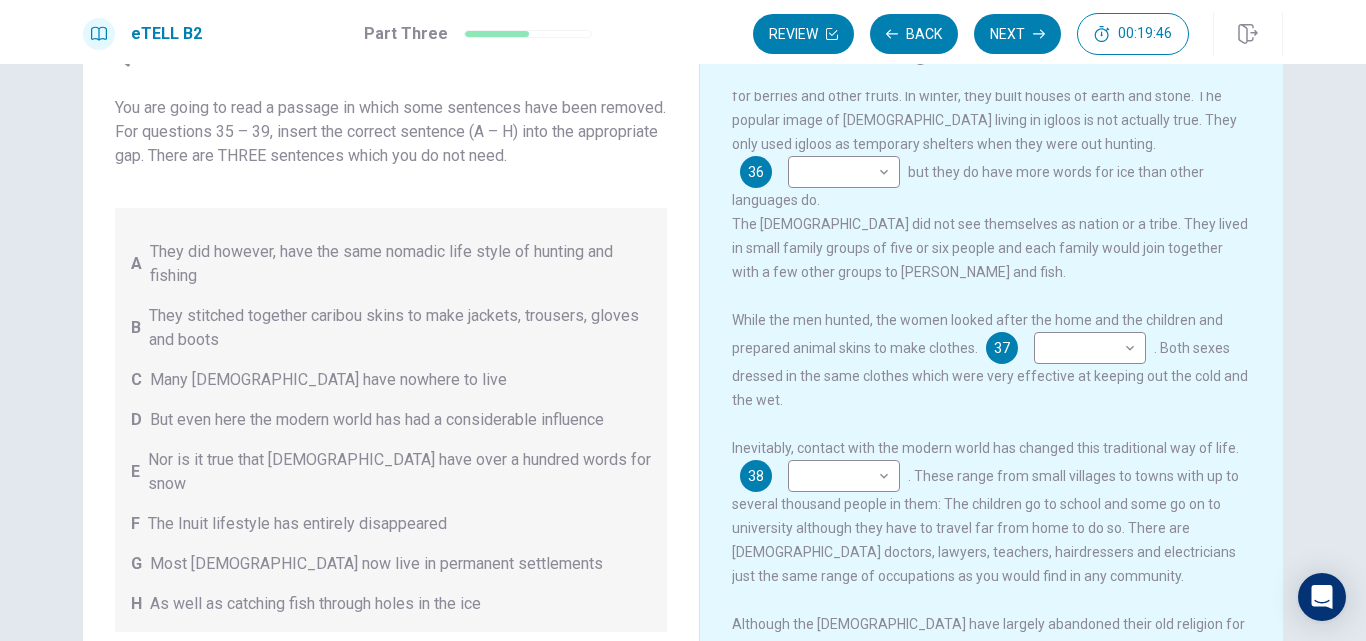 scroll, scrollTop: 472, scrollLeft: 0, axis: vertical 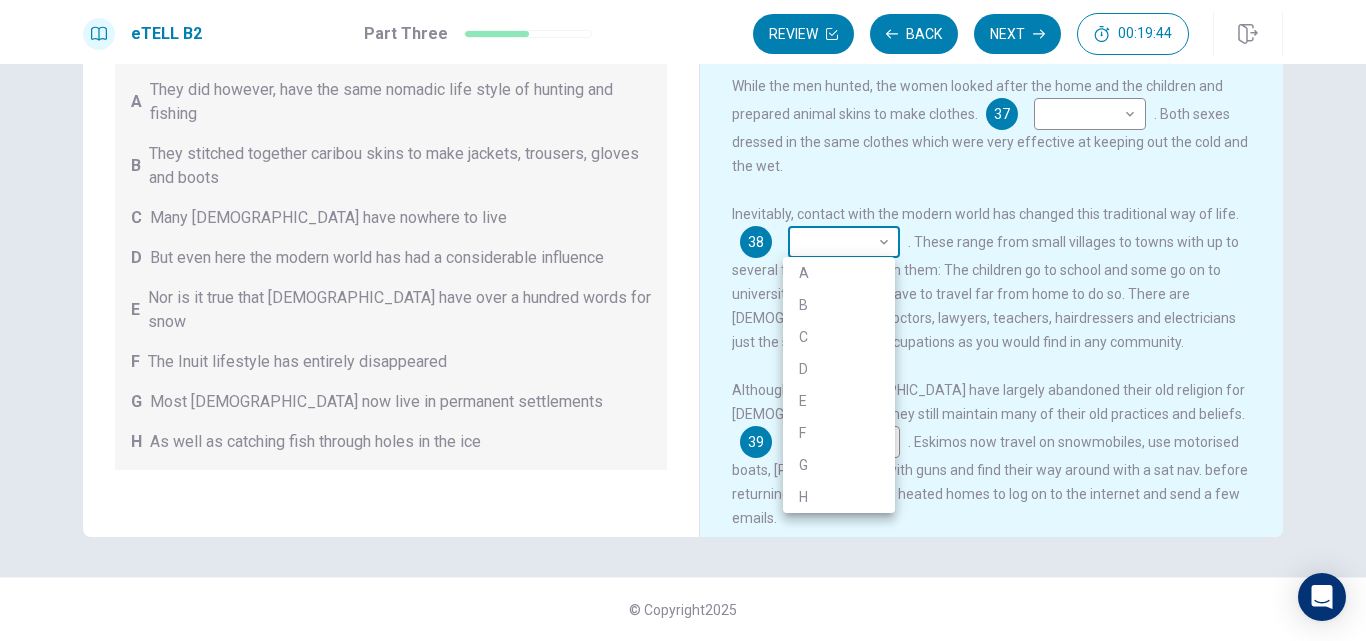 click on "This site uses cookies, as explained in our  Privacy Policy . If you agree to the use of cookies, please click the Accept button and continue to browse our site.   Privacy Policy Accept   eTELL B2 Part Three Review Back Next 00:19:44 Question 15 - 19 of 30 00:19:44 Review Back Next Questions 35 - 39 You are going to read a passage in which some sentences have been  removed. For questions 35 – 39, insert the correct sentence (A – H) into the  appropriate gap. There are THREE sentences which you do not need. A They did however, have the same nomadic life style of hunting and fishing  B They stitched together caribou skins to make jackets, trousers, gloves and  boots  C Many [DEMOGRAPHIC_DATA] have nowhere to live D But even here the modern world has had a considerable influence E Nor is it true that Eskimos have over a hundred words for snow F The Inuit lifestyle has entirely disappeared  G Most [DEMOGRAPHIC_DATA] now live in permanent settlements  H As well as catching fish through holes in the ice Living in a Cold Climate 35 ​" at bounding box center (683, 320) 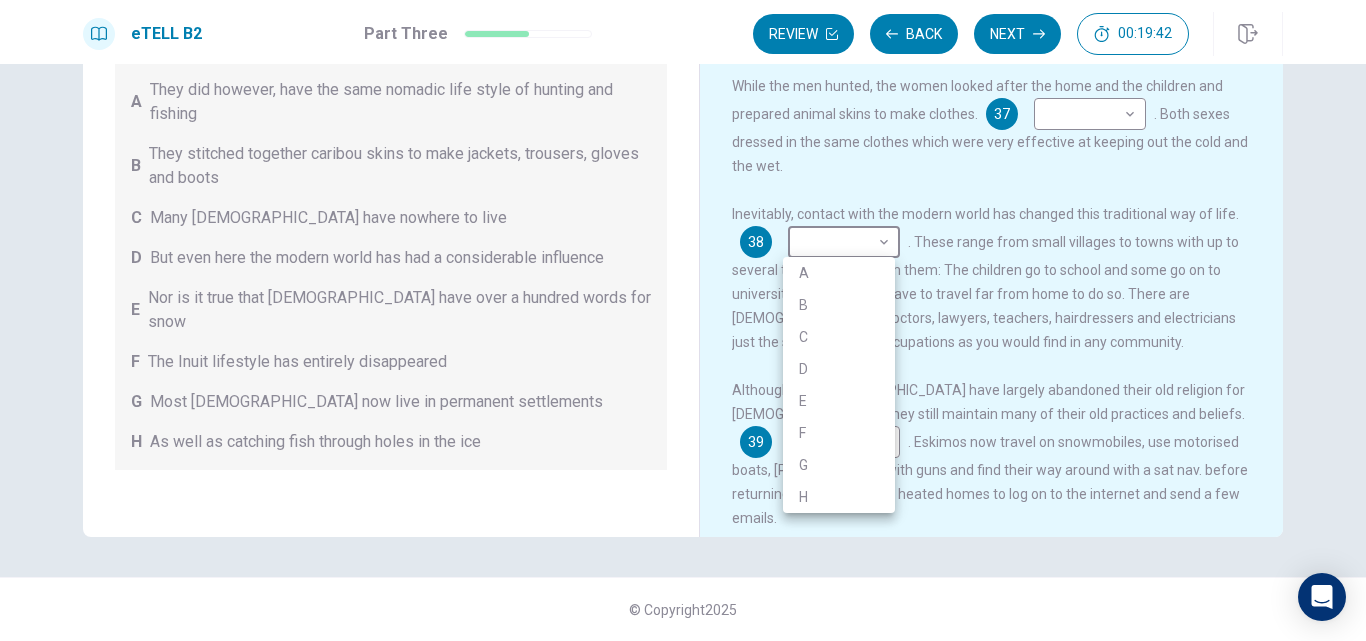 click at bounding box center (683, 320) 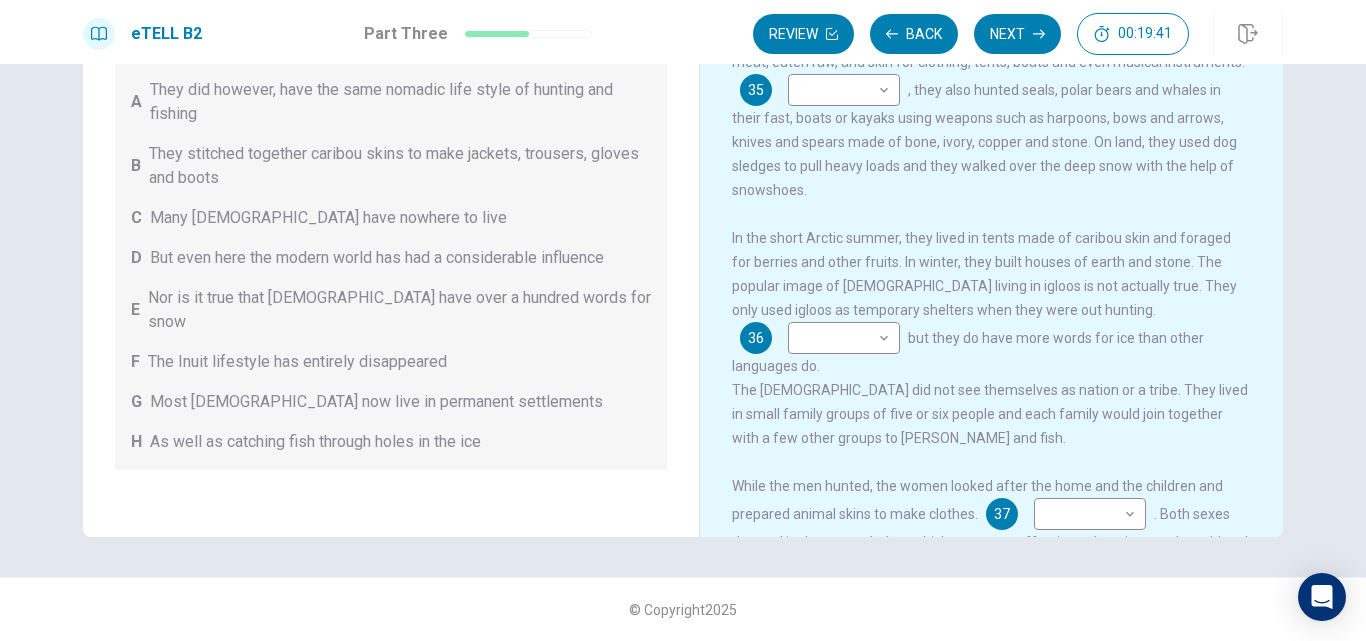 scroll, scrollTop: 0, scrollLeft: 0, axis: both 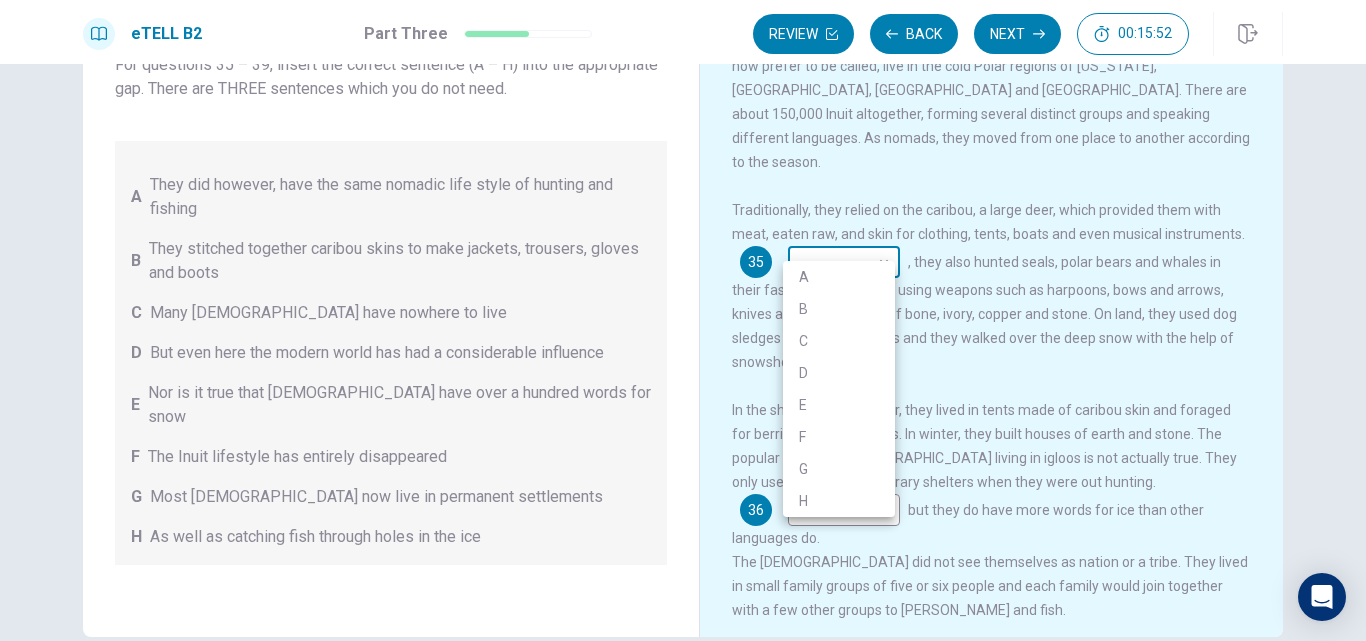click on "This site uses cookies, as explained in our  Privacy Policy . If you agree to the use of cookies, please click the Accept button and continue to browse our site.   Privacy Policy Accept   eTELL B2 Part Three Review Back Next 00:15:52 Question 15 - 19 of 30 00:15:52 Review Back Next Questions 35 - 39 You are going to read a passage in which some sentences have been  removed. For questions 35 – 39, insert the correct sentence (A – H) into the  appropriate gap. There are THREE sentences which you do not need. A They did however, have the same nomadic life style of hunting and fishing  B They stitched together caribou skins to make jackets, trousers, gloves and  boots  C Many [DEMOGRAPHIC_DATA] have nowhere to live D But even here the modern world has had a considerable influence E Nor is it true that Eskimos have over a hundred words for snow F The Inuit lifestyle has entirely disappeared  G Most [DEMOGRAPHIC_DATA] now live in permanent settlements  H As well as catching fish through holes in the ice Living in a Cold Climate 35 ​" at bounding box center [683, 320] 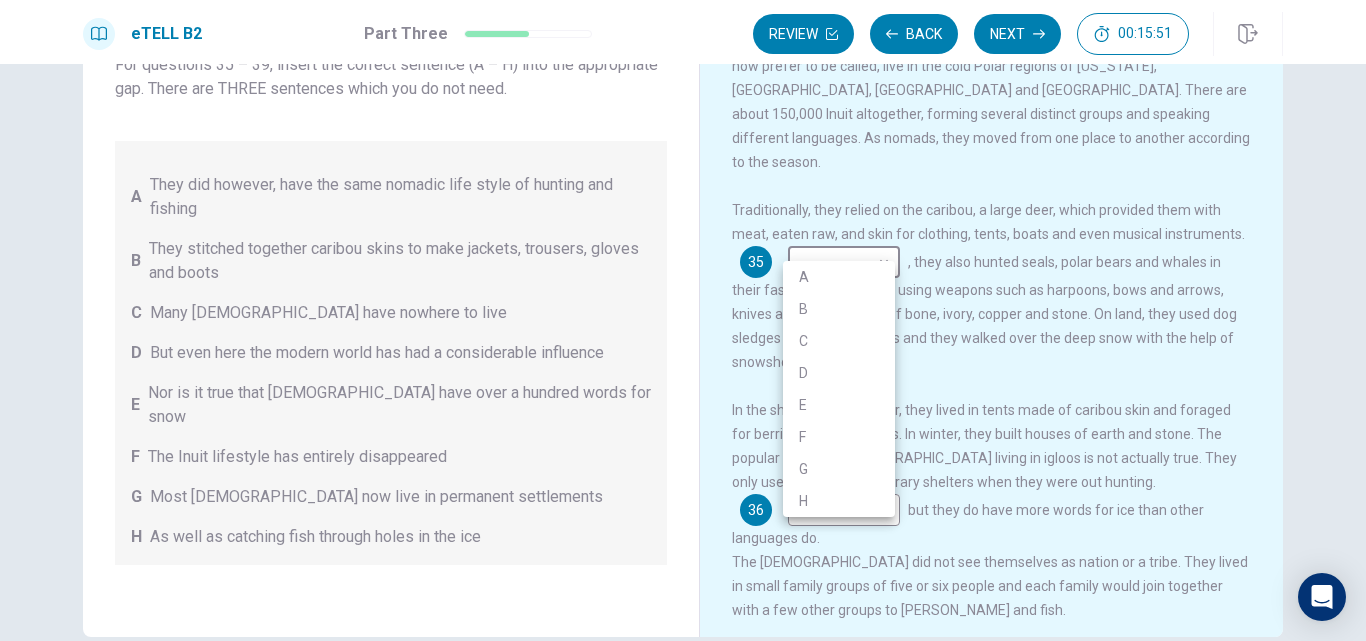 click on "G" at bounding box center (839, 469) 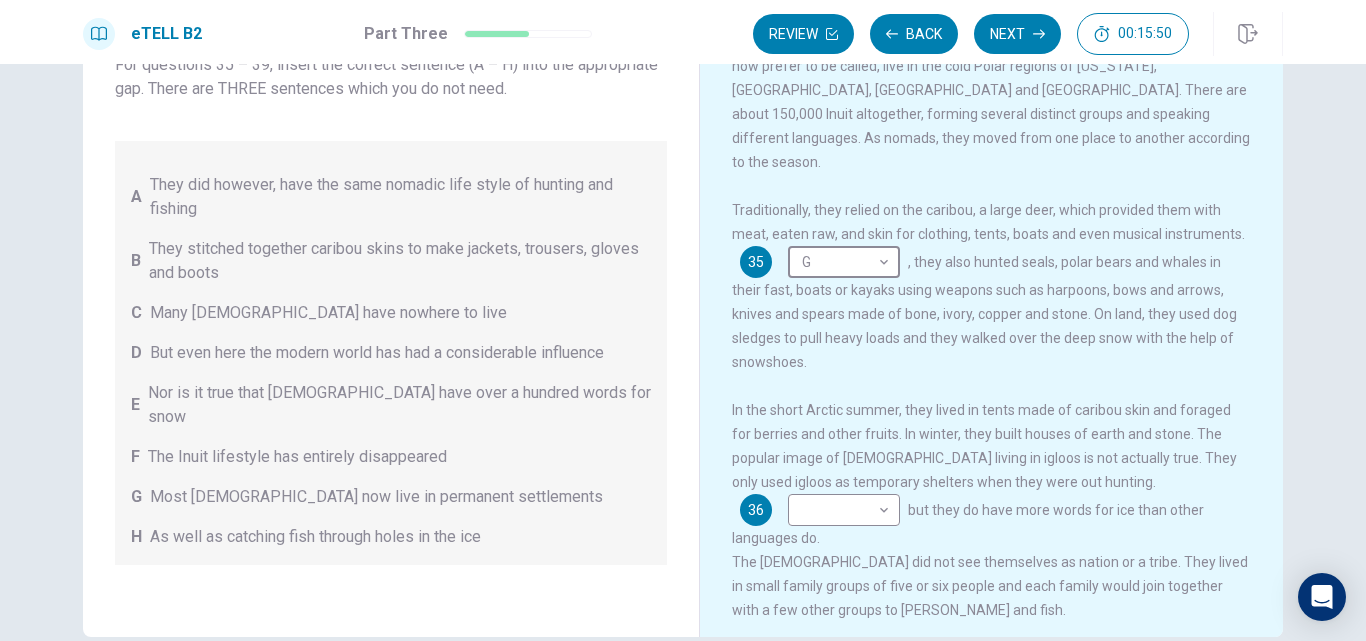 type on "*" 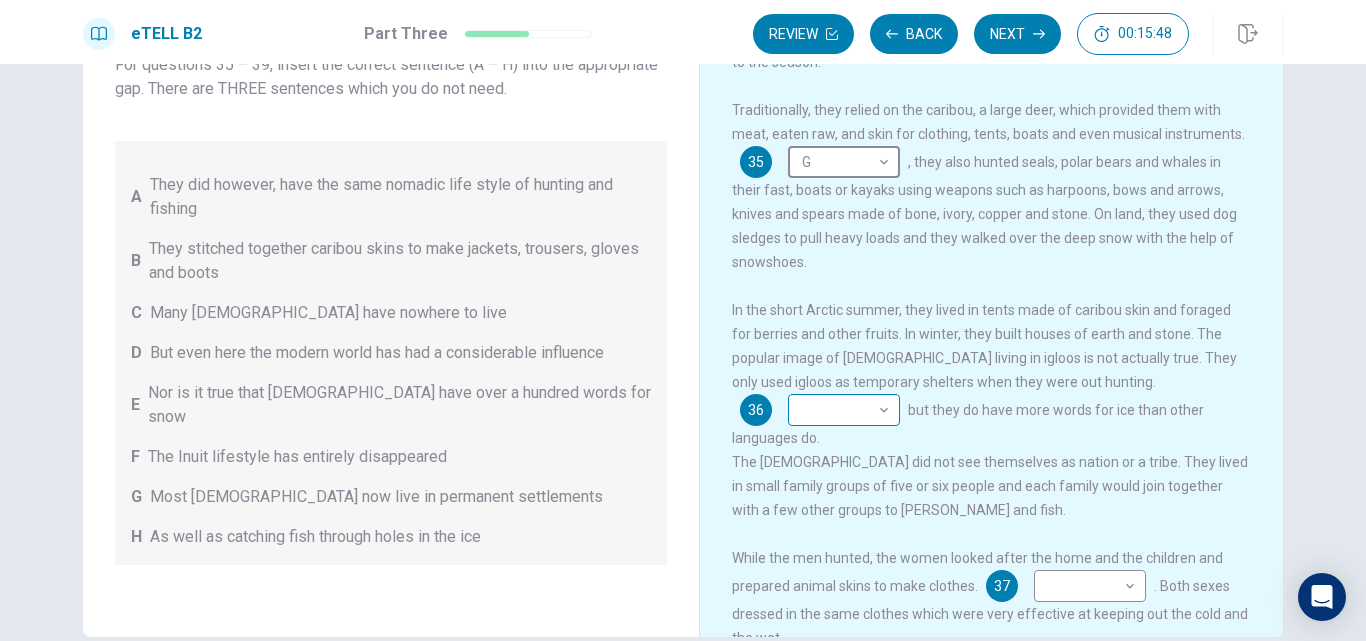 scroll, scrollTop: 200, scrollLeft: 0, axis: vertical 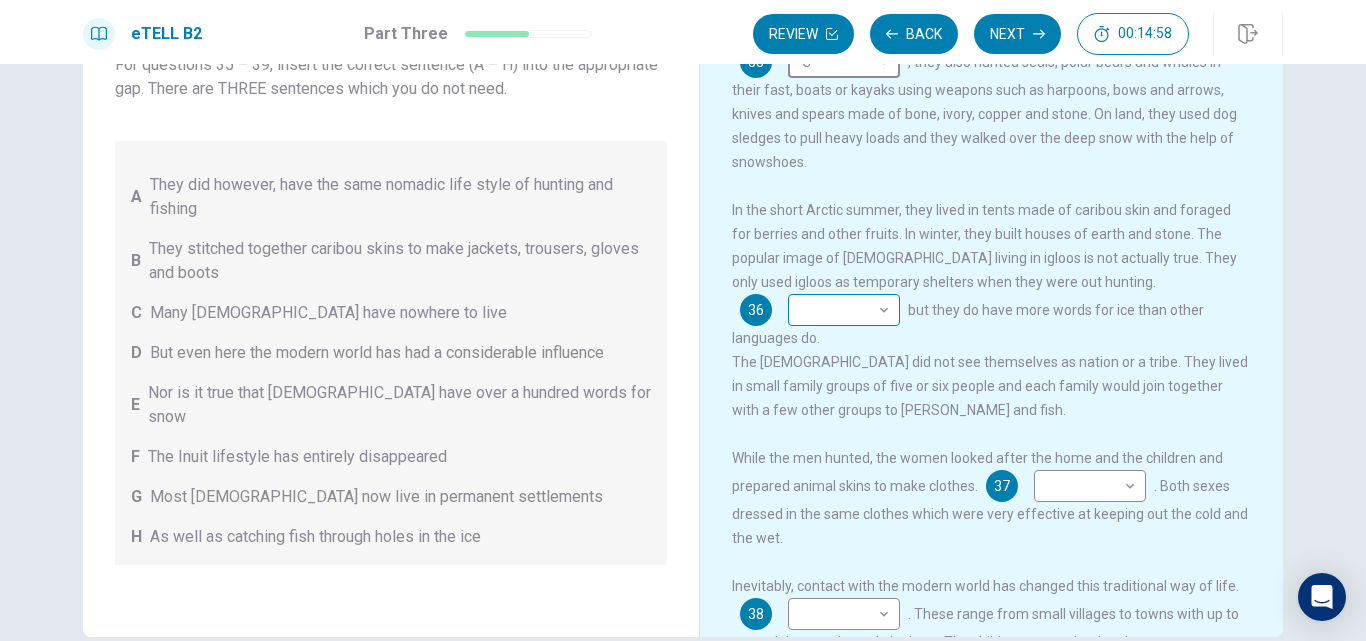 click on "This site uses cookies, as explained in our  Privacy Policy . If you agree to the use of cookies, please click the Accept button and continue to browse our site.   Privacy Policy Accept   eTELL B2 Part Three Review Back Next 00:14:58 Question 15 - 19 of 30 00:14:58 Review Back Next Questions 35 - 39 You are going to read a passage in which some sentences have been  removed. For questions 35 – 39, insert the correct sentence (A – H) into the  appropriate gap. There are THREE sentences which you do not need. A They did however, have the same nomadic life style of hunting and fishing  B They stitched together caribou skins to make jackets, trousers, gloves and  boots  C Many [DEMOGRAPHIC_DATA] have nowhere to live D But even here the modern world has had a considerable influence E Nor is it true that Eskimos have over a hundred words for snow F The Inuit lifestyle has entirely disappeared  G Most [DEMOGRAPHIC_DATA] now live in permanent settlements  H As well as catching fish through holes in the ice Living in a Cold Climate 35 G *" at bounding box center [683, 320] 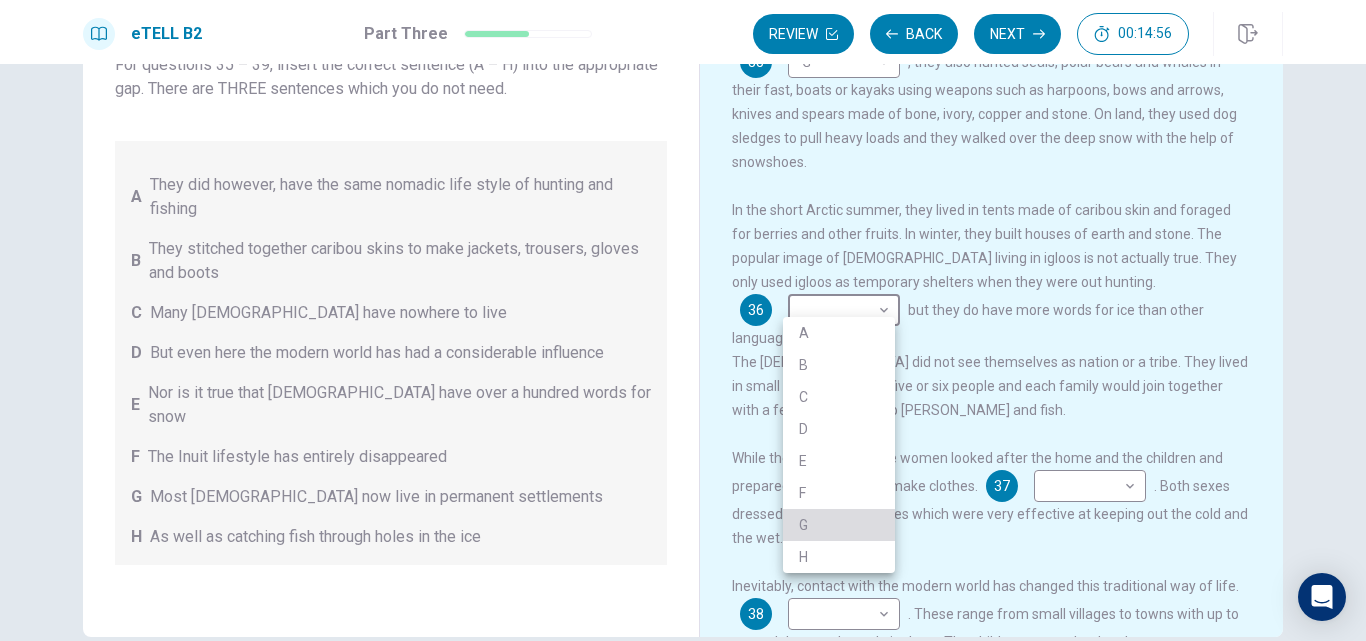 drag, startPoint x: 837, startPoint y: 514, endPoint x: 848, endPoint y: 507, distance: 13.038404 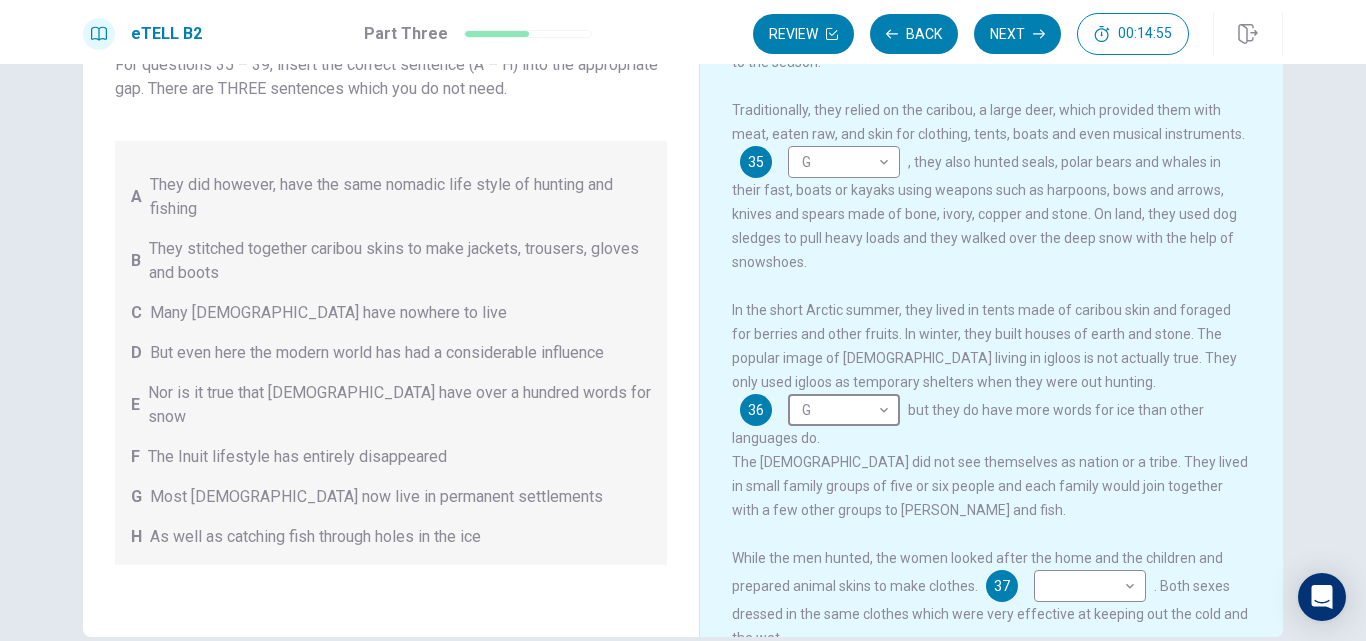scroll, scrollTop: 0, scrollLeft: 0, axis: both 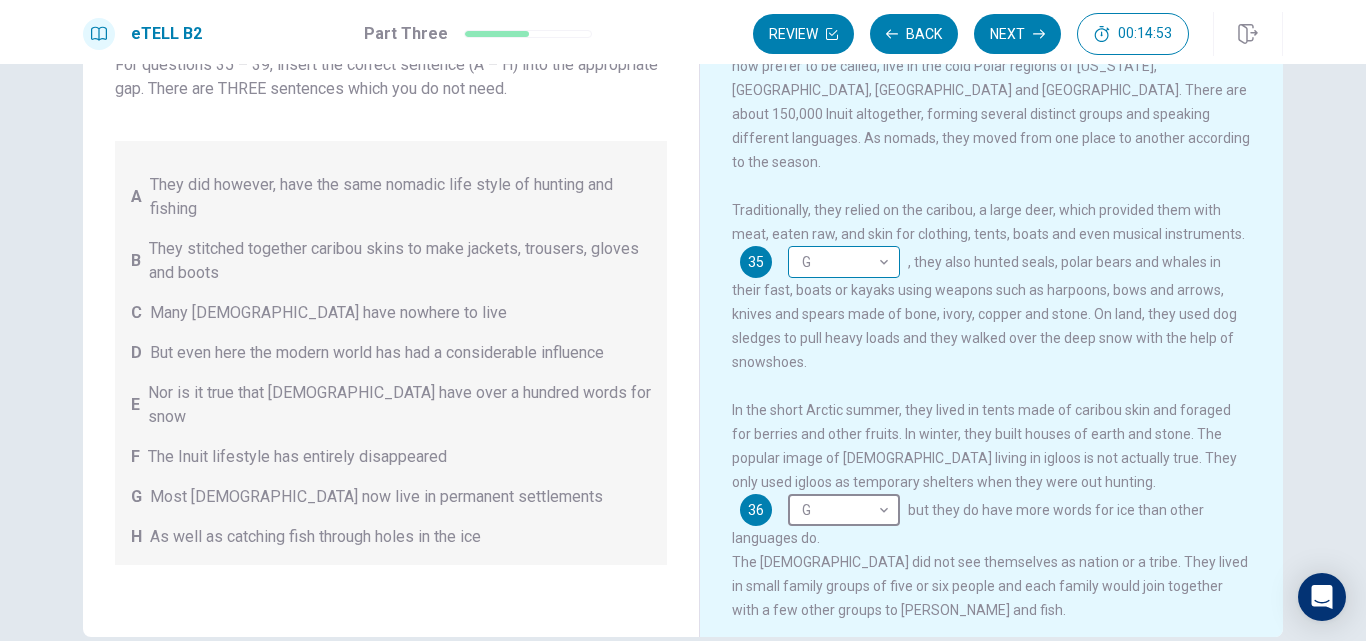 click on "This site uses cookies, as explained in our  Privacy Policy . If you agree to the use of cookies, please click the Accept button and continue to browse our site.   Privacy Policy Accept   eTELL B2 Part Three Review Back Next 00:14:53 Question 15 - 19 of 30 00:14:53 Review Back Next Questions 35 - 39 You are going to read a passage in which some sentences have been  removed. For questions 35 – 39, insert the correct sentence (A – H) into the  appropriate gap. There are THREE sentences which you do not need. A They did however, have the same nomadic life style of hunting and fishing  B They stitched together caribou skins to make jackets, trousers, gloves and  boots  C Many [DEMOGRAPHIC_DATA] have nowhere to live D But even here the modern world has had a considerable influence E Nor is it true that Eskimos have over a hundred words for snow F The Inuit lifestyle has entirely disappeared  G Most [DEMOGRAPHIC_DATA] now live in permanent settlements  H As well as catching fish through holes in the ice Living in a Cold Climate 35 G * G" at bounding box center [683, 320] 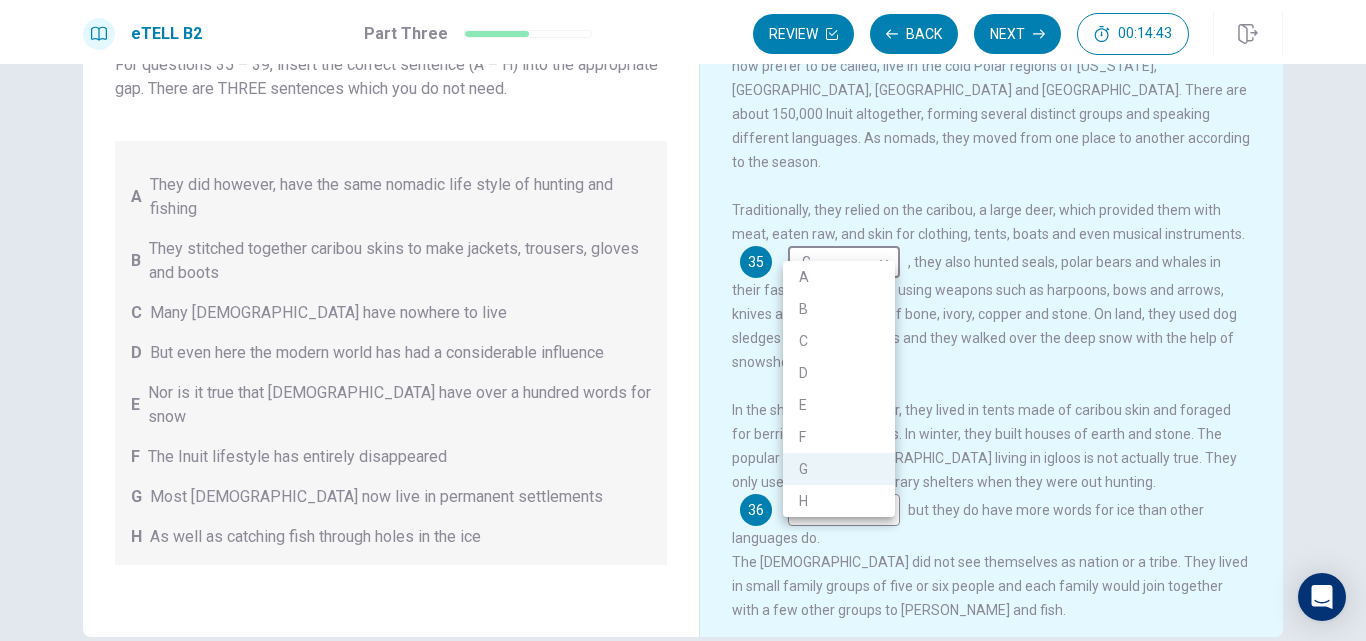 click at bounding box center [683, 320] 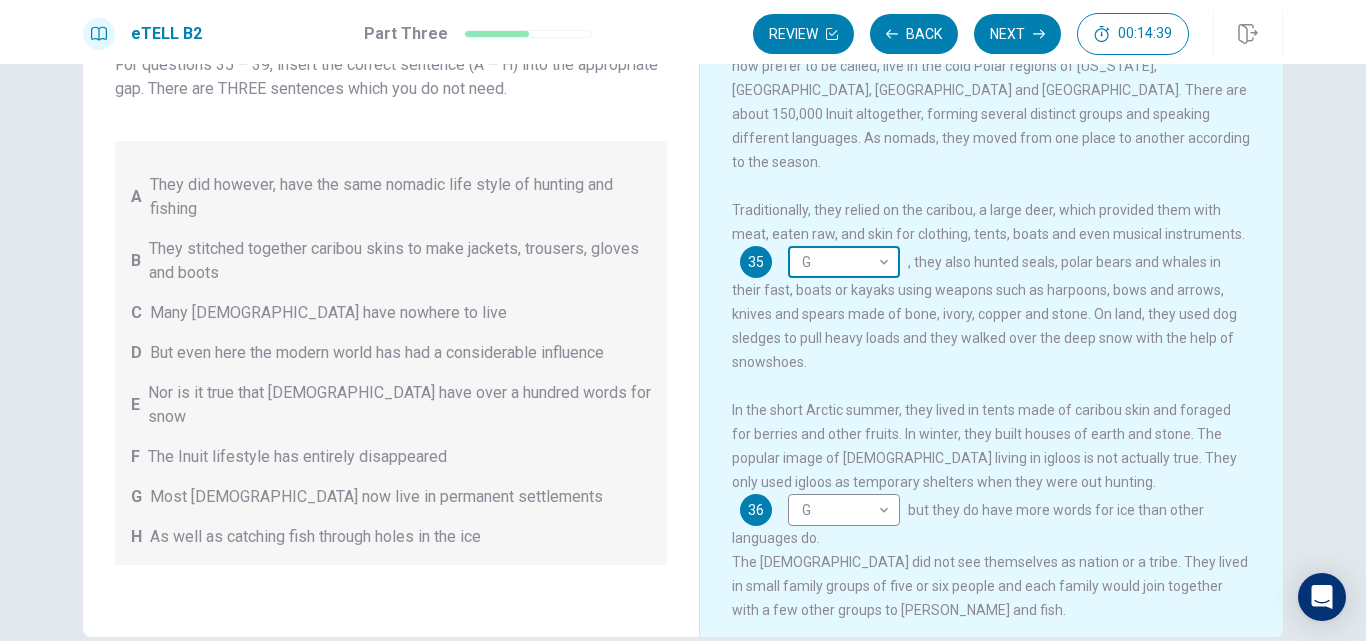 click on "This site uses cookies, as explained in our  Privacy Policy . If you agree to the use of cookies, please click the Accept button and continue to browse our site.   Privacy Policy Accept   eTELL B2 Part Three Review Back Next 00:14:39 Question 15 - 19 of 30 00:14:39 Review Back Next Questions 35 - 39 You are going to read a passage in which some sentences have been  removed. For questions 35 – 39, insert the correct sentence (A – H) into the  appropriate gap. There are THREE sentences which you do not need. A They did however, have the same nomadic life style of hunting and fishing  B They stitched together caribou skins to make jackets, trousers, gloves and  boots  C Many [DEMOGRAPHIC_DATA] have nowhere to live D But even here the modern world has had a considerable influence E Nor is it true that Eskimos have over a hundred words for snow F The Inuit lifestyle has entirely disappeared  G Most [DEMOGRAPHIC_DATA] now live in permanent settlements  H As well as catching fish through holes in the ice Living in a Cold Climate 35 G * G" at bounding box center (683, 320) 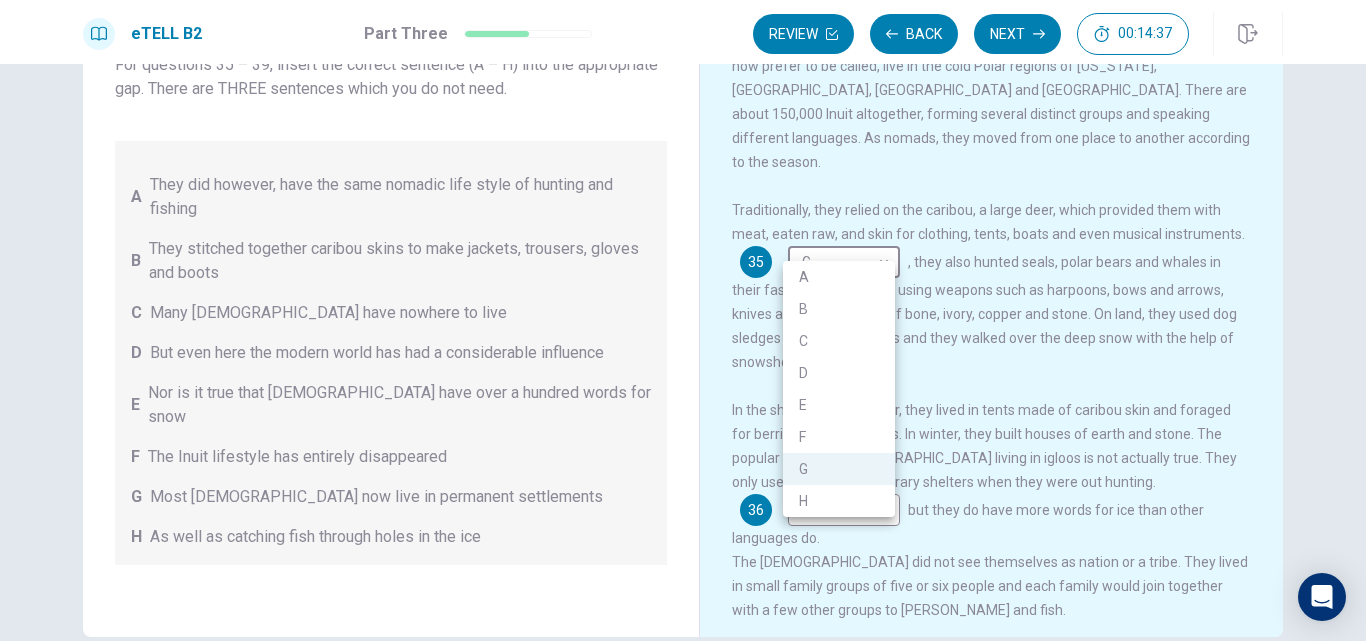click on "C" at bounding box center (839, 341) 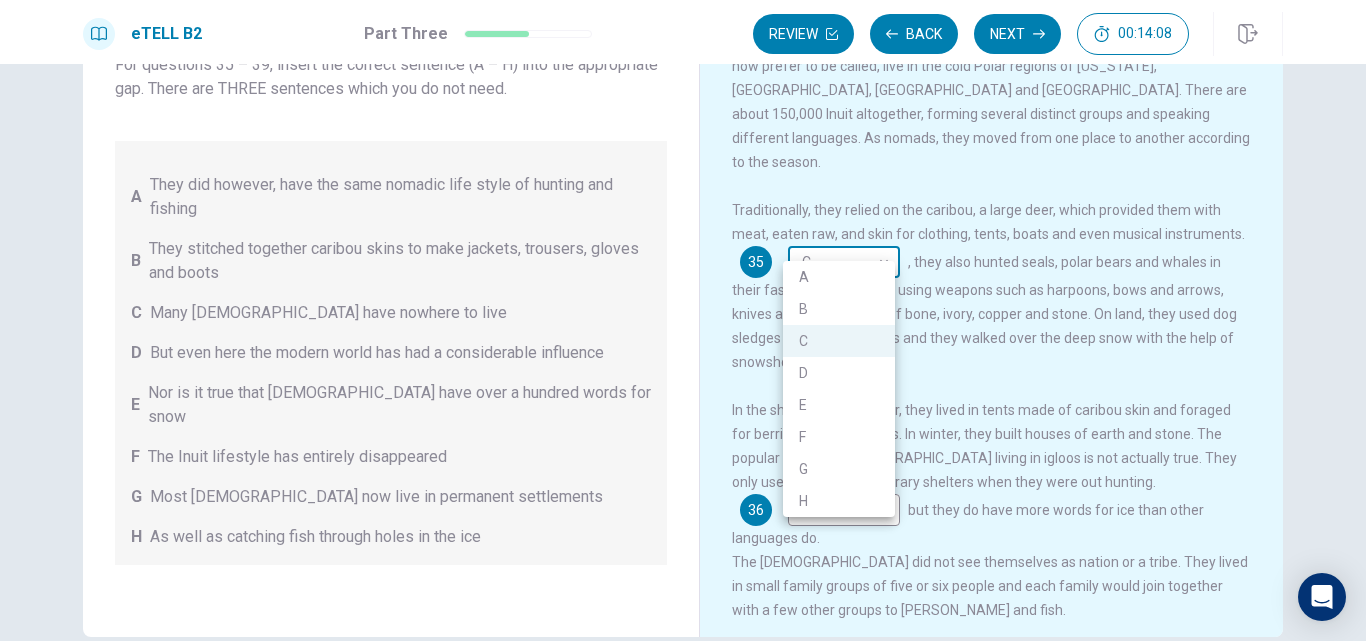 click on "This site uses cookies, as explained in our  Privacy Policy . If you agree to the use of cookies, please click the Accept button and continue to browse our site.   Privacy Policy Accept   eTELL B2 Part Three Review Back Next 00:14:08 Question 15 - 19 of 30 00:14:08 Review Back Next Questions 35 - 39 You are going to read a passage in which some sentences have been  removed. For questions 35 – 39, insert the correct sentence (A – H) into the  appropriate gap. There are THREE sentences which you do not need. A They did however, have the same nomadic life style of hunting and fishing  B They stitched together caribou skins to make jackets, trousers, gloves and  boots  C Many [DEMOGRAPHIC_DATA] have nowhere to live D But even here the modern world has had a considerable influence E Nor is it true that Eskimos have over a hundred words for snow F The Inuit lifestyle has entirely disappeared  G Most [DEMOGRAPHIC_DATA] now live in permanent settlements  H As well as catching fish through holes in the ice Living in a Cold Climate 35 C * G" at bounding box center (683, 320) 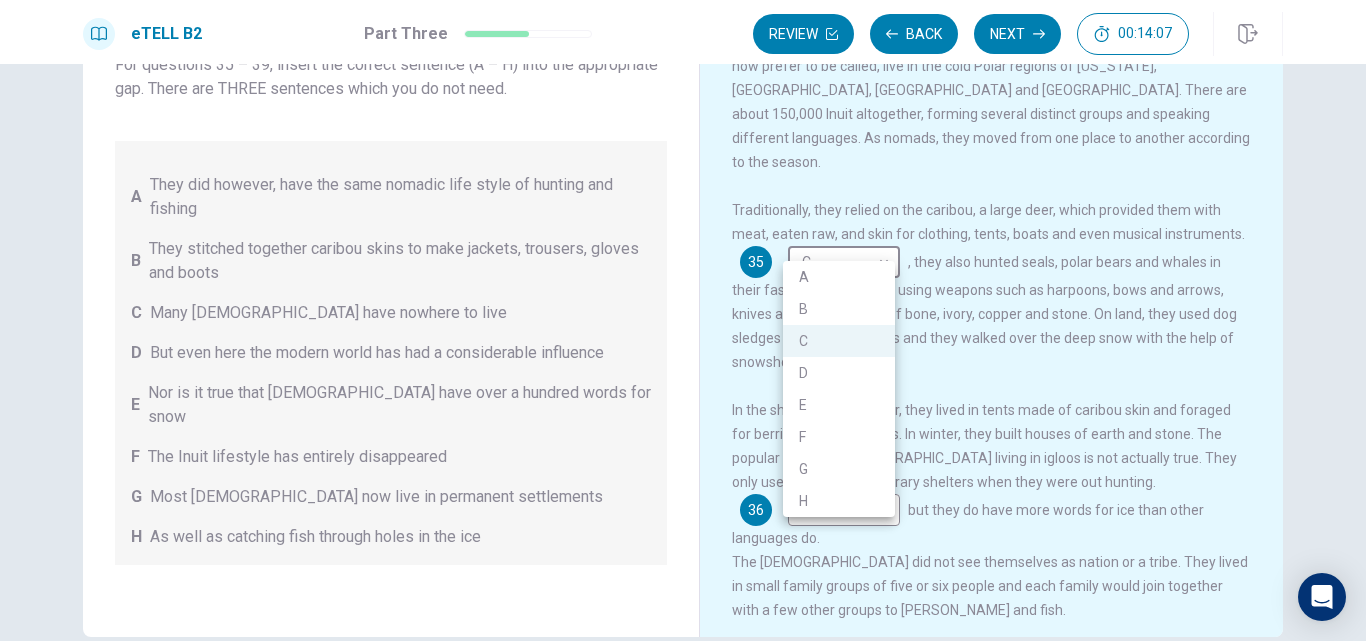 click on "A" at bounding box center (839, 277) 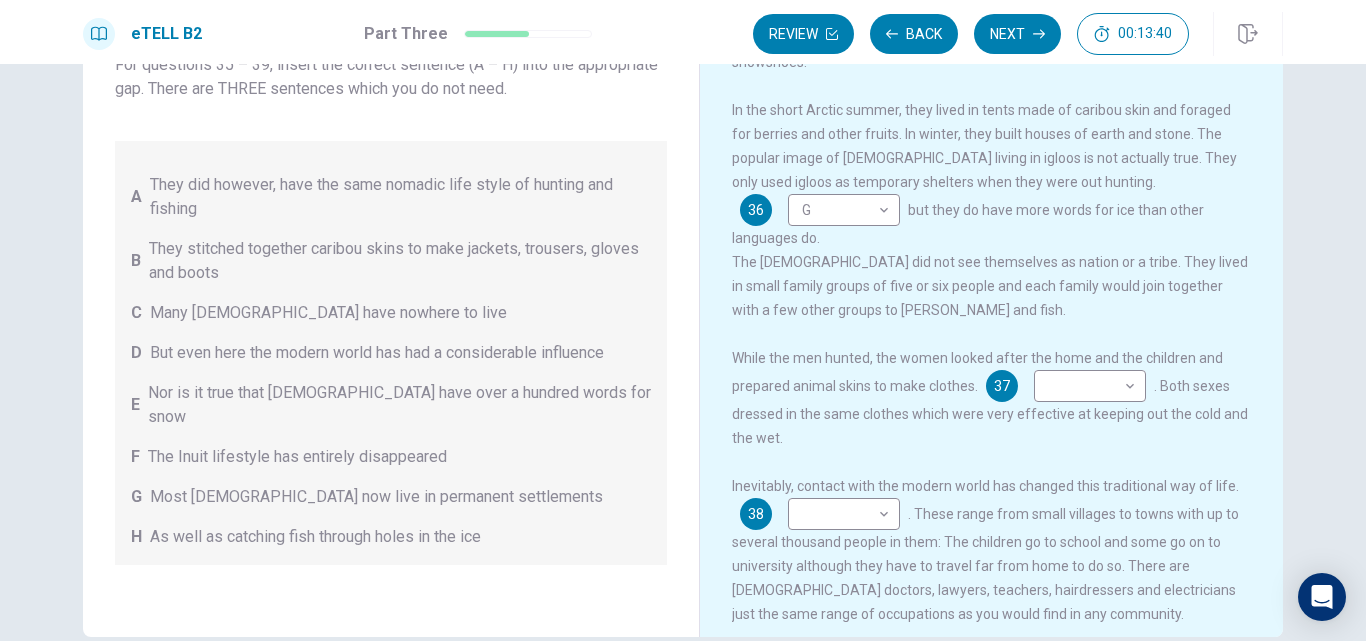 scroll, scrollTop: 400, scrollLeft: 0, axis: vertical 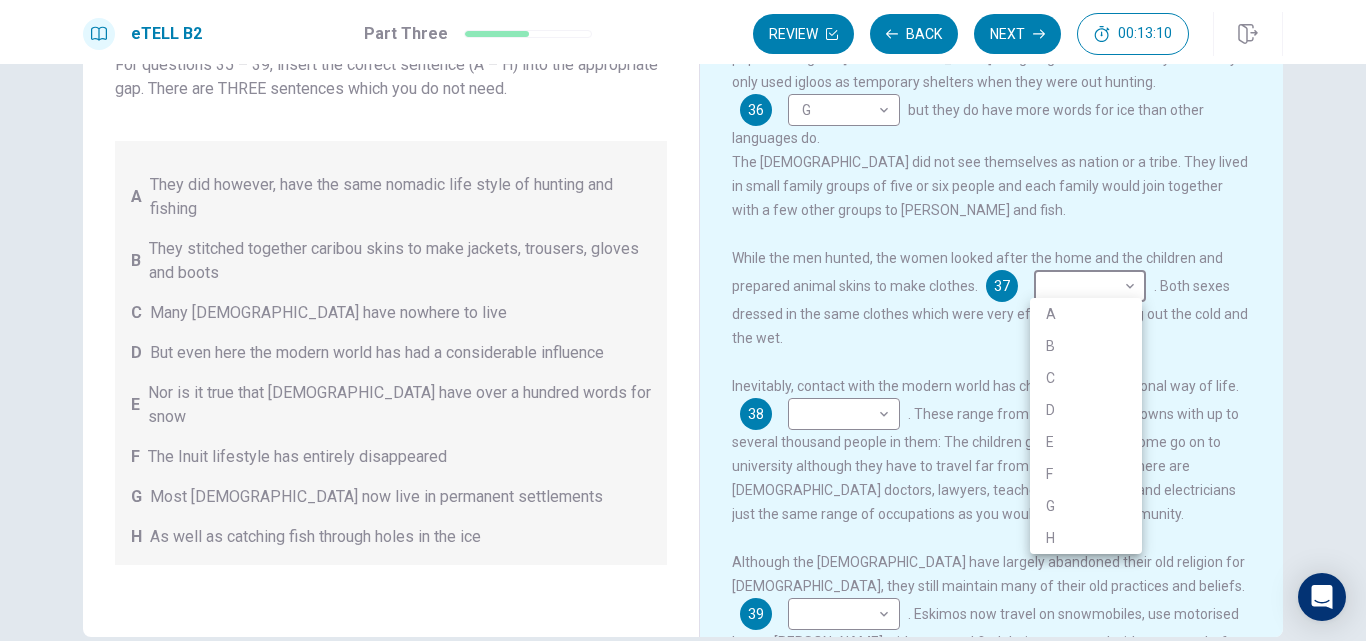 click on "This site uses cookies, as explained in our  Privacy Policy . If you agree to the use of cookies, please click the Accept button and continue to browse our site.   Privacy Policy Accept   eTELL B2 Part Three Review Back Next 00:13:10 Question 15 - 19 of 30 00:13:10 Review Back Next Questions 35 - 39 You are going to read a passage in which some sentences have been  removed. For questions 35 – 39, insert the correct sentence (A – H) into the  appropriate gap. There are THREE sentences which you do not need. A They did however, have the same nomadic life style of hunting and fishing  B They stitched together caribou skins to make jackets, trousers, gloves and  boots  C Many [DEMOGRAPHIC_DATA] have nowhere to live D But even here the modern world has had a considerable influence E Nor is it true that Eskimos have over a hundred words for snow F The Inuit lifestyle has entirely disappeared  G Most [DEMOGRAPHIC_DATA] now live in permanent settlements  H As well as catching fish through holes in the ice Living in a Cold Climate 35 A * G" at bounding box center (683, 320) 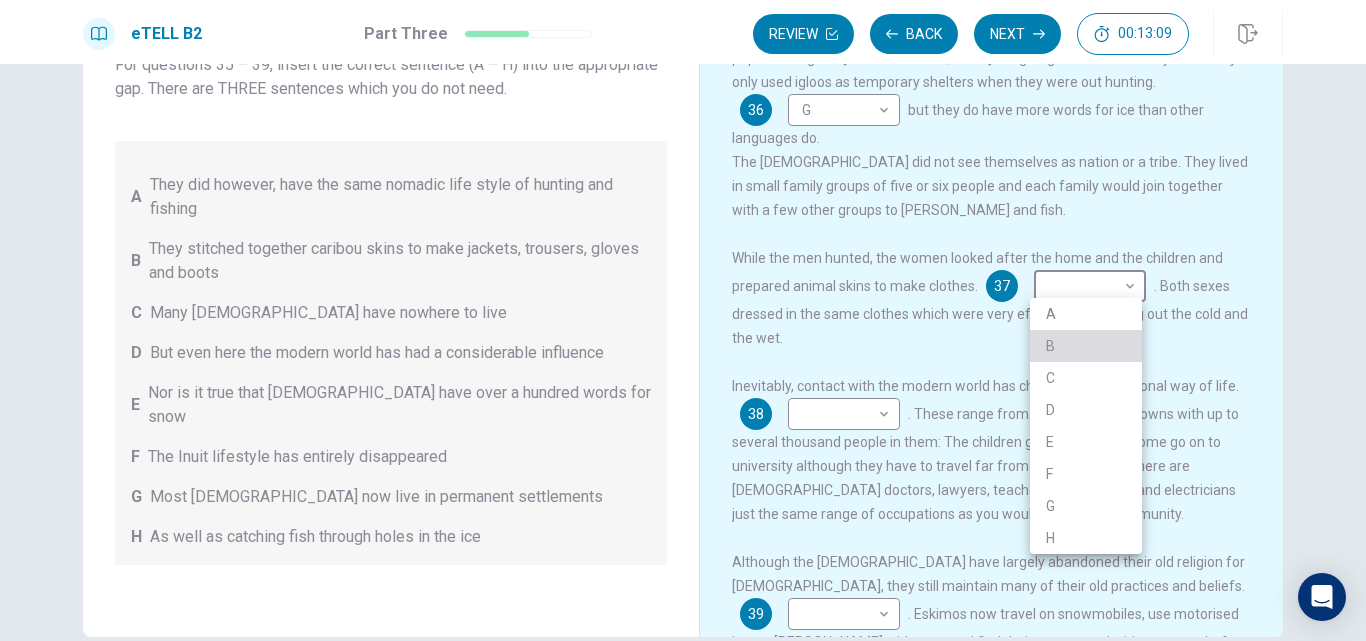 click on "B" at bounding box center (1086, 346) 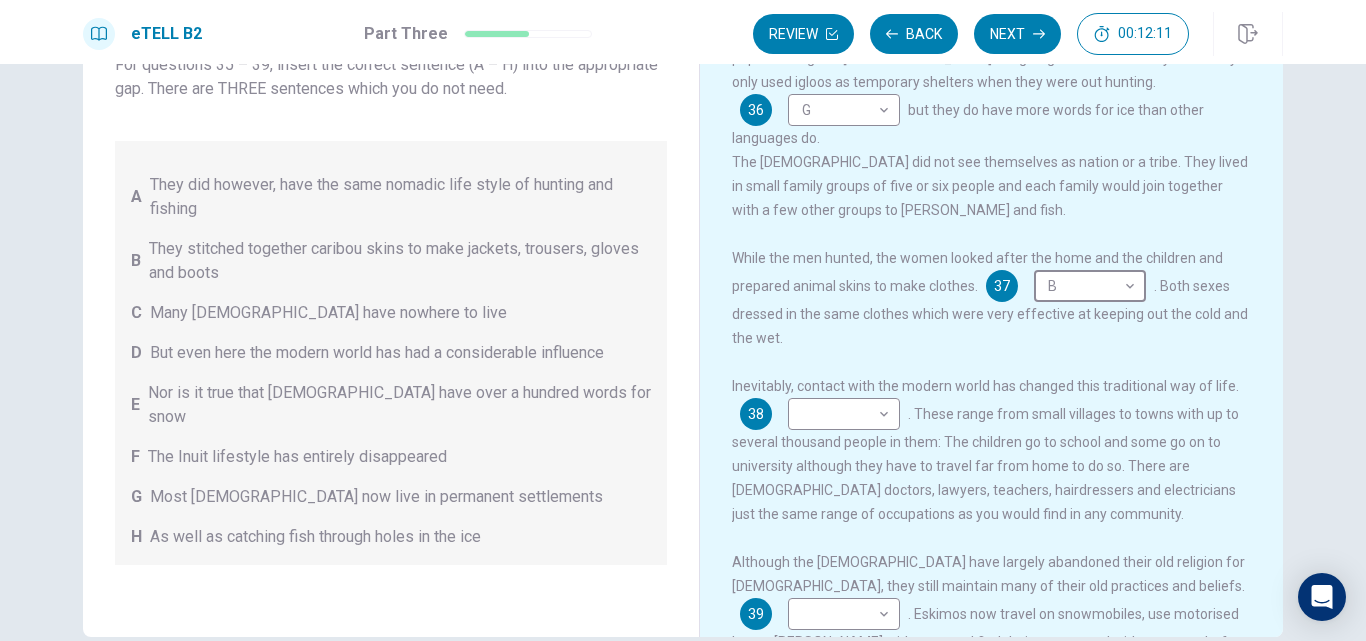 scroll, scrollTop: 472, scrollLeft: 0, axis: vertical 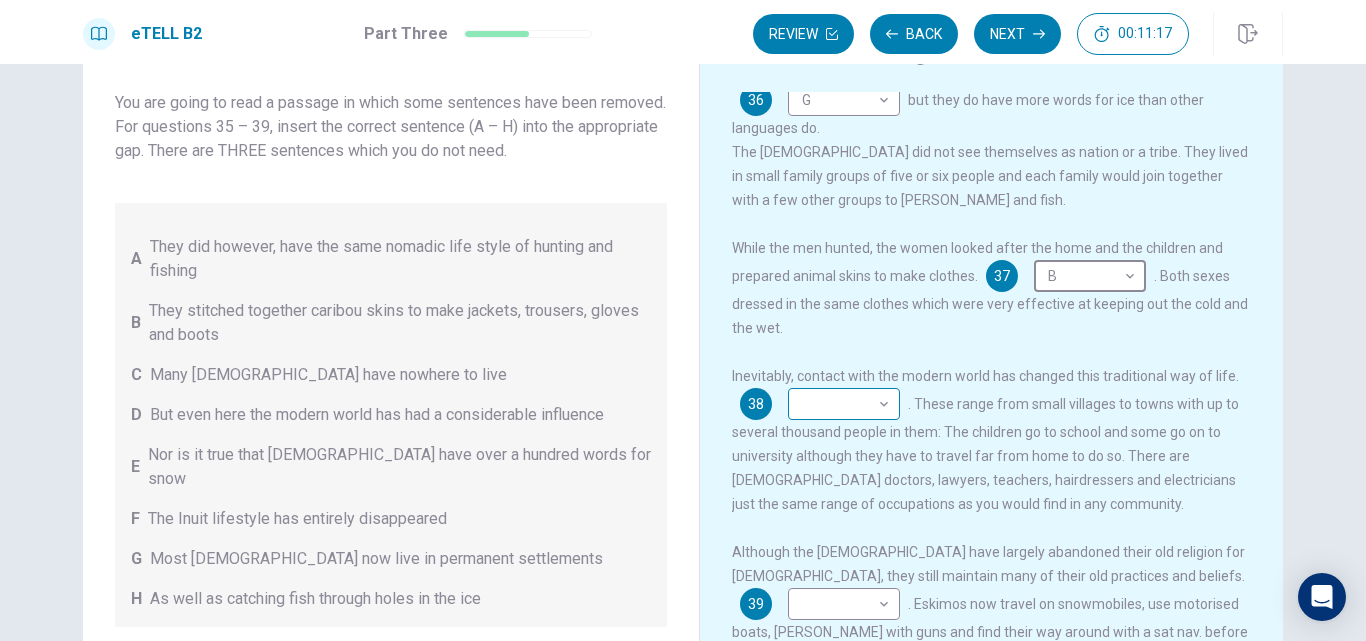 click on "This site uses cookies, as explained in our  Privacy Policy . If you agree to the use of cookies, please click the Accept button and continue to browse our site.   Privacy Policy Accept   eTELL B2 Part Three Review Back Next 00:11:17 Question 15 - 19 of 30 00:11:17 Review Back Next Questions 35 - 39 You are going to read a passage in which some sentences have been  removed. For questions 35 – 39, insert the correct sentence (A – H) into the  appropriate gap. There are THREE sentences which you do not need. A They did however, have the same nomadic life style of hunting and fishing  B They stitched together caribou skins to make jackets, trousers, gloves and  boots  C Many [DEMOGRAPHIC_DATA] have nowhere to live D But even here the modern world has had a considerable influence E Nor is it true that Eskimos have over a hundred words for snow F The Inuit lifestyle has entirely disappeared  G Most [DEMOGRAPHIC_DATA] now live in permanent settlements  H As well as catching fish through holes in the ice Living in a Cold Climate 35 A * G" at bounding box center [683, 320] 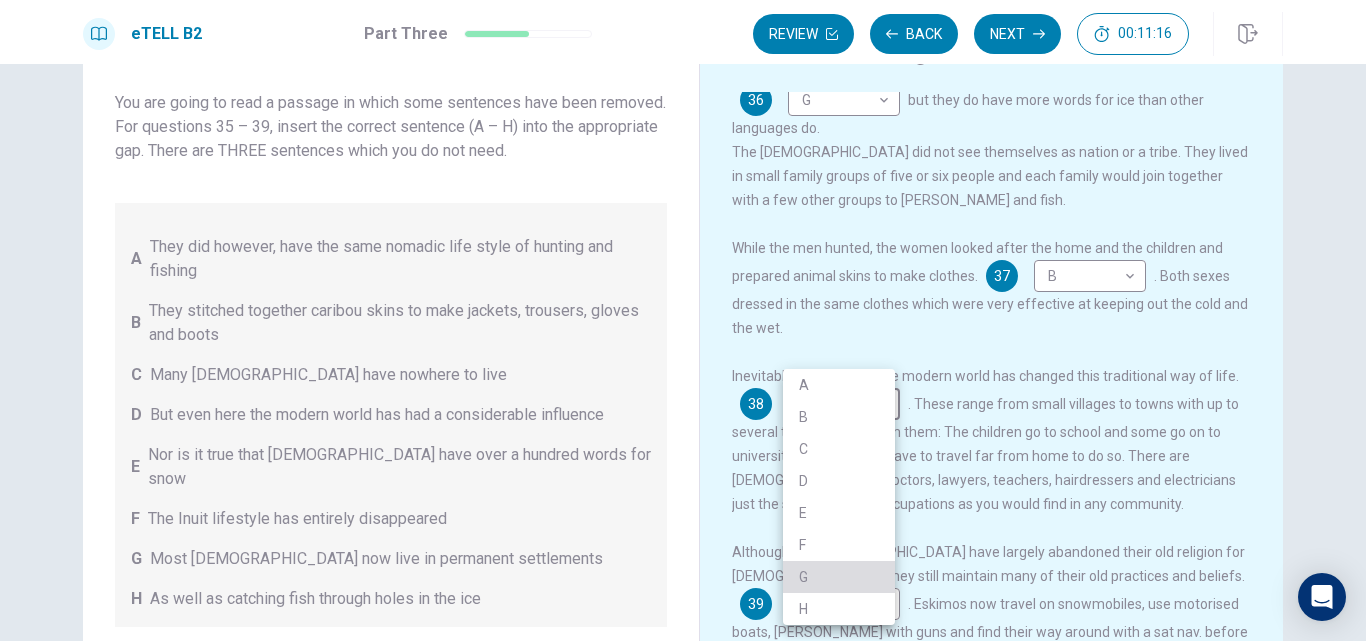click on "G" at bounding box center [839, 577] 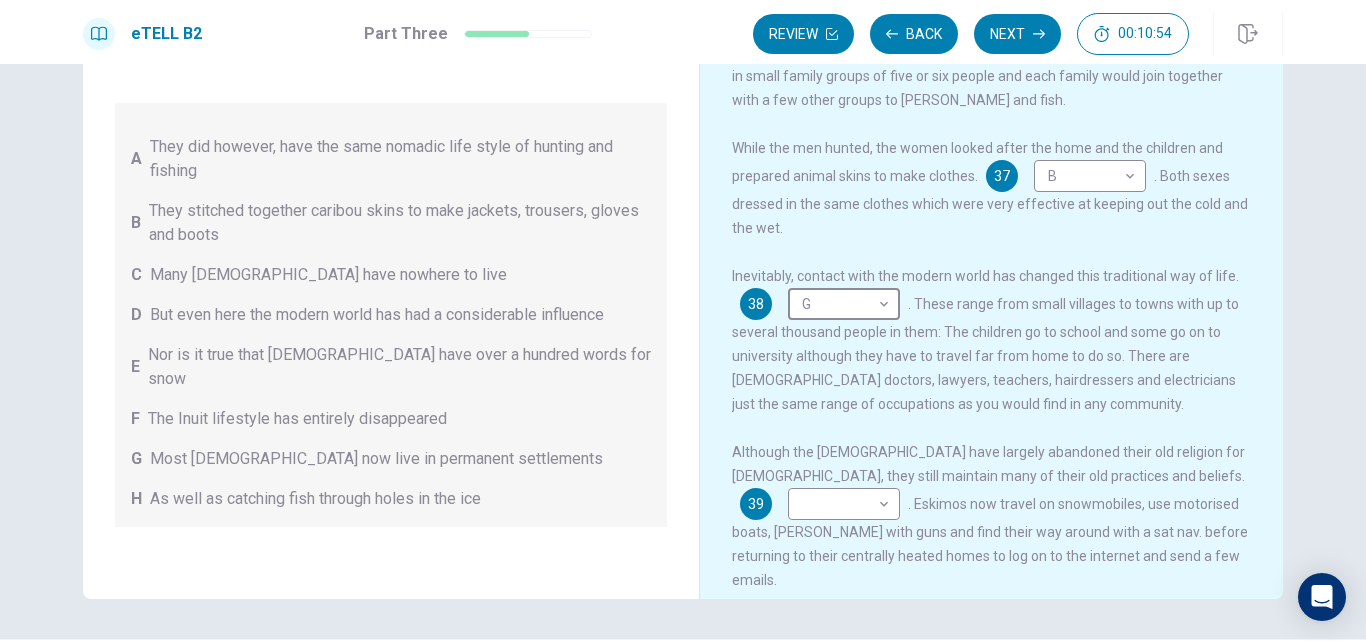 scroll, scrollTop: 0, scrollLeft: 0, axis: both 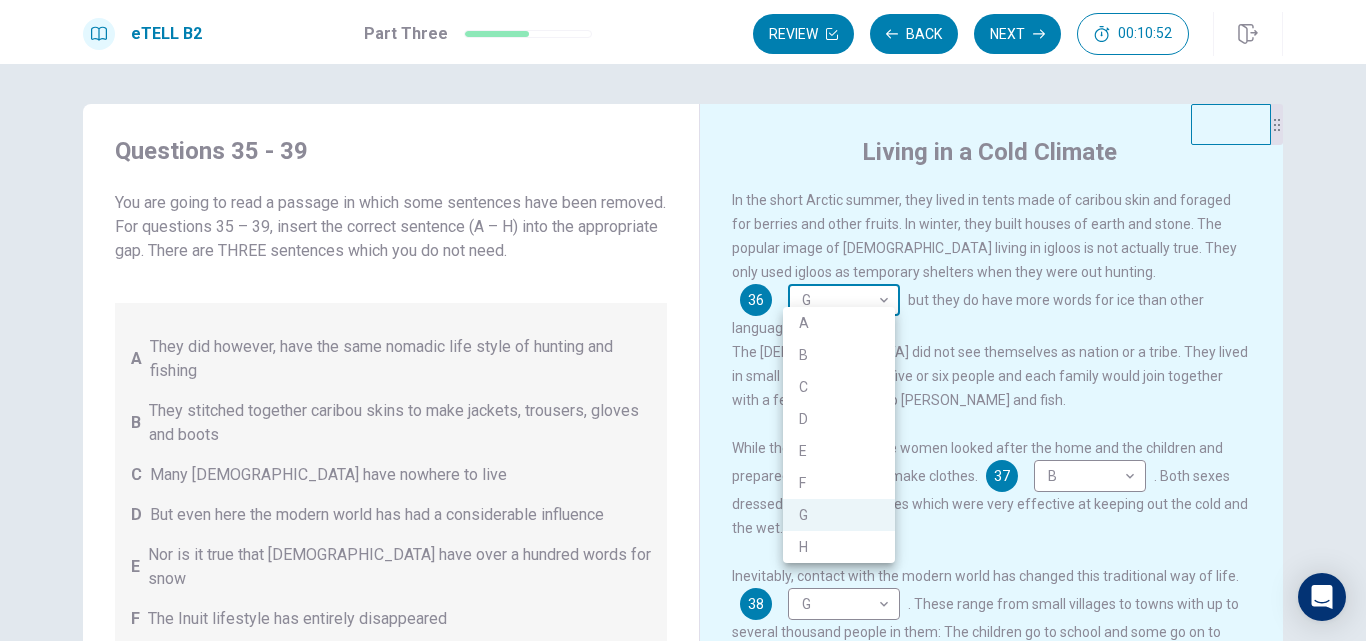 click on "This site uses cookies, as explained in our  Privacy Policy . If you agree to the use of cookies, please click the Accept button and continue to browse our site.   Privacy Policy Accept   eTELL B2 Part Three Review Back Next 00:10:52 Question 15 - 19 of 30 00:10:52 Review Back Next Questions 35 - 39 You are going to read a passage in which some sentences have been  removed. For questions 35 – 39, insert the correct sentence (A – H) into the  appropriate gap. There are THREE sentences which you do not need. A They did however, have the same nomadic life style of hunting and fishing  B They stitched together caribou skins to make jackets, trousers, gloves and  boots  C Many [DEMOGRAPHIC_DATA] have nowhere to live D But even here the modern world has had a considerable influence E Nor is it true that Eskimos have over a hundred words for snow F The Inuit lifestyle has entirely disappeared  G Most [DEMOGRAPHIC_DATA] now live in permanent settlements  H As well as catching fish through holes in the ice Living in a Cold Climate 35 A * G" at bounding box center [683, 320] 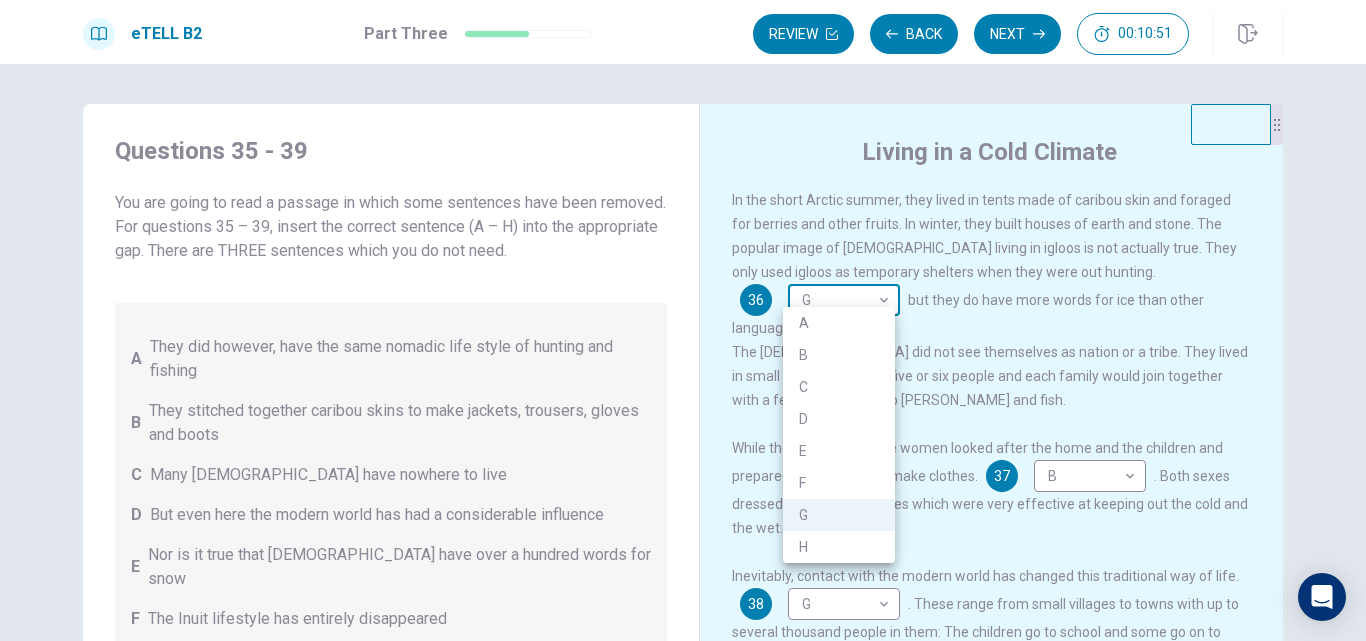 click at bounding box center [683, 320] 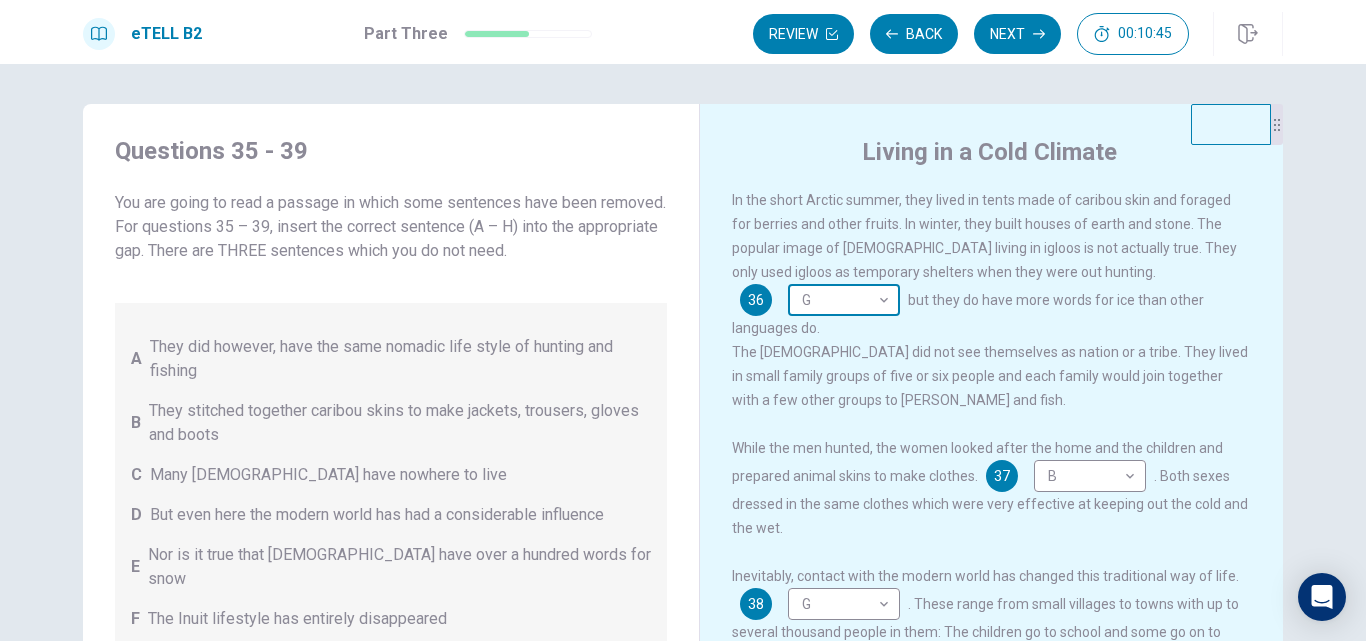 scroll, scrollTop: 472, scrollLeft: 0, axis: vertical 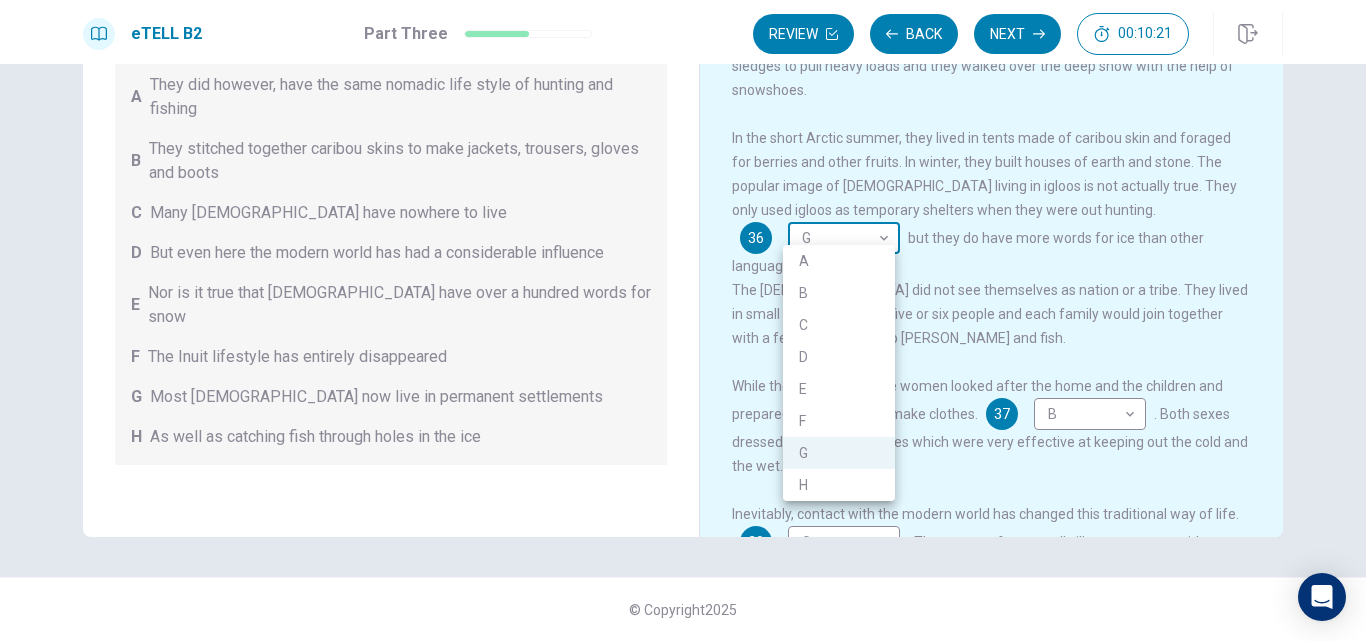 click on "This site uses cookies, as explained in our  Privacy Policy . If you agree to the use of cookies, please click the Accept button and continue to browse our site.   Privacy Policy Accept   eTELL B2 Part Three Review Back Next 00:10:21 Question 15 - 19 of 30 00:10:21 Review Back Next Questions 35 - 39 You are going to read a passage in which some sentences have been  removed. For questions 35 – 39, insert the correct sentence (A – H) into the  appropriate gap. There are THREE sentences which you do not need. A They did however, have the same nomadic life style of hunting and fishing  B They stitched together caribou skins to make jackets, trousers, gloves and  boots  C Many [DEMOGRAPHIC_DATA] have nowhere to live D But even here the modern world has had a considerable influence E Nor is it true that Eskimos have over a hundred words for snow F The Inuit lifestyle has entirely disappeared  G Most [DEMOGRAPHIC_DATA] now live in permanent settlements  H As well as catching fish through holes in the ice Living in a Cold Climate 35 A * G" at bounding box center (683, 320) 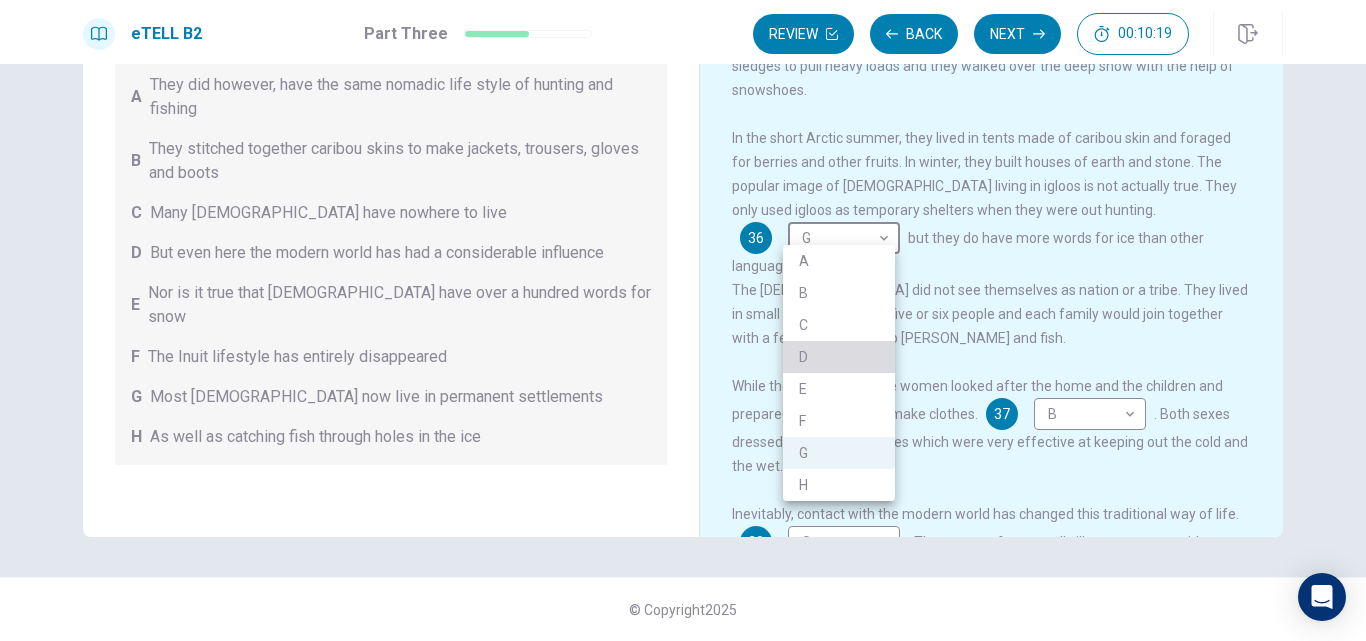 click on "D" at bounding box center [839, 357] 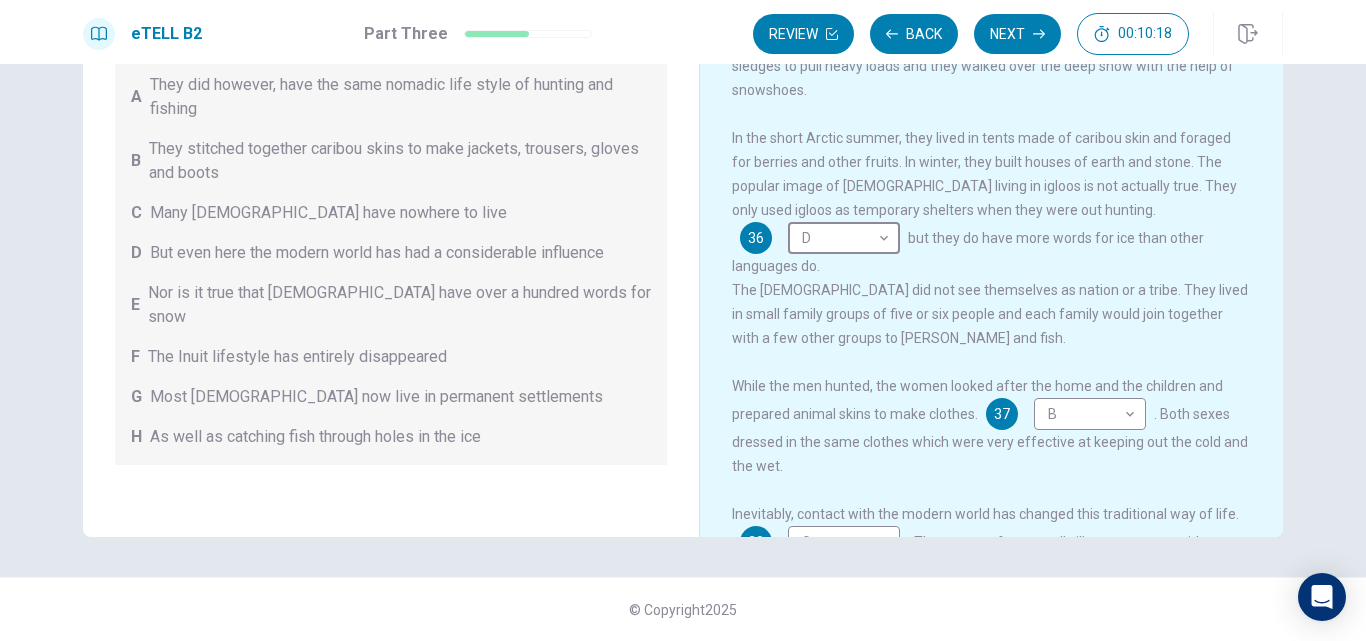 scroll, scrollTop: 472, scrollLeft: 0, axis: vertical 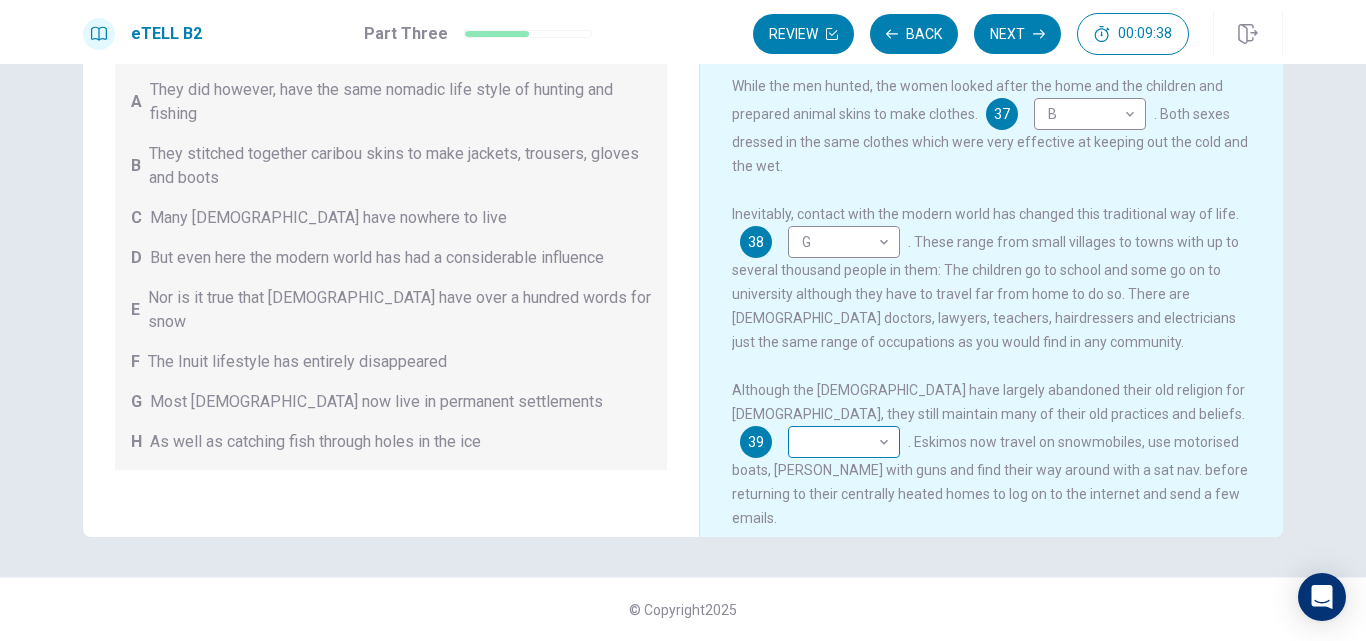 click on "This site uses cookies, as explained in our  Privacy Policy . If you agree to the use of cookies, please click the Accept button and continue to browse our site.   Privacy Policy Accept   eTELL B2 Part Three Review Back Next 00:09:38 Question 15 - 19 of 30 00:09:38 Review Back Next Questions 35 - 39 You are going to read a passage in which some sentences have been  removed. For questions 35 – 39, insert the correct sentence (A – H) into the  appropriate gap. There are THREE sentences which you do not need. A They did however, have the same nomadic life style of hunting and fishing  B They stitched together caribou skins to make jackets, trousers, gloves and  boots  C Many [DEMOGRAPHIC_DATA] have nowhere to live D But even here the modern world has had a considerable influence E Nor is it true that Eskimos have over a hundred words for snow F The Inuit lifestyle has entirely disappeared  G Most [DEMOGRAPHIC_DATA] now live in permanent settlements  H As well as catching fish through holes in the ice Living in a Cold Climate 35 A * D" at bounding box center [683, 320] 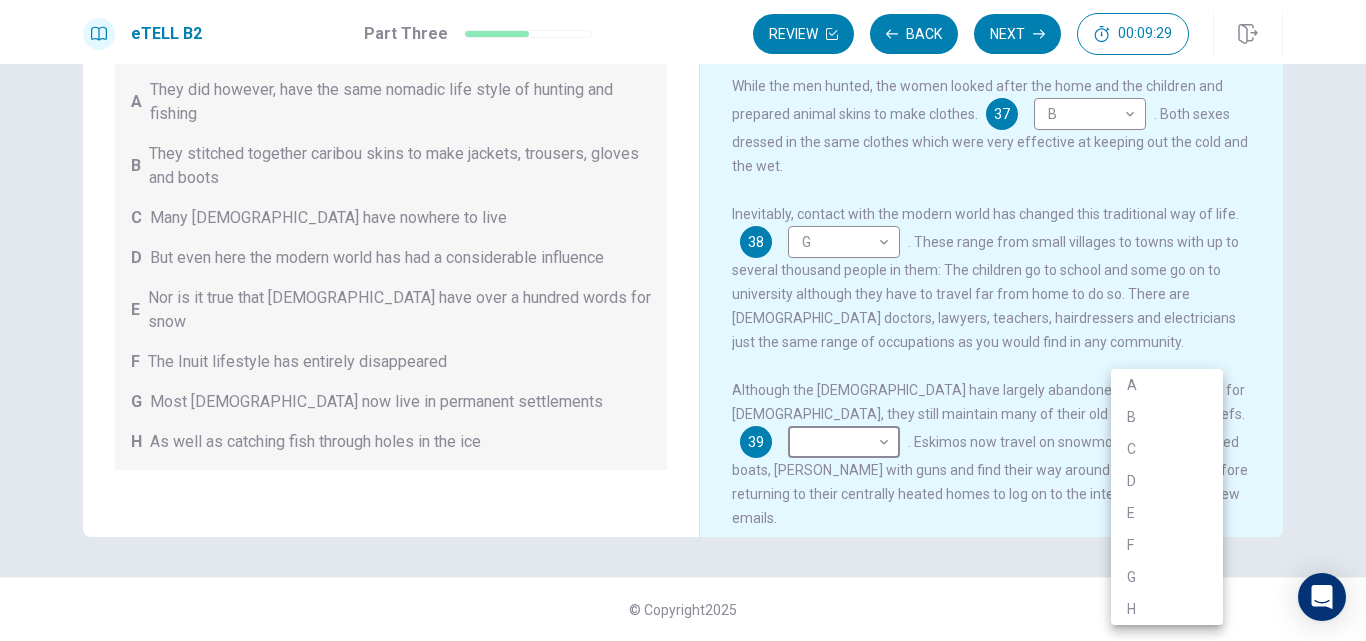 click on "E" at bounding box center [1167, 513] 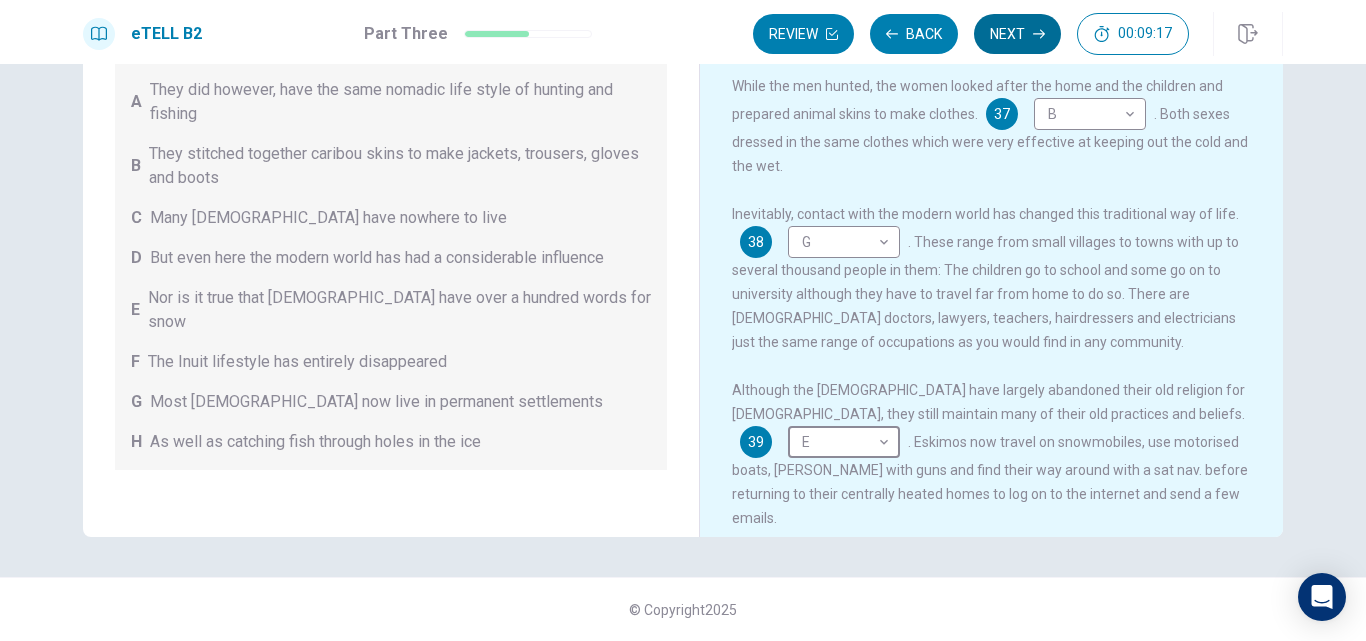 click on "Next" at bounding box center (1017, 34) 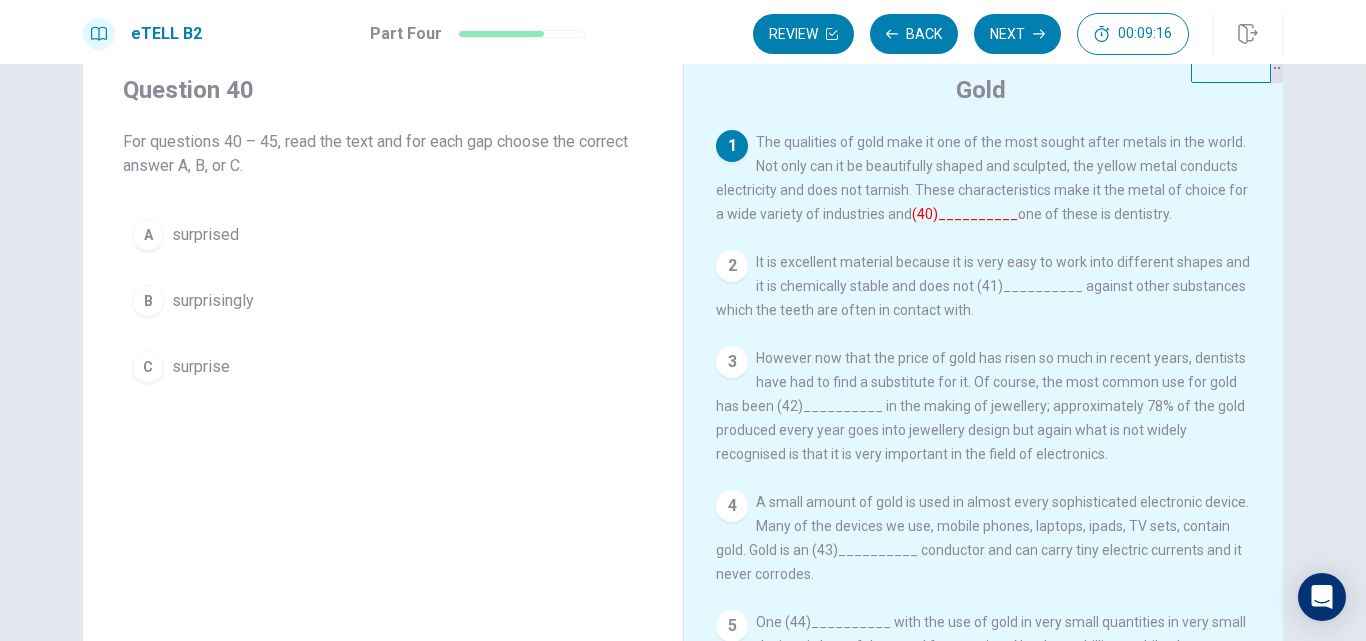 scroll, scrollTop: 0, scrollLeft: 0, axis: both 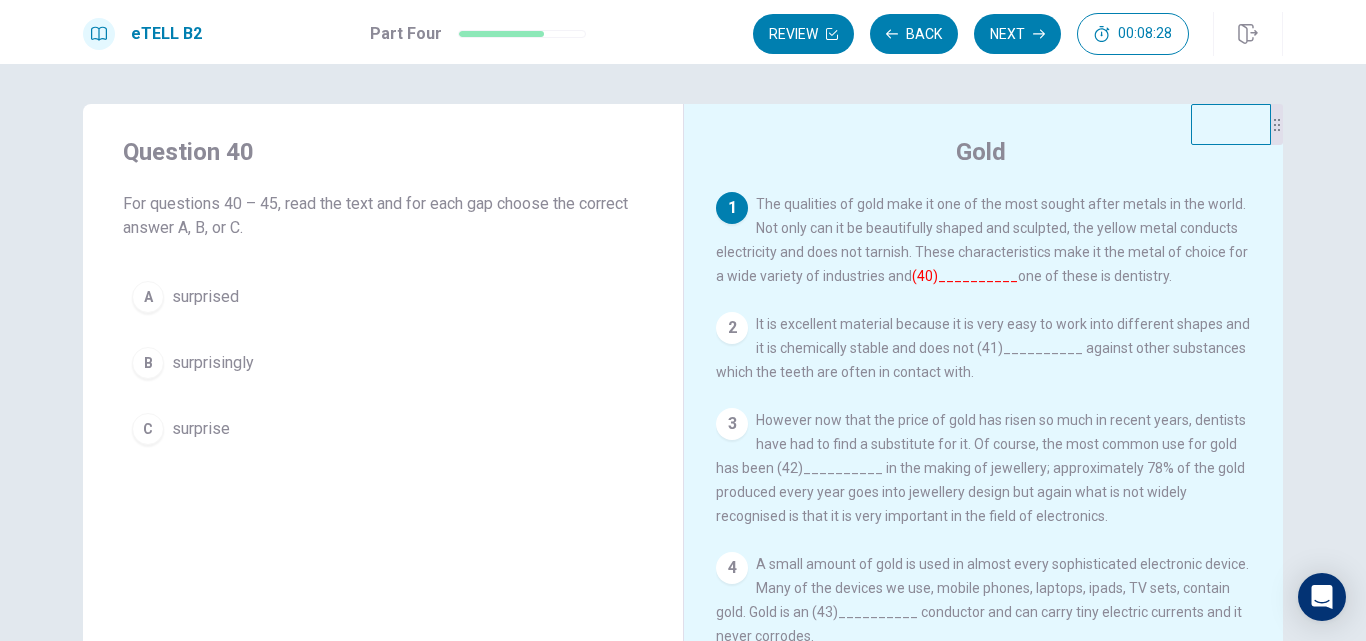 click on "C surprise" at bounding box center [383, 429] 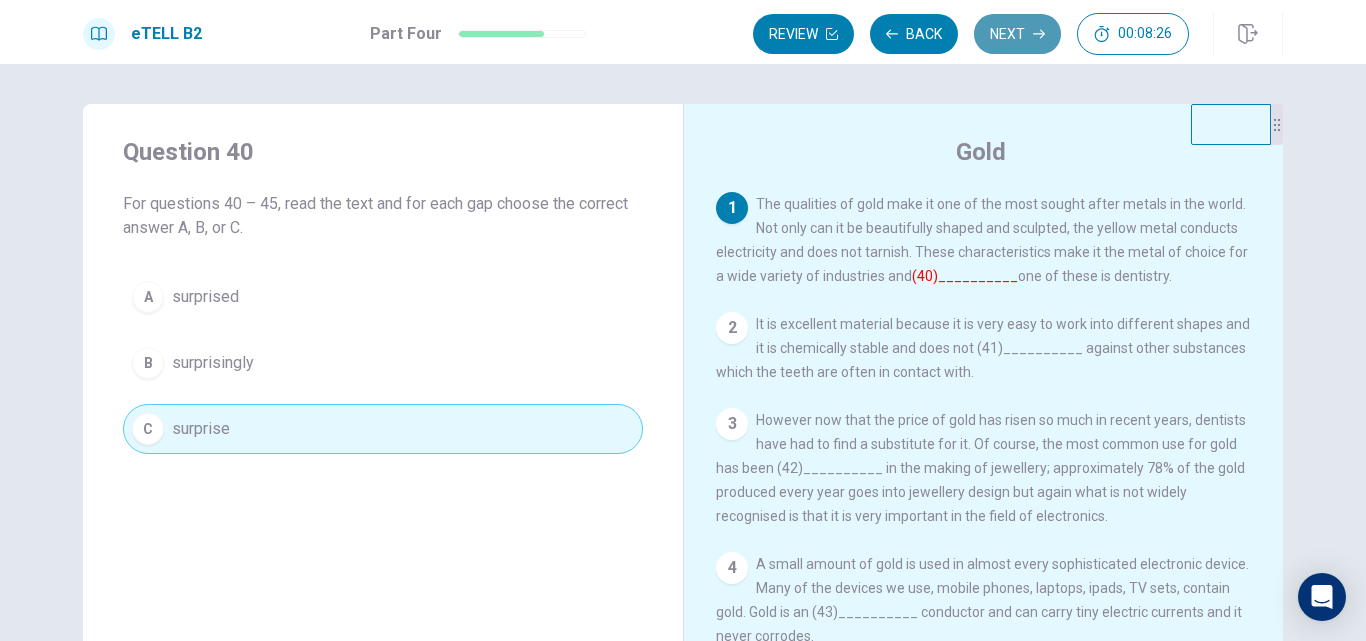click on "Next" at bounding box center [1017, 34] 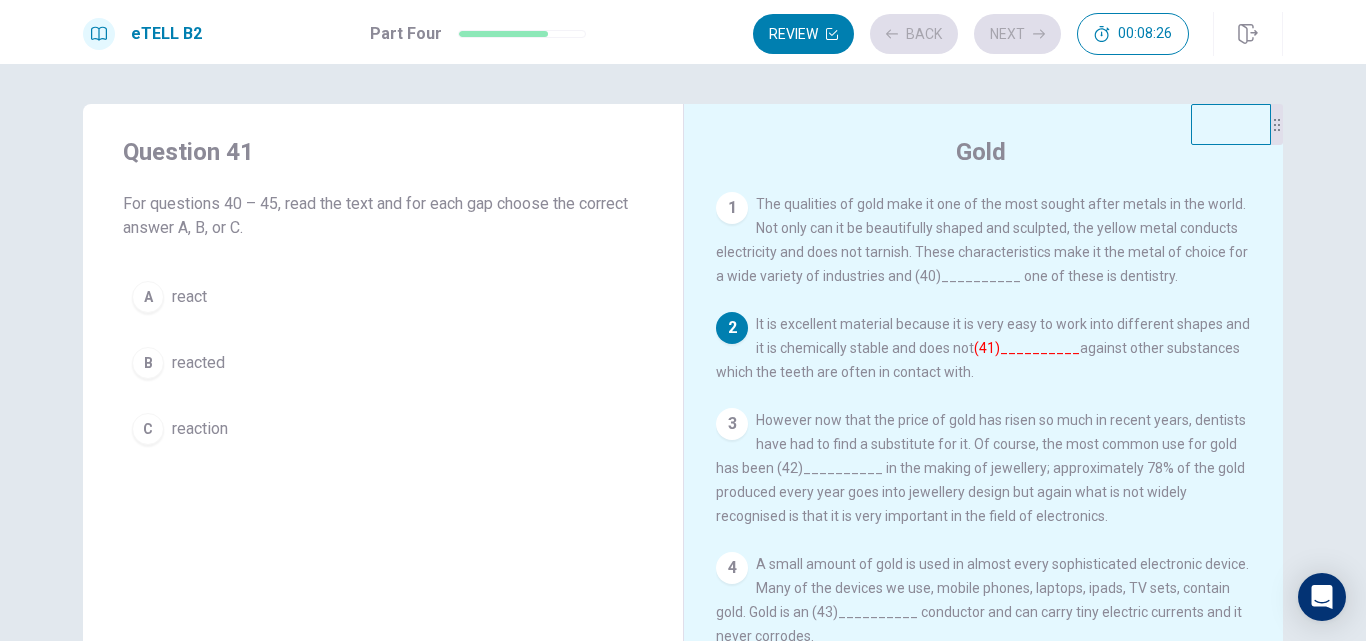 scroll, scrollTop: 119, scrollLeft: 0, axis: vertical 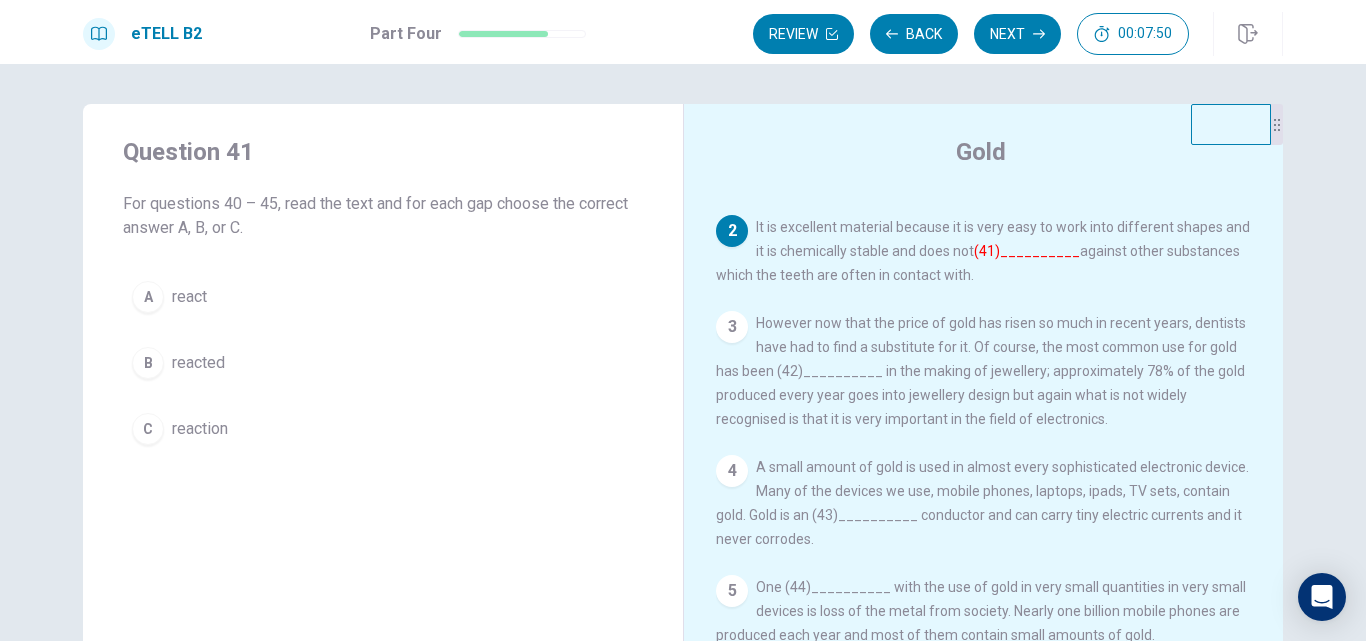 click on "A react" at bounding box center [383, 297] 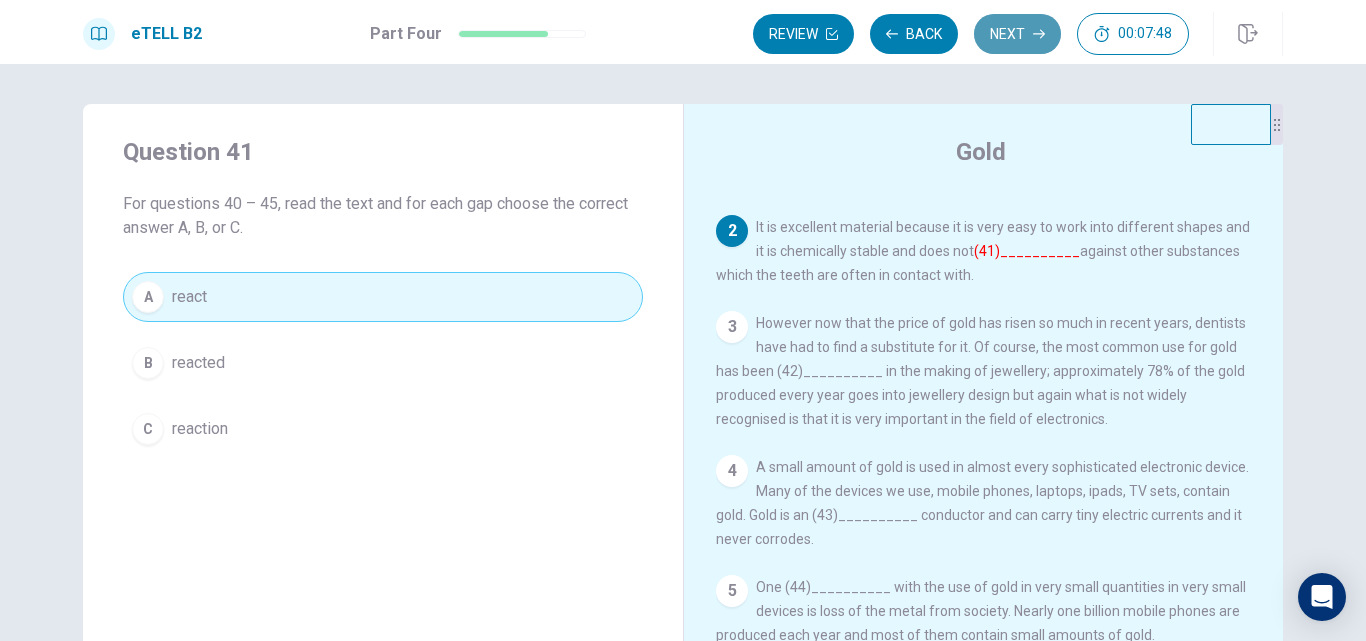 click 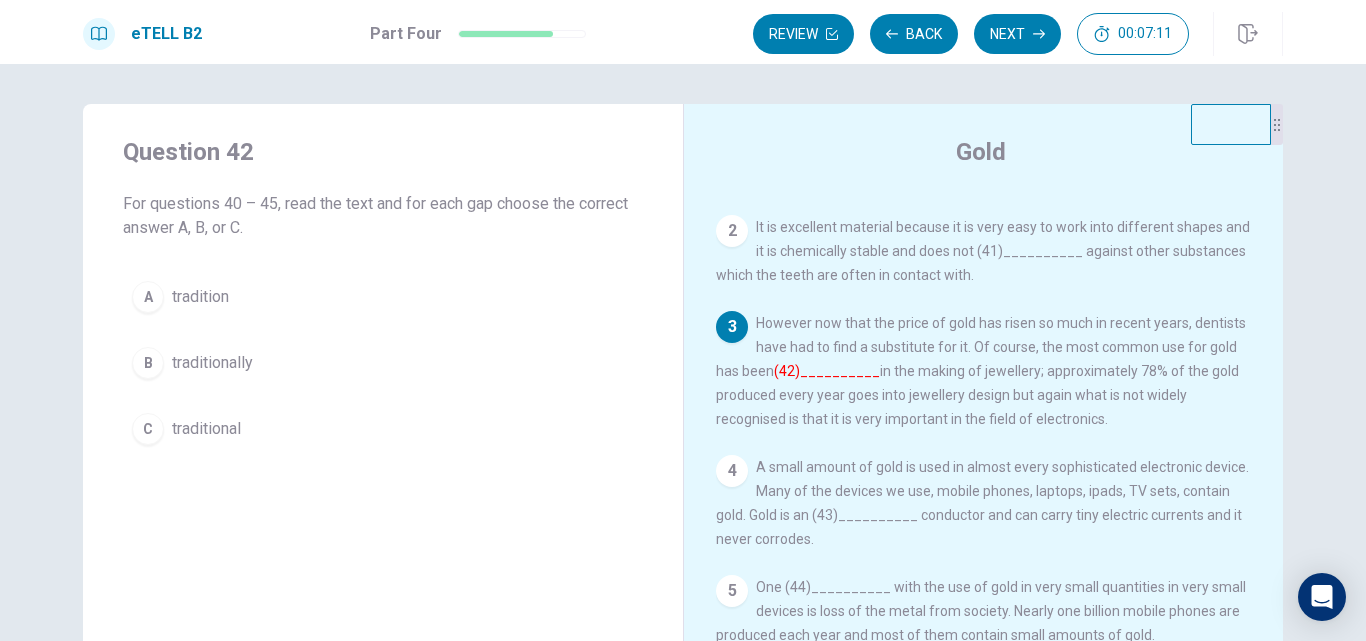 click on "traditional" at bounding box center (206, 429) 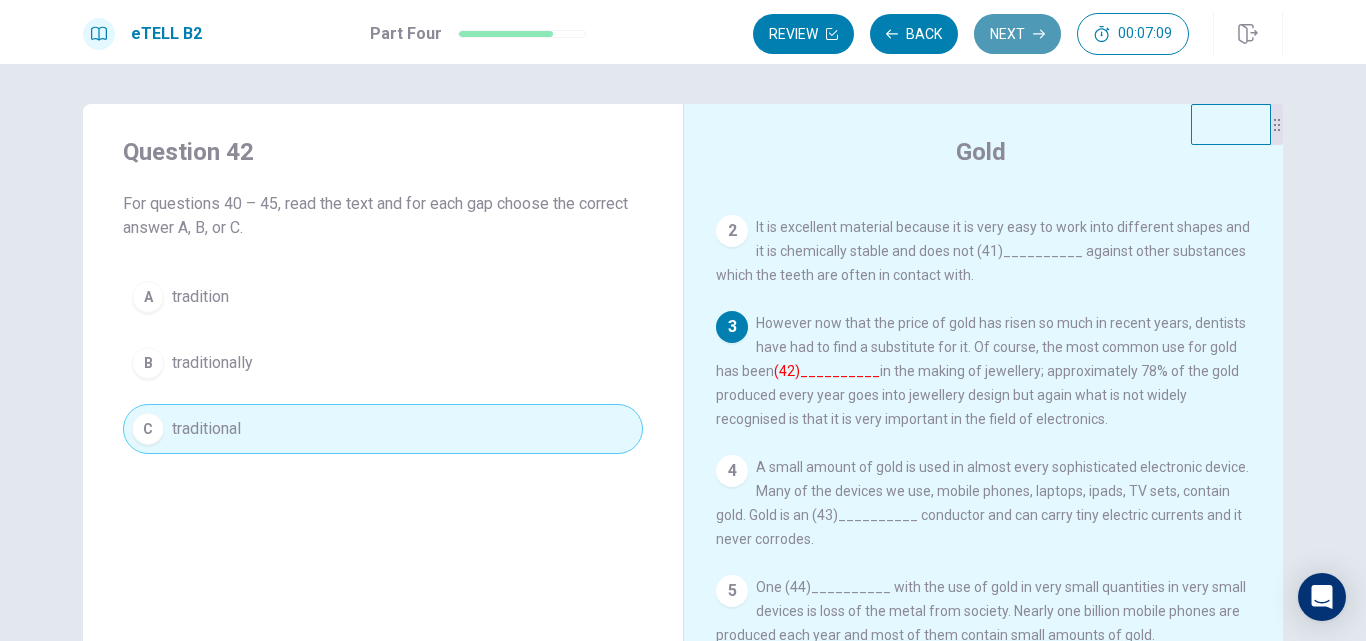 click on "Next" at bounding box center [1017, 34] 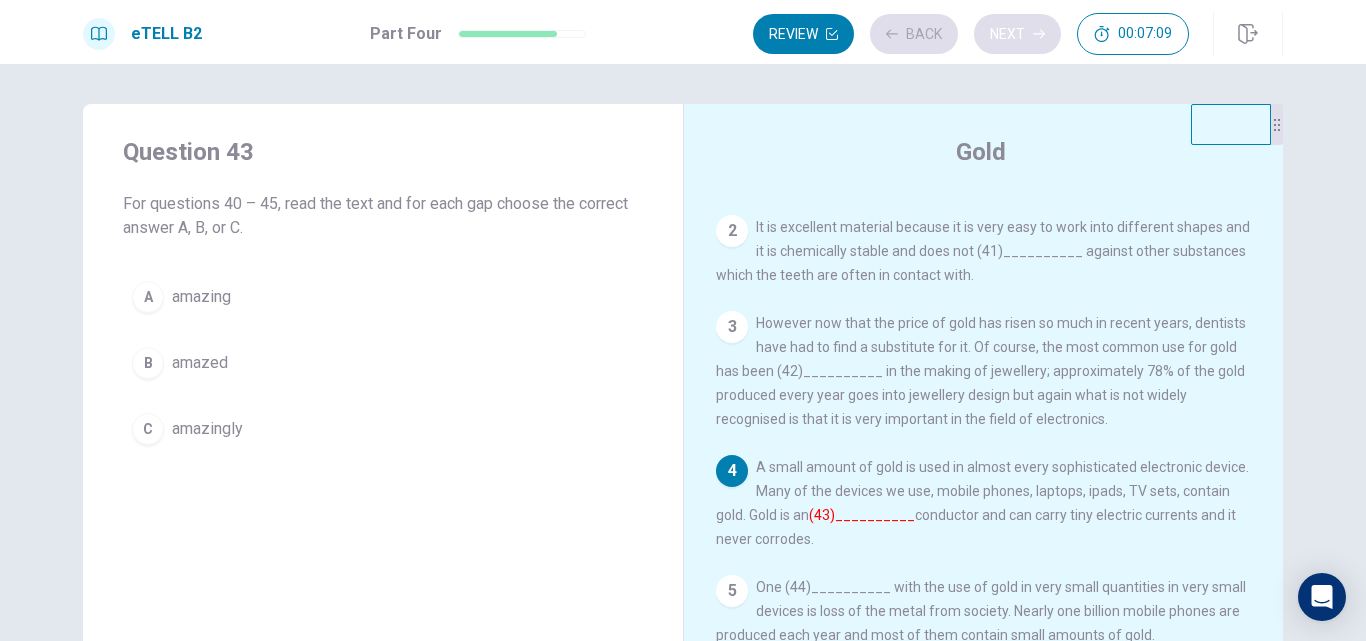 scroll, scrollTop: 97, scrollLeft: 0, axis: vertical 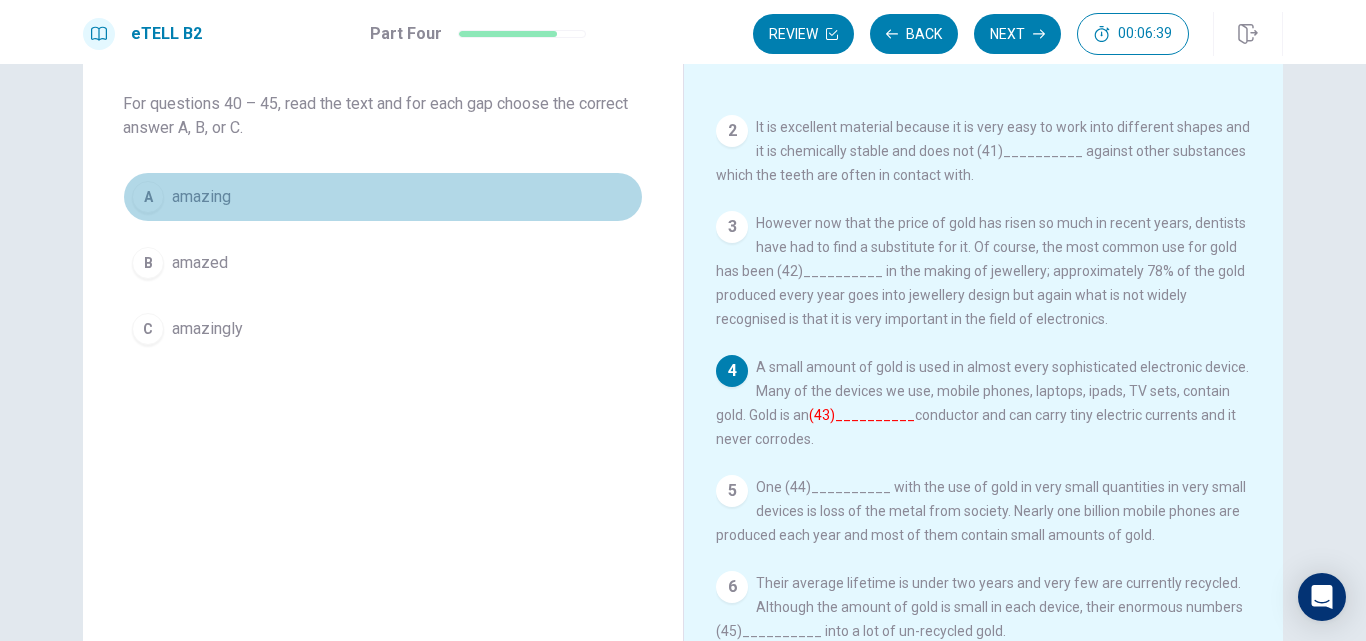 click on "A amazing" at bounding box center (383, 197) 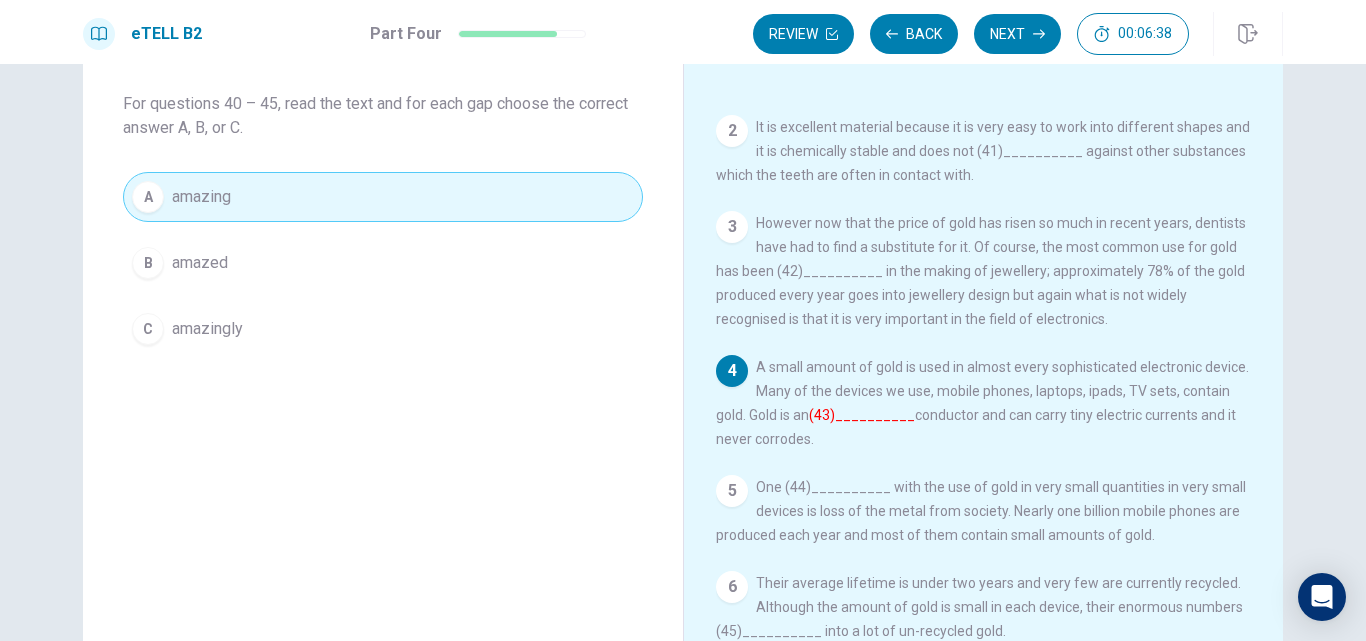 click on "Next" at bounding box center (1017, 34) 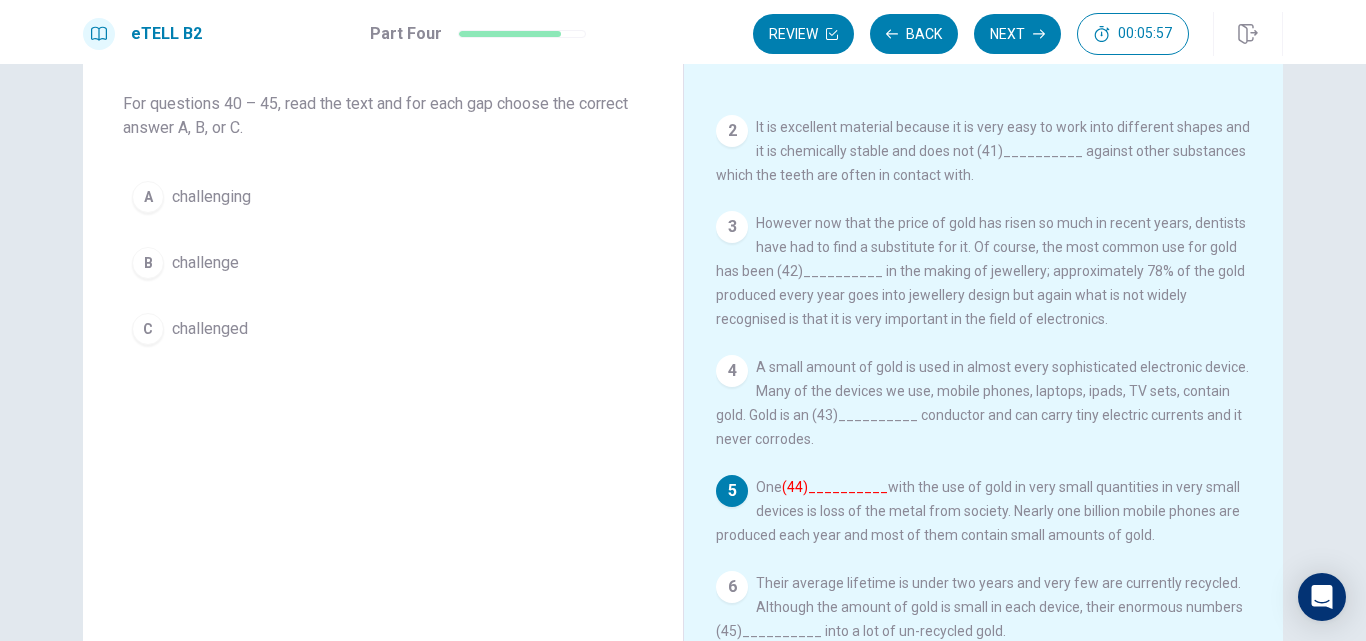 click on "B challenge" at bounding box center [383, 263] 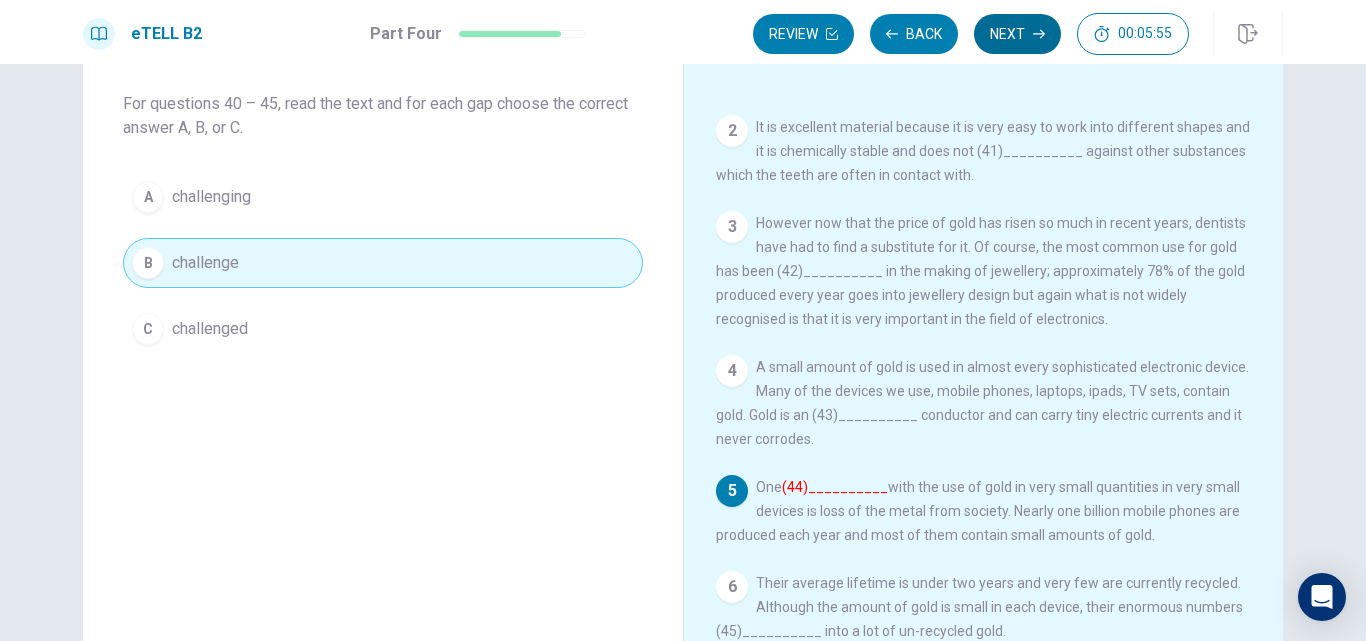 click on "Next" at bounding box center (1017, 34) 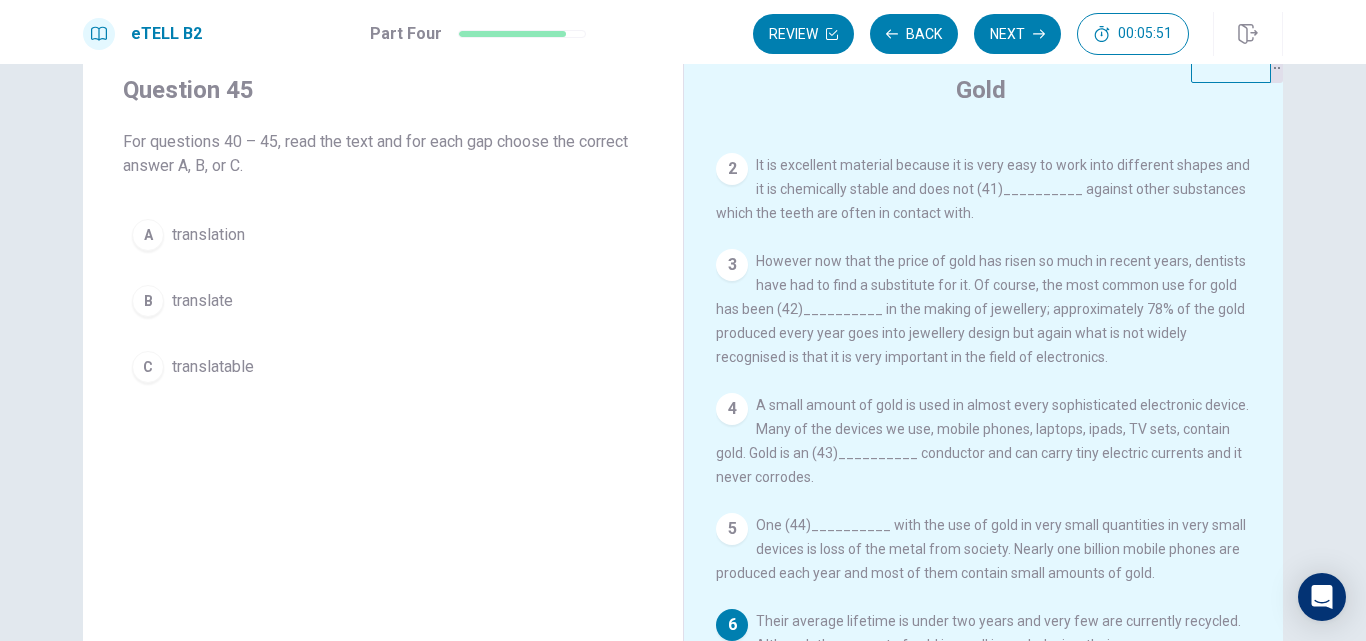 scroll, scrollTop: 162, scrollLeft: 0, axis: vertical 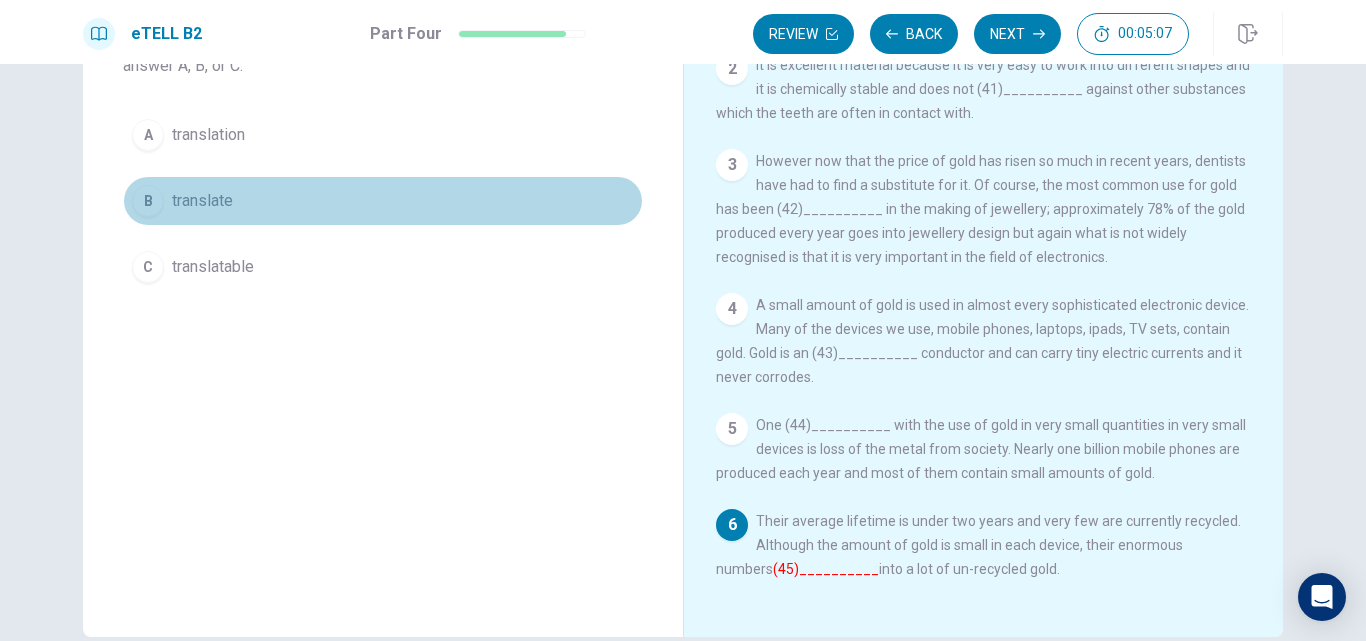 click on "B translate" at bounding box center [383, 201] 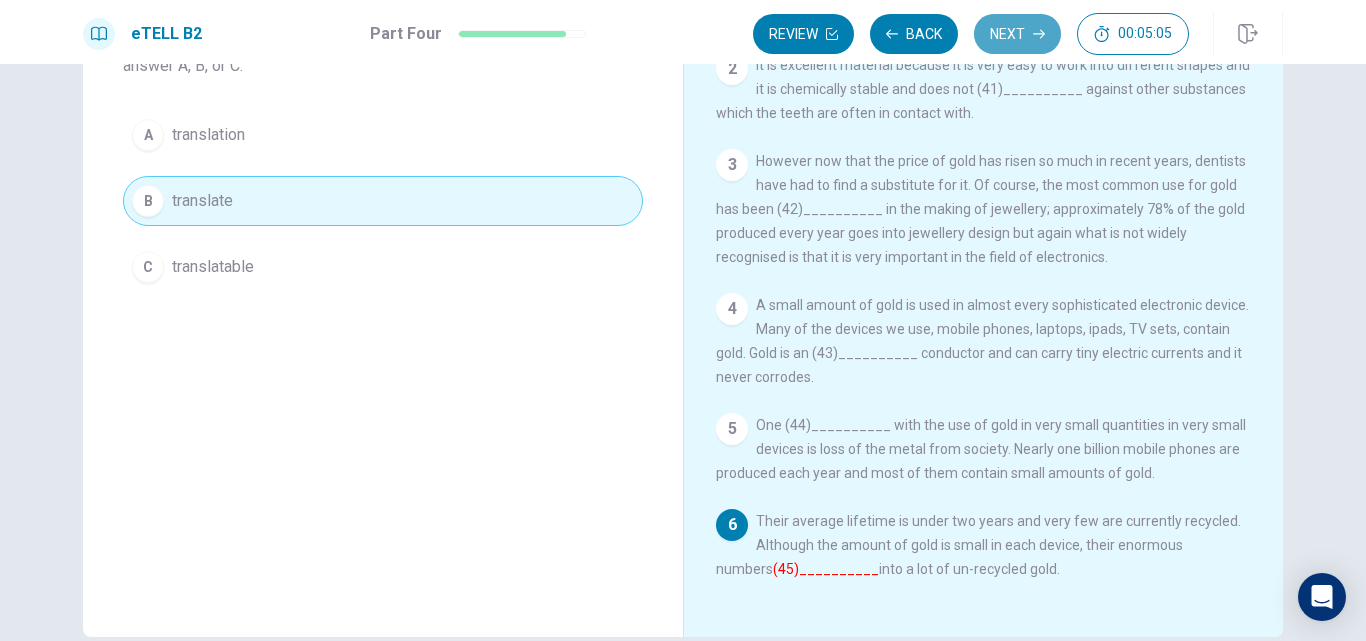 click on "Next" at bounding box center [1017, 34] 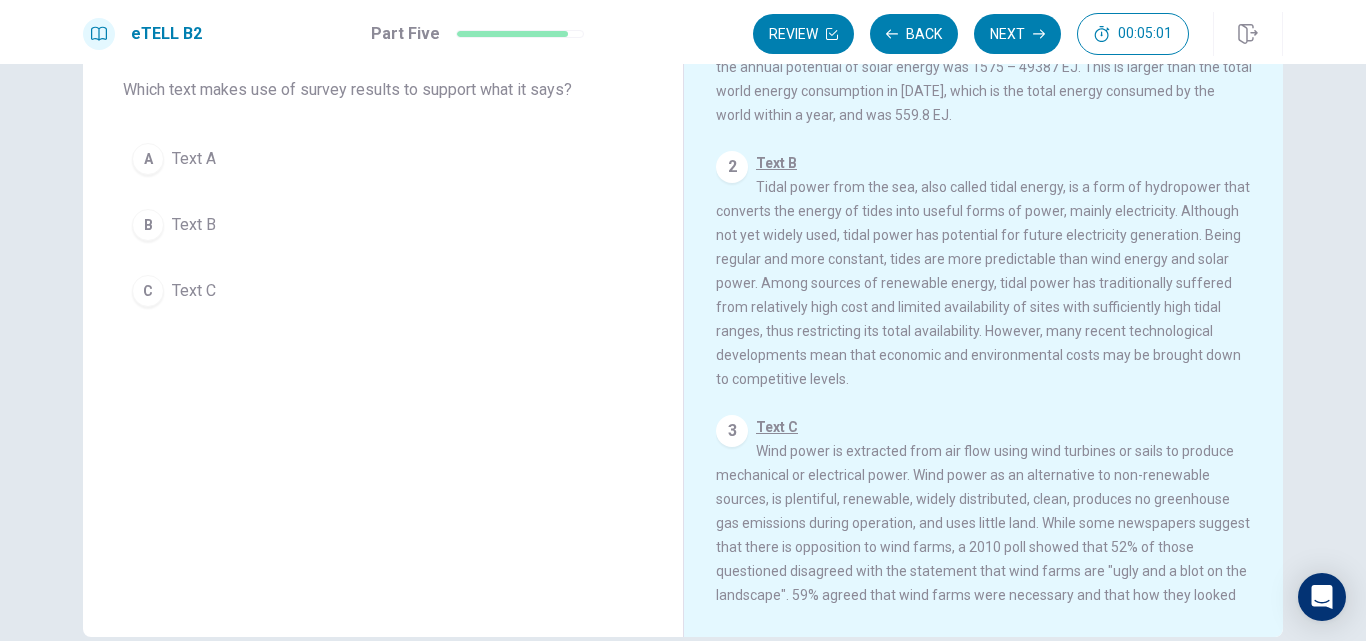 scroll, scrollTop: 0, scrollLeft: 0, axis: both 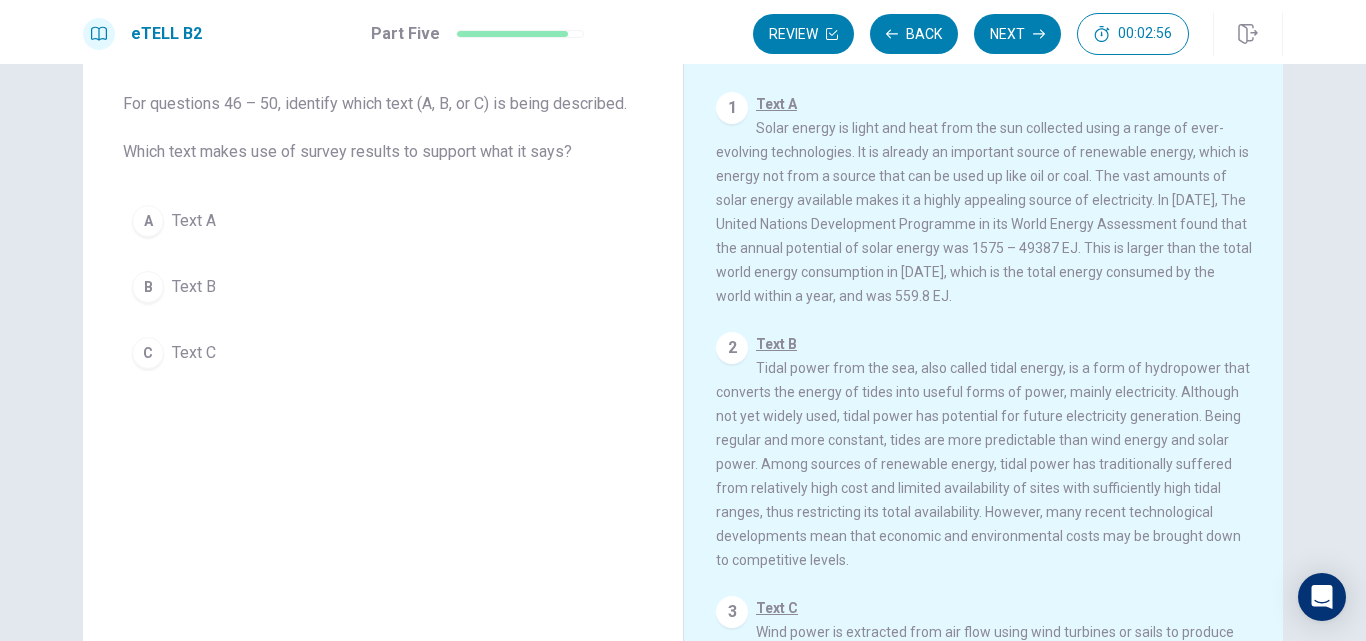 click on "A Text A" at bounding box center (383, 221) 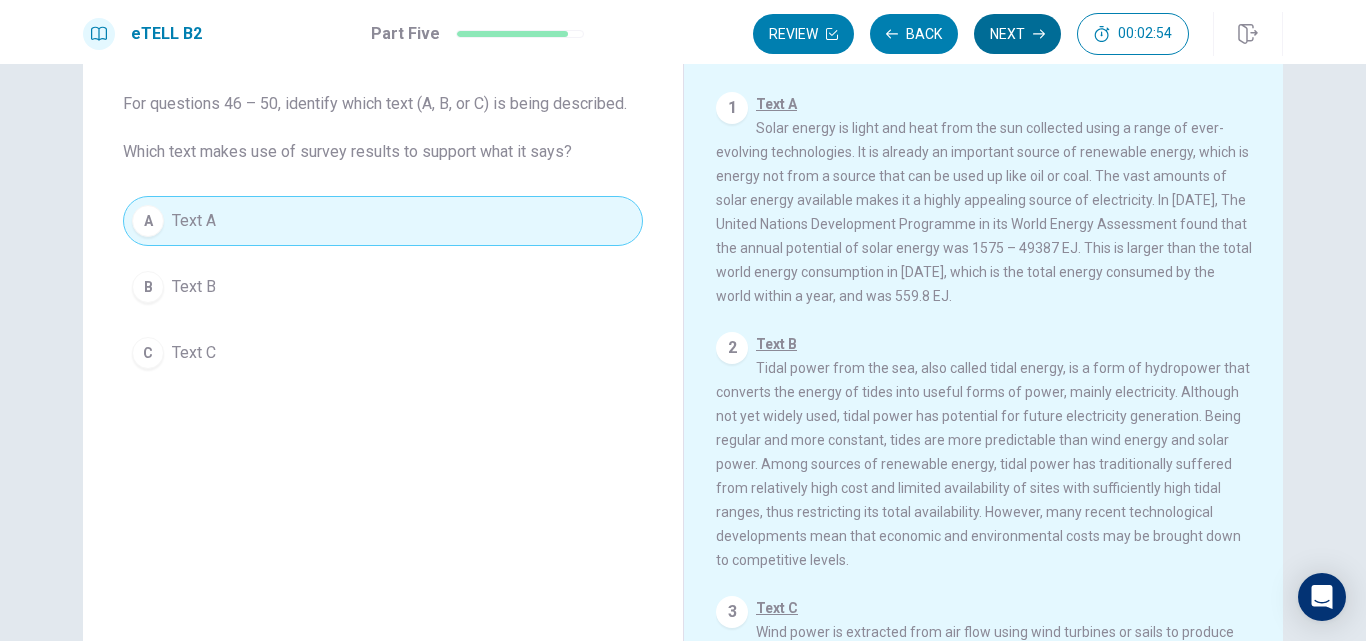 click on "Next" at bounding box center (1017, 34) 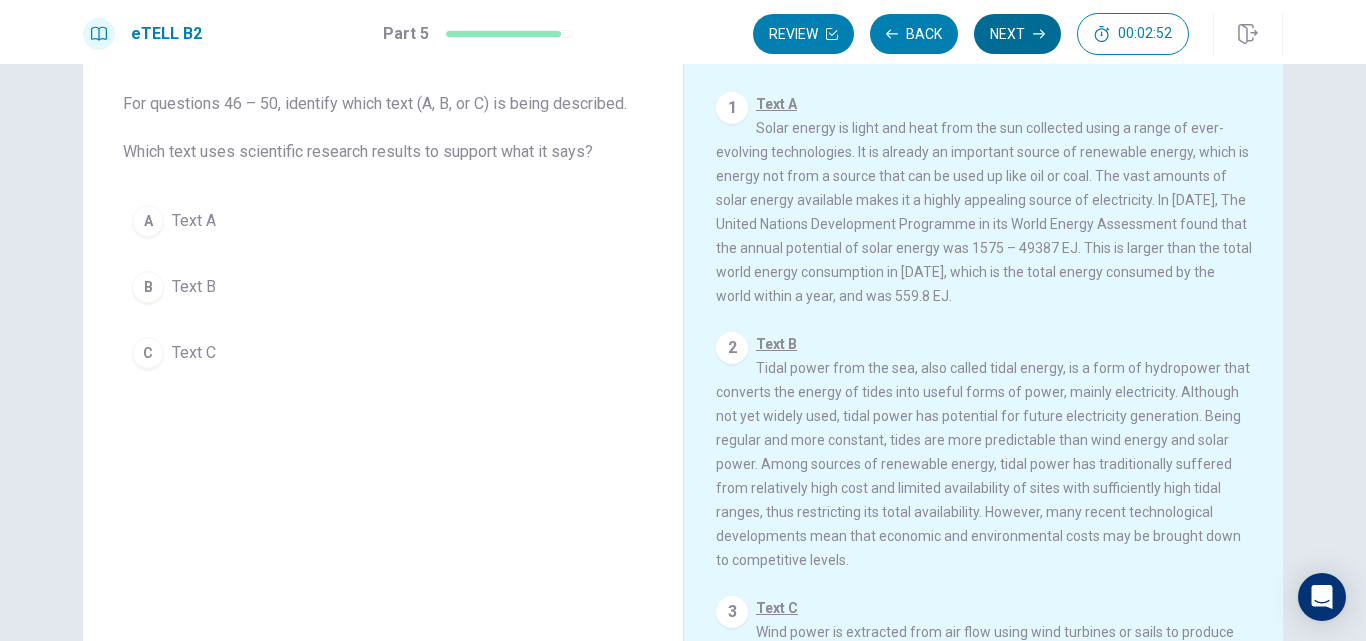 click on "Next" at bounding box center [1017, 34] 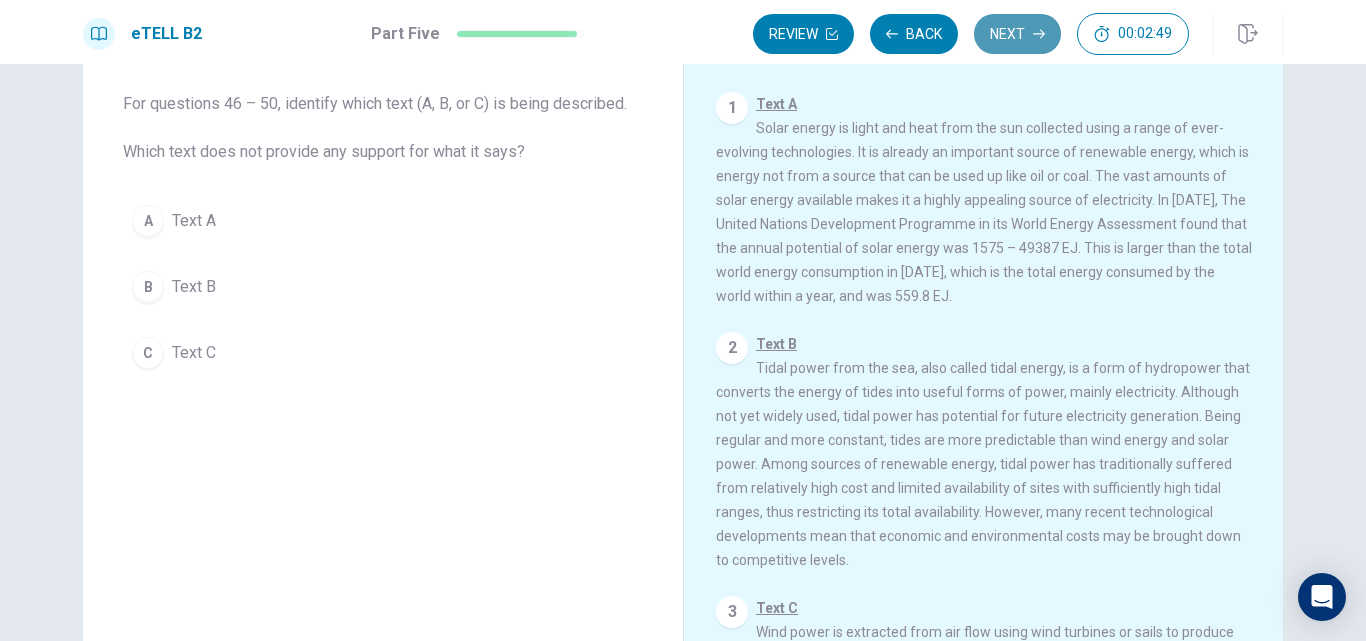 click on "Next" at bounding box center (1017, 34) 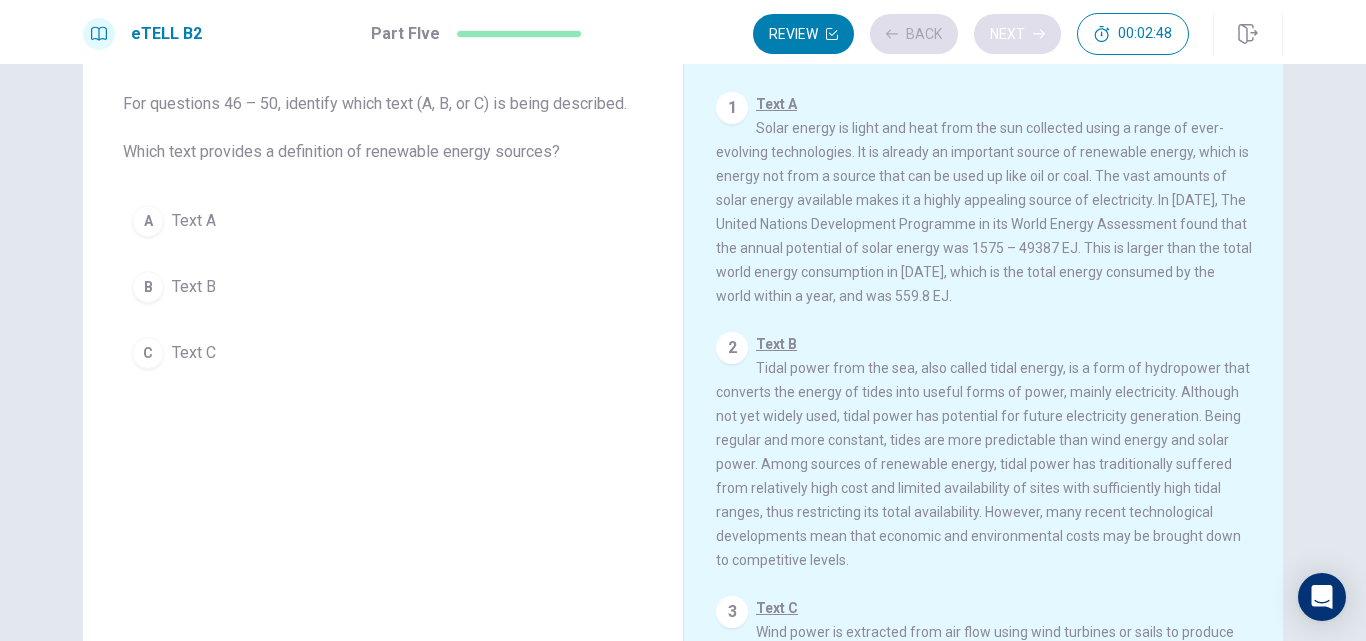 click on "Review Back Next 00:02:48" at bounding box center [971, 34] 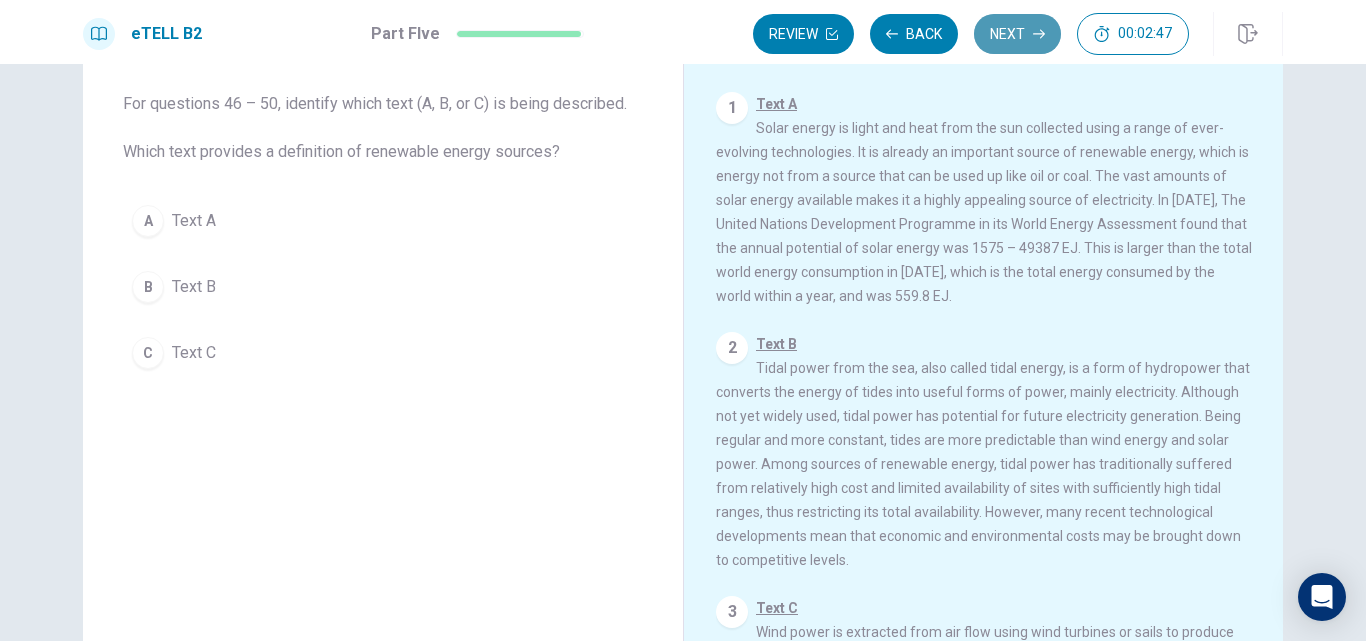 click on "Next" at bounding box center (1017, 34) 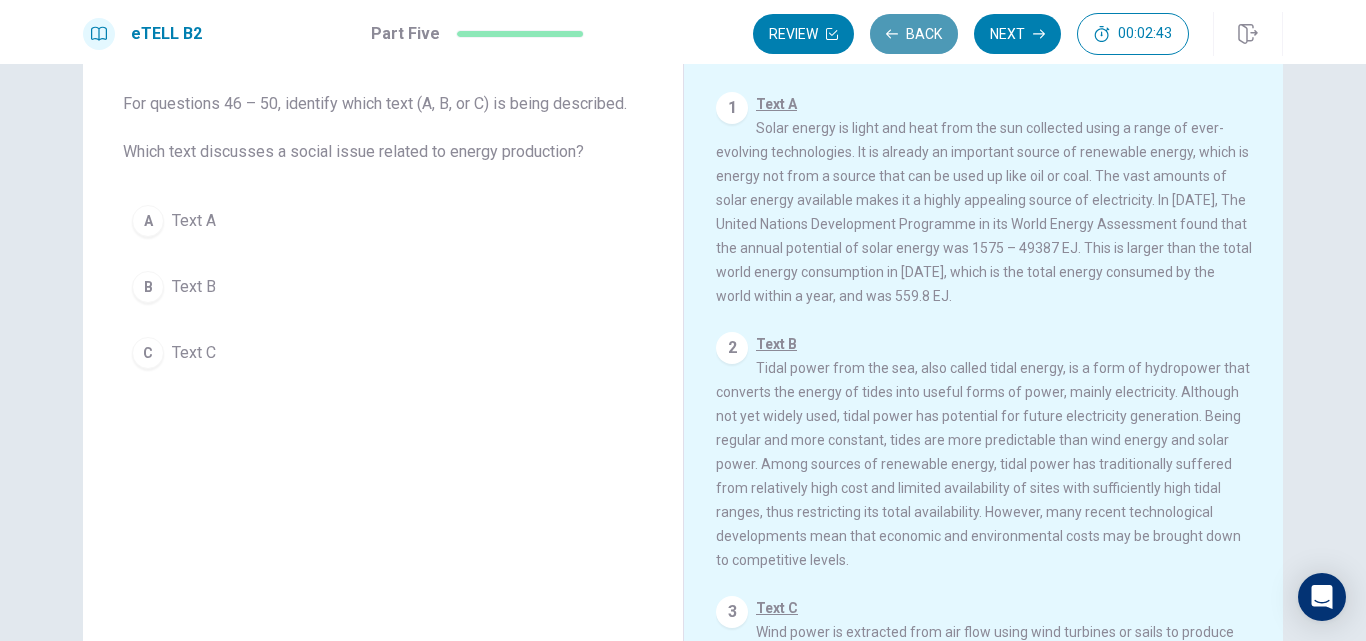 click on "Back" at bounding box center (914, 34) 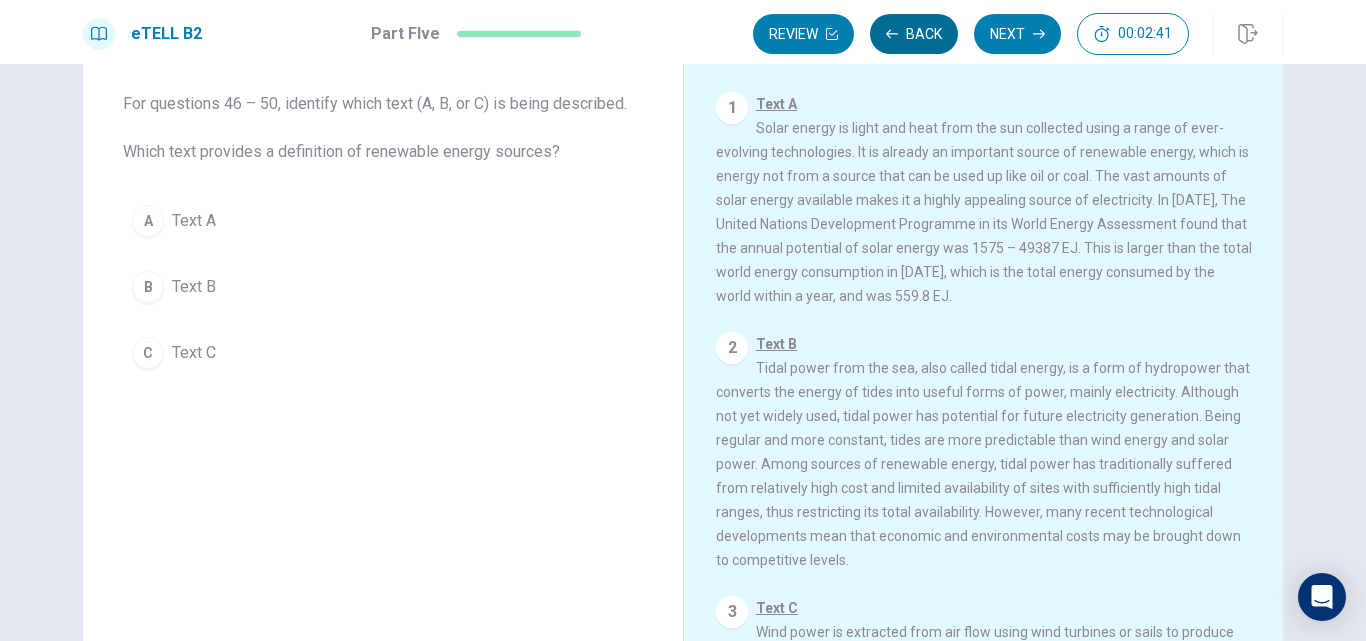 click on "Back" at bounding box center [914, 34] 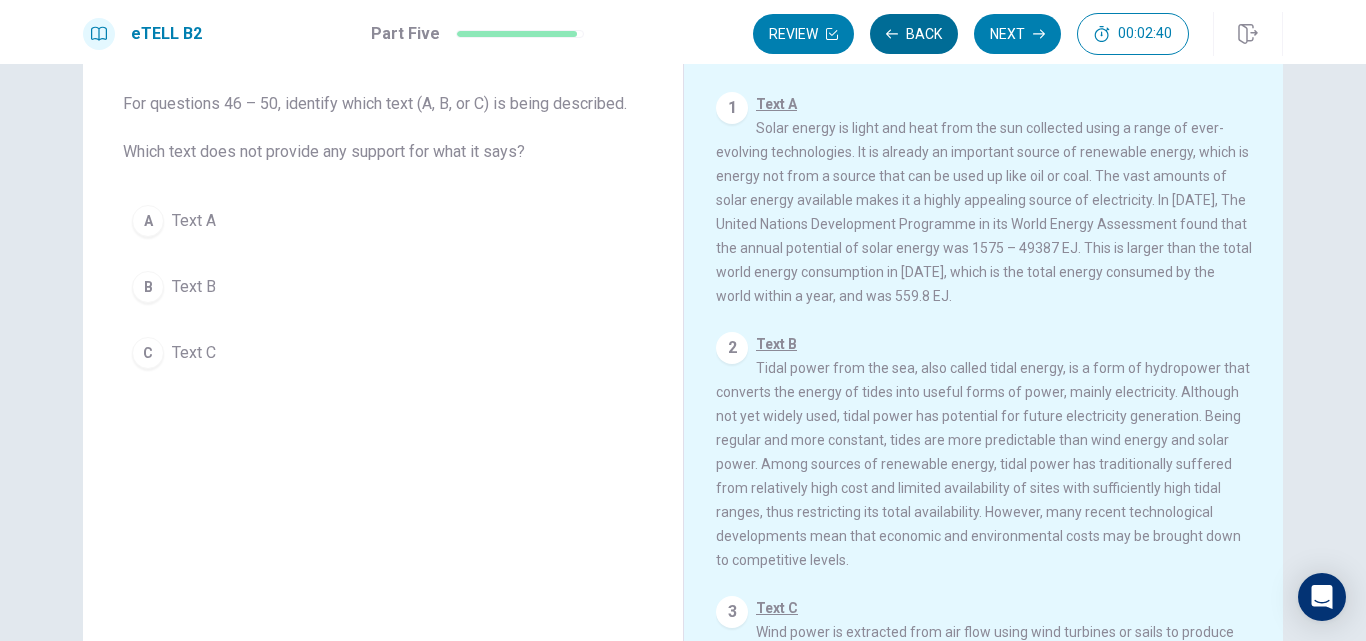 click on "Back" at bounding box center [914, 34] 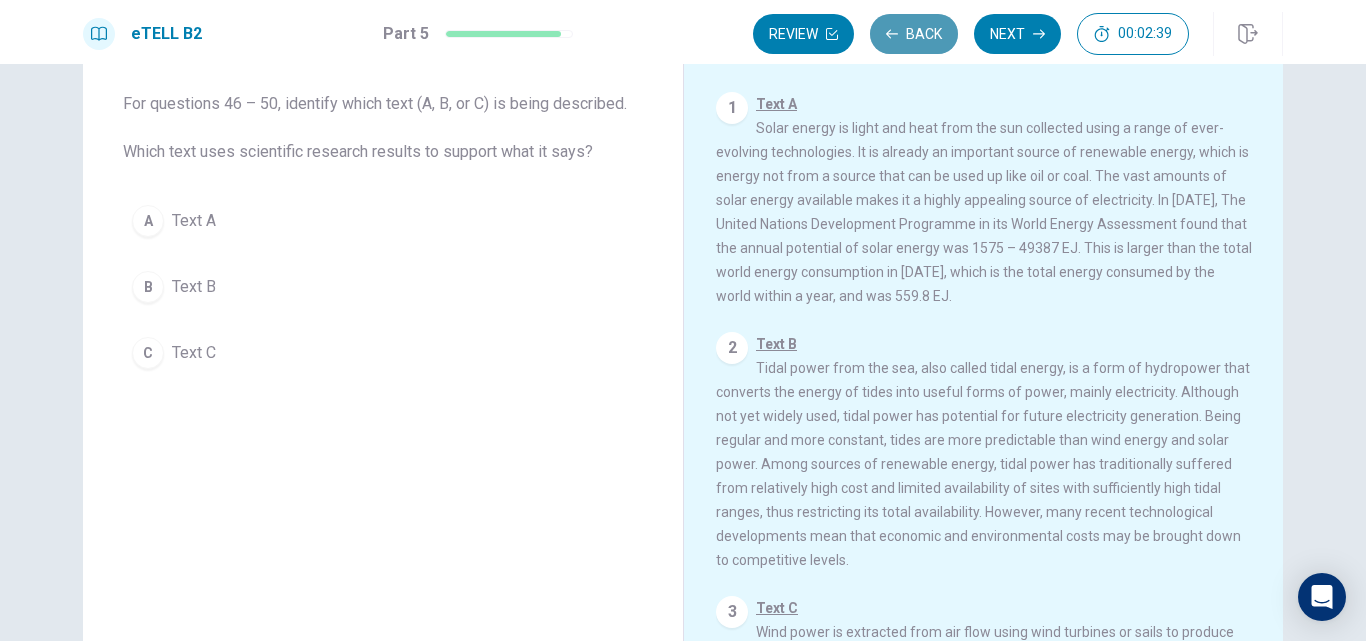 click on "Back" at bounding box center (914, 34) 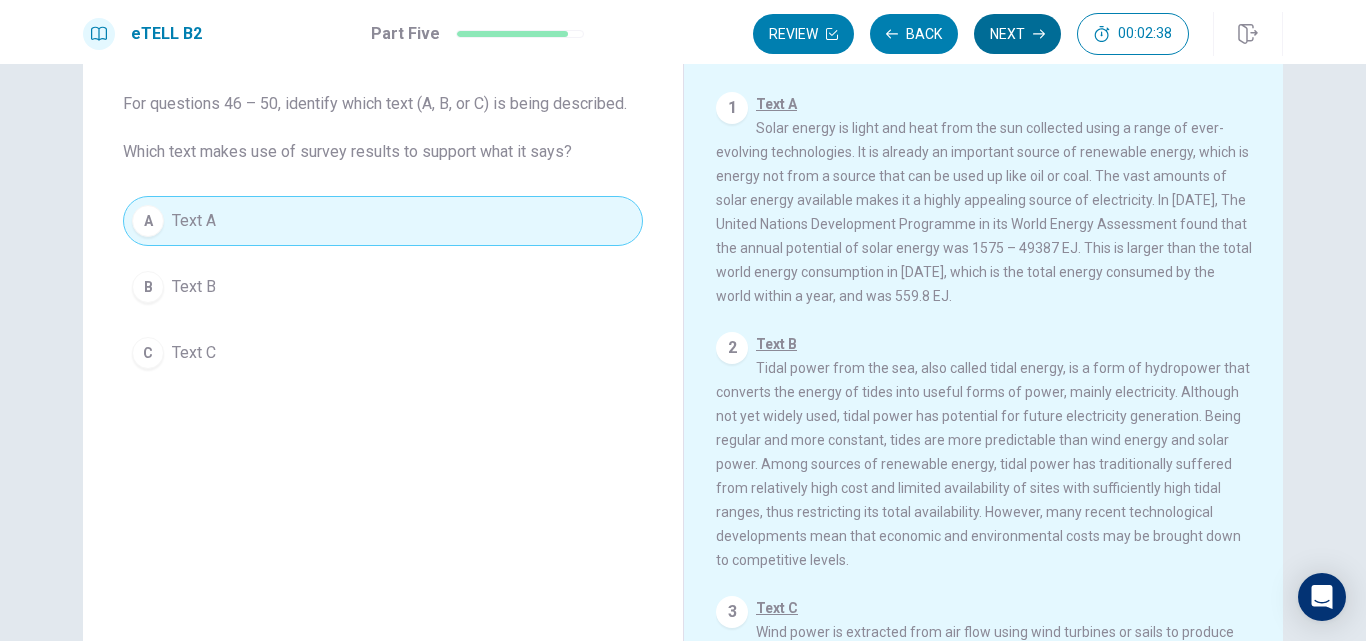 click on "Next" at bounding box center [1017, 34] 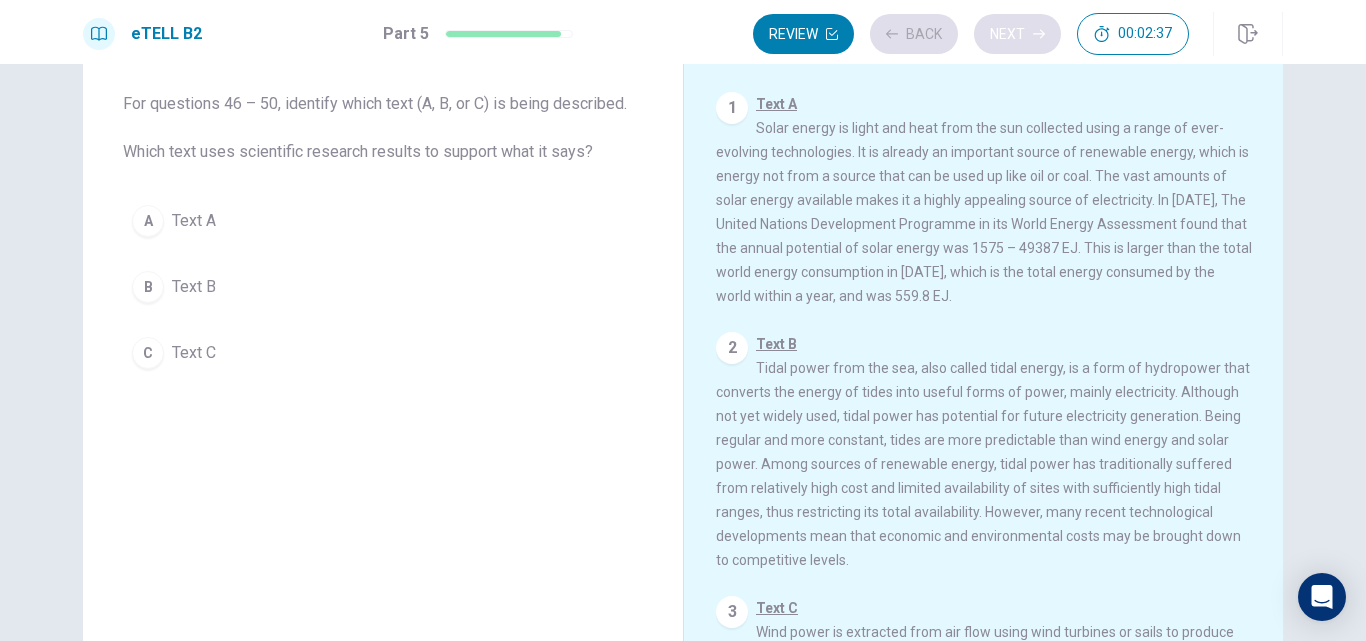 click on "Review Back Next 00:02:37" at bounding box center [971, 34] 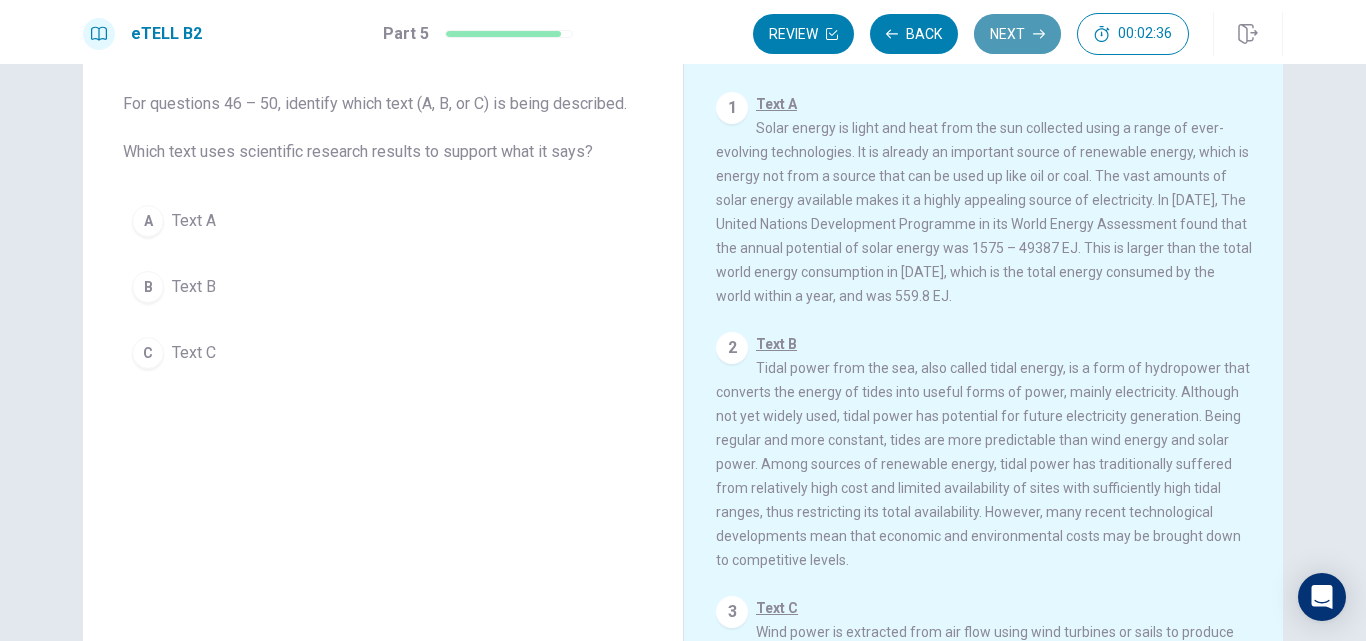 click on "Next" at bounding box center (1017, 34) 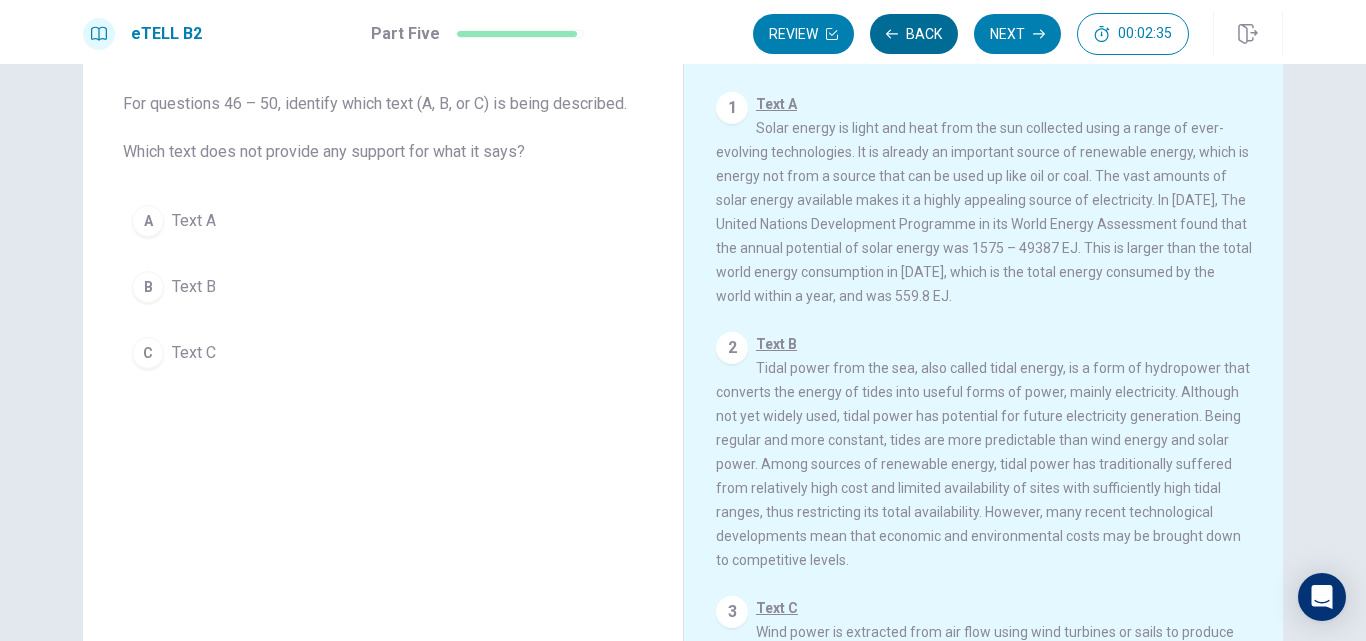 click on "Back" at bounding box center [914, 34] 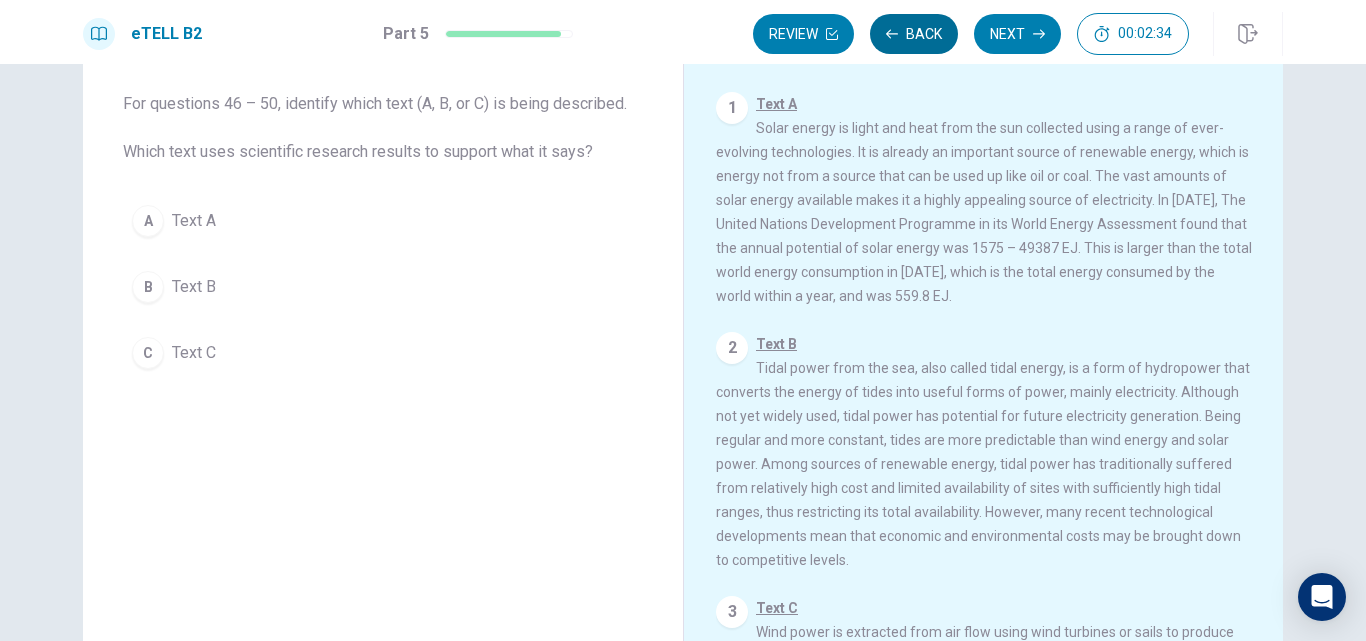 click on "Back" at bounding box center (914, 34) 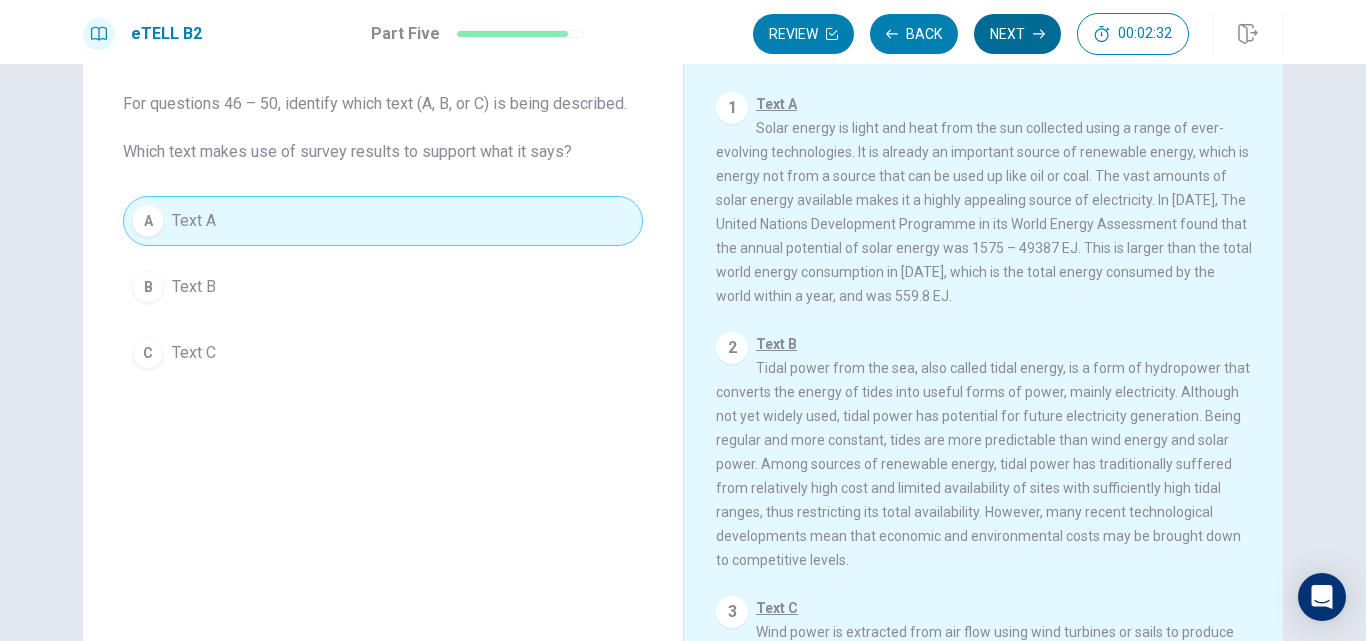 click on "Next" at bounding box center [1017, 34] 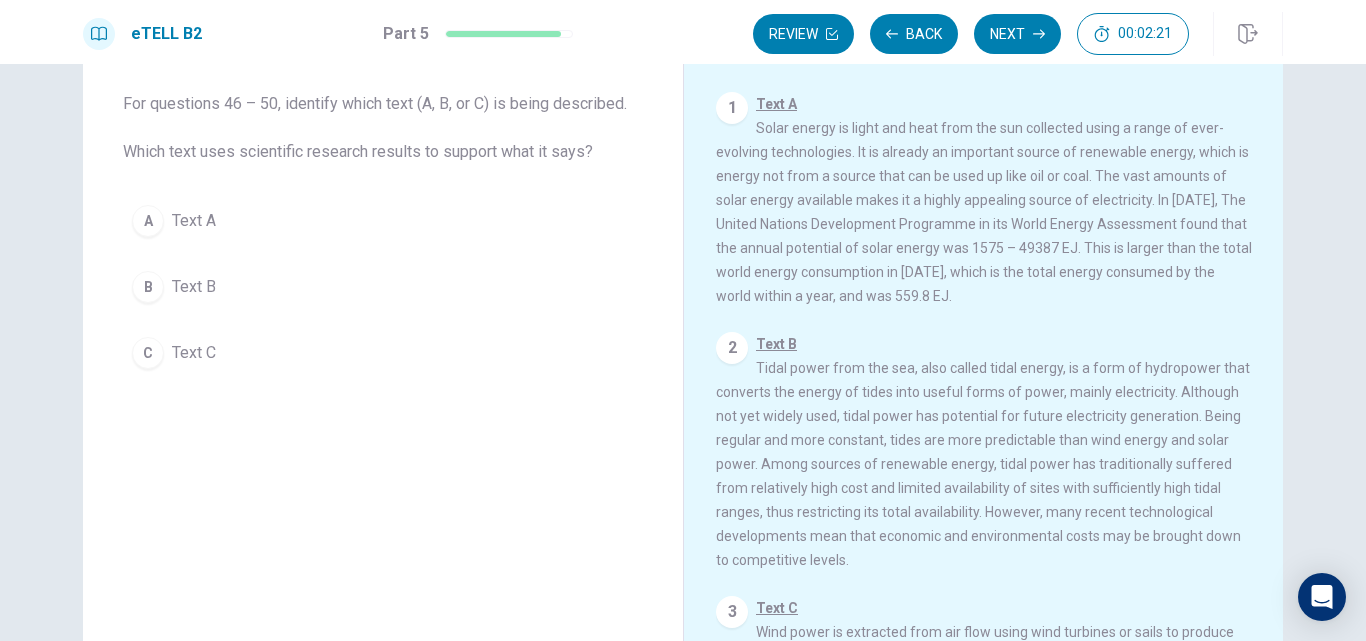 scroll, scrollTop: 0, scrollLeft: 0, axis: both 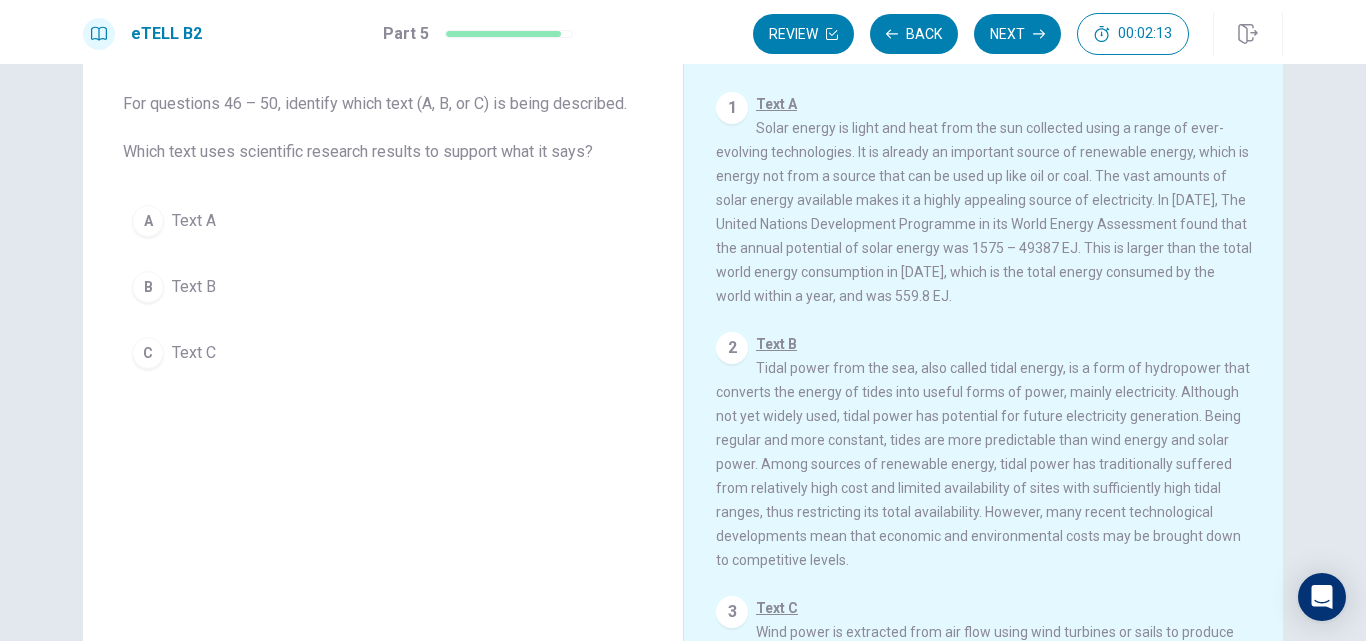 click on "A Text A" at bounding box center (383, 221) 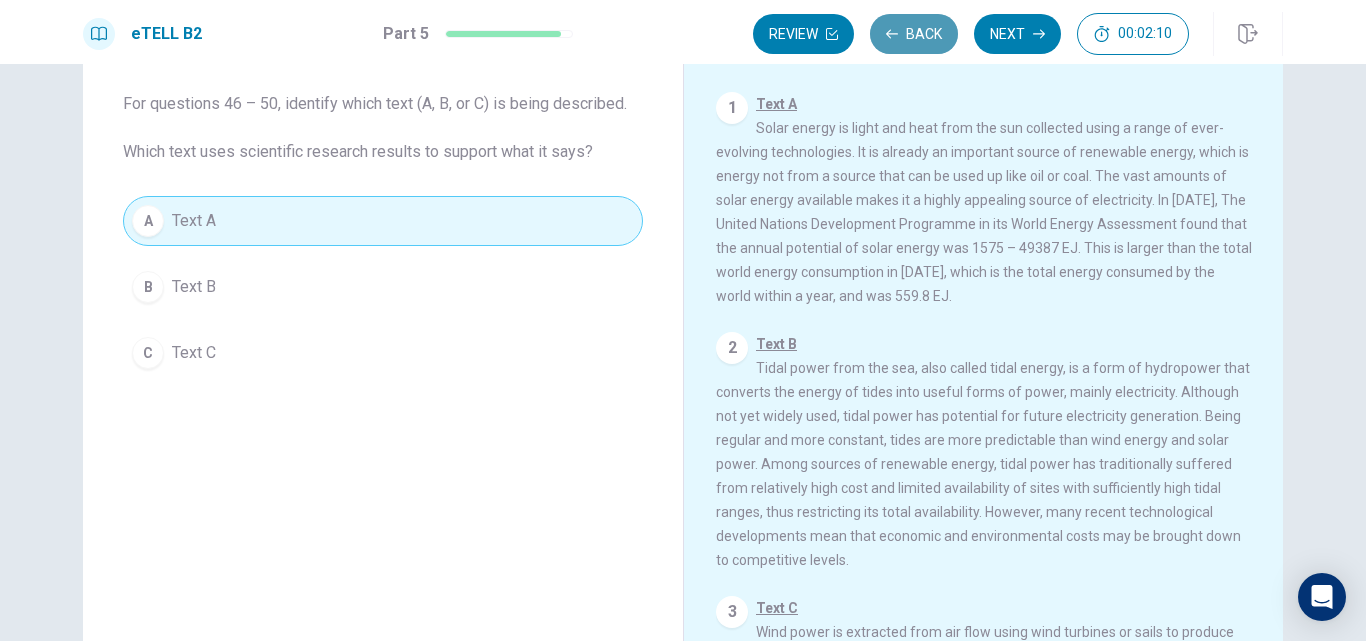 click on "Back" at bounding box center [914, 34] 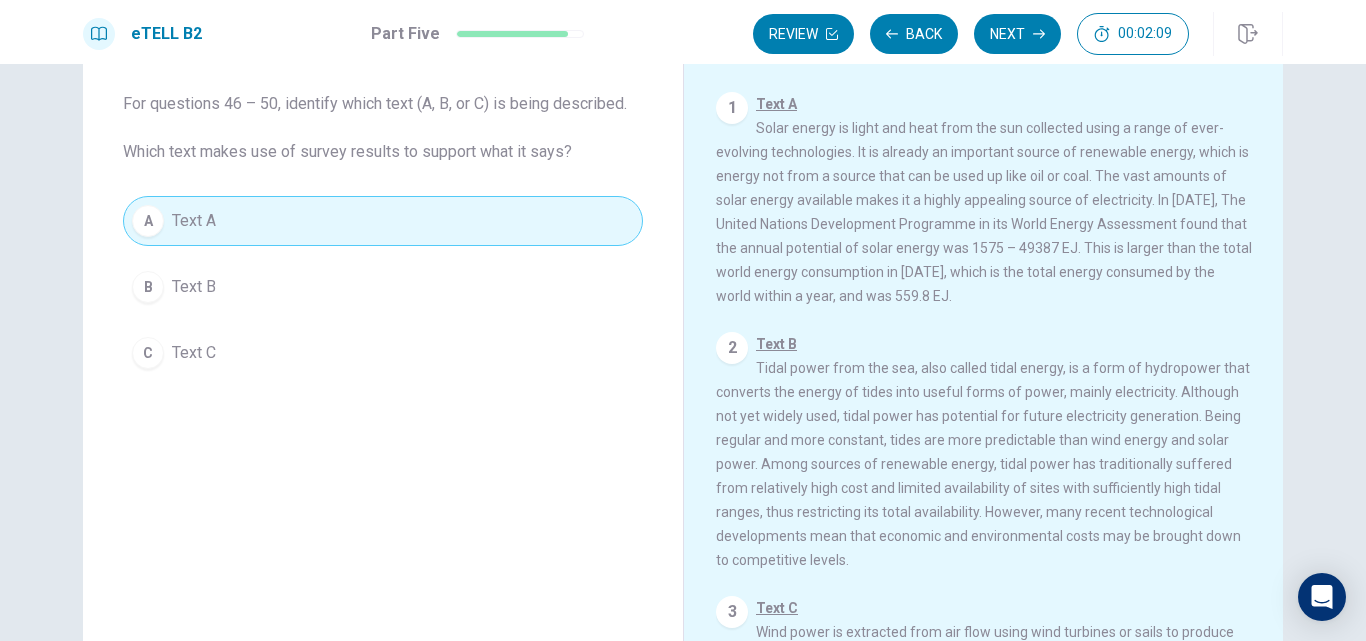 click on "C Text C" at bounding box center (383, 353) 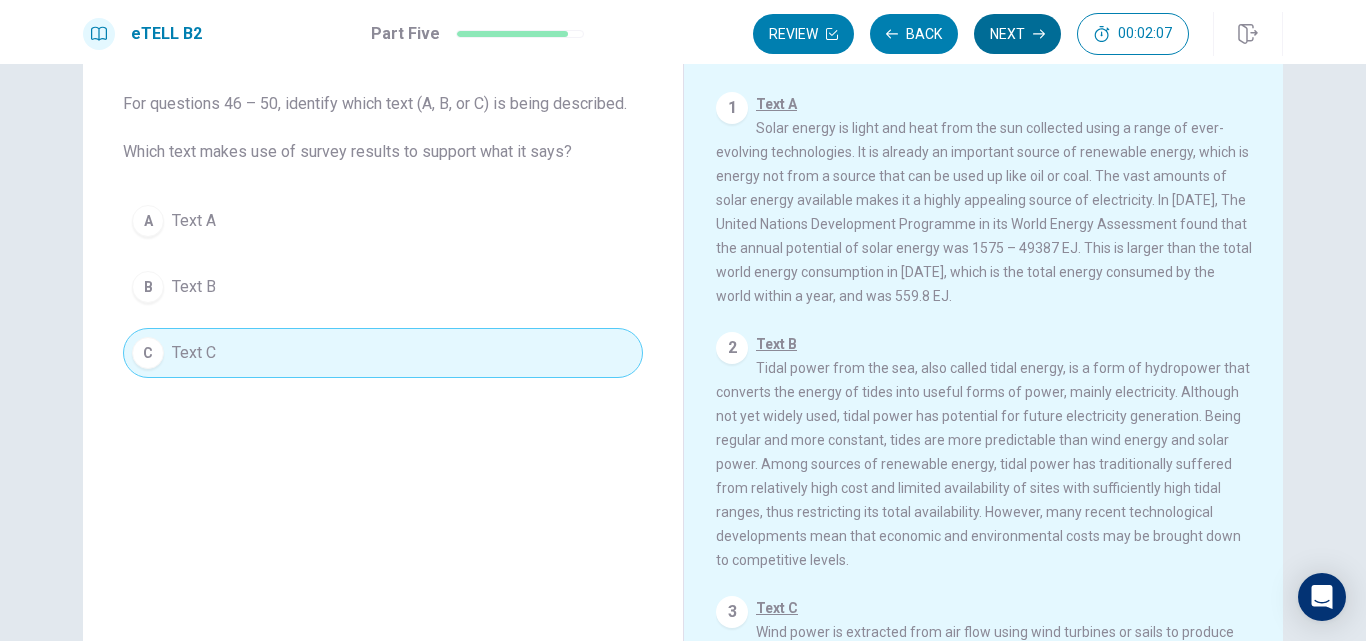 click on "Next" at bounding box center [1017, 34] 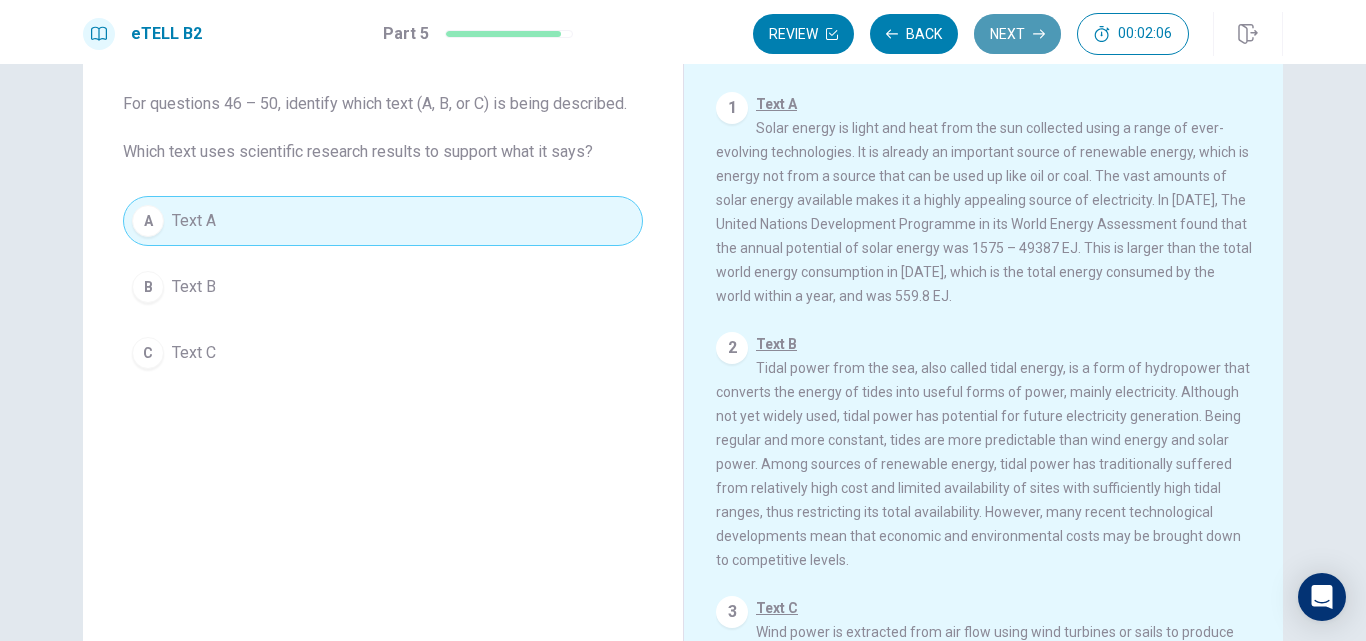 click on "Next" at bounding box center (1017, 34) 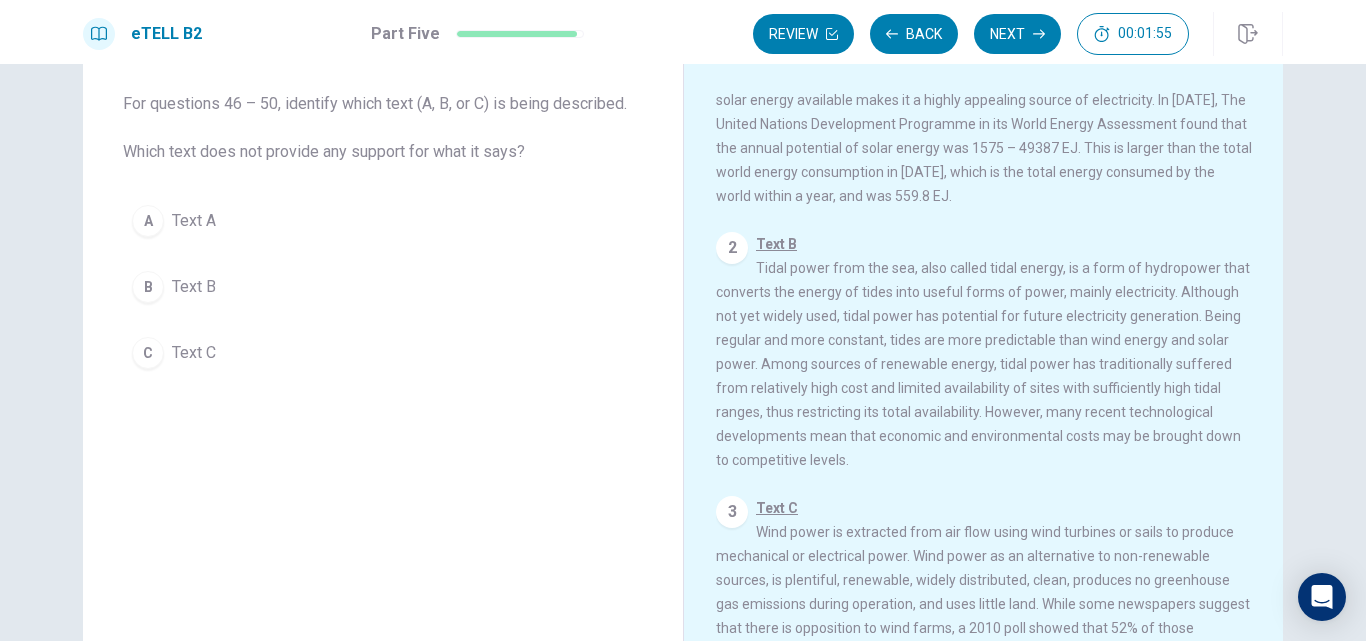 scroll, scrollTop: 197, scrollLeft: 0, axis: vertical 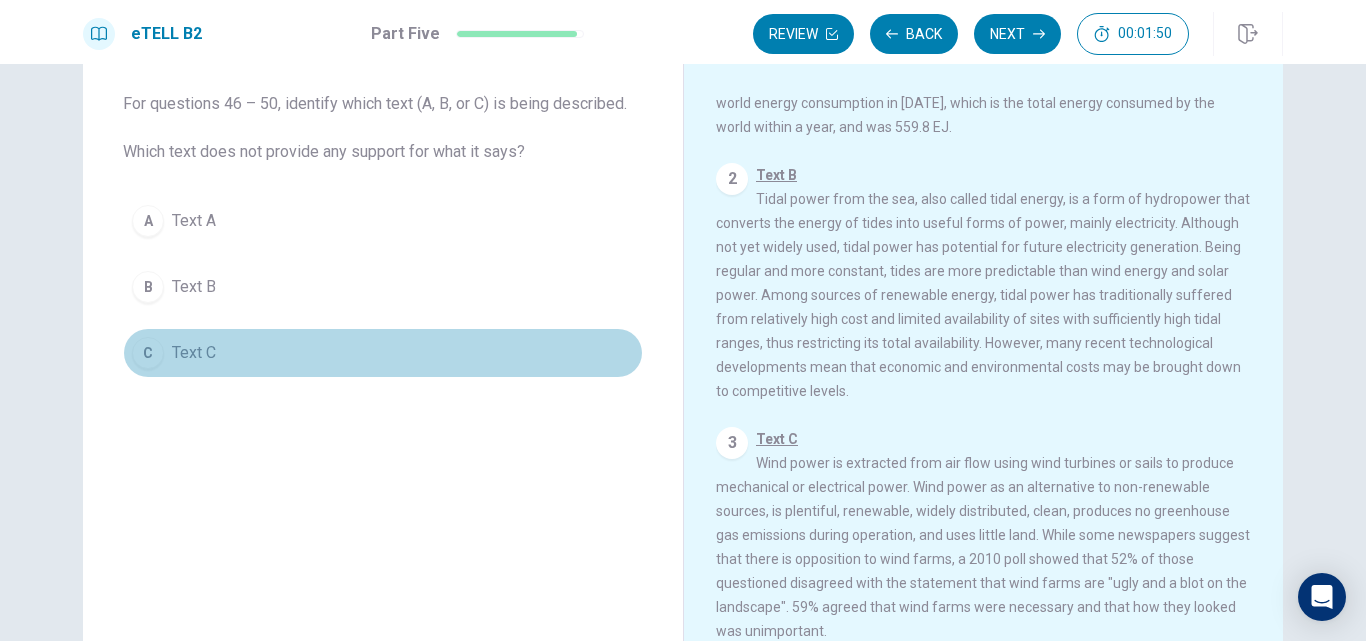 click on "C Text C" at bounding box center [383, 353] 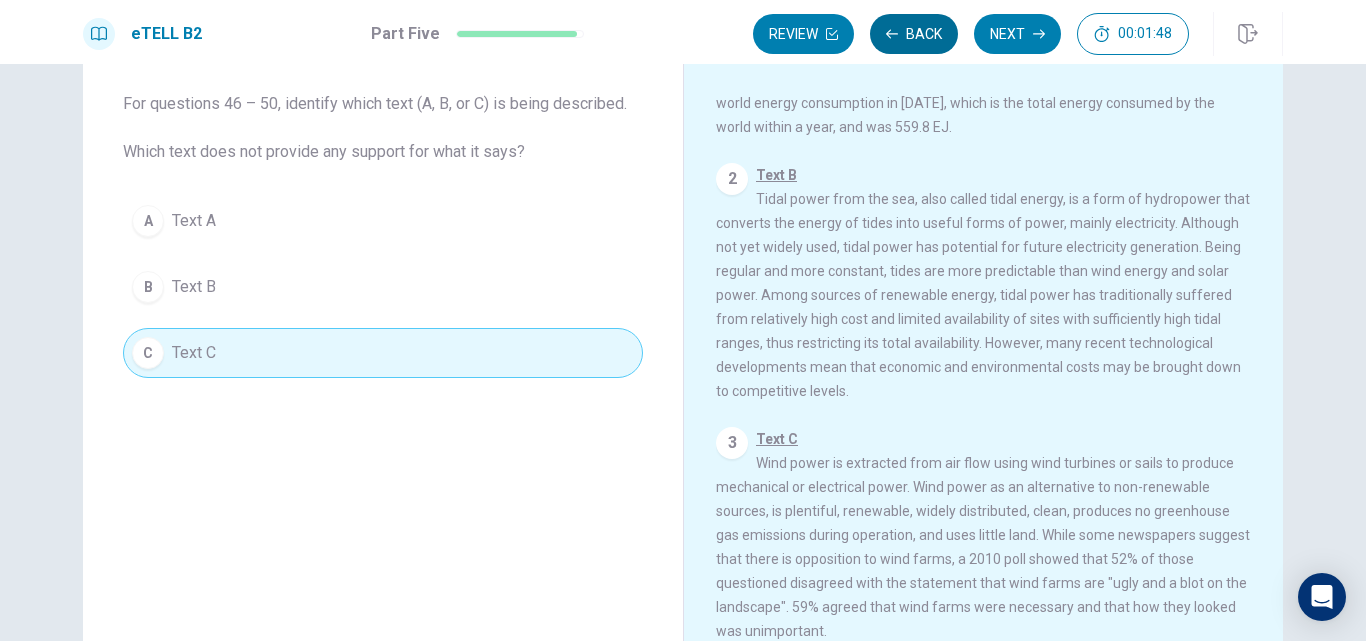 click on "Back" at bounding box center (914, 34) 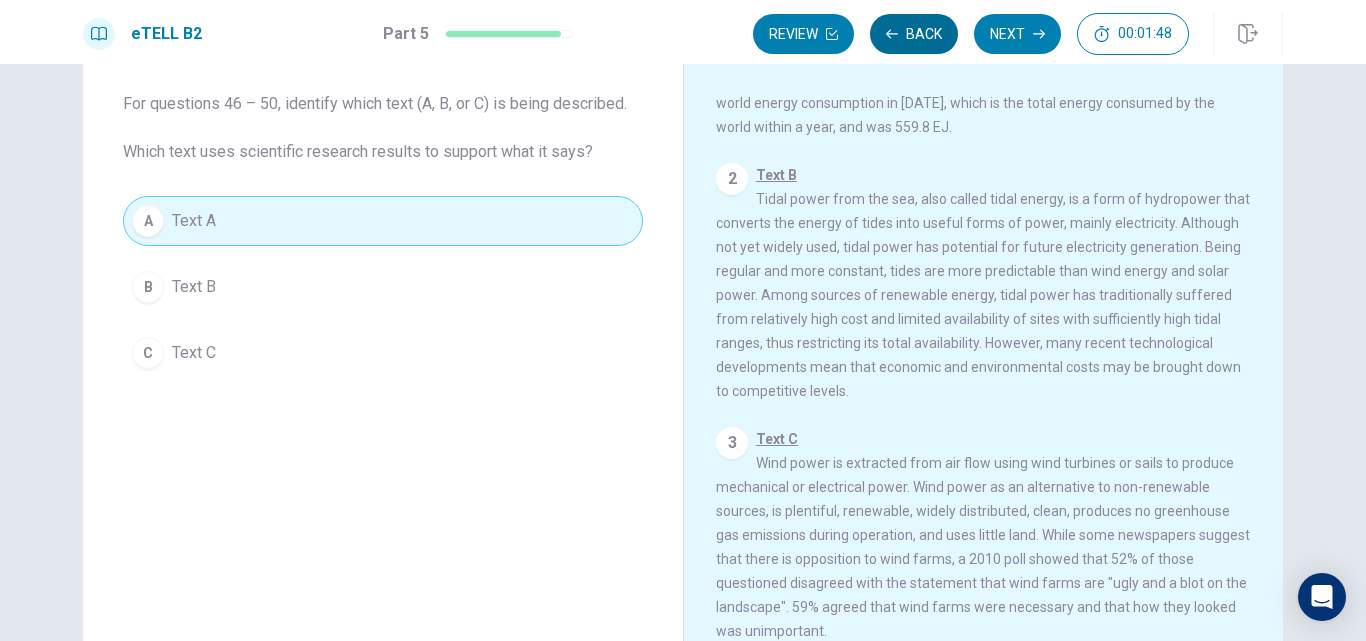click on "Back" at bounding box center (914, 34) 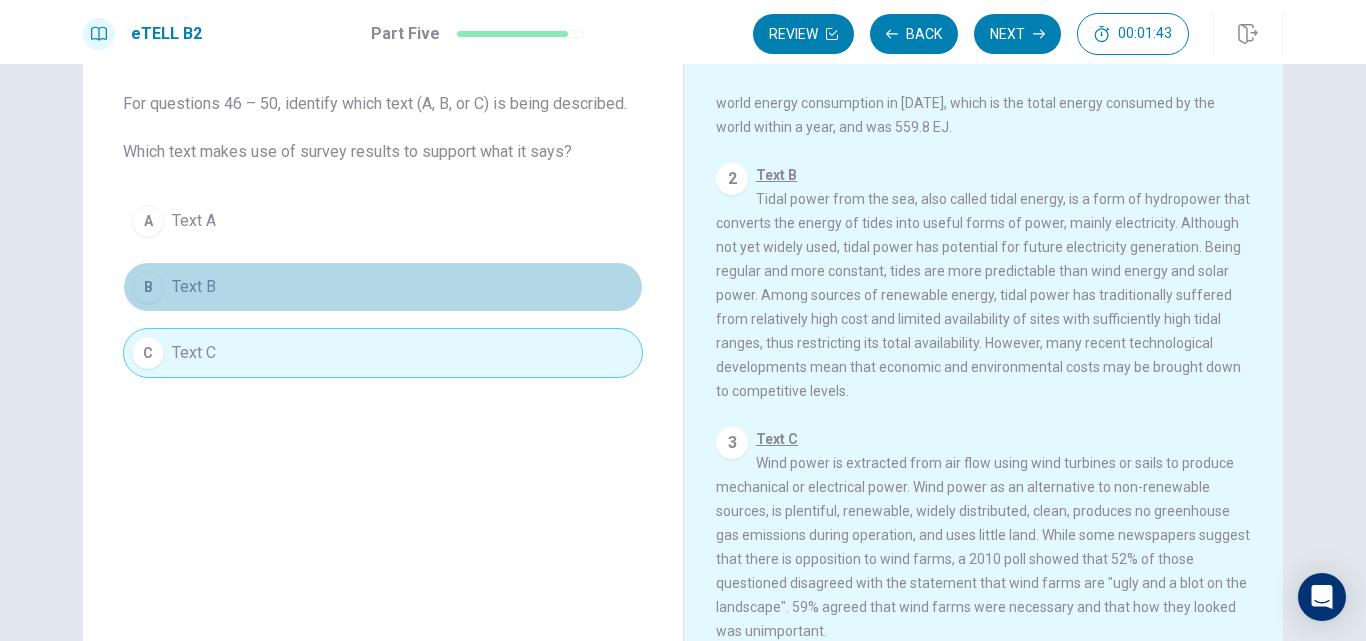 click on "B Text B" at bounding box center [383, 287] 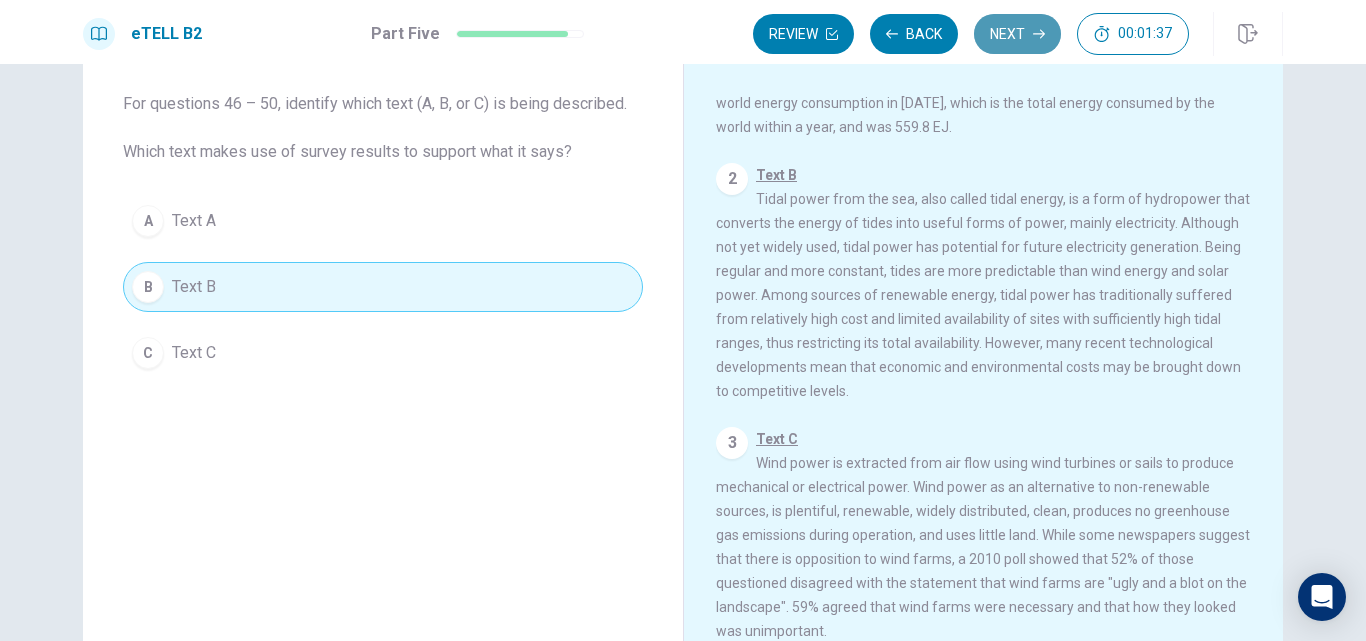 click on "Next" at bounding box center [1017, 34] 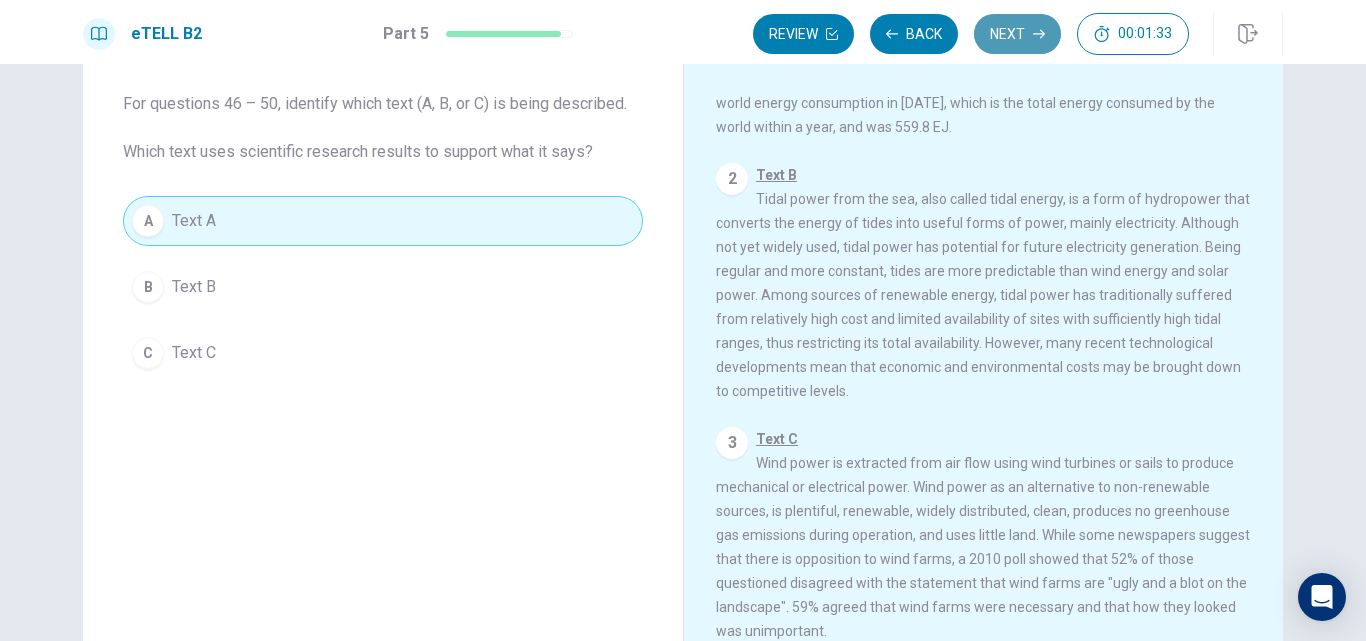 click on "Next" at bounding box center [1017, 34] 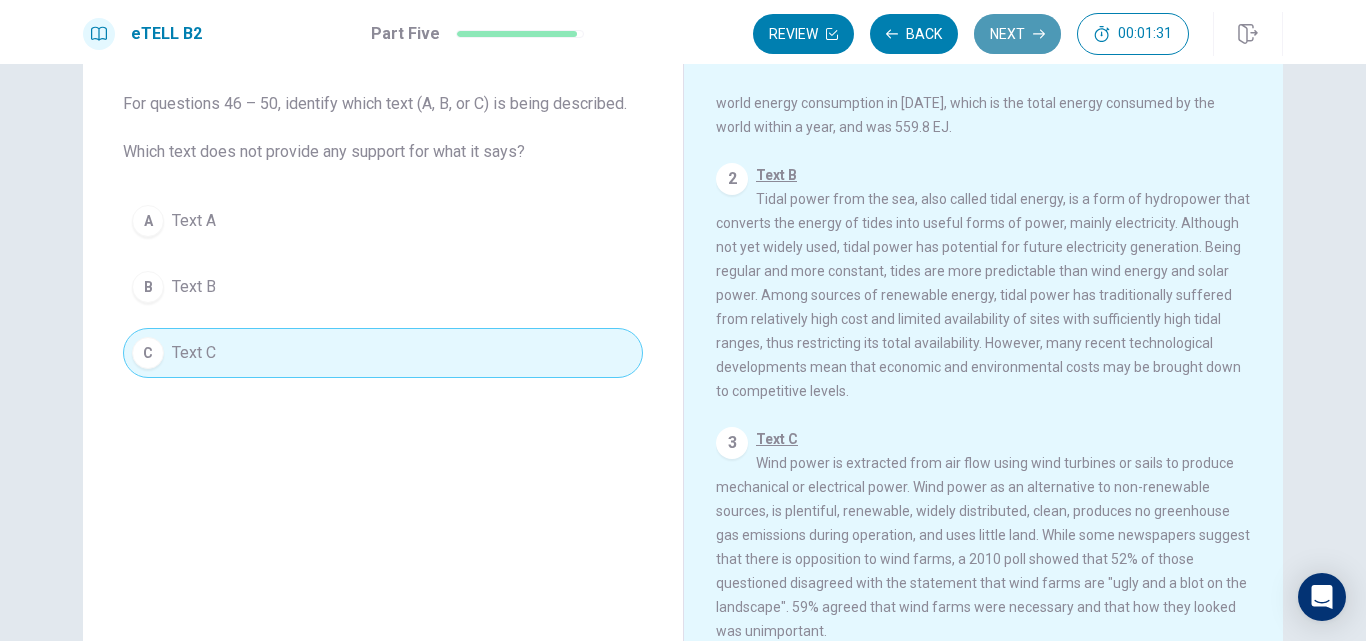 click on "Next" at bounding box center [1017, 34] 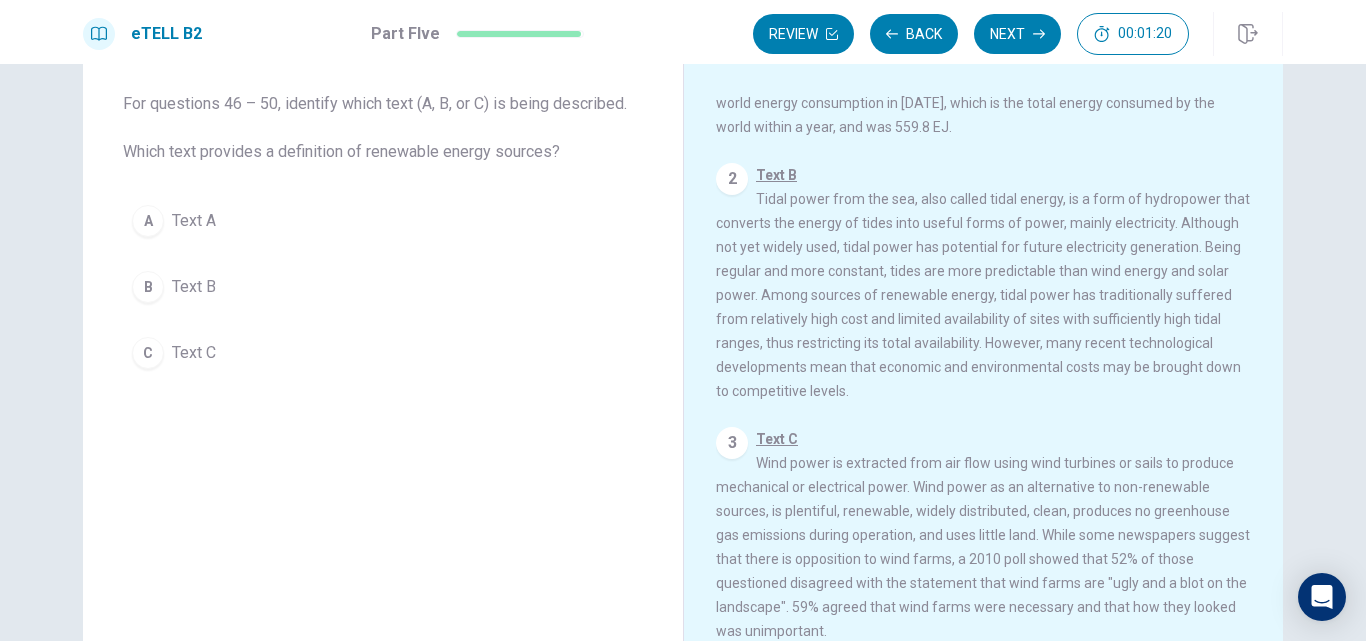 scroll, scrollTop: 0, scrollLeft: 0, axis: both 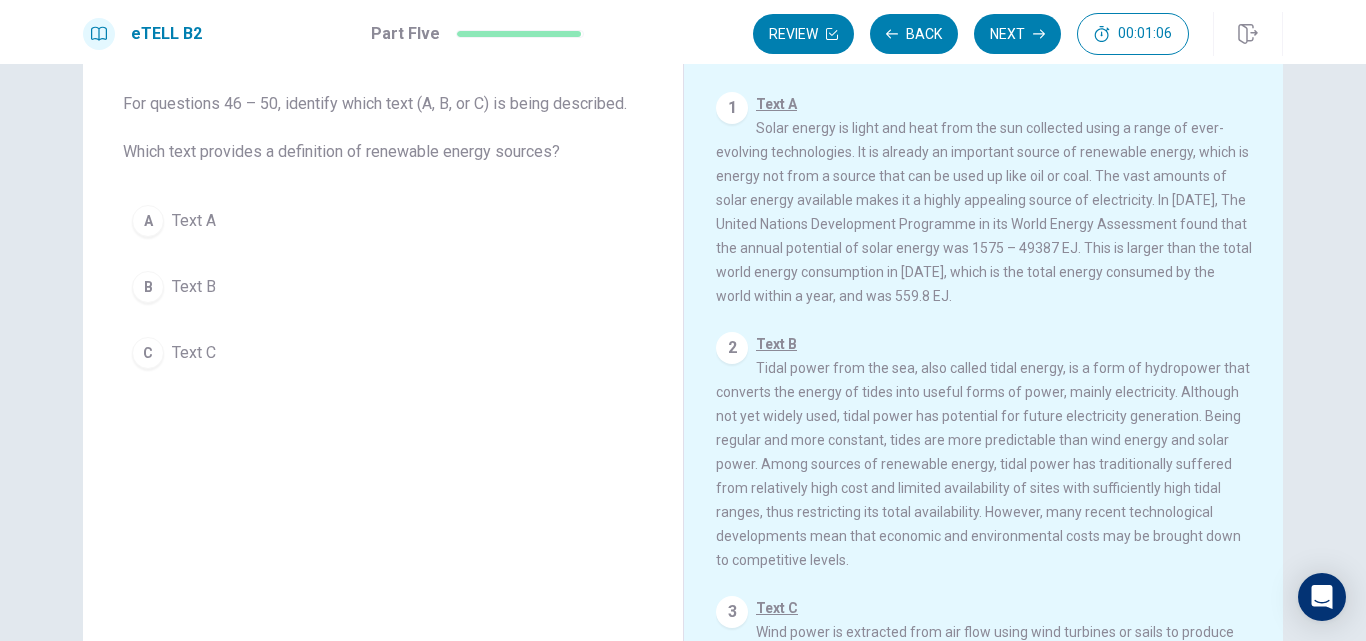 click on "A Text A" at bounding box center (383, 221) 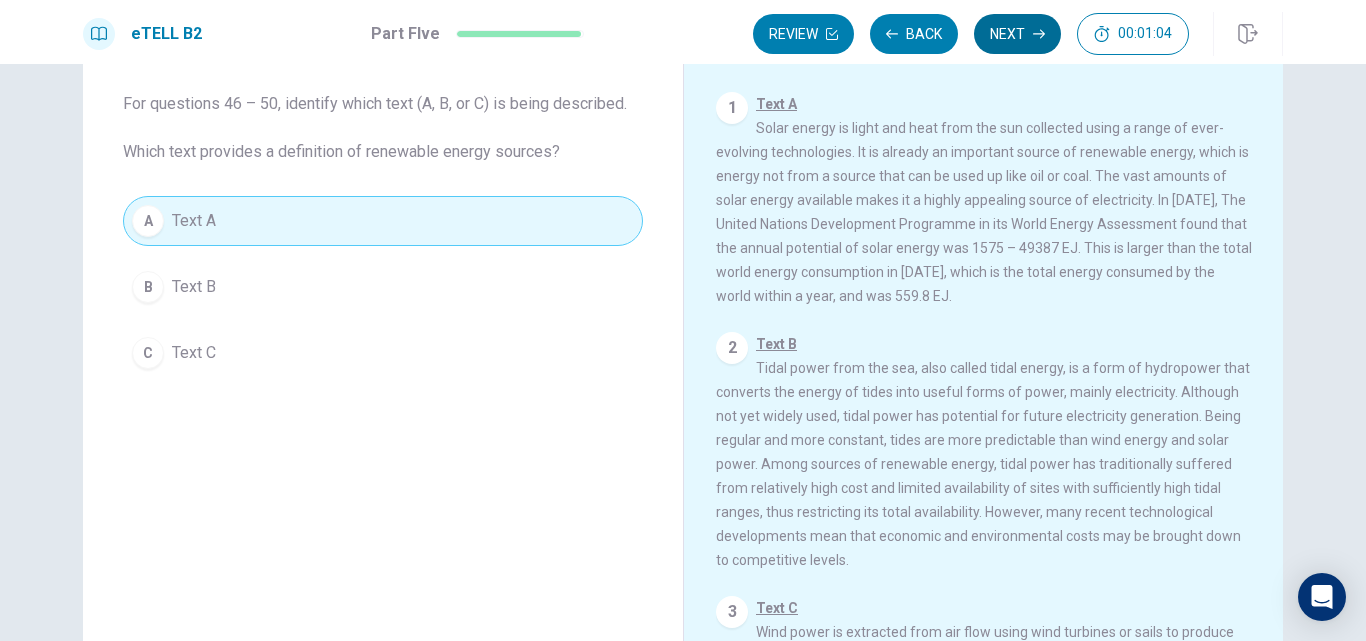 click 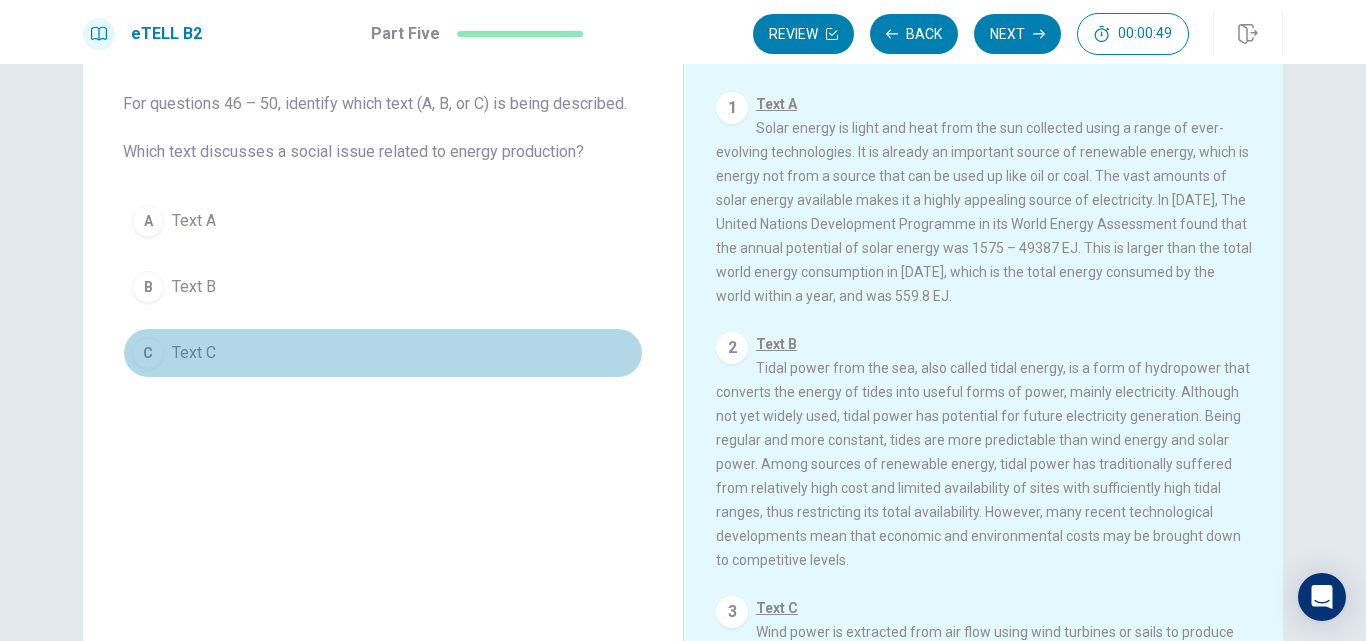 click on "C Text C" at bounding box center [383, 353] 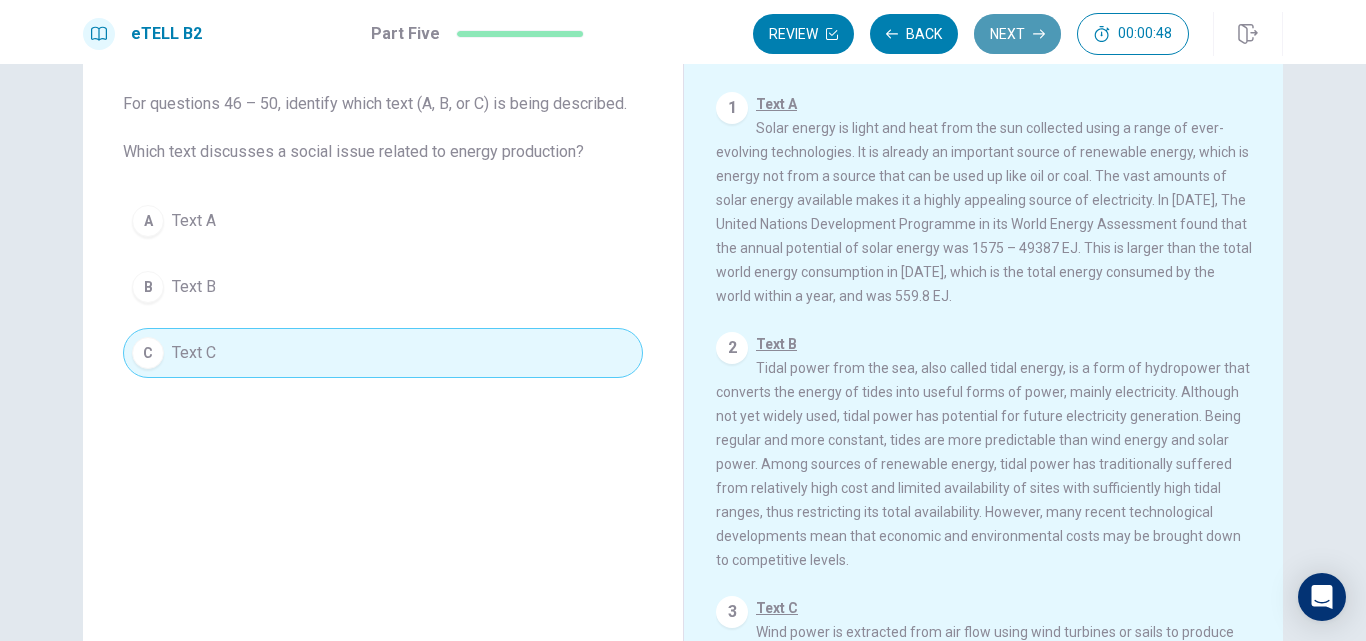 click on "Next" at bounding box center [1017, 34] 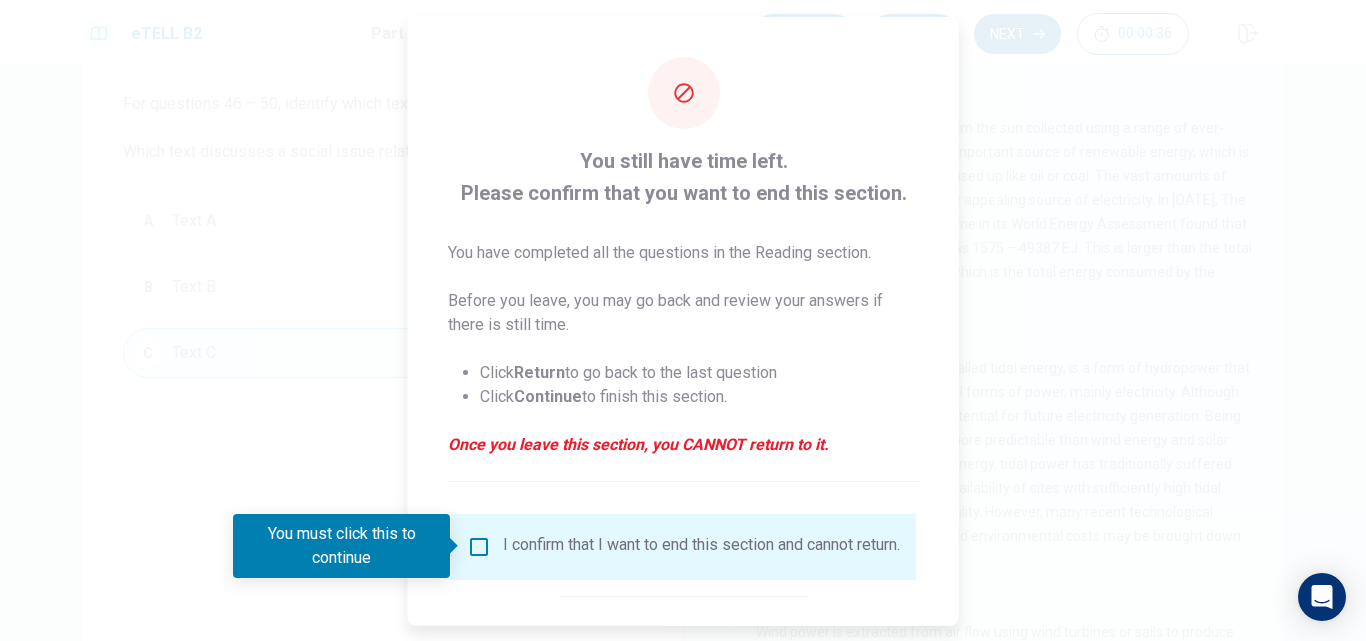 click at bounding box center (683, 320) 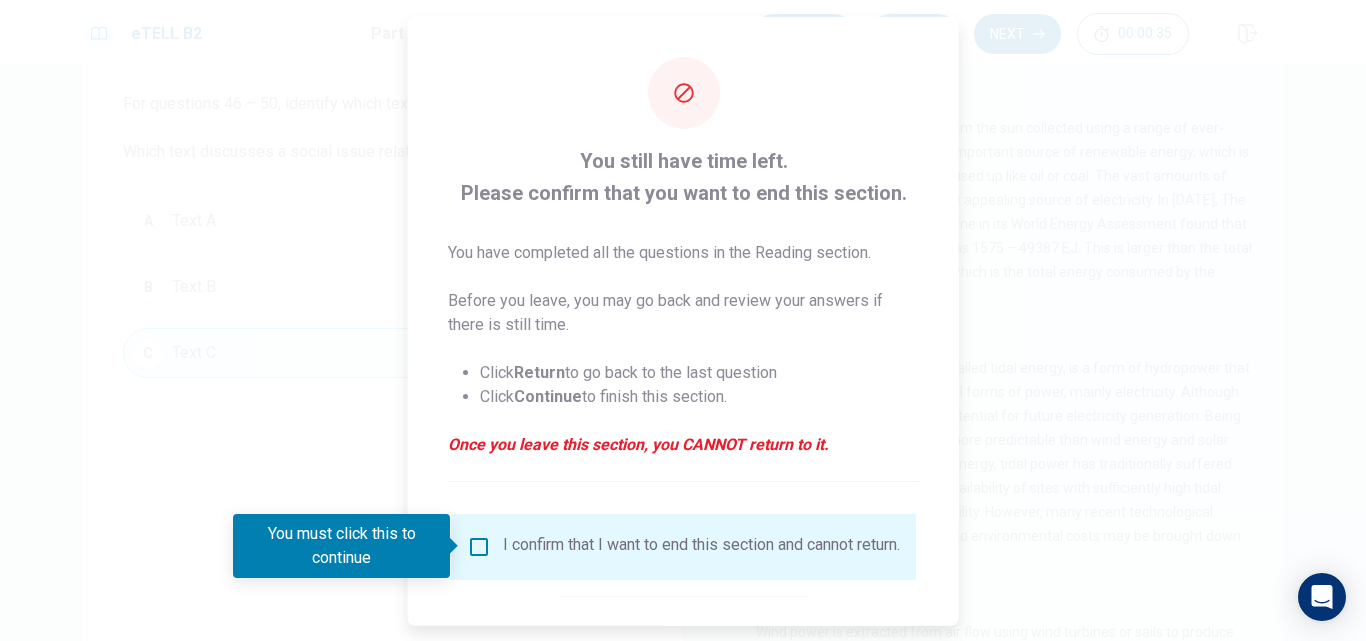click at bounding box center [683, 320] 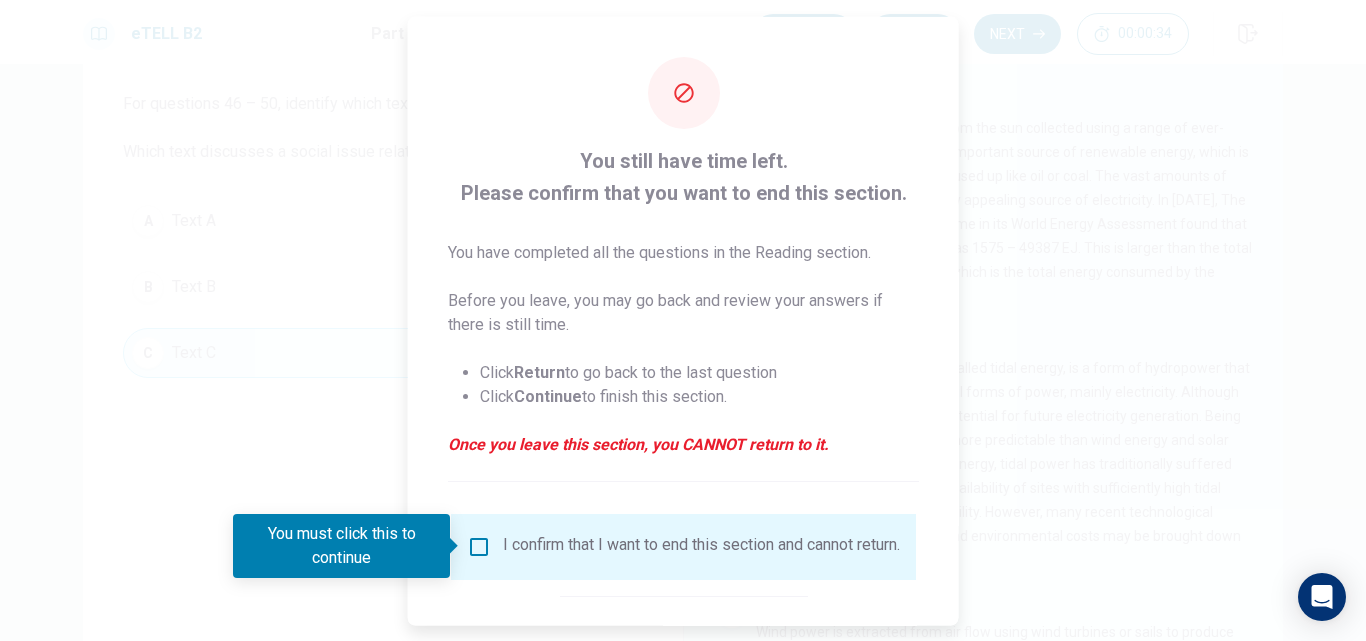 click at bounding box center [683, 320] 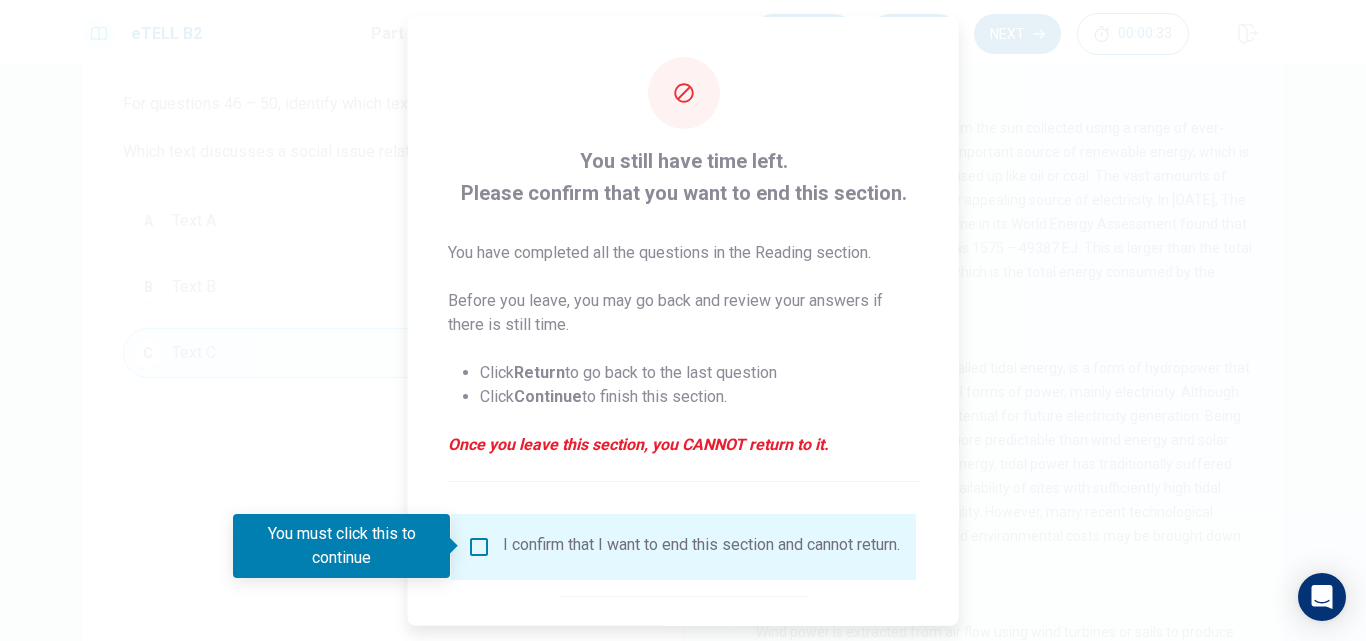 click at bounding box center [683, 320] 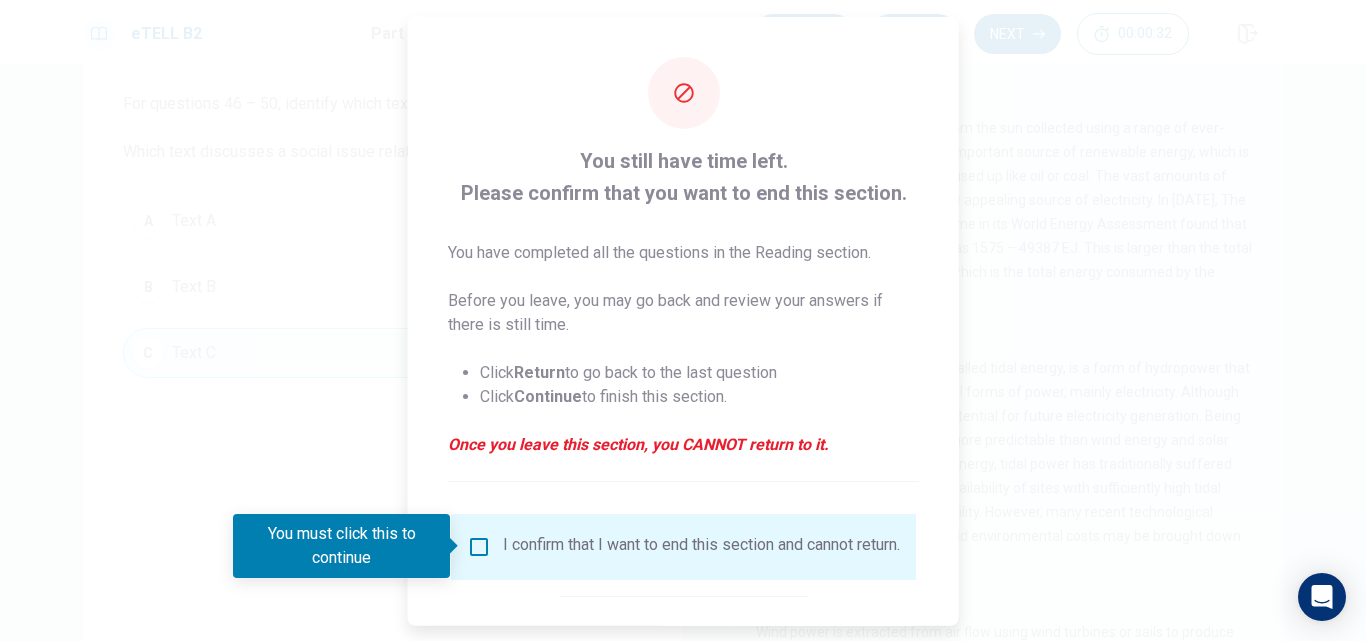 click at bounding box center (683, 320) 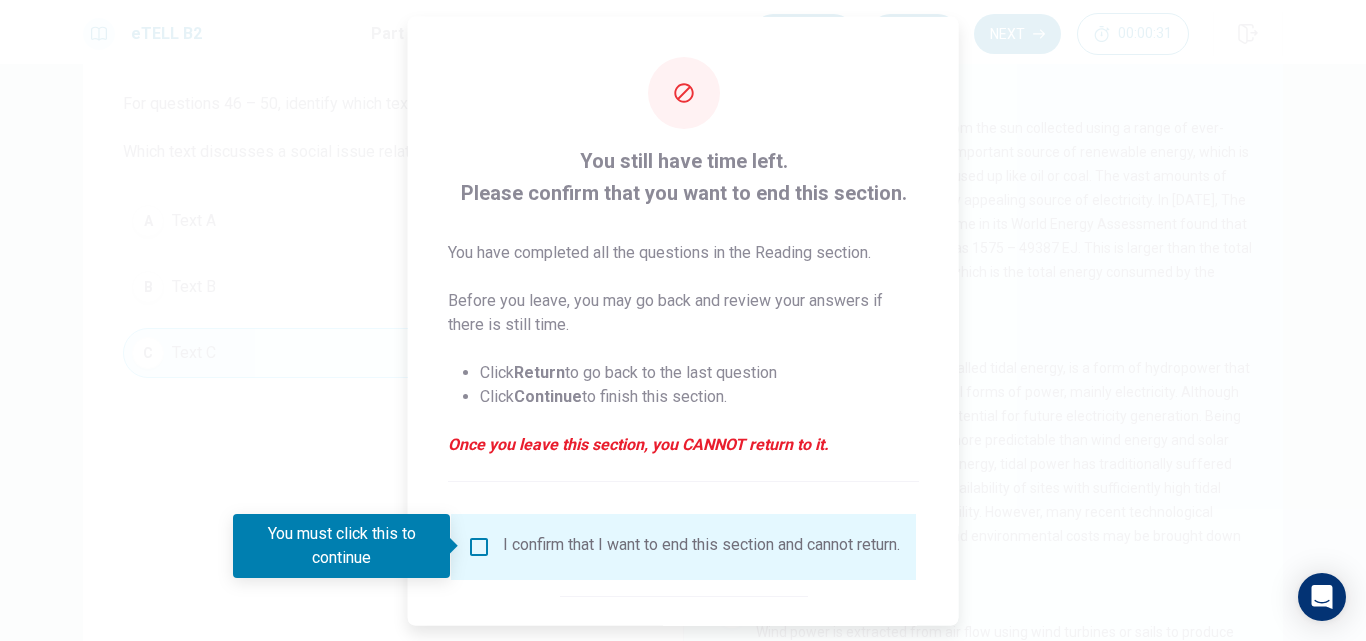 scroll, scrollTop: 105, scrollLeft: 0, axis: vertical 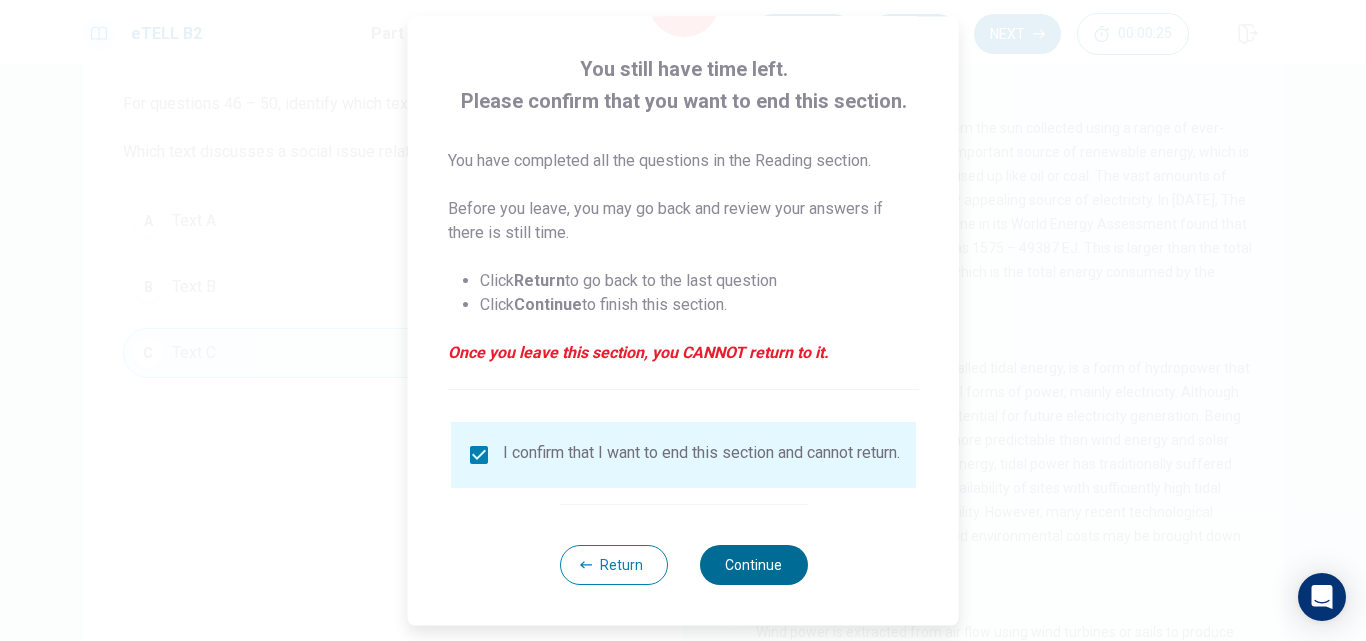 click on "Continue" at bounding box center (753, 565) 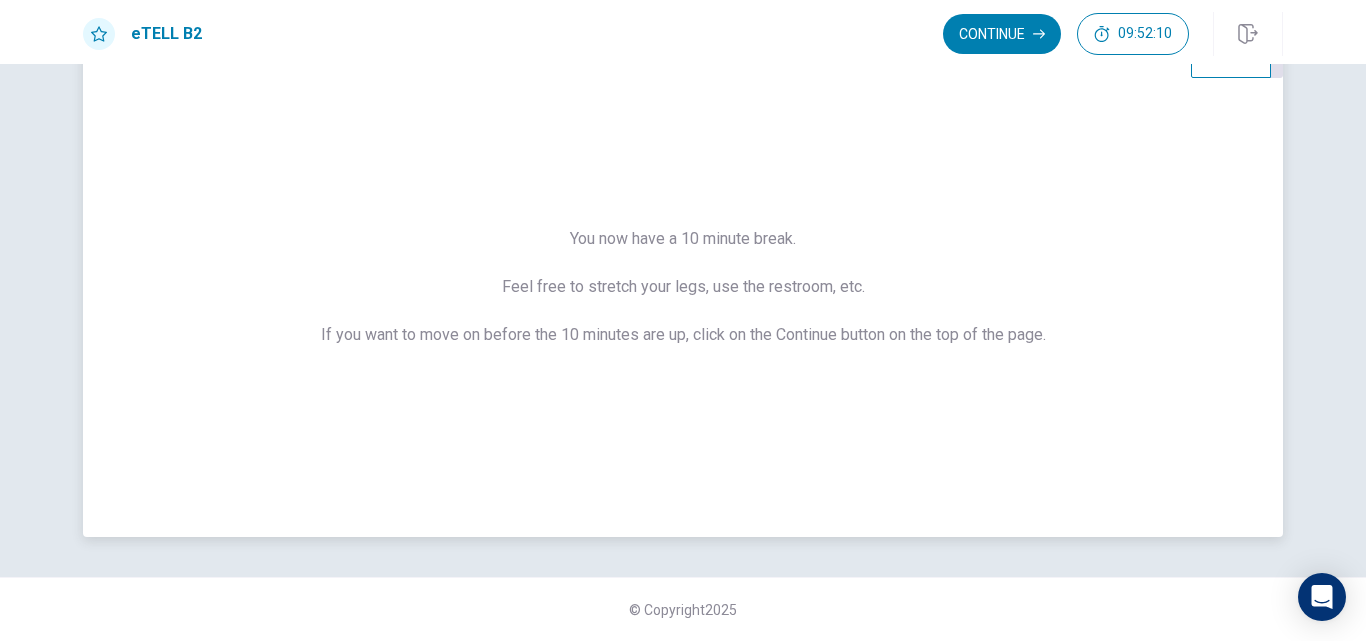 scroll, scrollTop: 0, scrollLeft: 0, axis: both 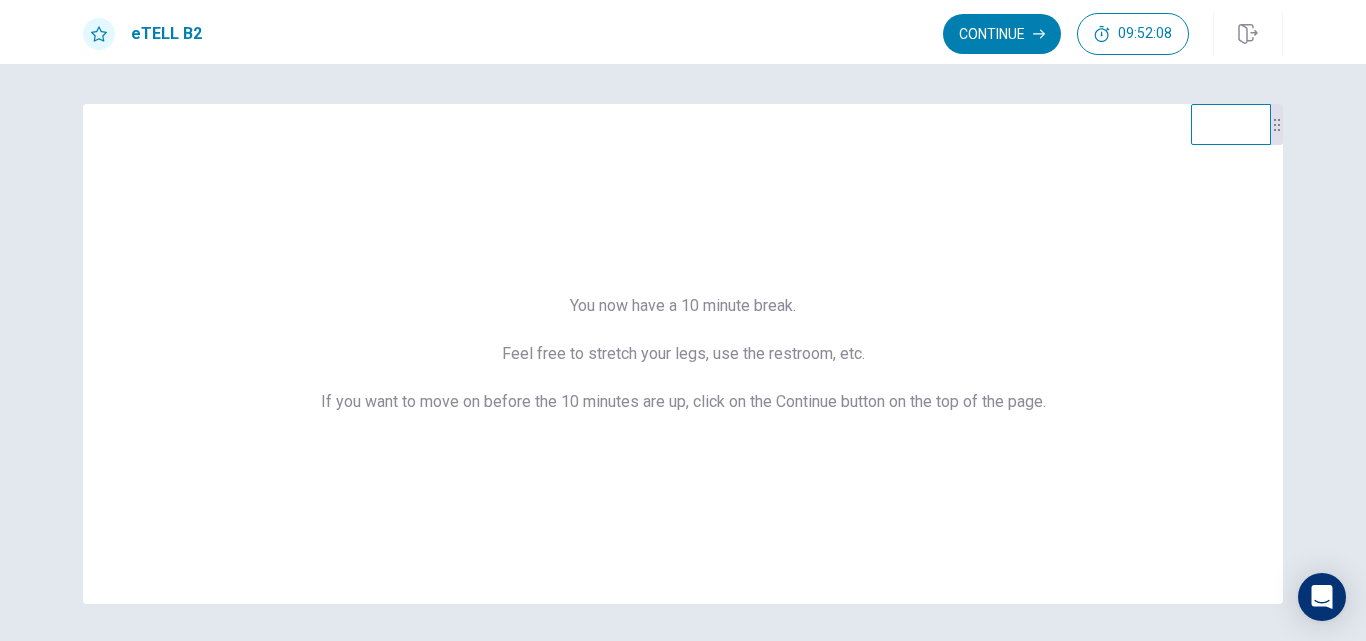 click at bounding box center [1231, 124] 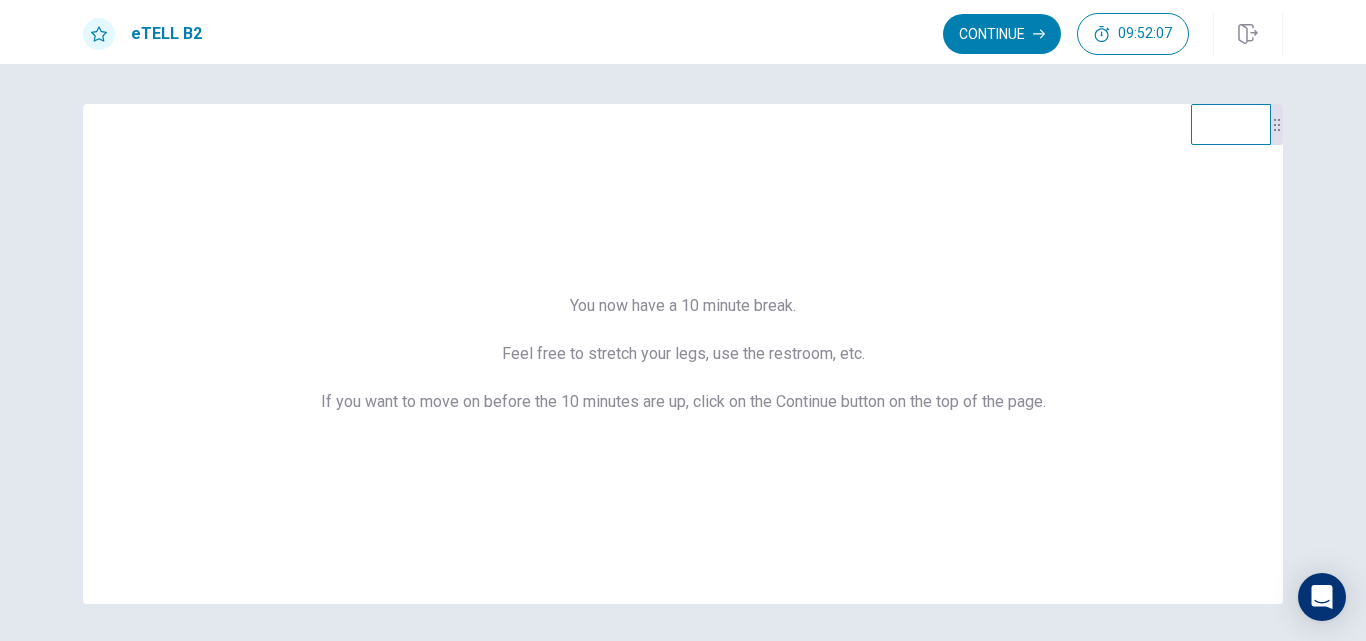 click at bounding box center (1231, 124) 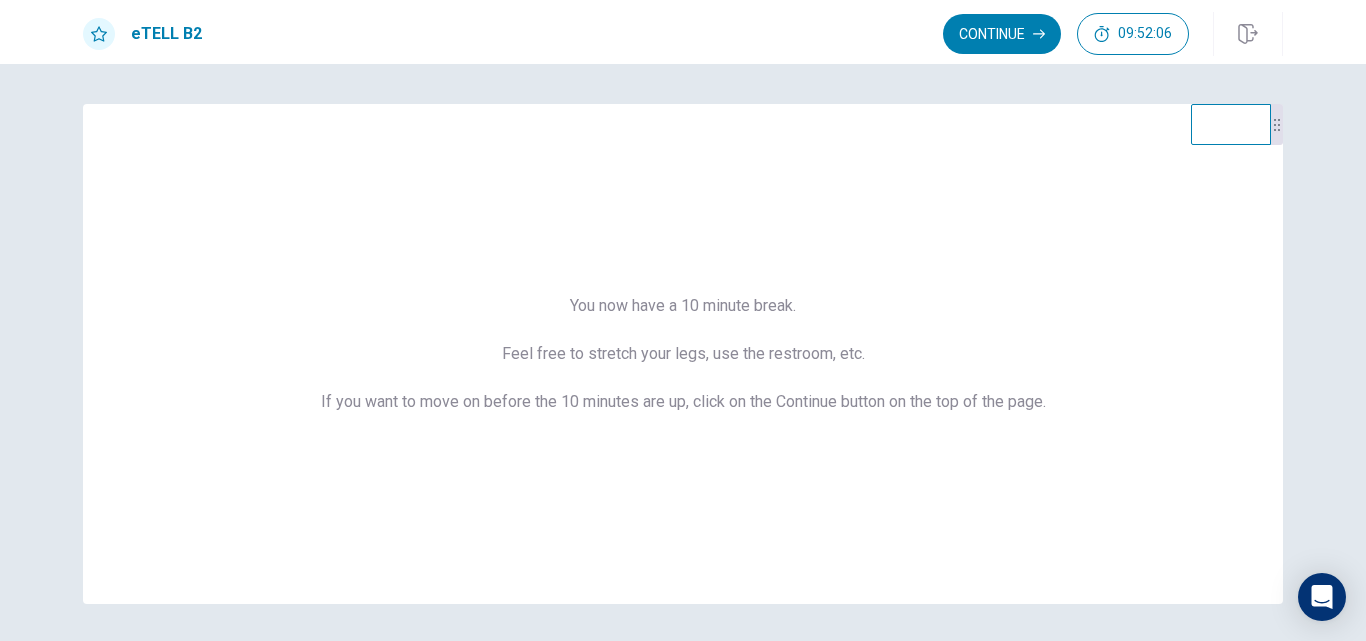 click at bounding box center [1231, 124] 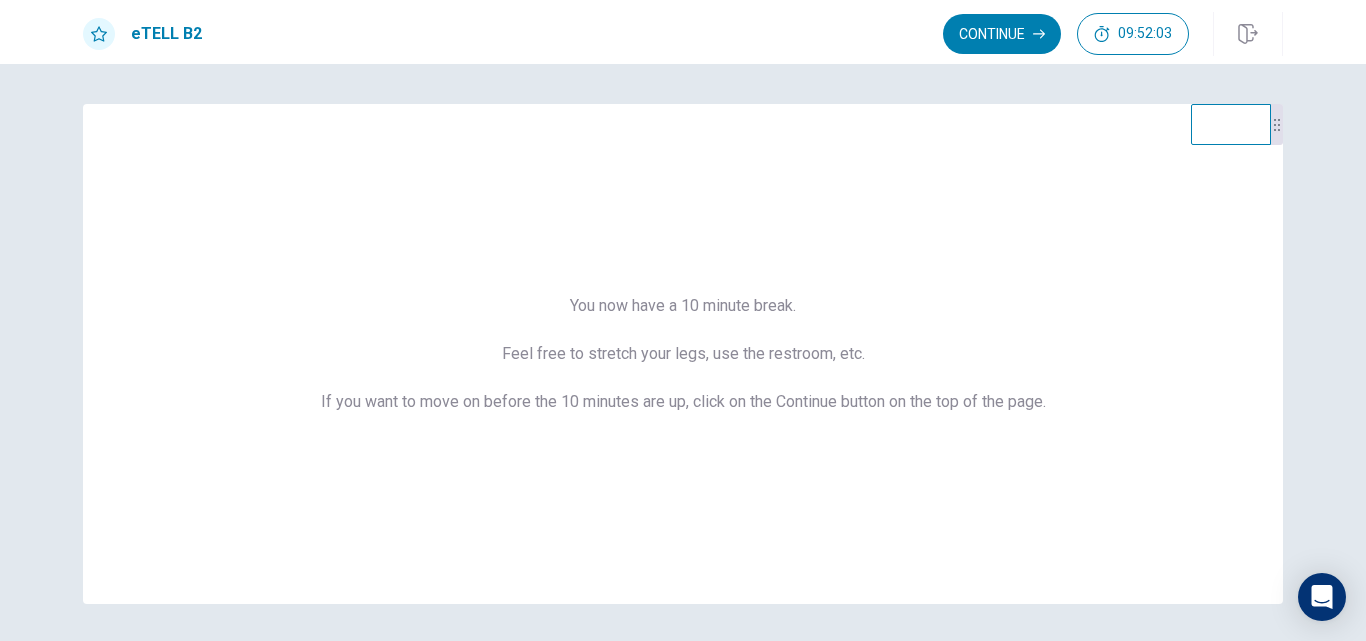 click on "Continue" at bounding box center (1002, 34) 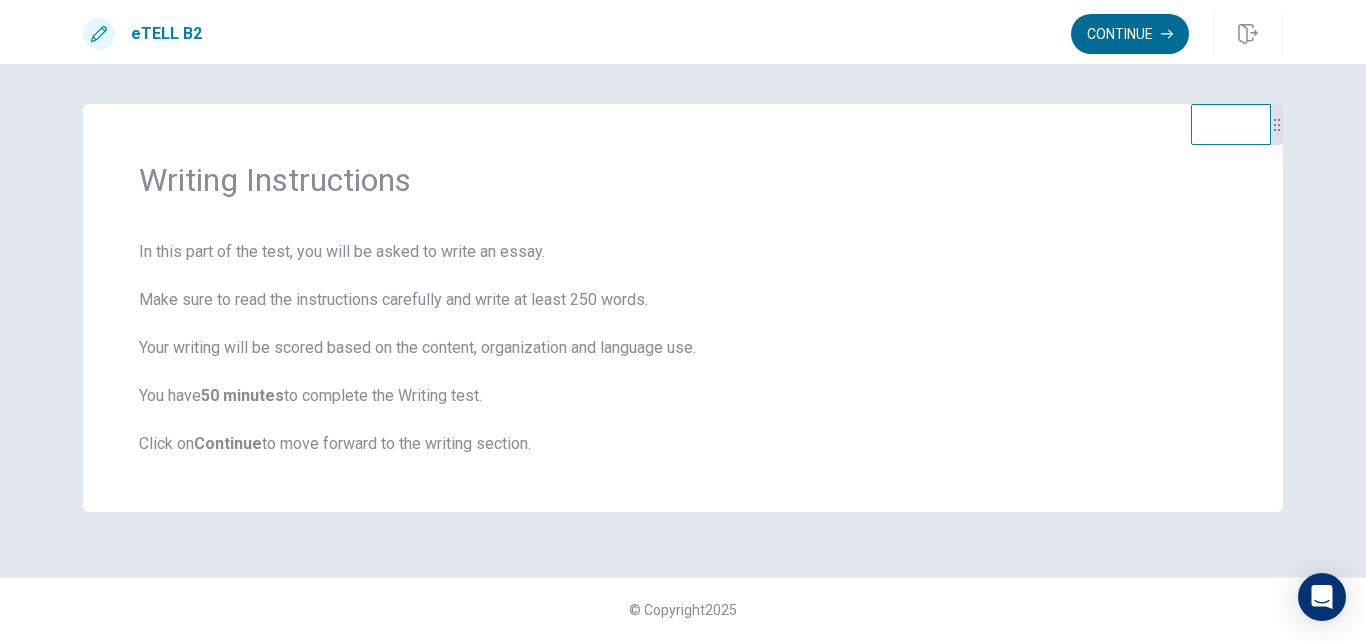 click on "Continue" at bounding box center (1130, 34) 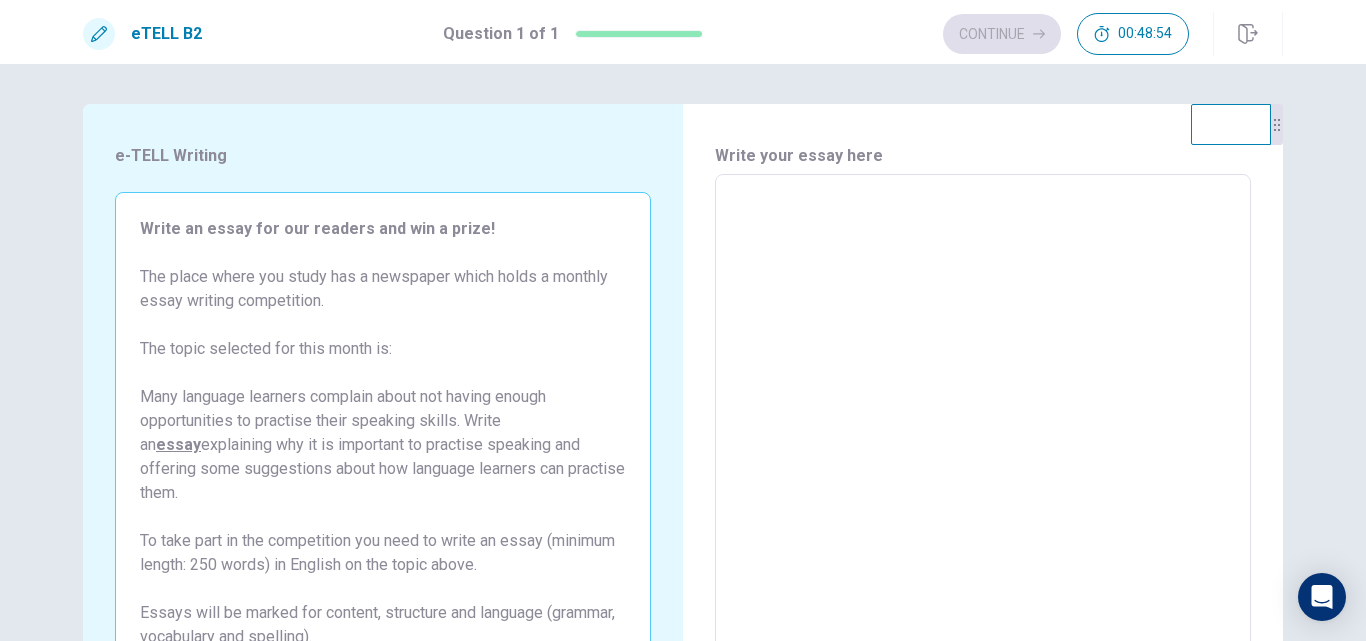 scroll, scrollTop: 100, scrollLeft: 0, axis: vertical 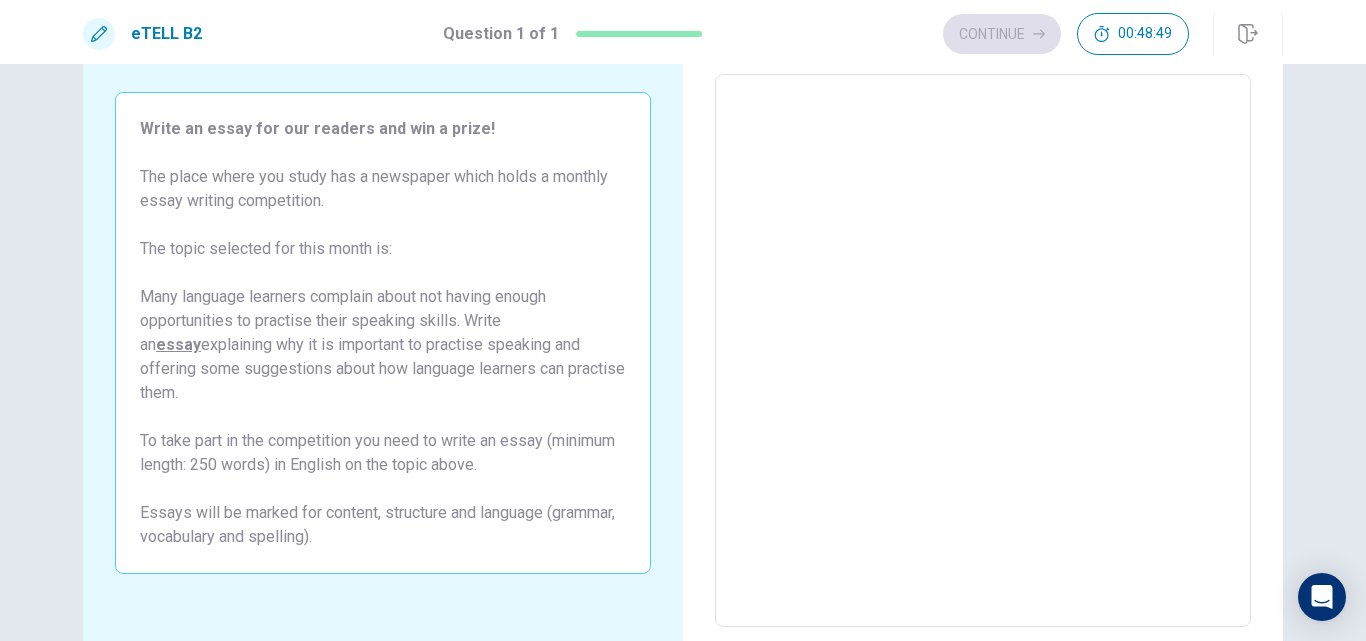 drag, startPoint x: 1072, startPoint y: 280, endPoint x: 1025, endPoint y: 286, distance: 47.38143 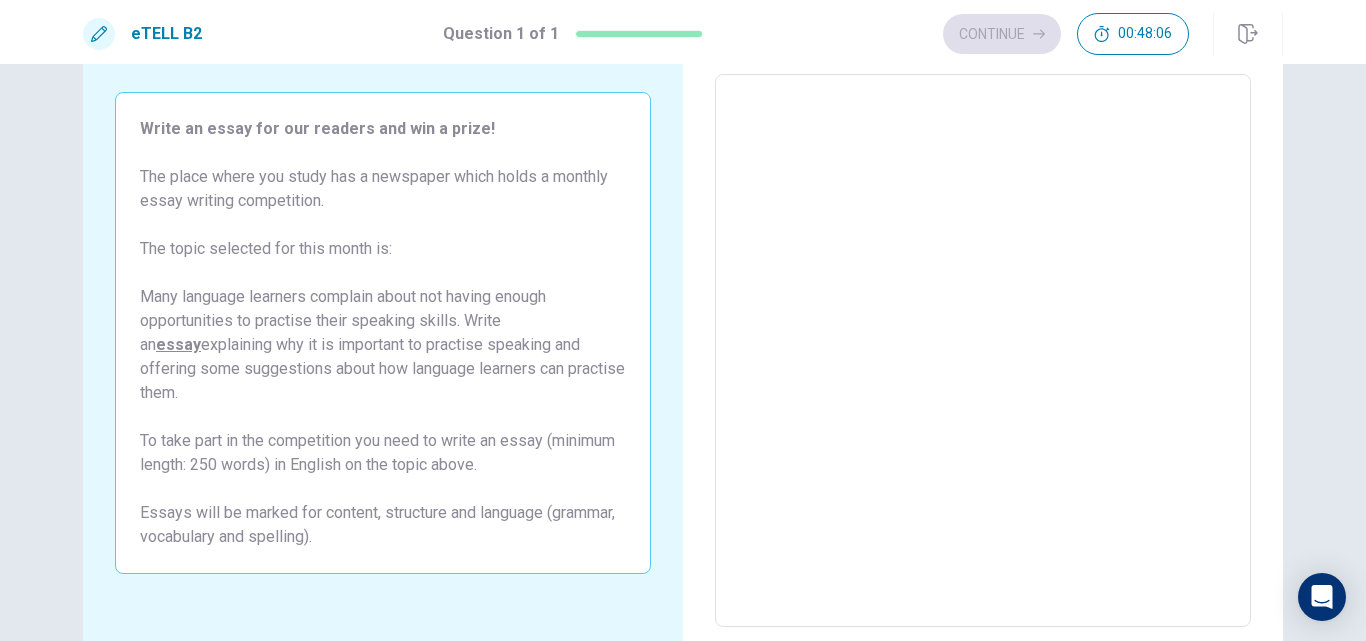 scroll, scrollTop: 0, scrollLeft: 0, axis: both 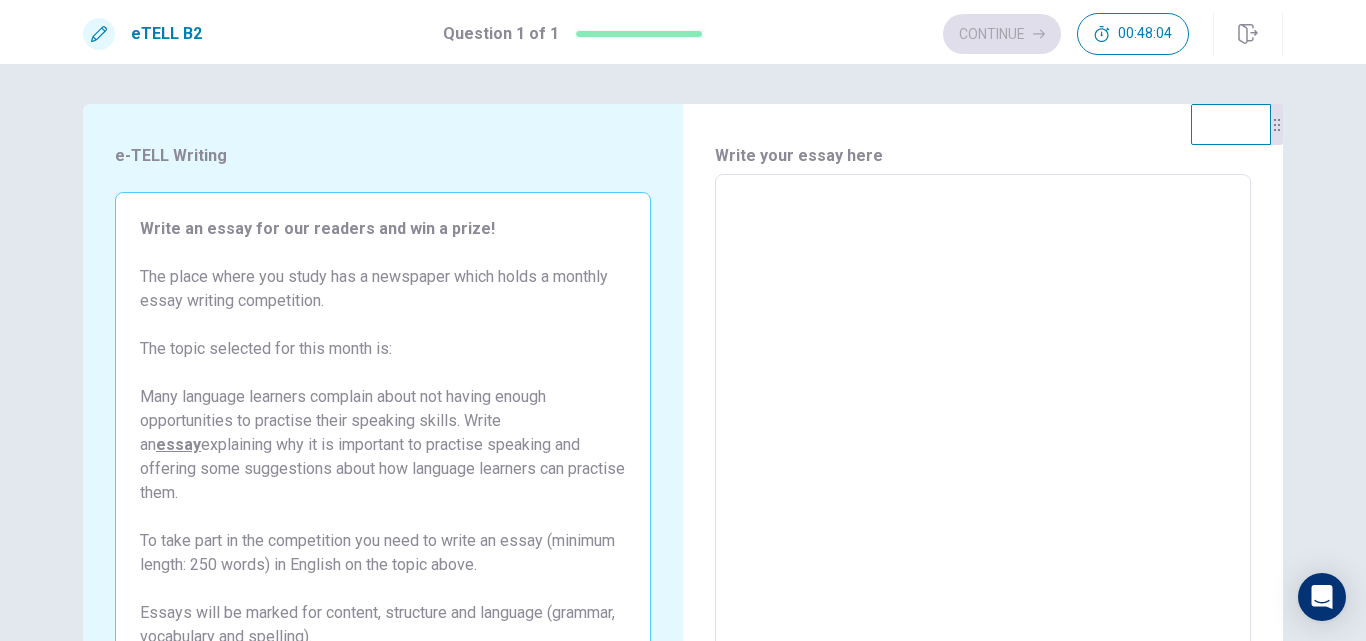 click on "Write your essay here" at bounding box center (983, 156) 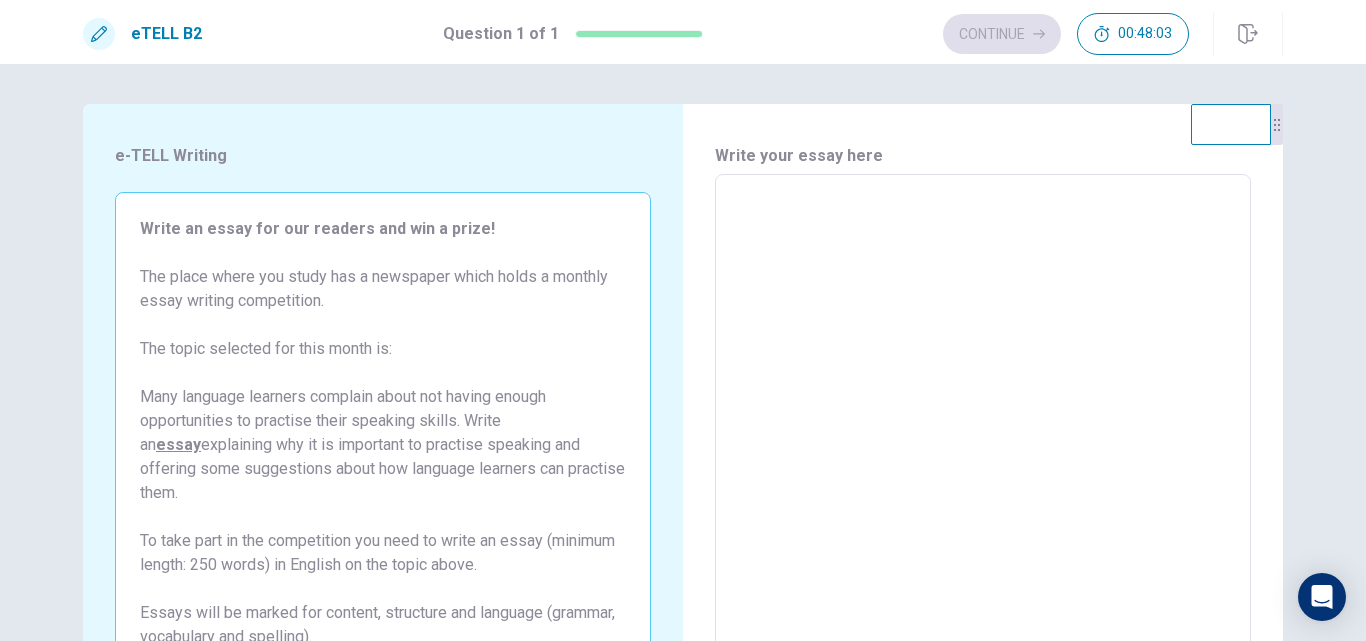 drag, startPoint x: 311, startPoint y: 256, endPoint x: 304, endPoint y: 356, distance: 100.2447 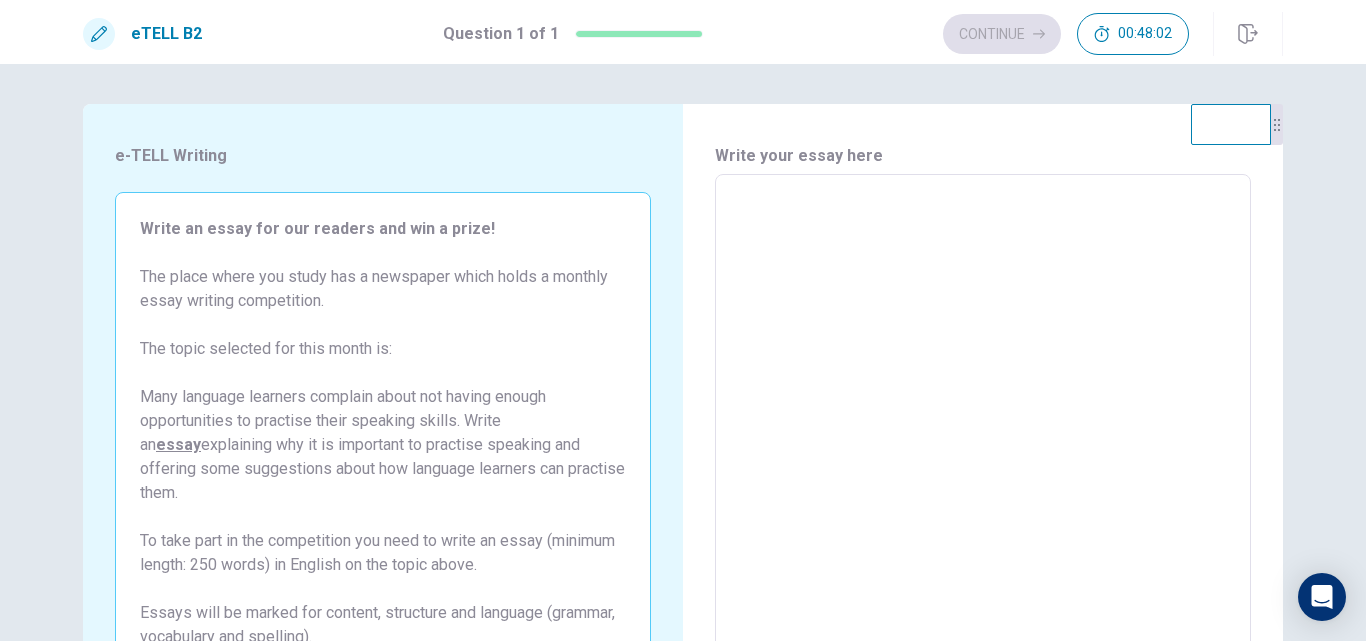 drag, startPoint x: 323, startPoint y: 554, endPoint x: 358, endPoint y: 540, distance: 37.696156 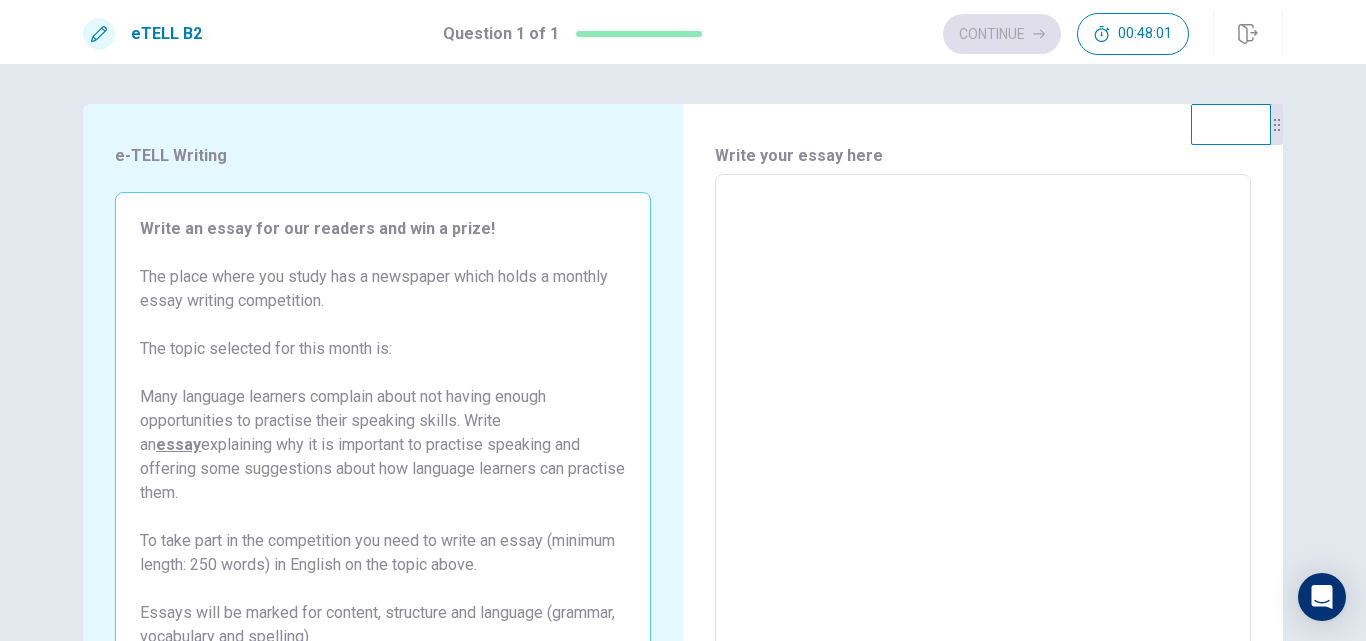 drag, startPoint x: 398, startPoint y: 467, endPoint x: 373, endPoint y: 429, distance: 45.486263 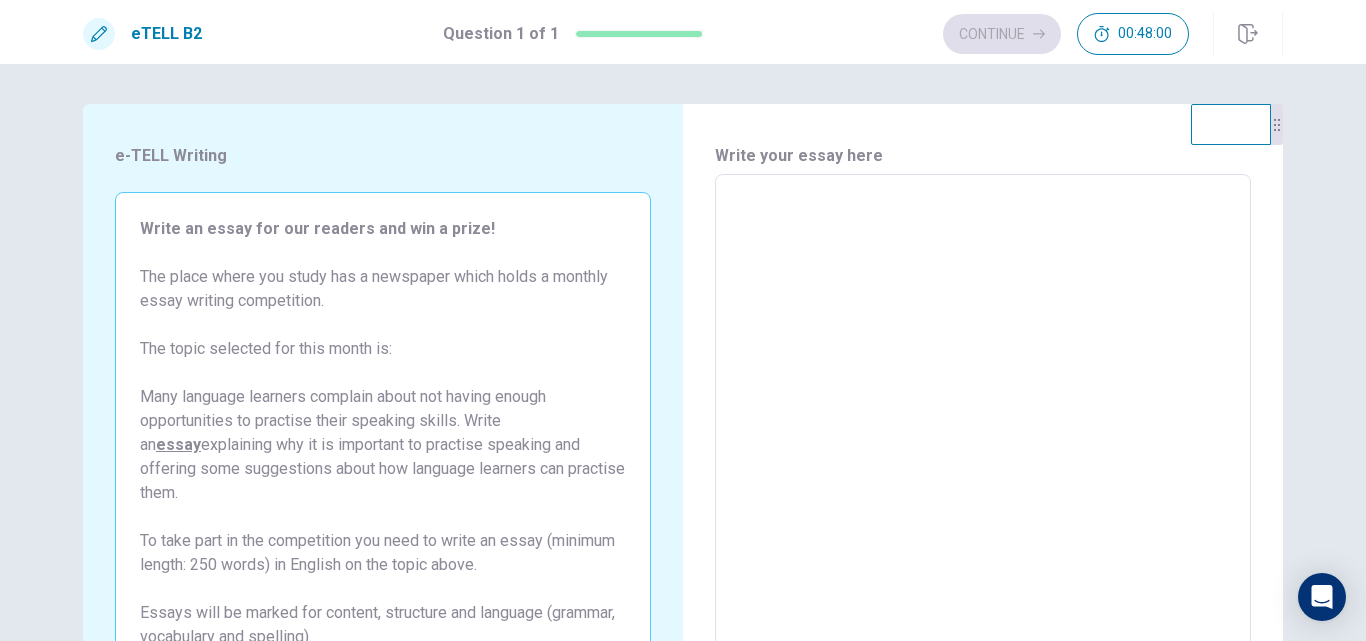 drag, startPoint x: 318, startPoint y: 335, endPoint x: 351, endPoint y: 321, distance: 35.846897 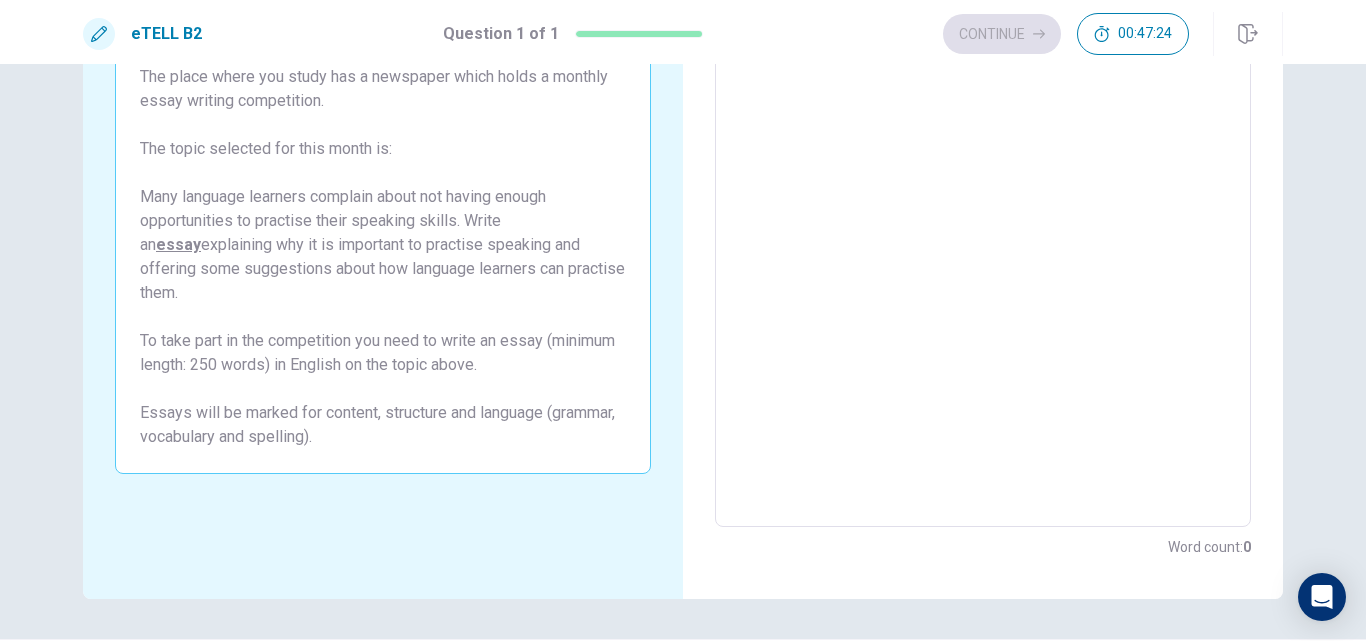 scroll, scrollTop: 0, scrollLeft: 0, axis: both 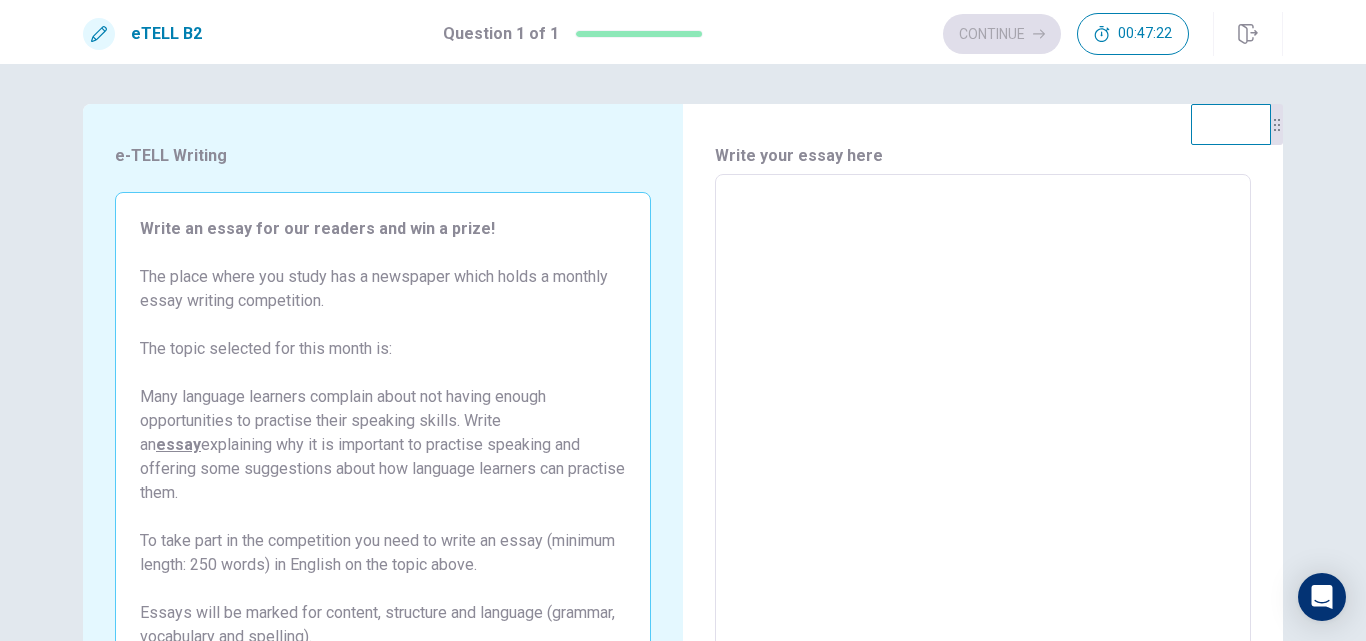 click at bounding box center [983, 451] 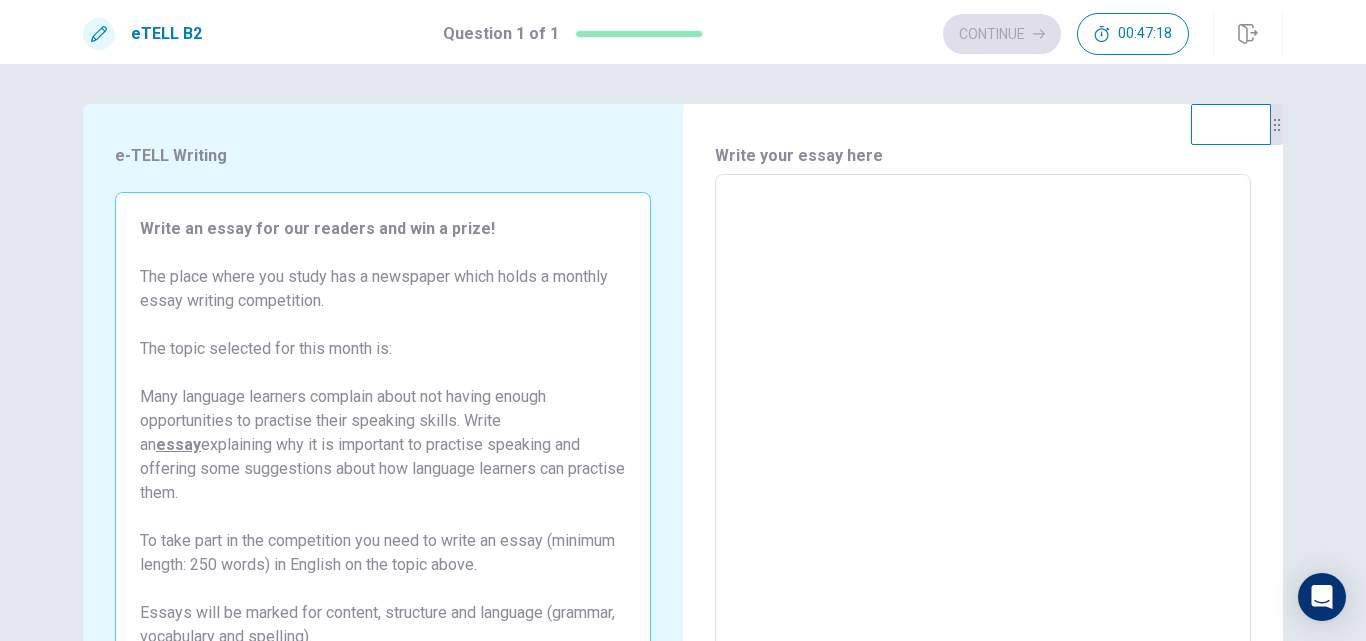 type on "*" 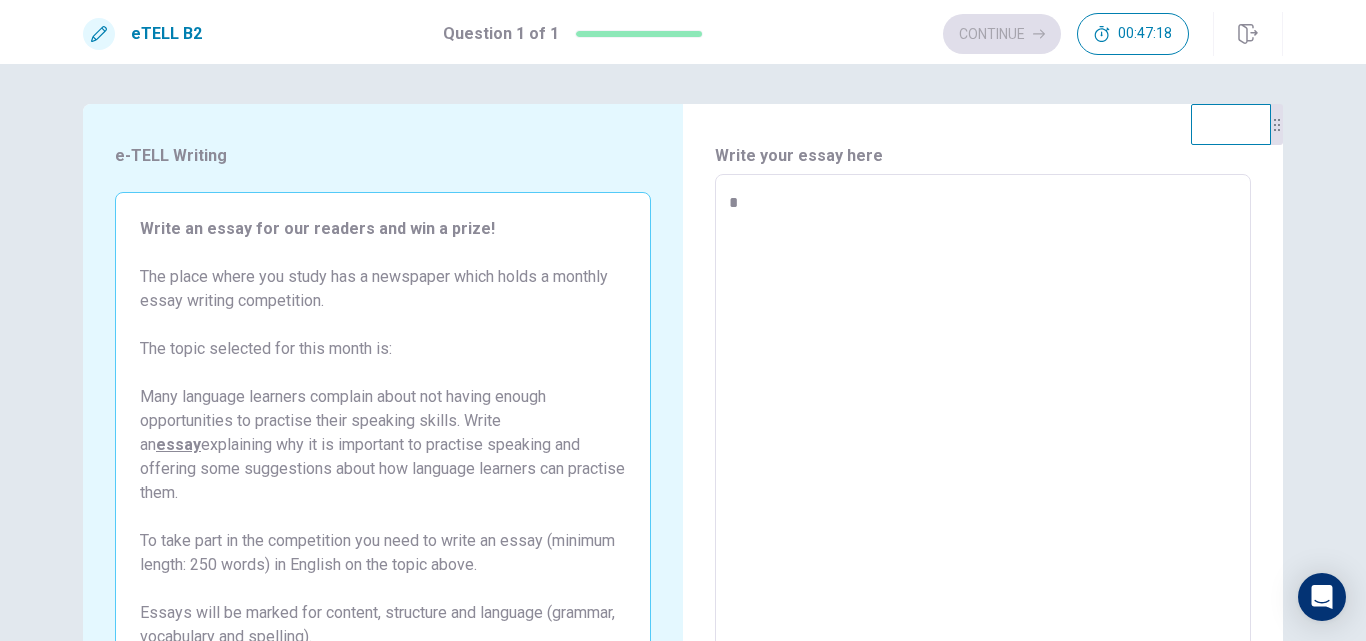 type on "*" 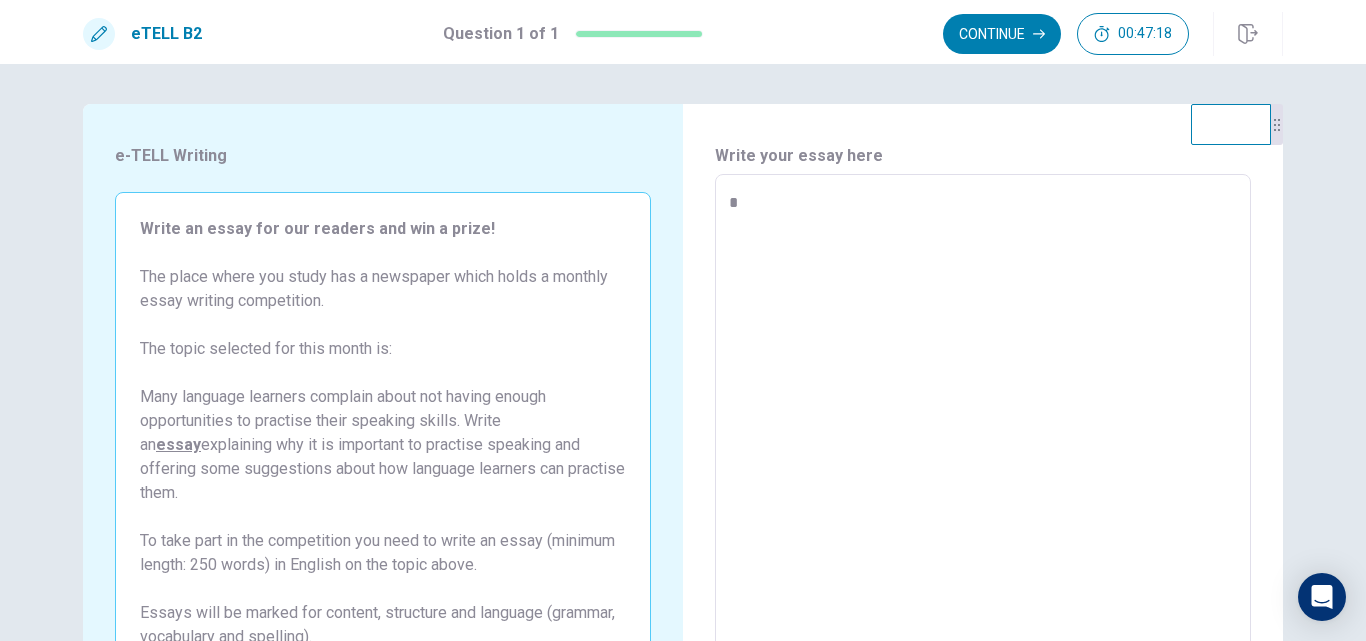 type on "**" 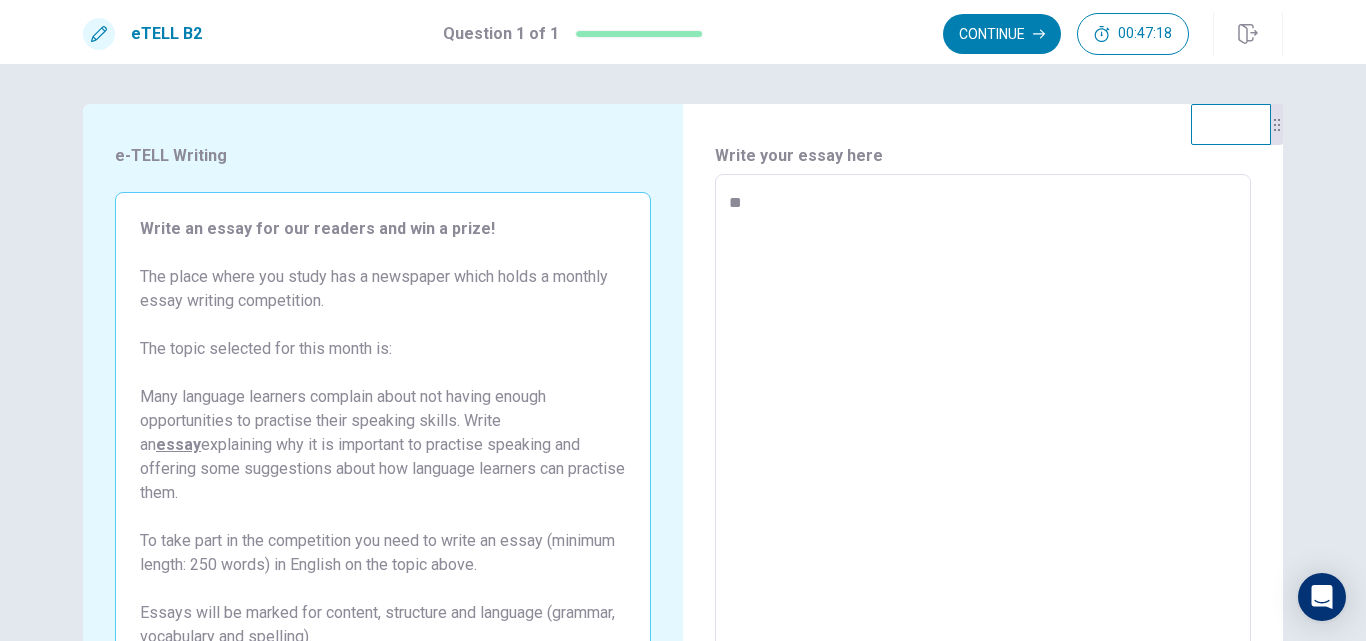 type on "*" 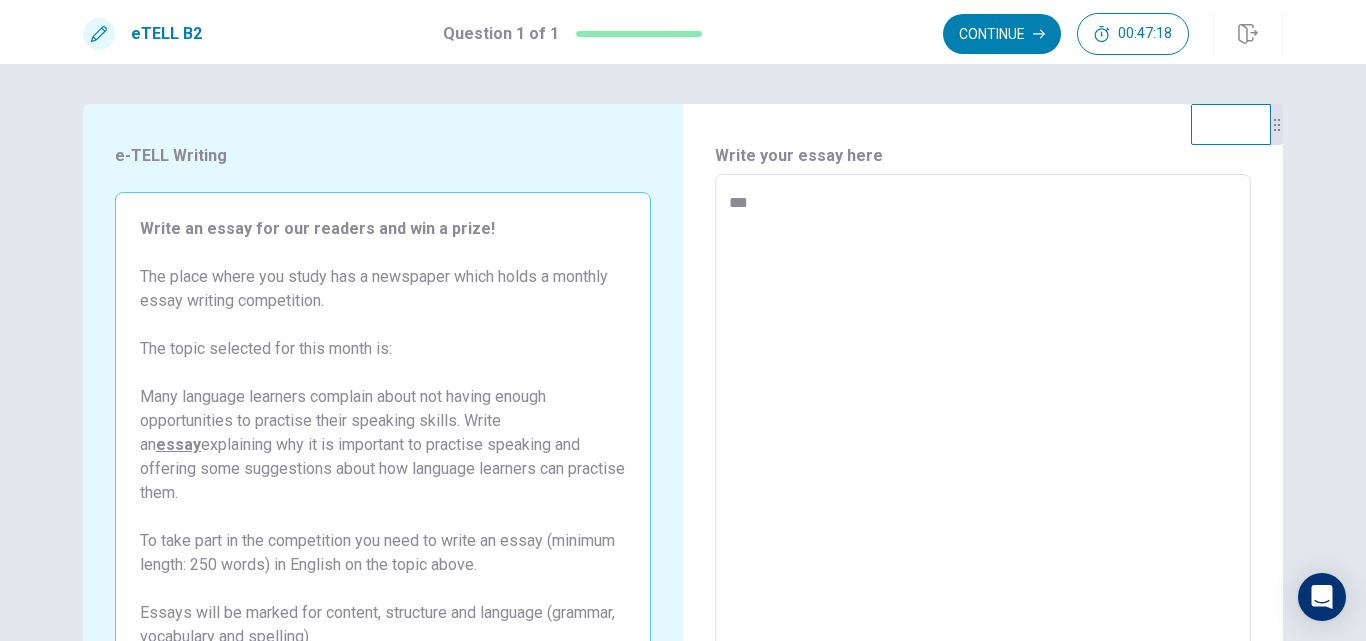 type on "*" 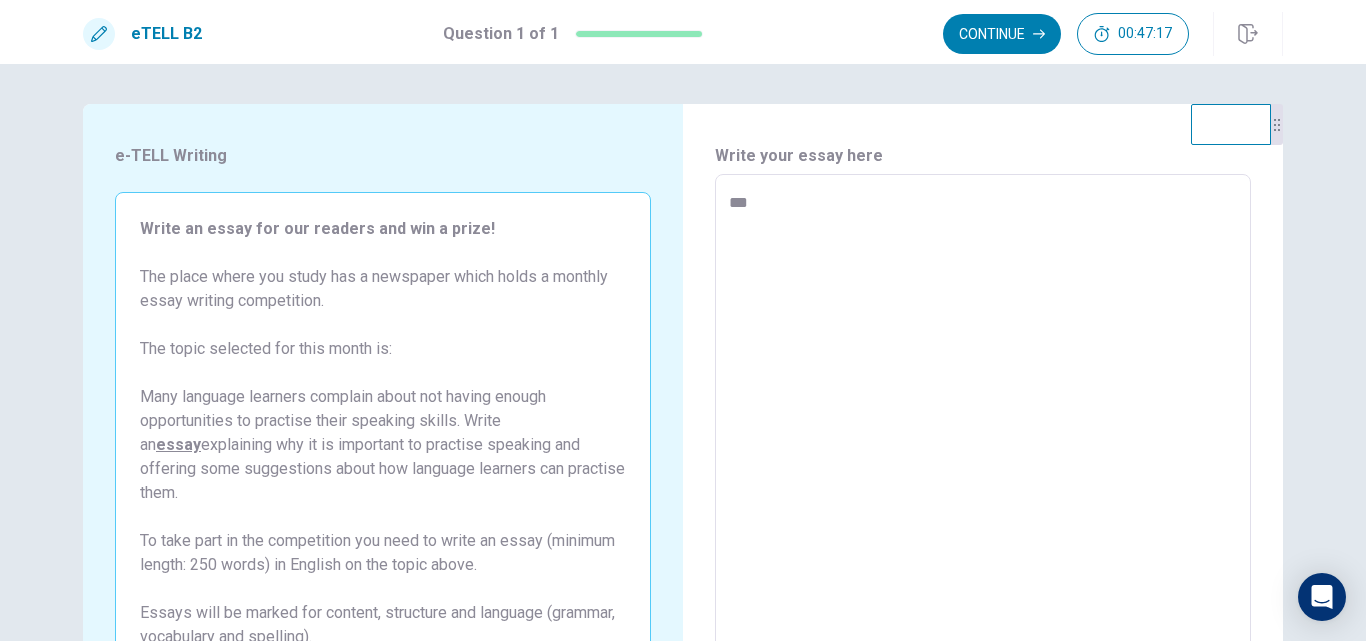 type on "****" 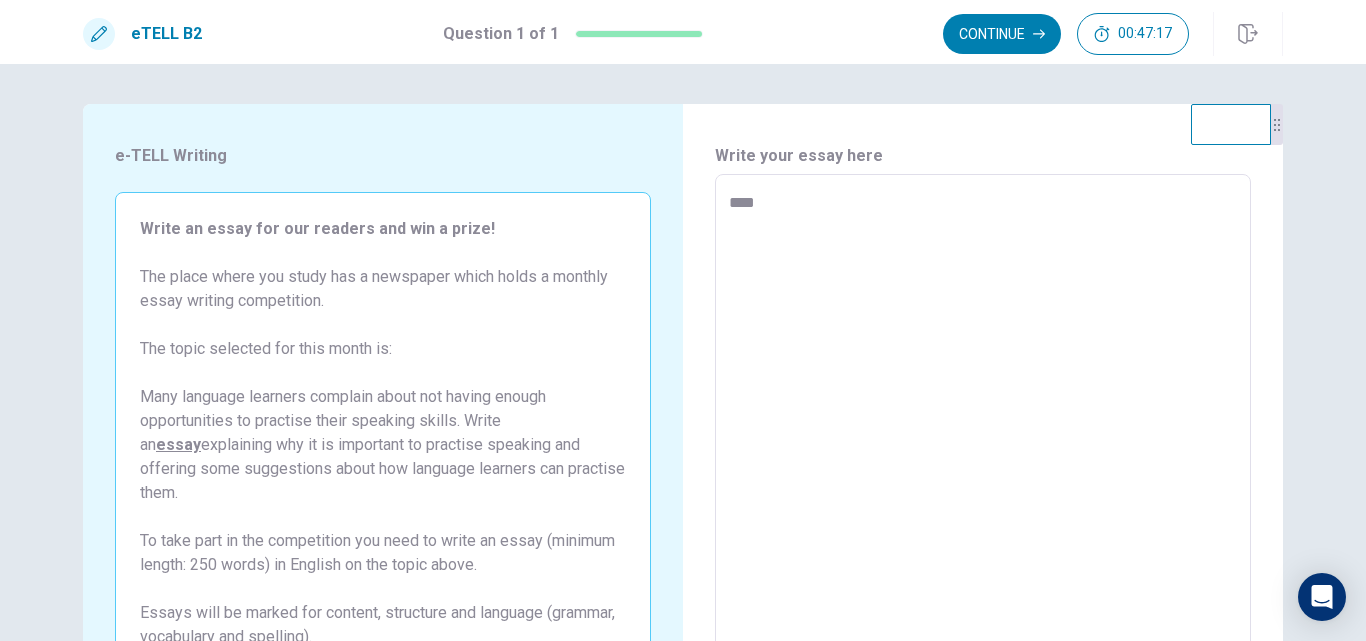 type on "*" 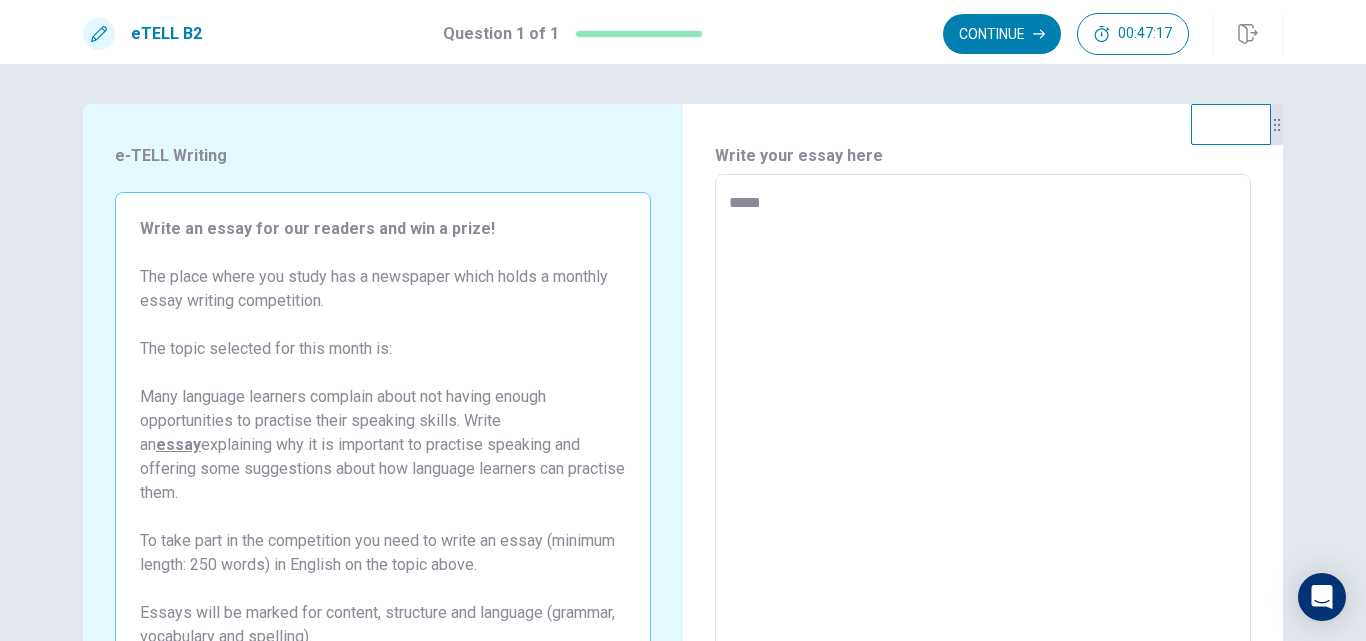 type on "*" 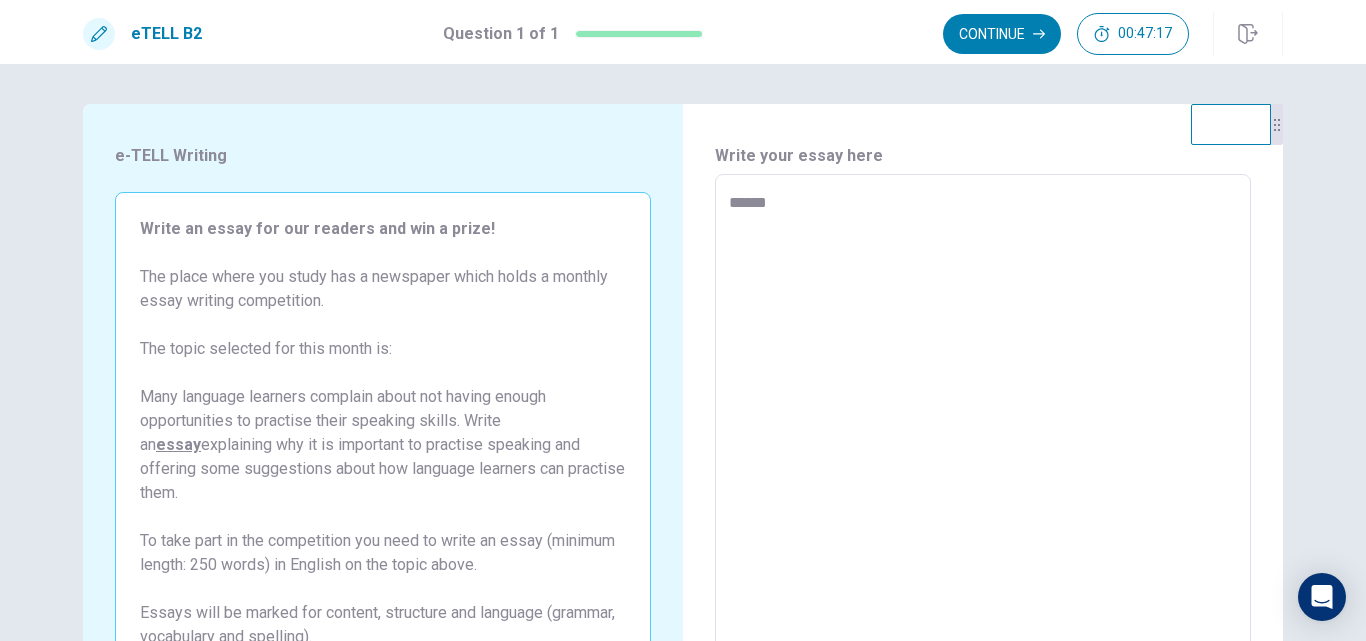 type on "*" 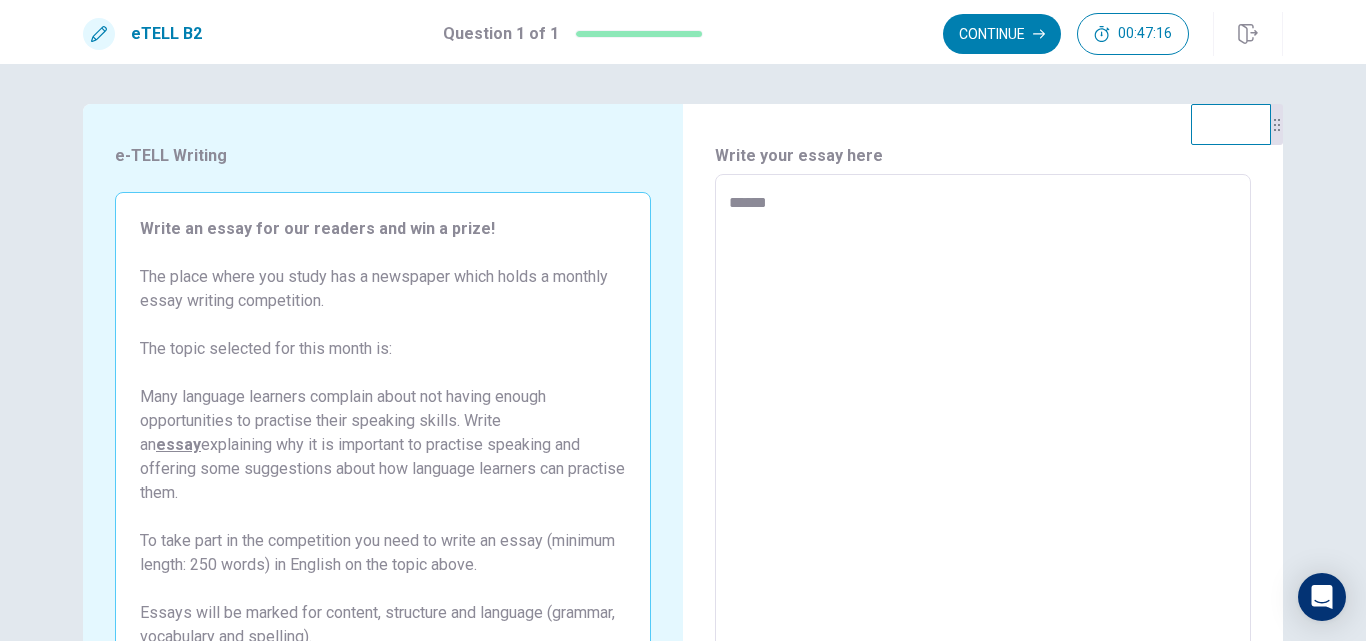 type on "*******" 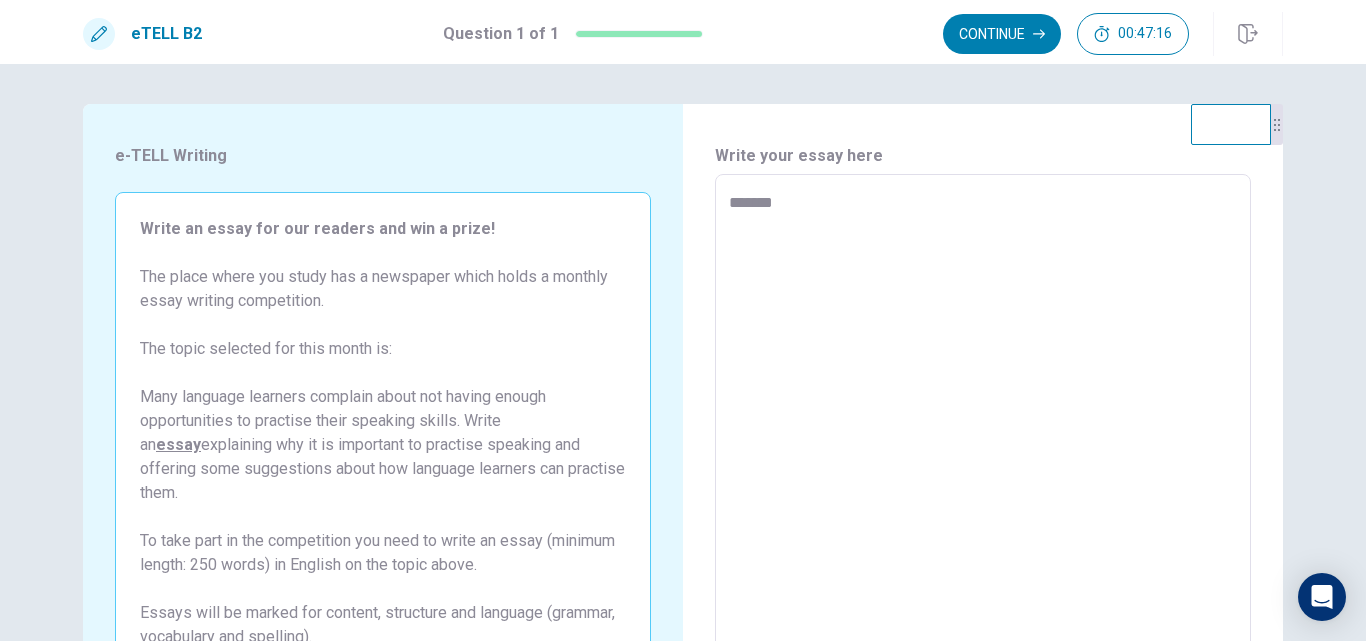 type on "*" 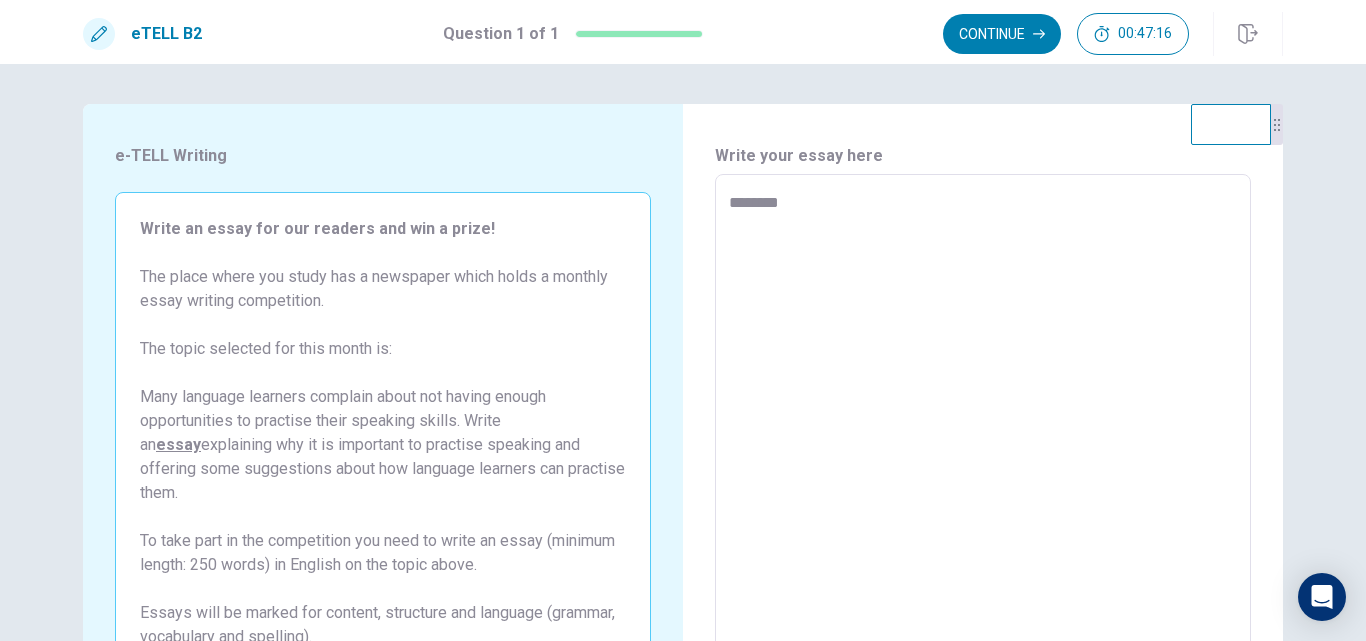 type on "*" 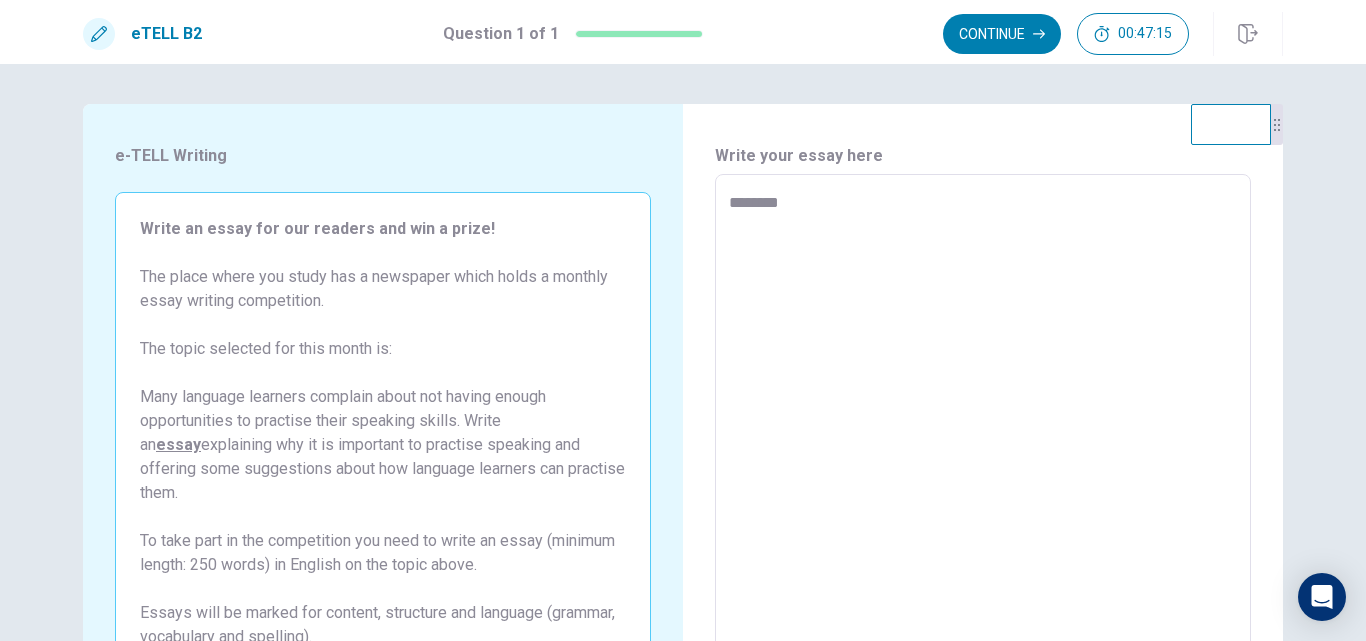 type on "*********" 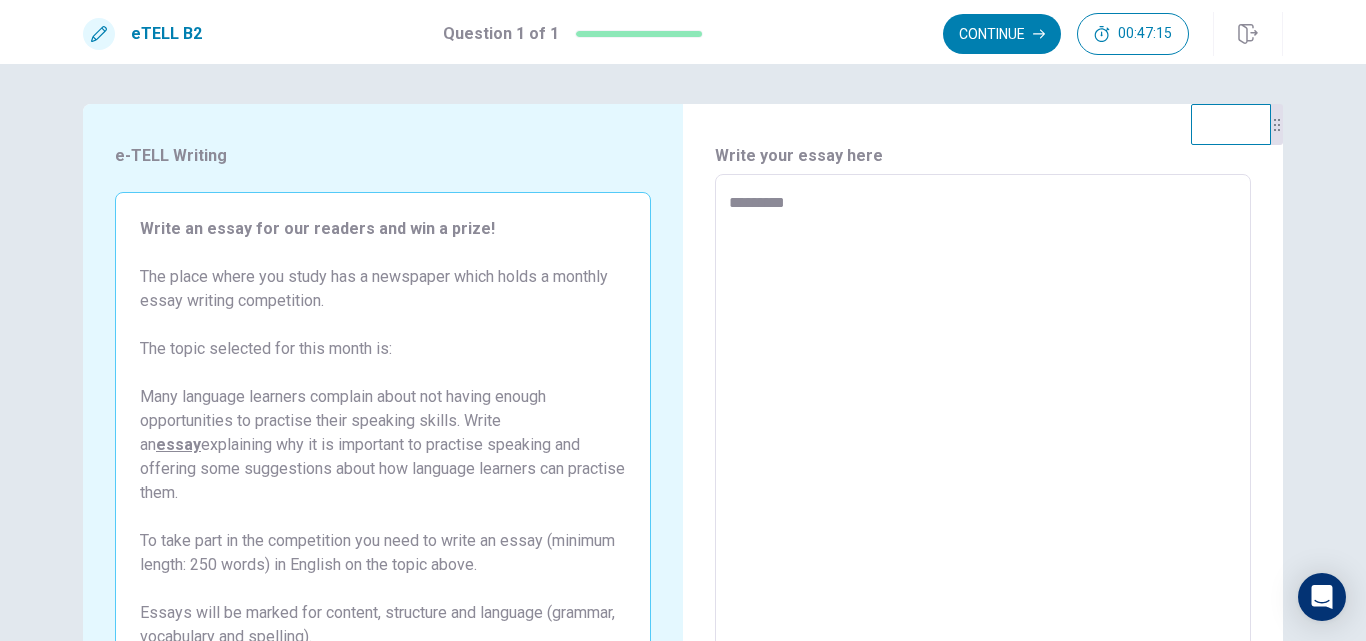 type on "*" 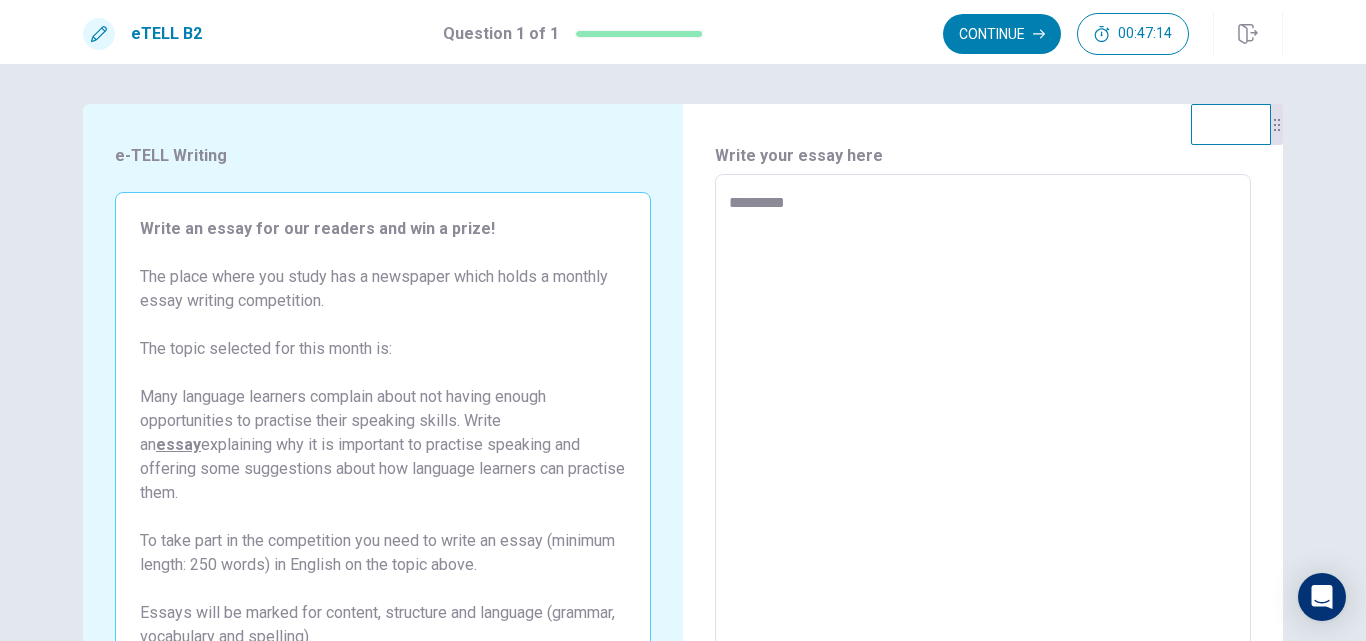 type on "**********" 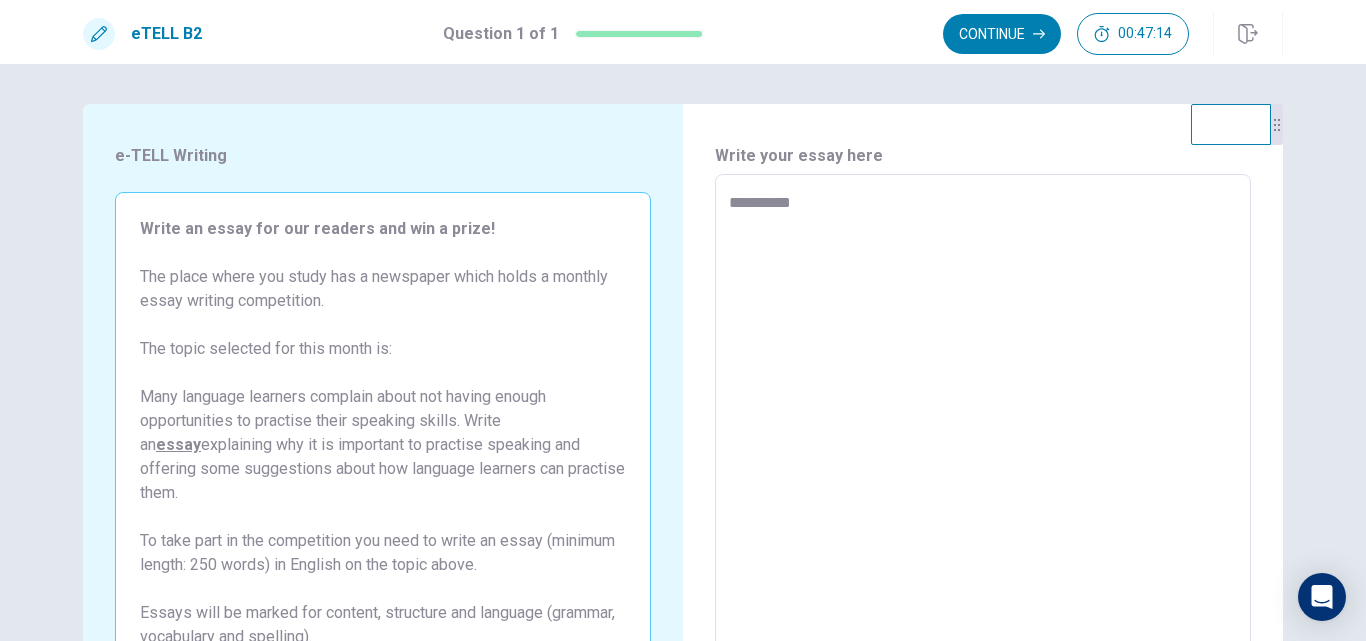 type on "*" 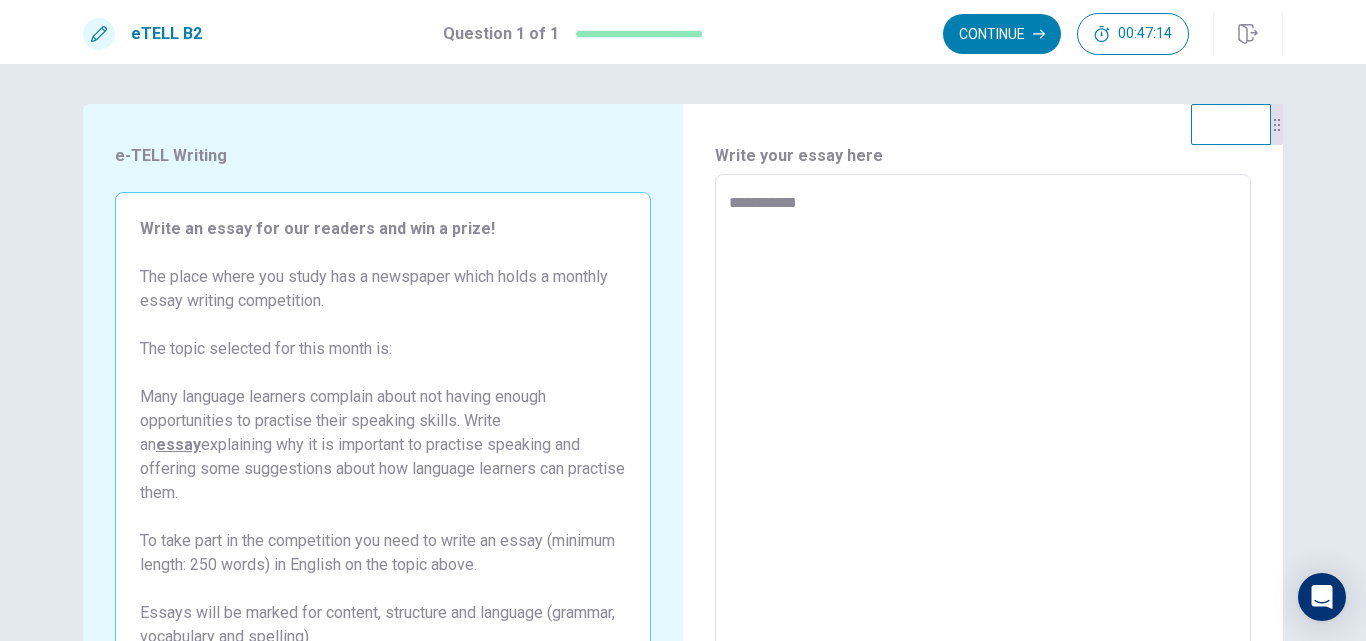 type on "*" 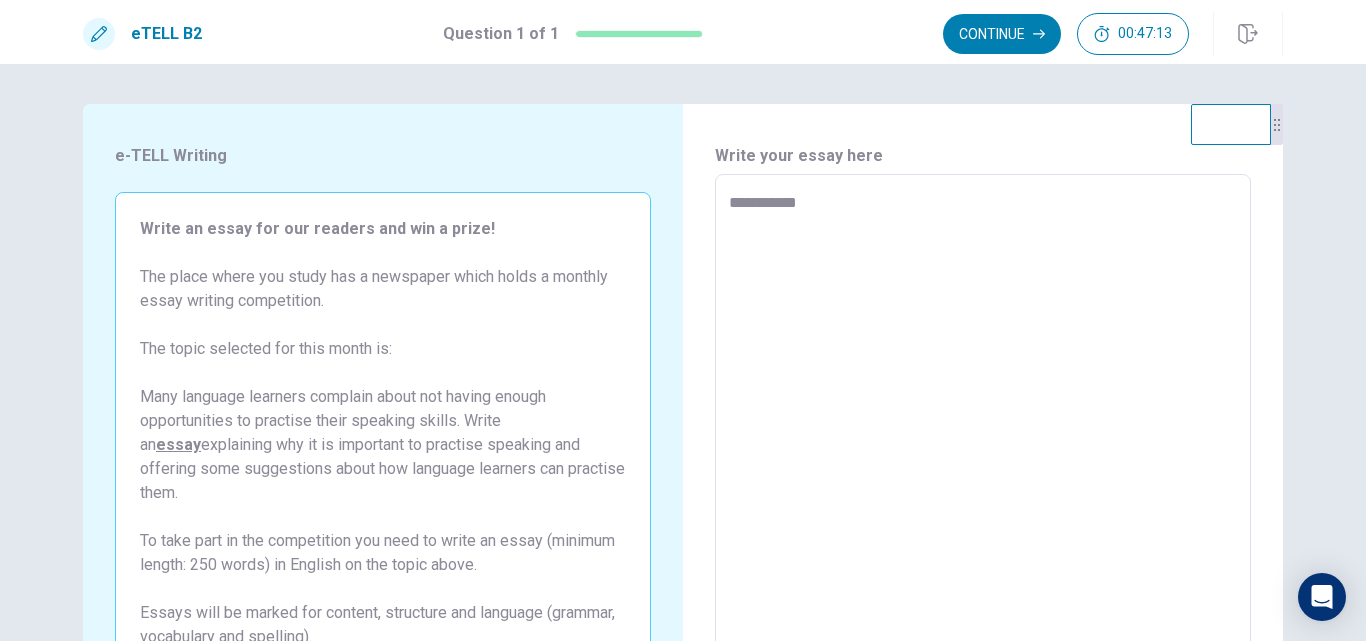 type on "**********" 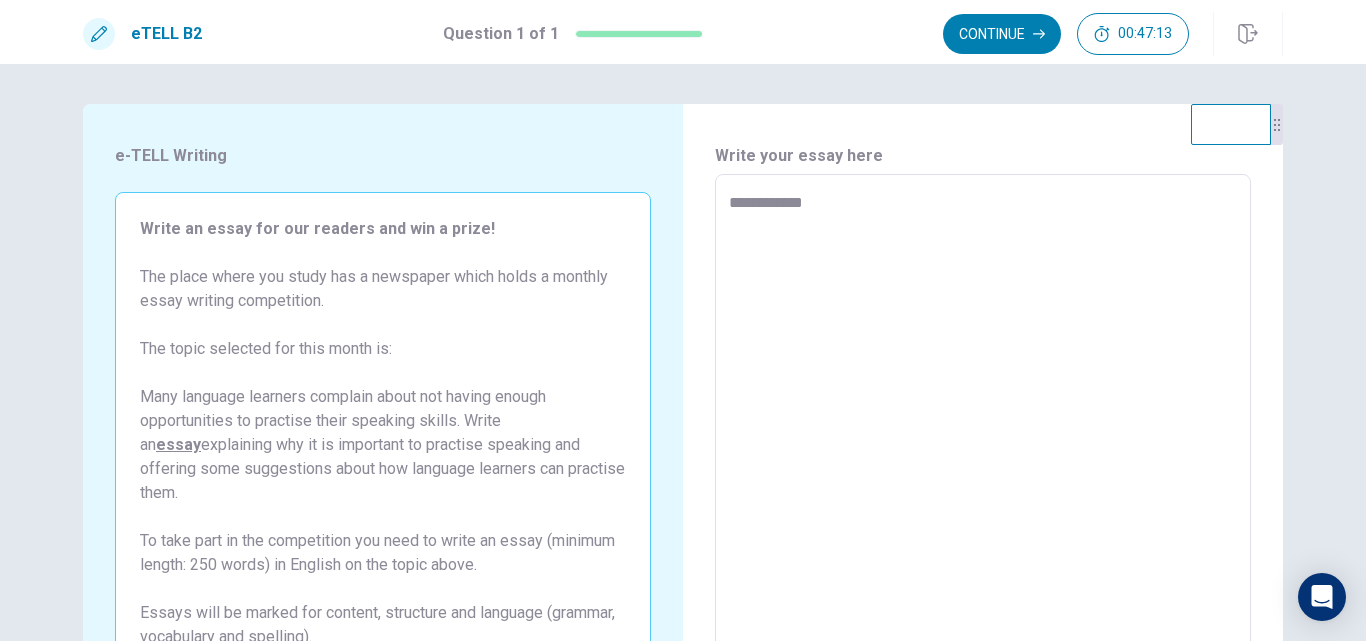 type on "*" 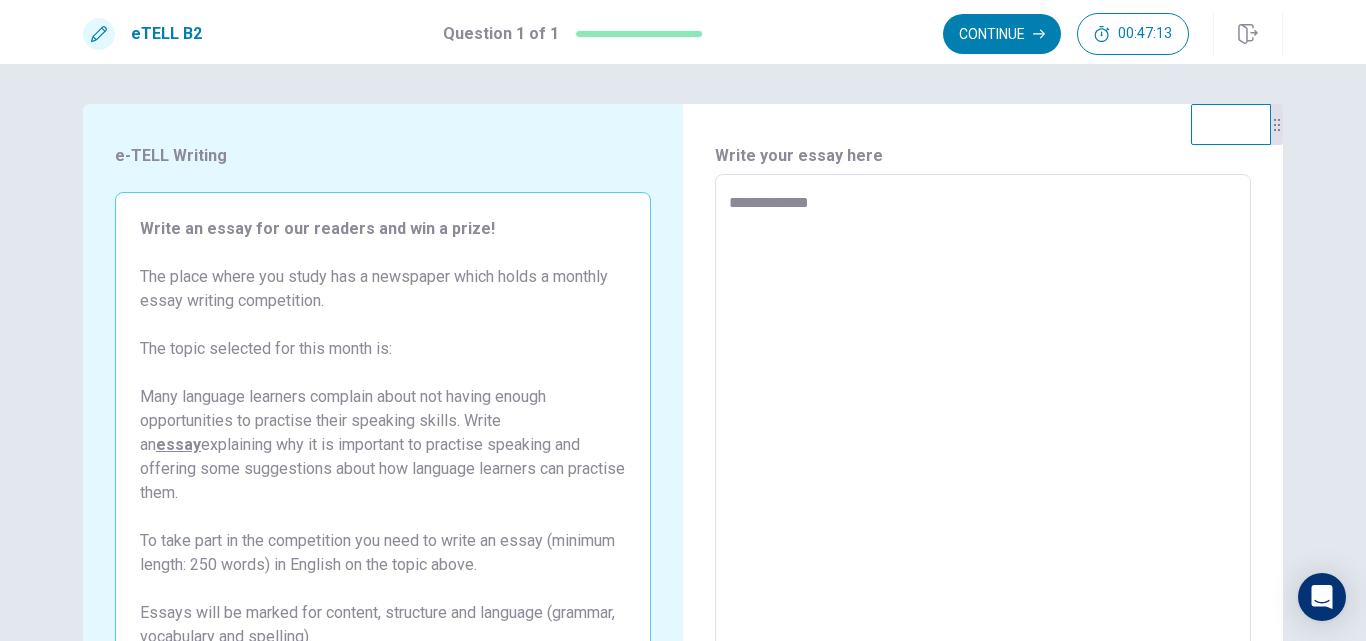 type on "*" 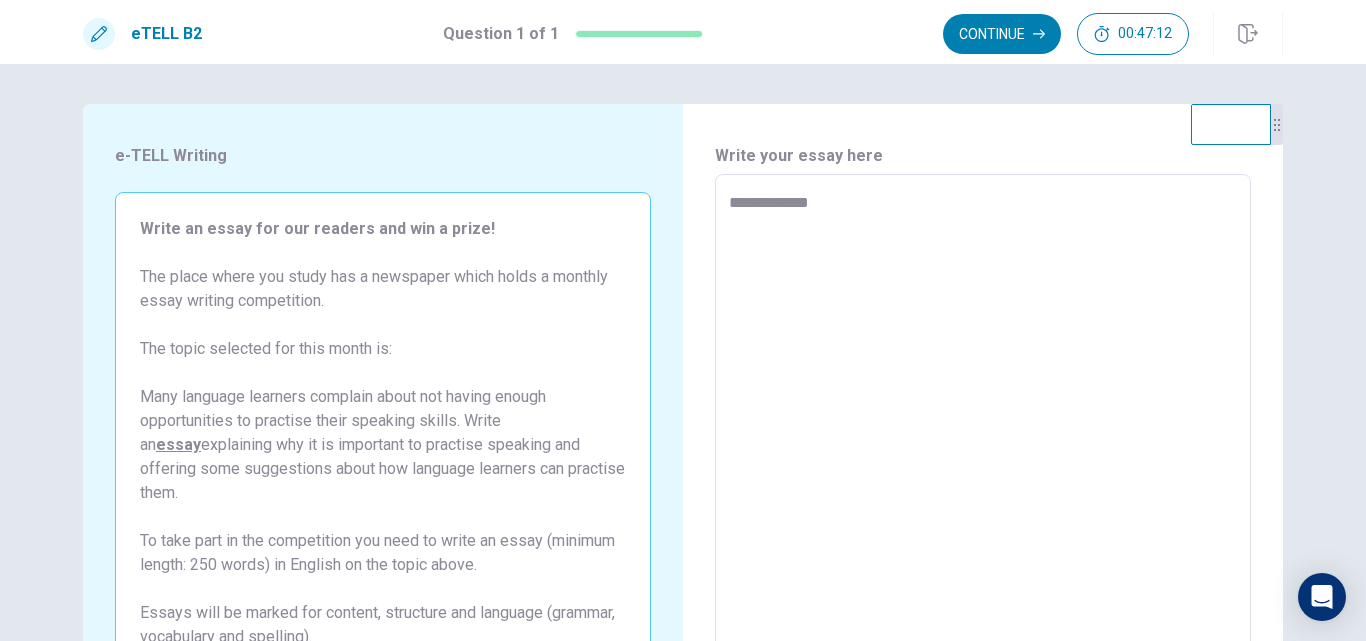 type on "**********" 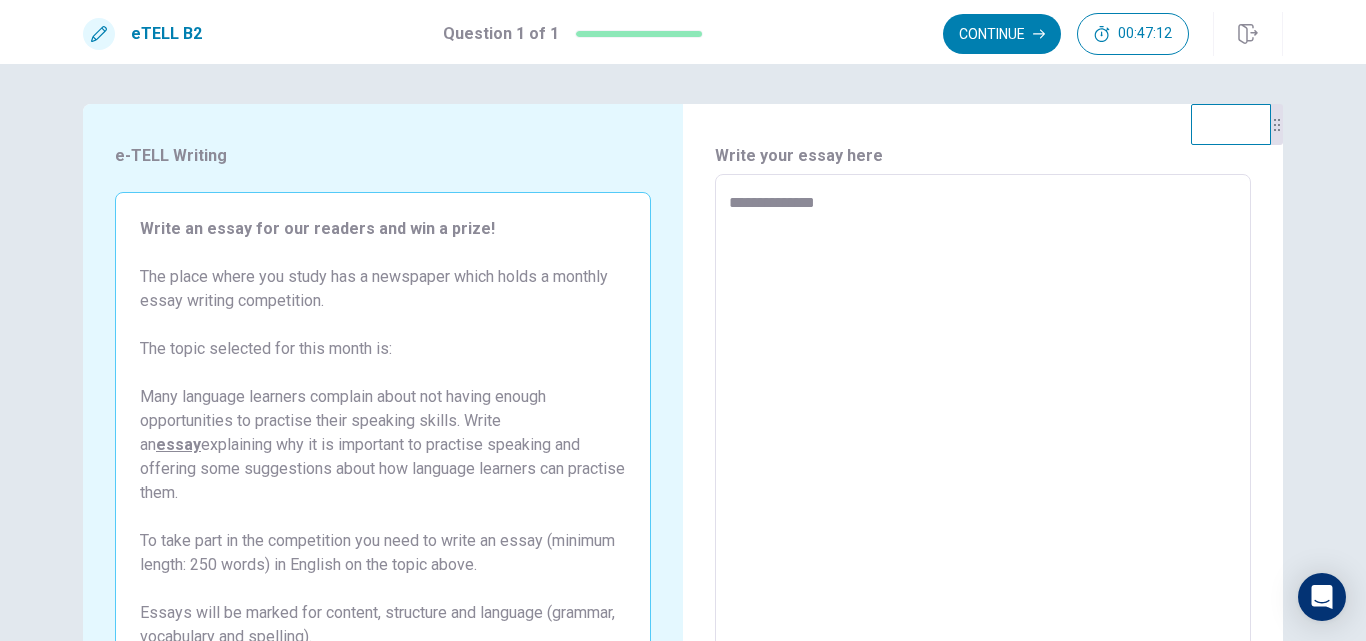 type on "*" 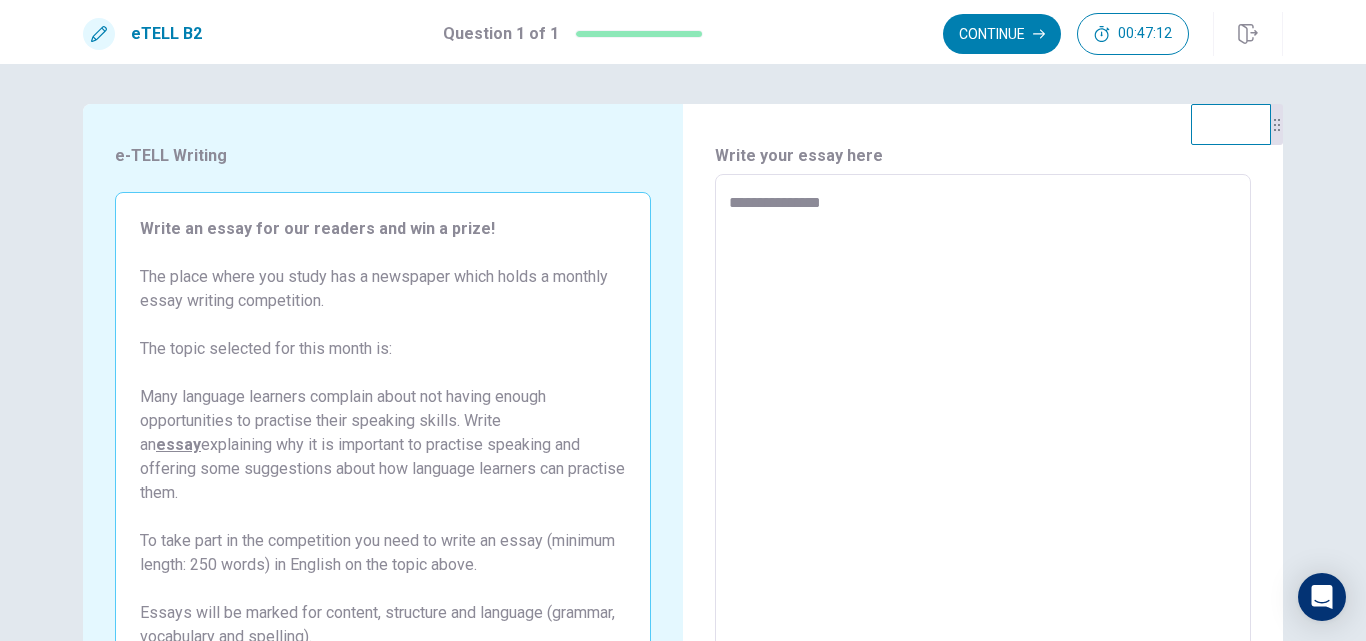 type on "*" 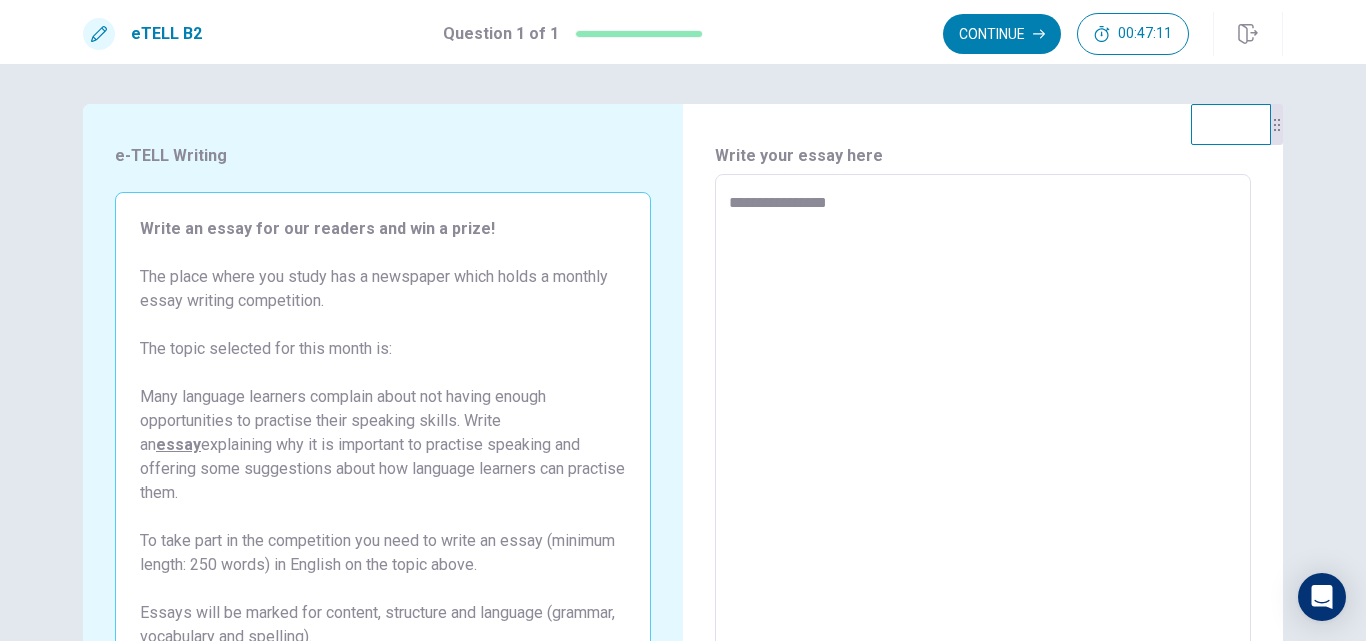 type on "**********" 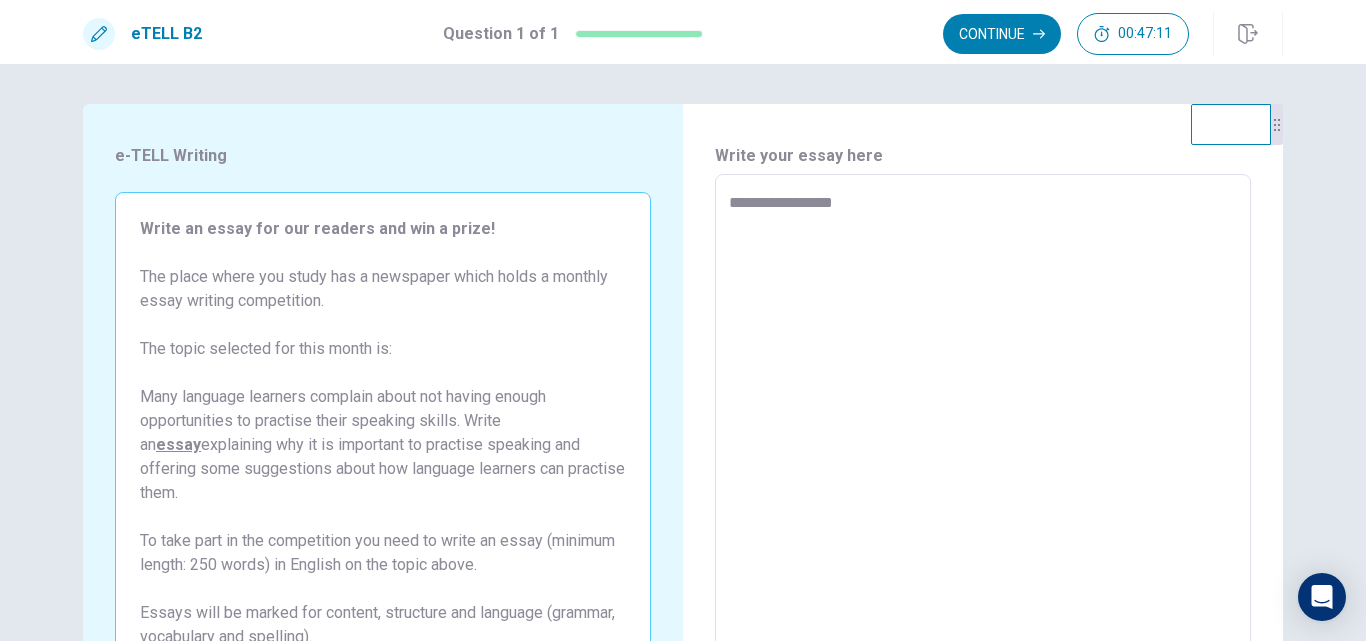 type on "*" 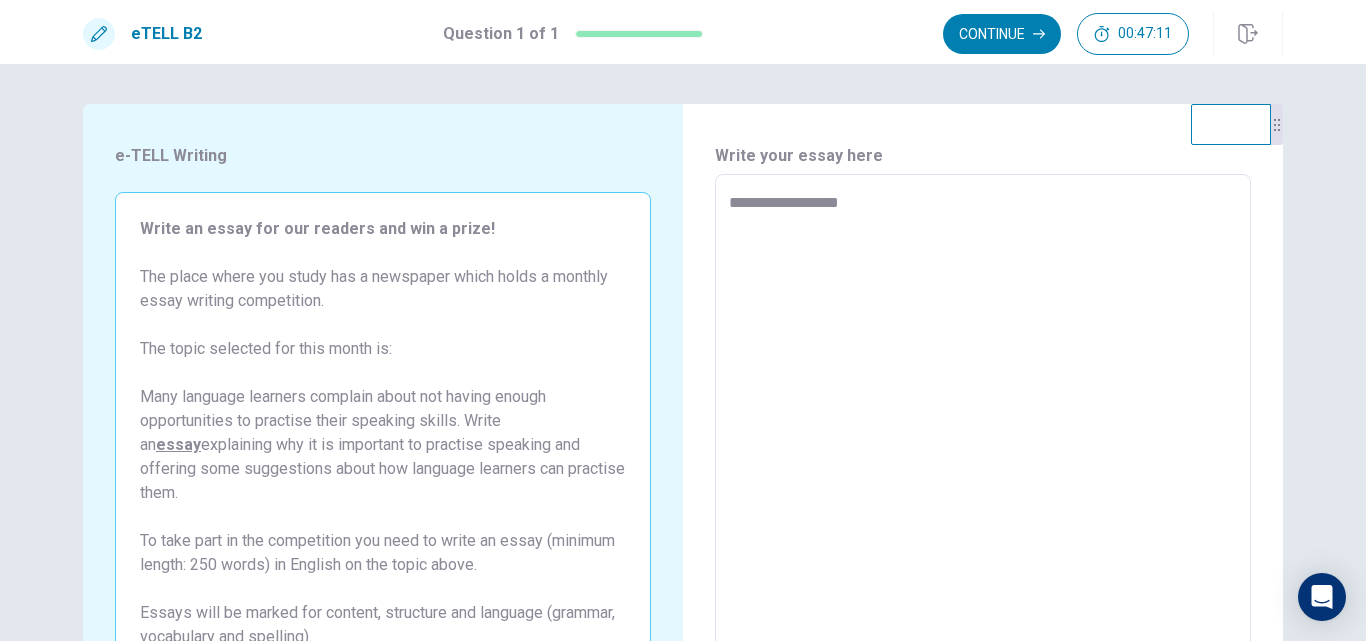 type on "*" 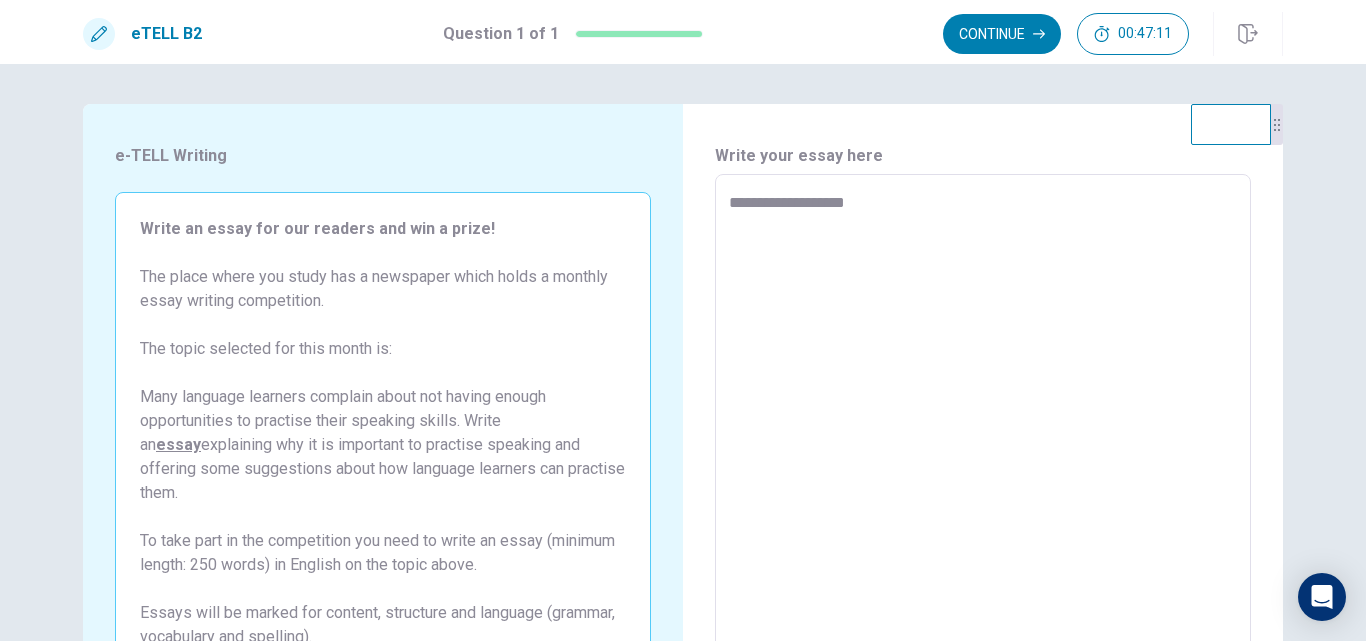 type on "*" 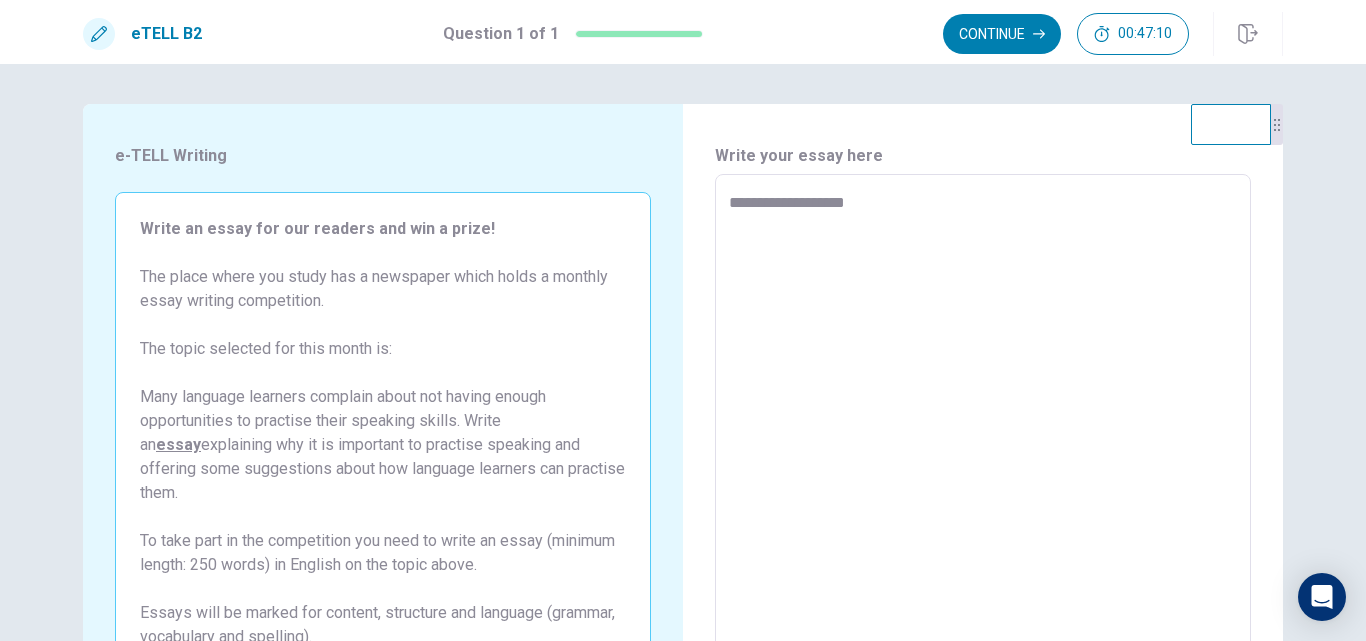 type on "**********" 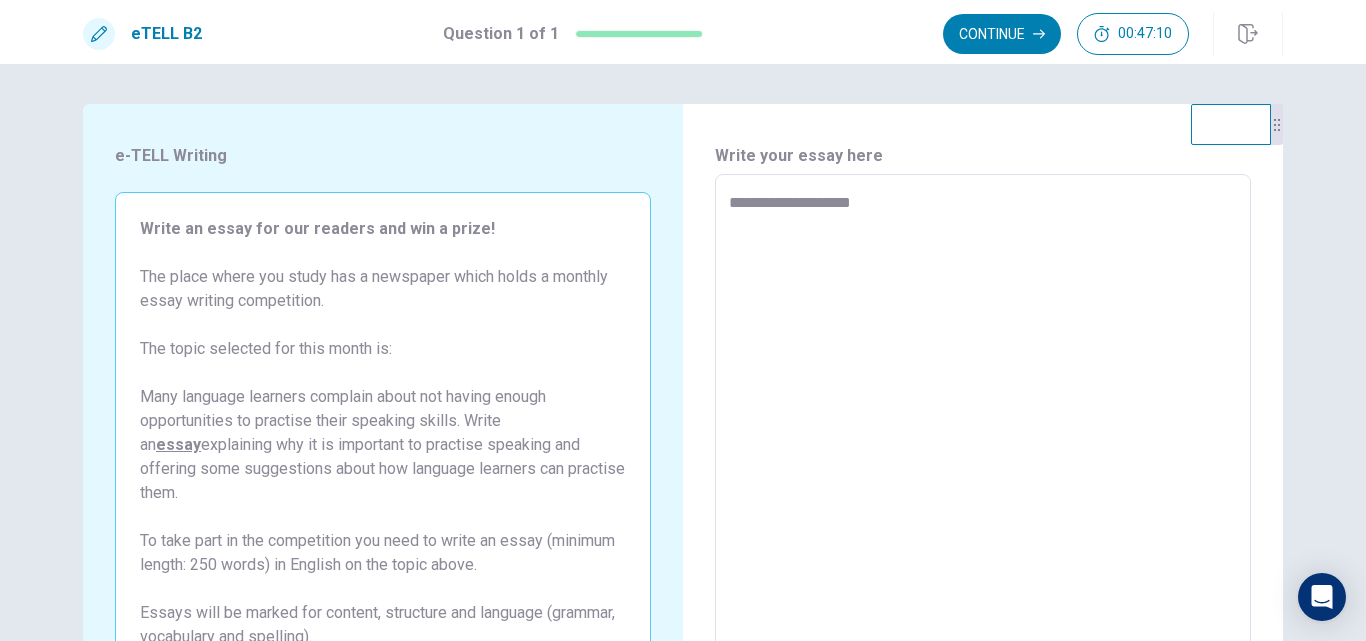 type on "*" 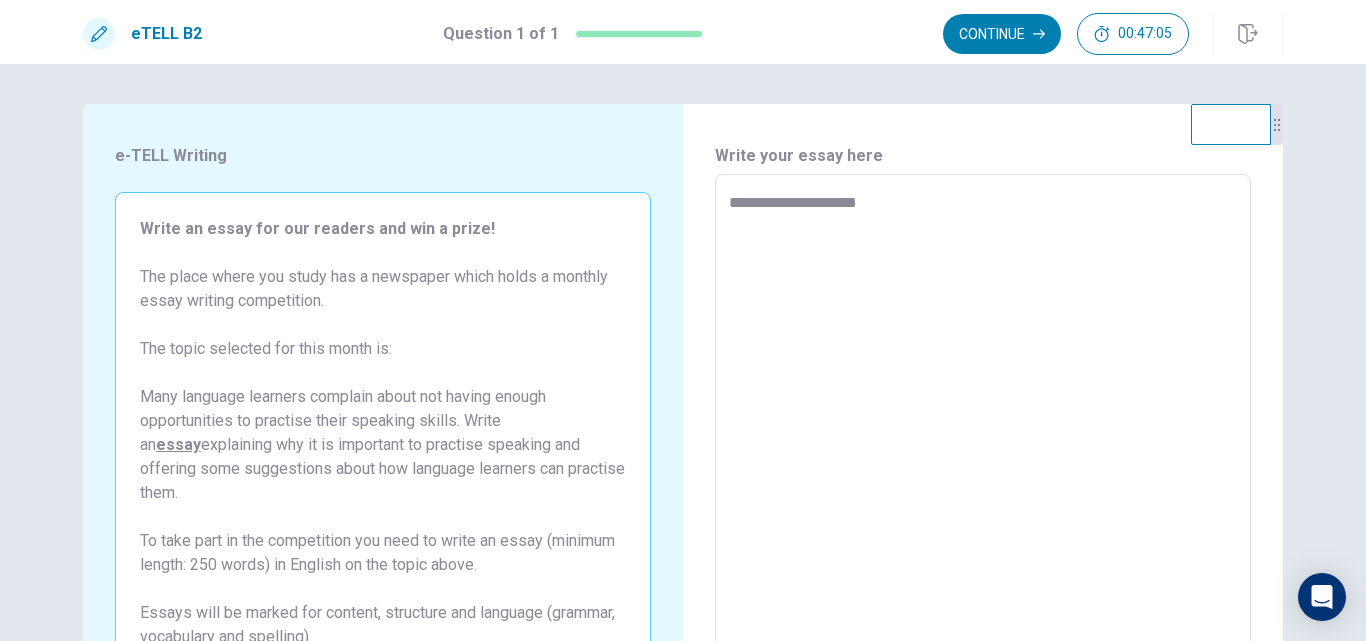 type on "*" 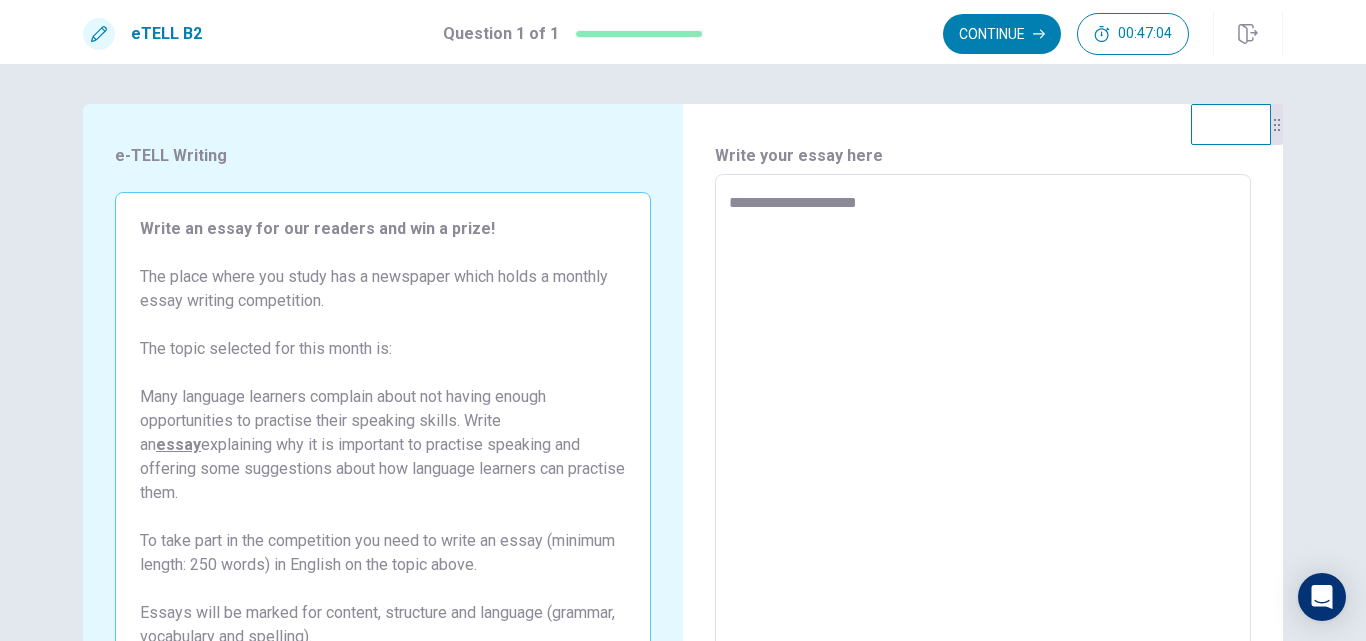 type on "**********" 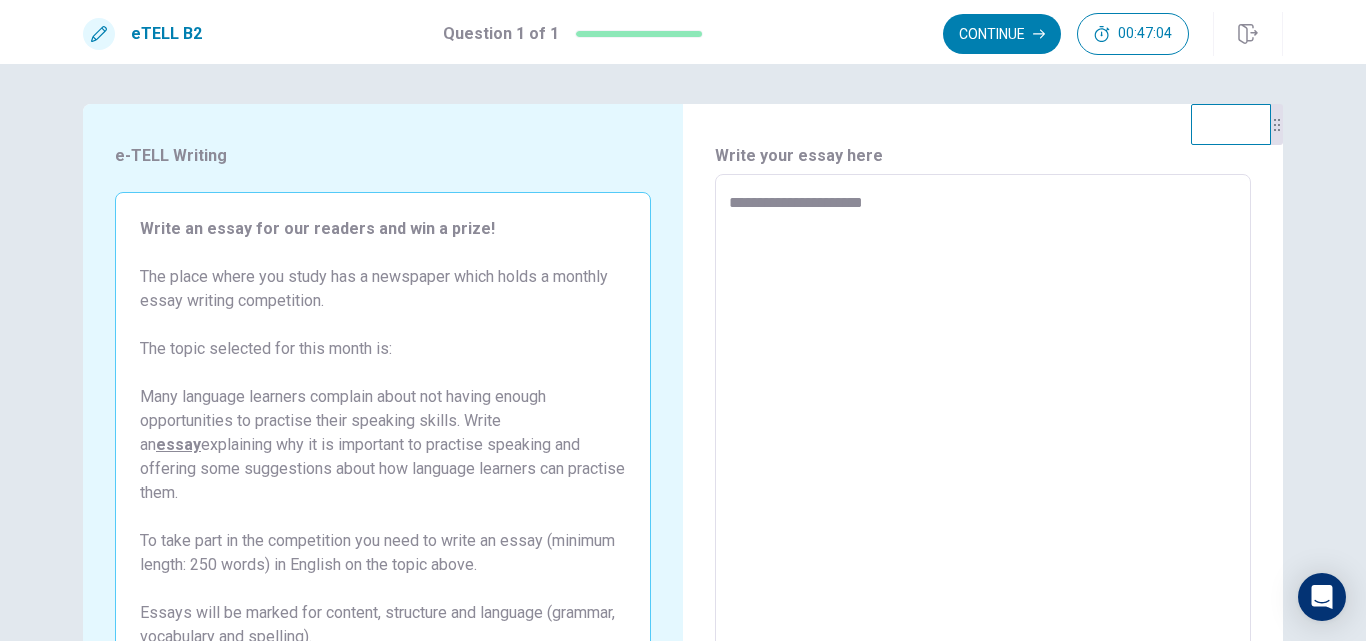 type on "*" 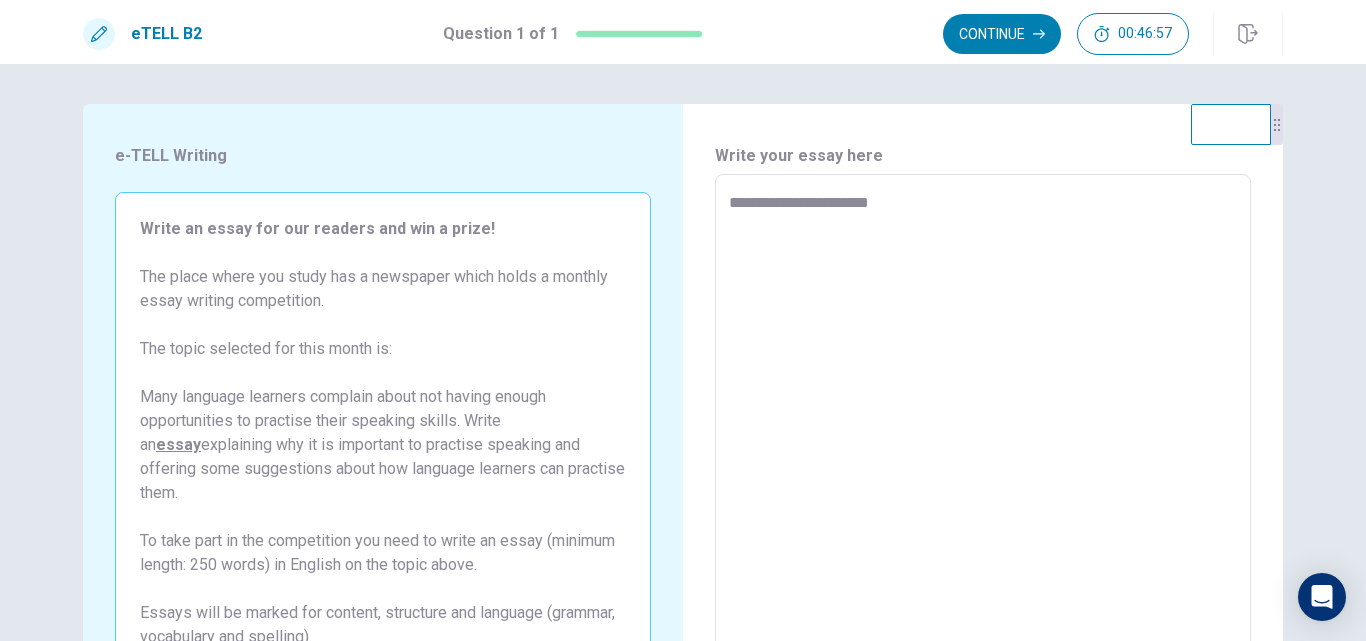 type on "*" 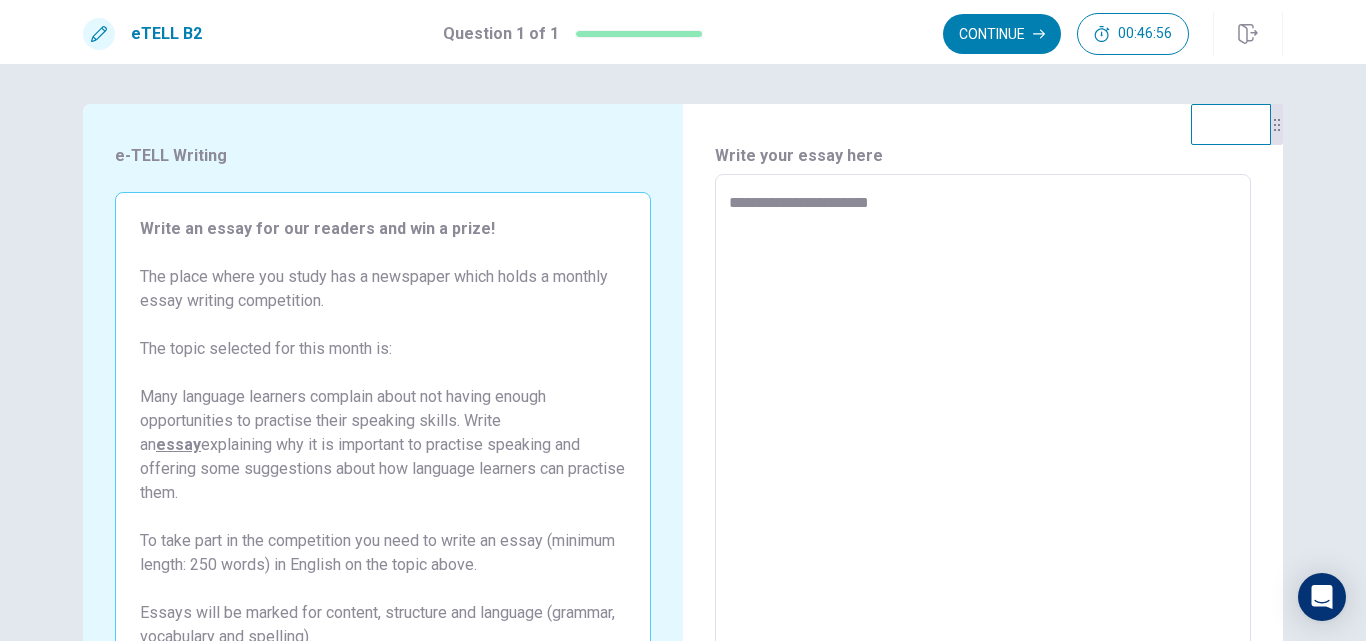 type on "**********" 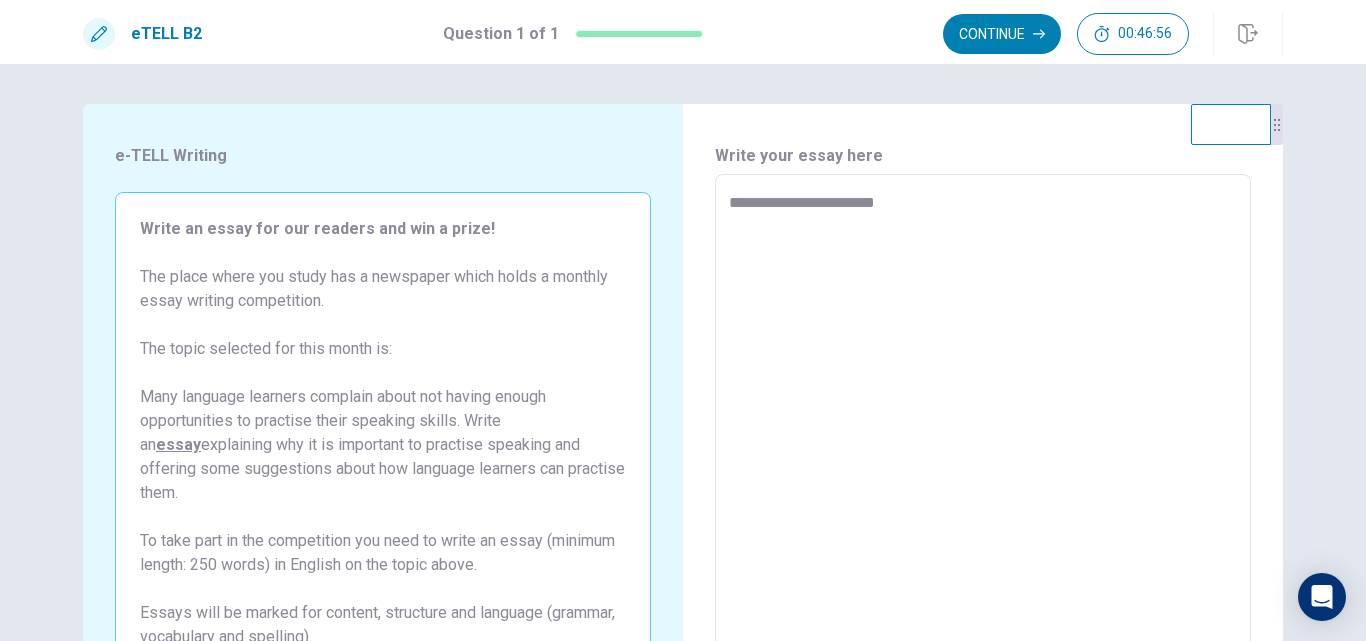 type on "*" 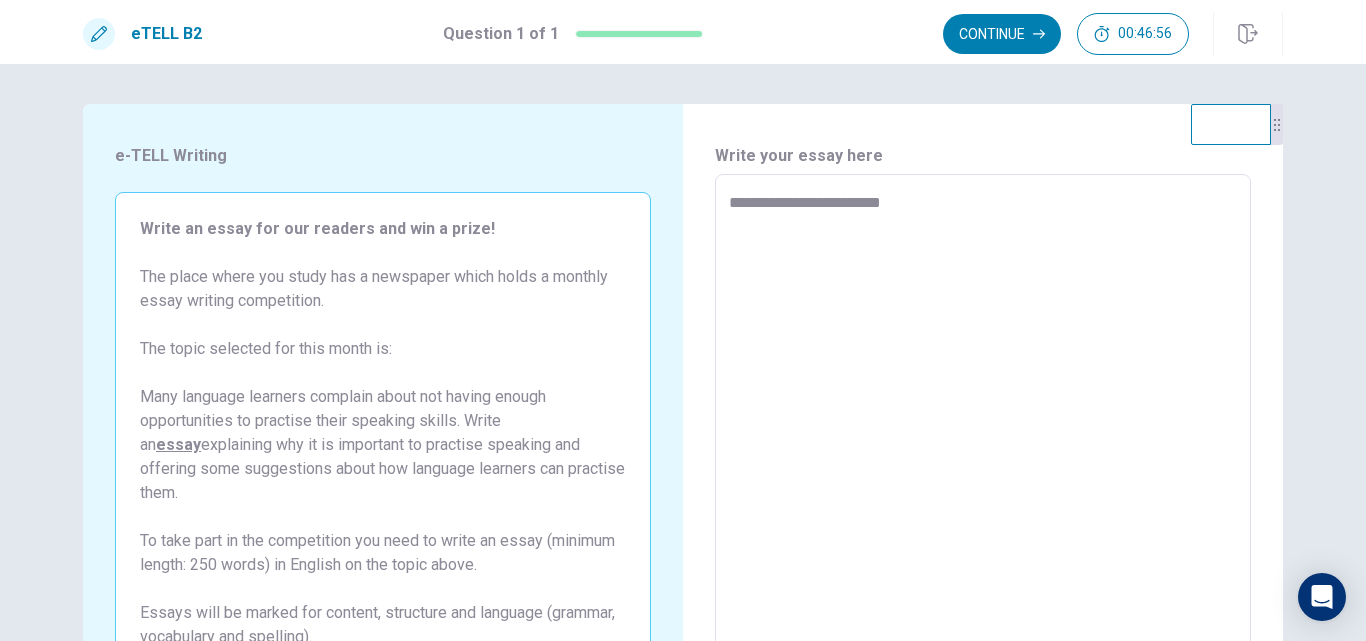 type on "*" 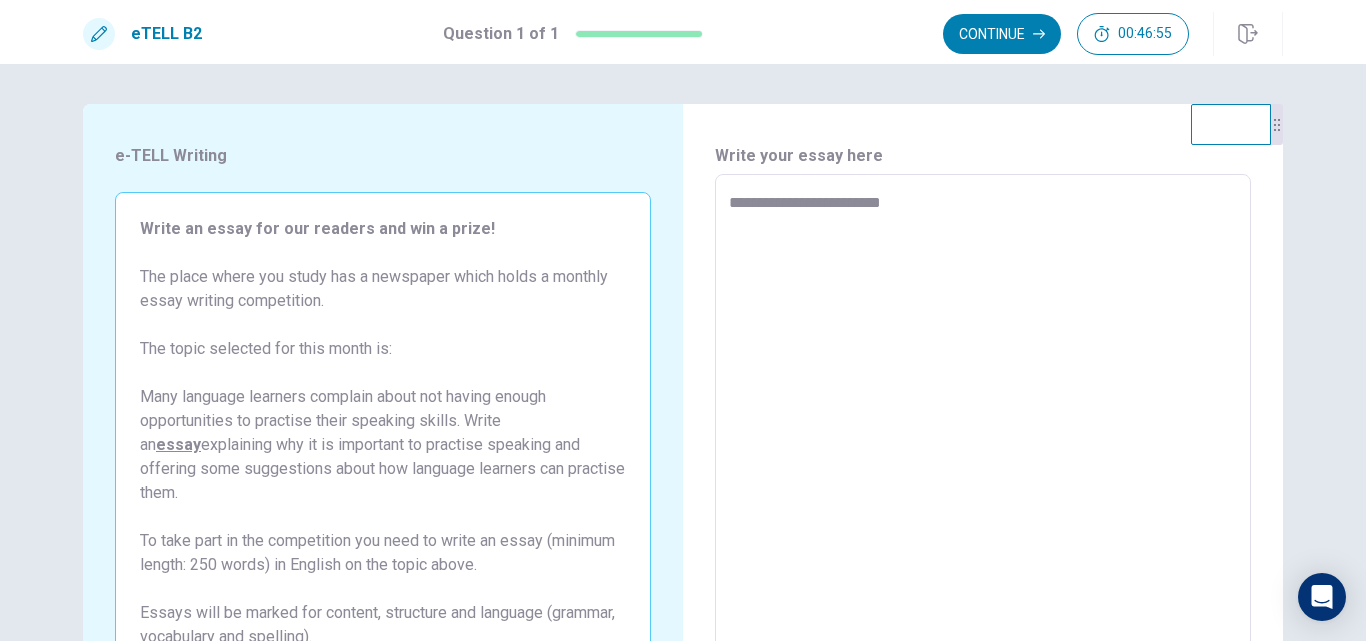 type on "**********" 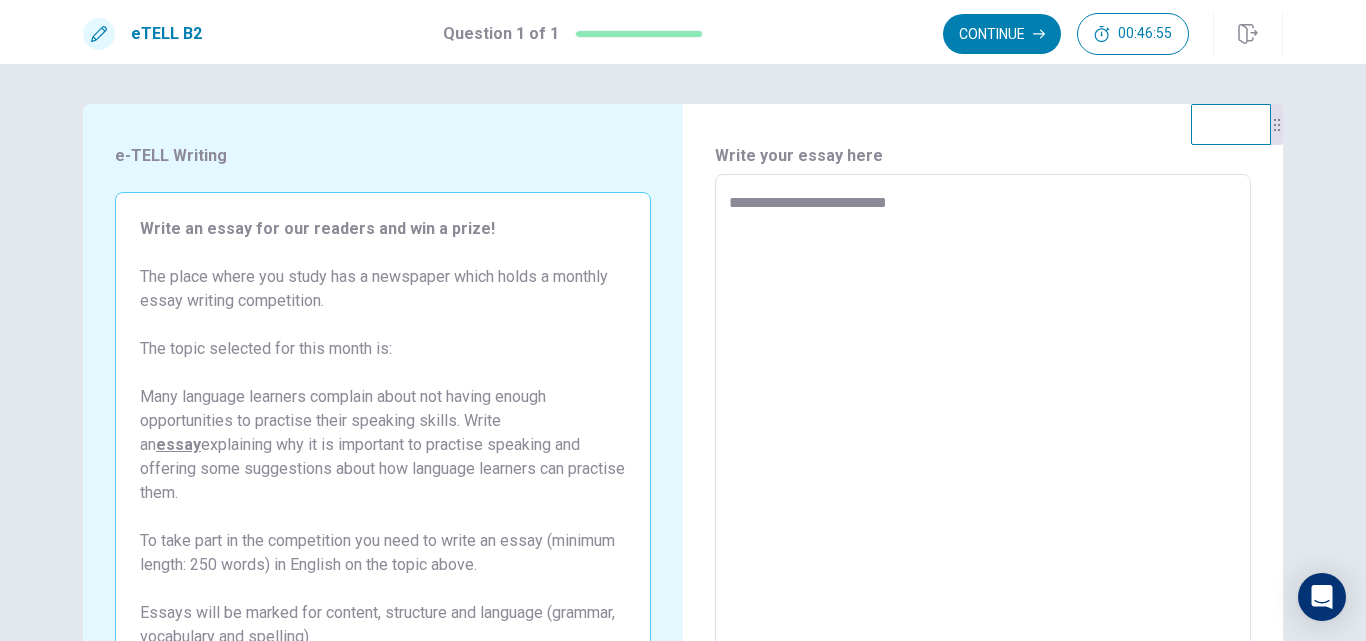 type on "*" 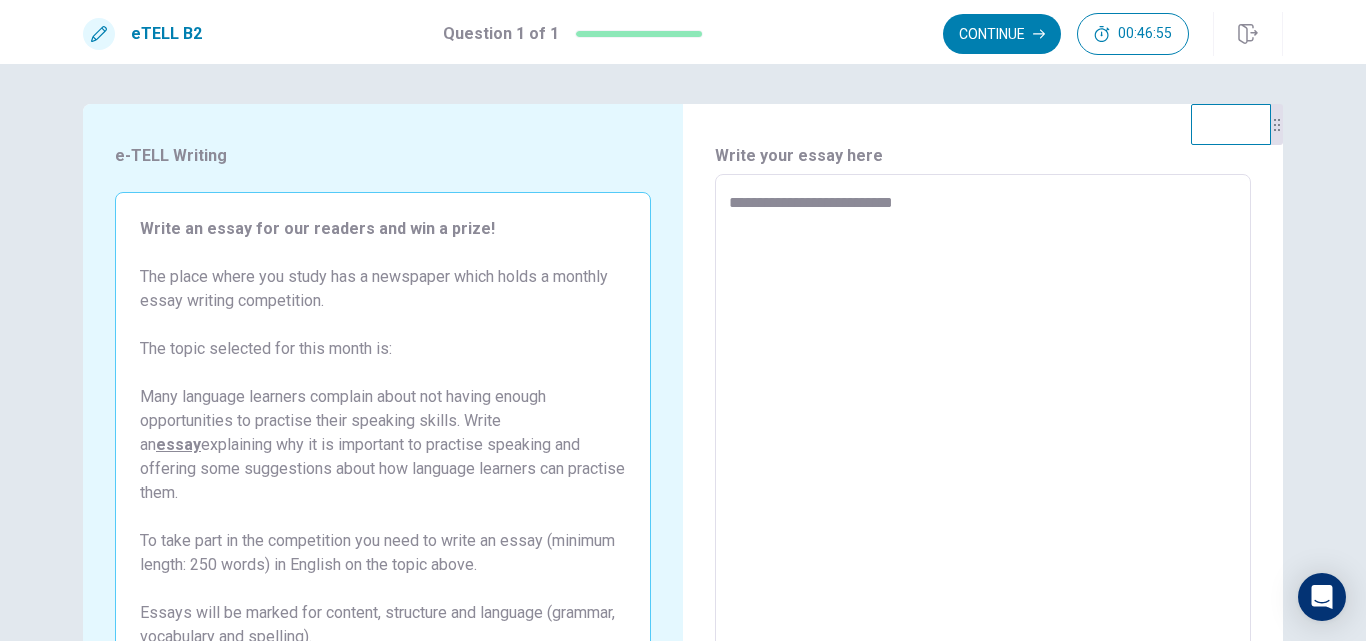 type on "*" 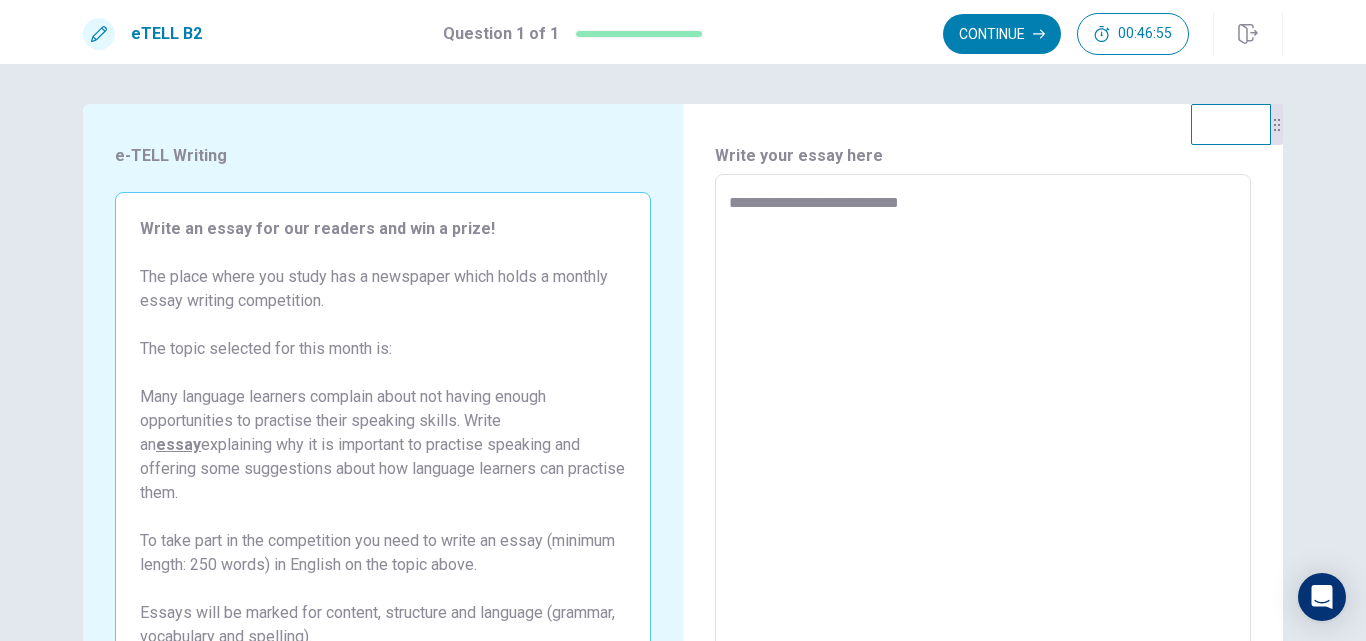 type on "*" 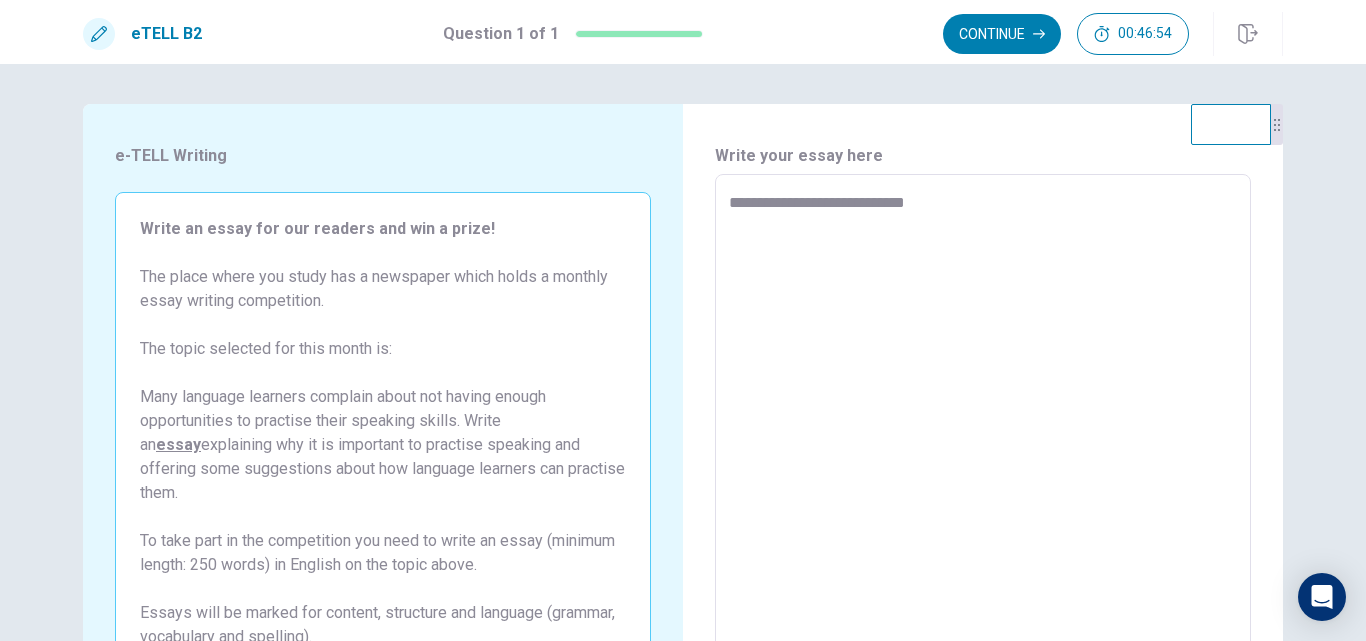 type on "*" 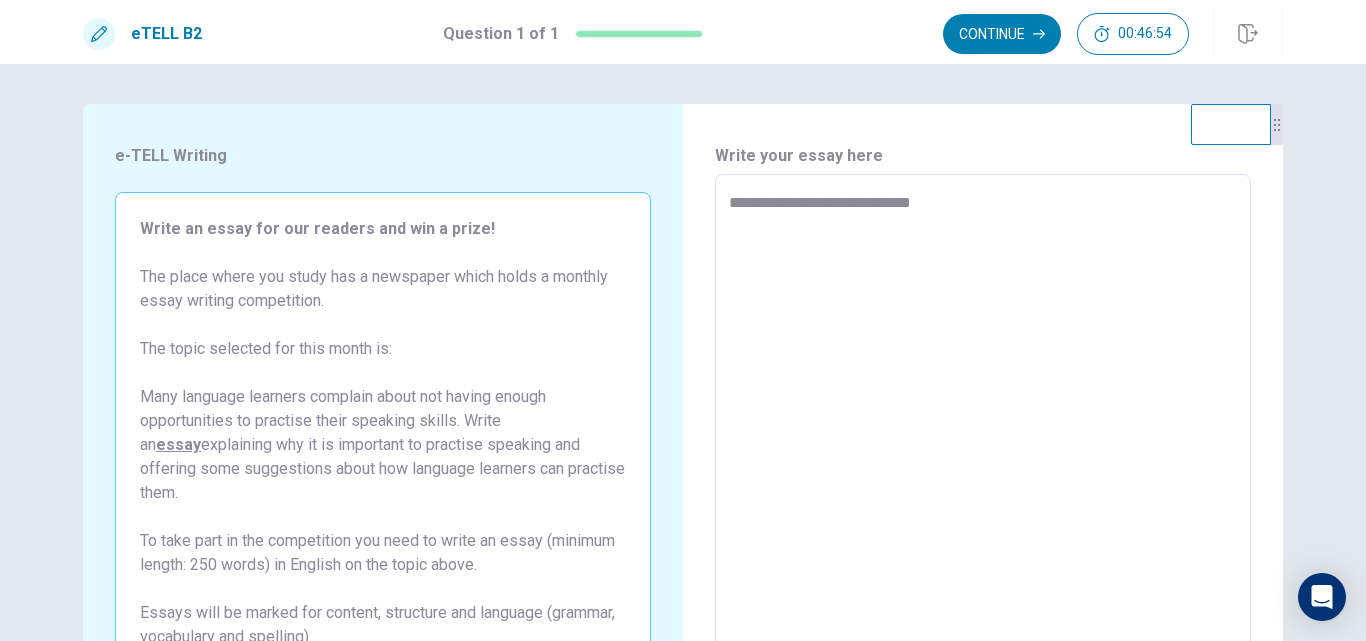 type on "*" 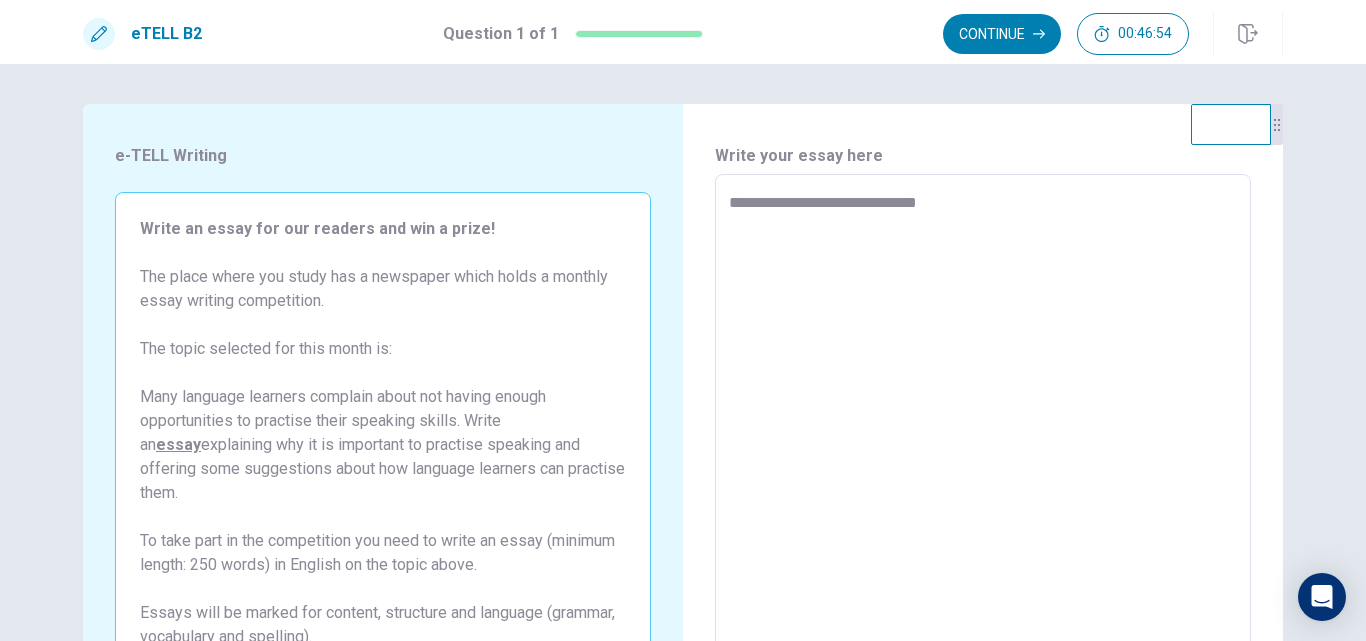 type on "*" 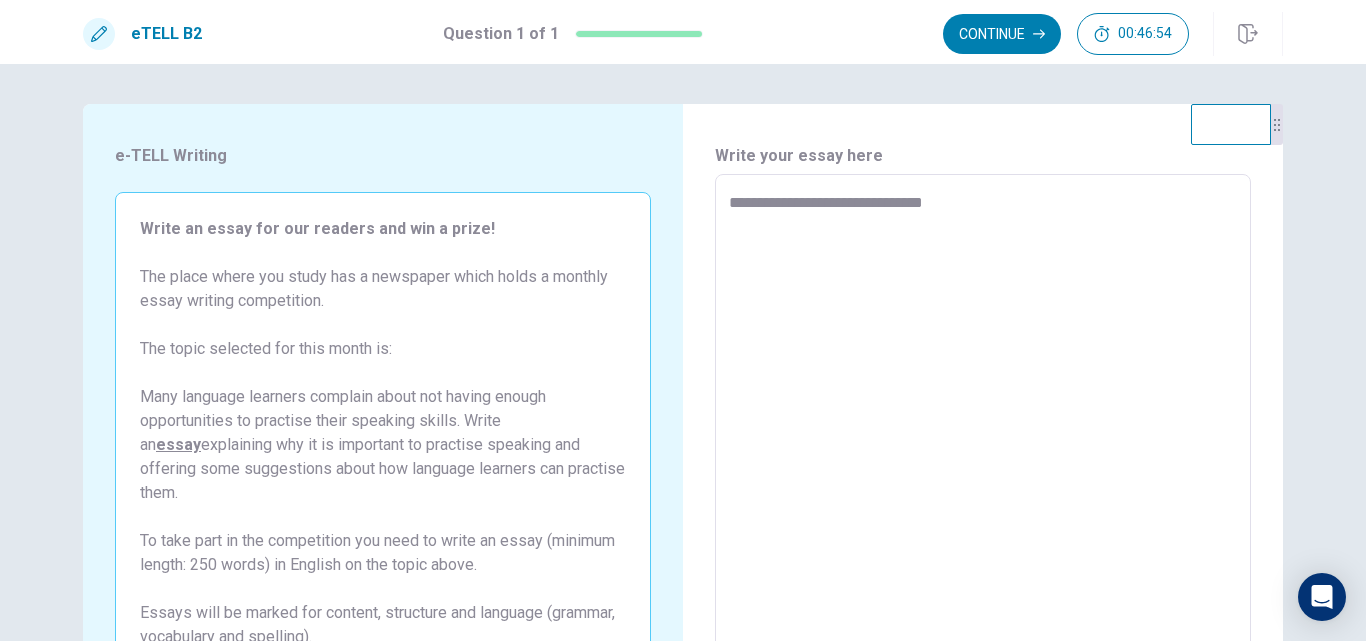 type on "*" 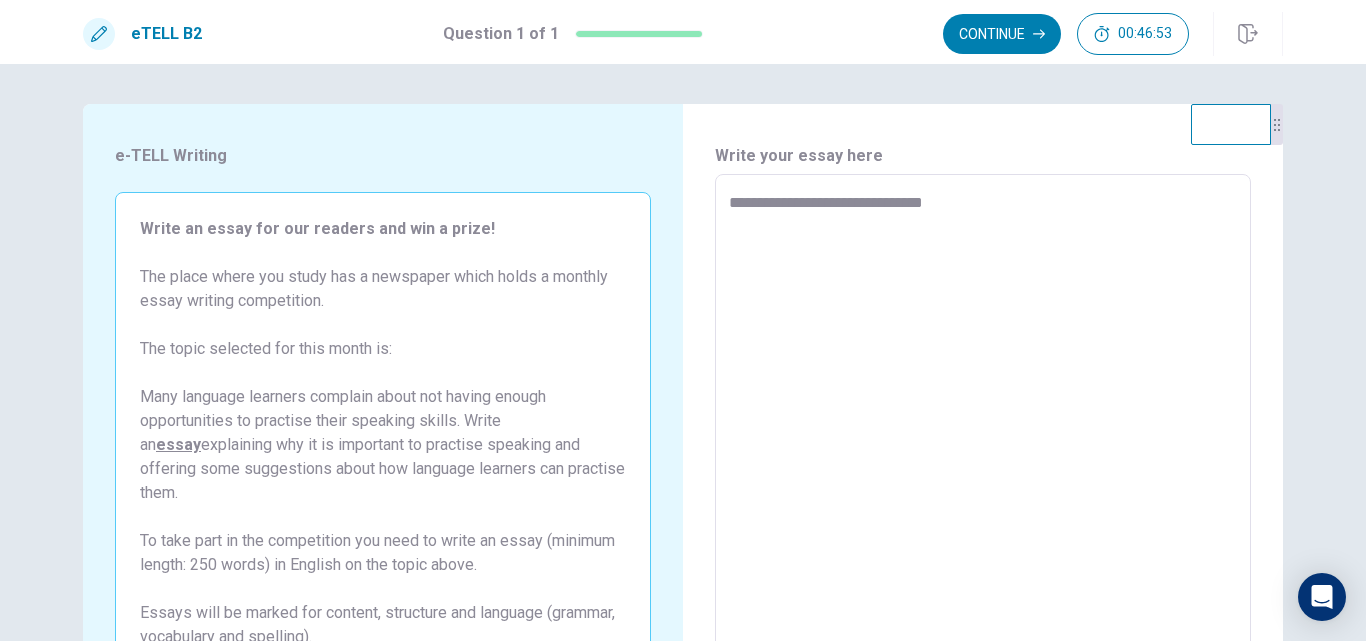 type on "**********" 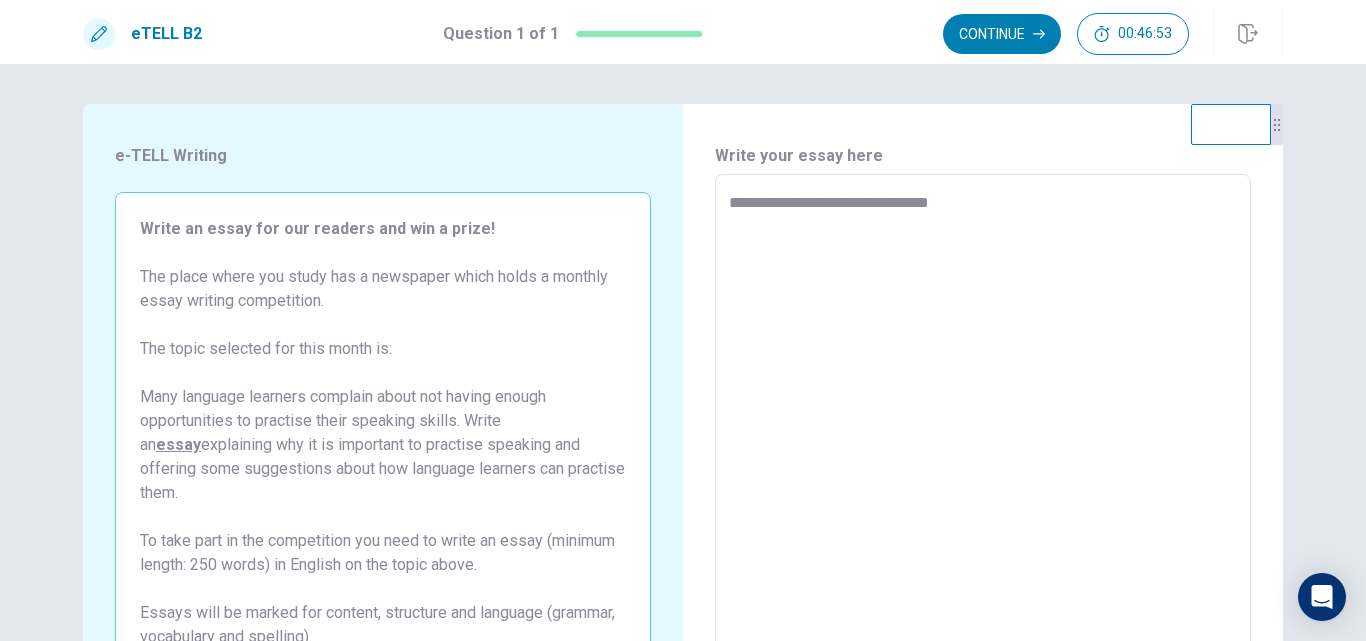 type on "*" 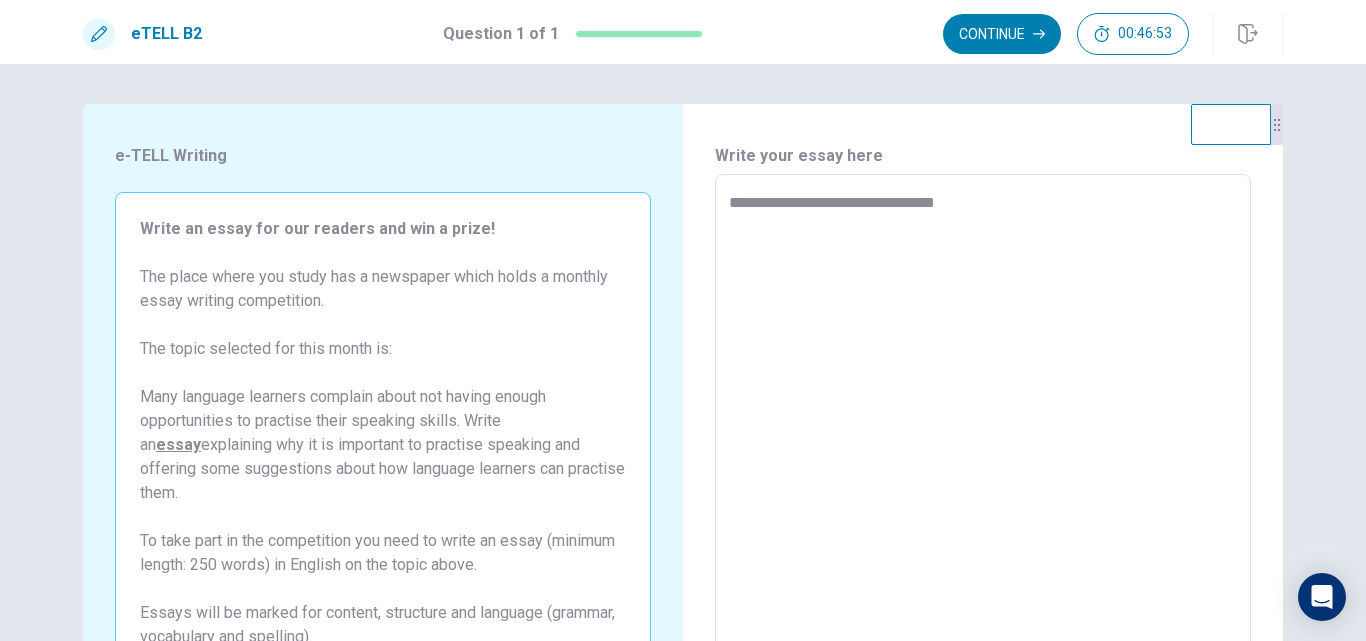 type on "*" 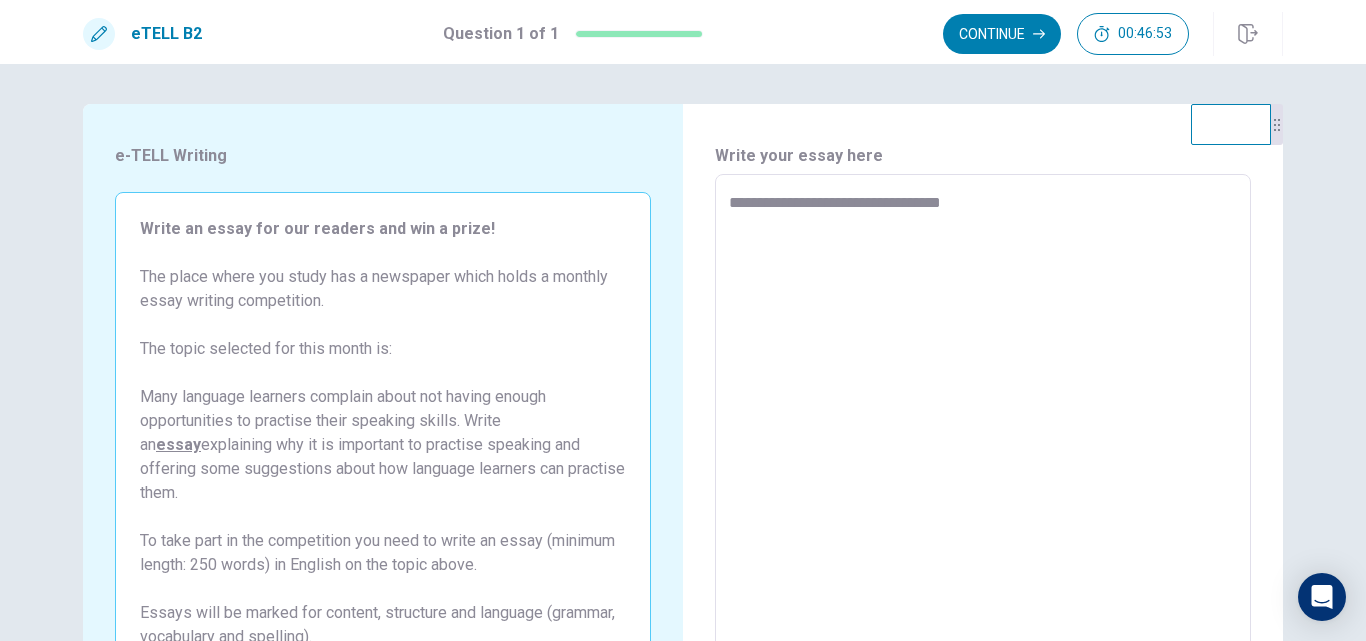 type on "*" 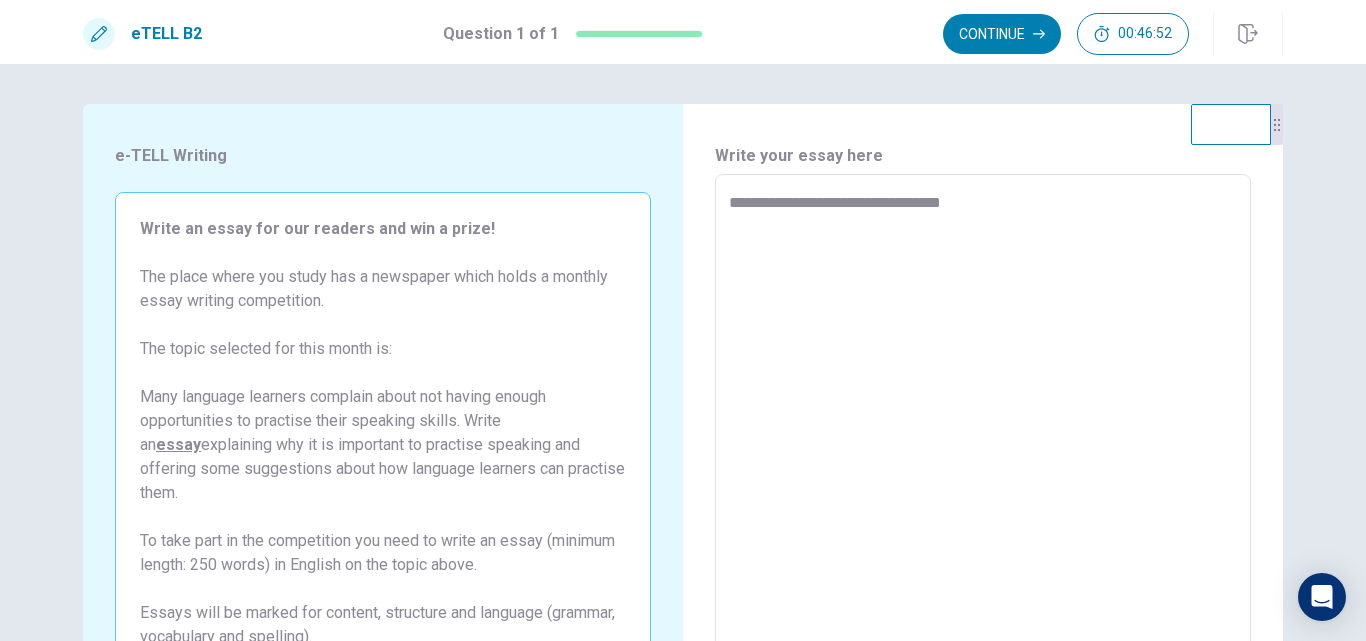 type on "**********" 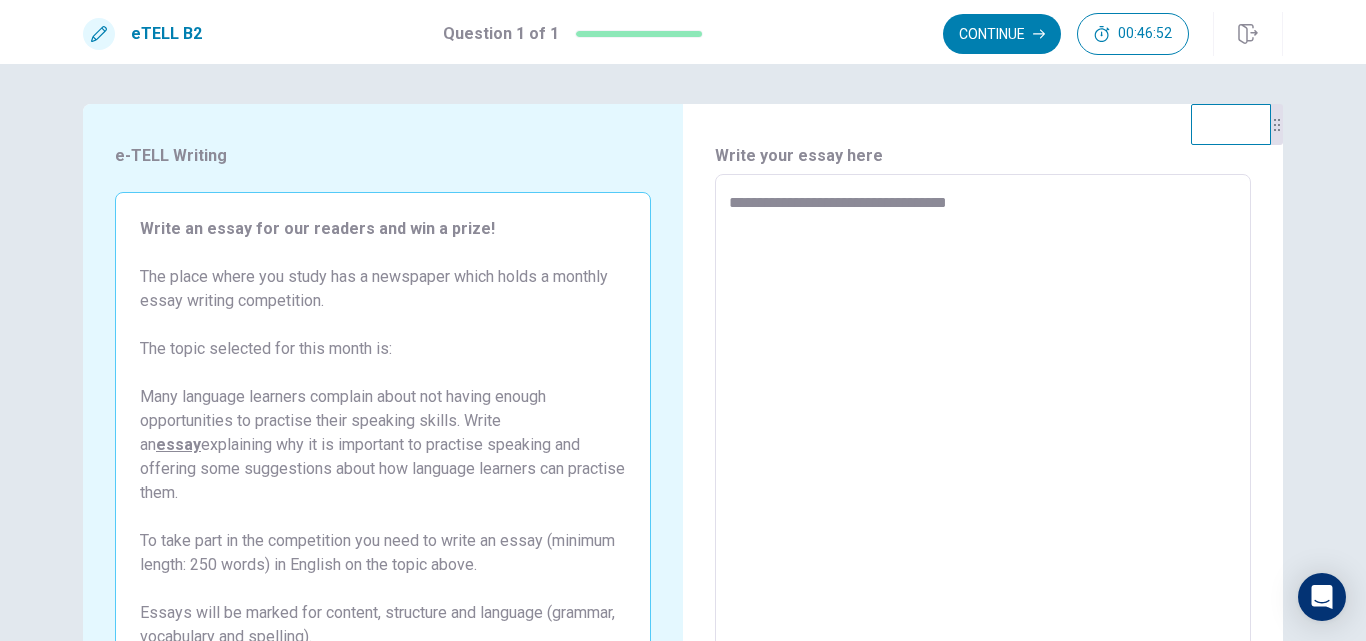 type on "*" 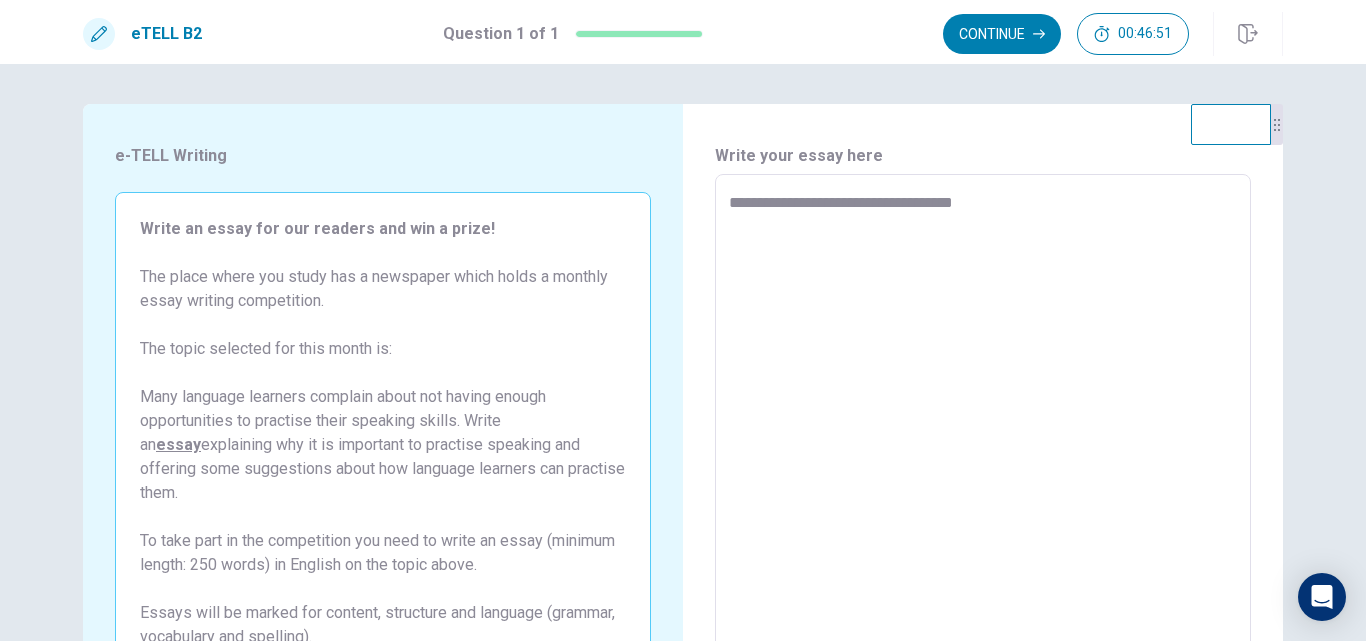 type on "*" 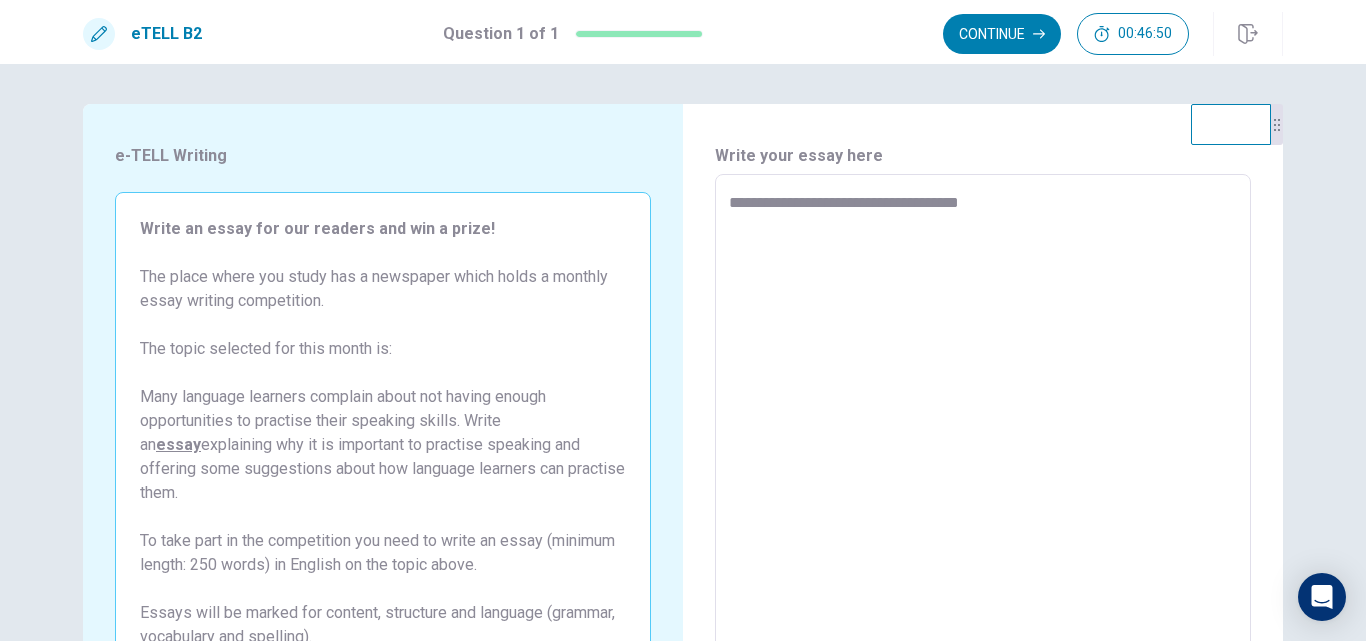 type on "*" 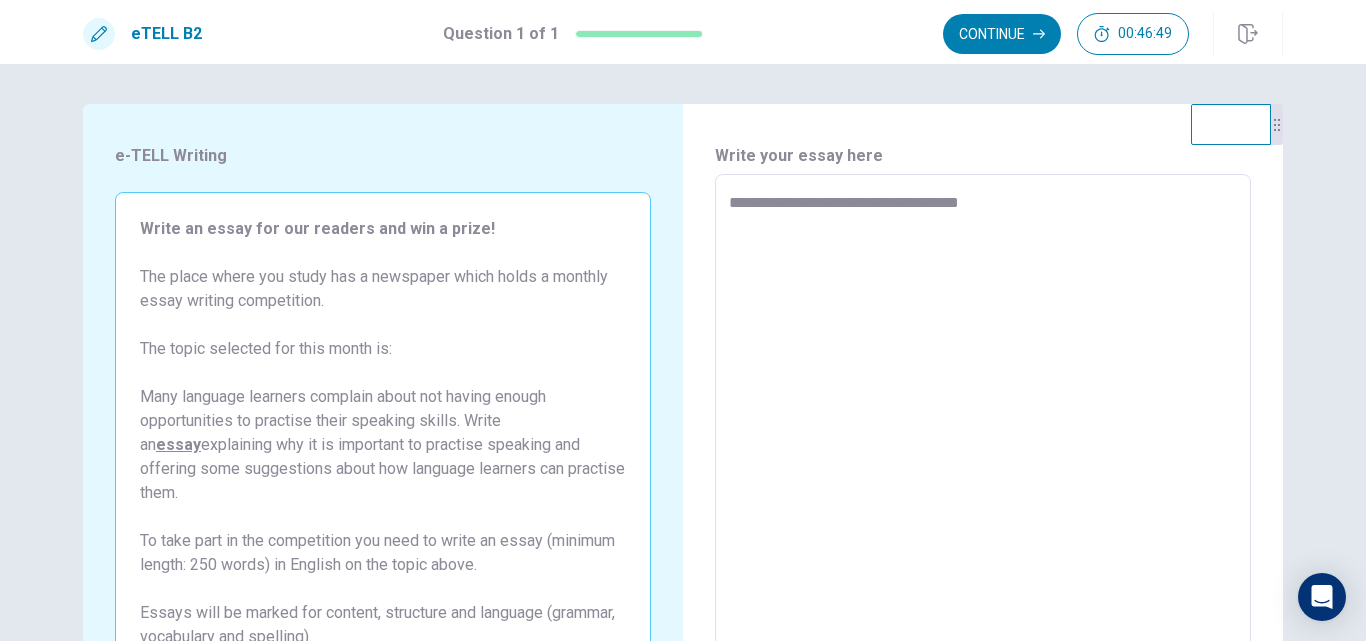 type on "**********" 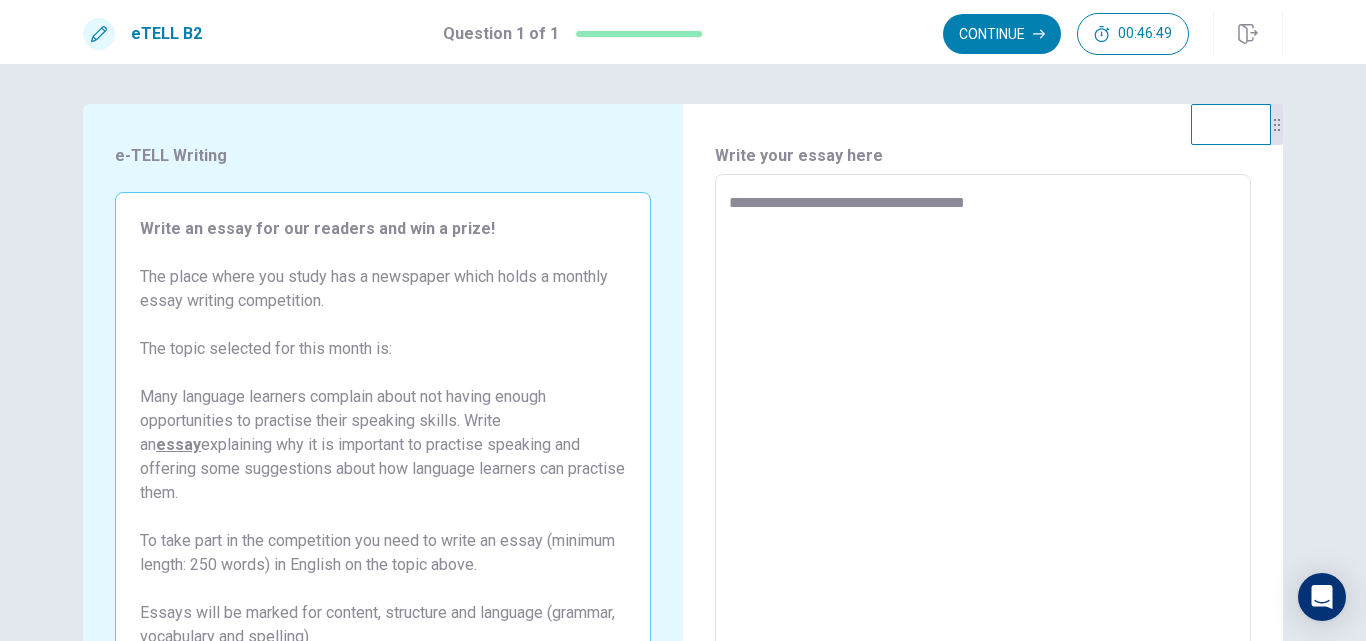 type on "*" 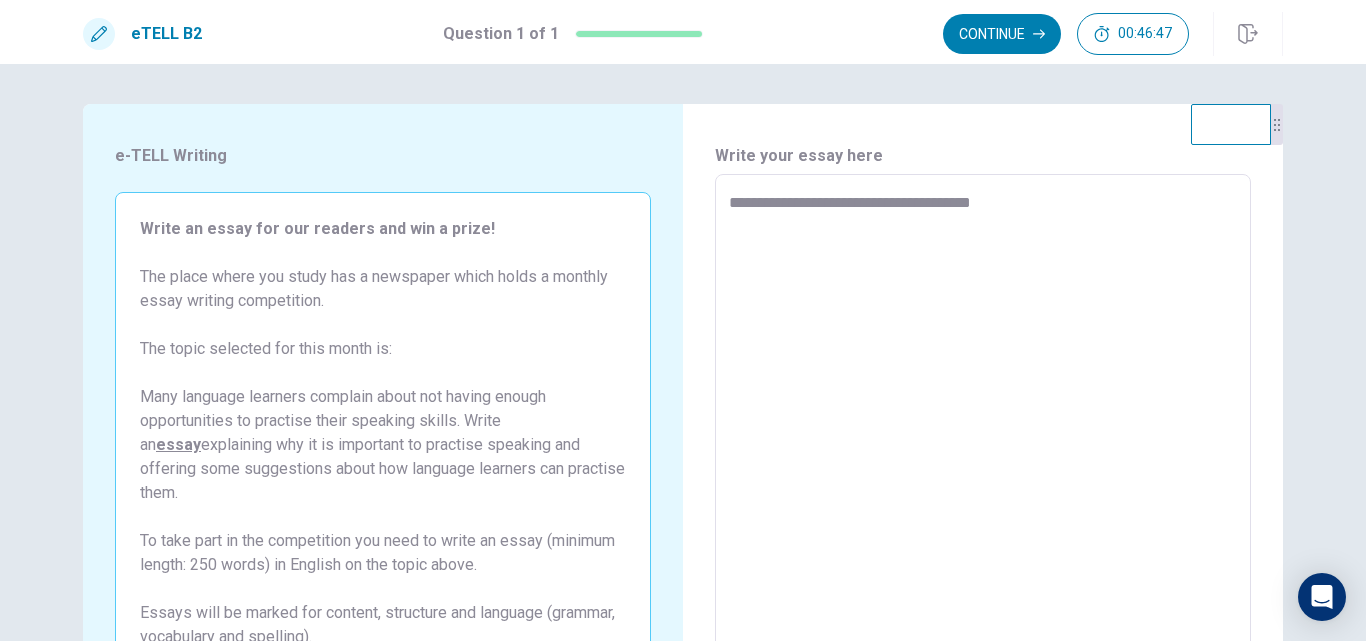 type on "*" 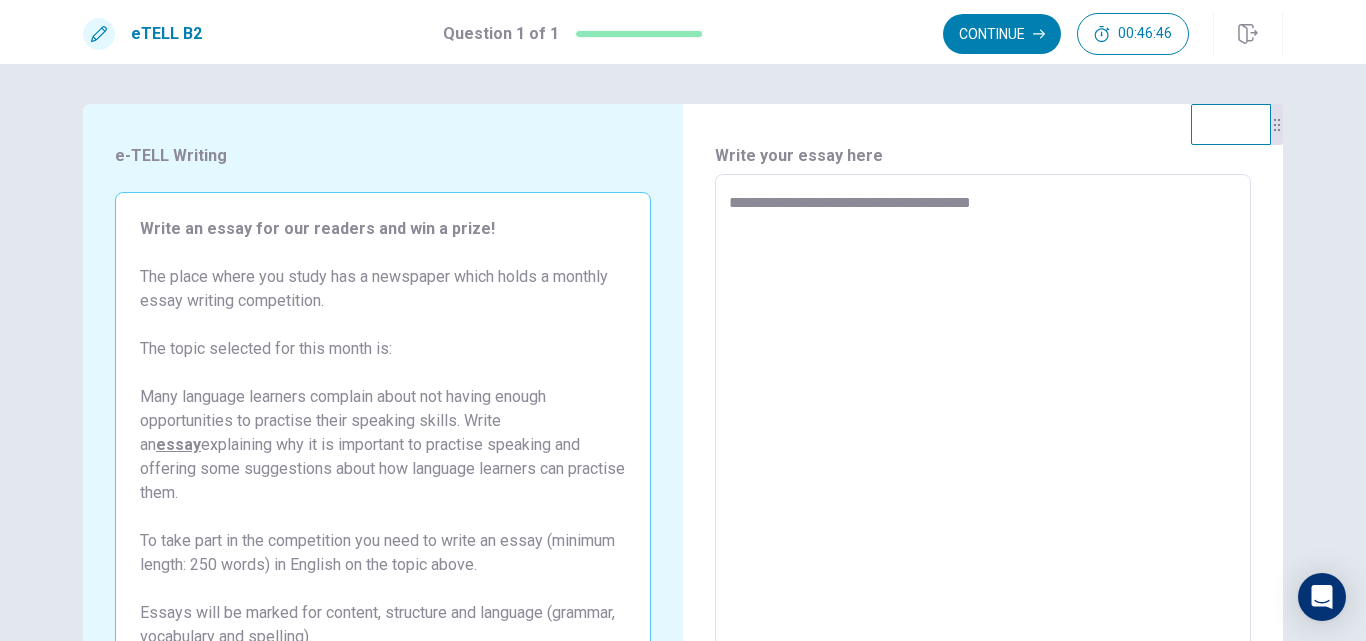 type on "**********" 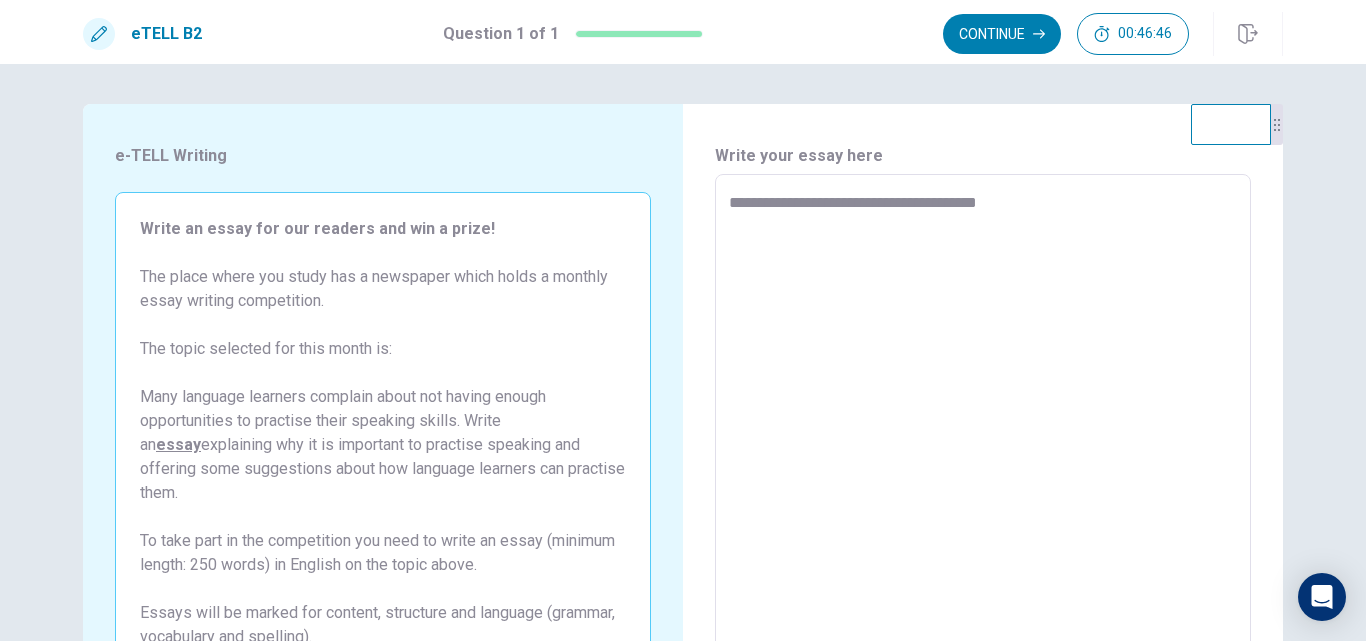 type on "*" 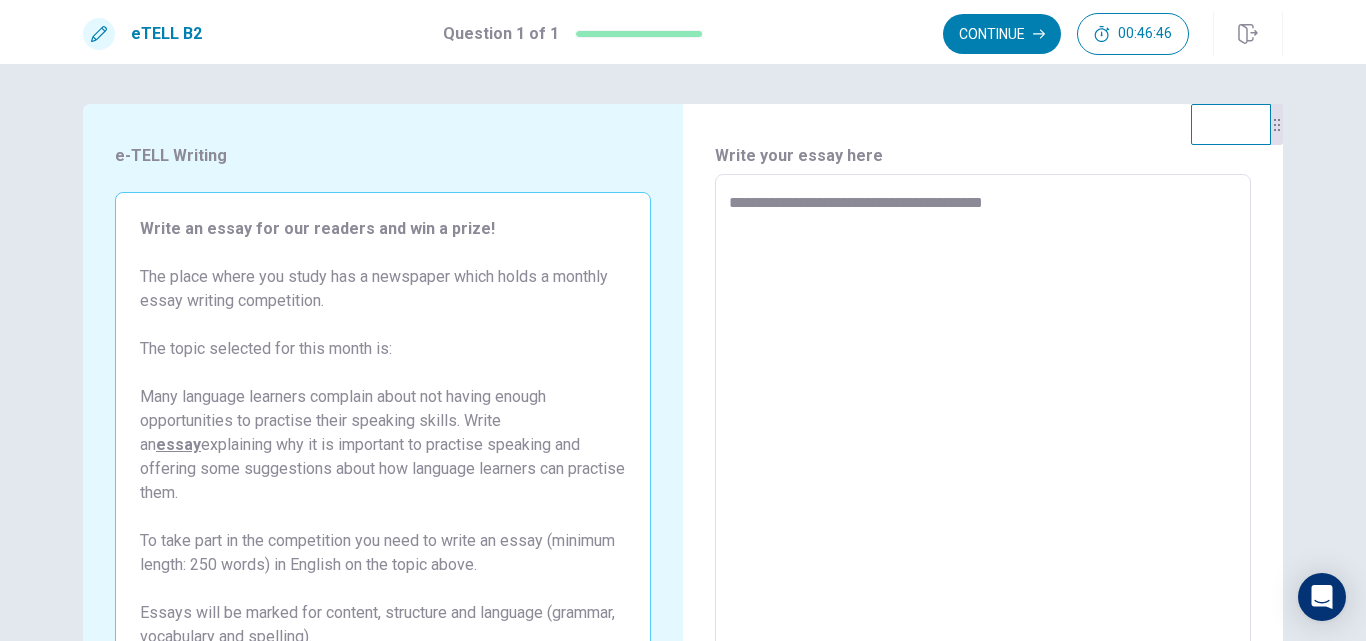 type on "*" 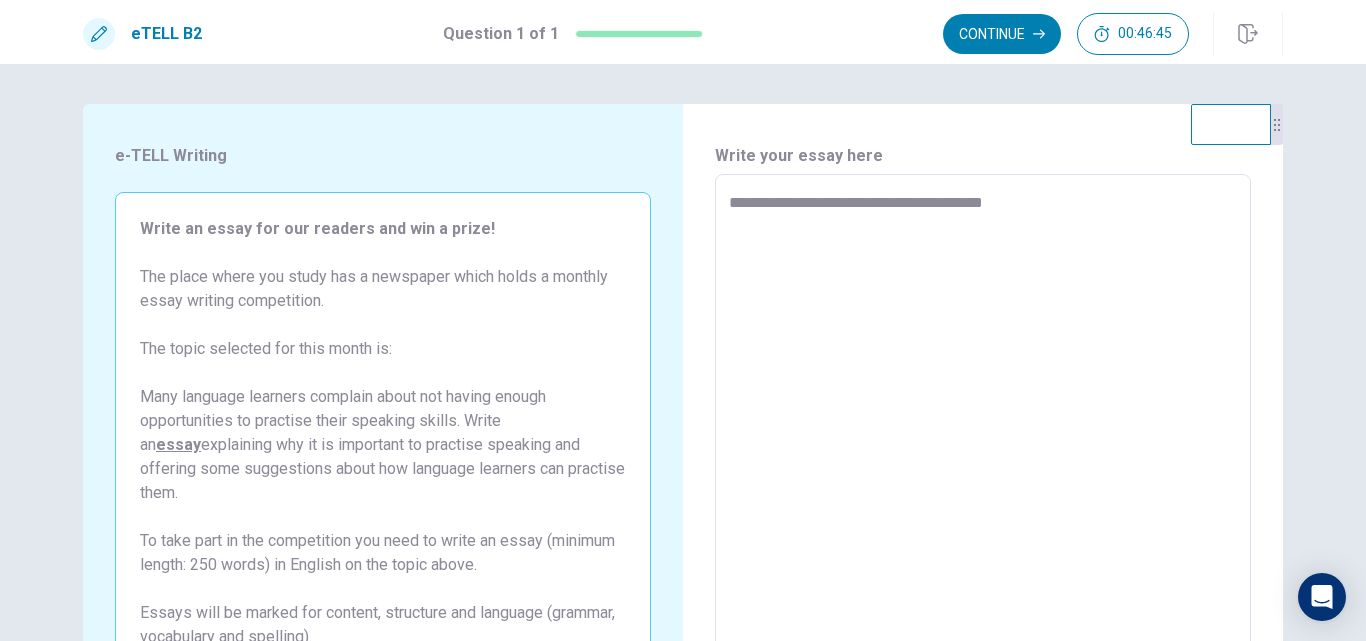 type on "**********" 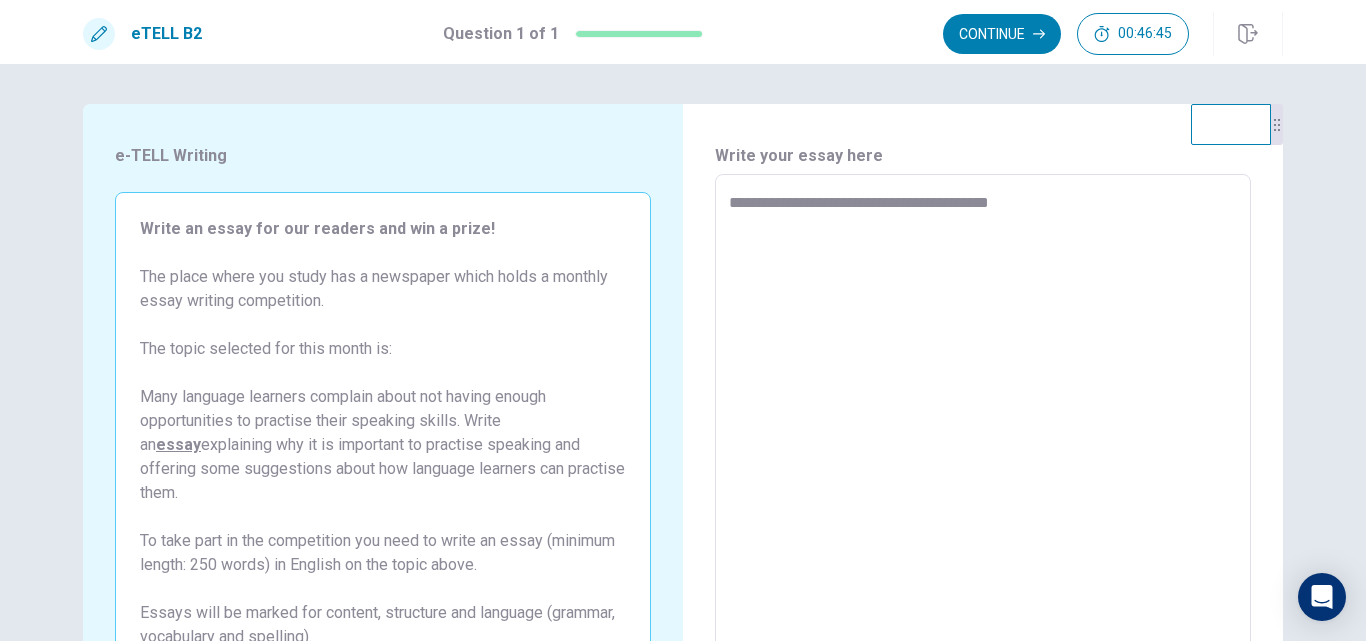 type on "*" 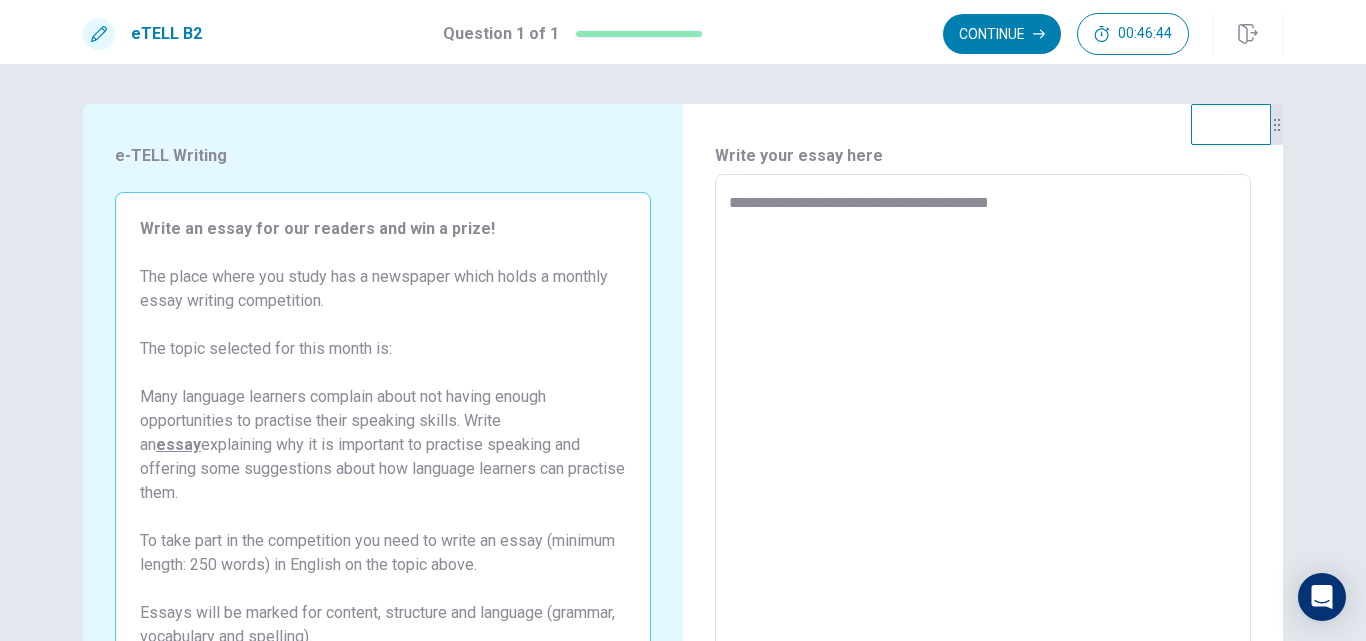 type on "**********" 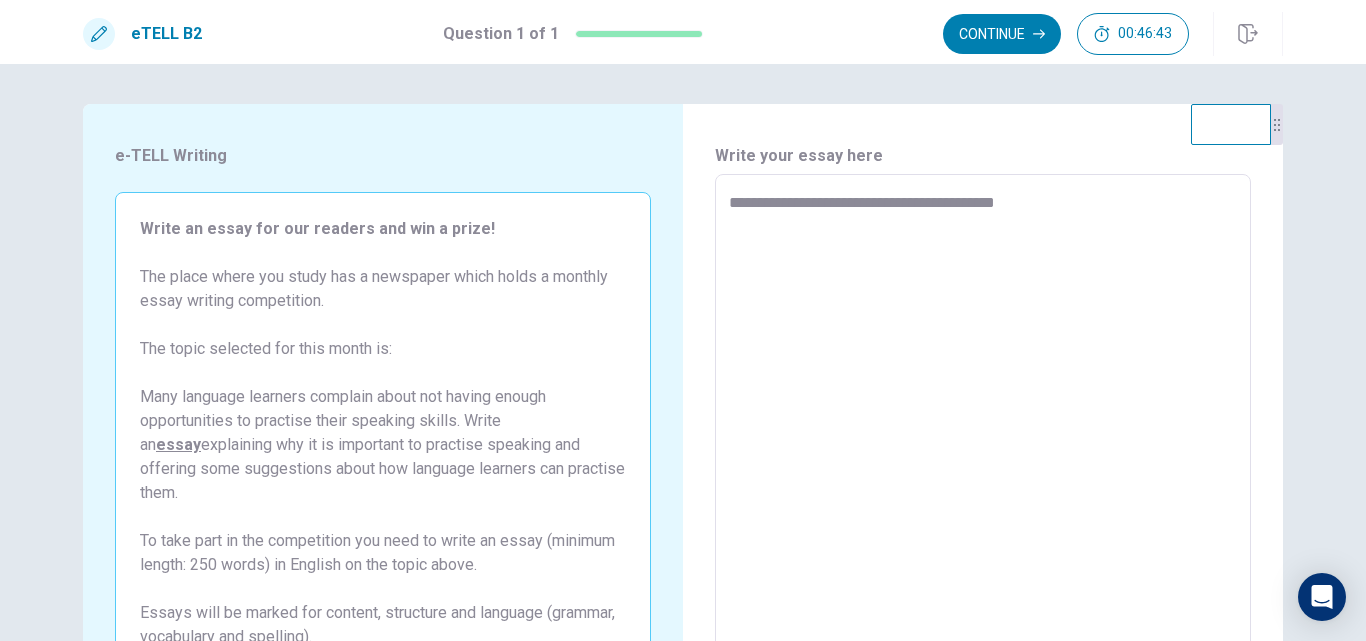type on "*" 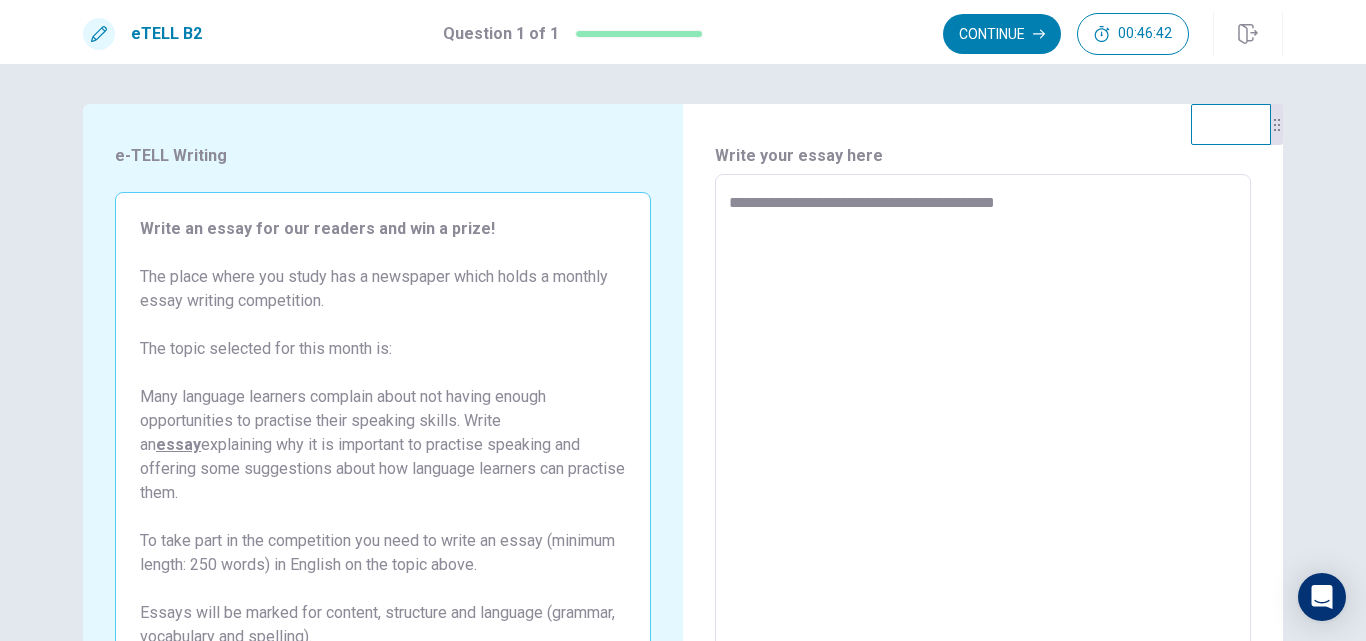 type on "**********" 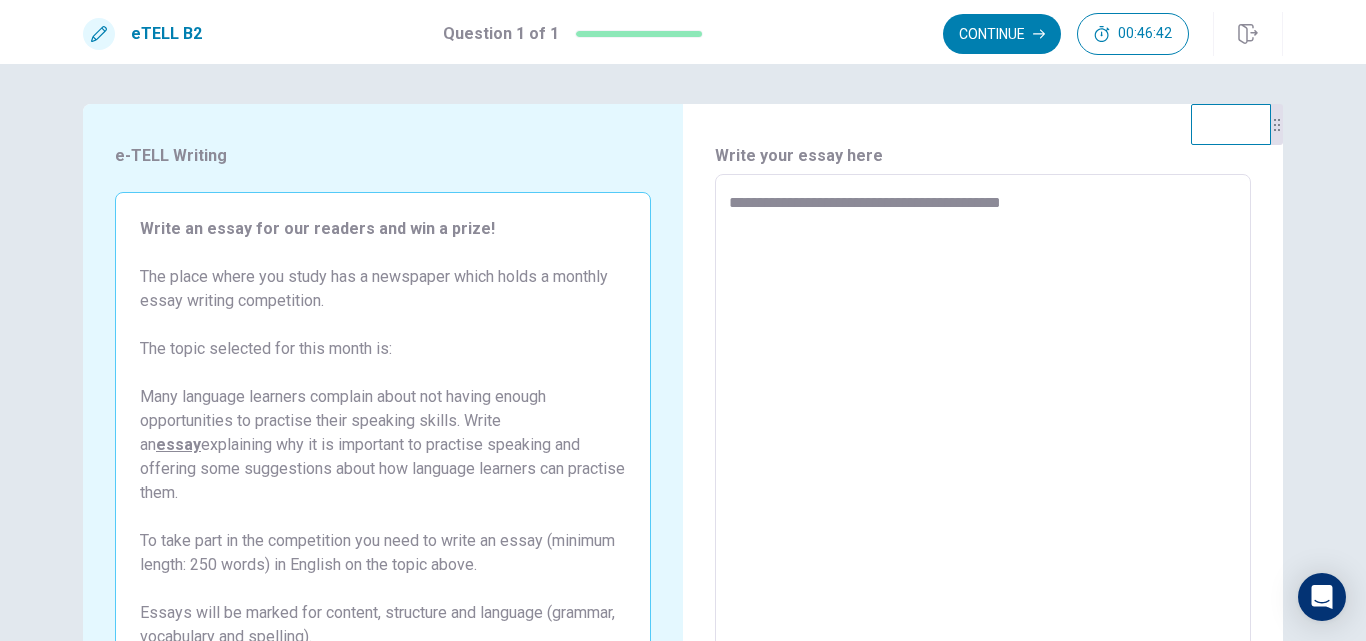 type on "*" 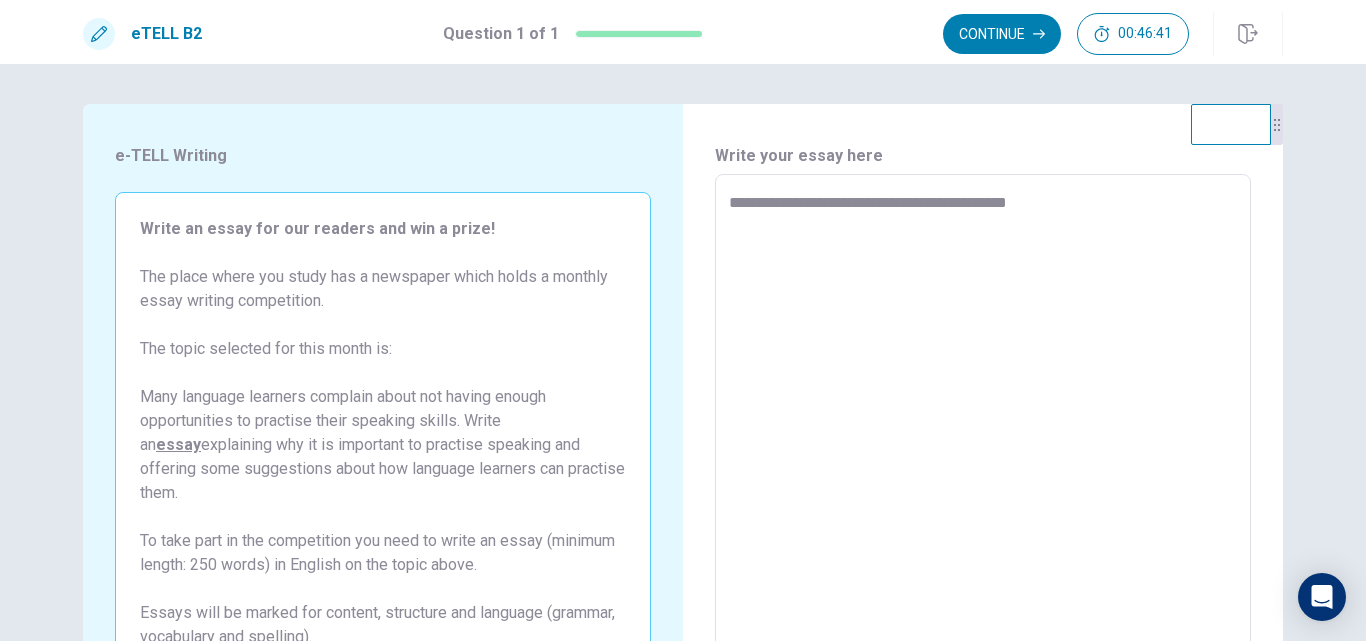 type on "*" 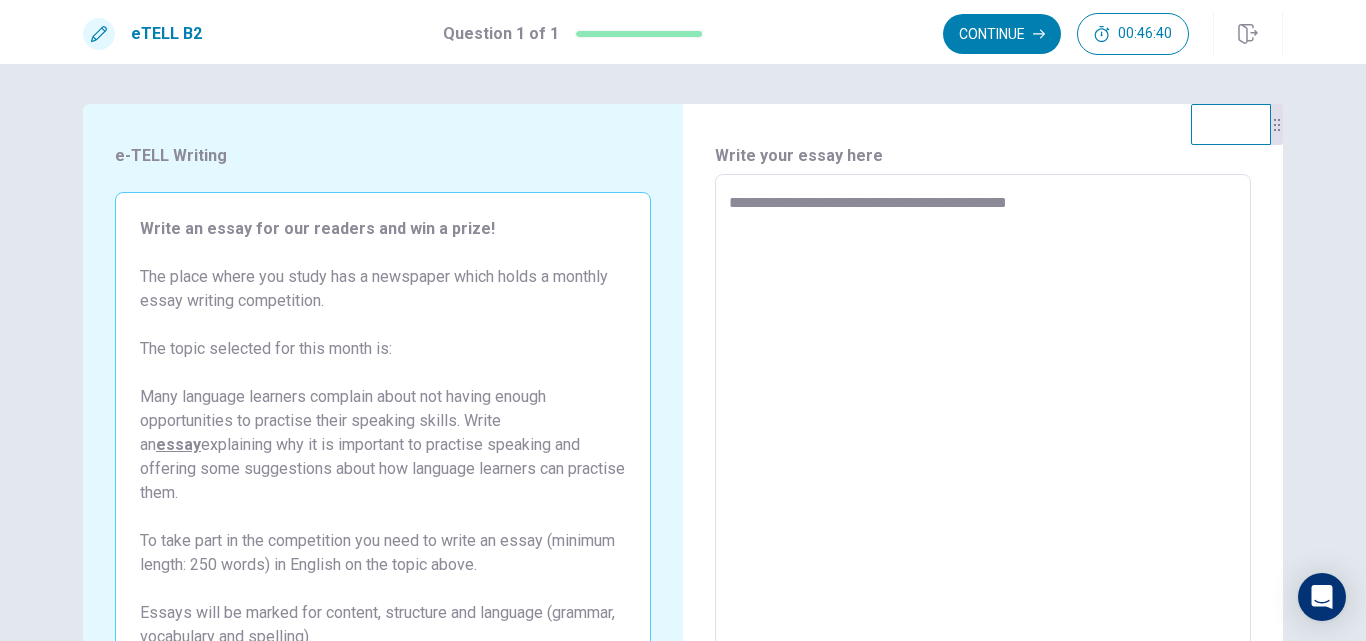 type on "**********" 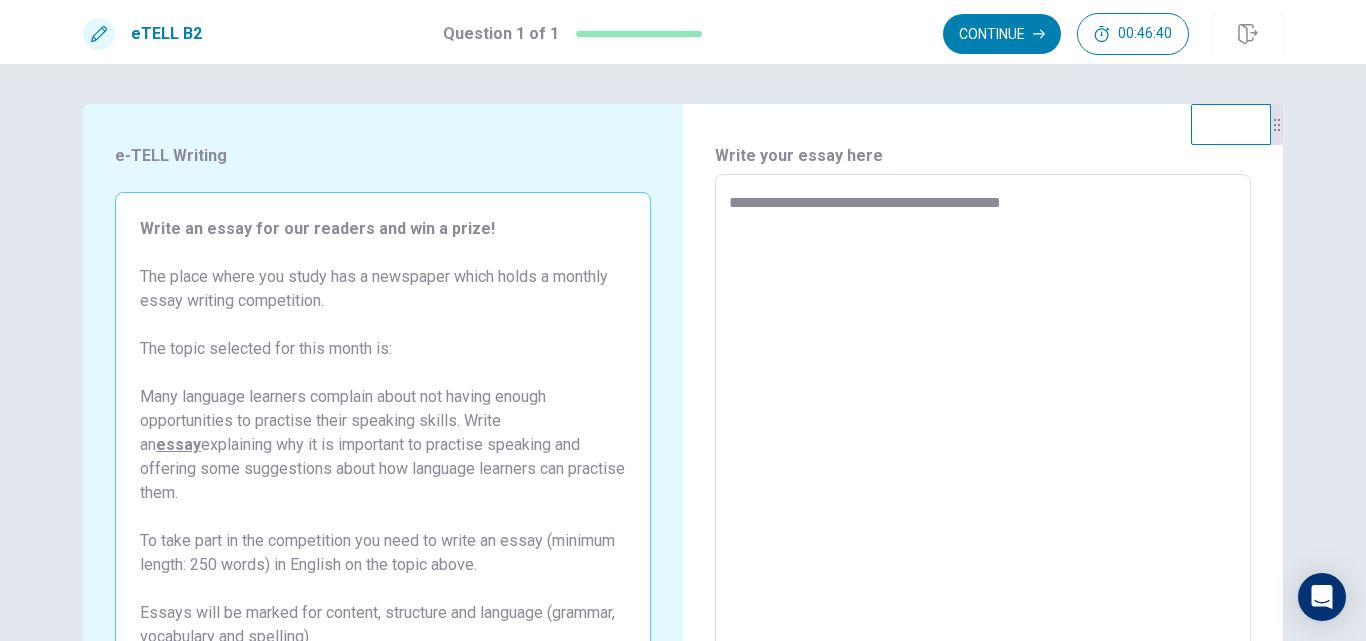 type on "*" 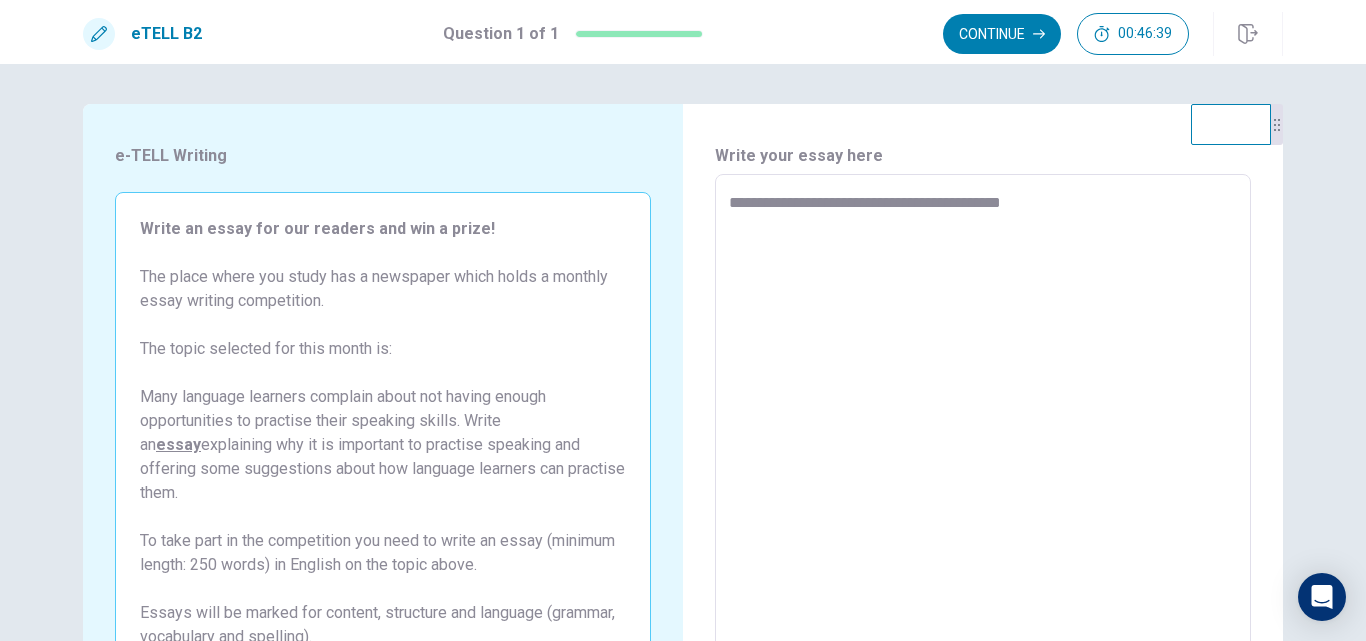 type on "**********" 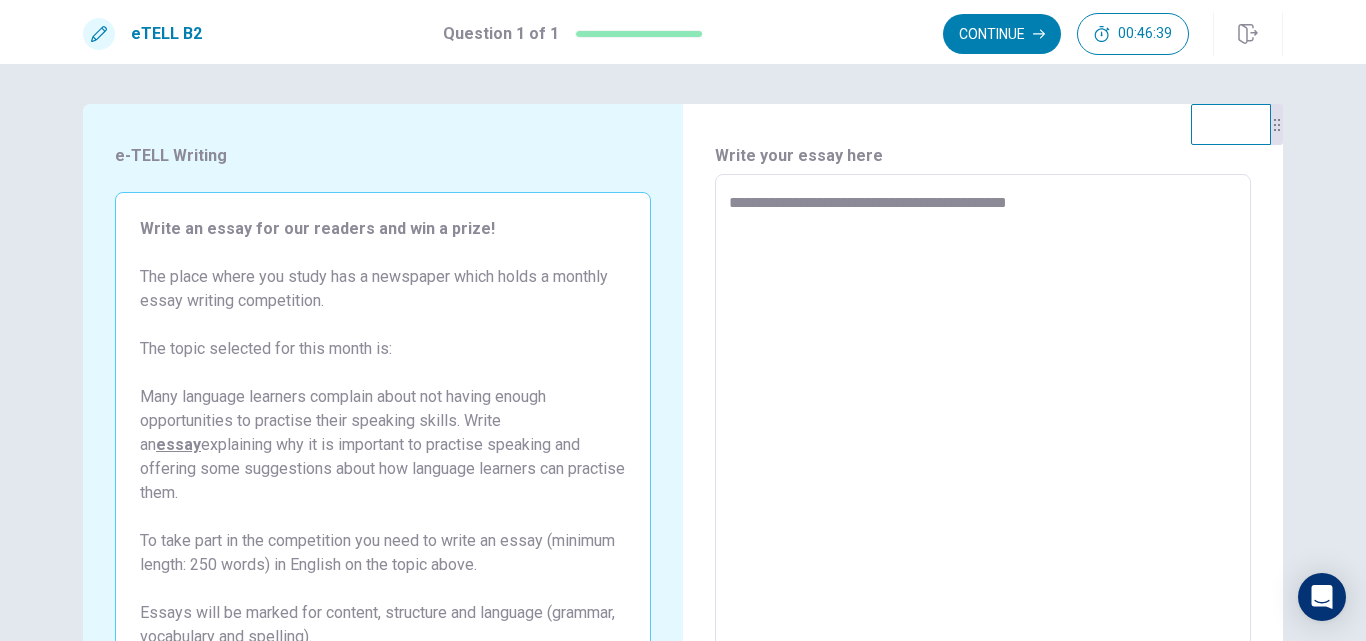 type on "*" 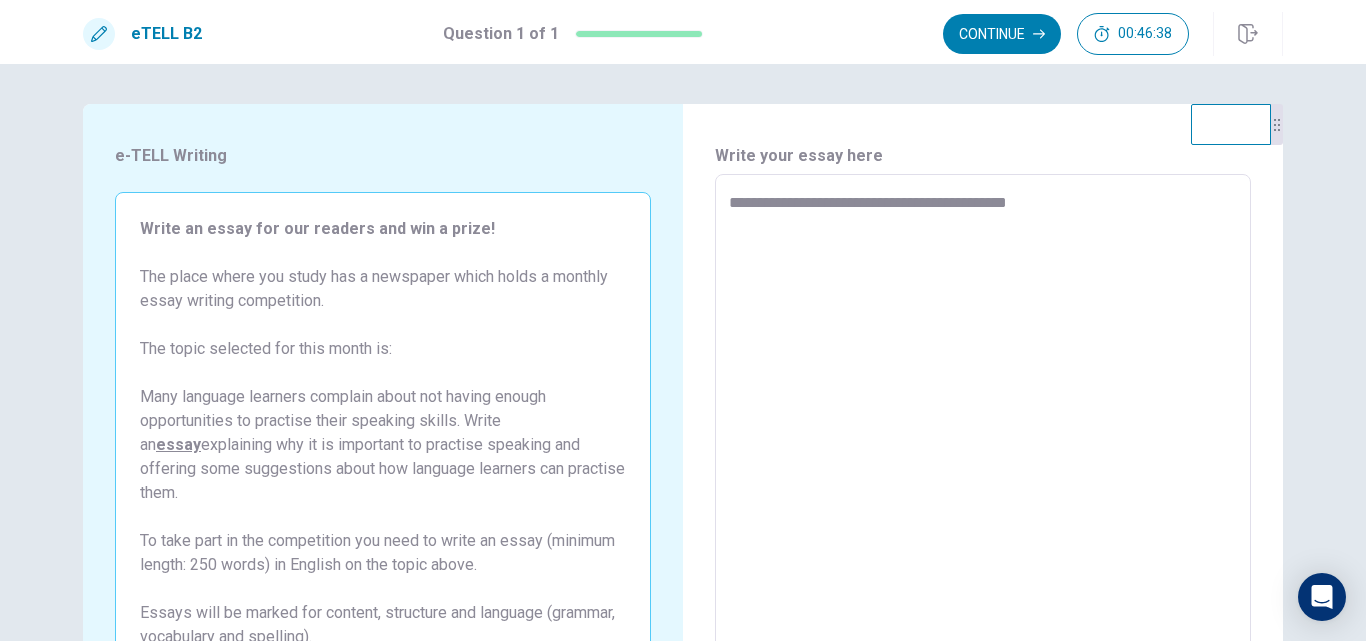 type on "**********" 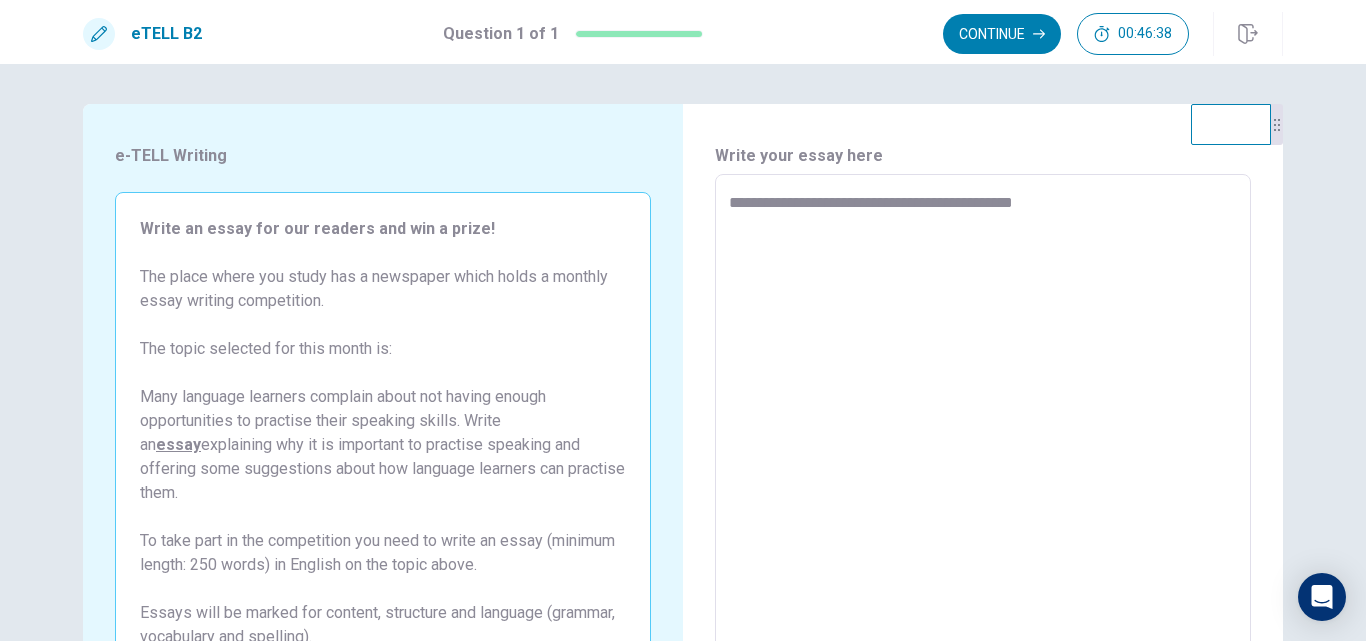 type on "**********" 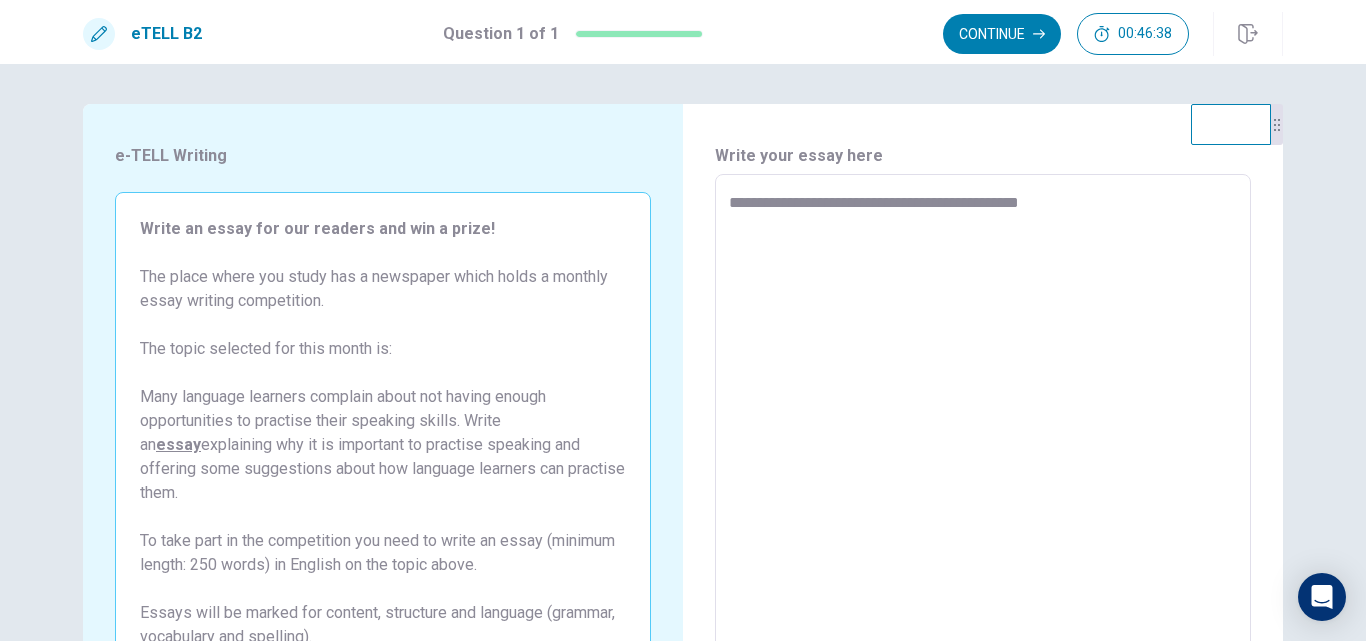 type on "*" 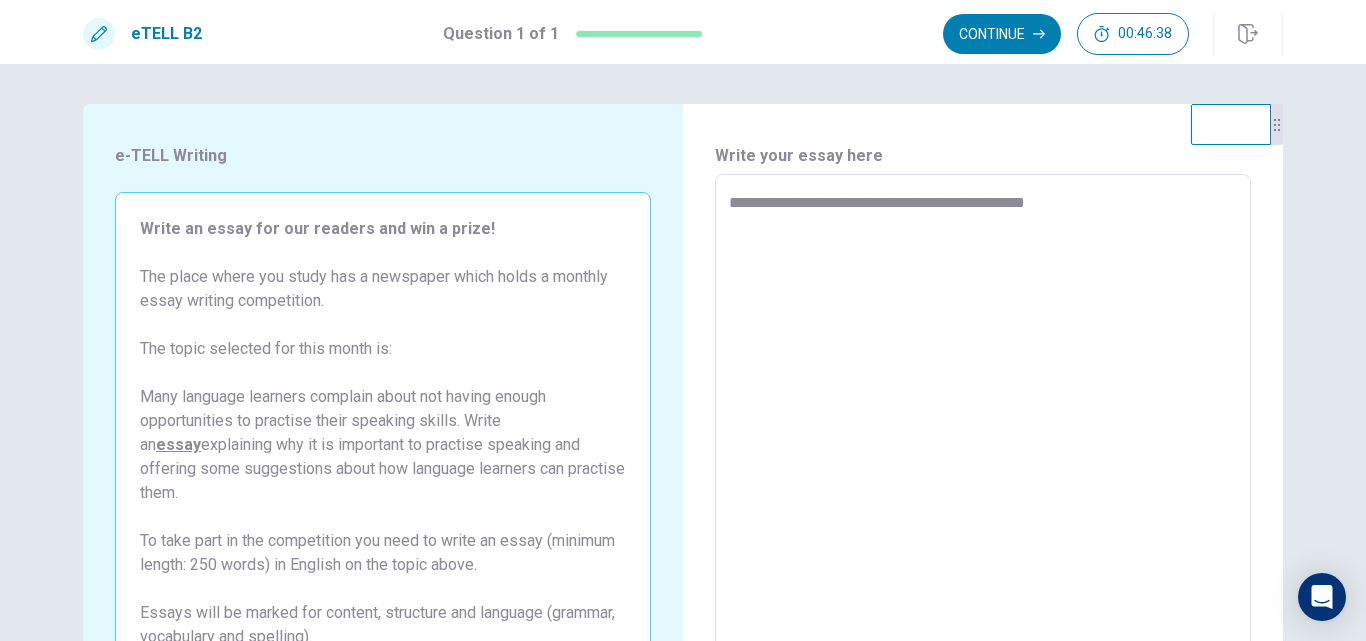 type on "*" 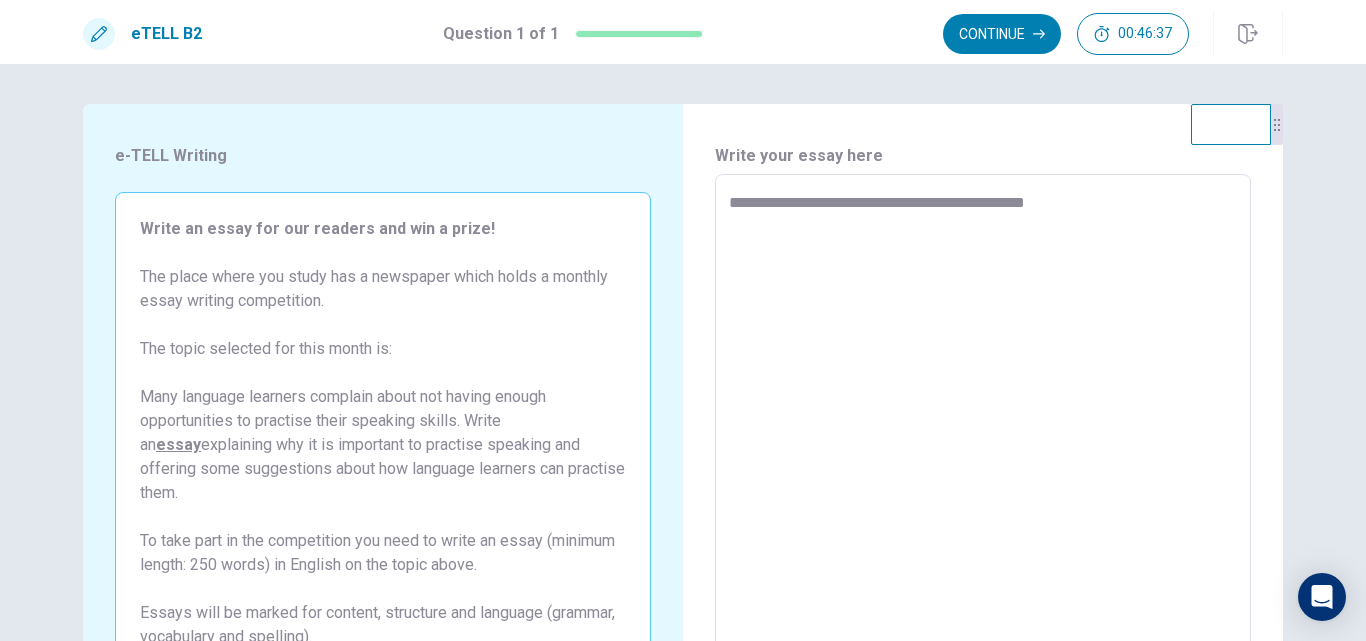 type on "**********" 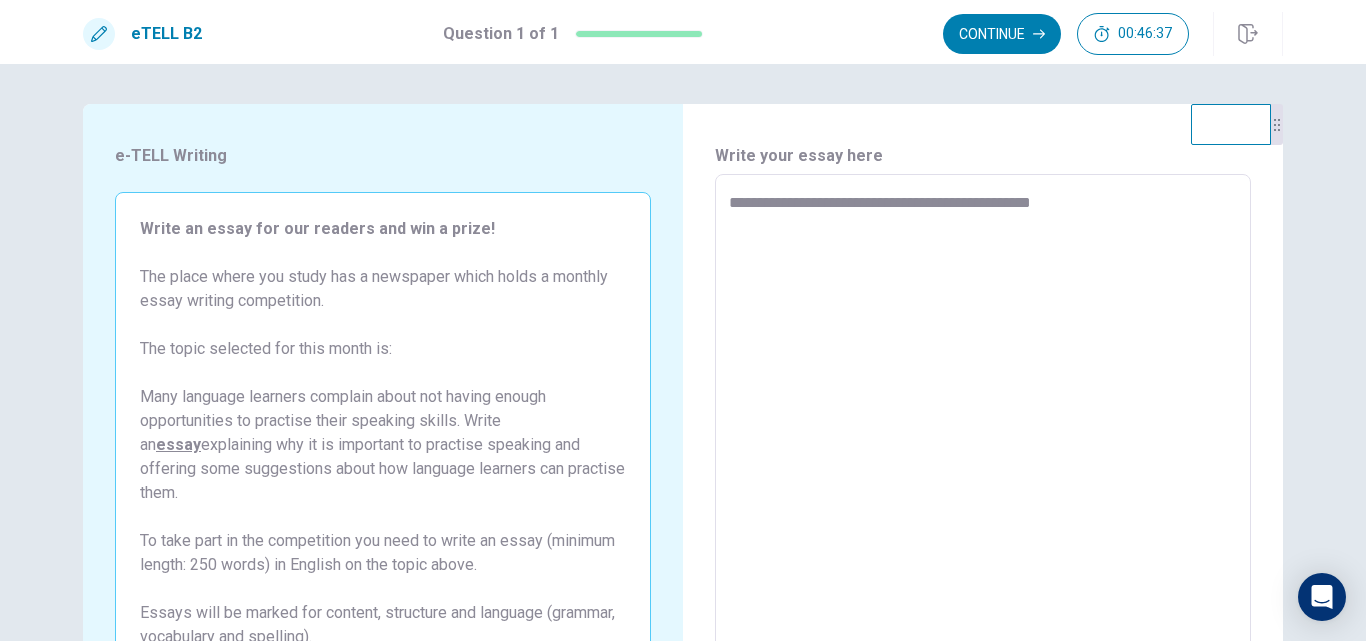 type on "*" 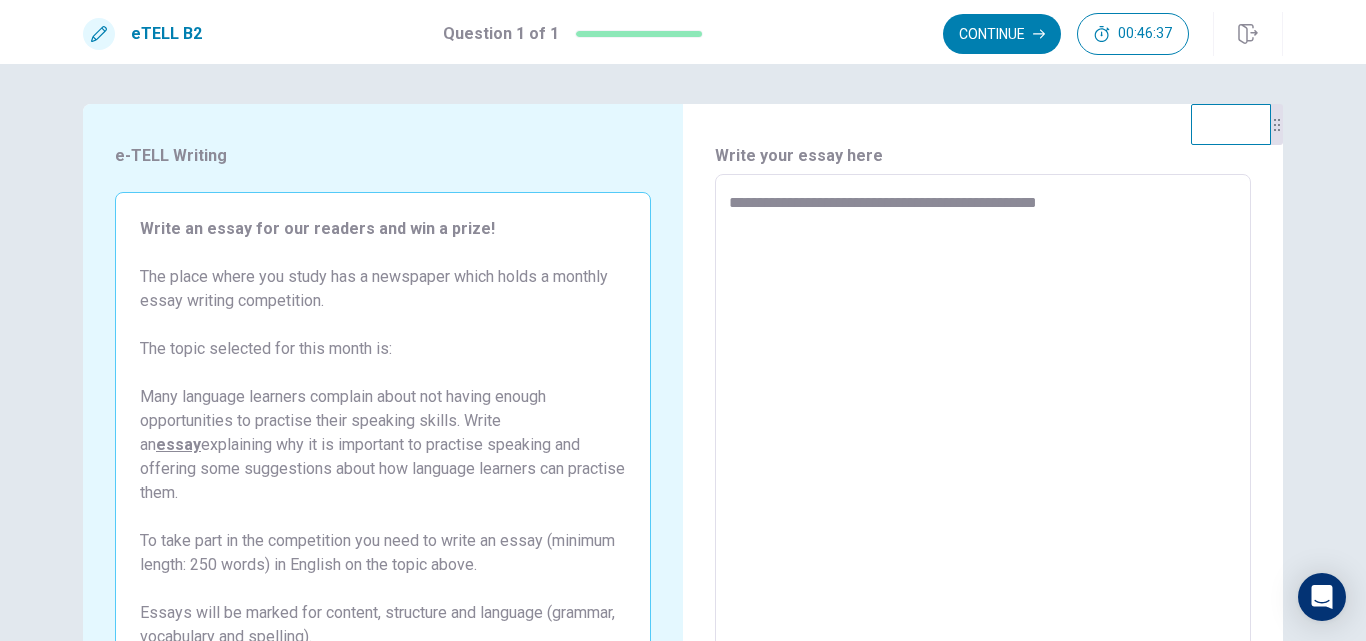 type on "*" 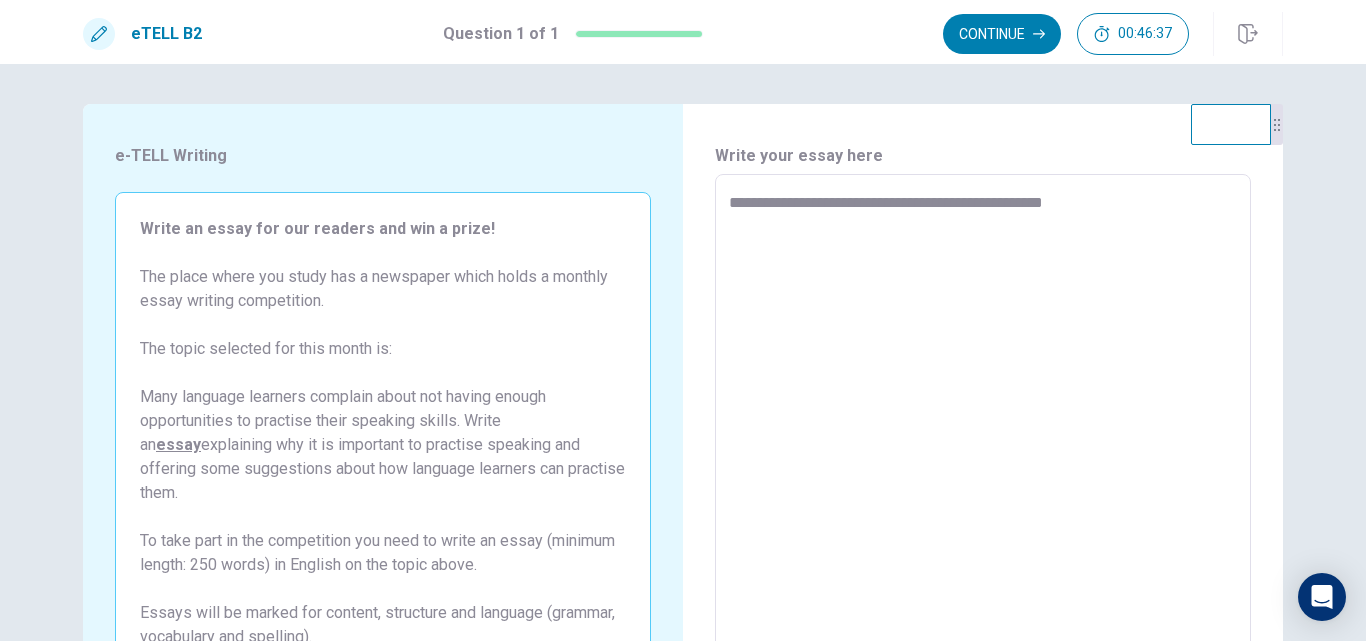 type on "*" 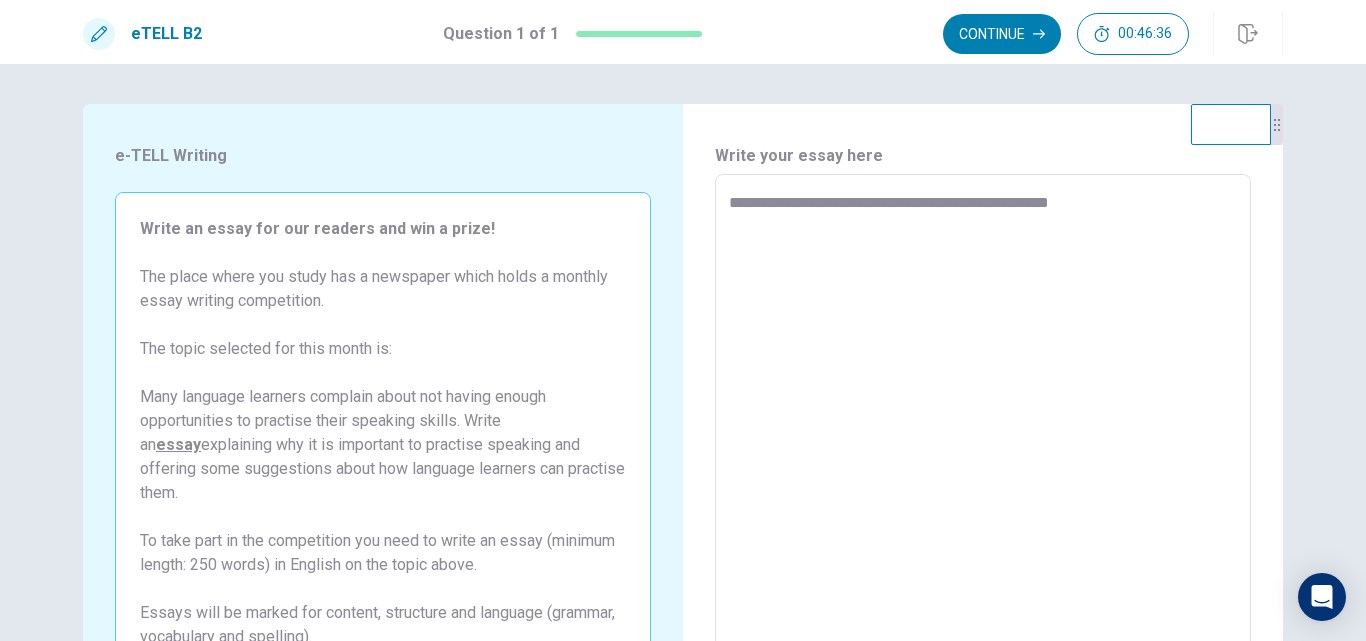 type on "*" 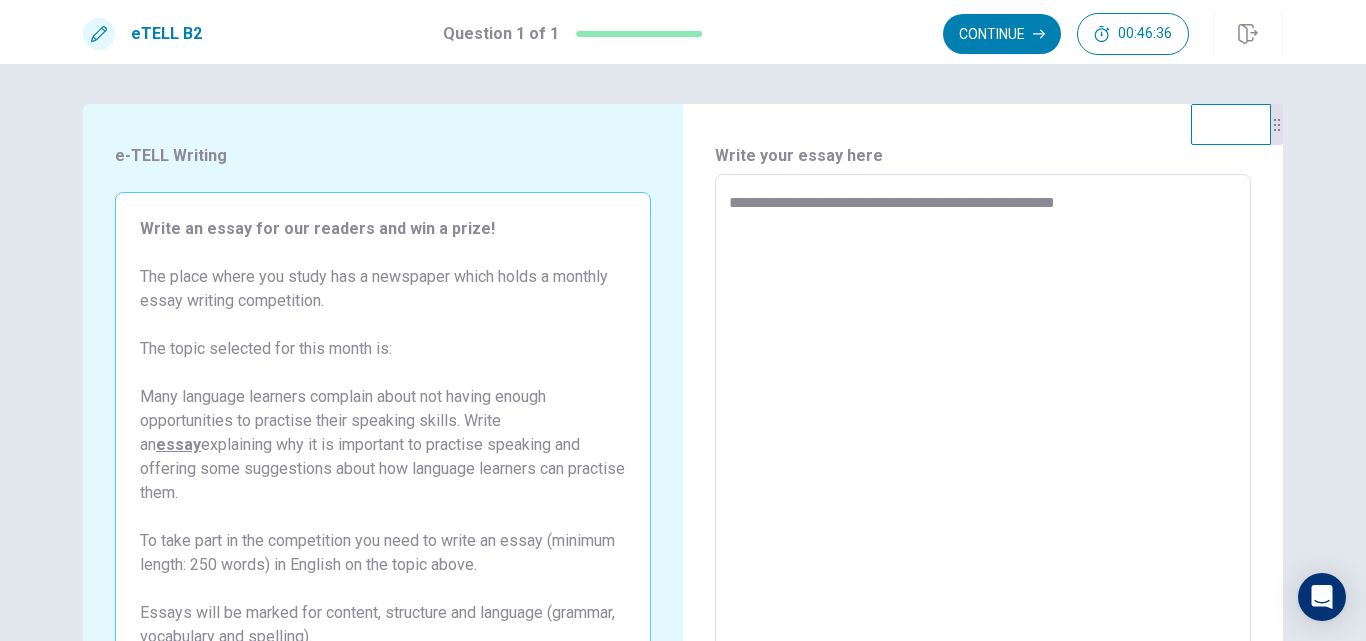 type on "*" 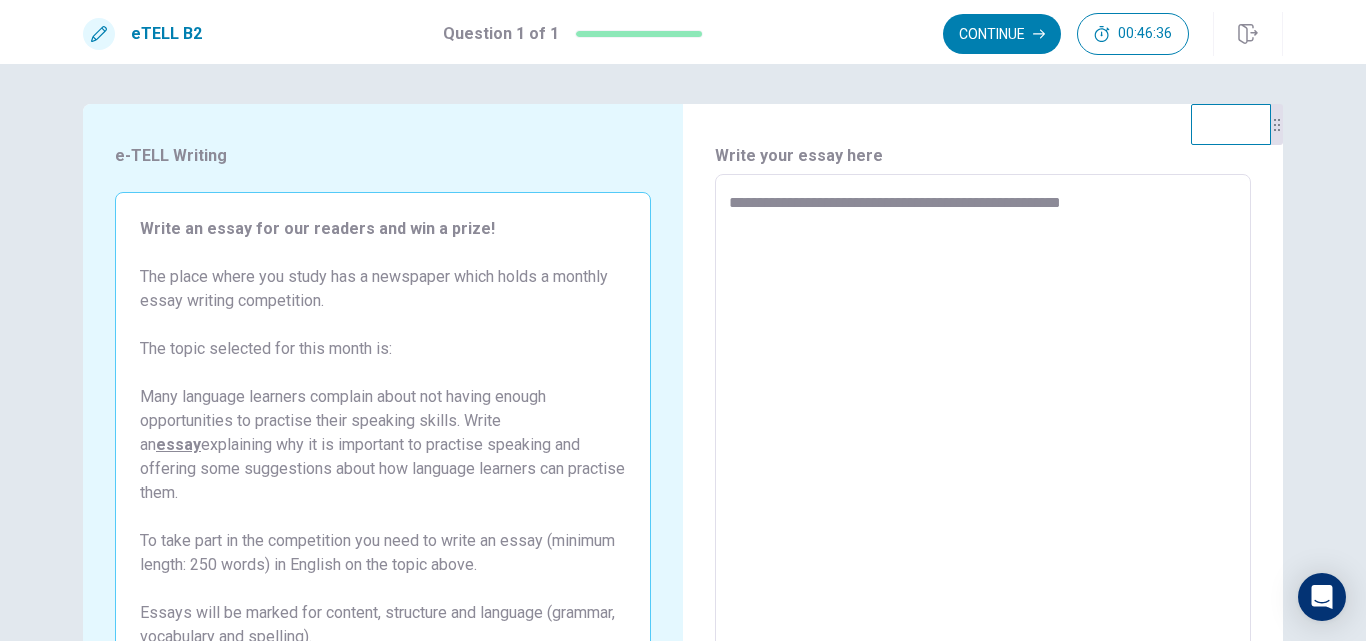 type on "*" 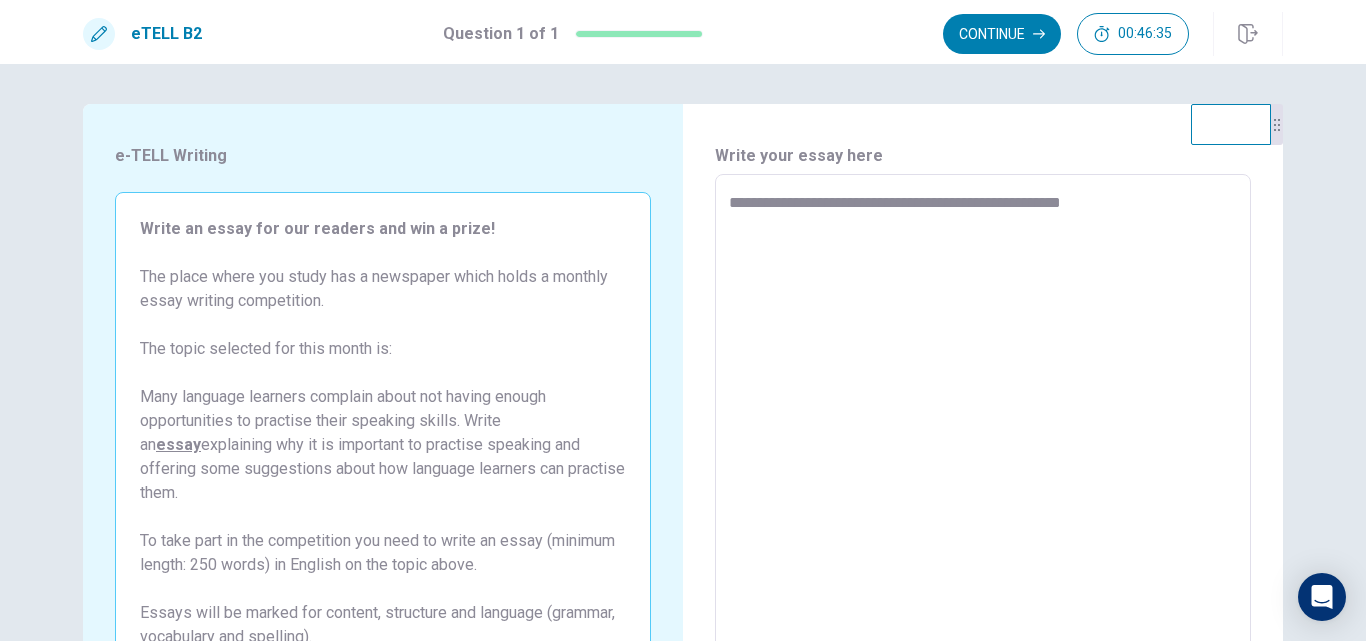 type on "**********" 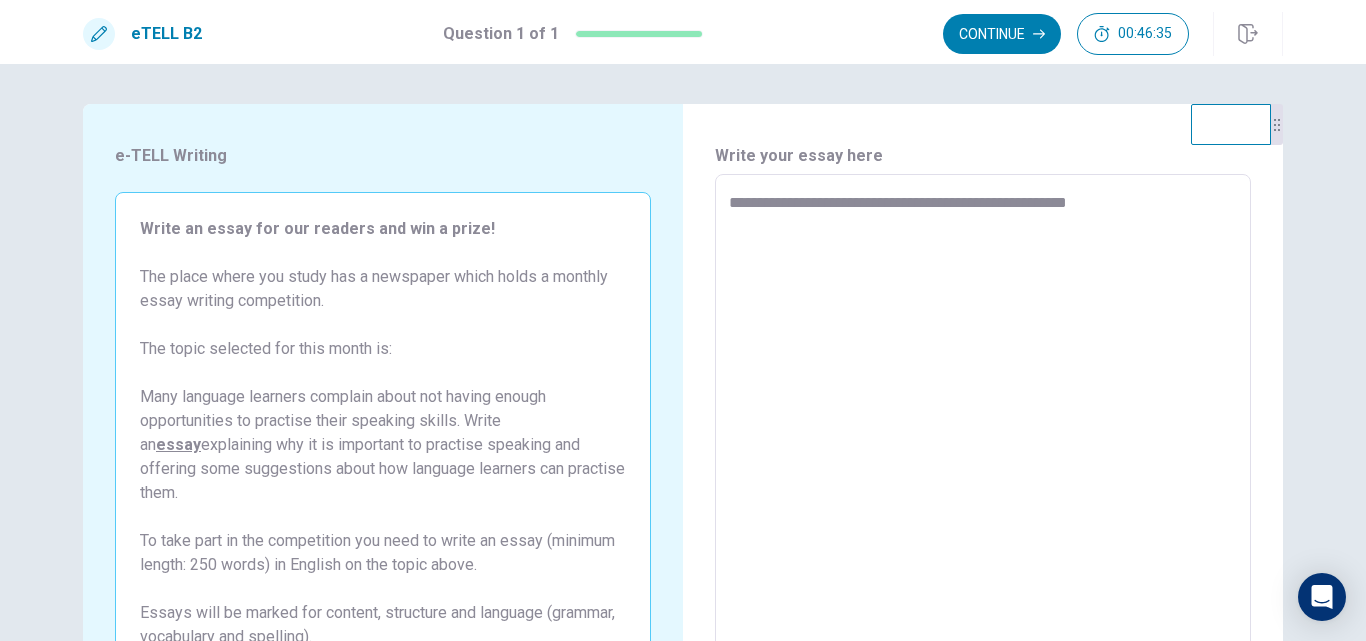 type on "*" 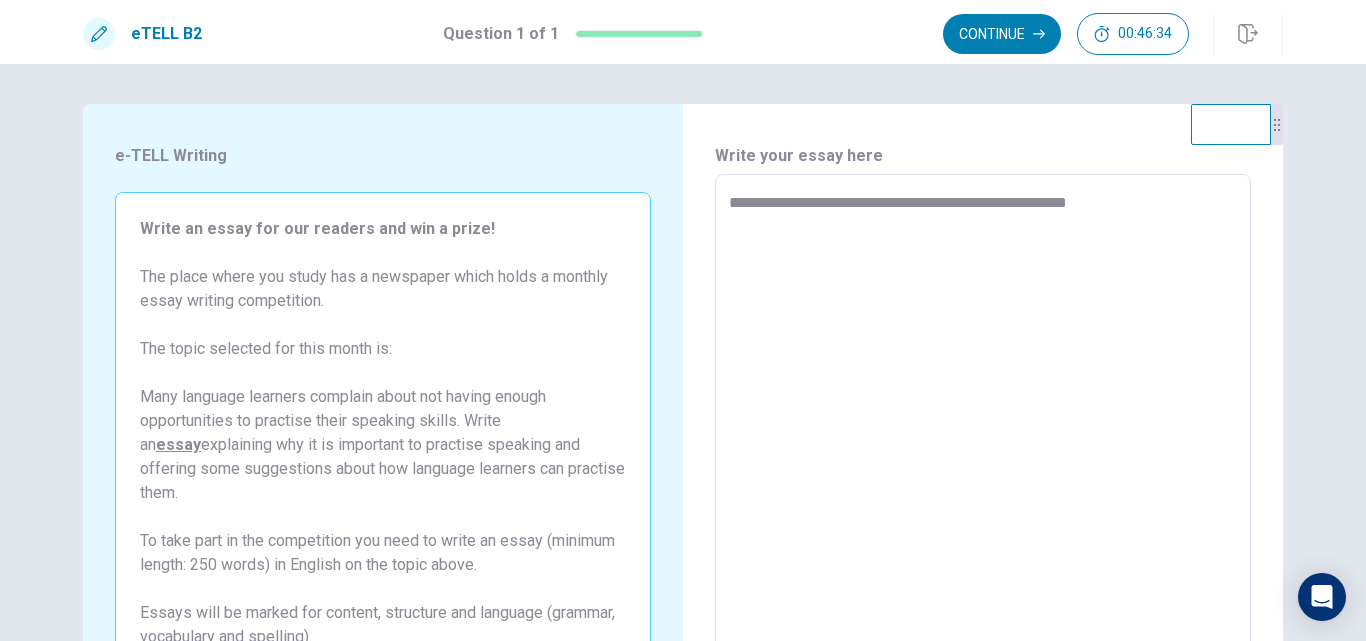 type on "**********" 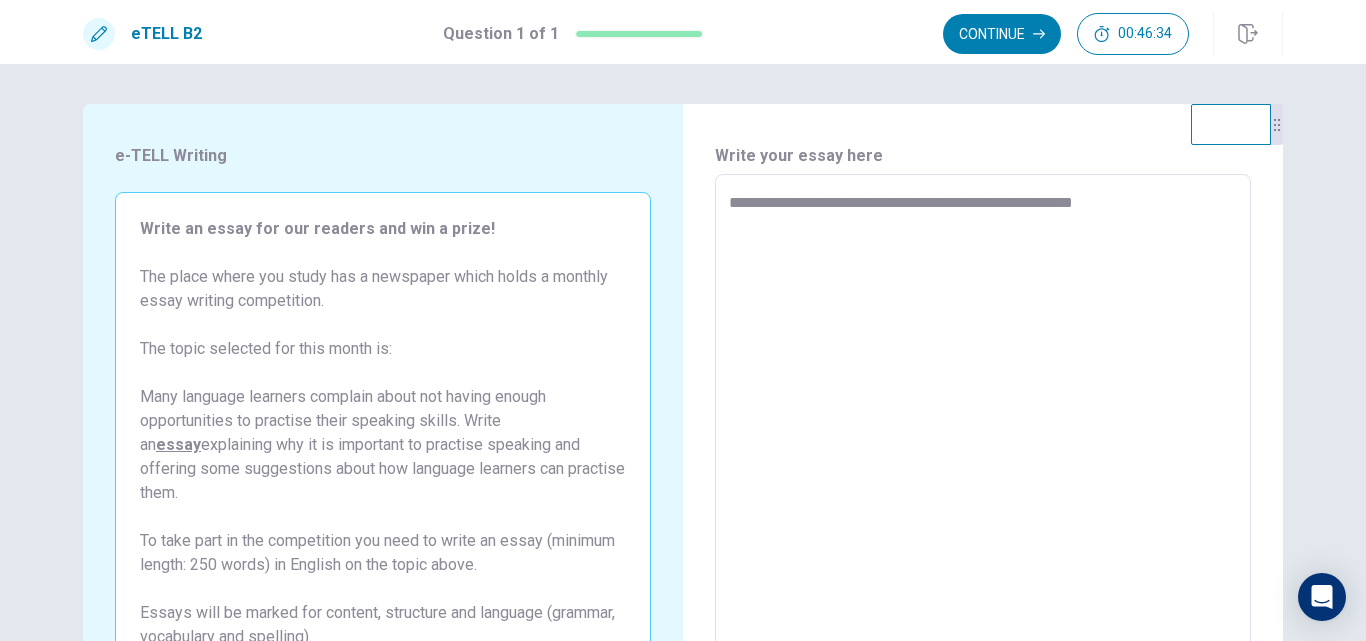 type on "*" 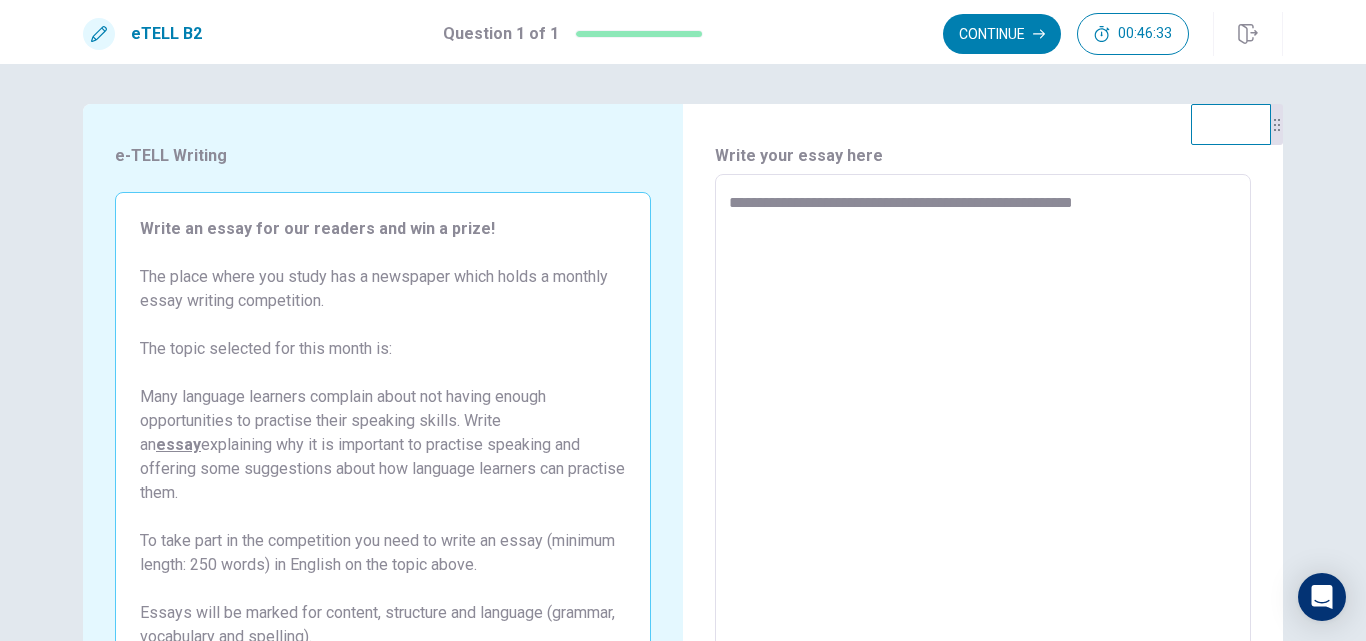 type on "**********" 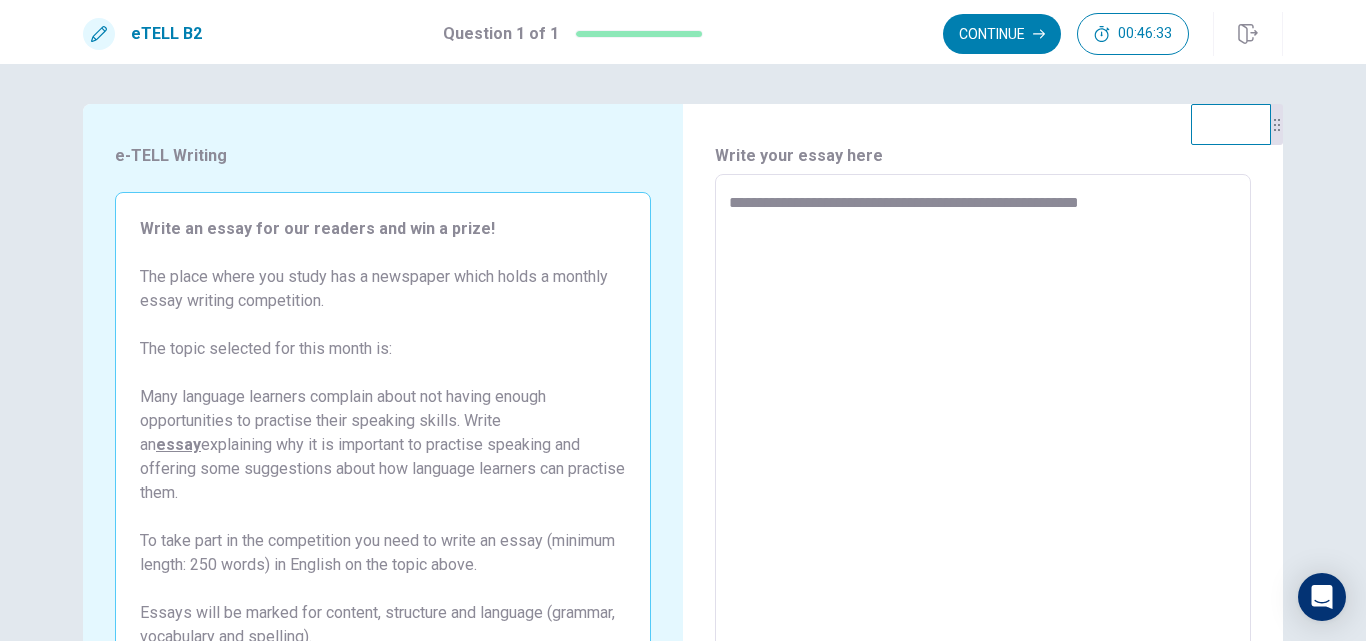 type on "*" 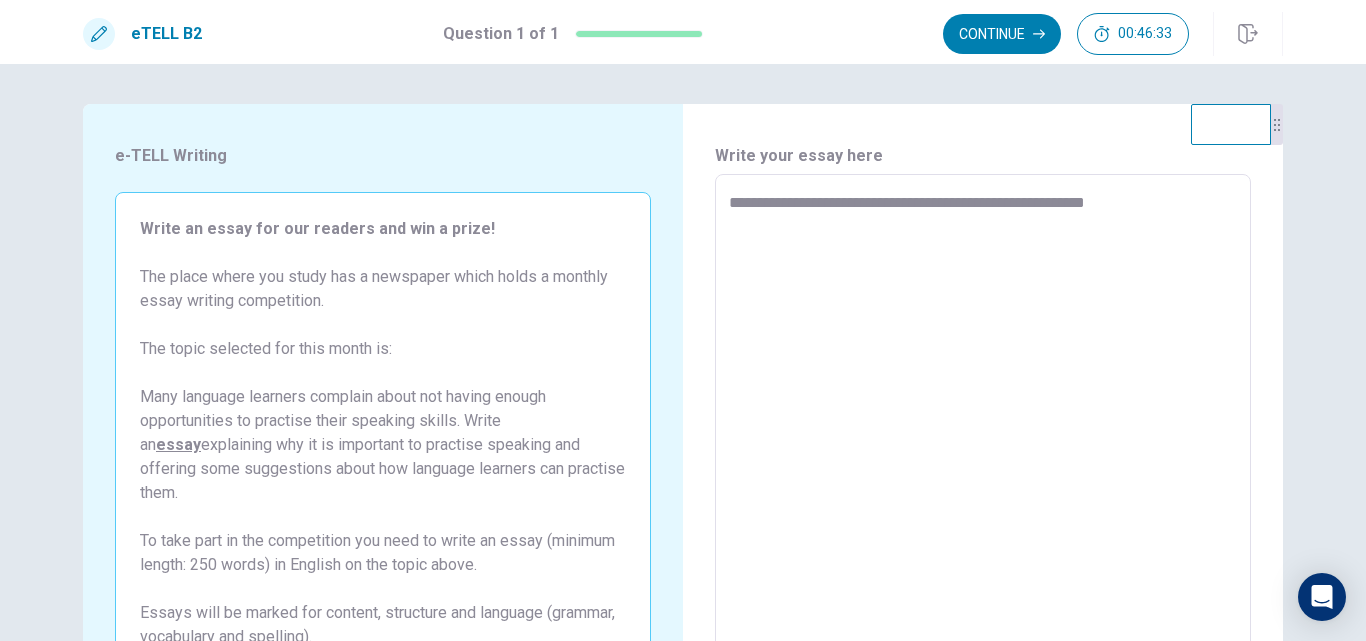 type on "*" 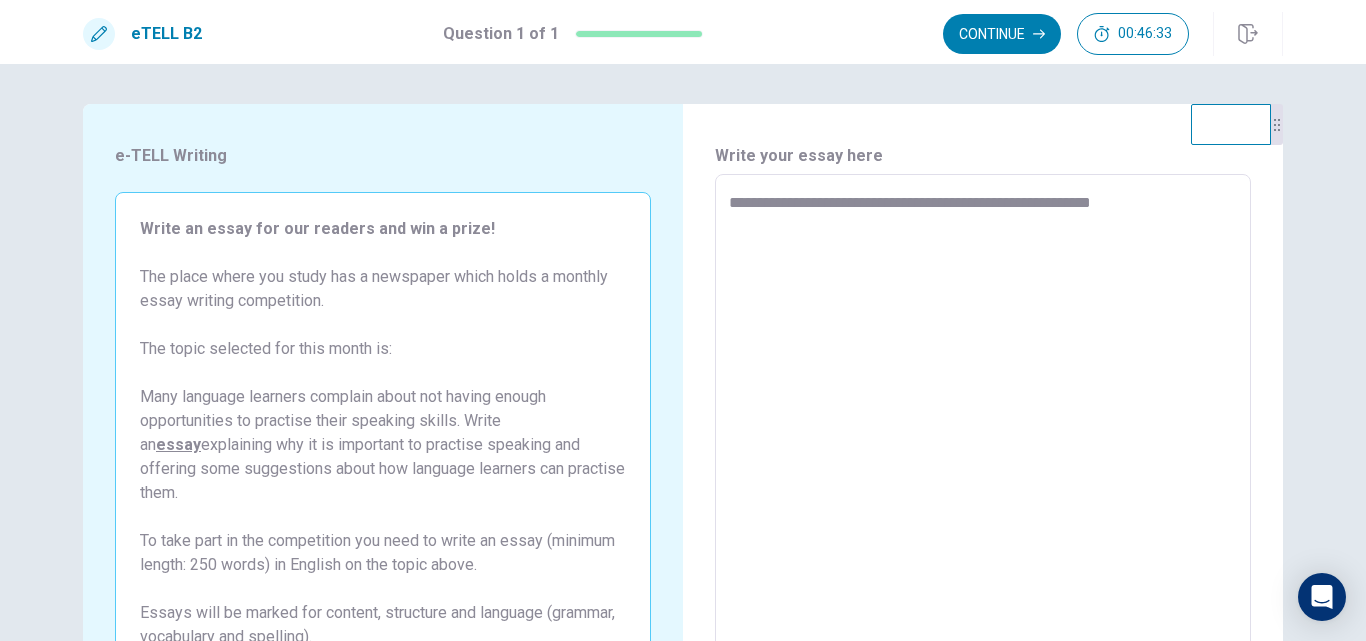 type on "*" 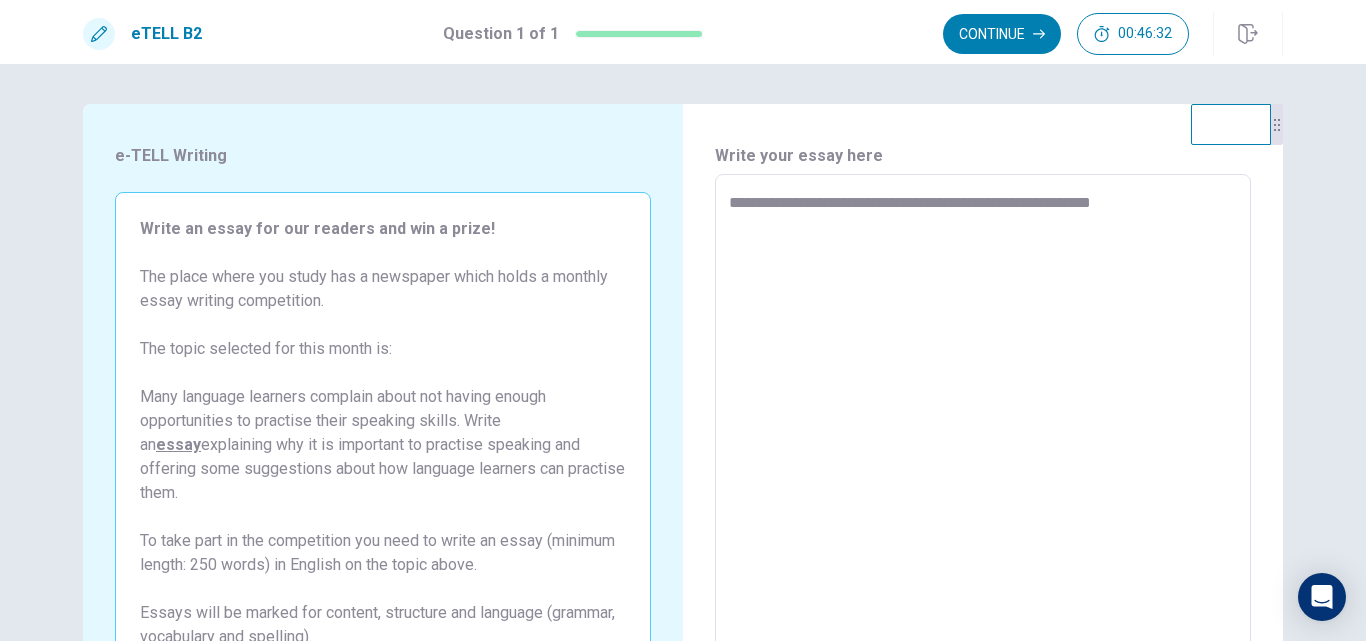 type on "**********" 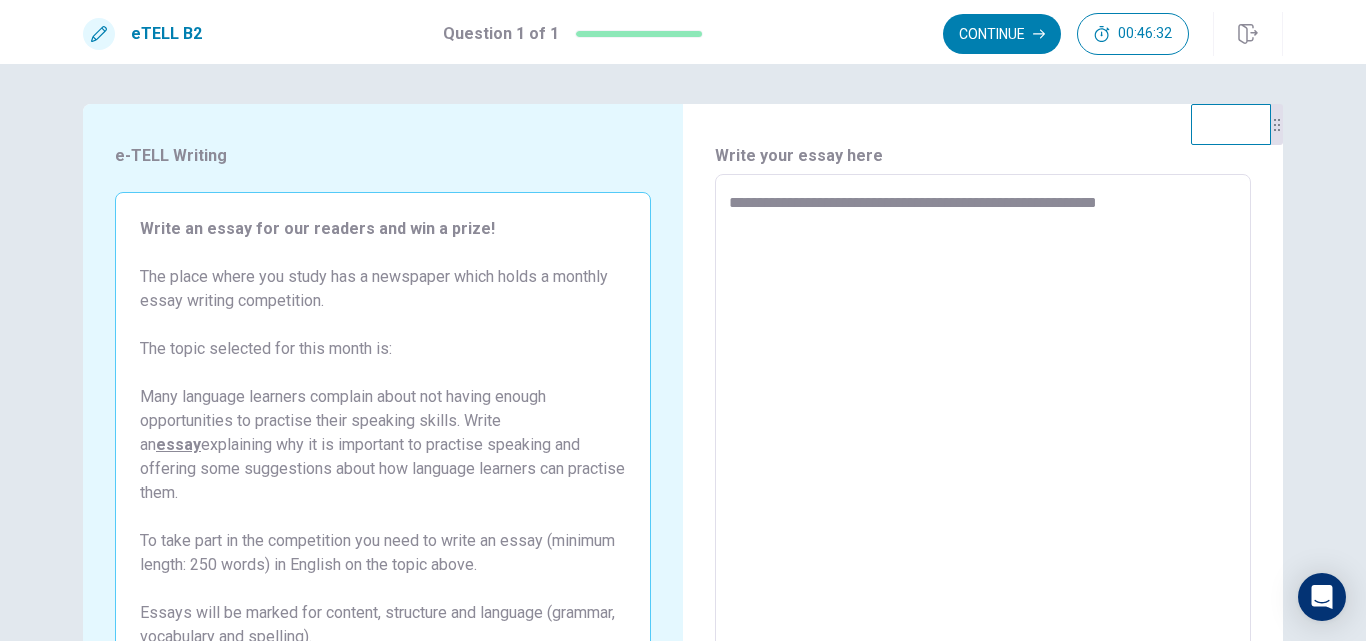 type on "*" 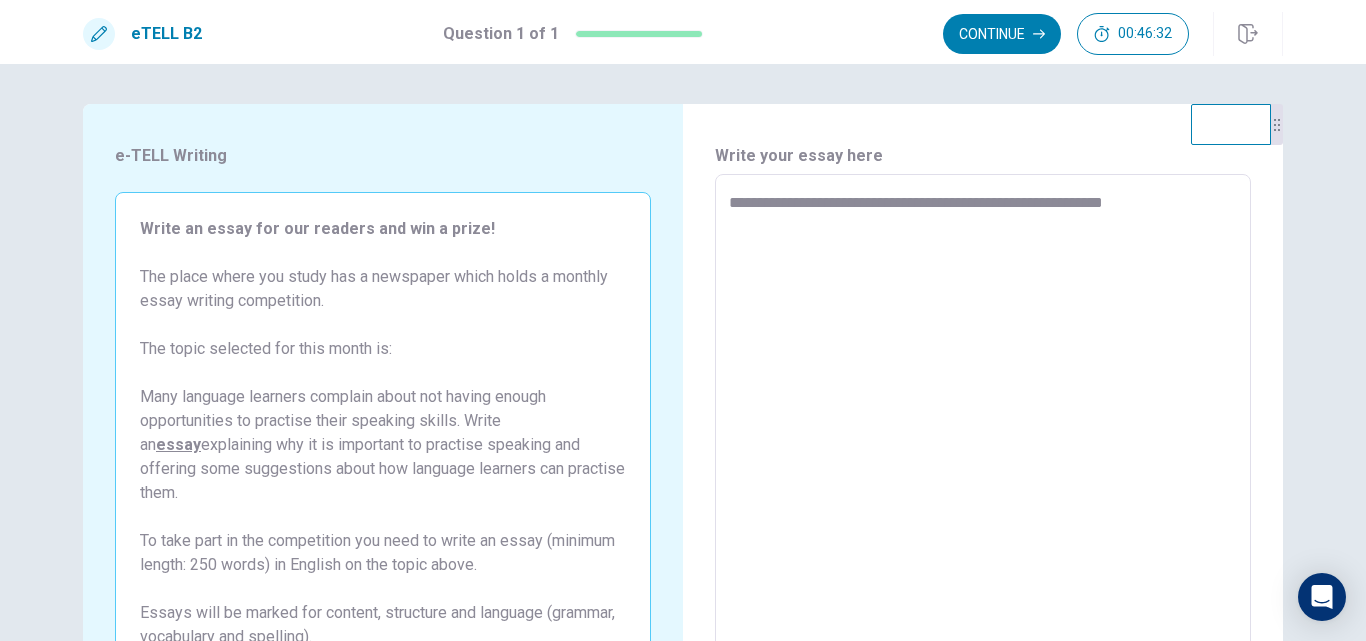 type on "*" 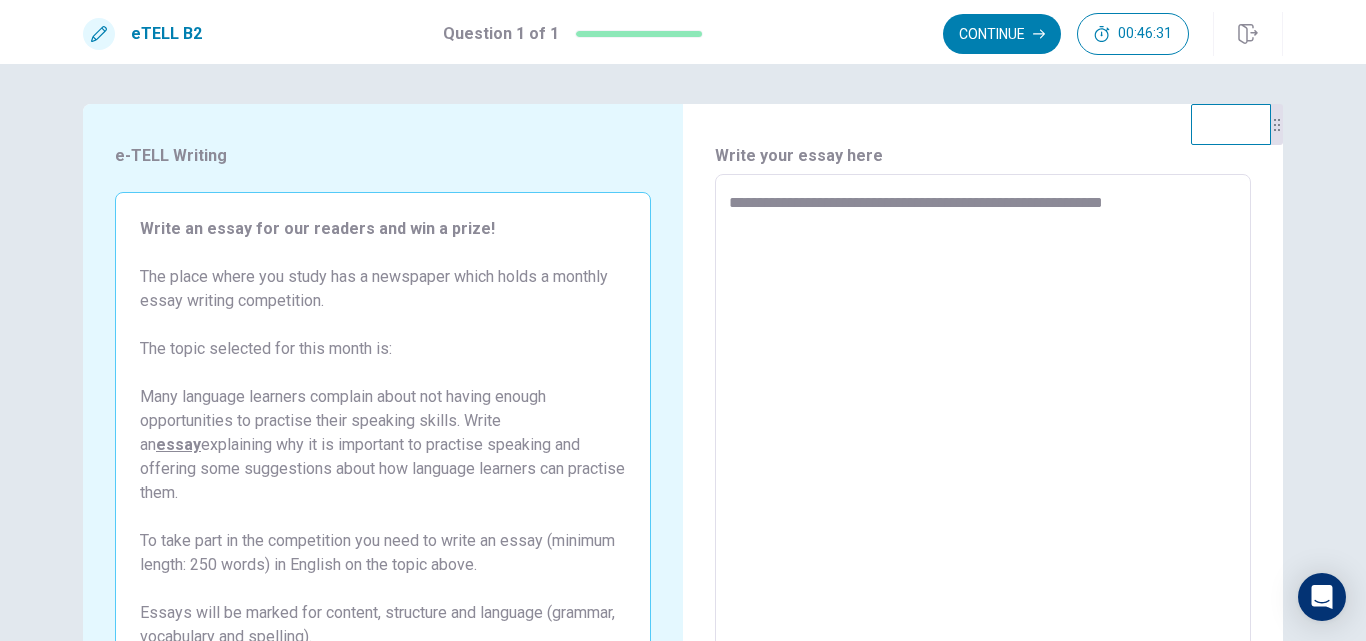 type on "**********" 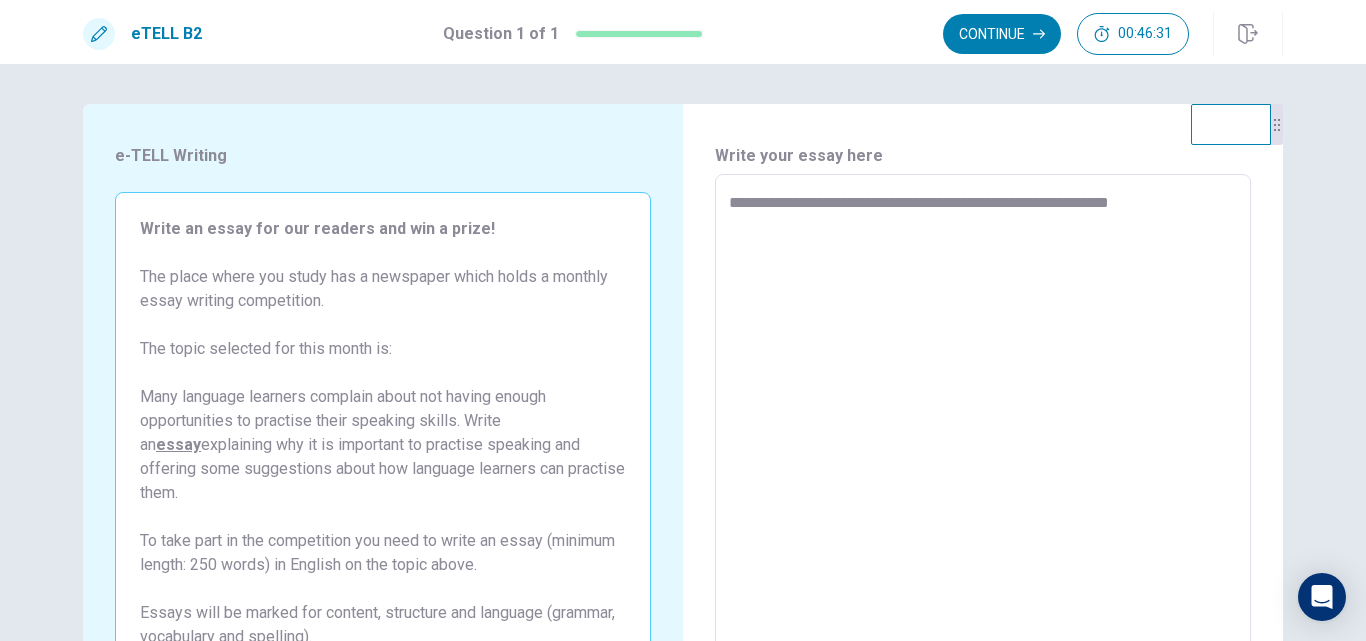 type on "*" 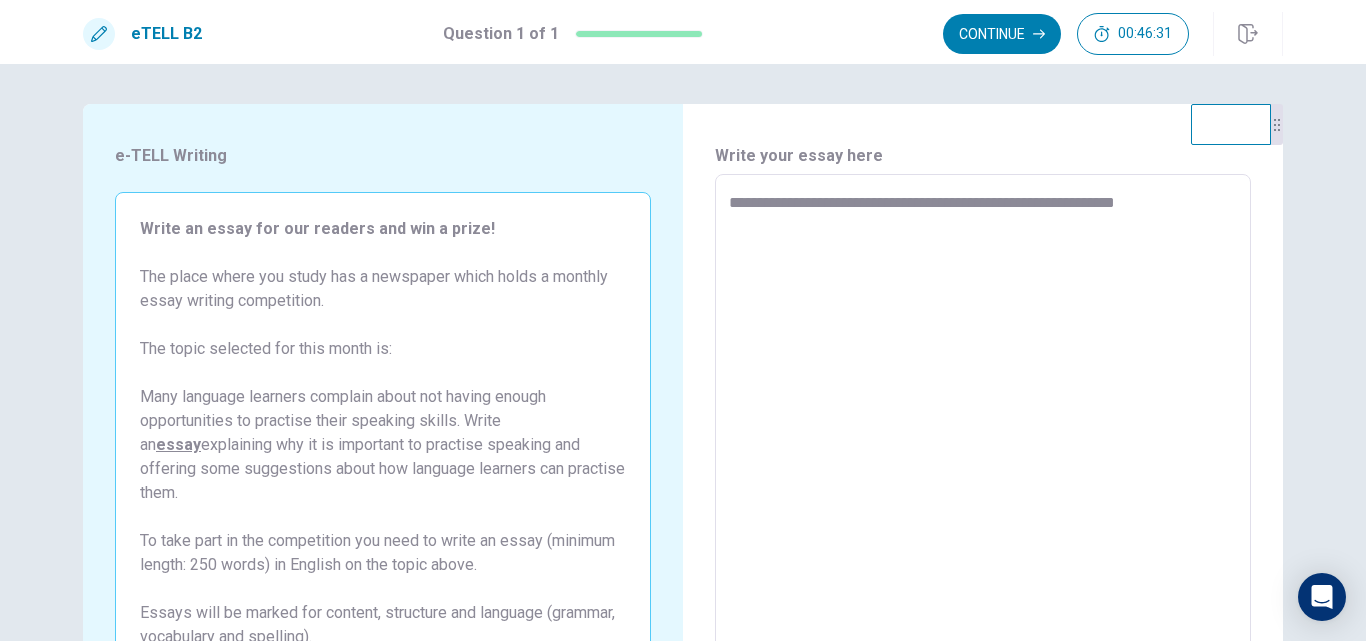 type on "*" 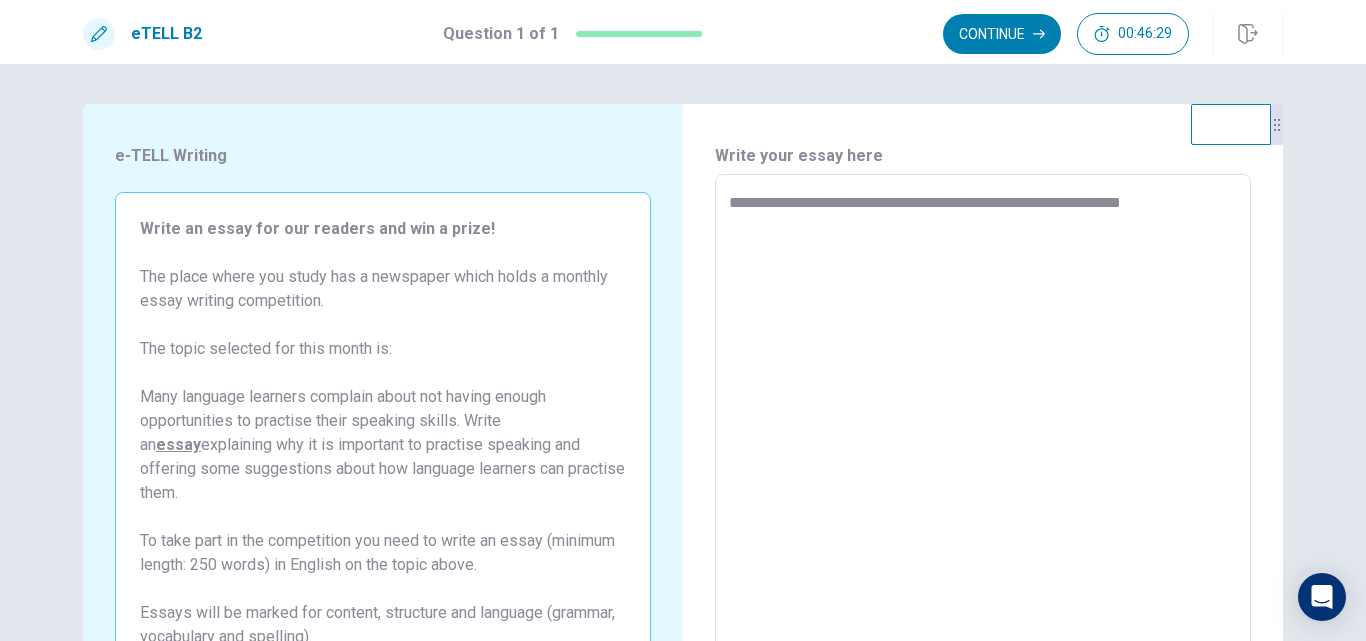type on "*" 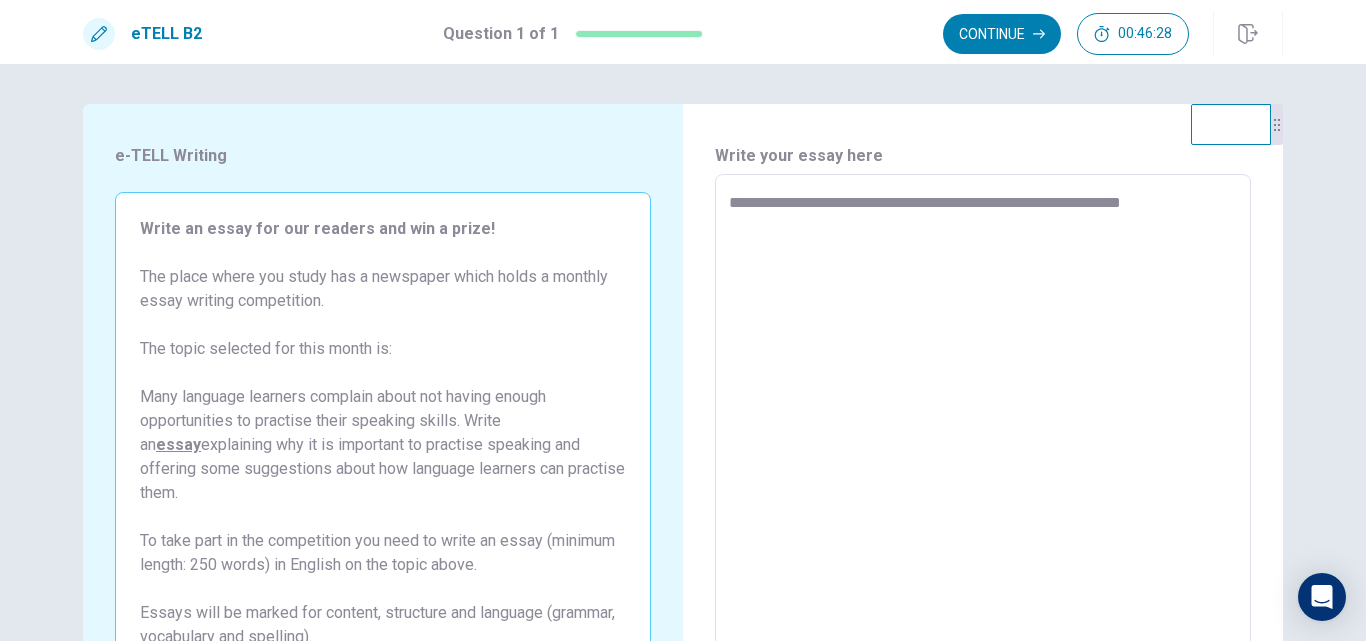 type on "**********" 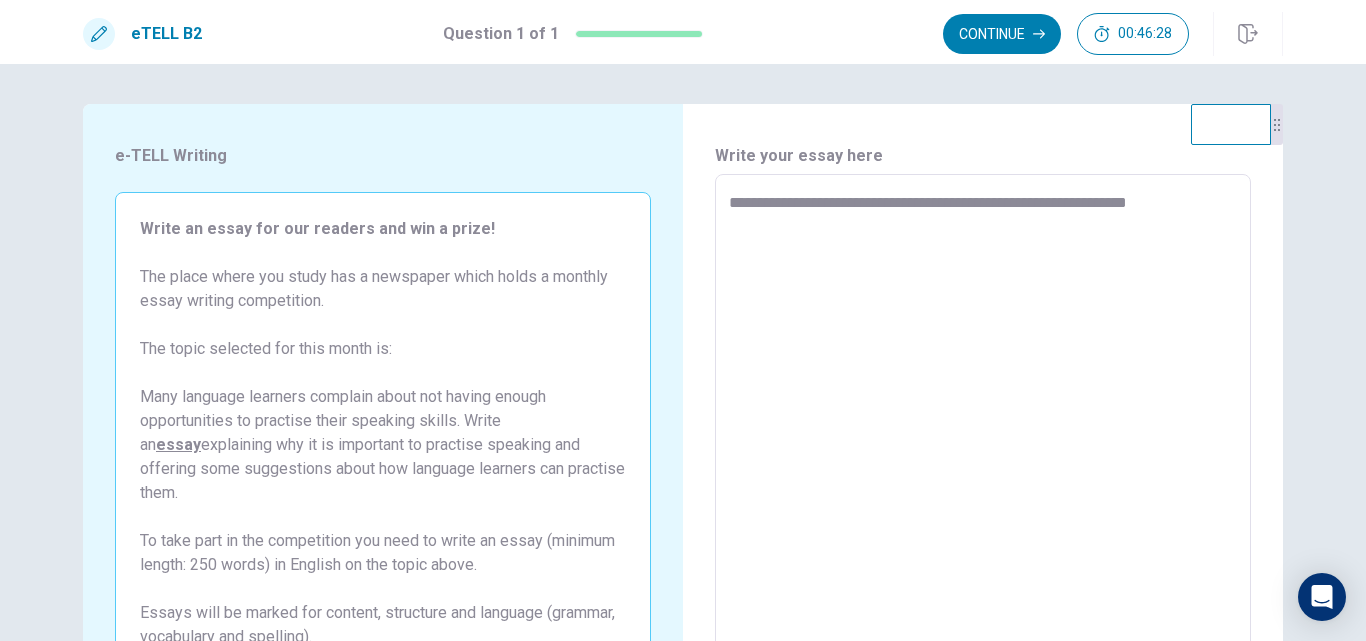 type on "*" 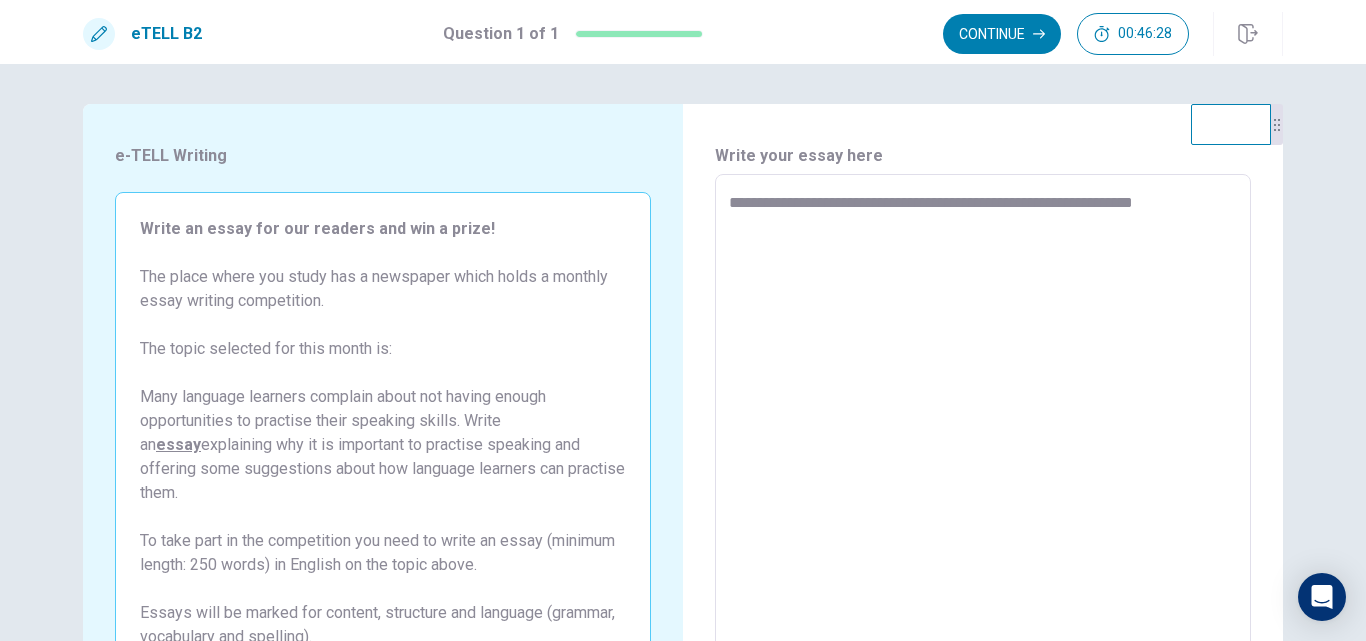 type on "*" 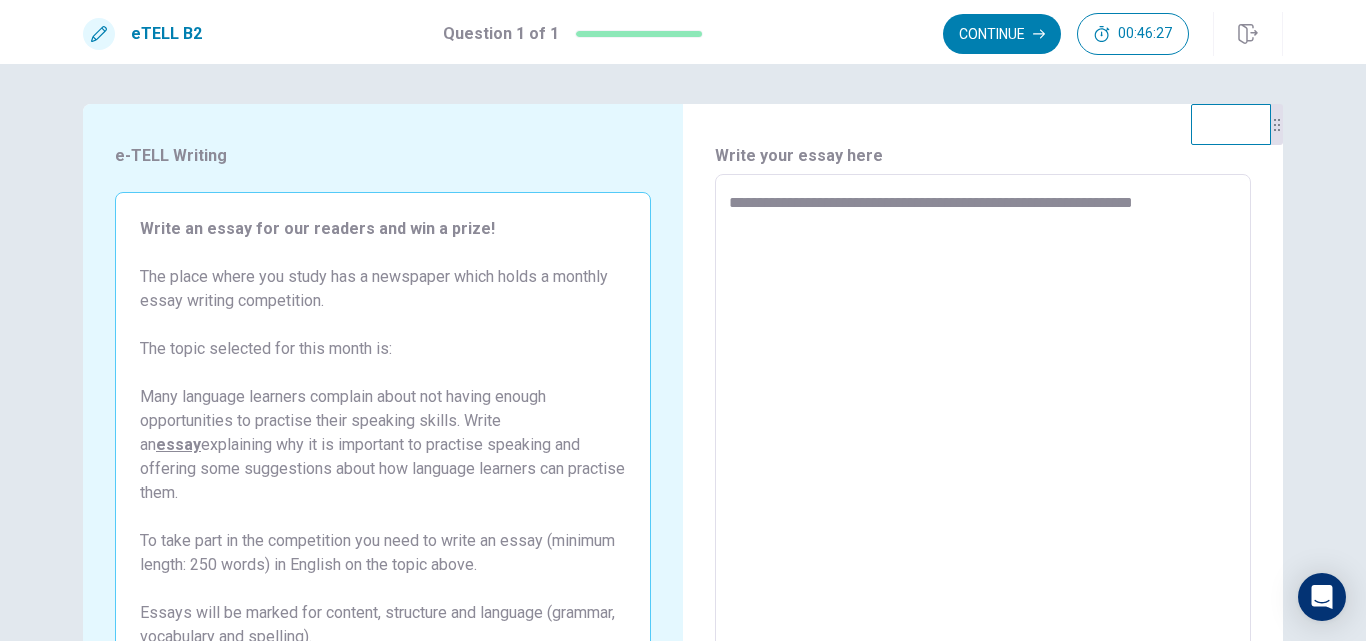 type on "**********" 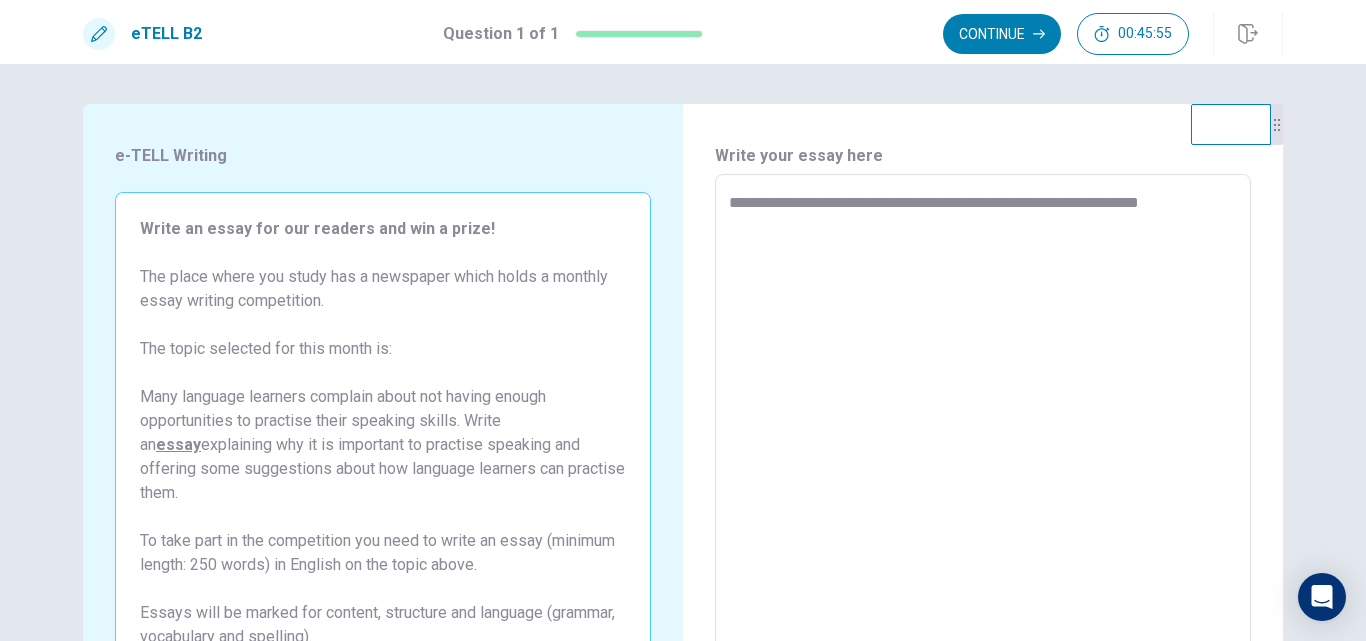 type on "*" 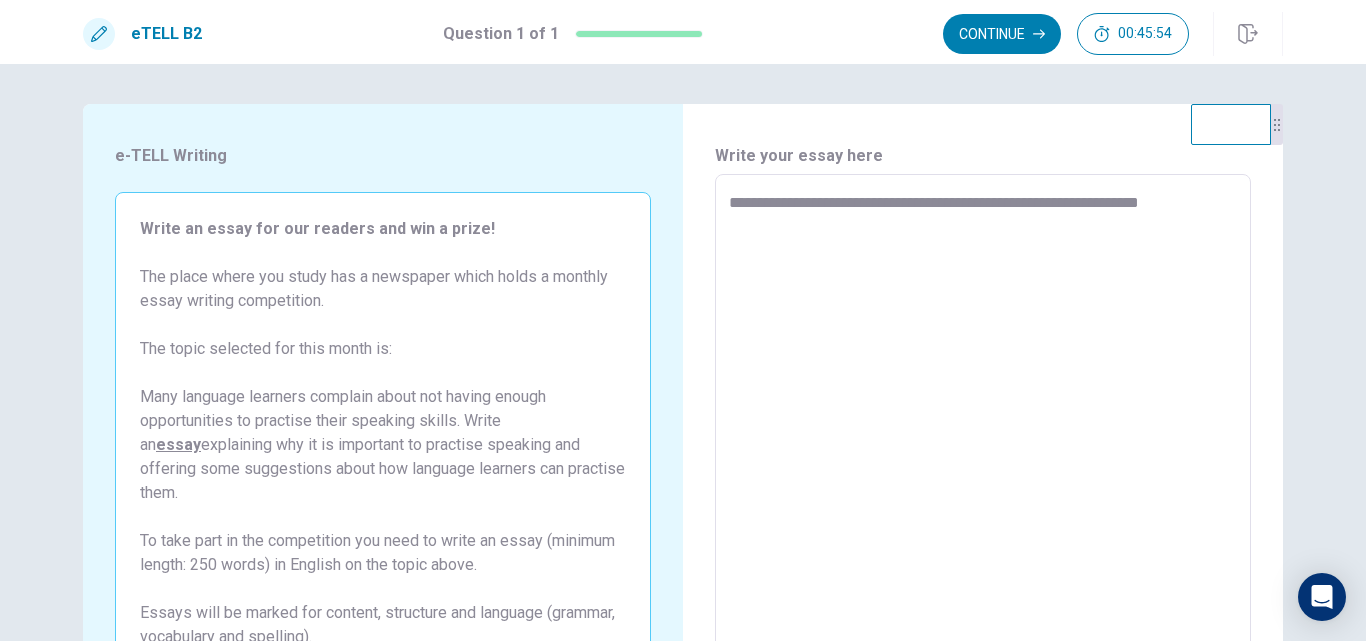 type on "**********" 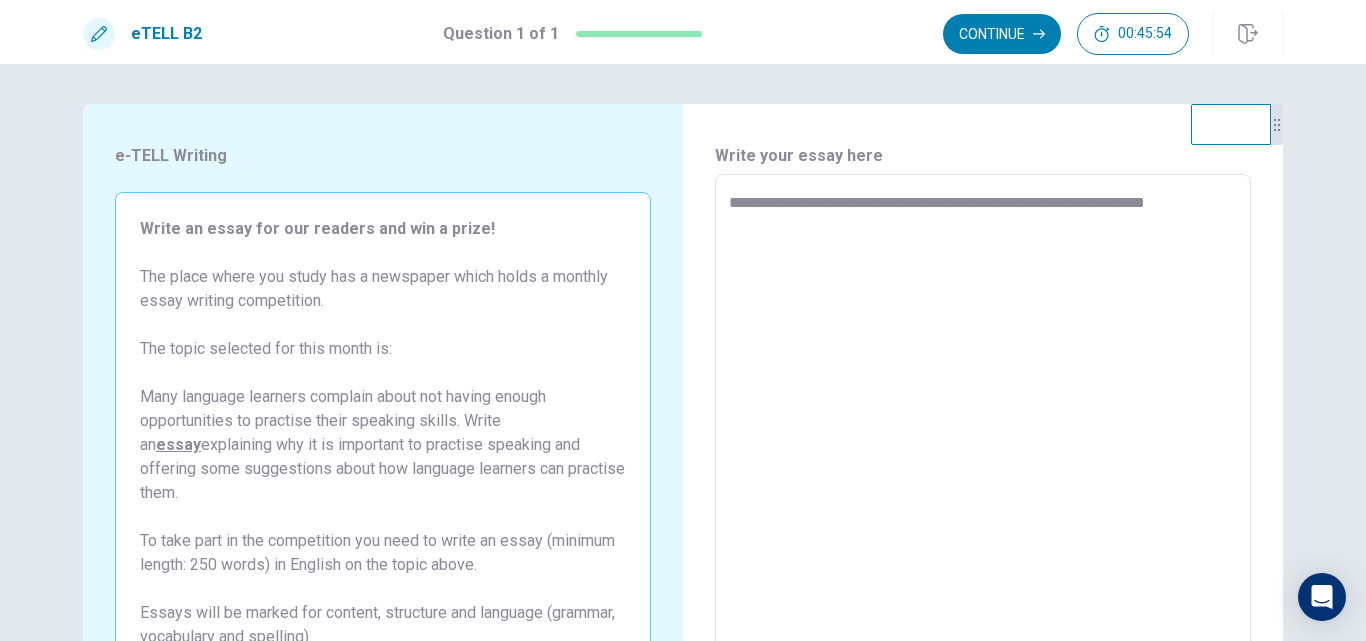 type on "*" 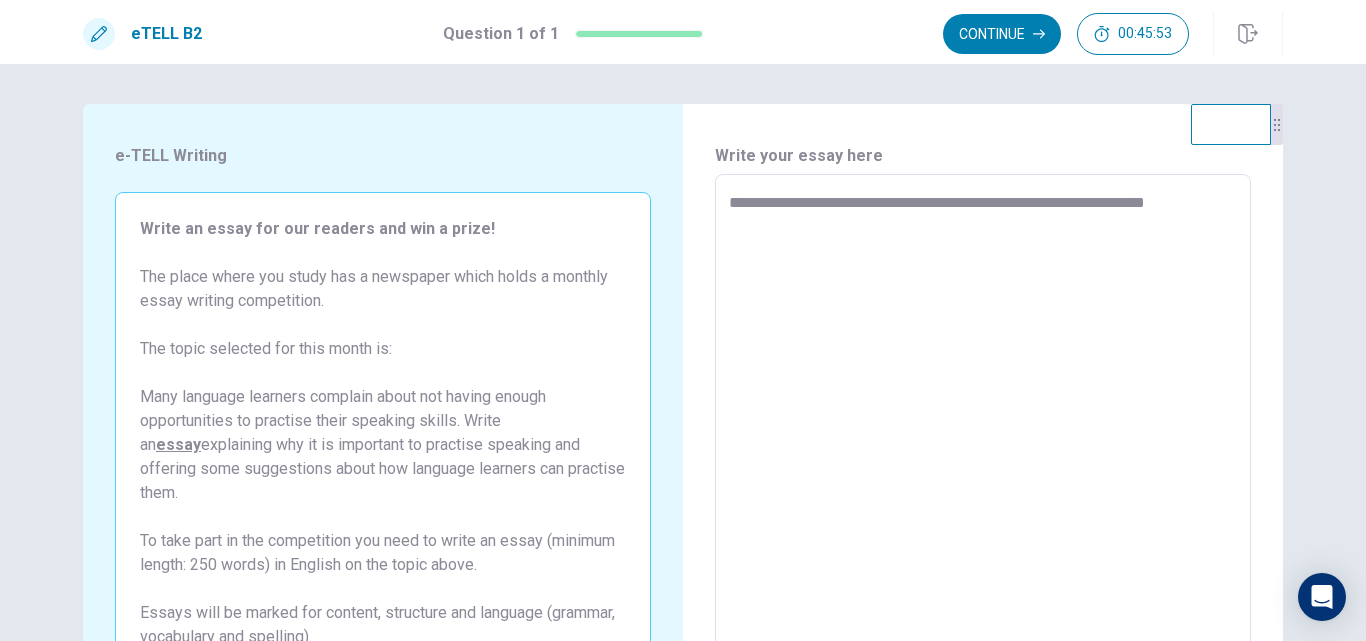type on "**********" 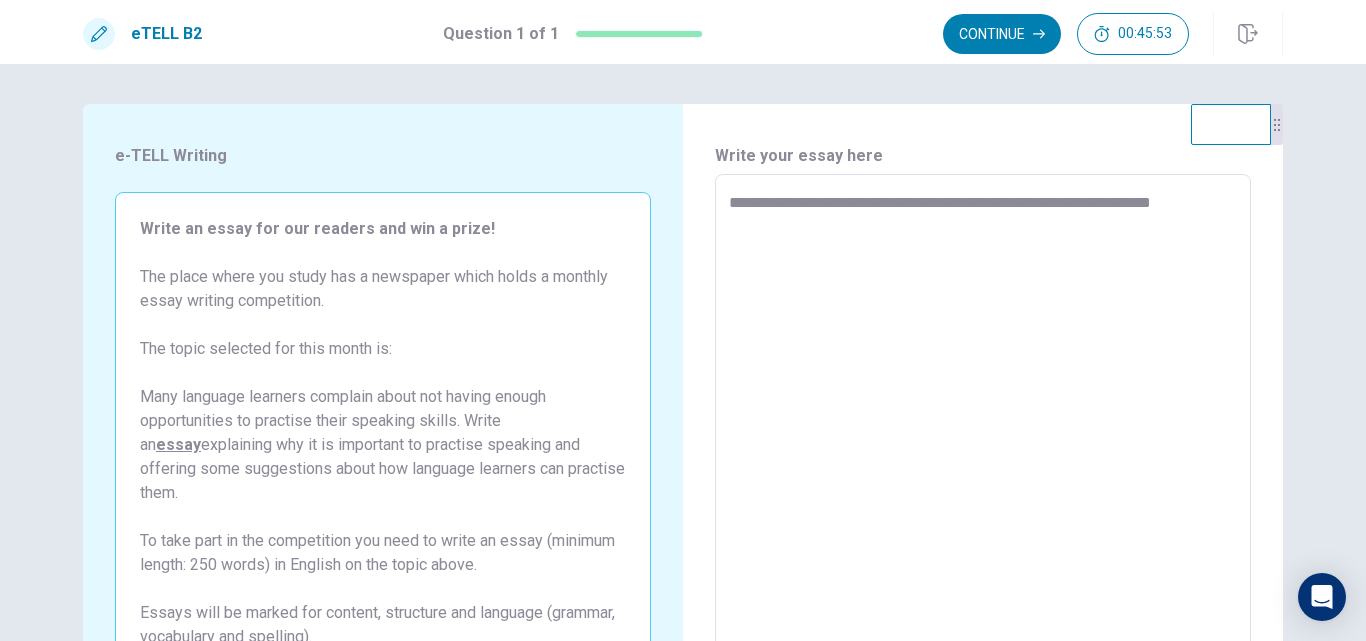 type on "*" 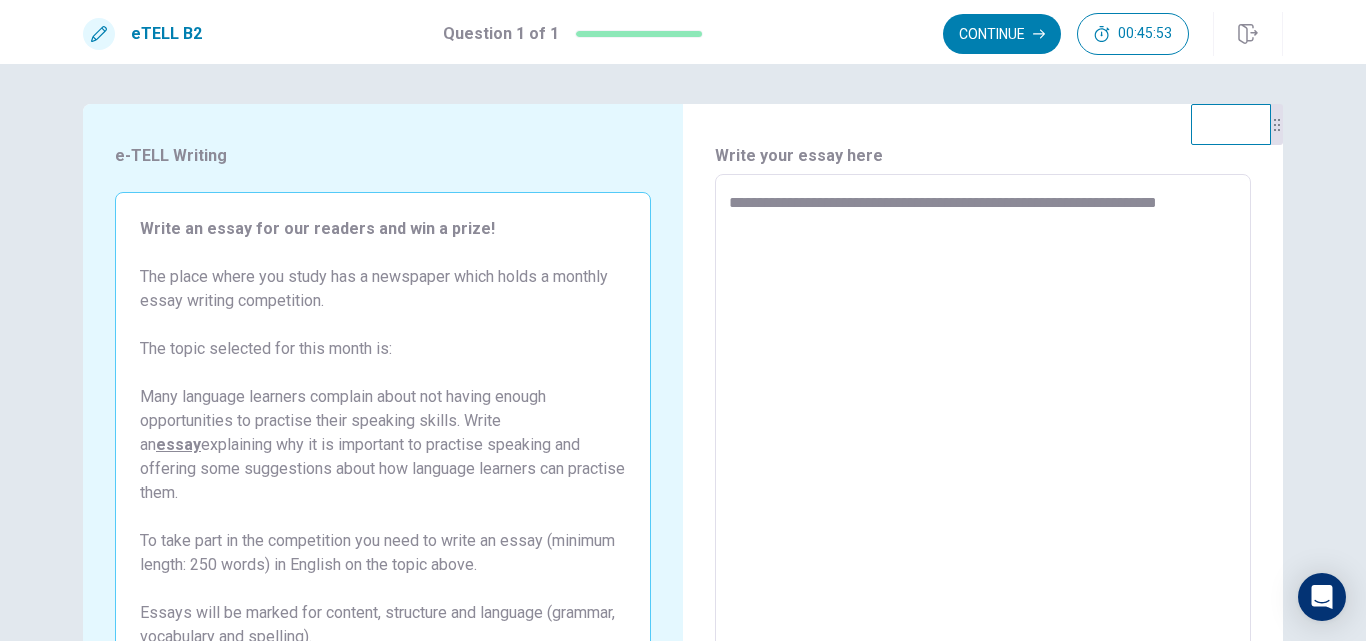 type on "*" 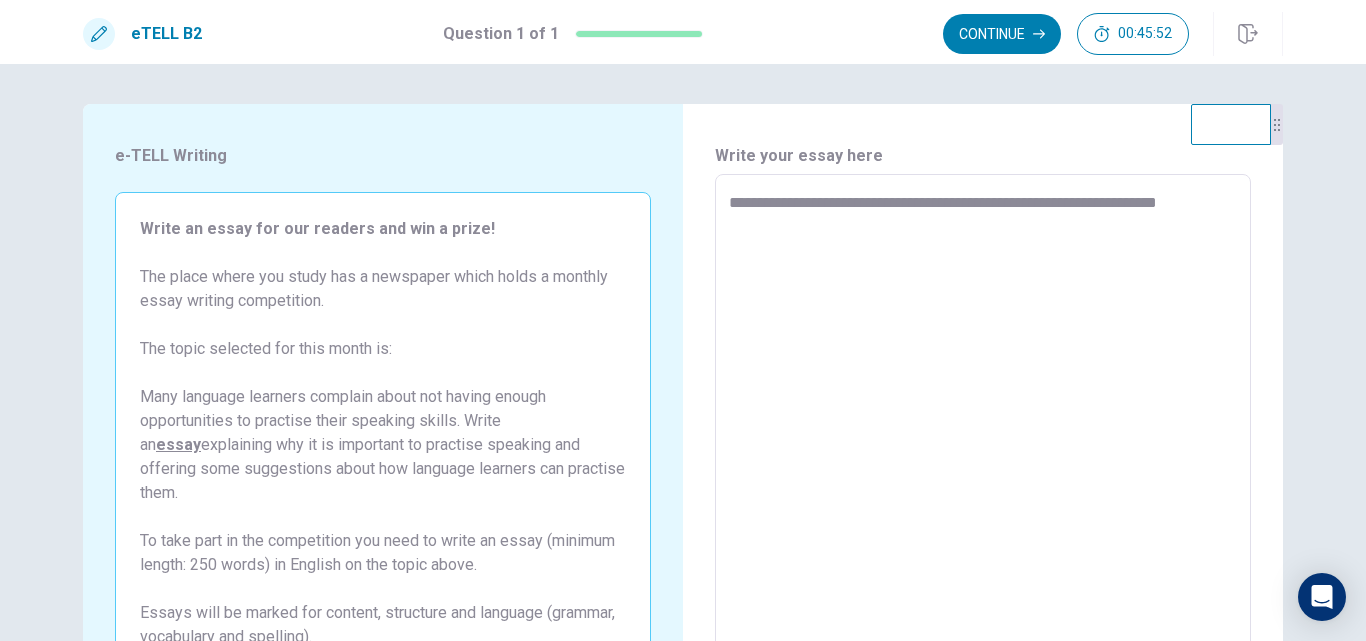 type on "**********" 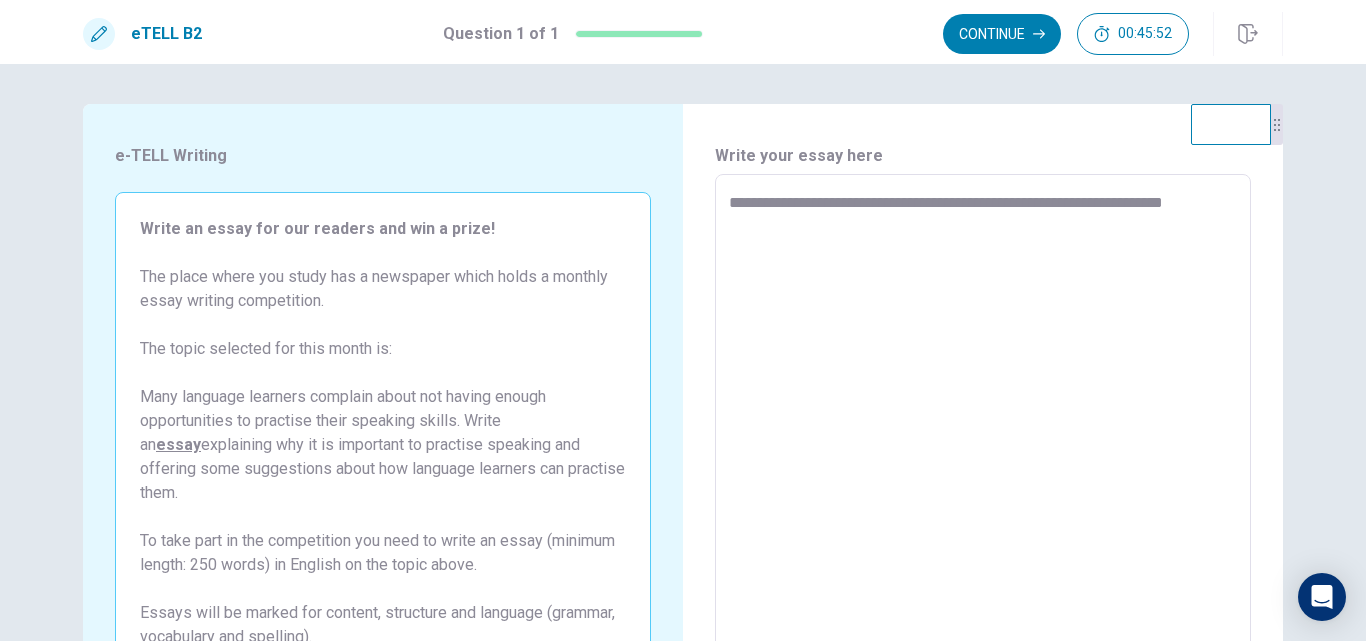 type on "*" 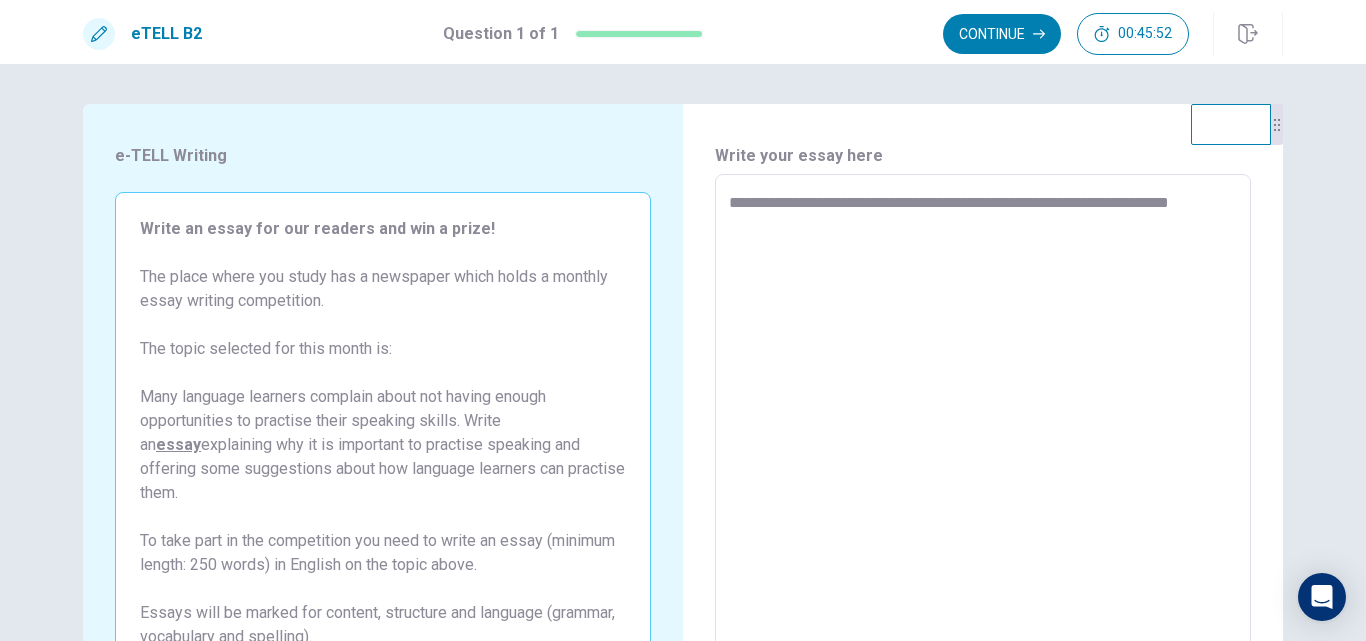 type on "*" 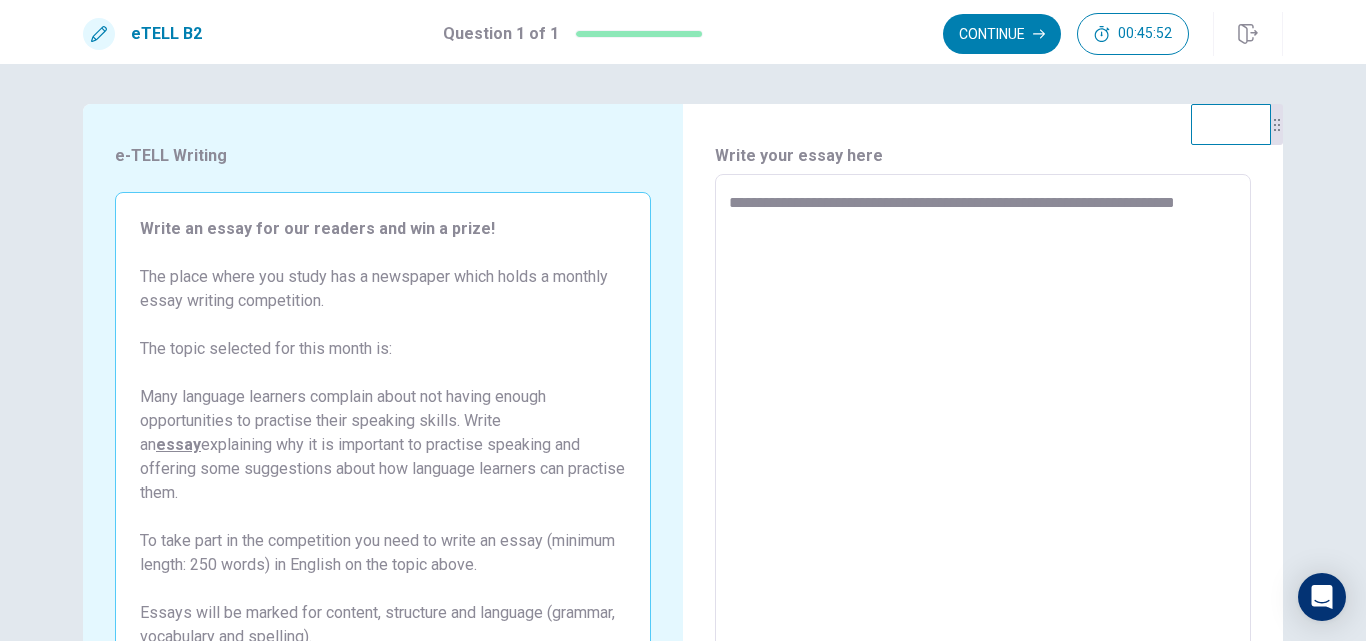 type on "*" 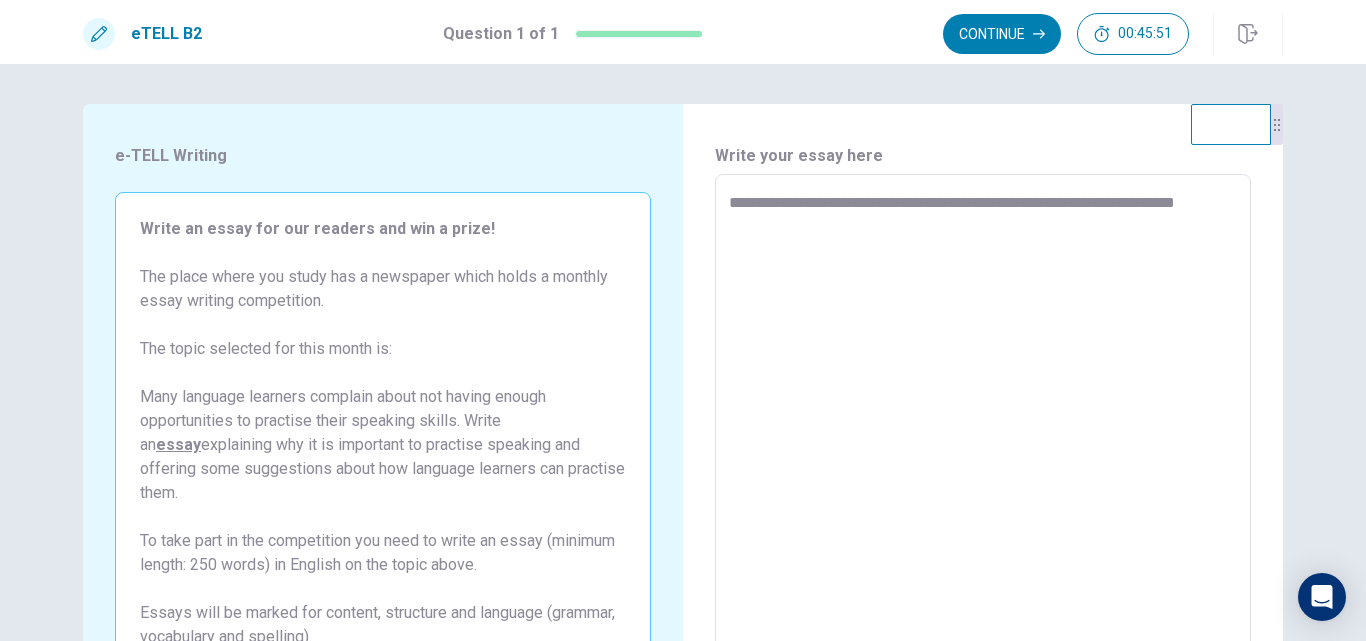 type on "**********" 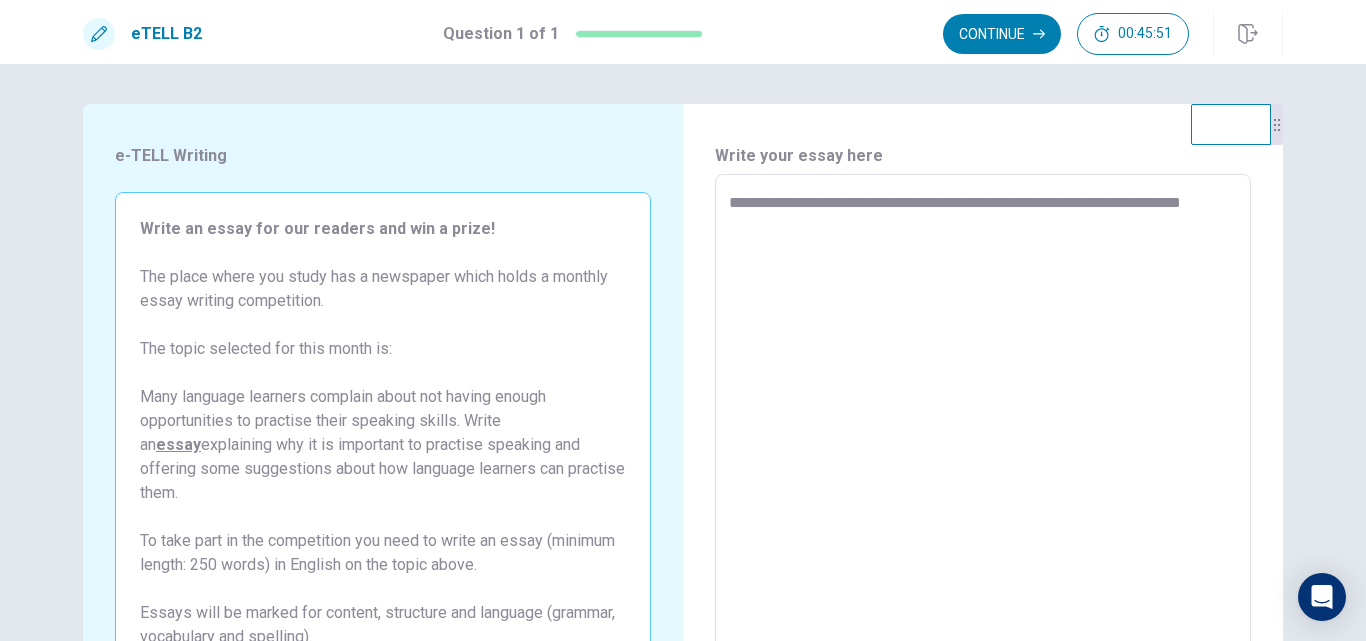 type on "*" 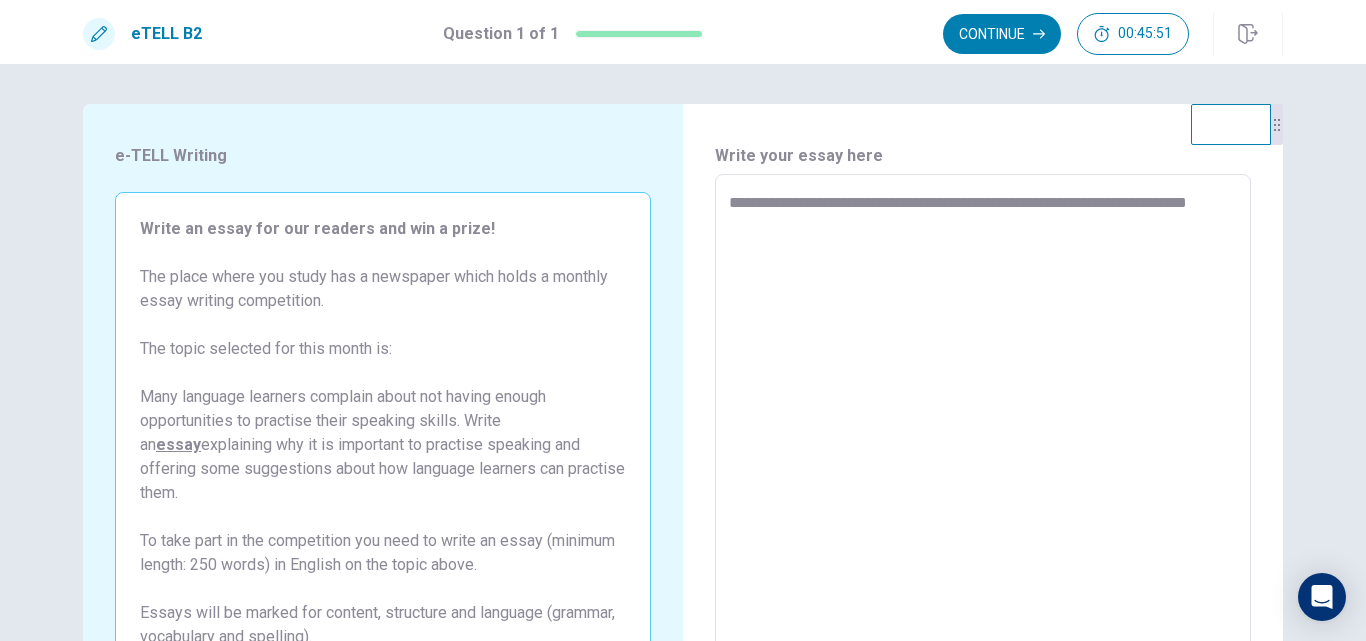 type on "*" 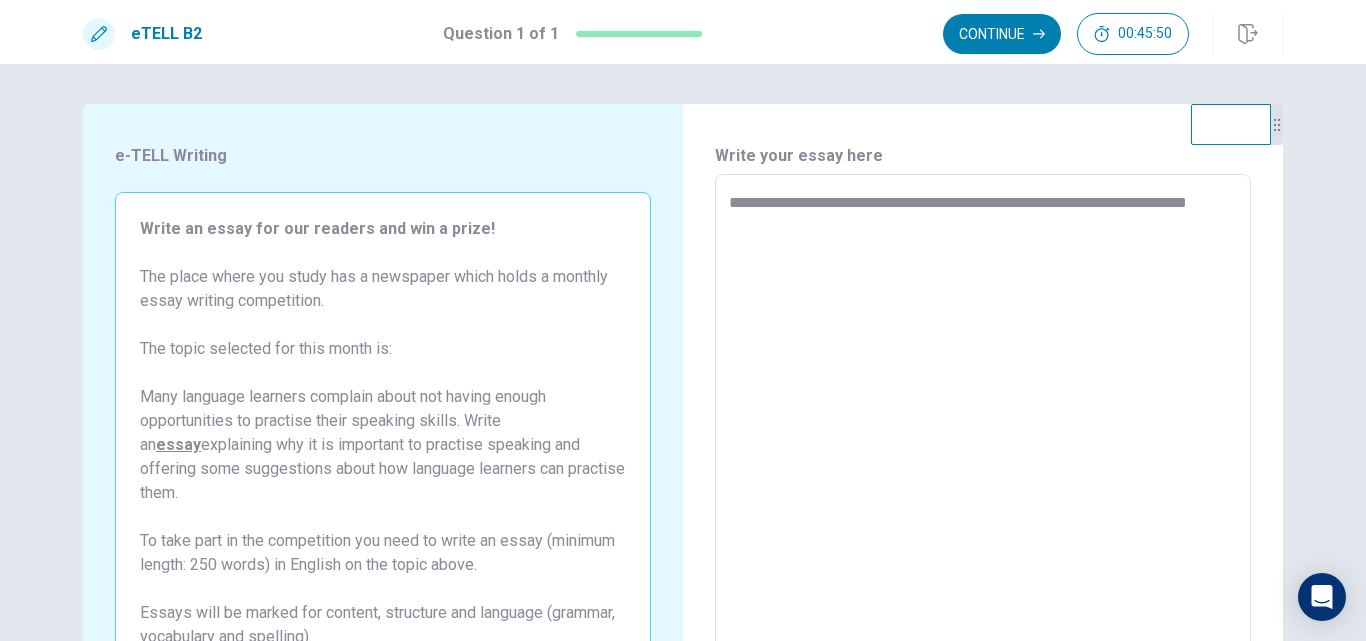 type on "**********" 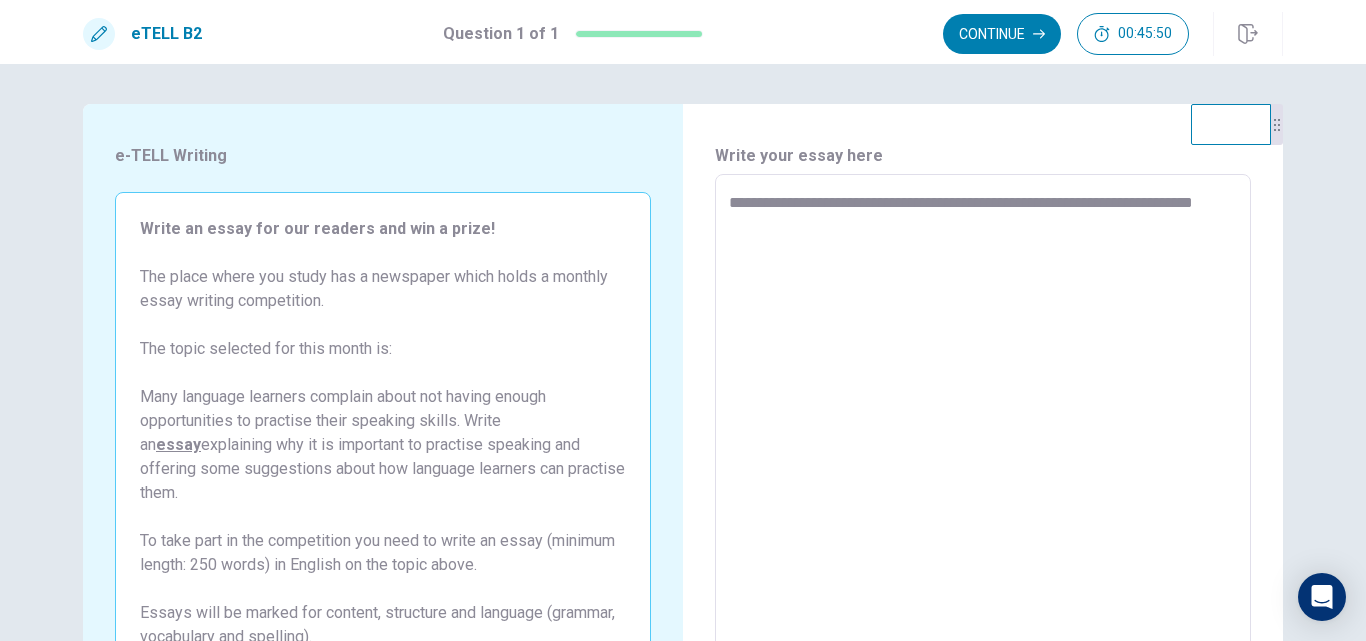type on "*" 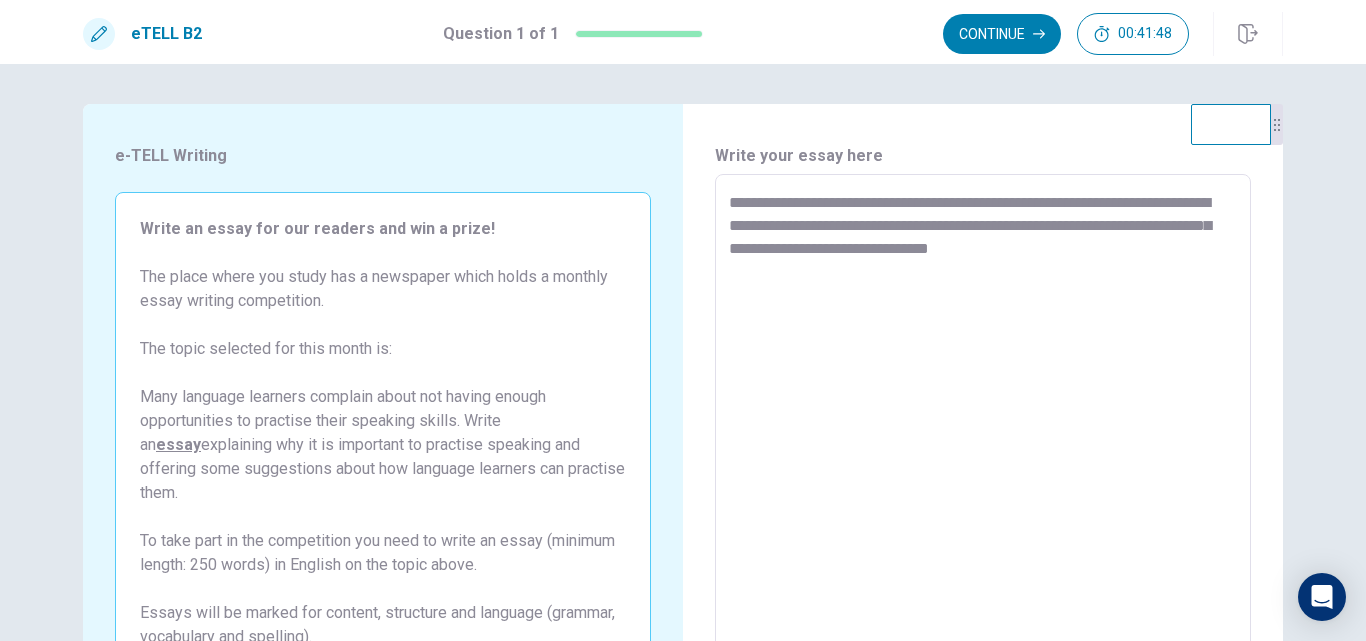 click on "**********" at bounding box center (983, 451) 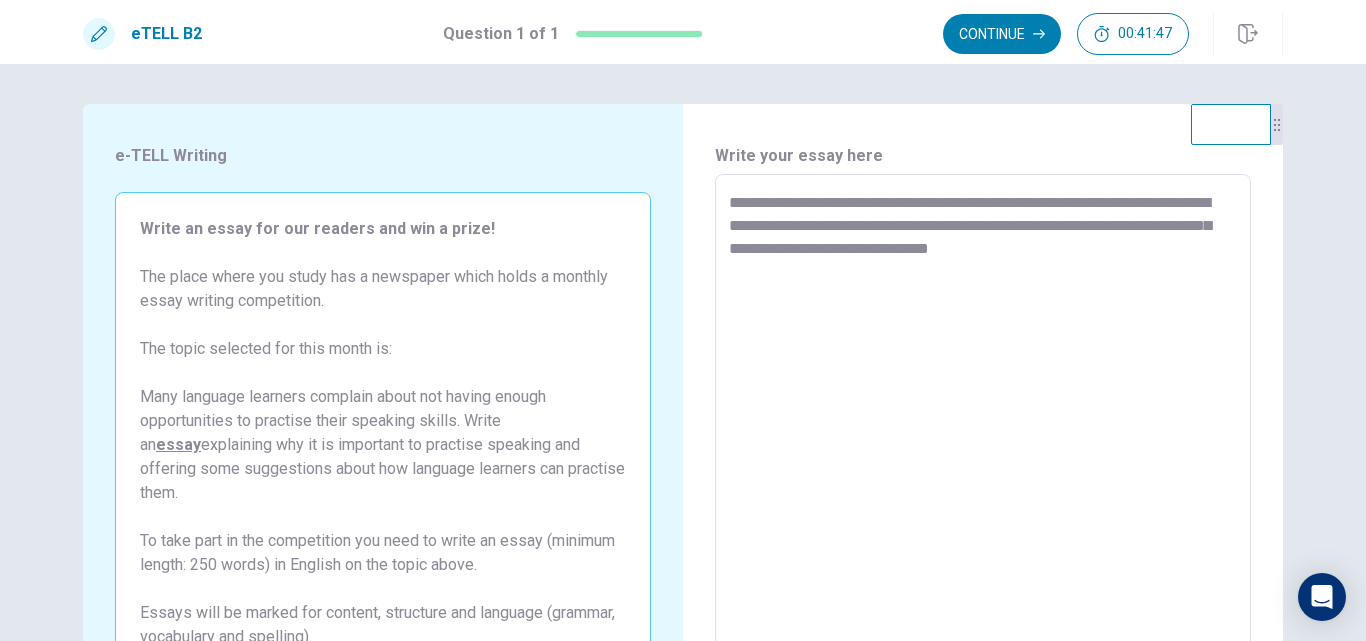 click on "**********" at bounding box center (983, 451) 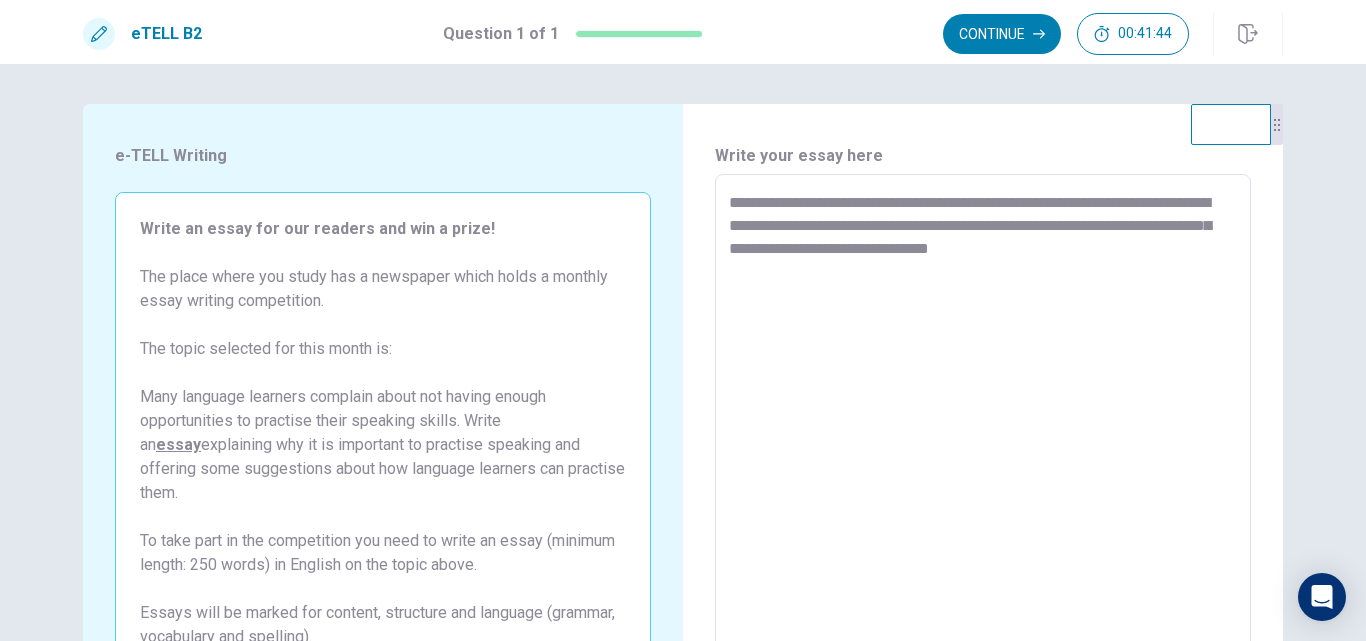 click on "**********" at bounding box center [983, 451] 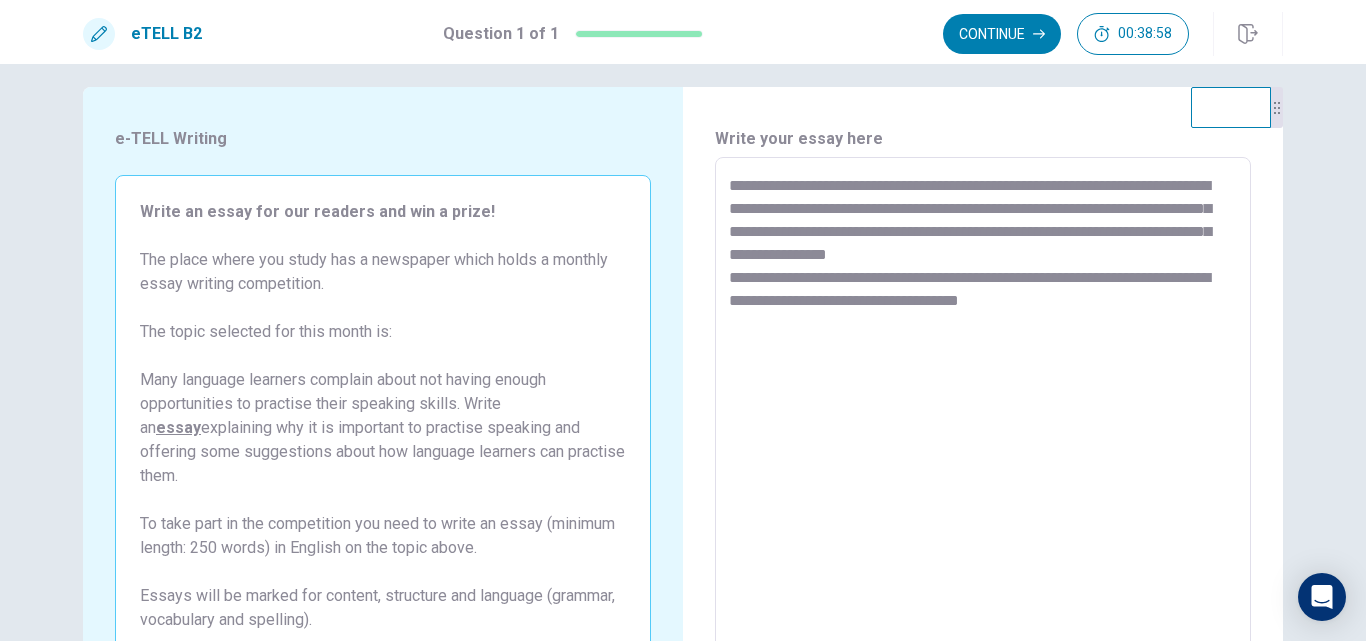 scroll, scrollTop: 15, scrollLeft: 0, axis: vertical 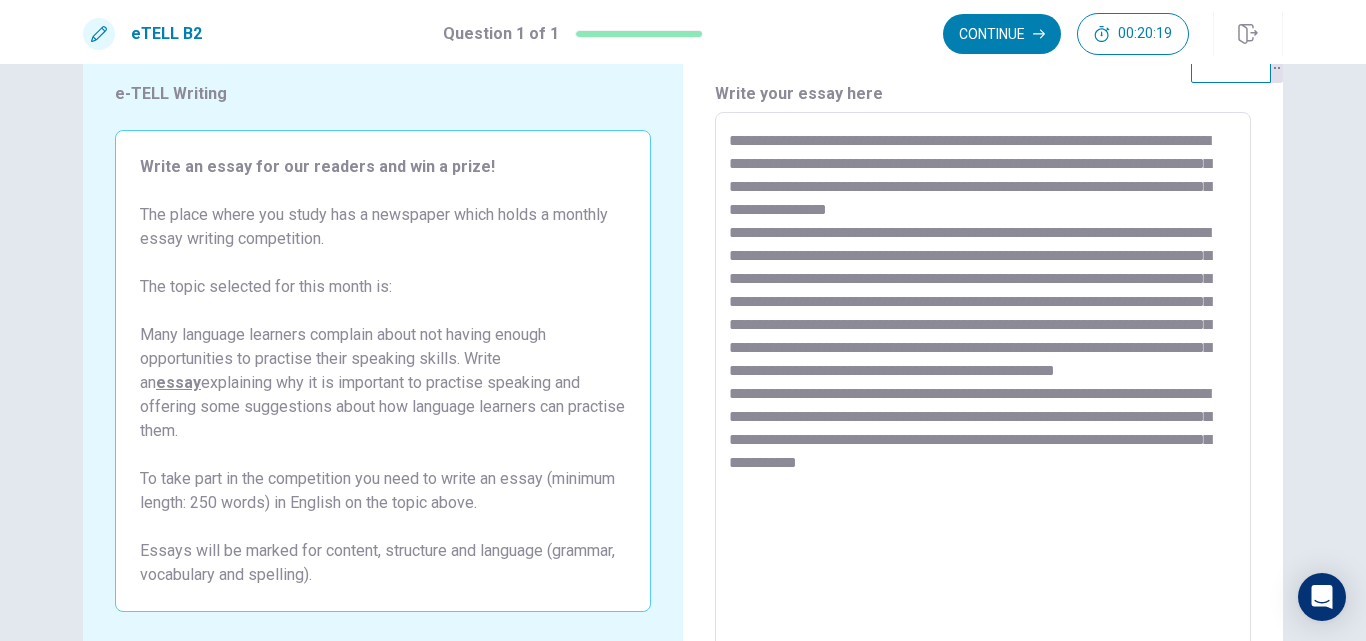 click at bounding box center (983, 389) 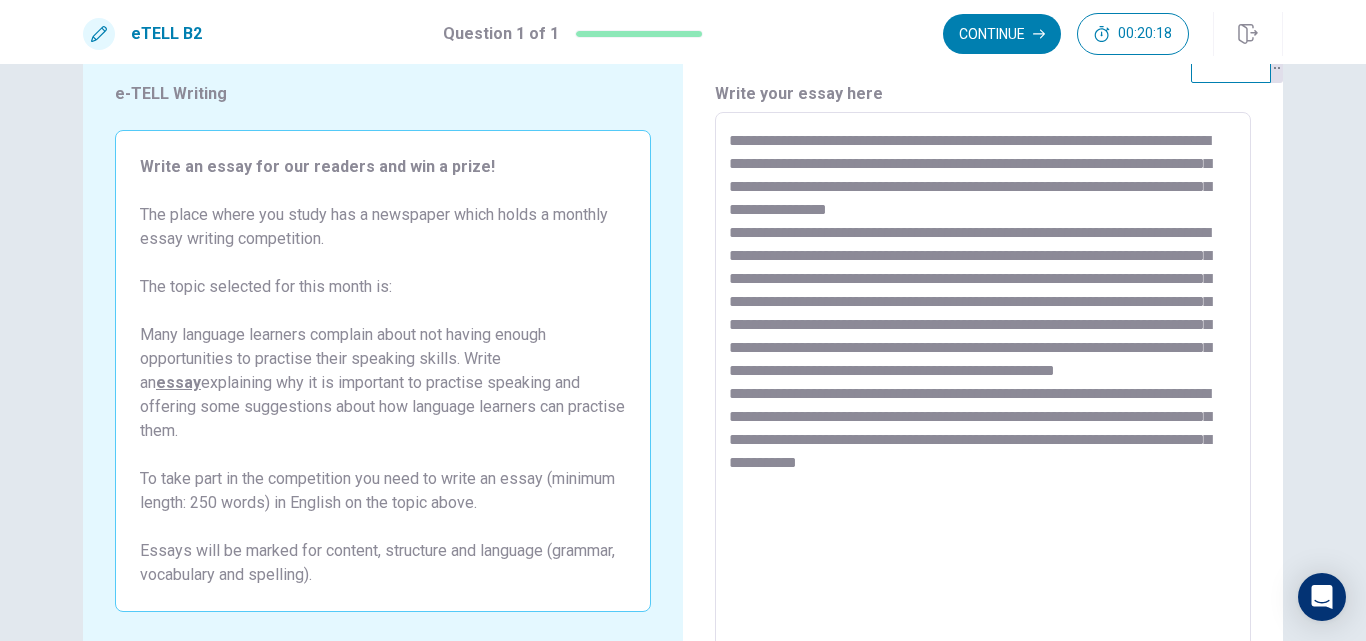 click at bounding box center [983, 389] 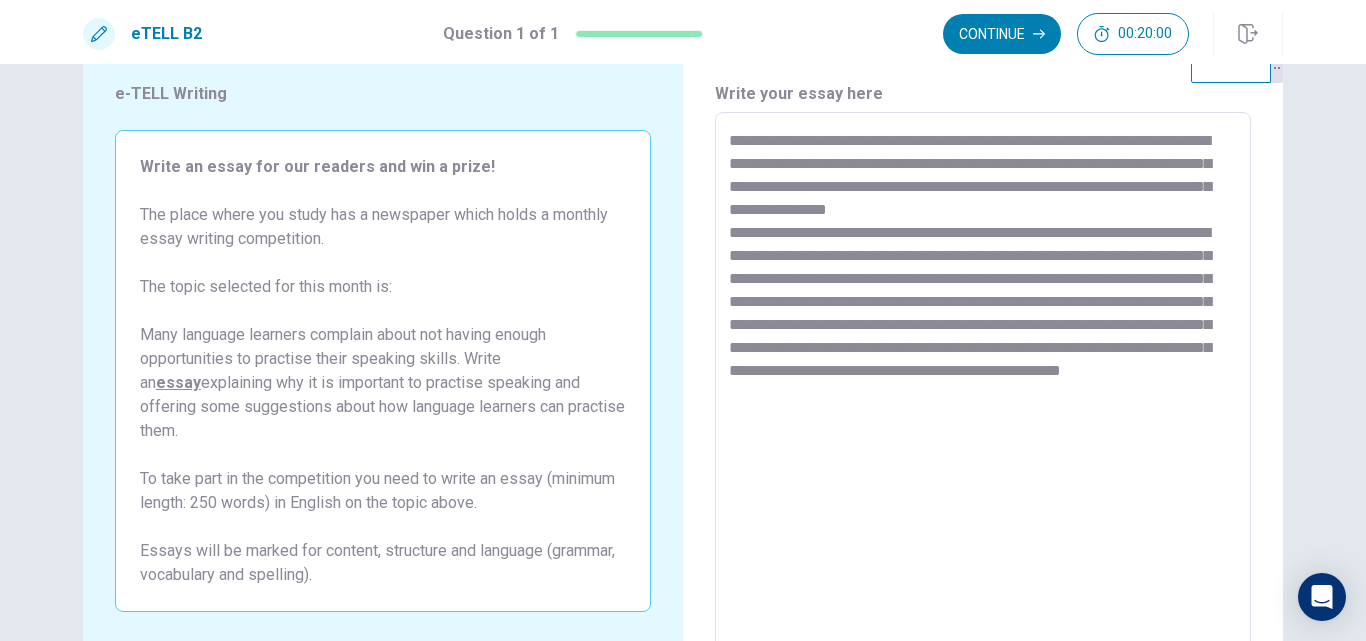 click on "**********" at bounding box center (983, 389) 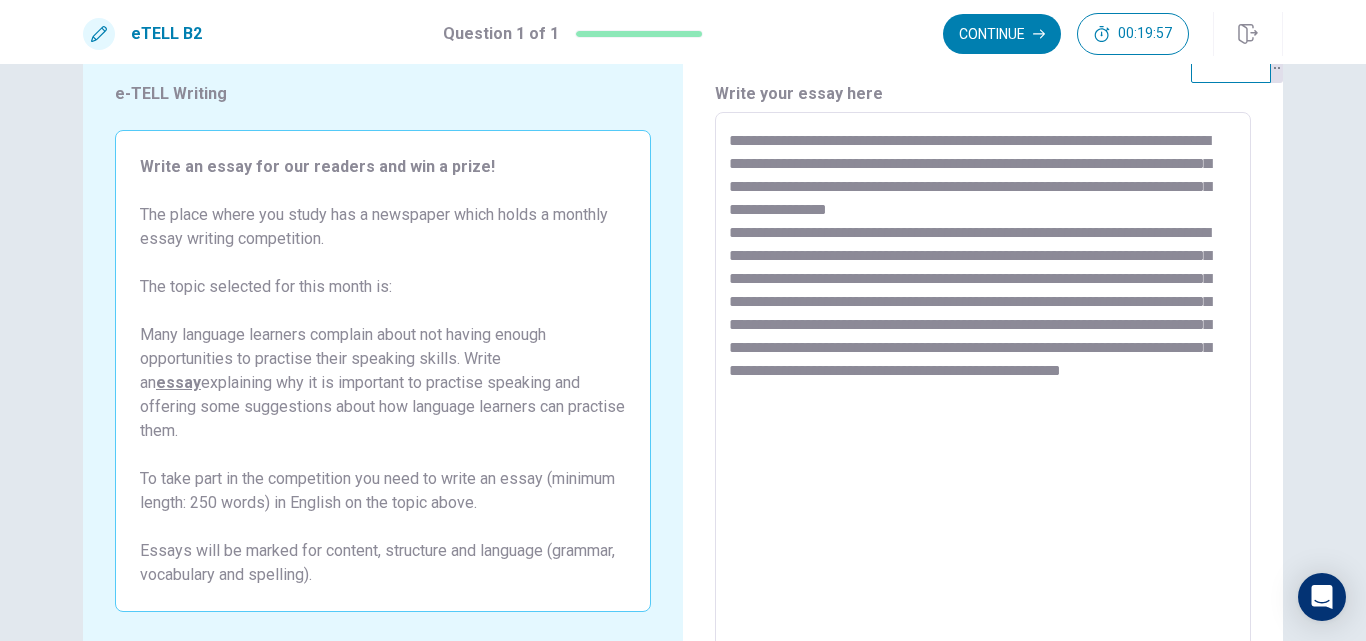 click on "**********" at bounding box center [983, 389] 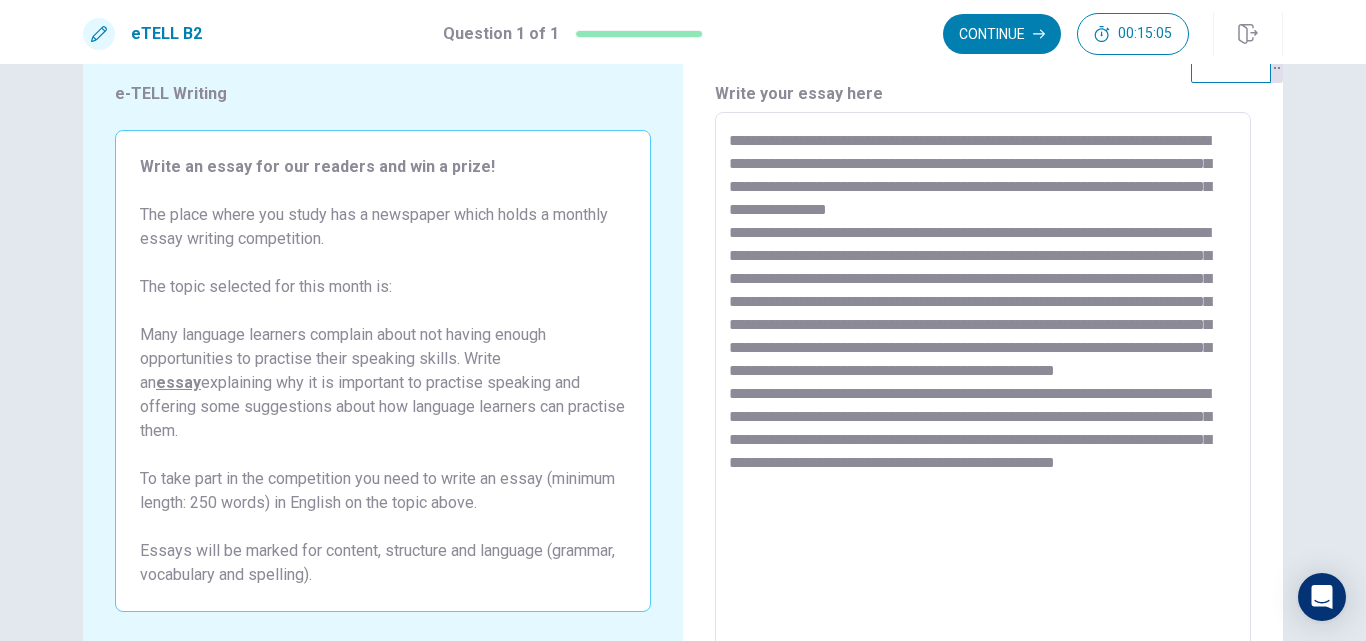 scroll, scrollTop: 262, scrollLeft: 0, axis: vertical 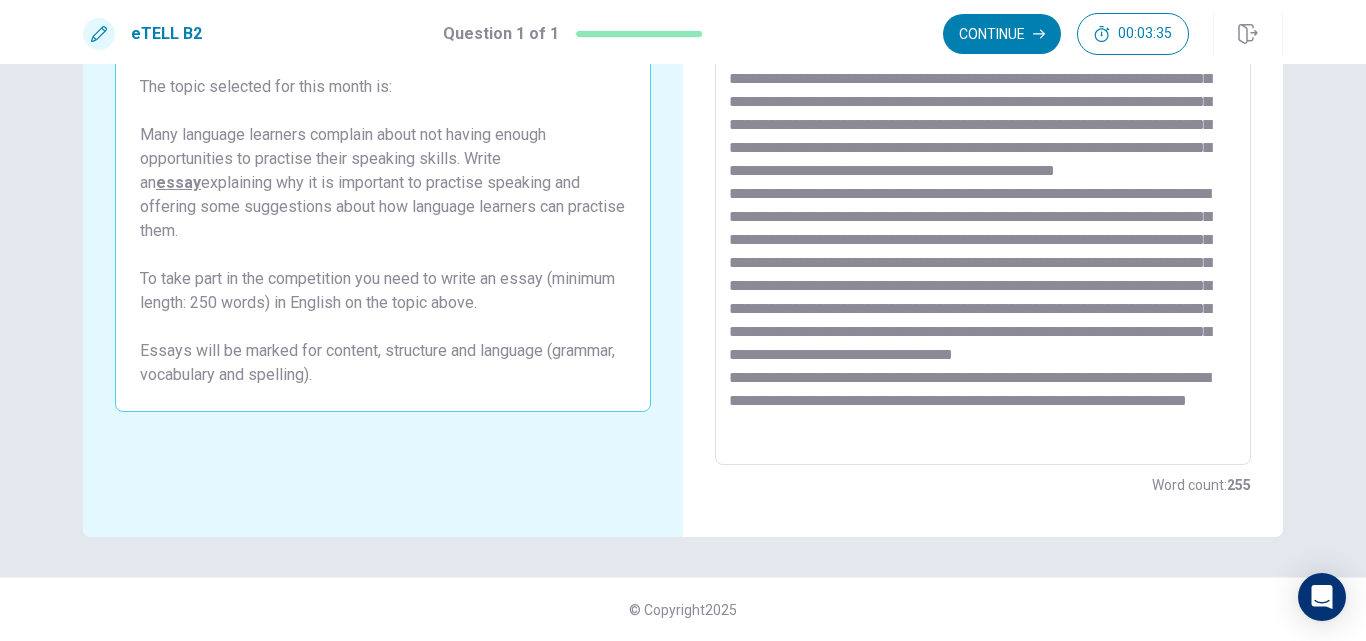 click on "Write your essay here * ​ Word count :  255" at bounding box center [983, 189] 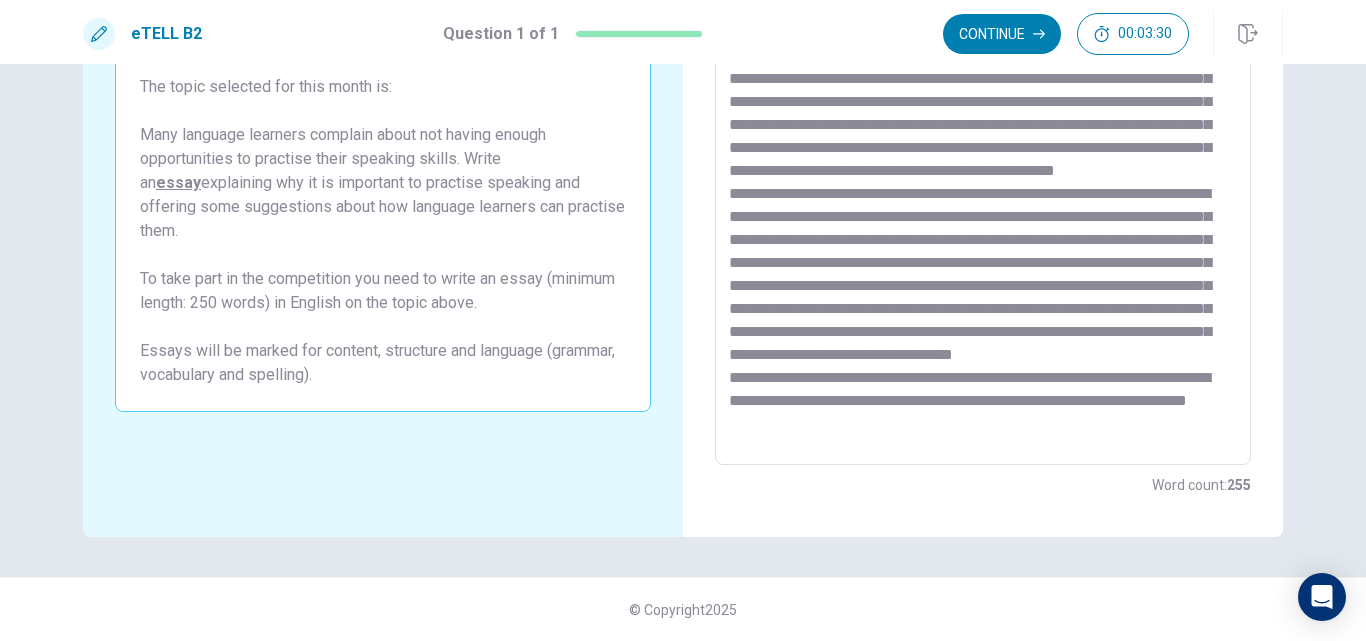 click at bounding box center [983, 189] 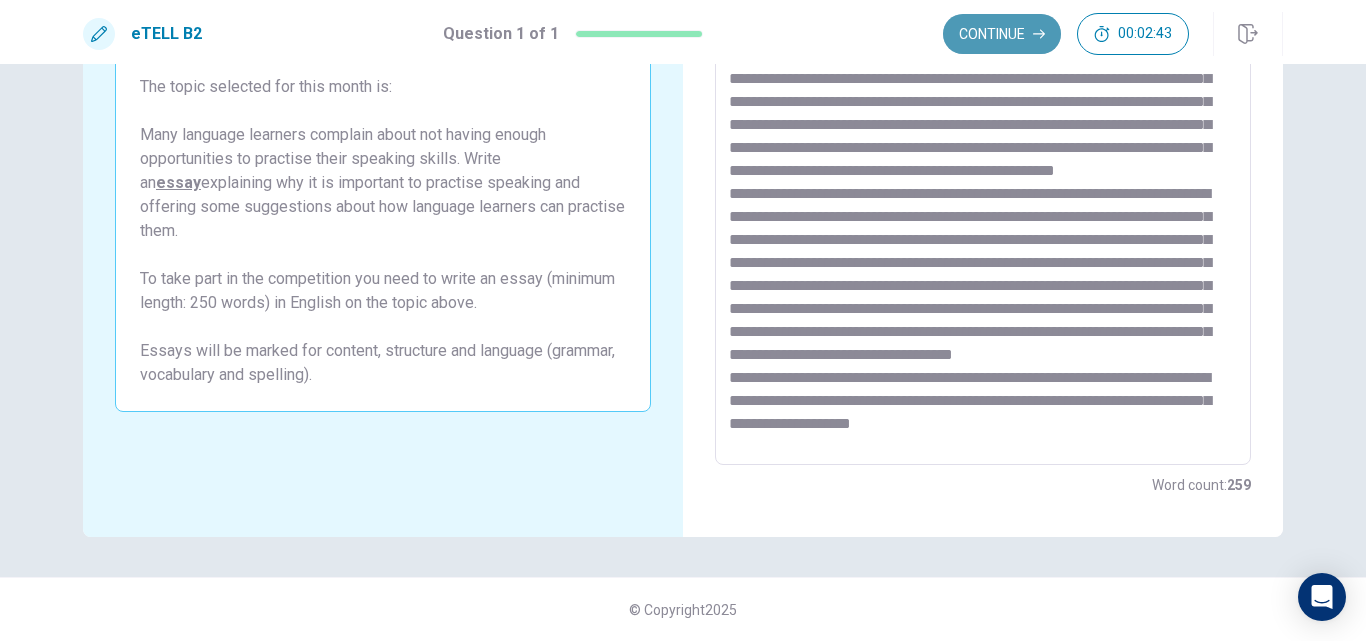click on "Continue" at bounding box center (1002, 34) 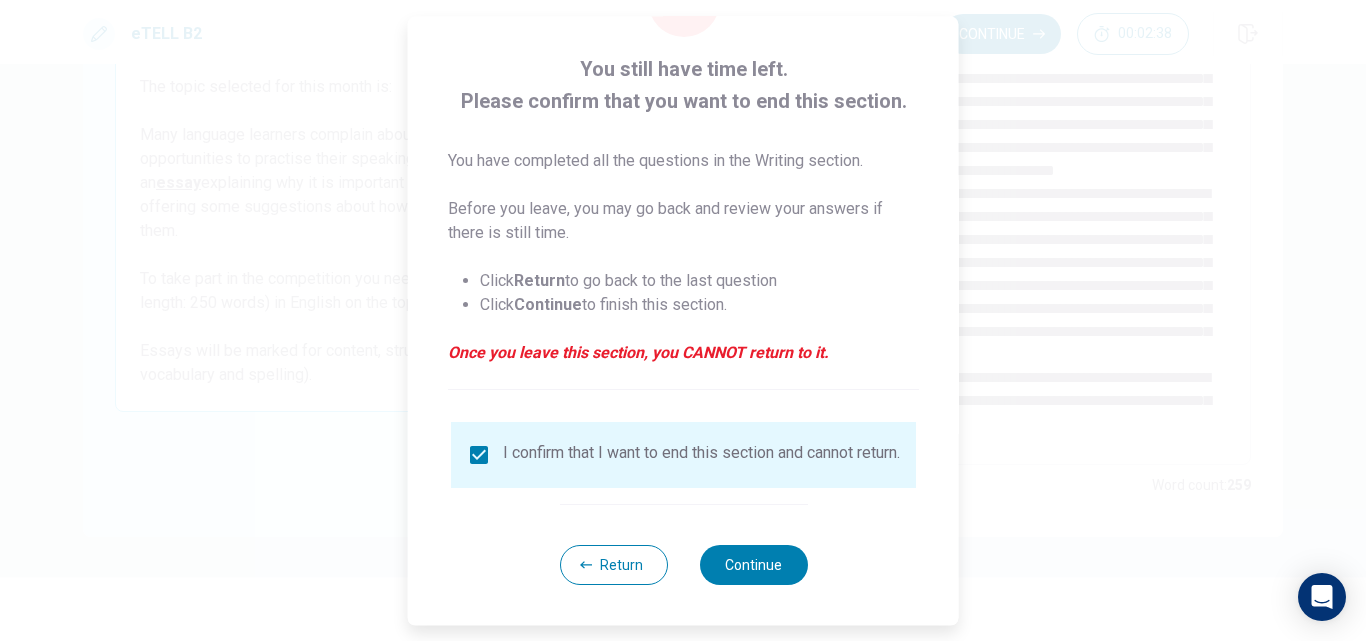 scroll, scrollTop: 105, scrollLeft: 0, axis: vertical 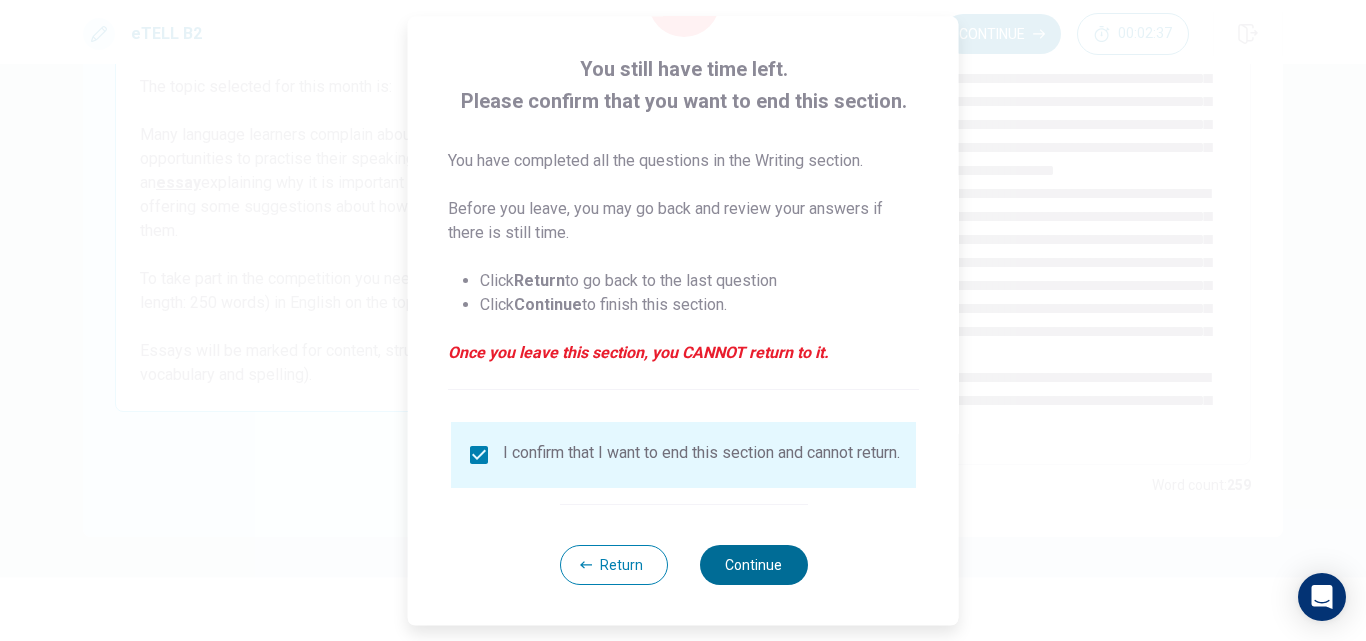 click on "Continue" at bounding box center (753, 565) 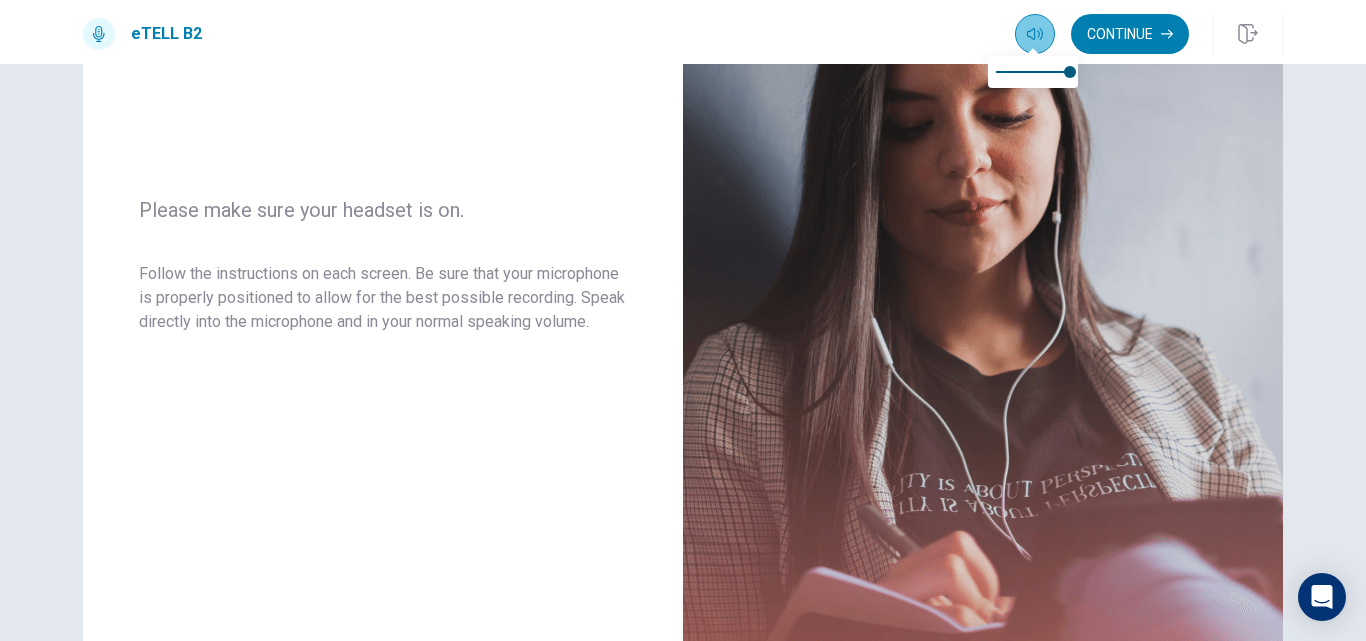 click 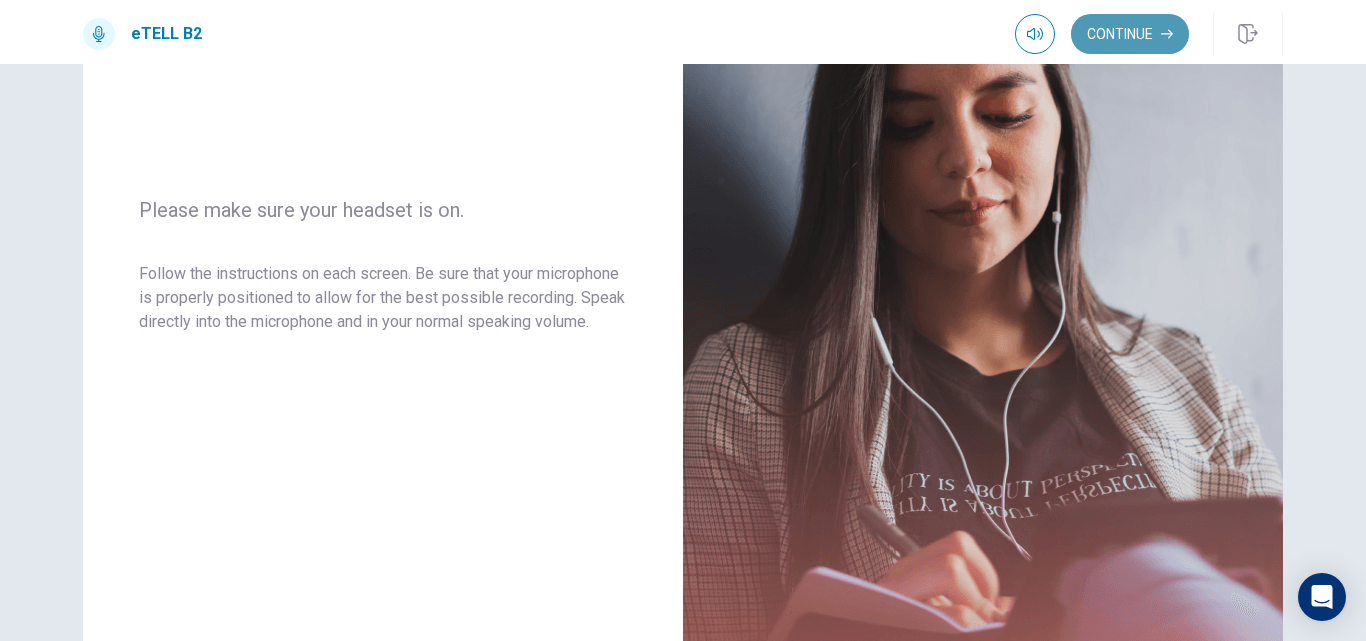 click on "Continue" at bounding box center [1130, 34] 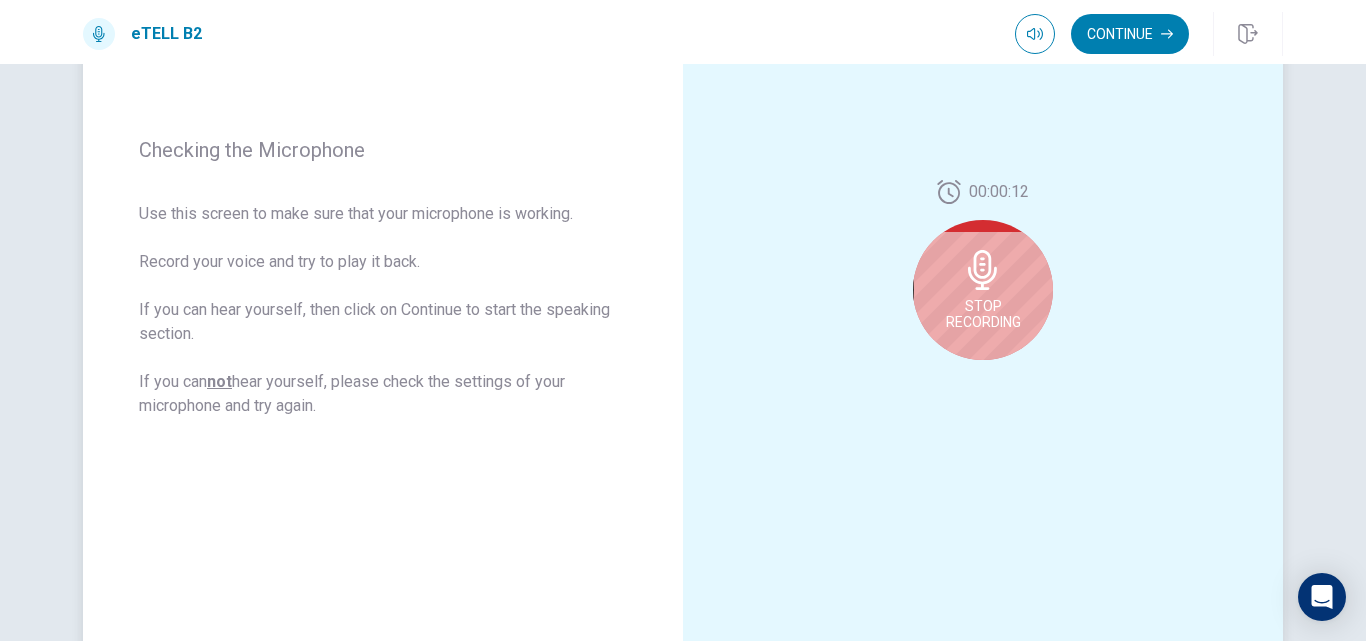 click on "Stop   Recording" at bounding box center [983, 290] 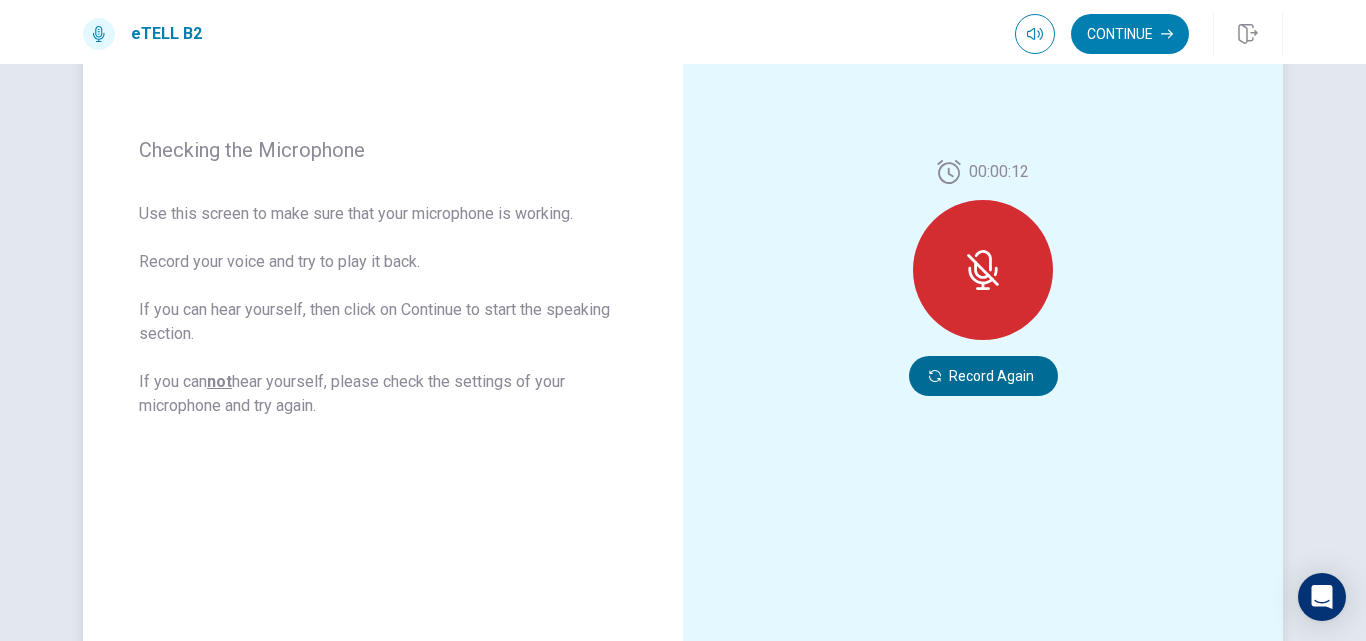 click on "Record Again" at bounding box center (983, 376) 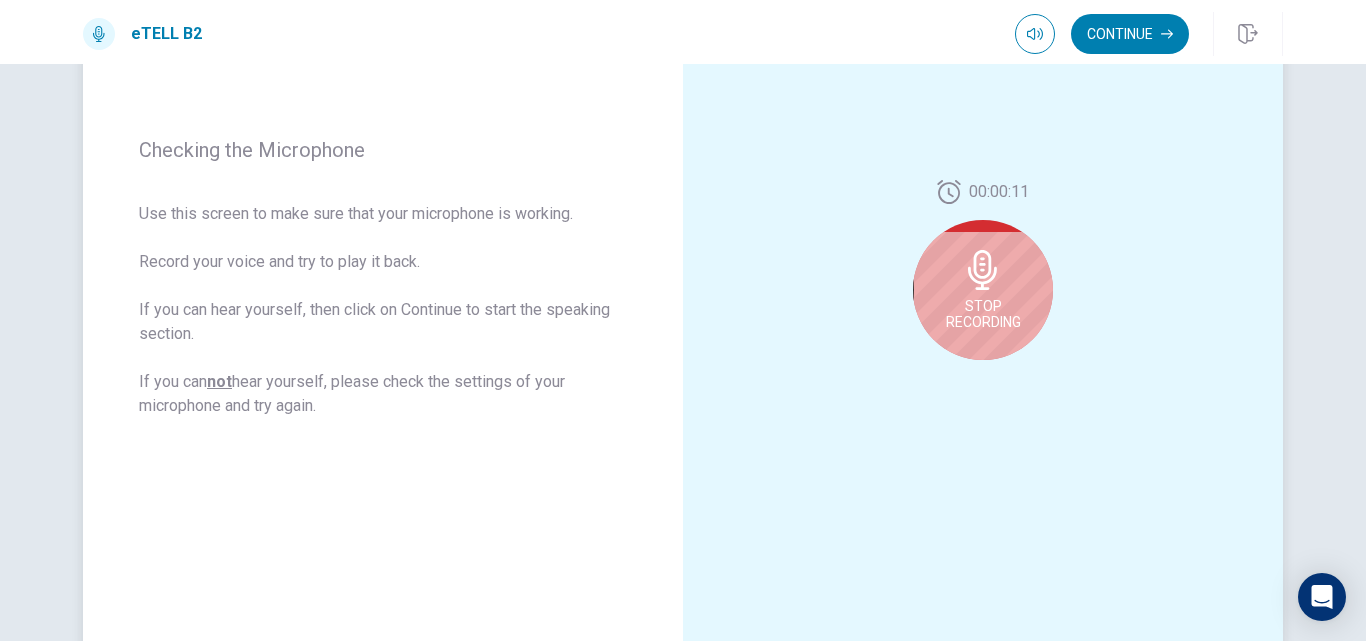 click on "Stop   Recording" at bounding box center [983, 314] 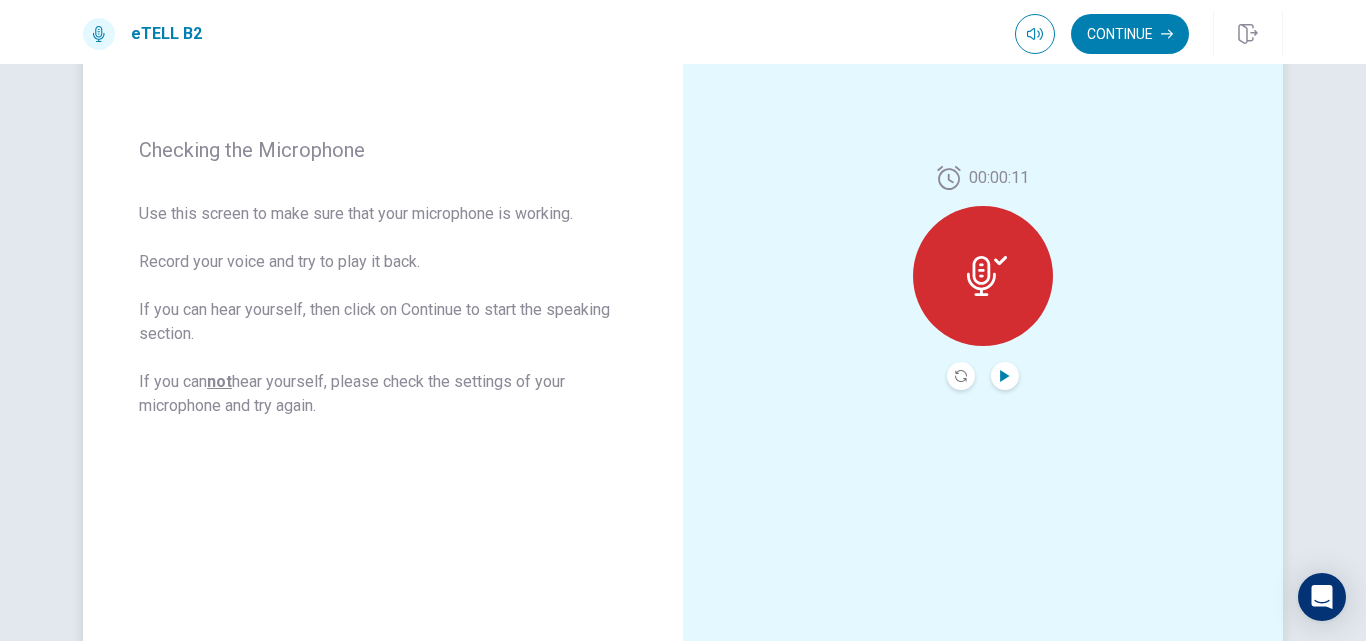 click 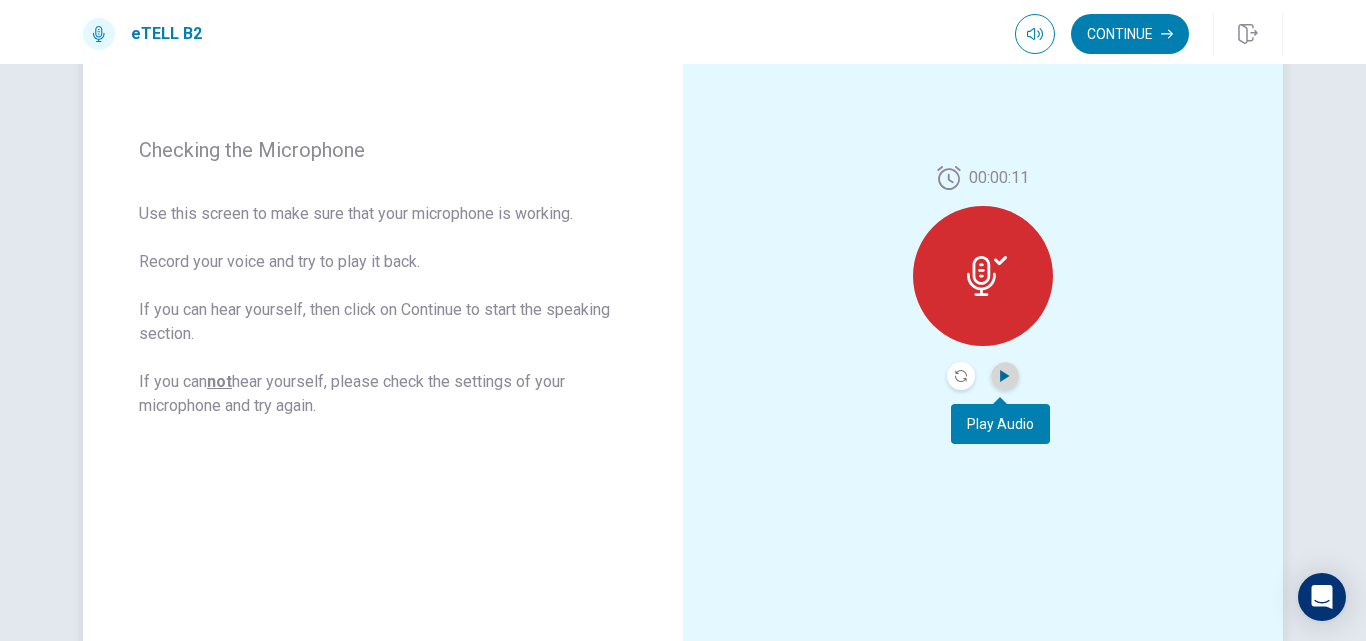 click 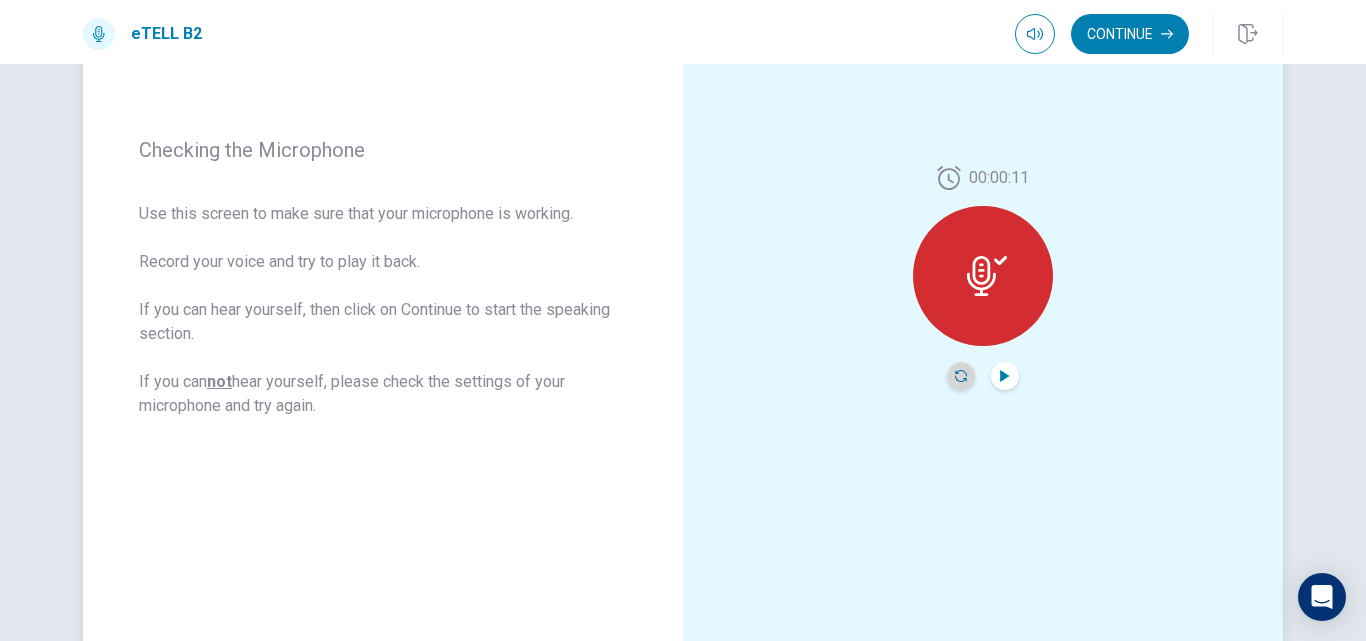 click 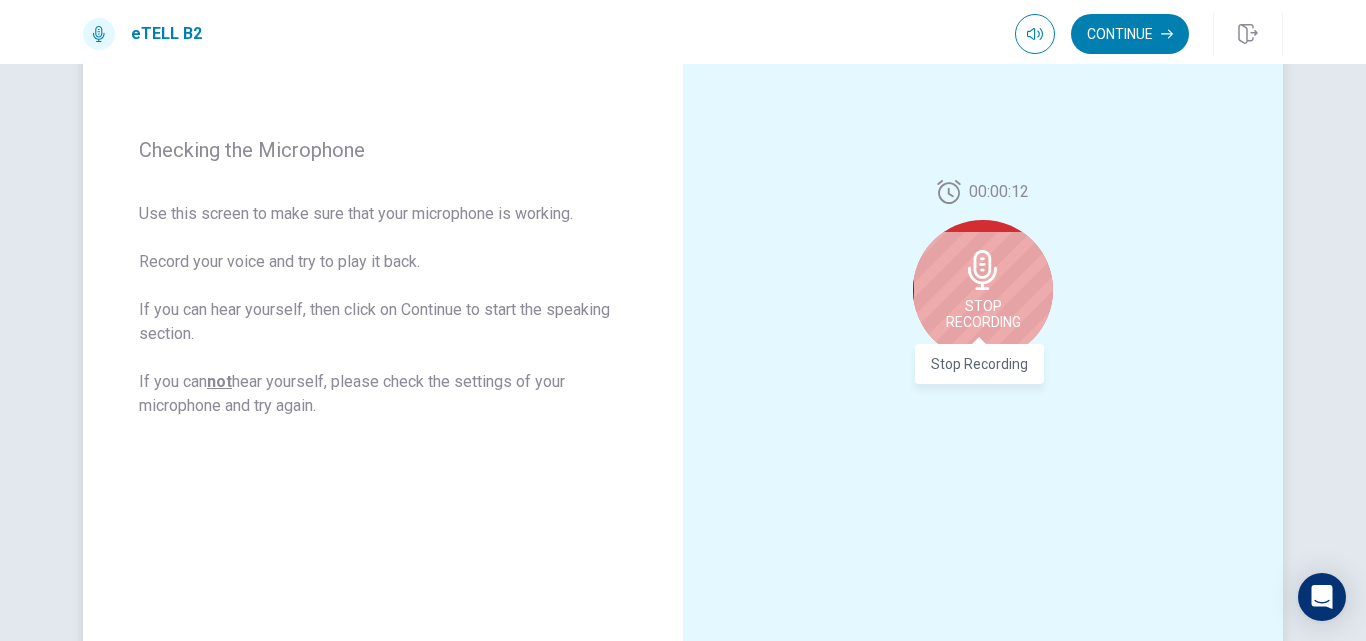click on "Stop   Recording" at bounding box center (983, 314) 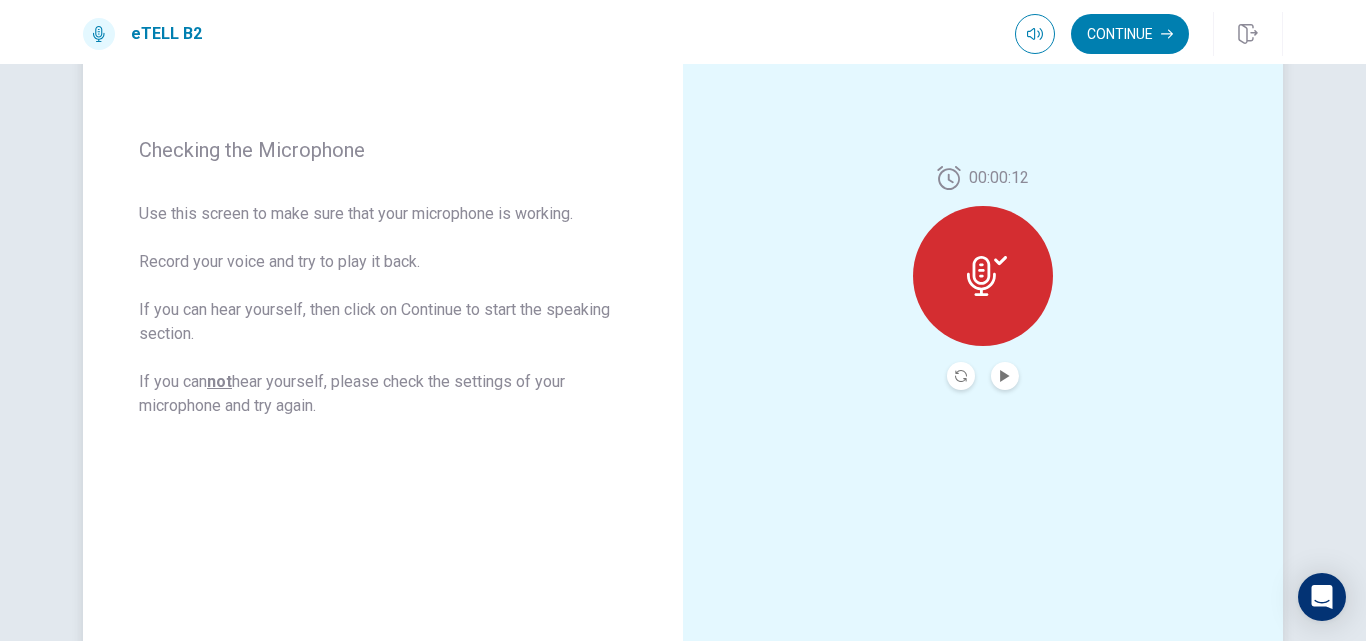 click at bounding box center [1005, 376] 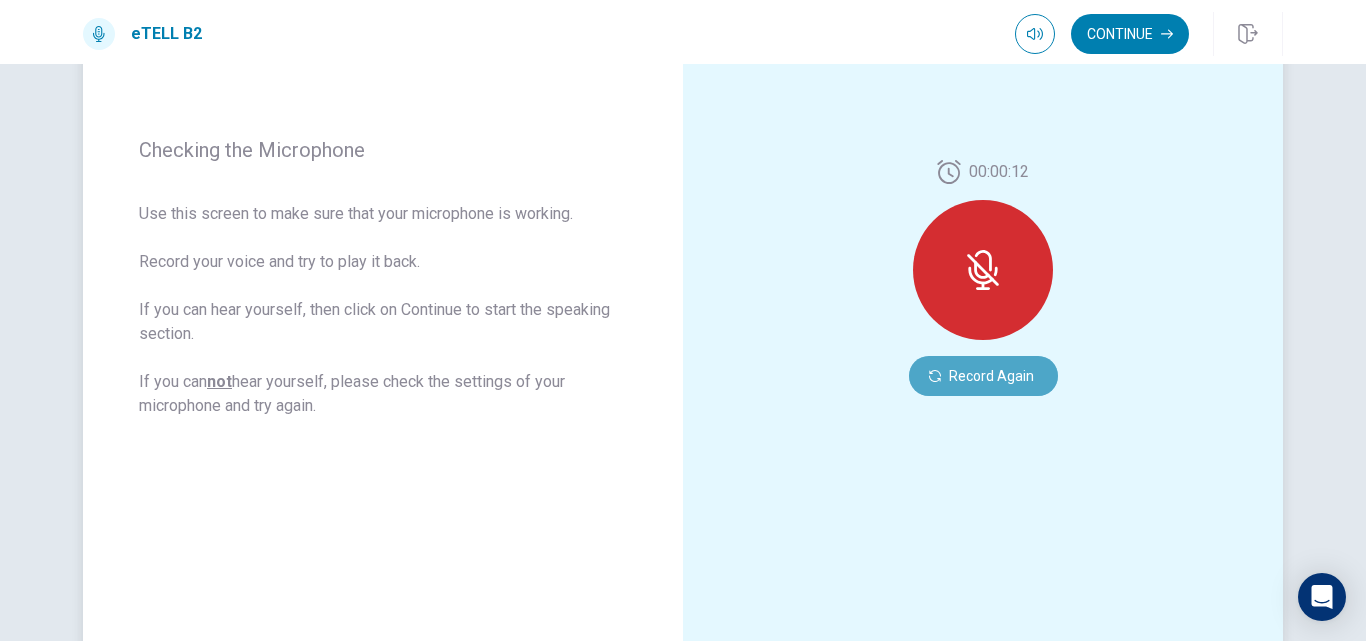 click on "Record Again" at bounding box center [983, 376] 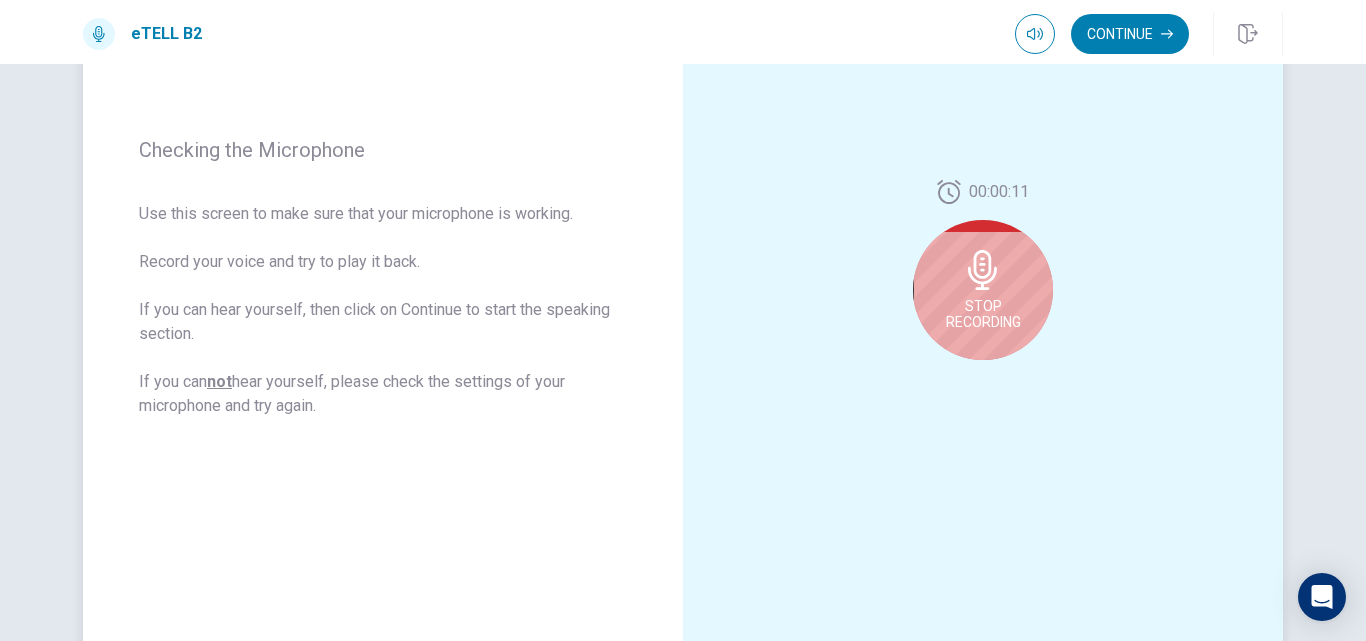 click on "Stop   Recording" at bounding box center (983, 314) 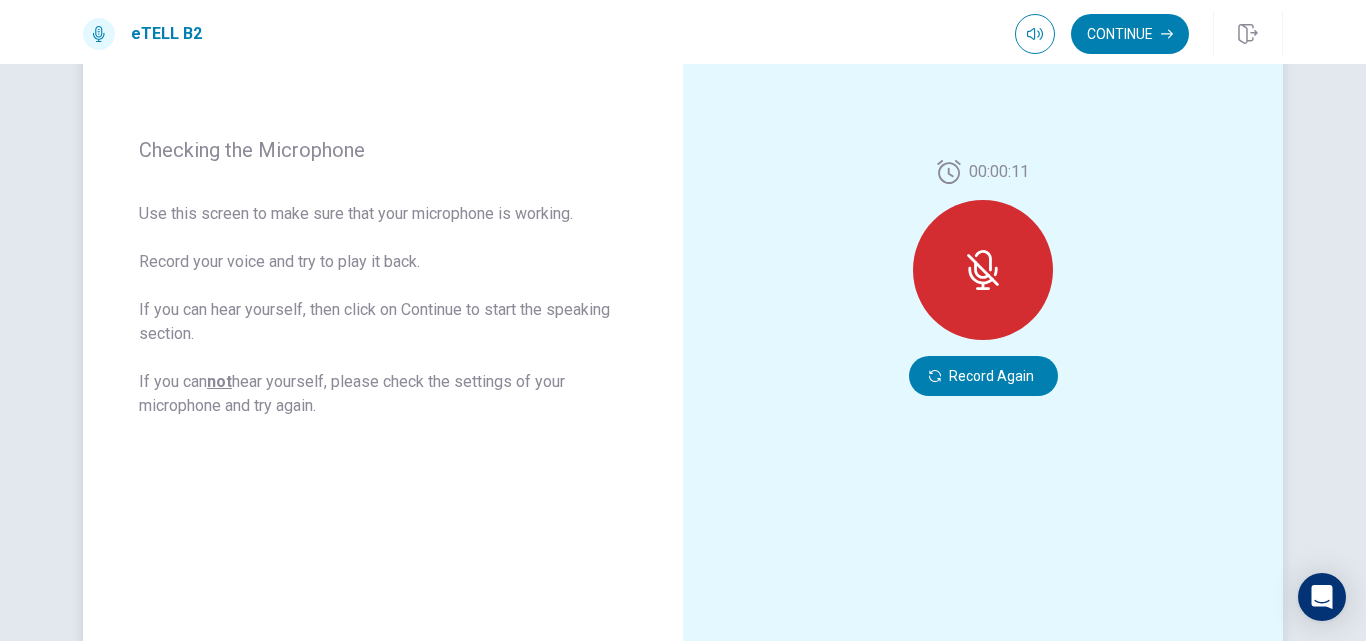 click at bounding box center [983, 270] 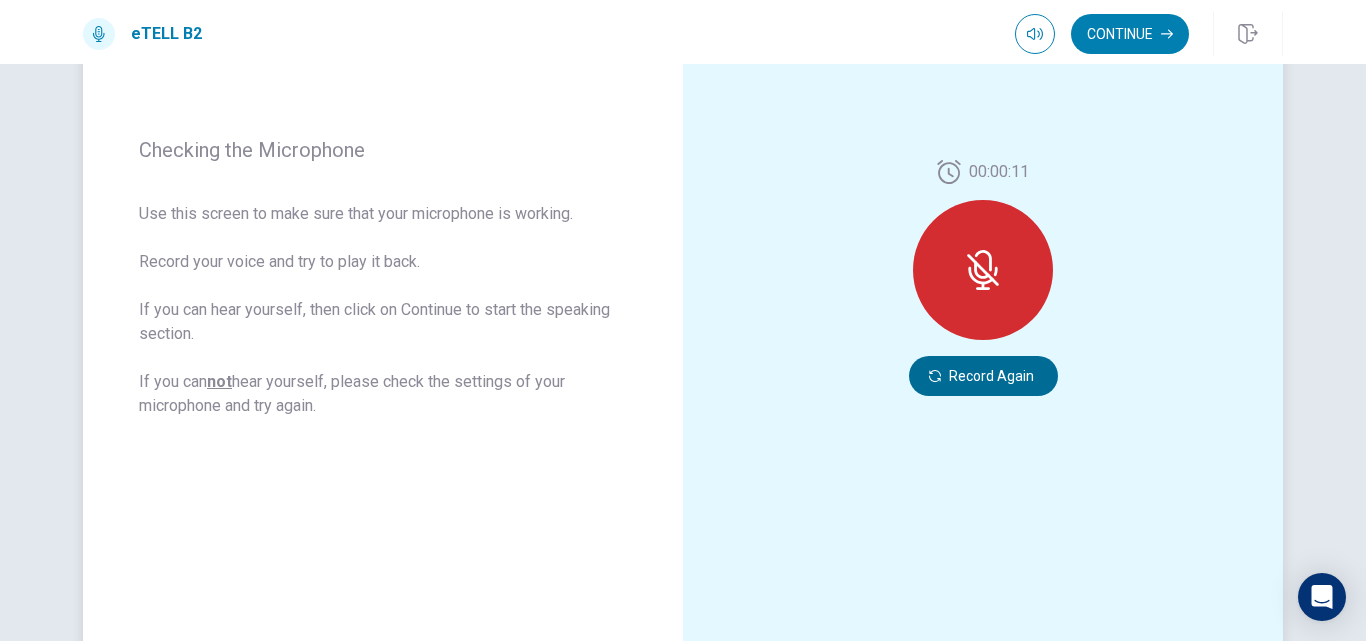 click on "Record Again" at bounding box center (983, 376) 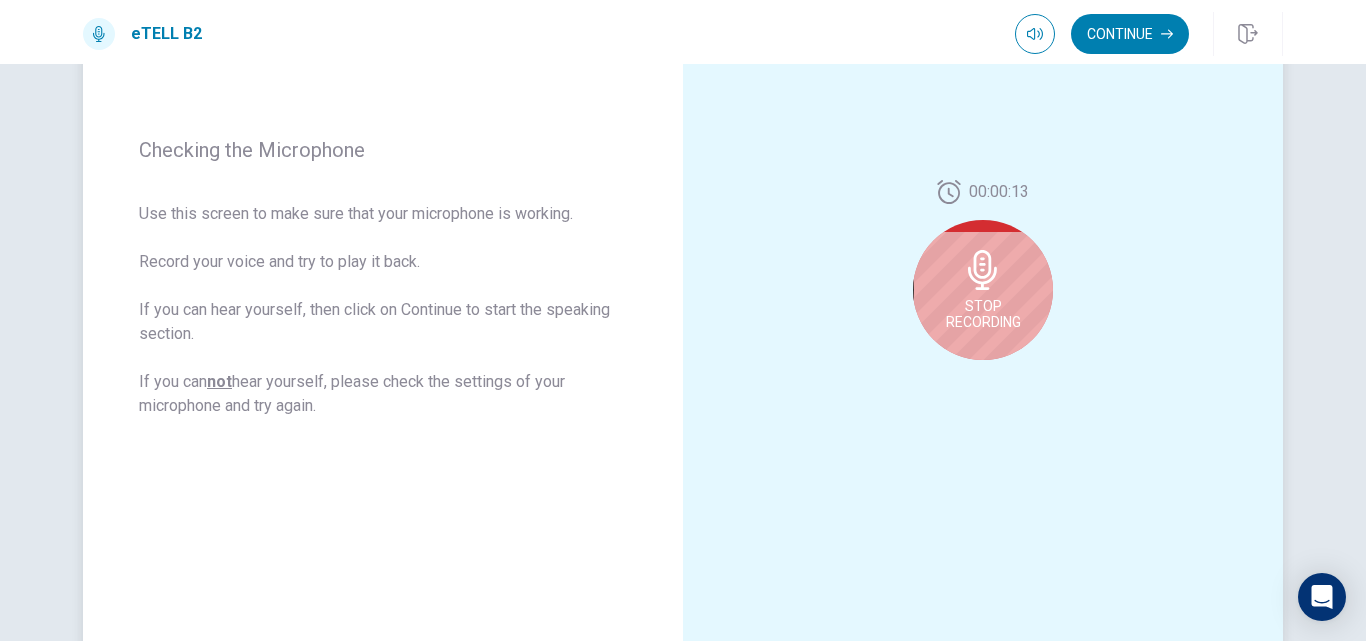click on "Stop   Recording" at bounding box center (983, 314) 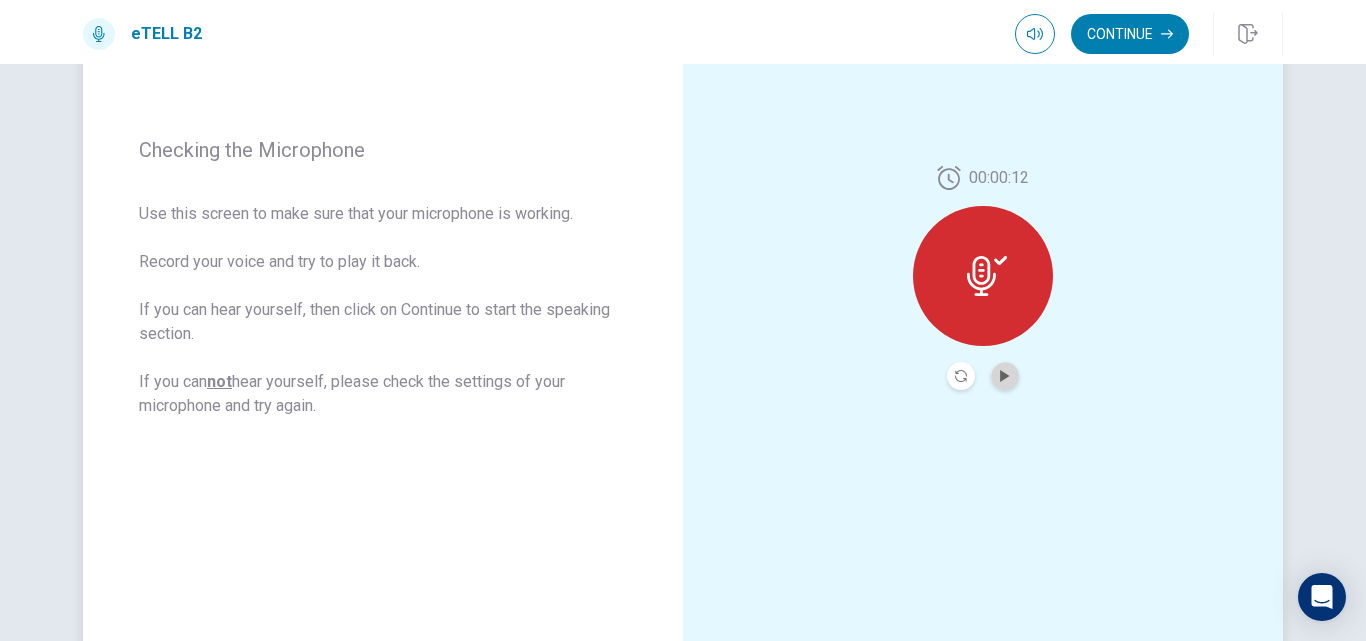 click at bounding box center (1005, 376) 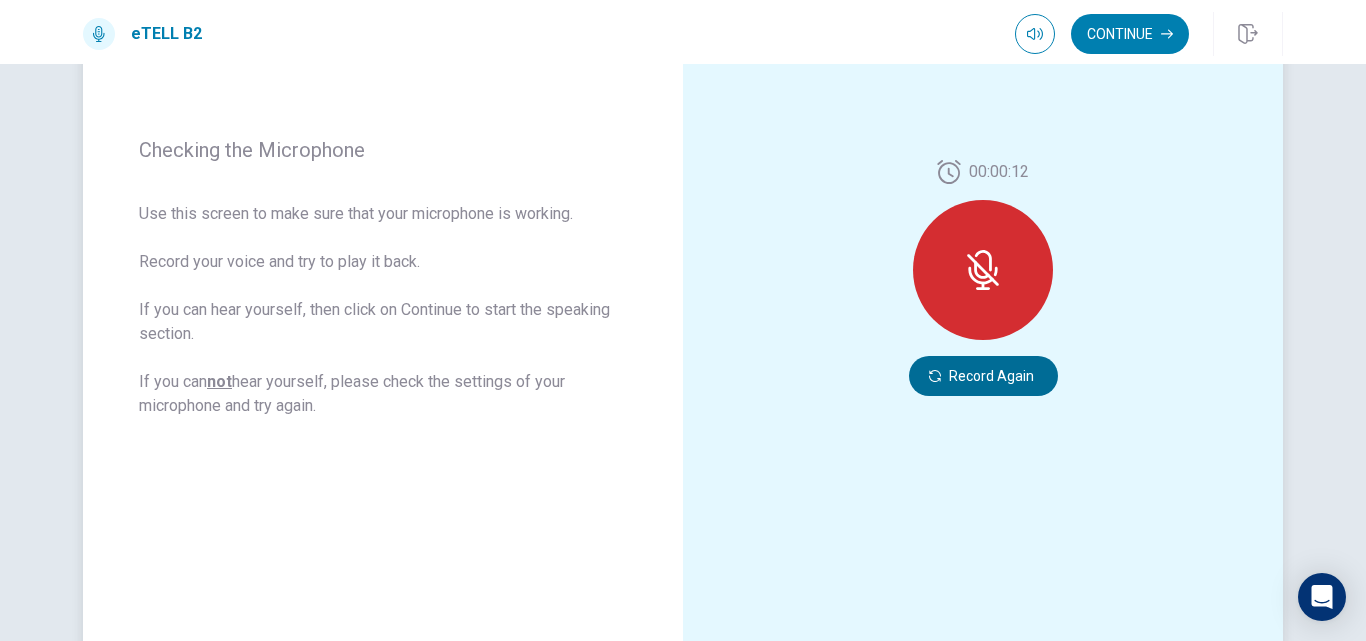 click on "Record Again" at bounding box center (983, 376) 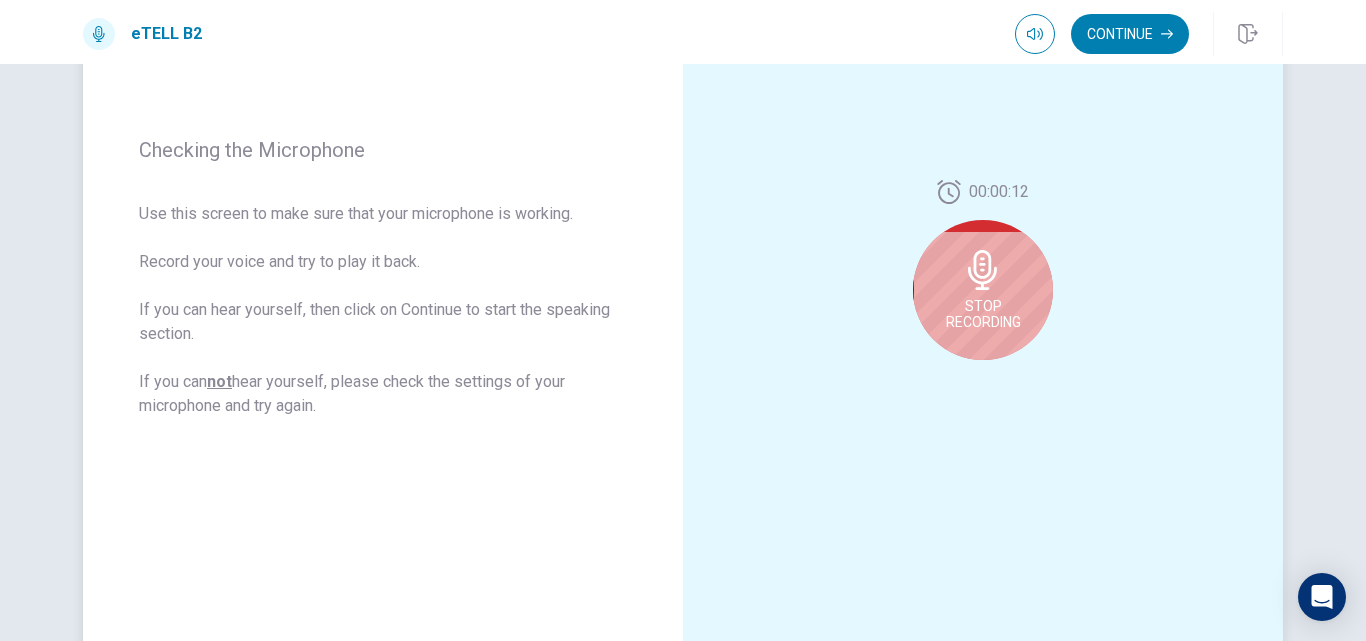 click on "Stop   Recording" at bounding box center (983, 290) 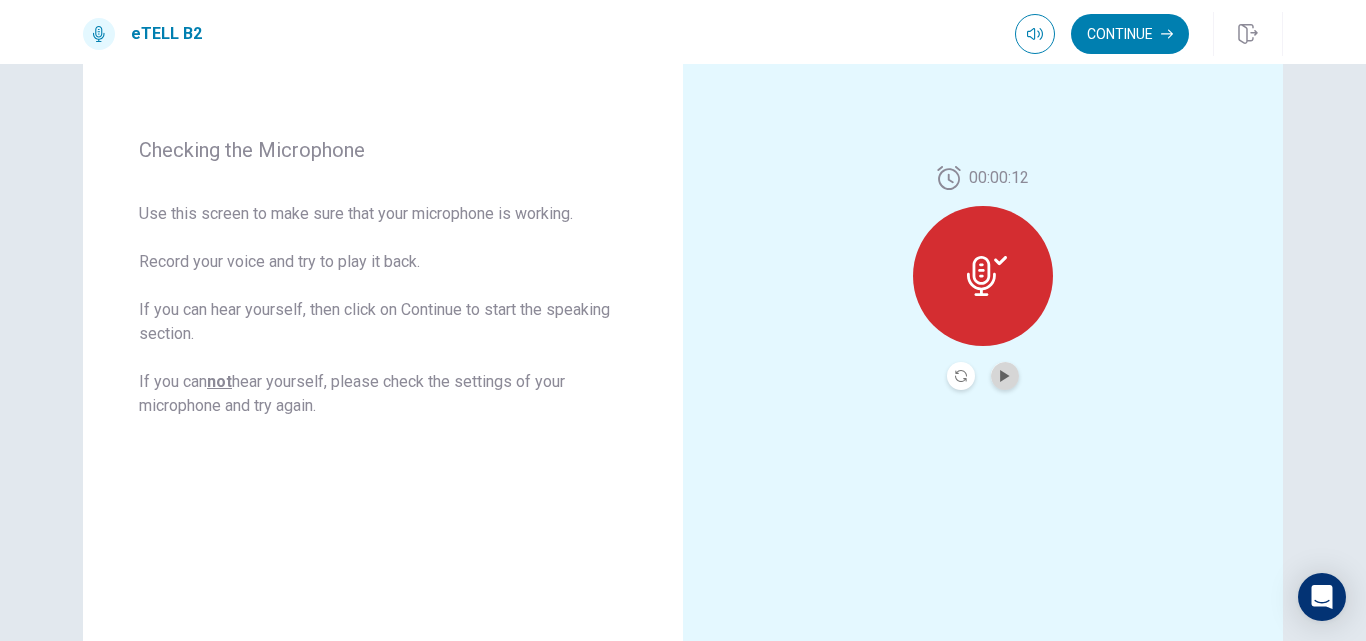 click at bounding box center [1005, 376] 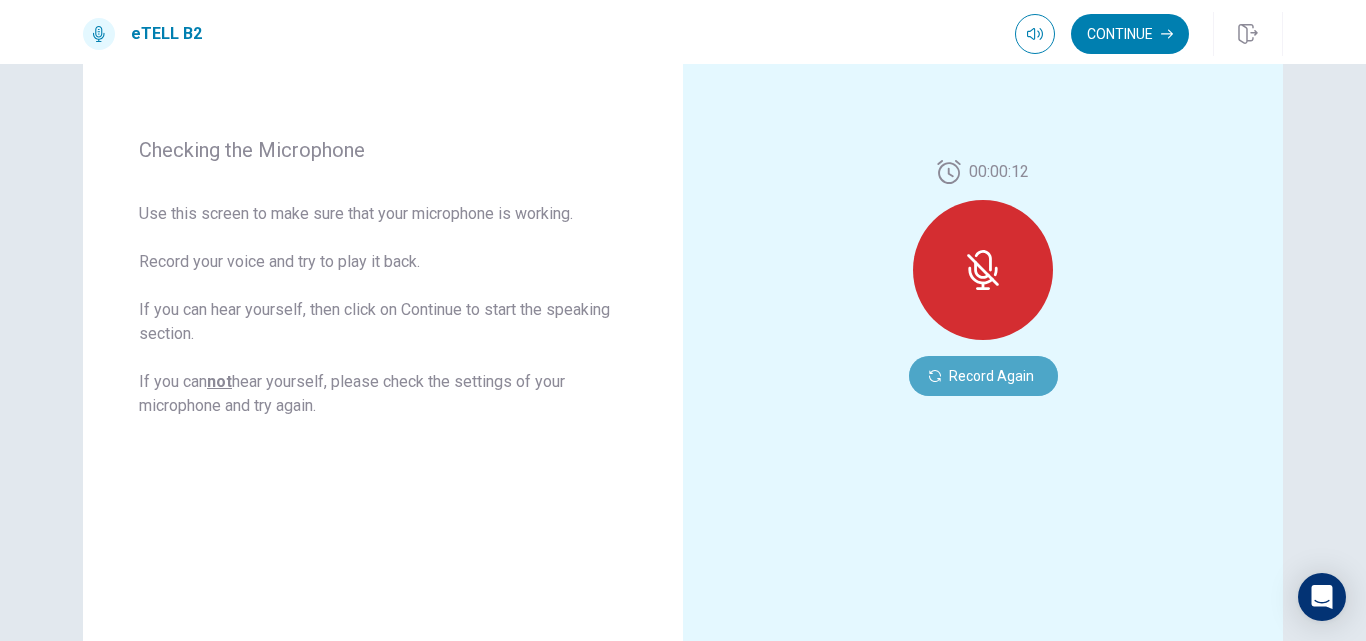 click on "Record Again" at bounding box center (983, 376) 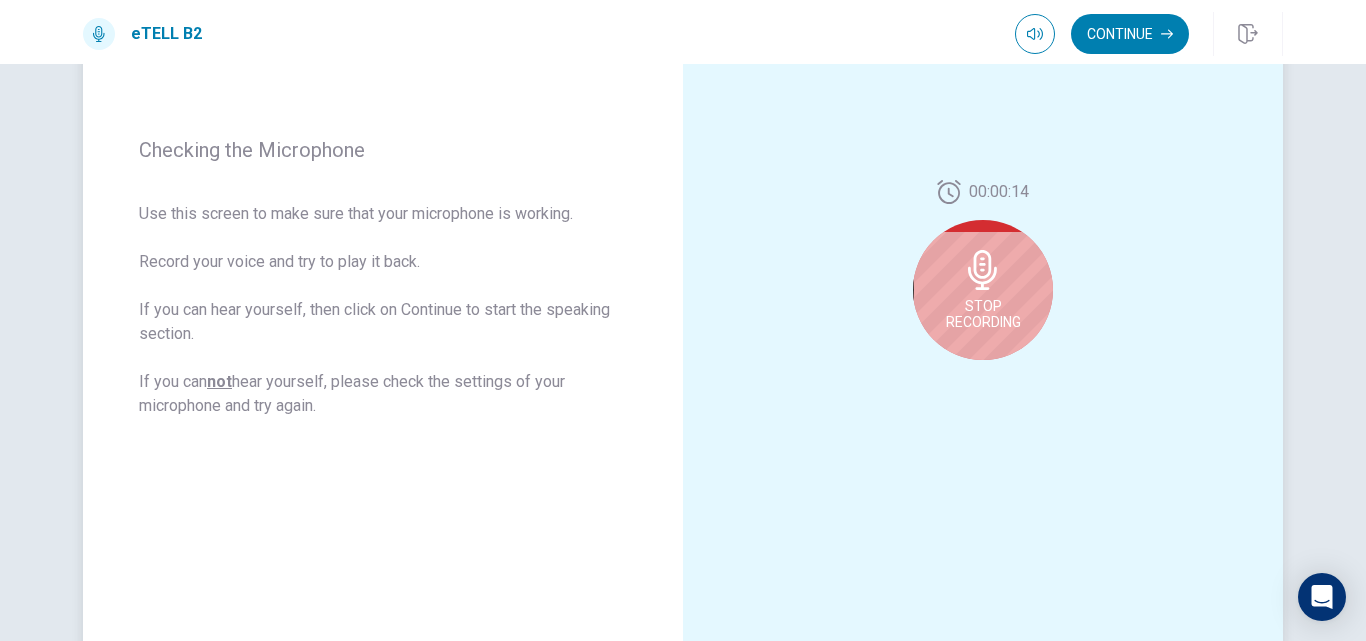 click on "Stop   Recording" at bounding box center (983, 290) 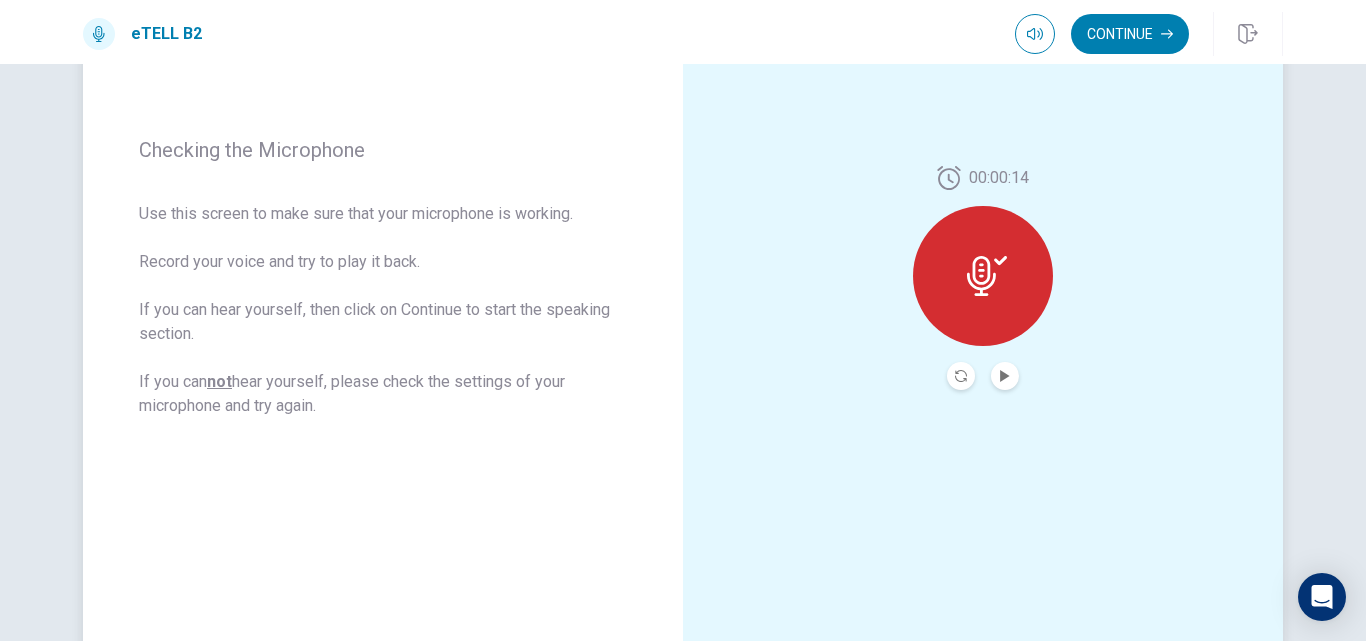 click at bounding box center (983, 276) 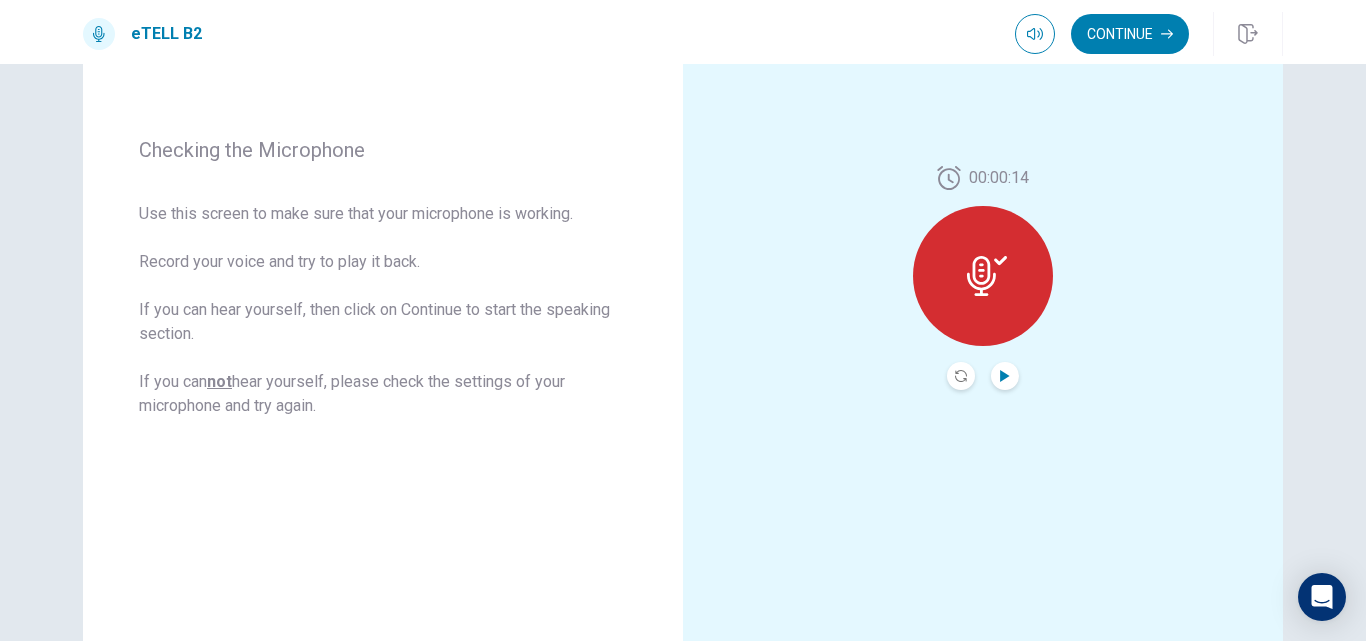 click 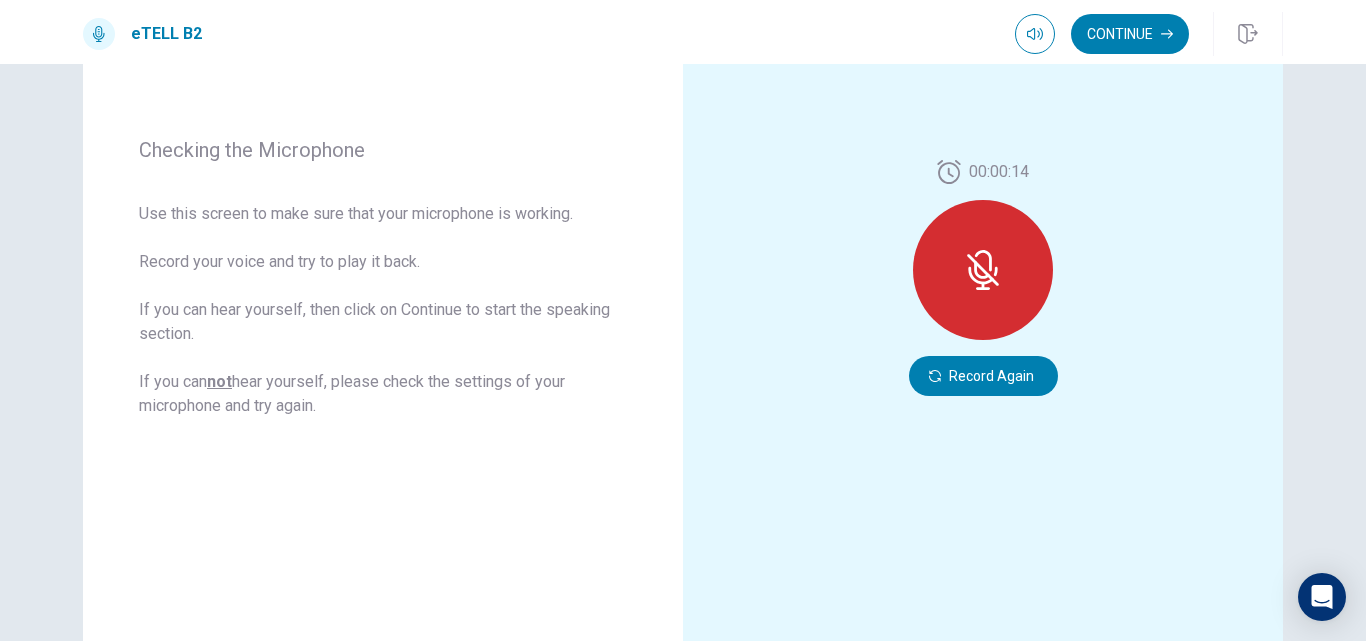 click on "Record Again" at bounding box center (983, 376) 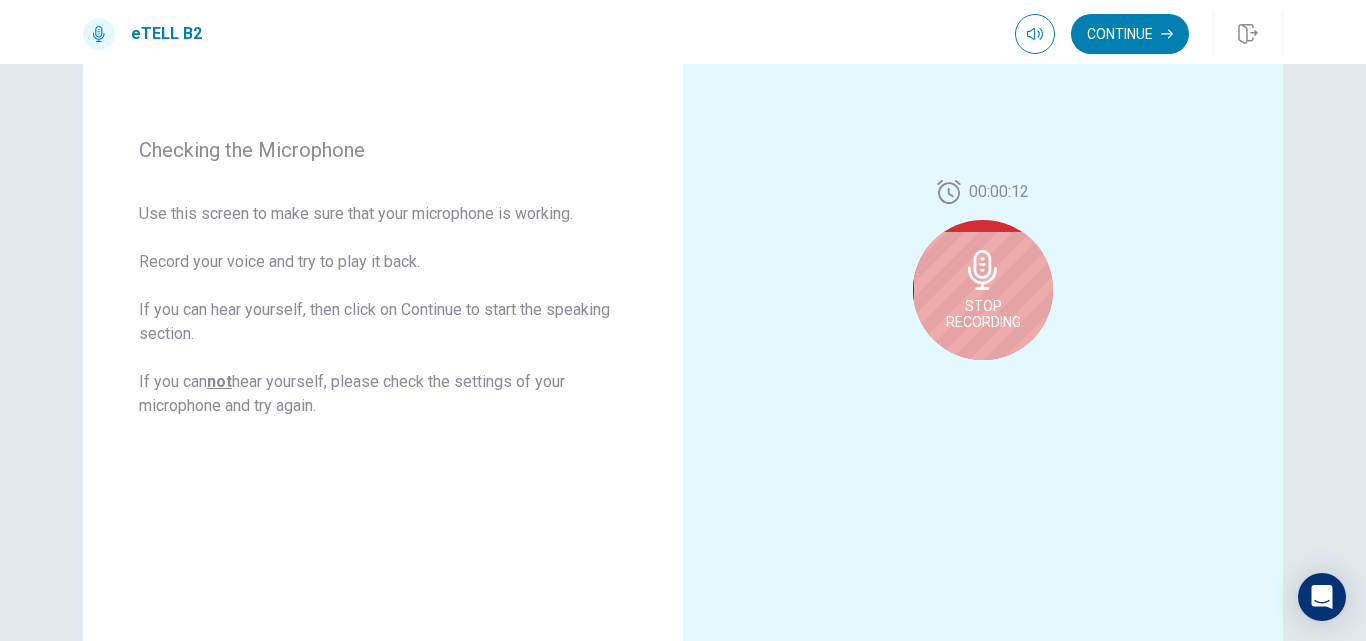 click on "Stop   Recording" at bounding box center (983, 290) 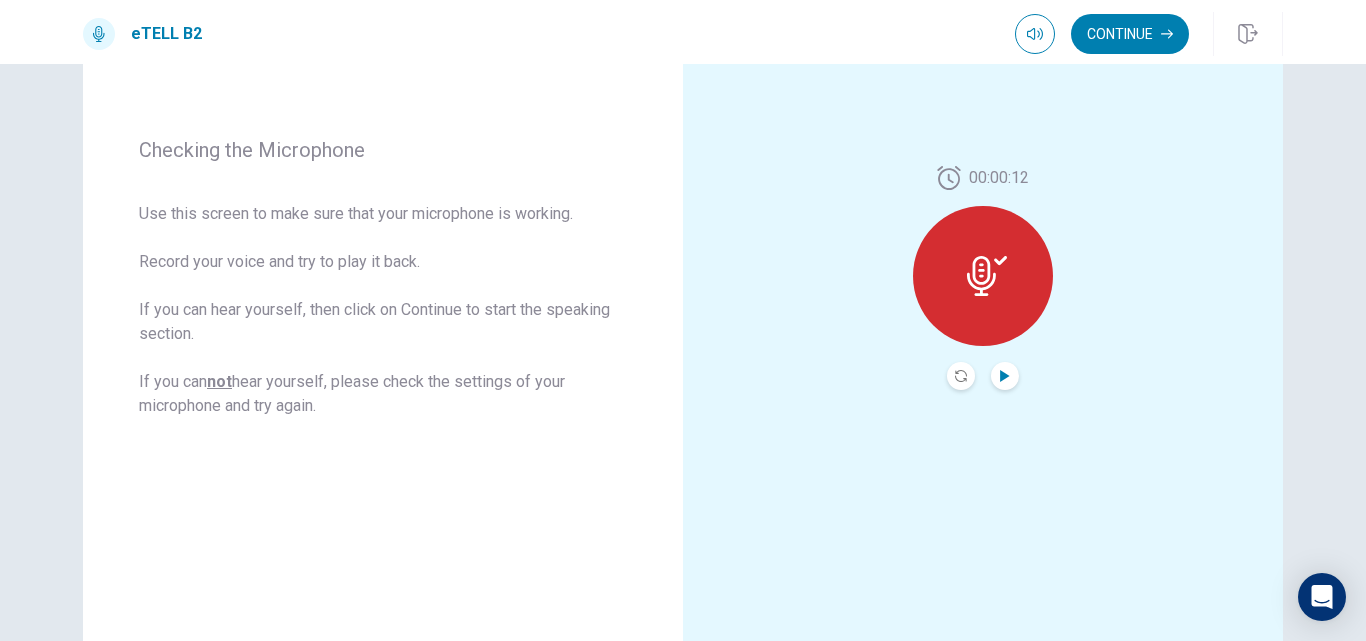 click 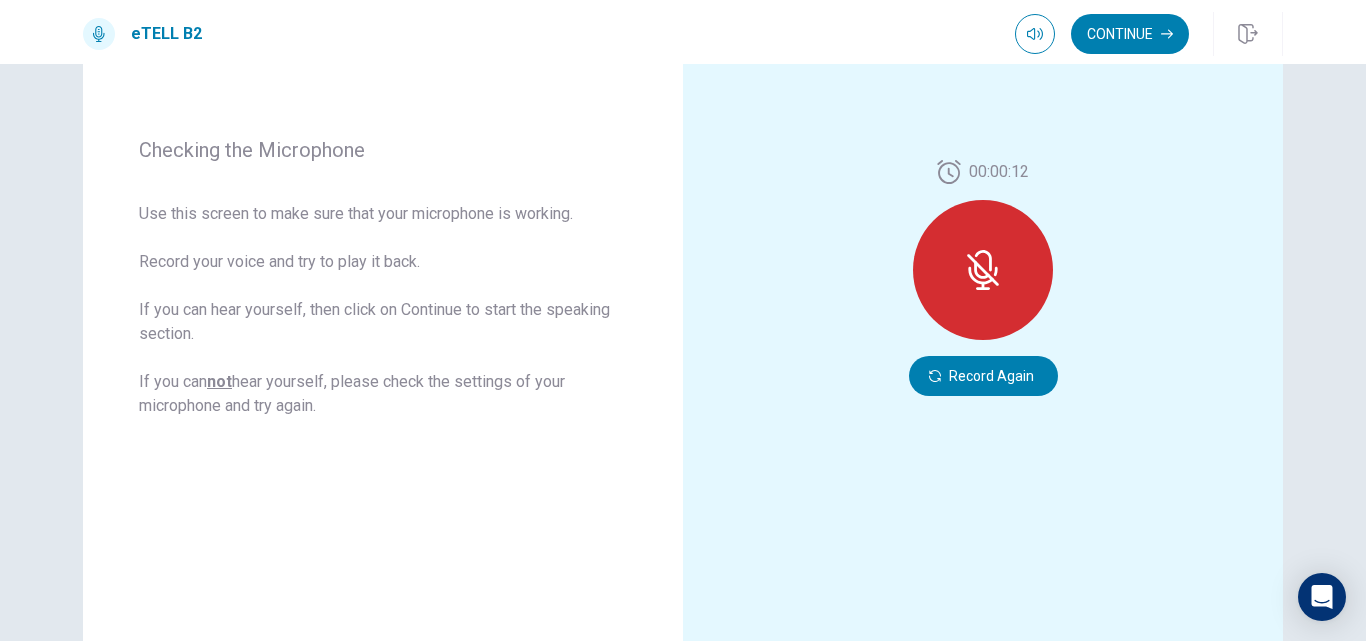click on "Record Again" at bounding box center (983, 376) 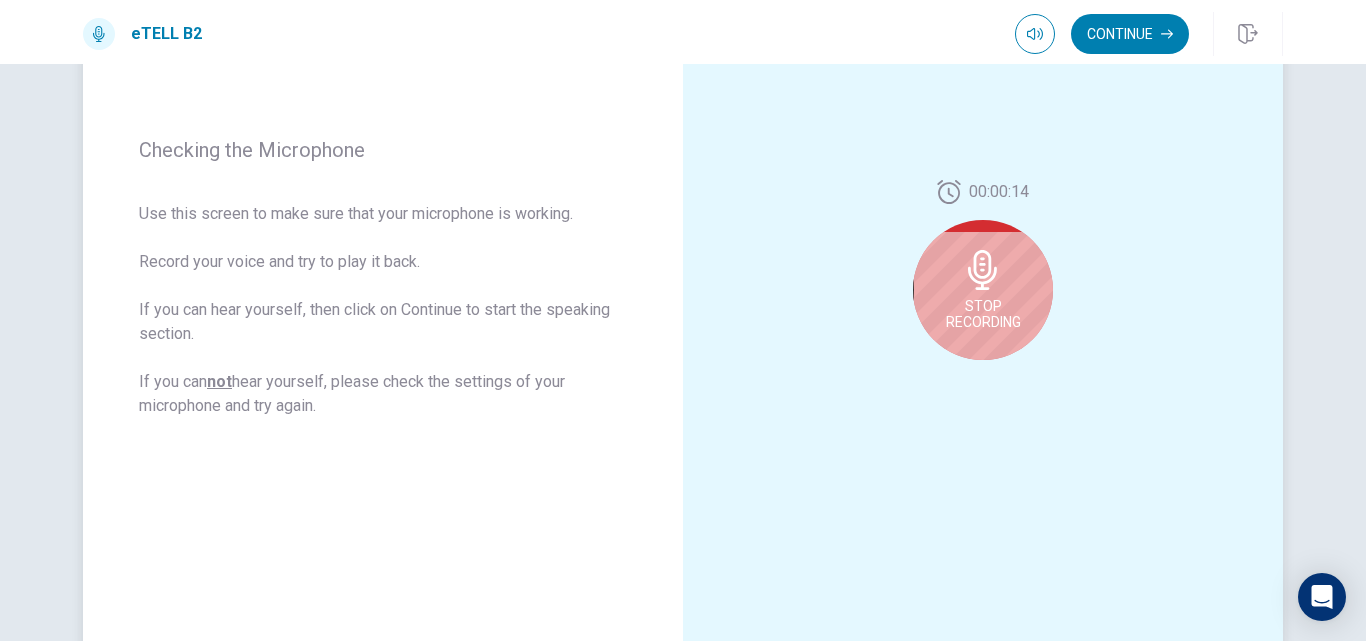 click on "Stop   Recording" at bounding box center (983, 314) 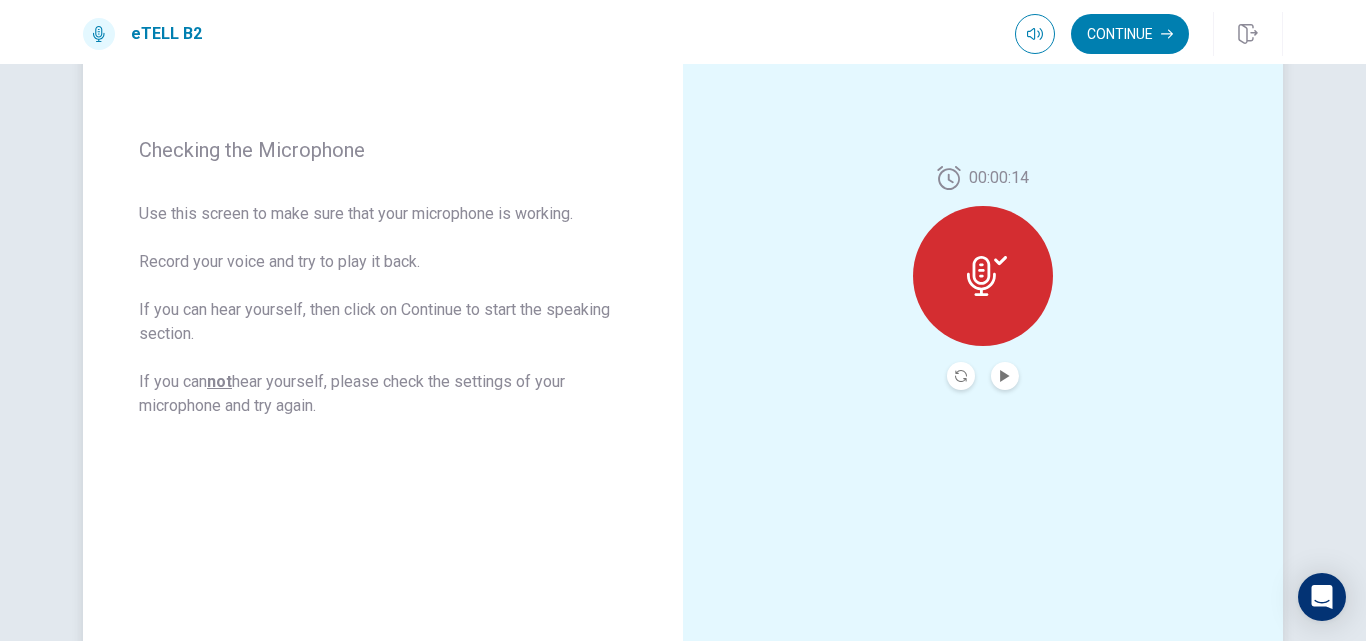 click at bounding box center (983, 276) 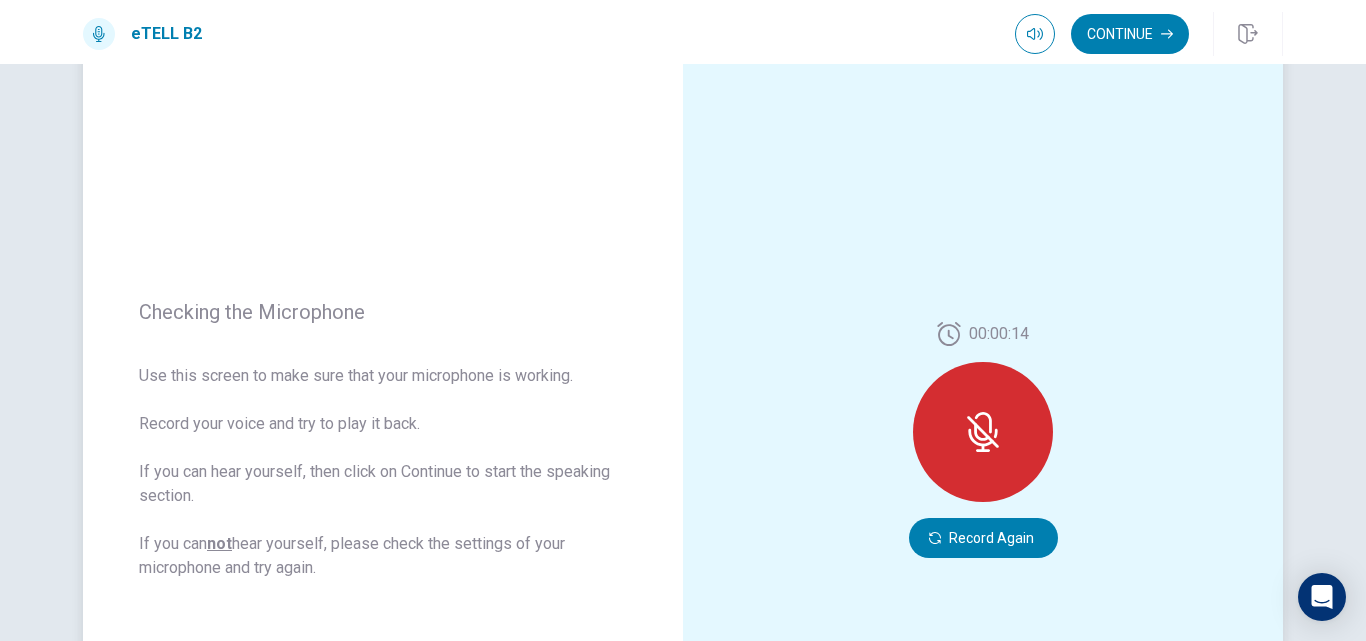 scroll, scrollTop: 200, scrollLeft: 0, axis: vertical 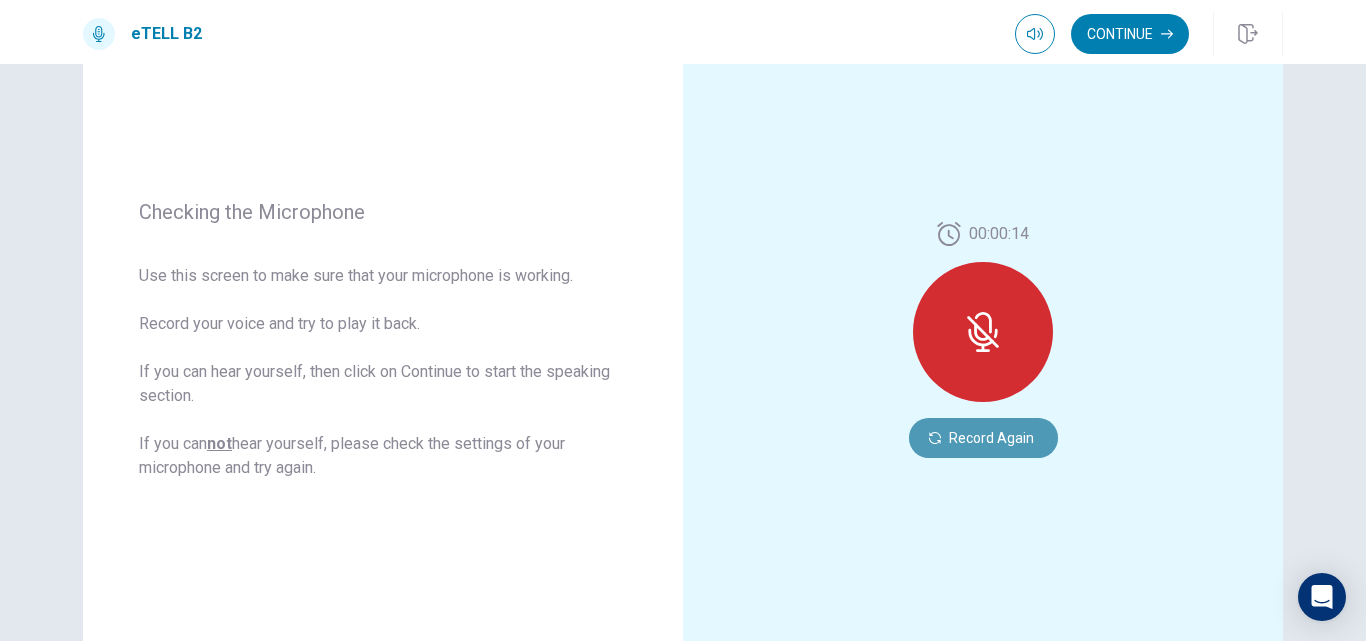 click on "Record Again" at bounding box center [983, 438] 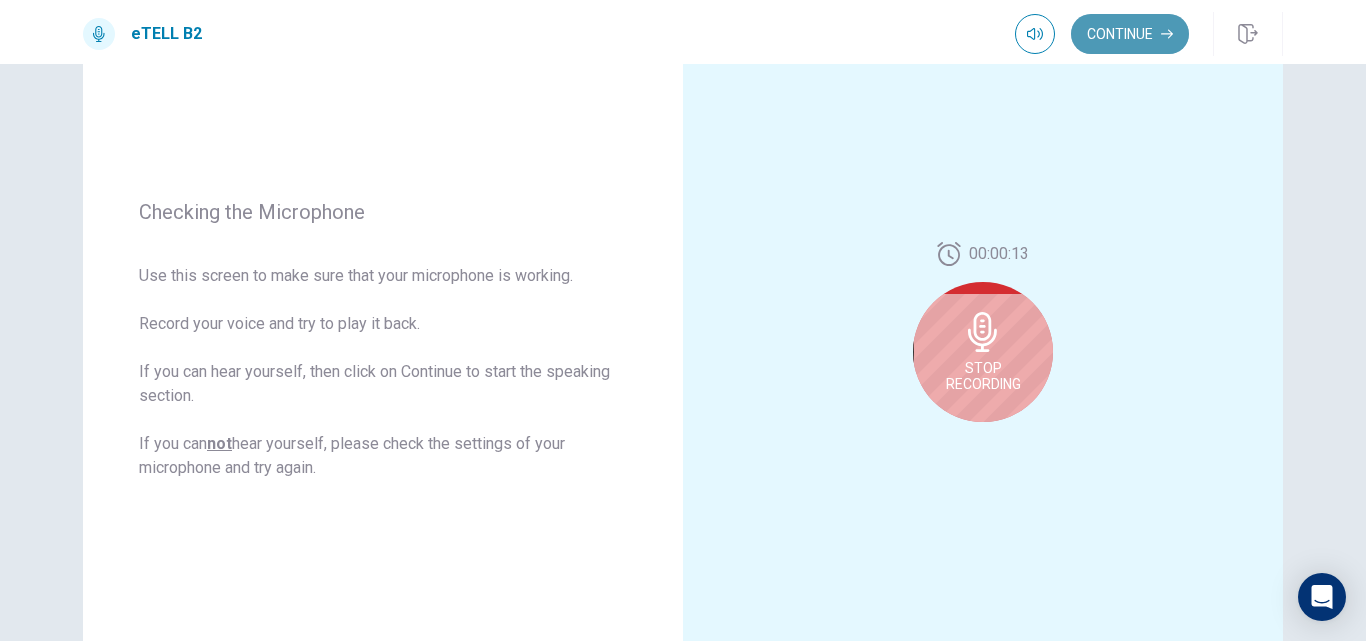 click on "Continue" at bounding box center (1130, 34) 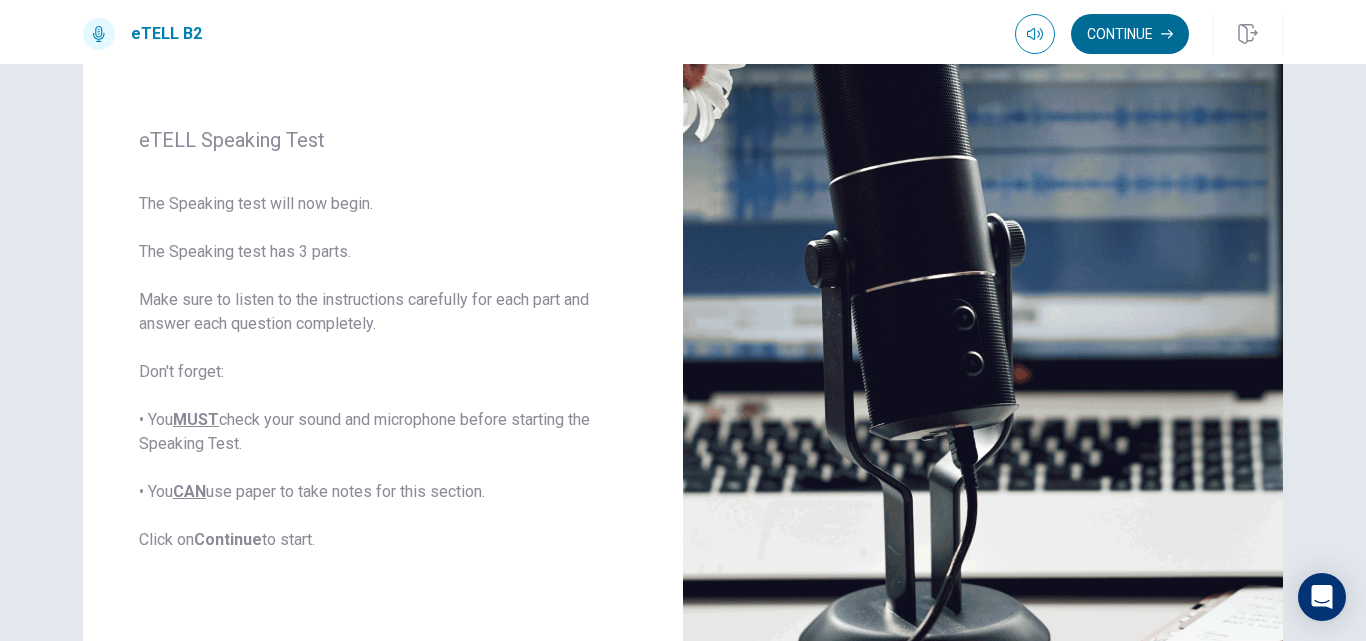 click on "Continue" at bounding box center [1130, 34] 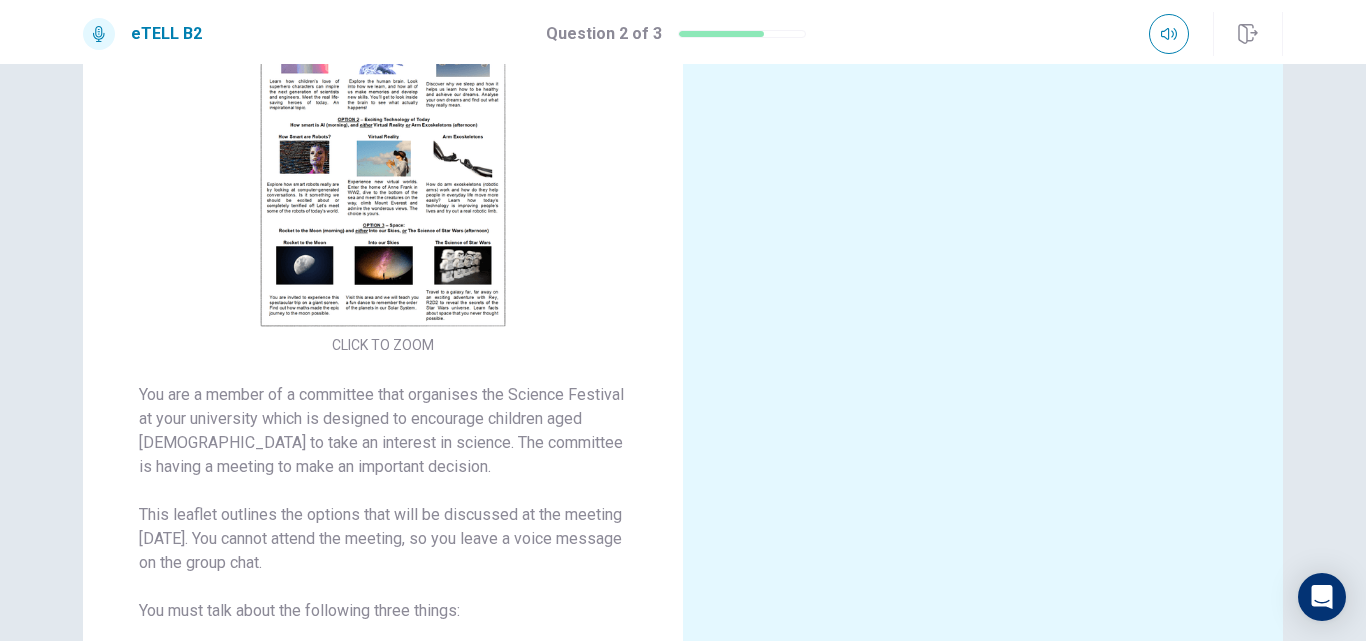 scroll, scrollTop: 0, scrollLeft: 0, axis: both 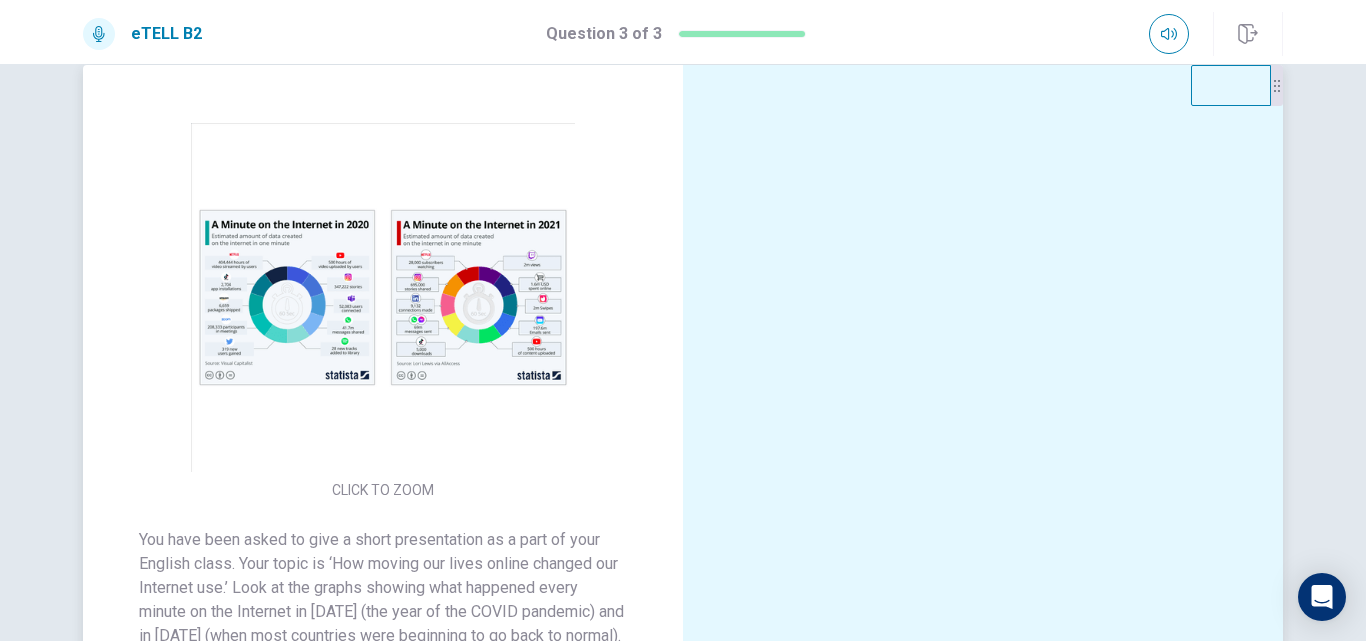 click at bounding box center [383, 297] 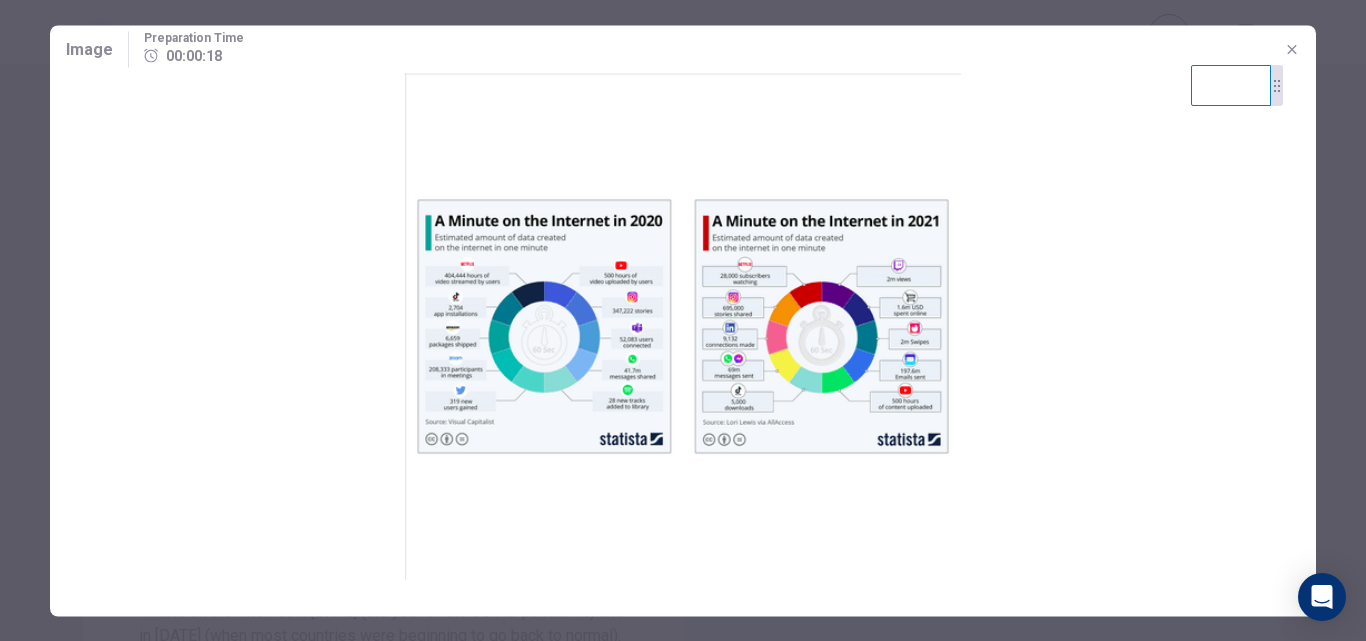 click at bounding box center [683, 326] 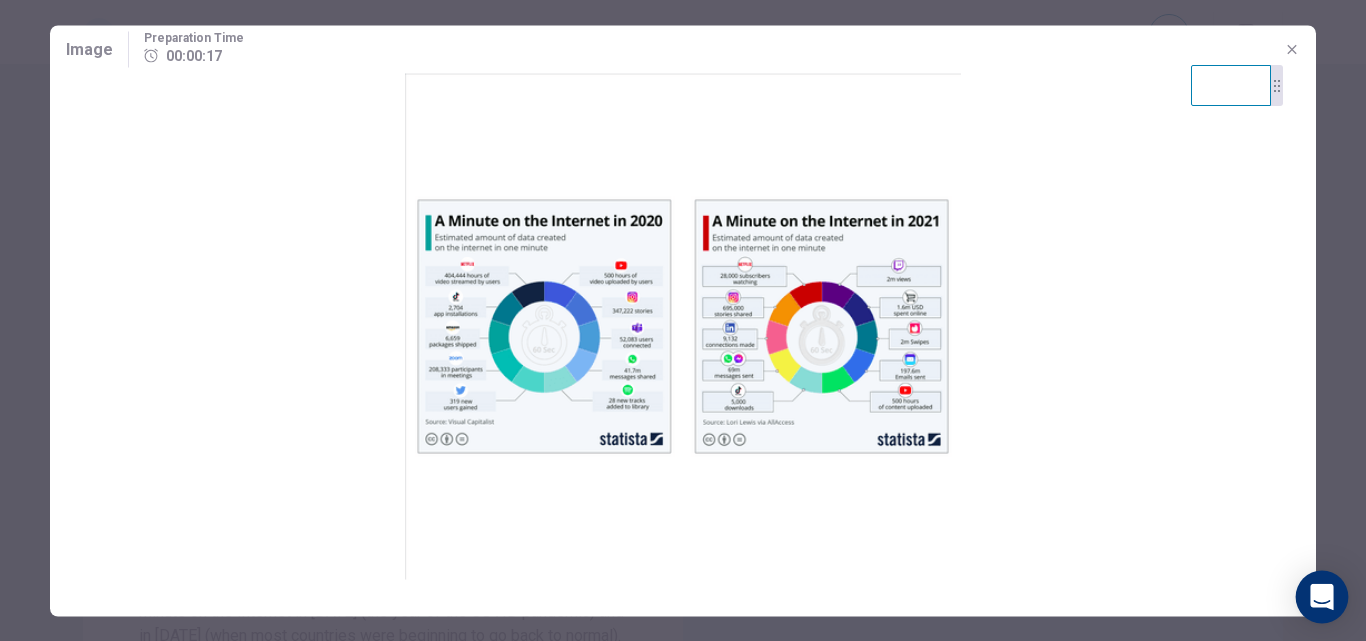 click 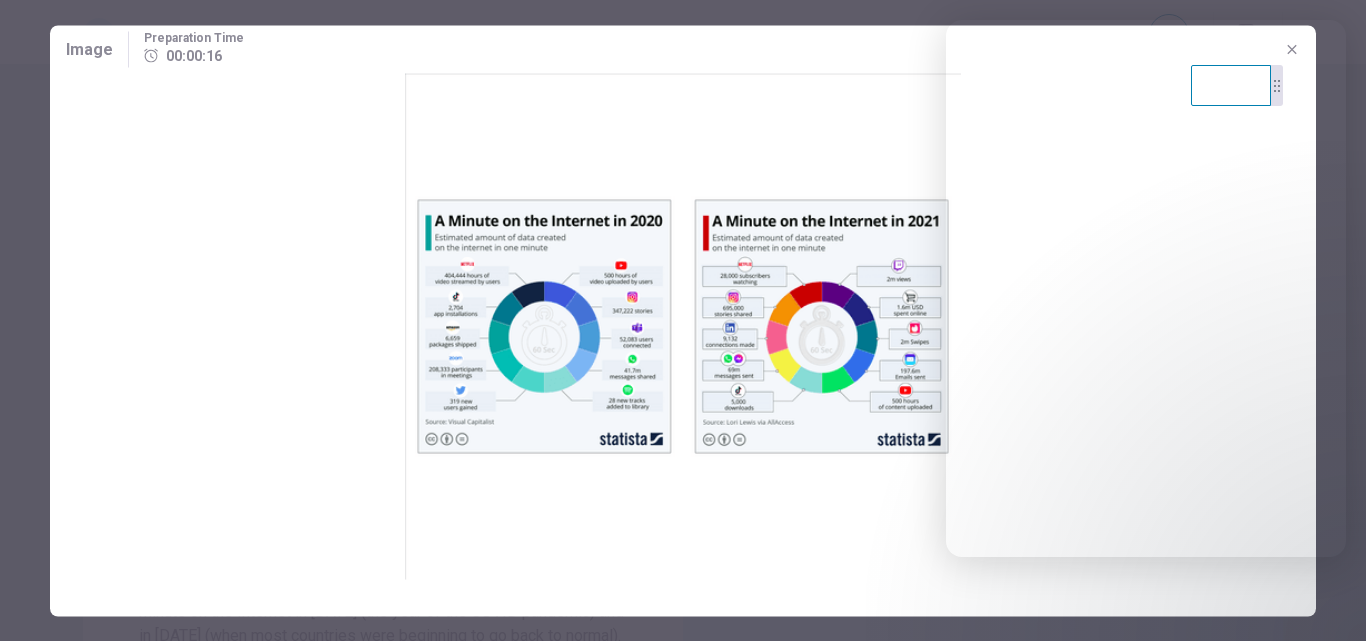 click at bounding box center [683, 326] 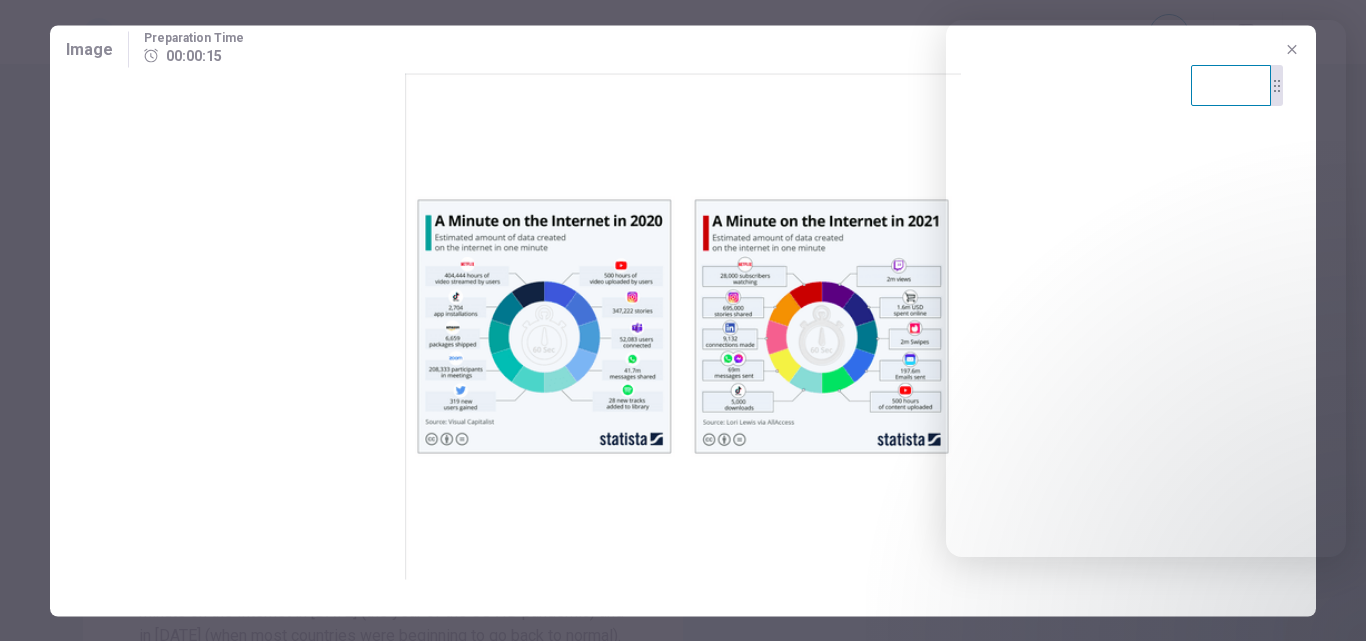 click at bounding box center (683, 326) 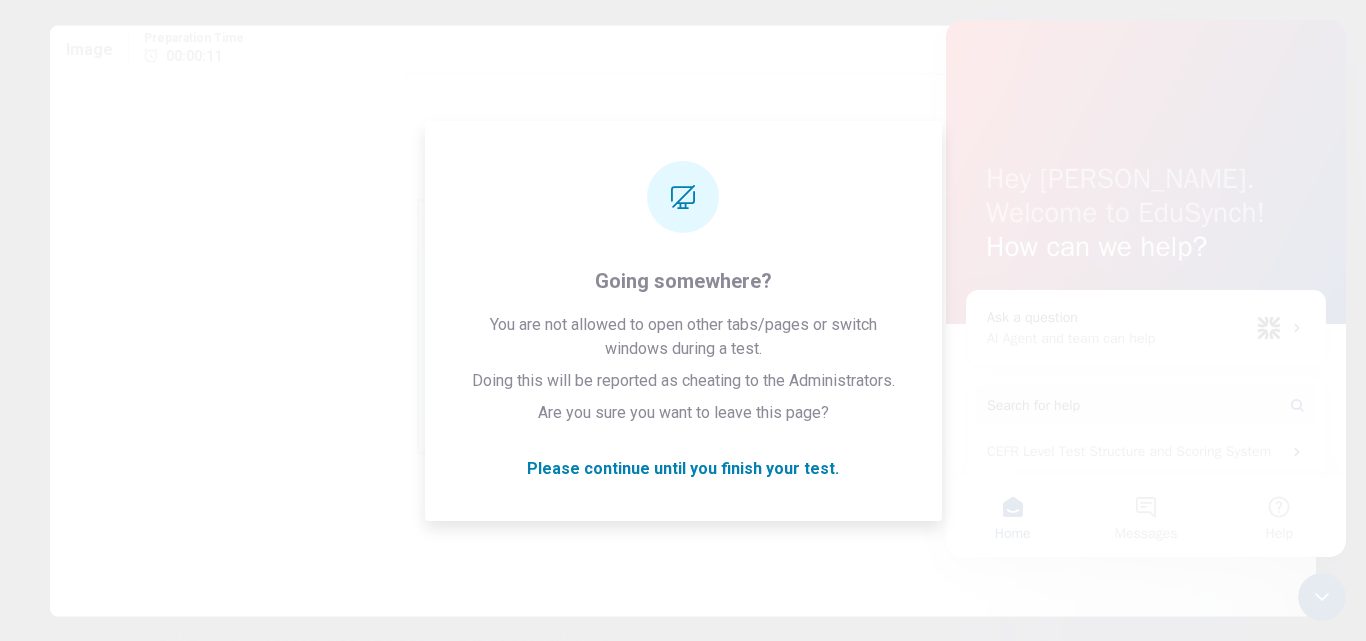 scroll, scrollTop: 0, scrollLeft: 0, axis: both 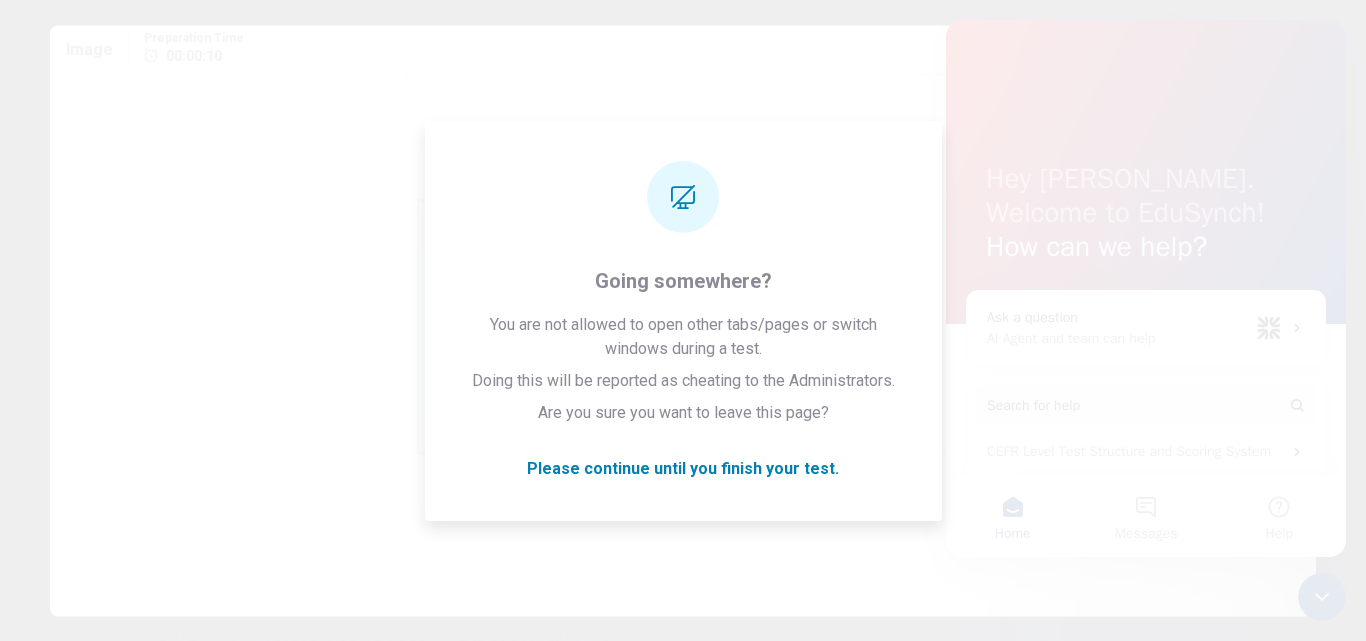 click on "Hey [PERSON_NAME]. Welcome to EduSynch! How can we help?" at bounding box center [1146, 172] 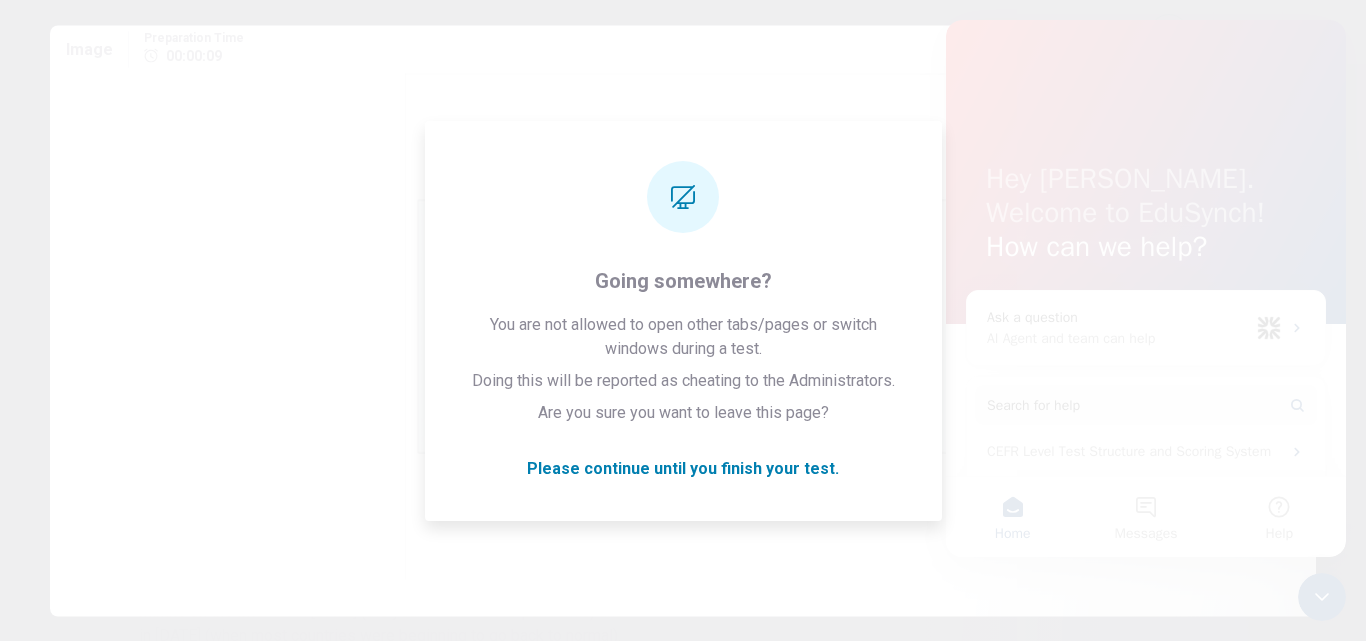 click on "Hey [PERSON_NAME]. Welcome to EduSynch! How can we help?" at bounding box center (1146, 172) 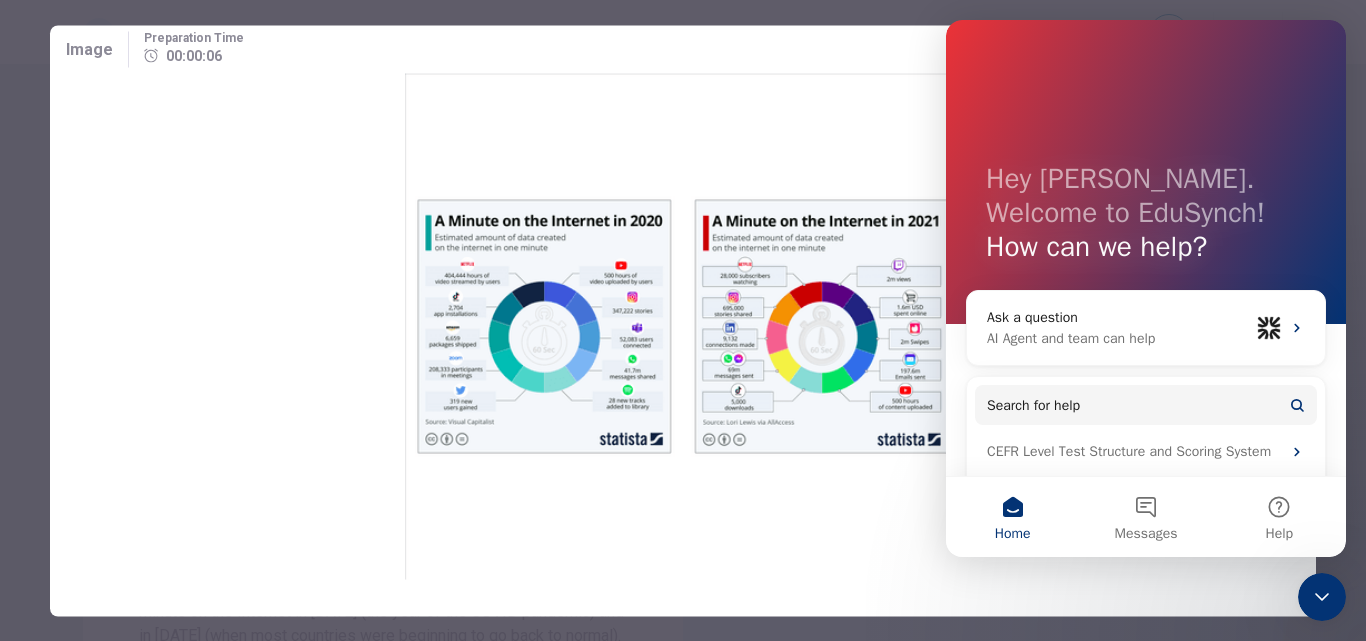 click at bounding box center [683, 326] 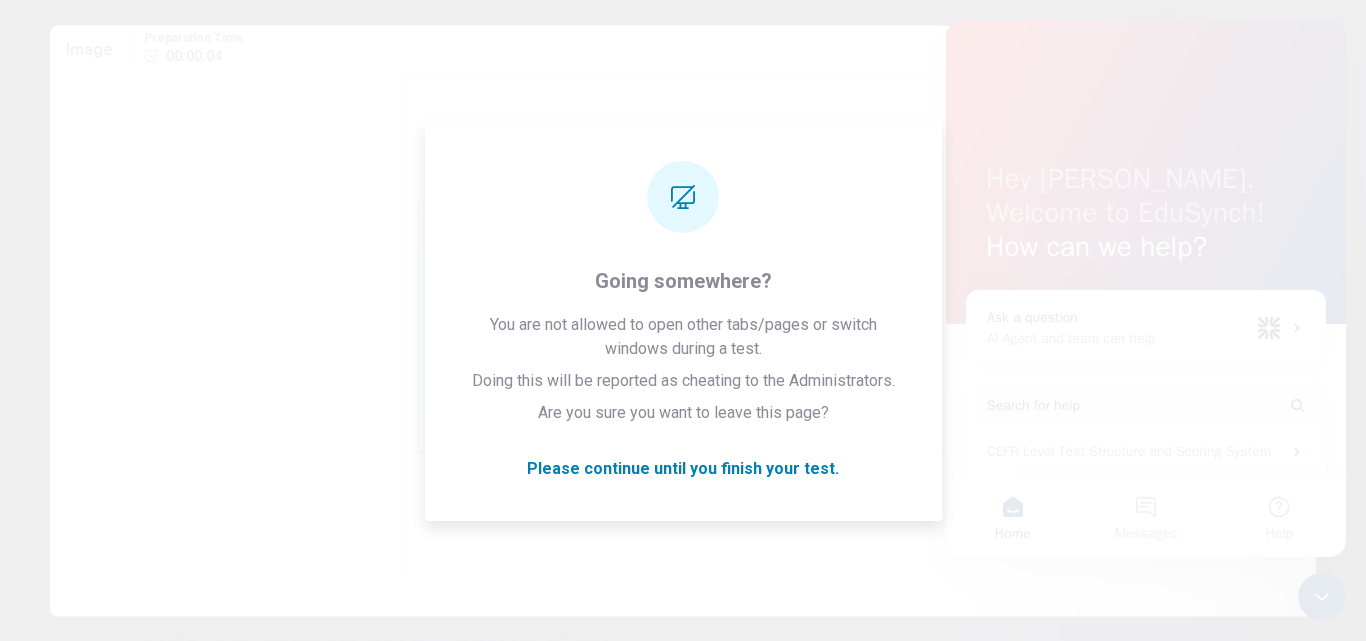click 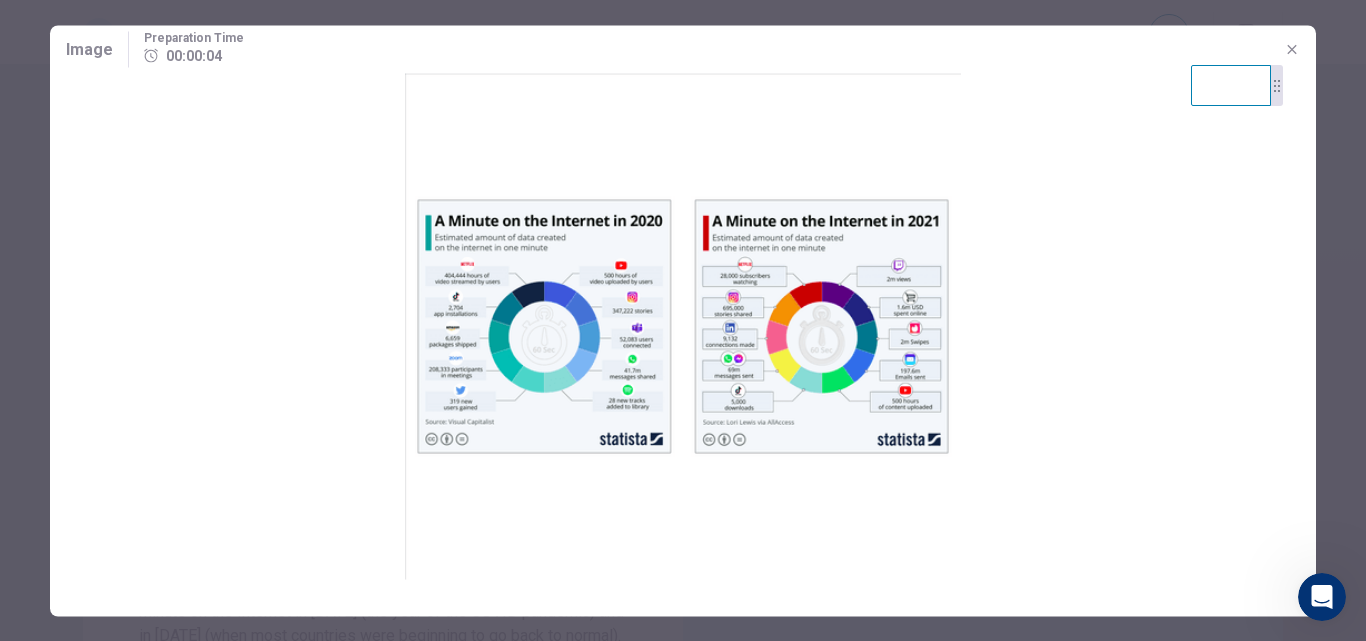 click at bounding box center [1322, 597] 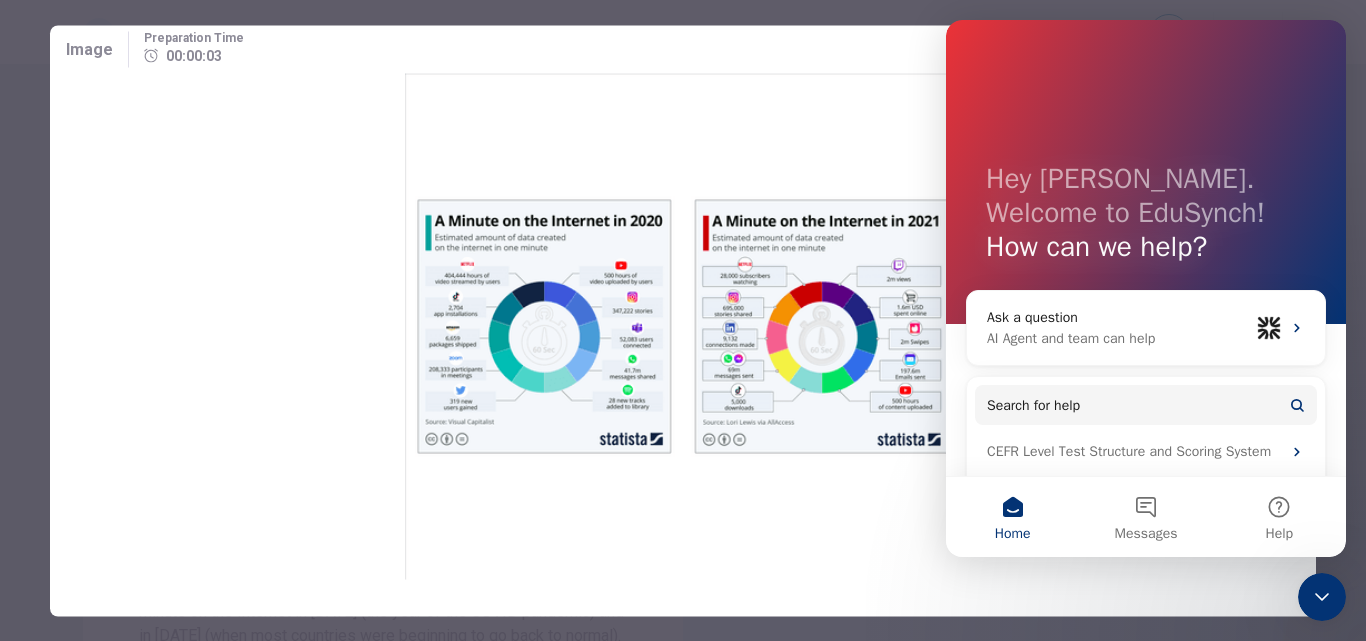click 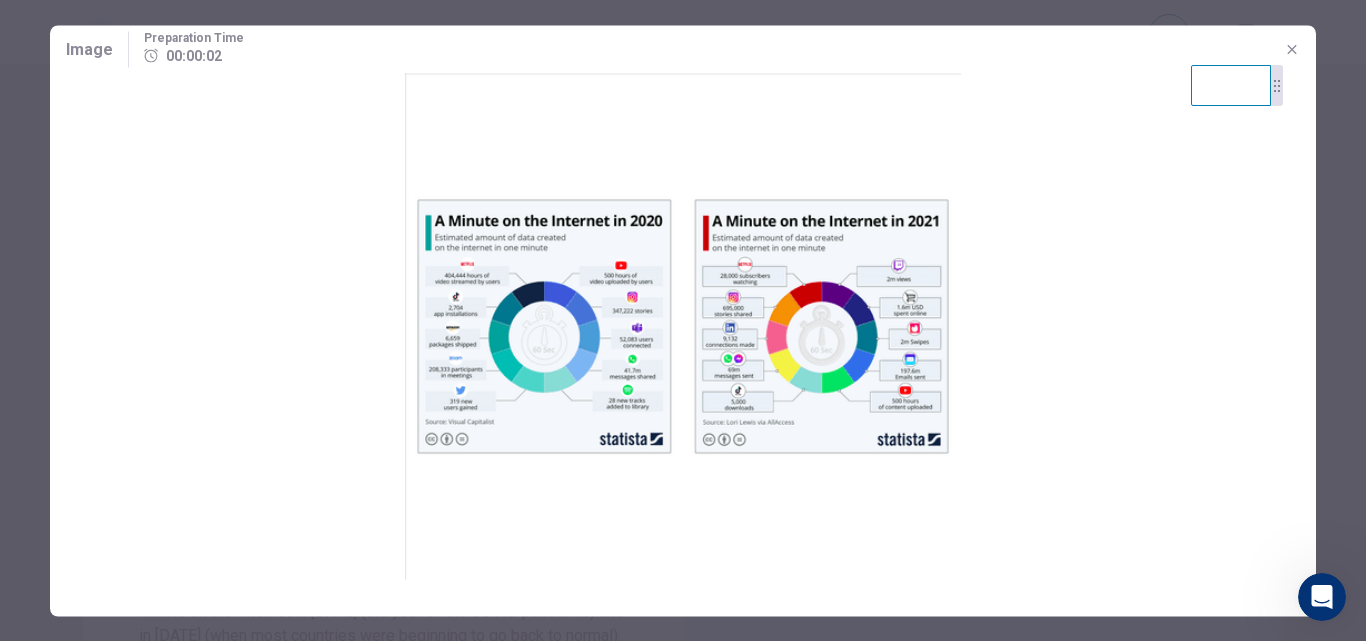 scroll, scrollTop: 0, scrollLeft: 0, axis: both 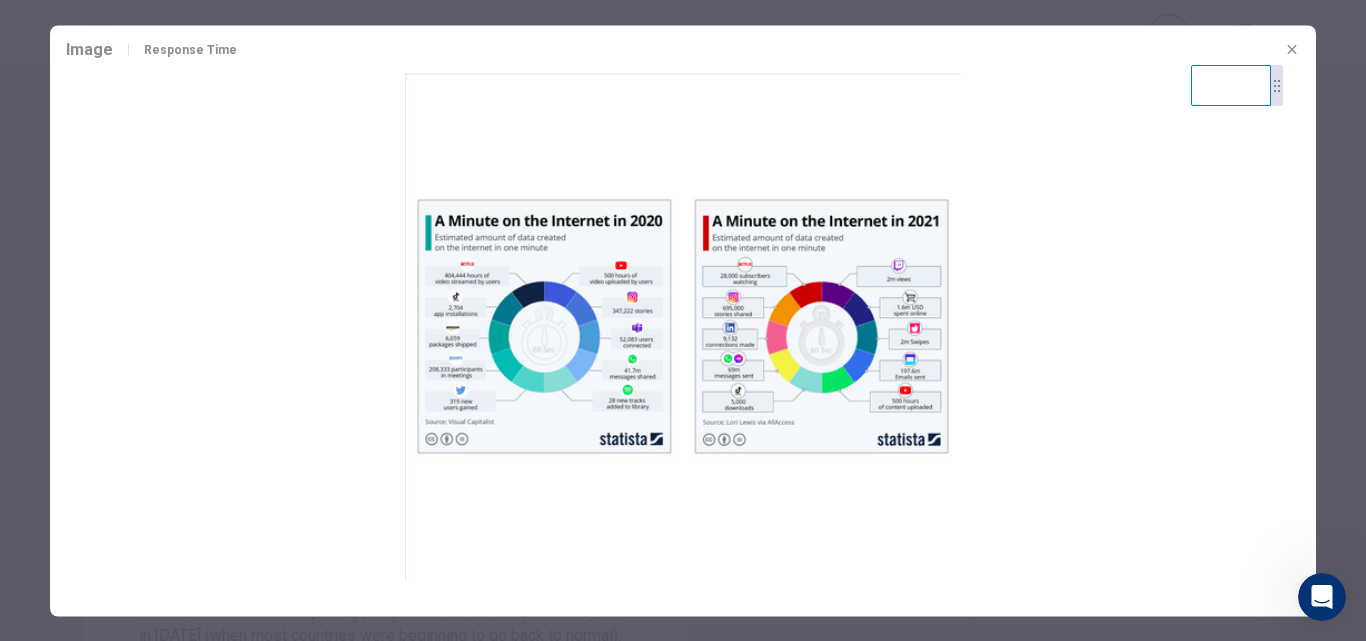 click at bounding box center [683, 326] 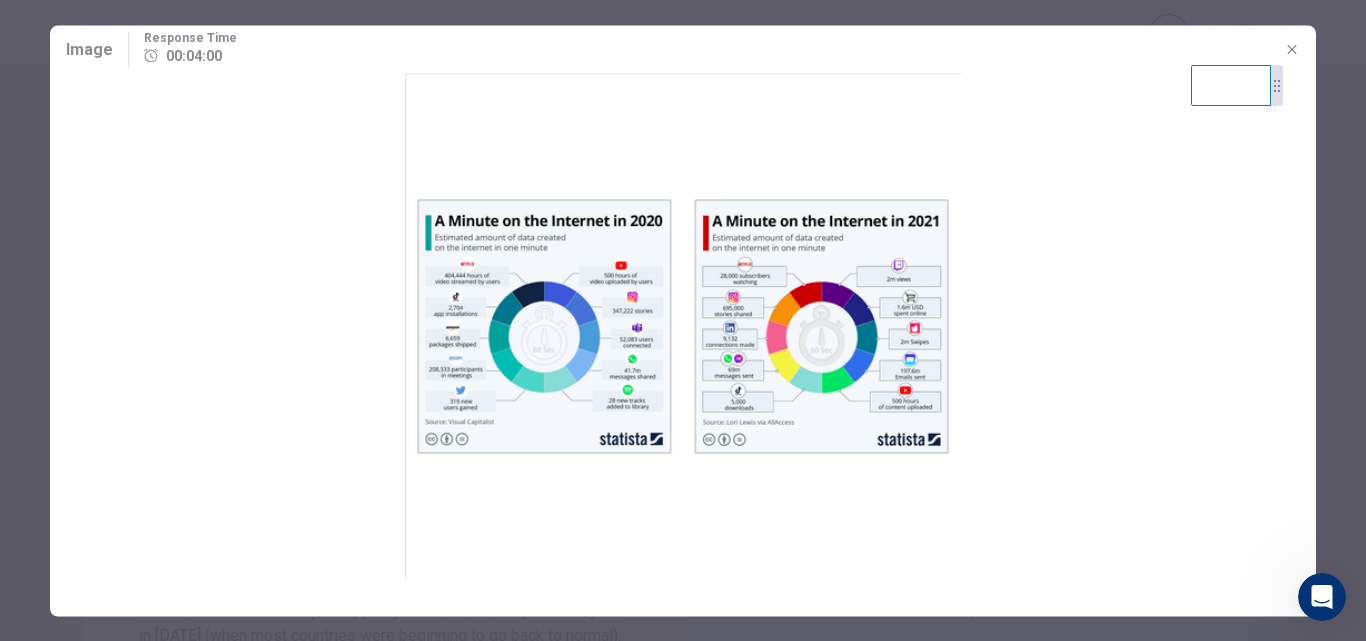 click at bounding box center [683, 326] 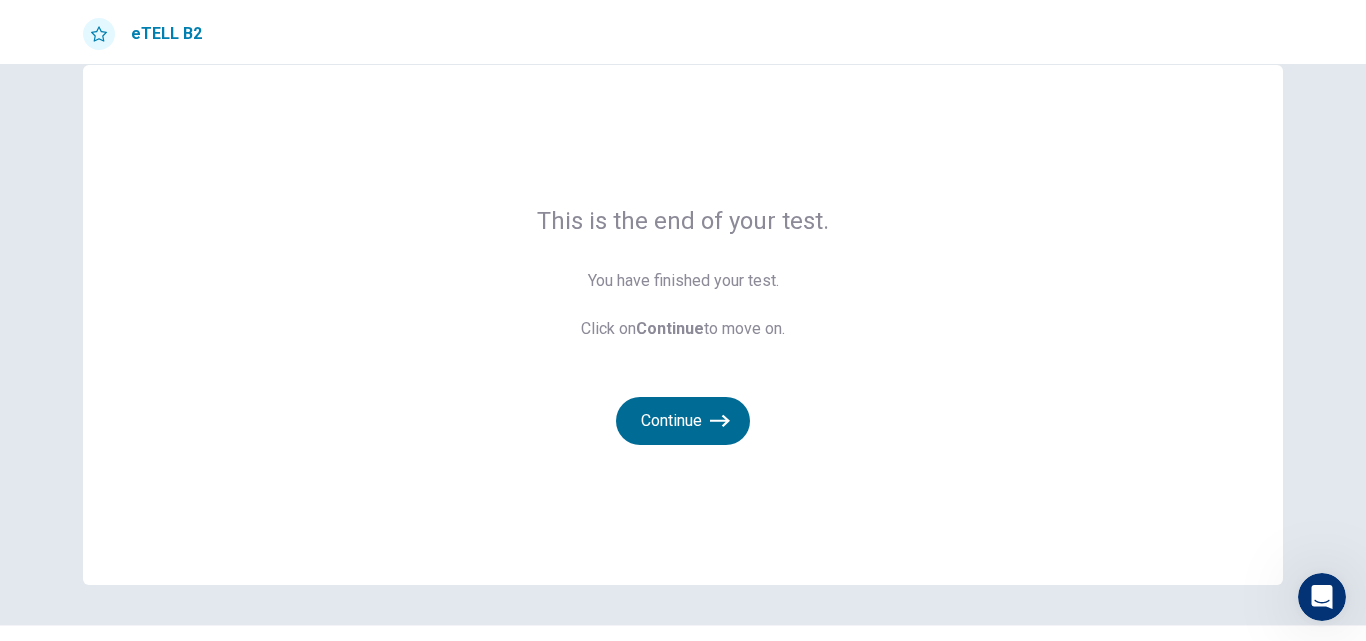 click on "Continue" at bounding box center (683, 421) 